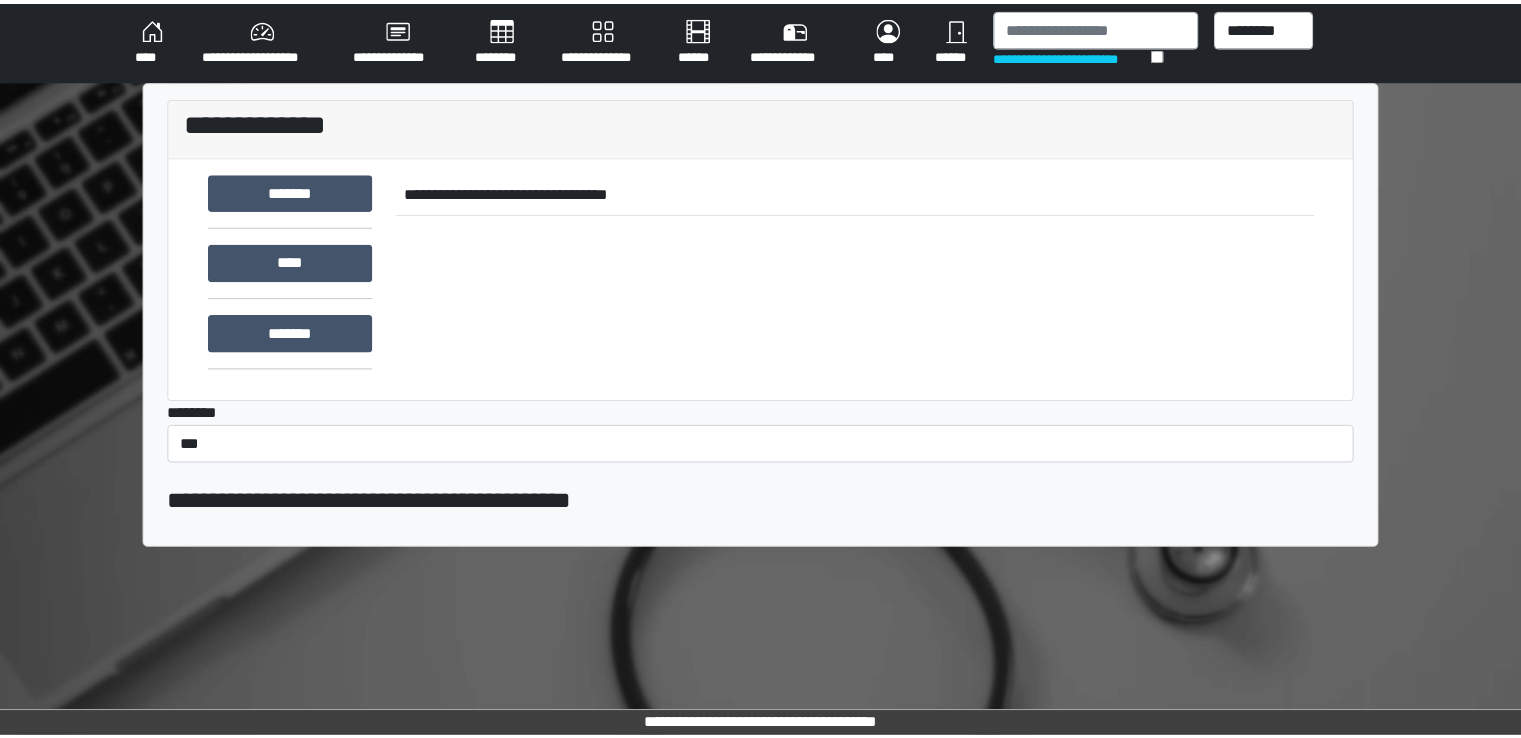 scroll, scrollTop: 0, scrollLeft: 0, axis: both 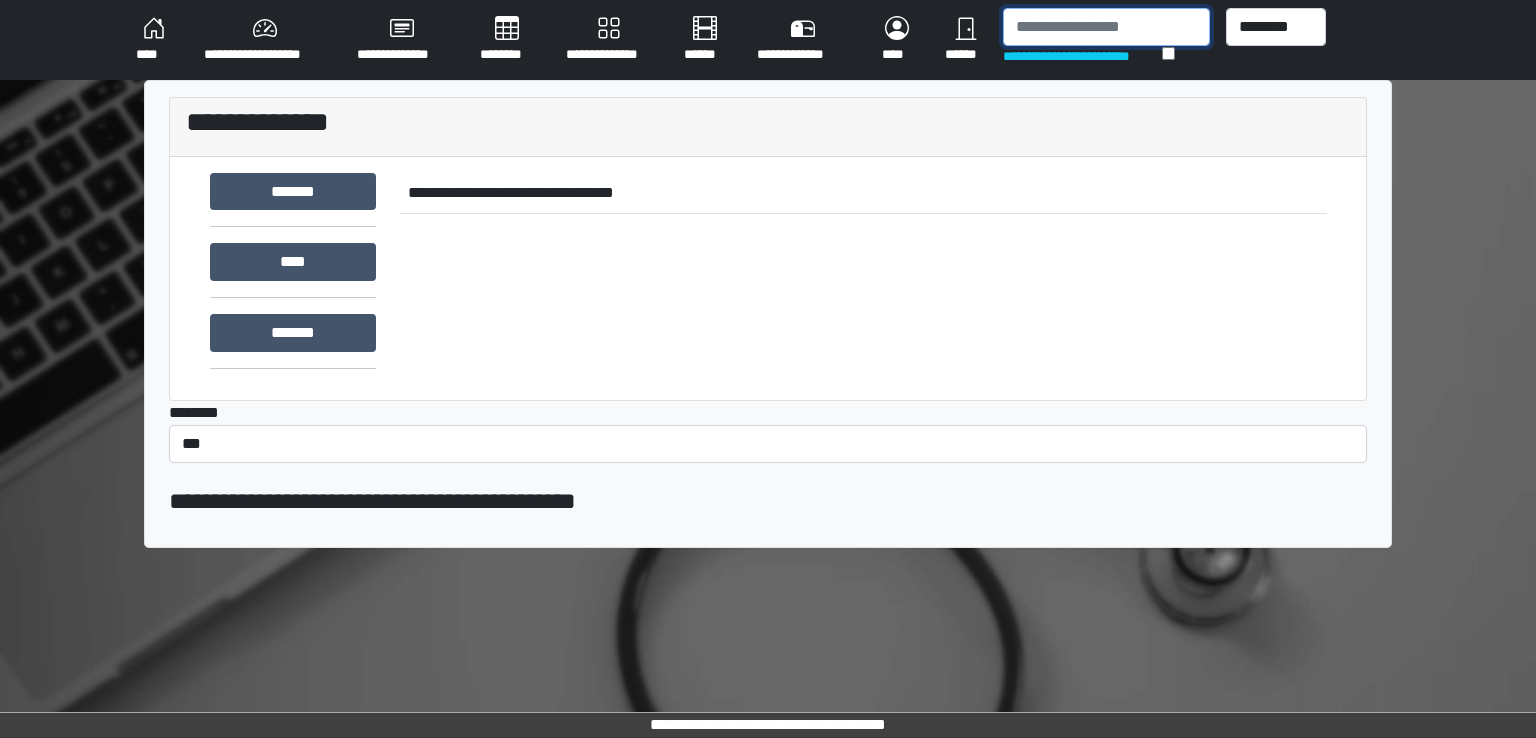click at bounding box center (1106, 27) 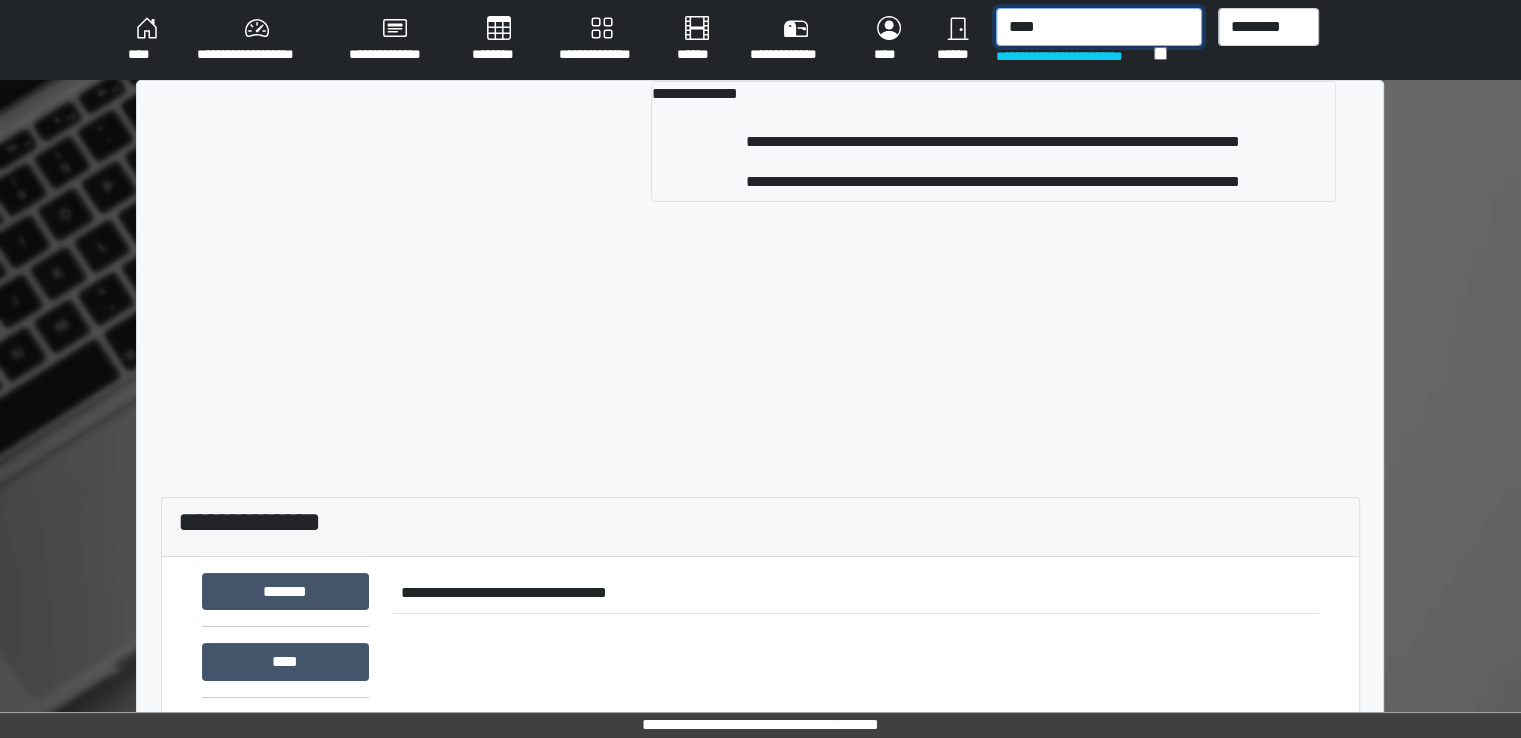 type on "****" 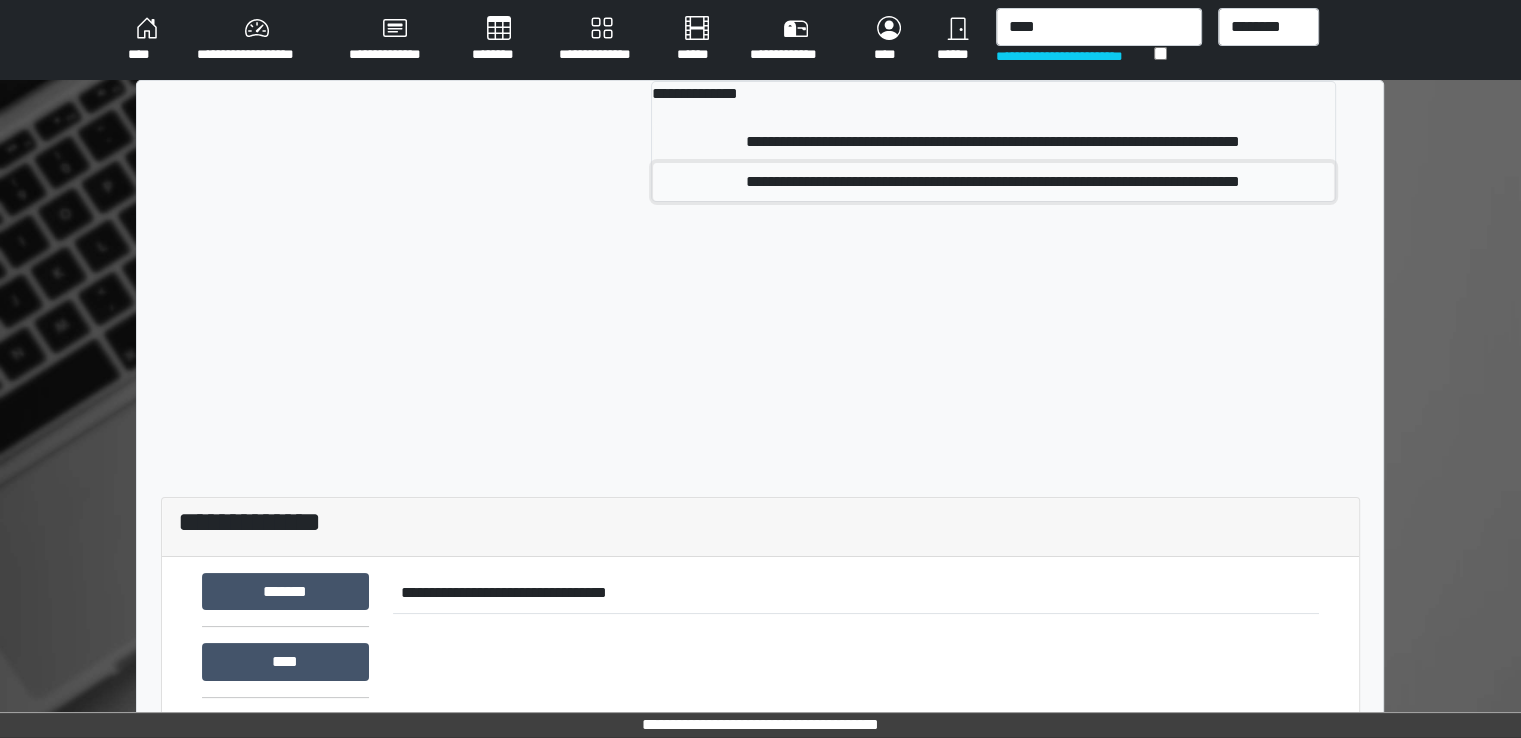 click on "**********" at bounding box center [993, 182] 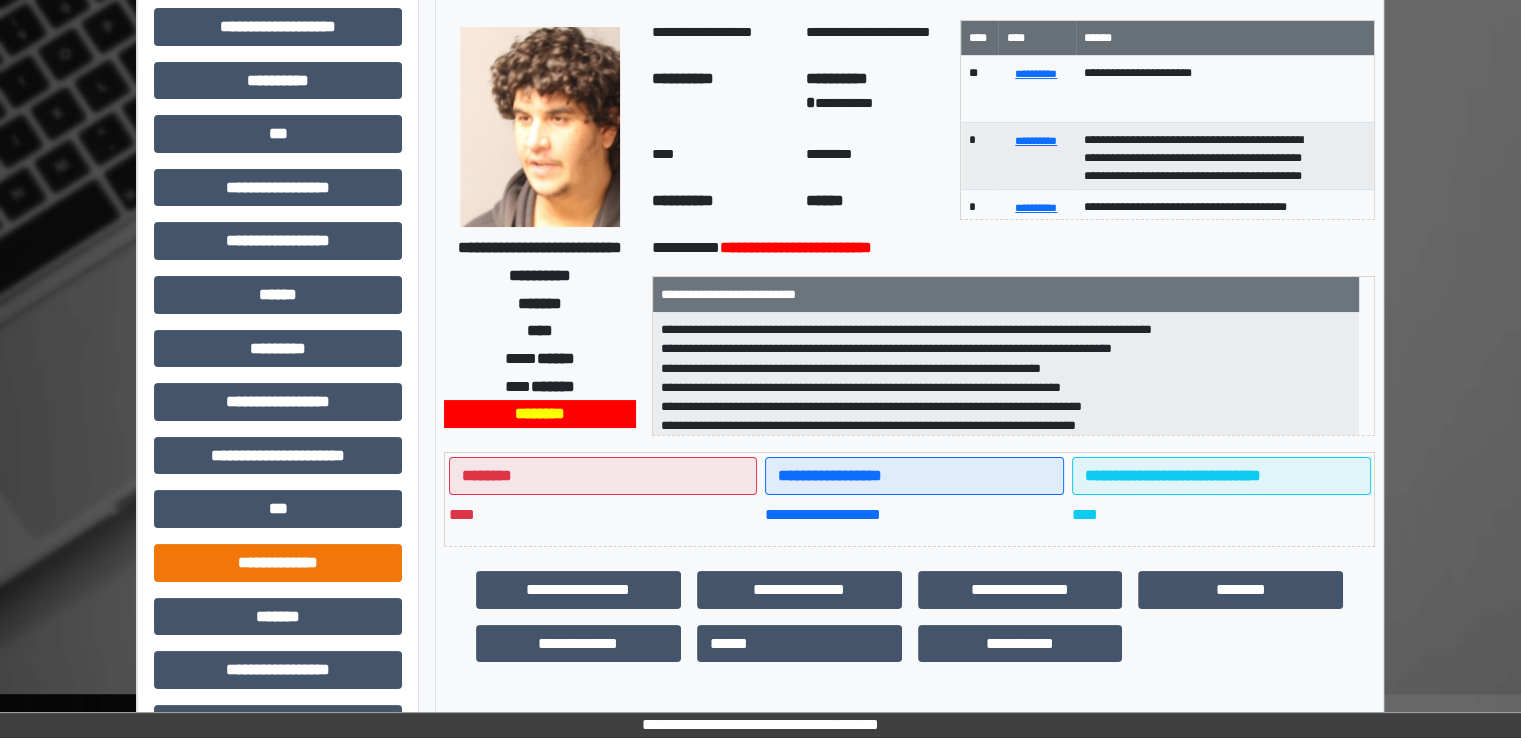 scroll, scrollTop: 0, scrollLeft: 0, axis: both 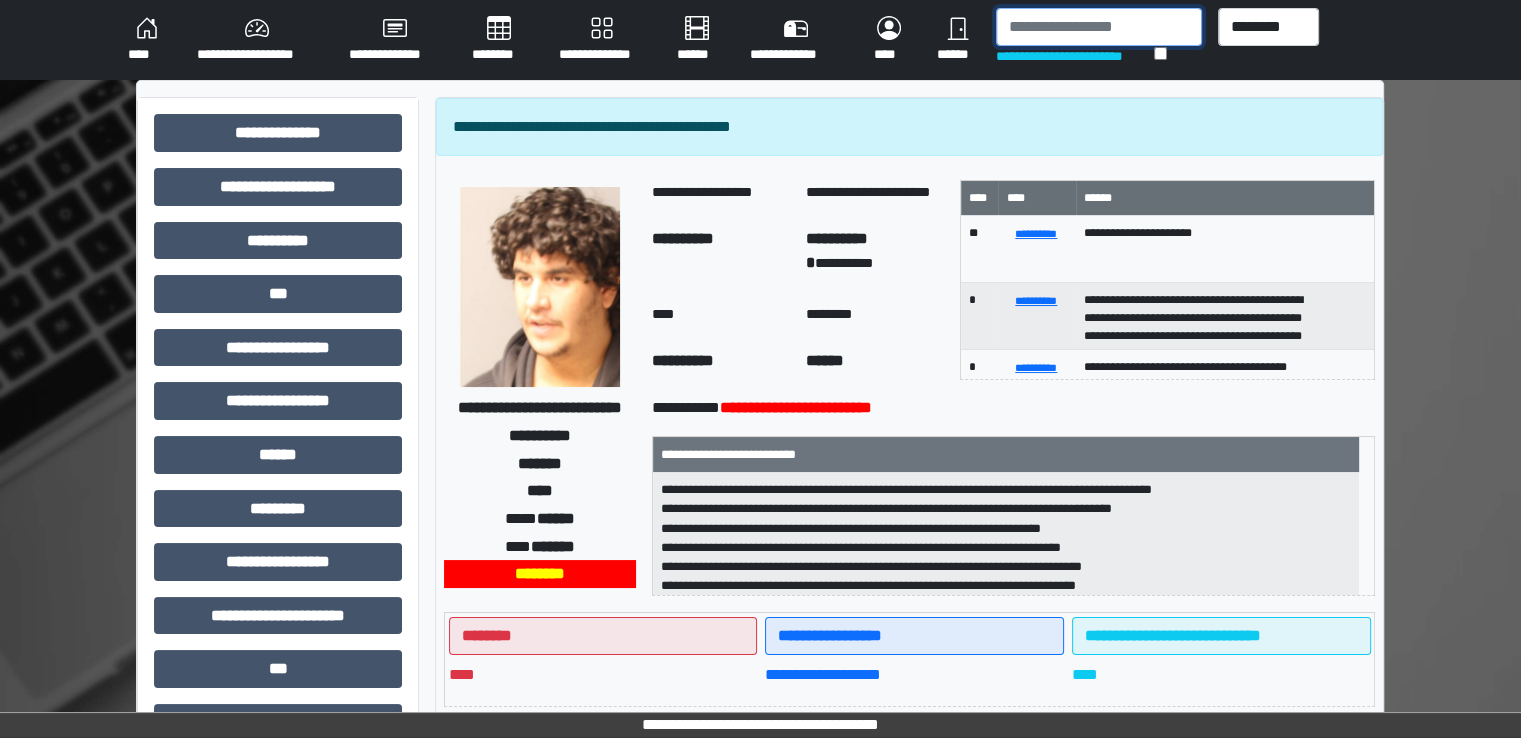 click at bounding box center (1099, 27) 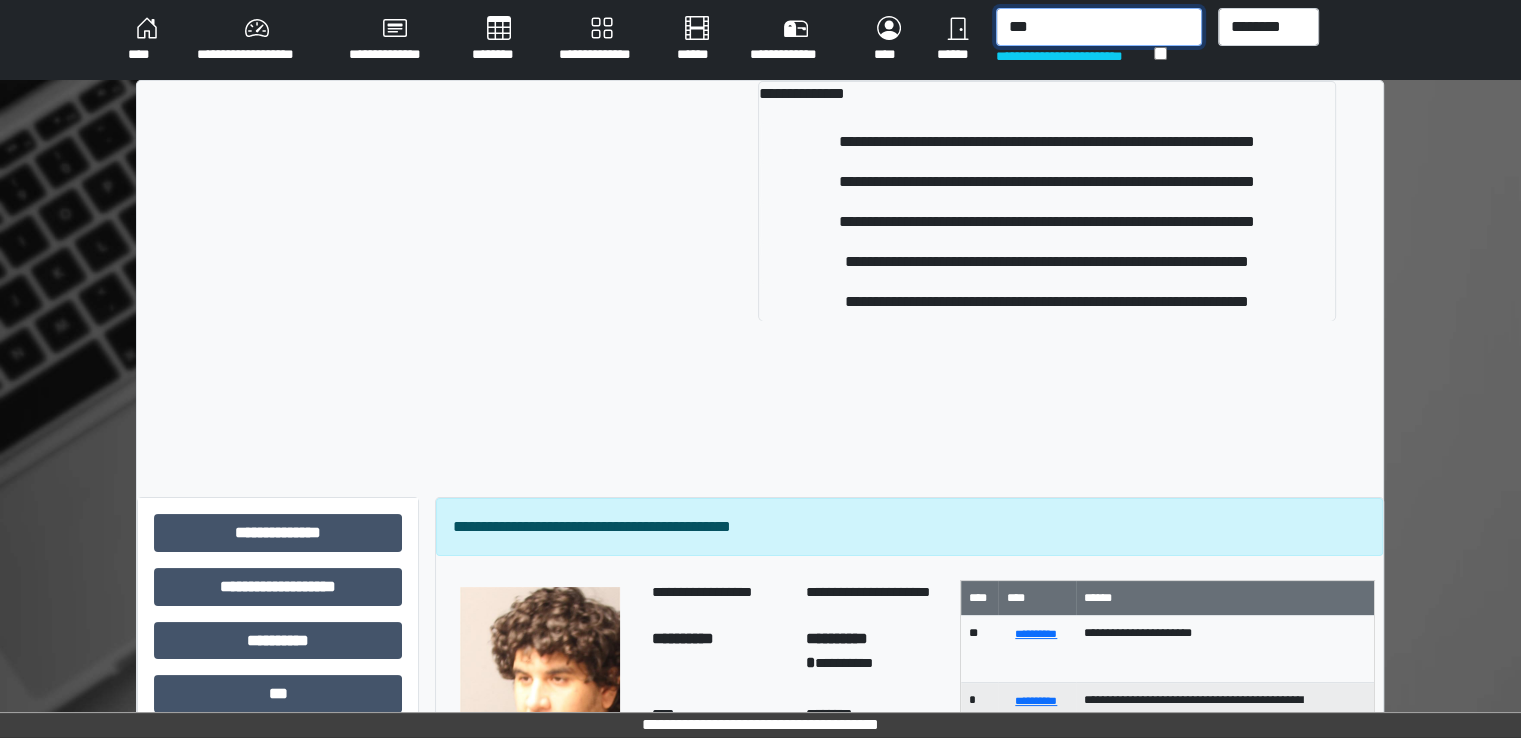 type on "***" 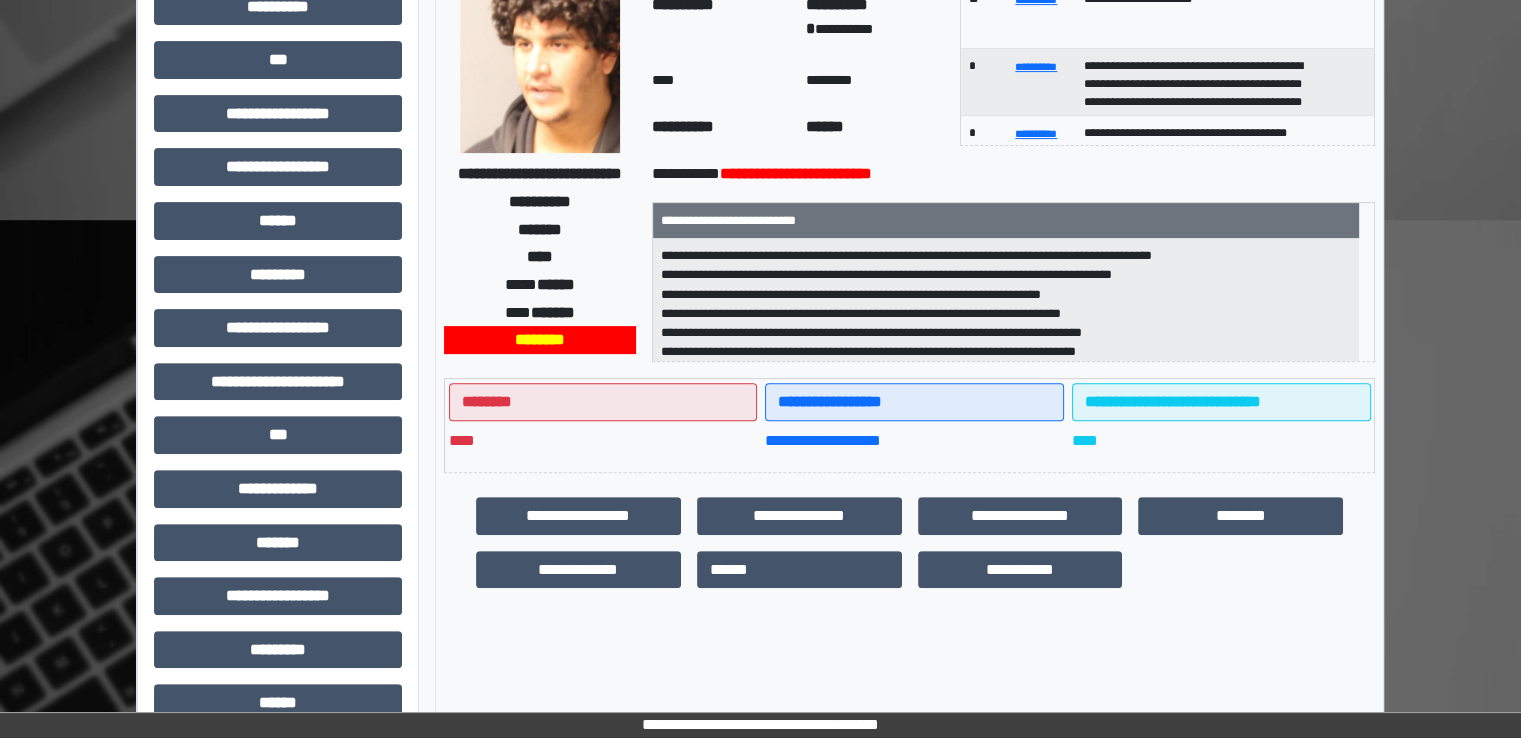 scroll, scrollTop: 600, scrollLeft: 0, axis: vertical 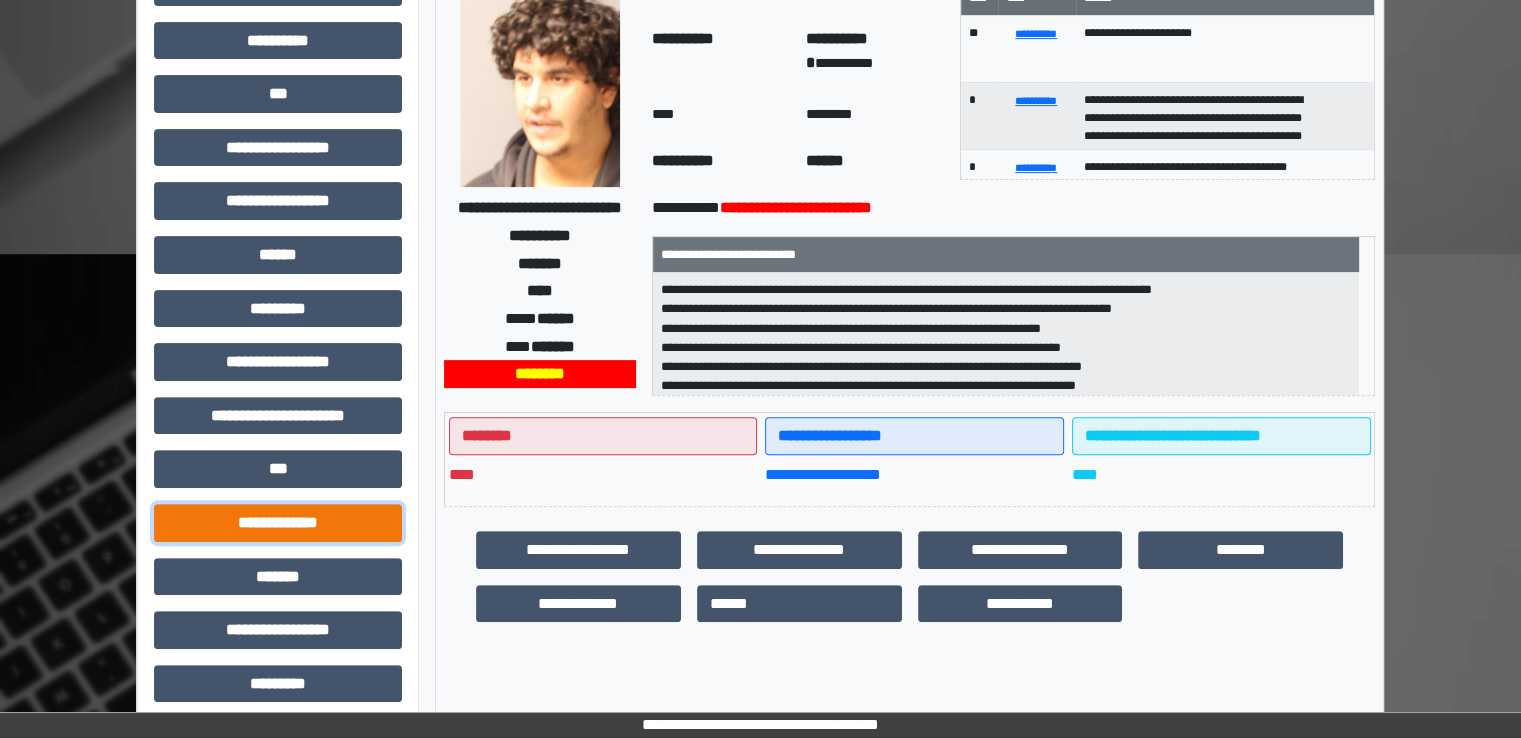 click on "**********" at bounding box center (278, 523) 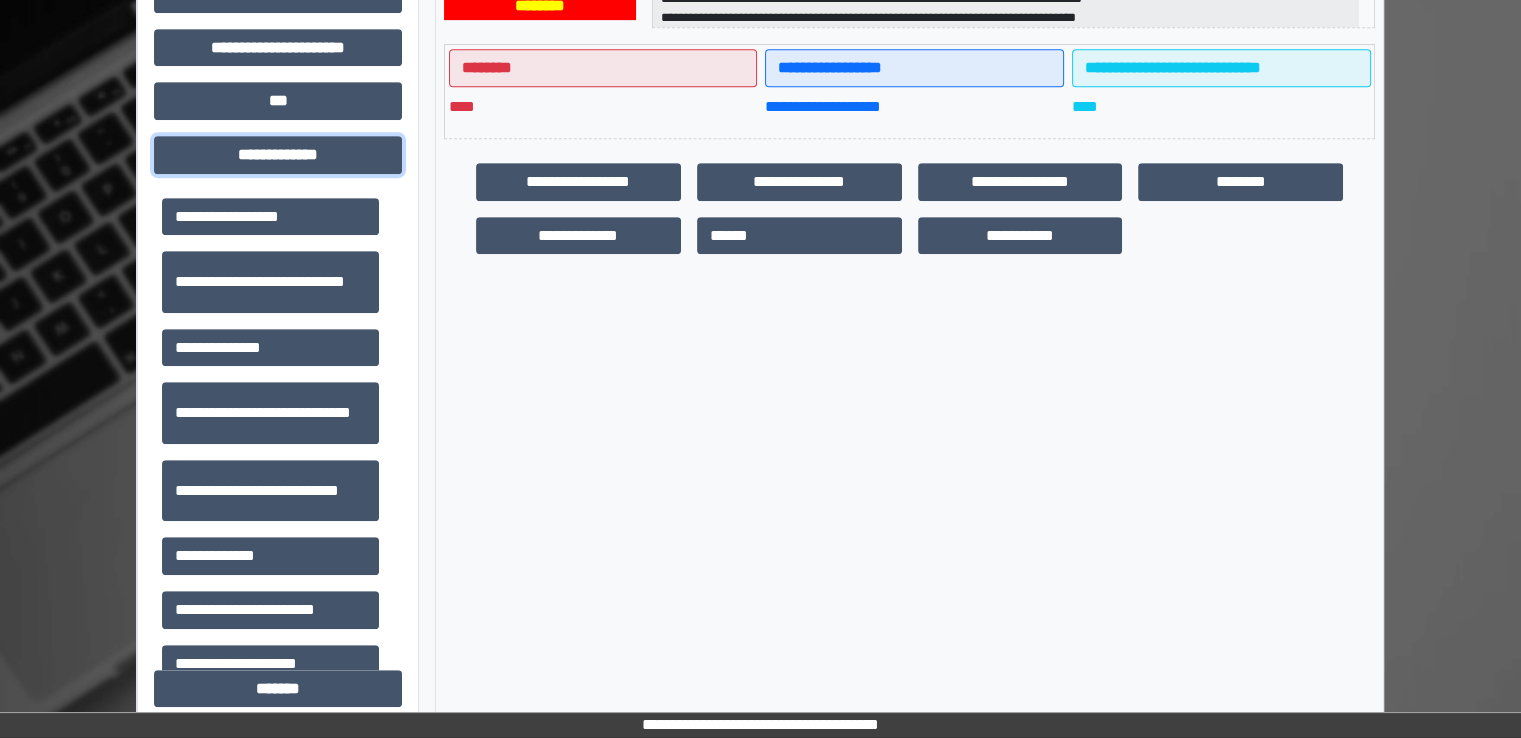 scroll, scrollTop: 1000, scrollLeft: 0, axis: vertical 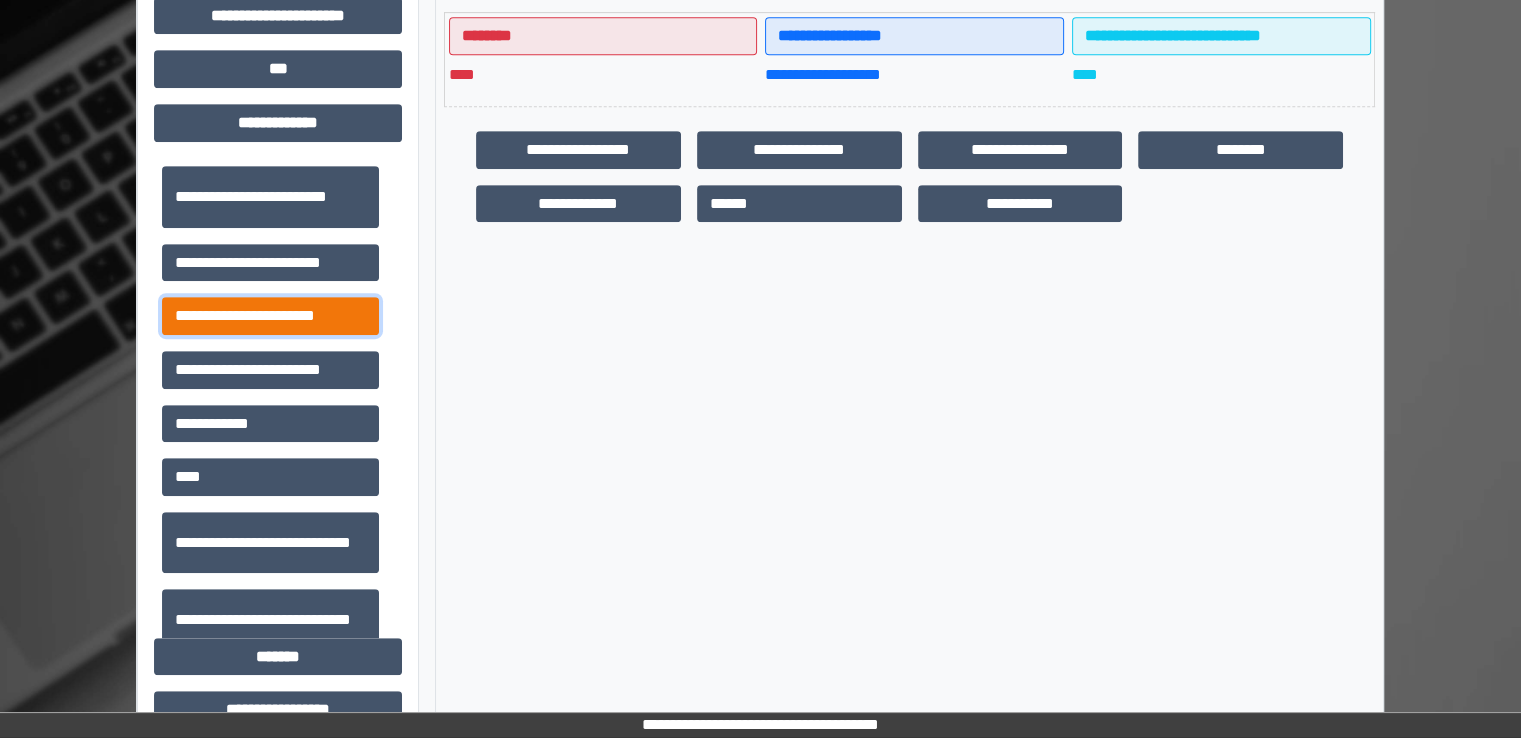 click on "**********" at bounding box center [270, 316] 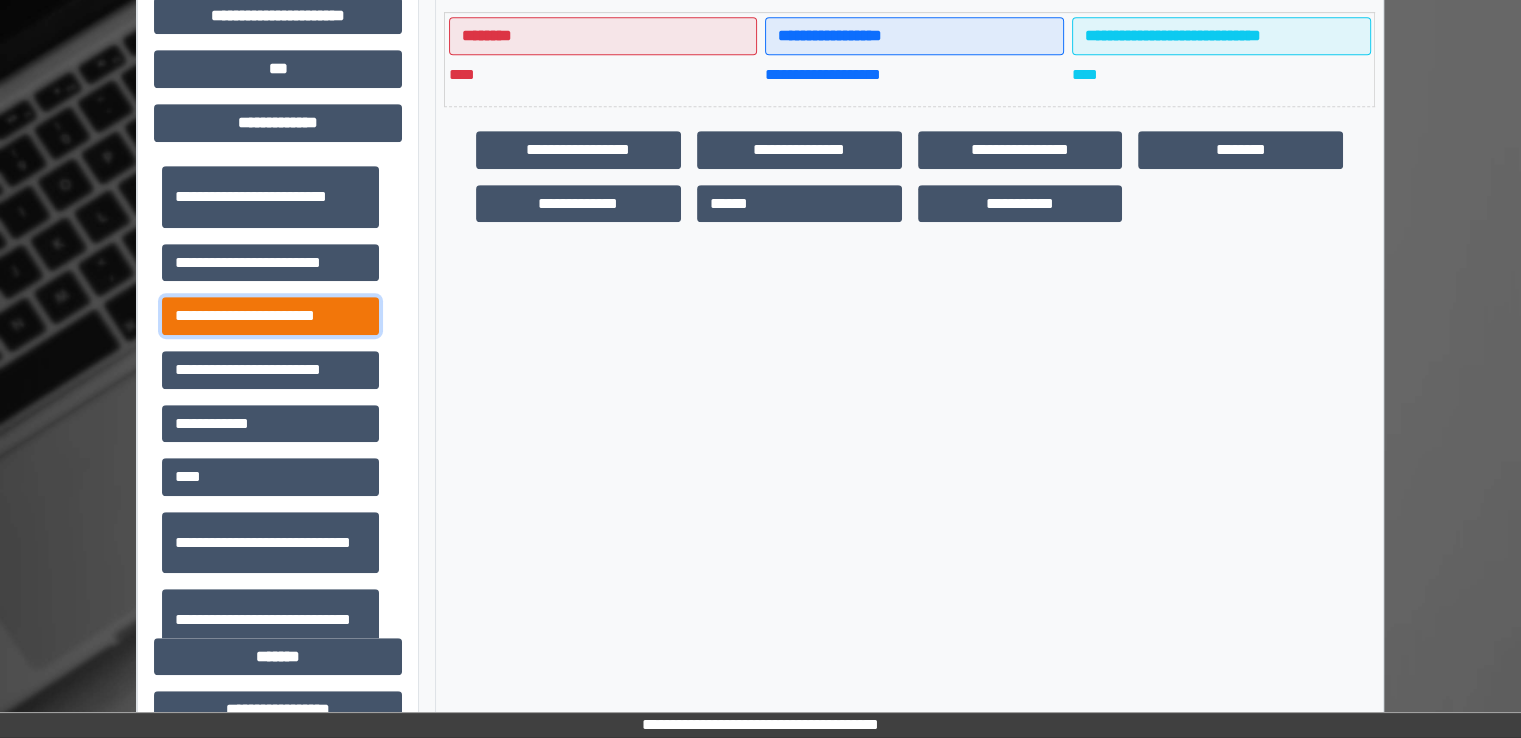 click on "**********" at bounding box center [270, 316] 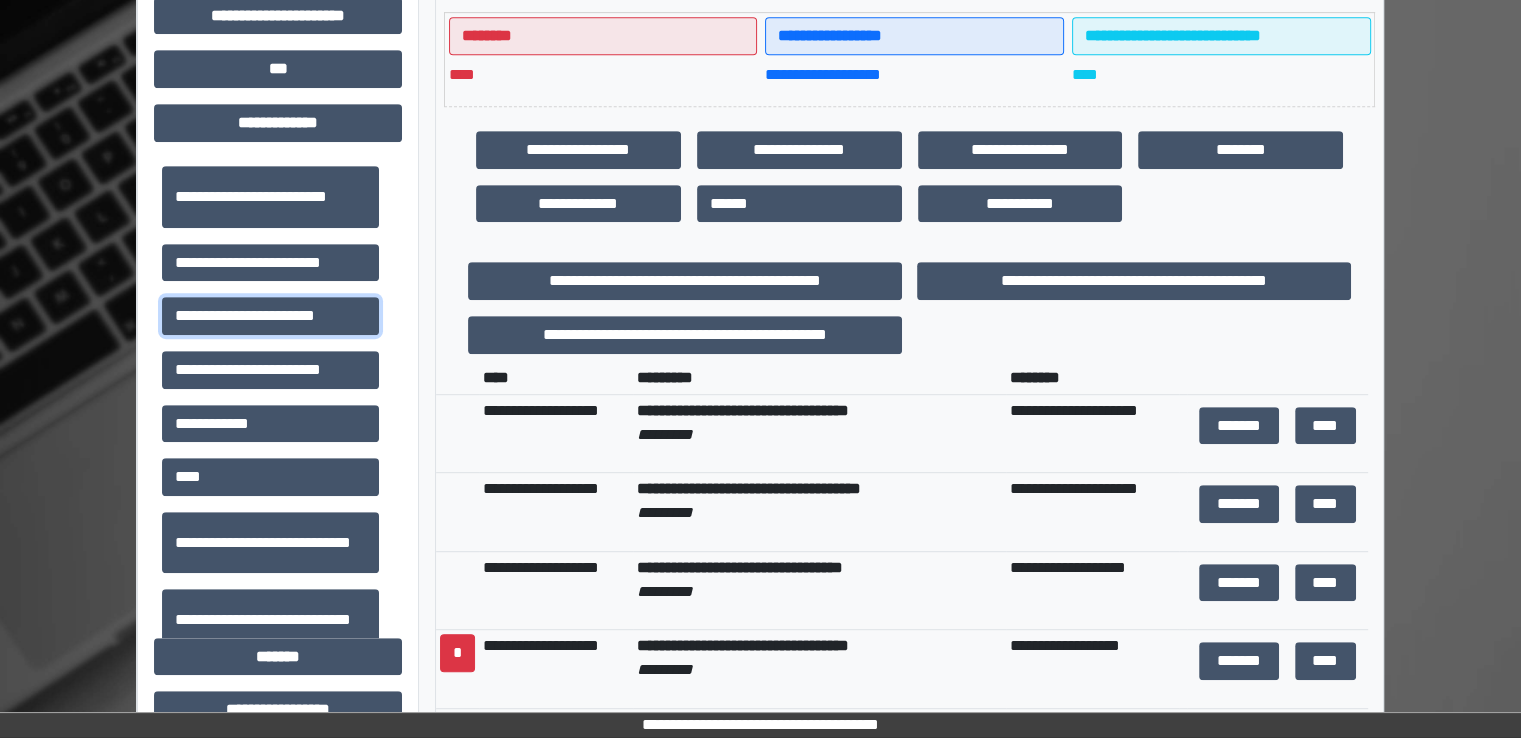 scroll, scrollTop: 900, scrollLeft: 0, axis: vertical 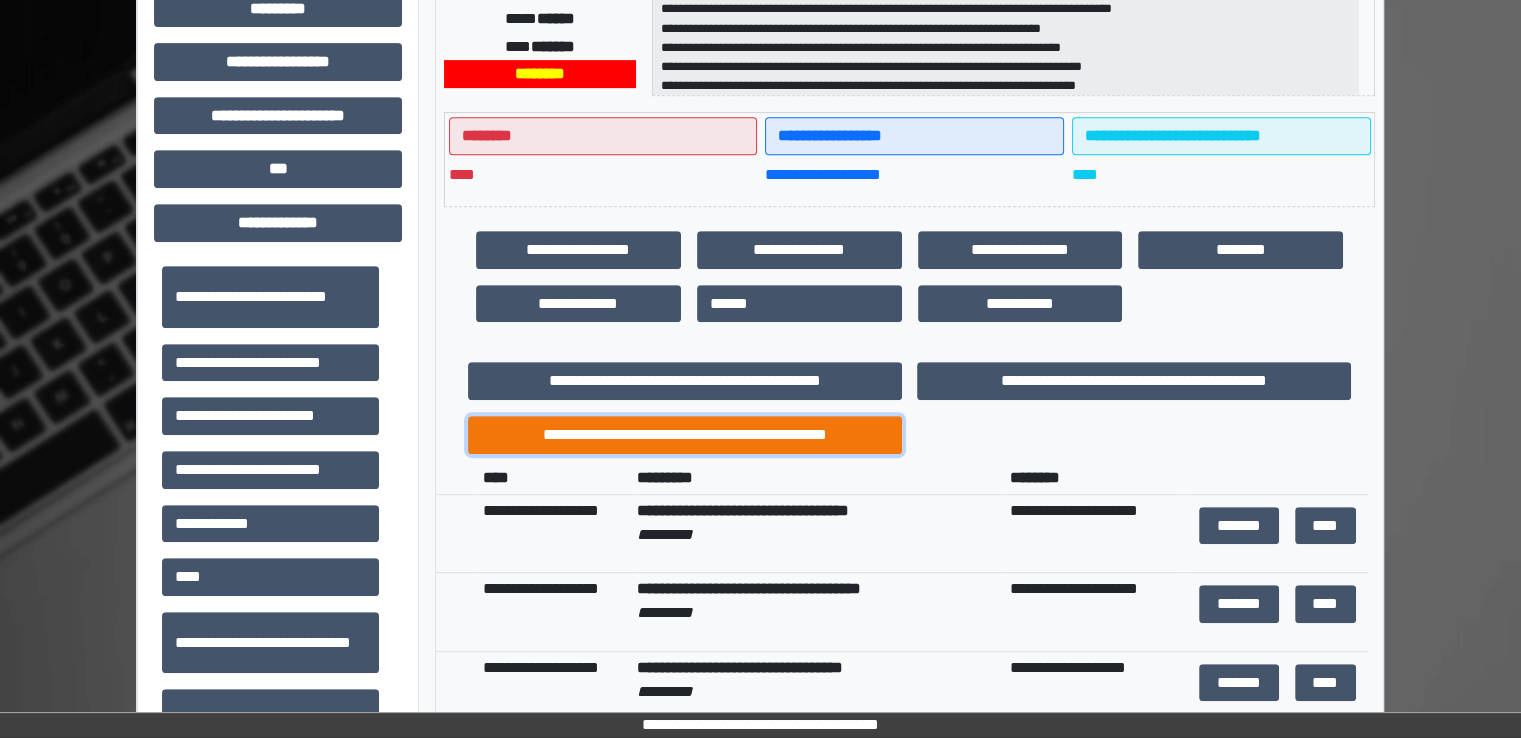click on "**********" at bounding box center [685, 435] 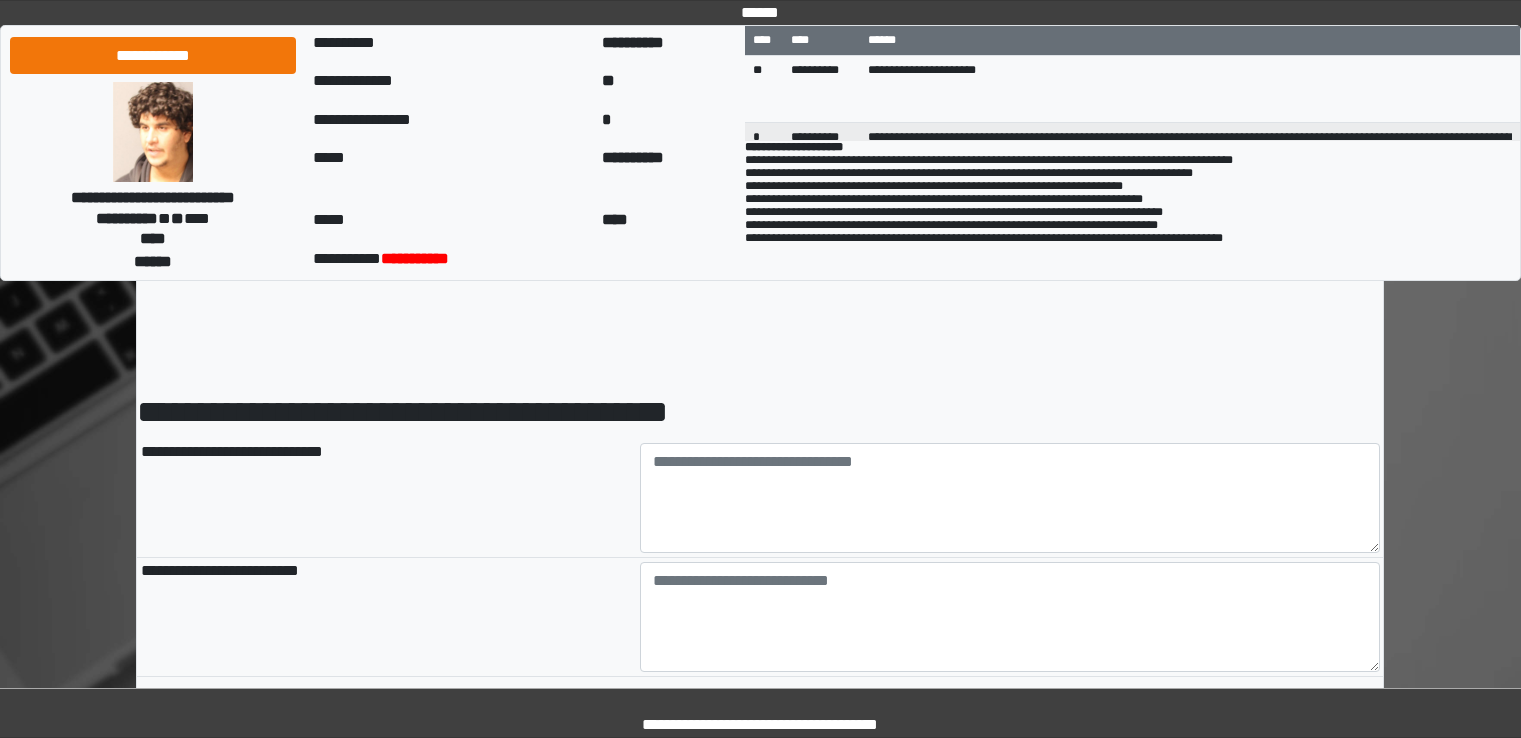 scroll, scrollTop: 0, scrollLeft: 0, axis: both 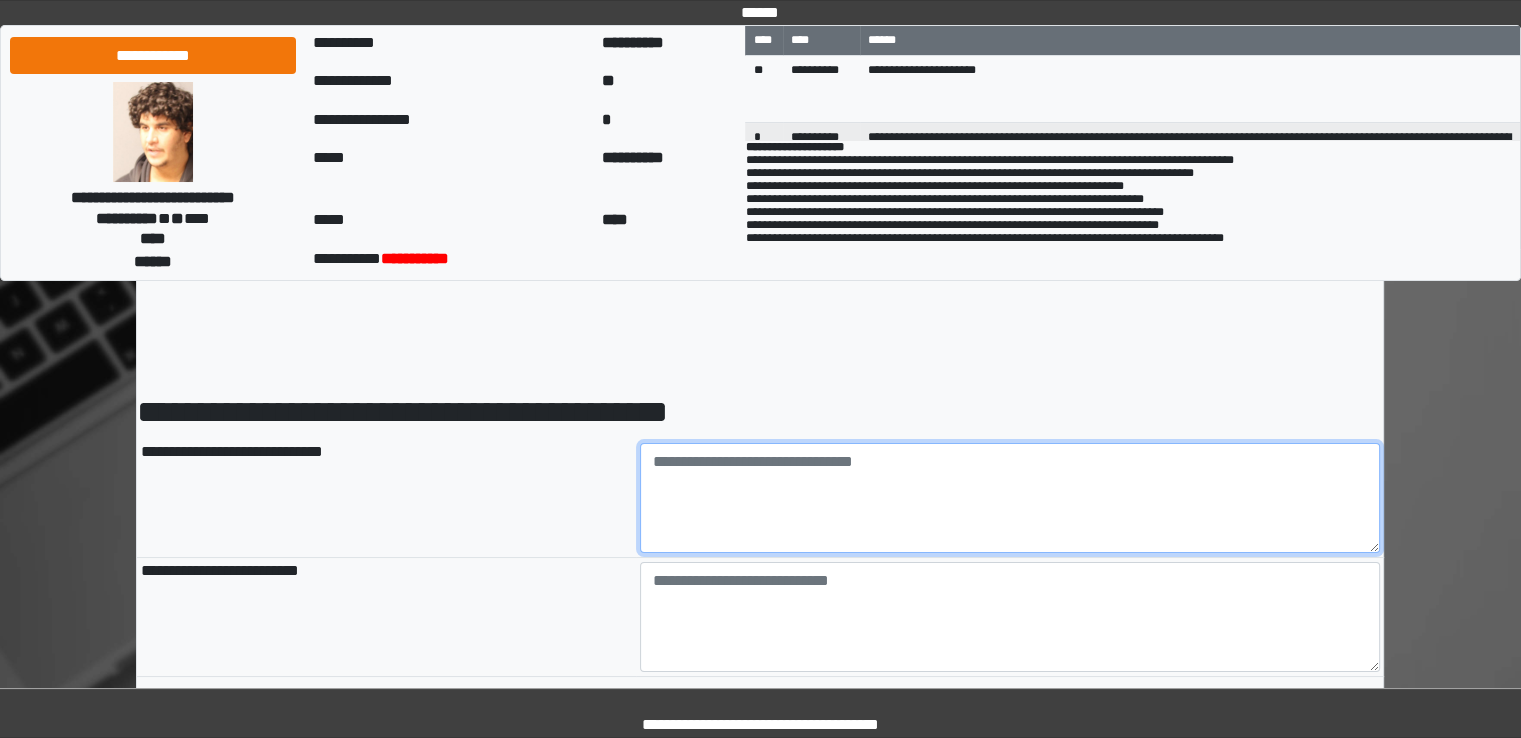 click at bounding box center [1010, 498] 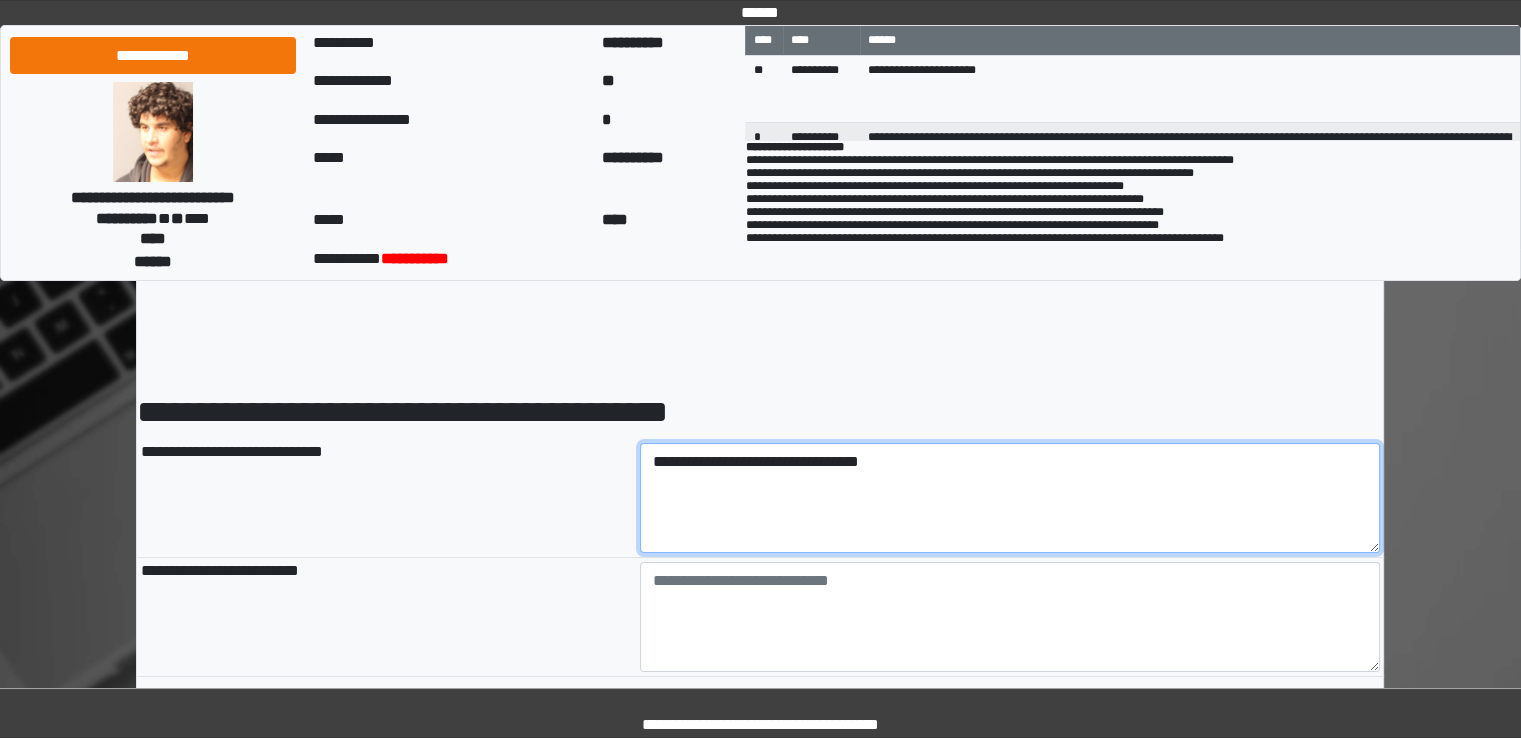 click on "**********" at bounding box center [1010, 498] 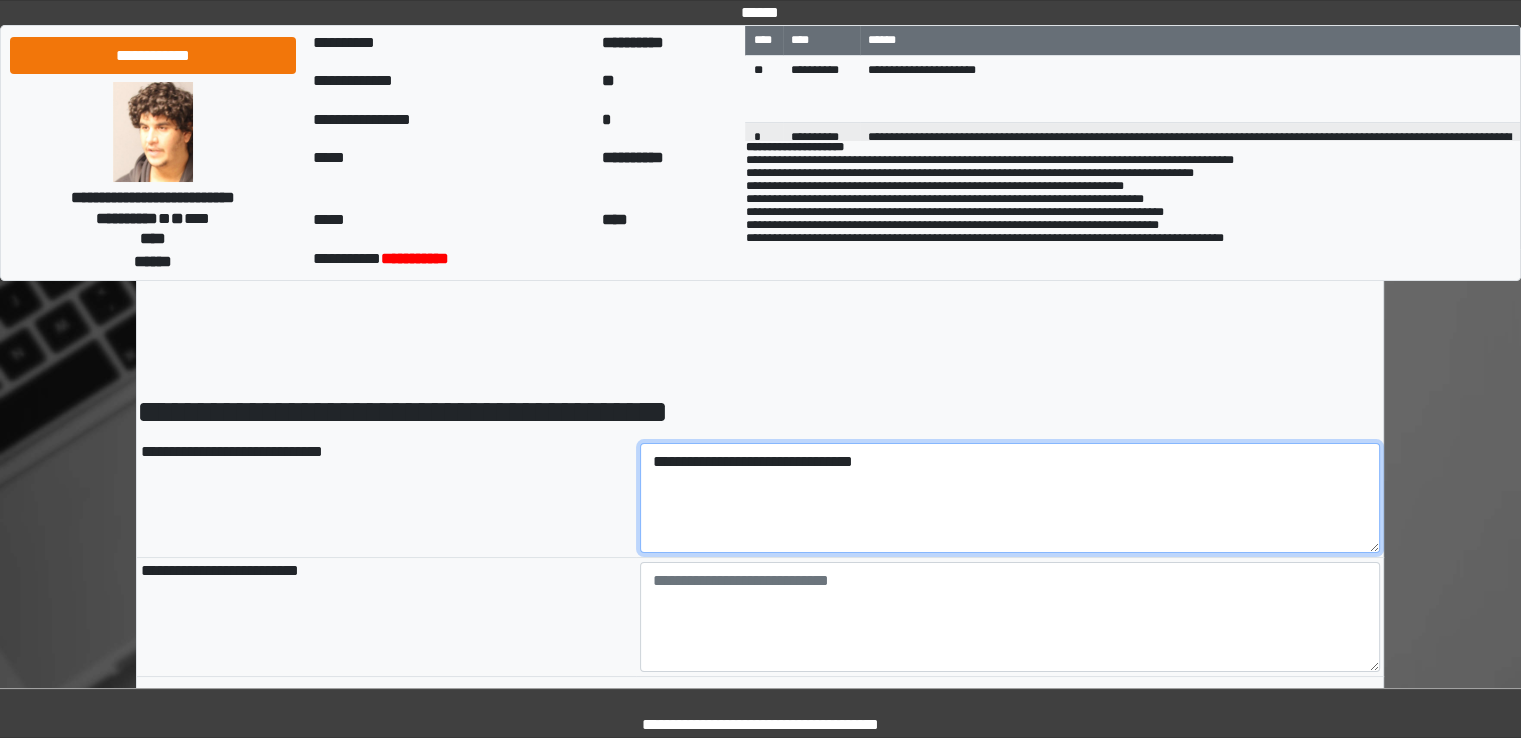 drag, startPoint x: 908, startPoint y: 472, endPoint x: 925, endPoint y: 467, distance: 17.720045 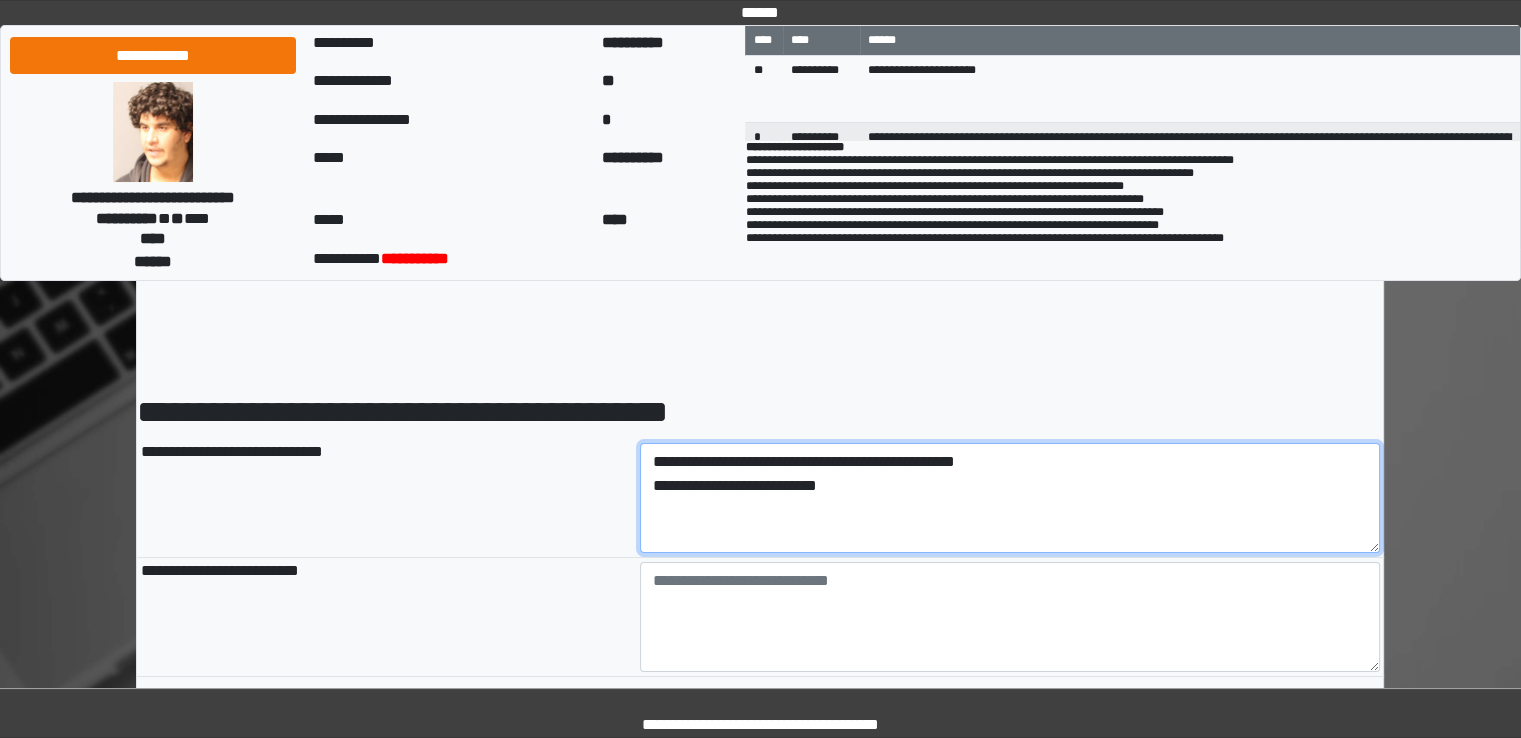 drag, startPoint x: 848, startPoint y: 487, endPoint x: 595, endPoint y: 483, distance: 253.03162 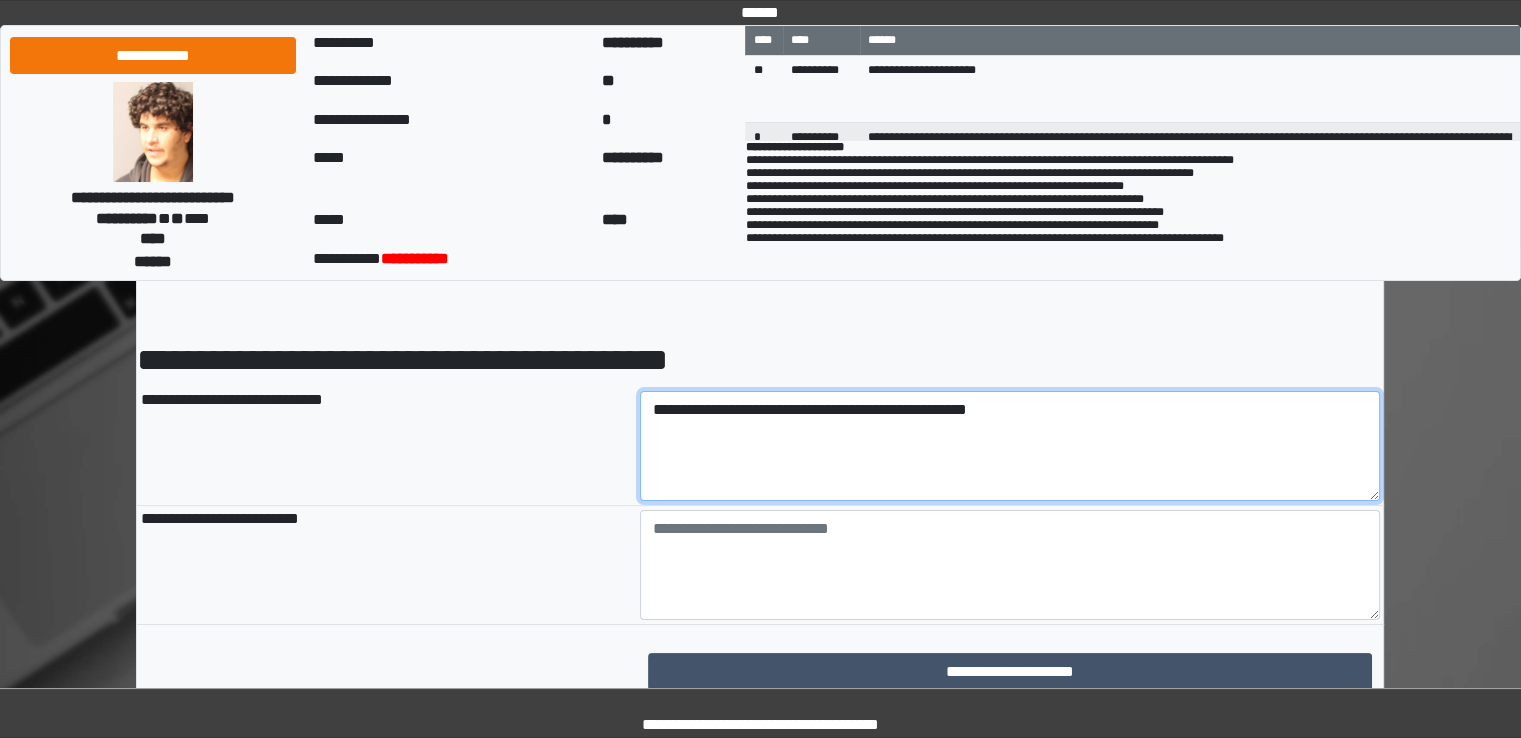 scroll, scrollTop: 100, scrollLeft: 0, axis: vertical 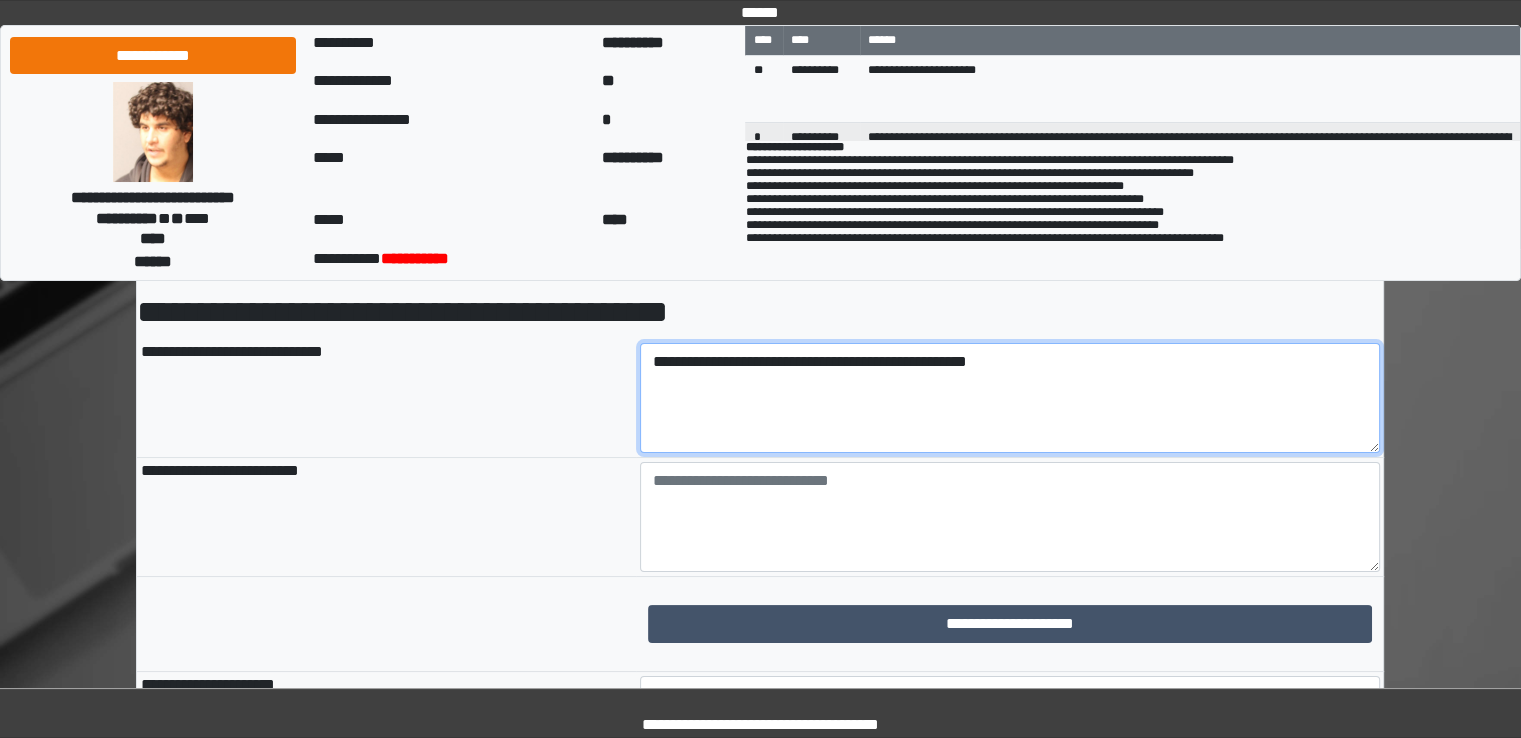 type on "**********" 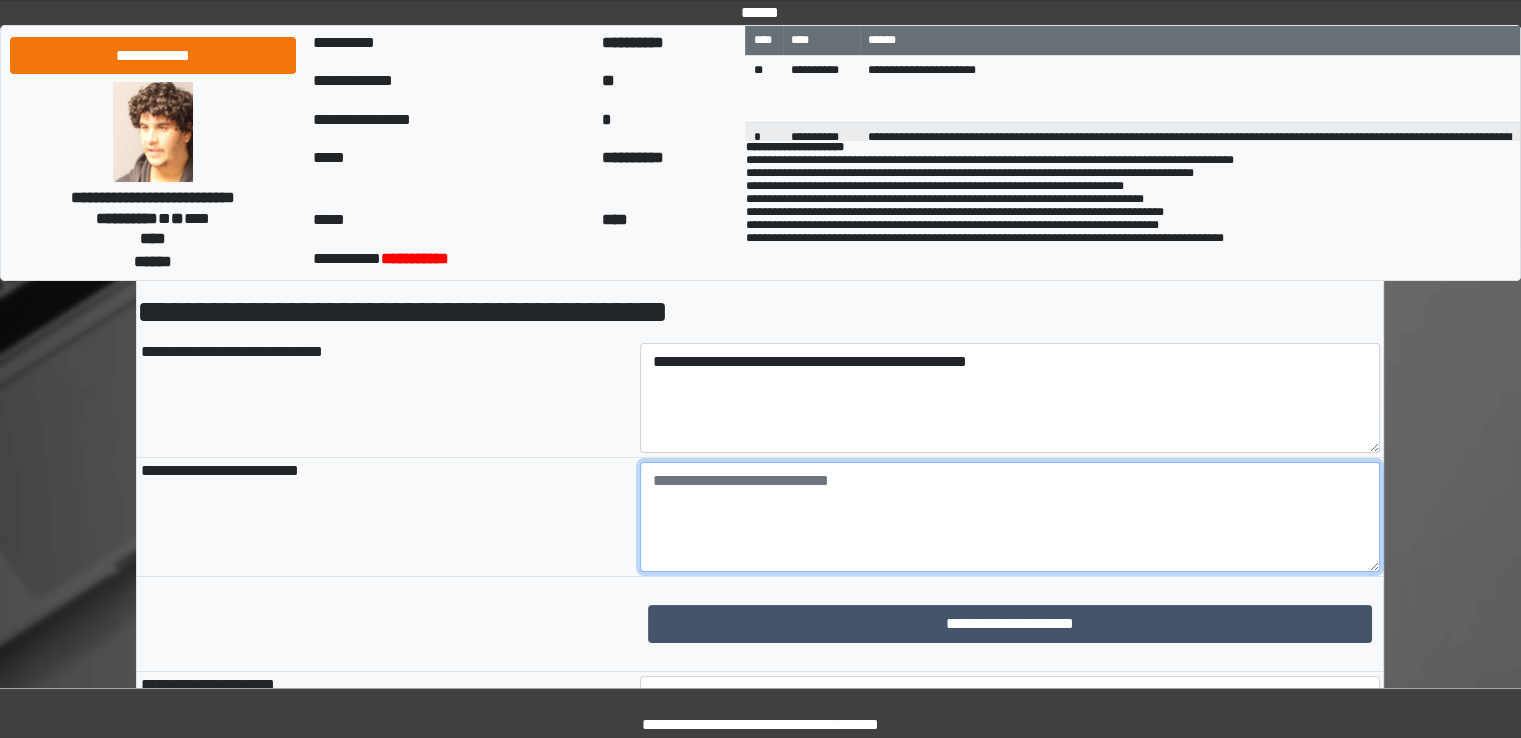 click at bounding box center (1010, 517) 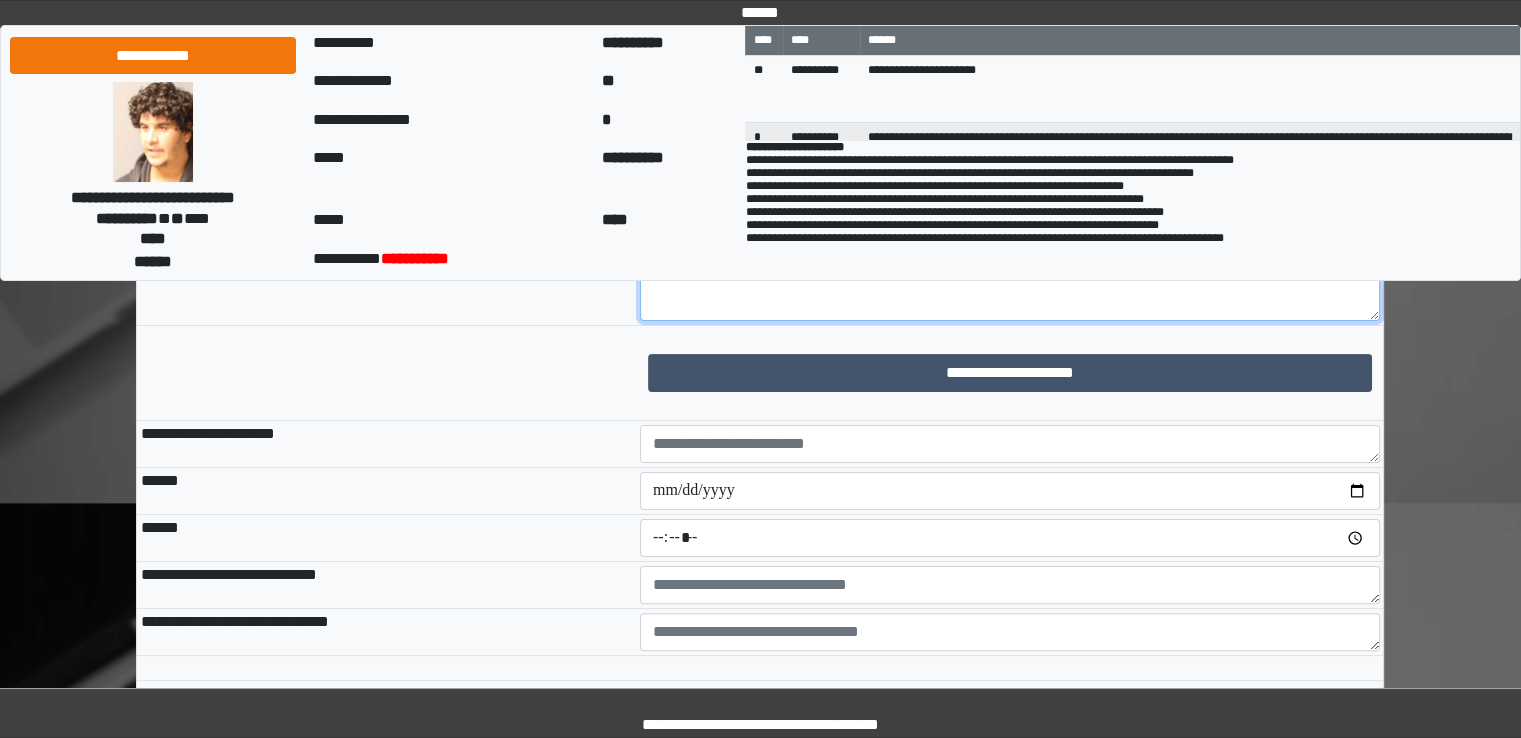 scroll, scrollTop: 400, scrollLeft: 0, axis: vertical 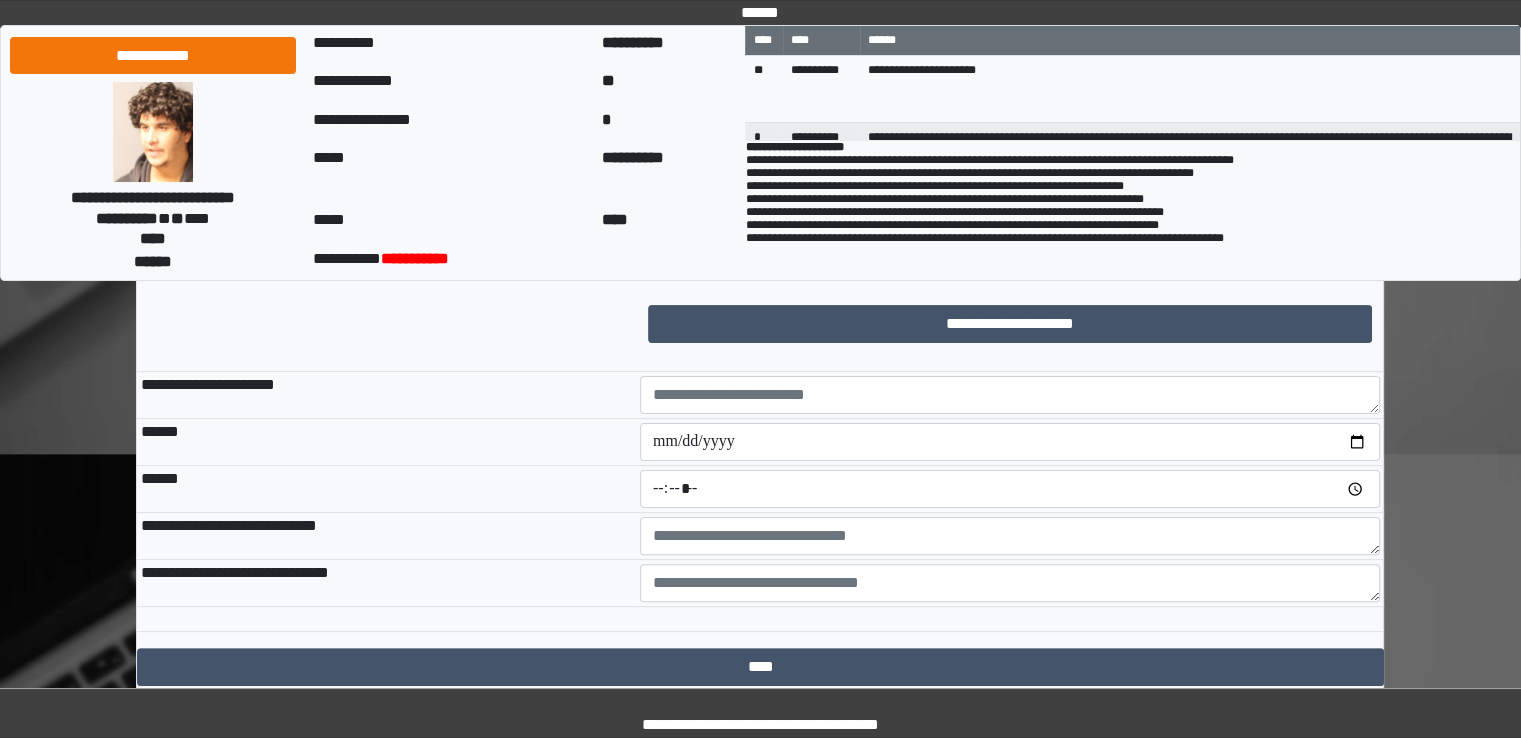 type on "**********" 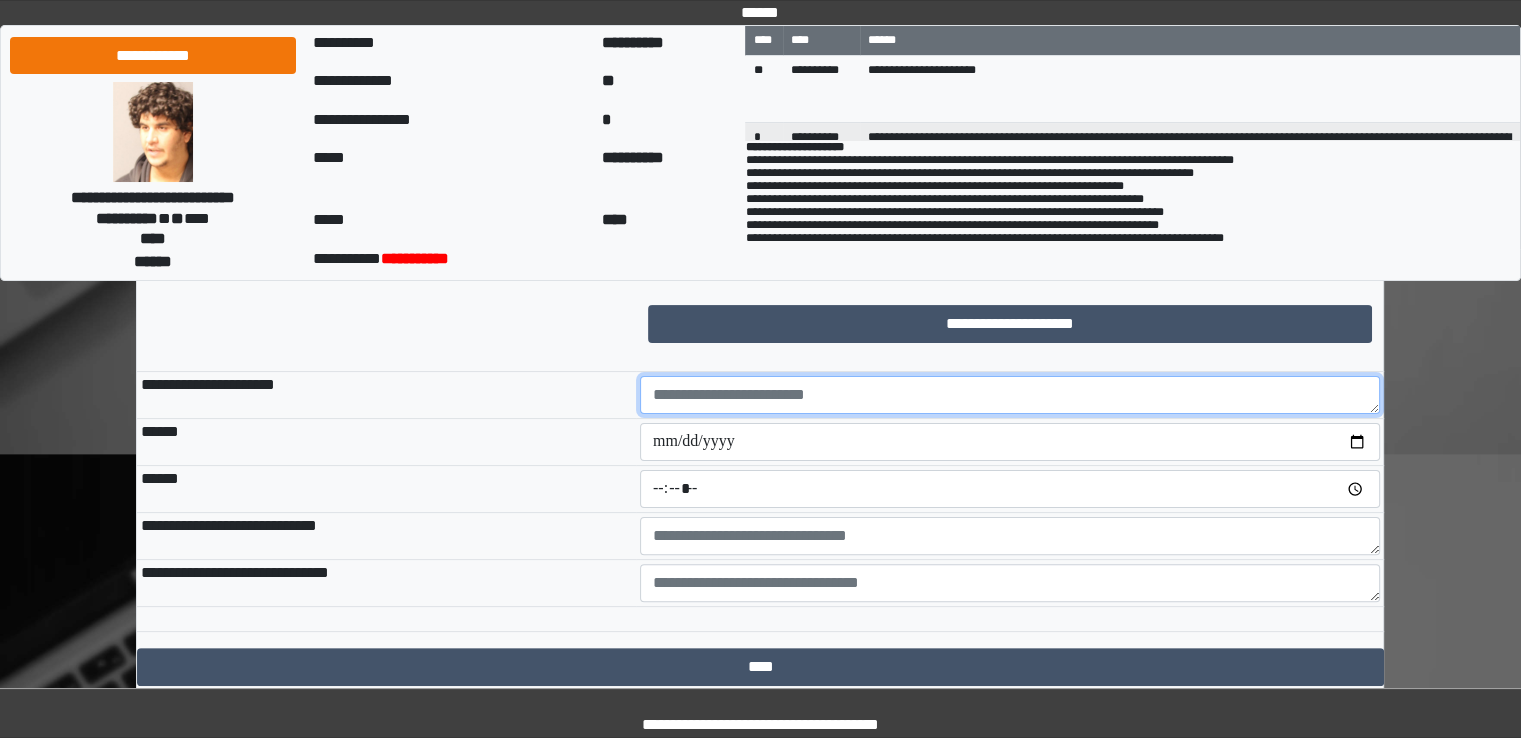 click at bounding box center [1010, 395] 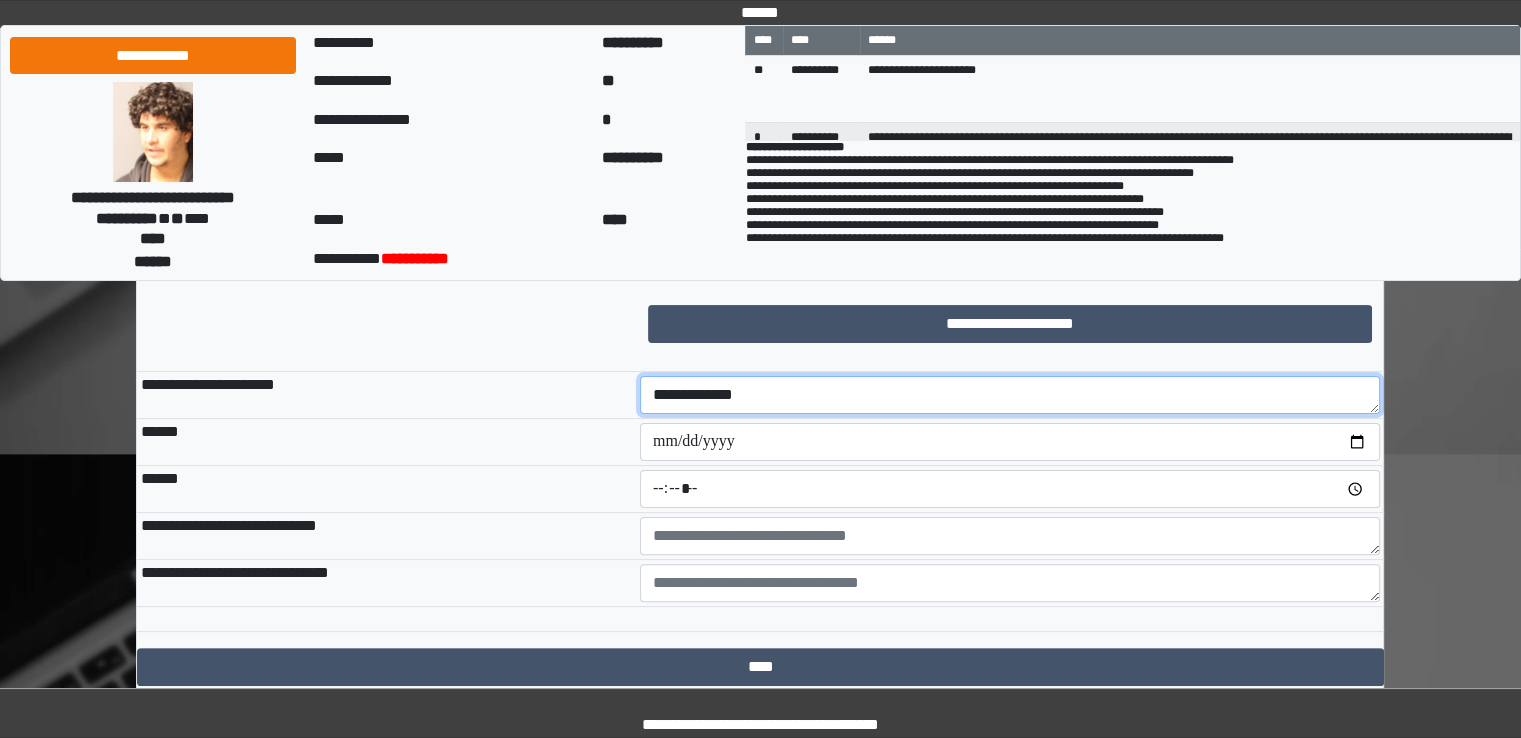 type on "**********" 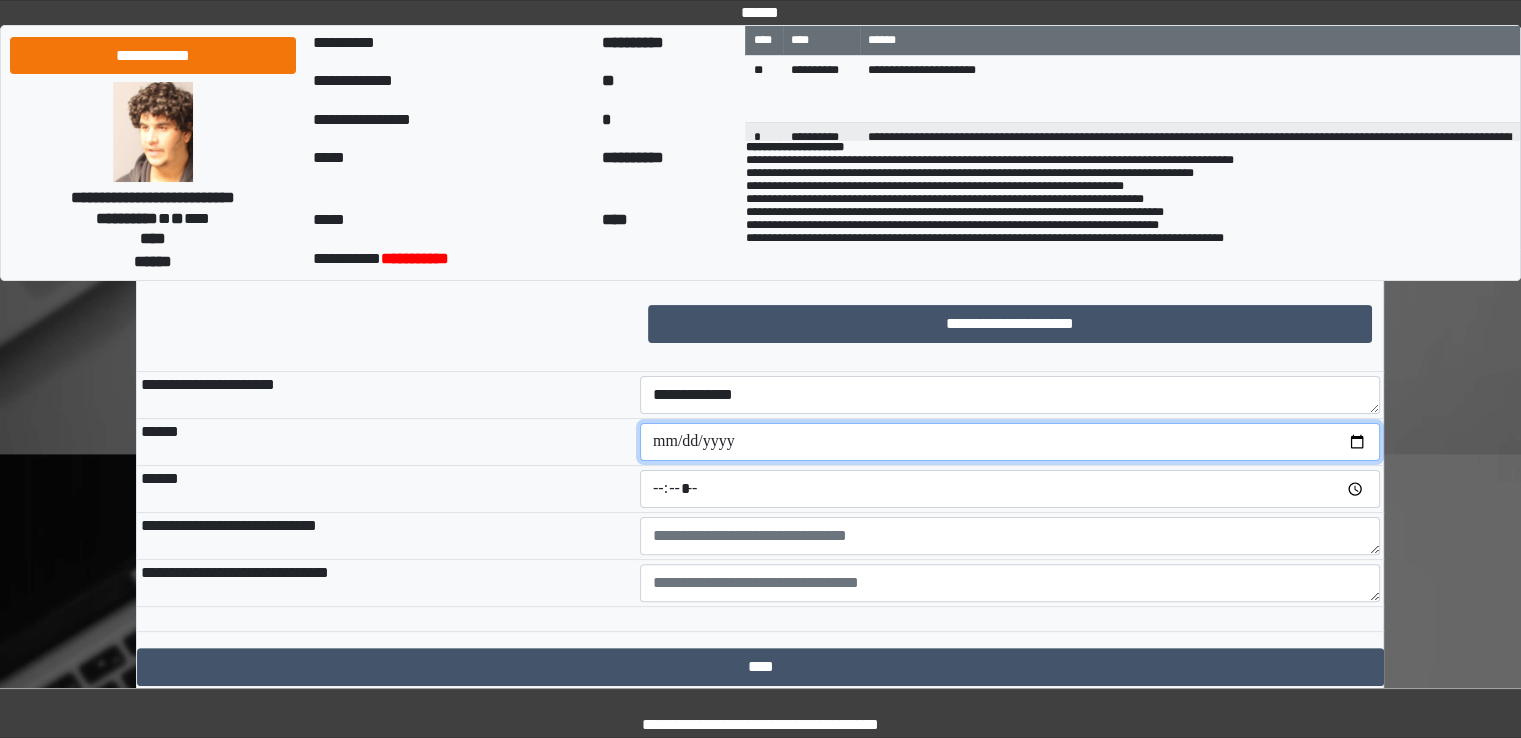 click at bounding box center [1010, 442] 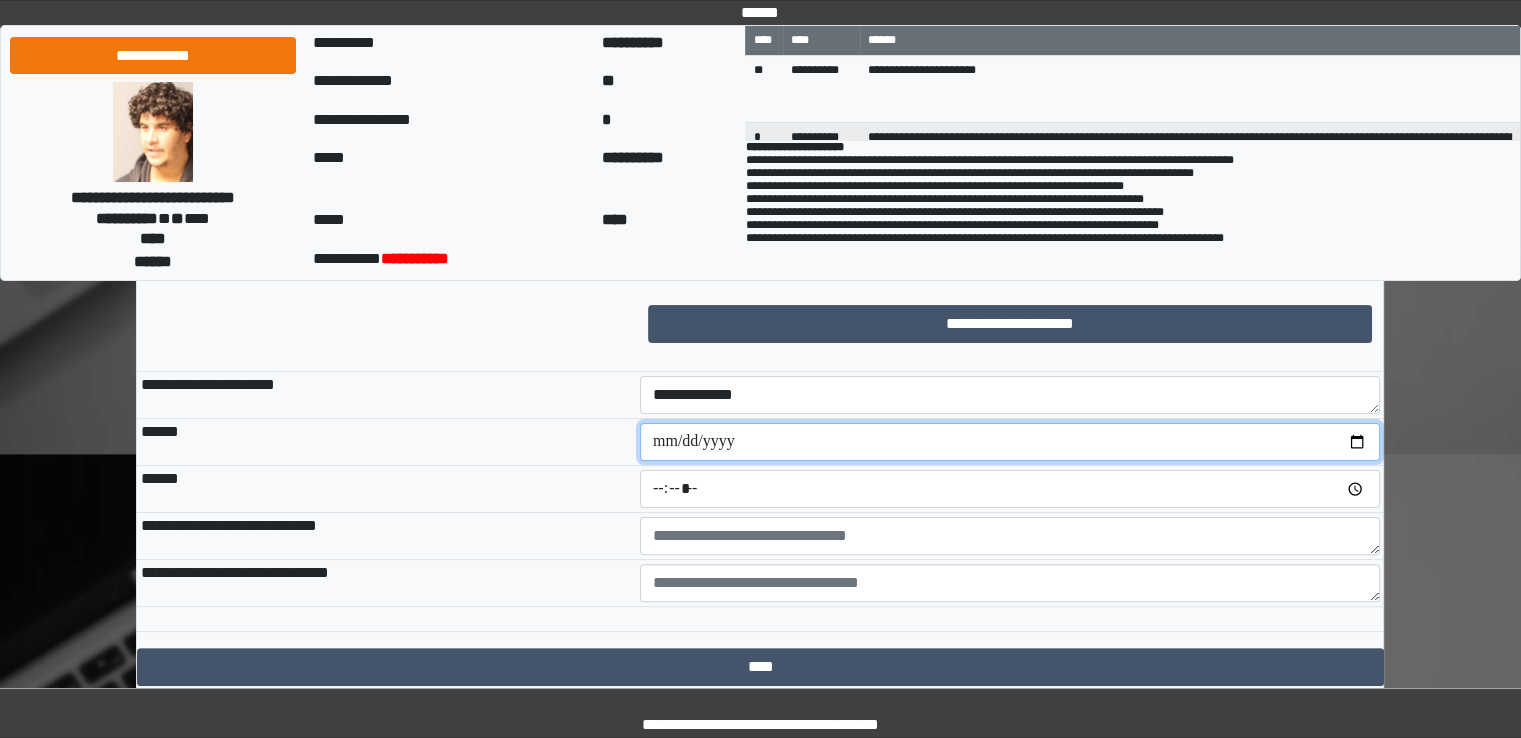 type on "**********" 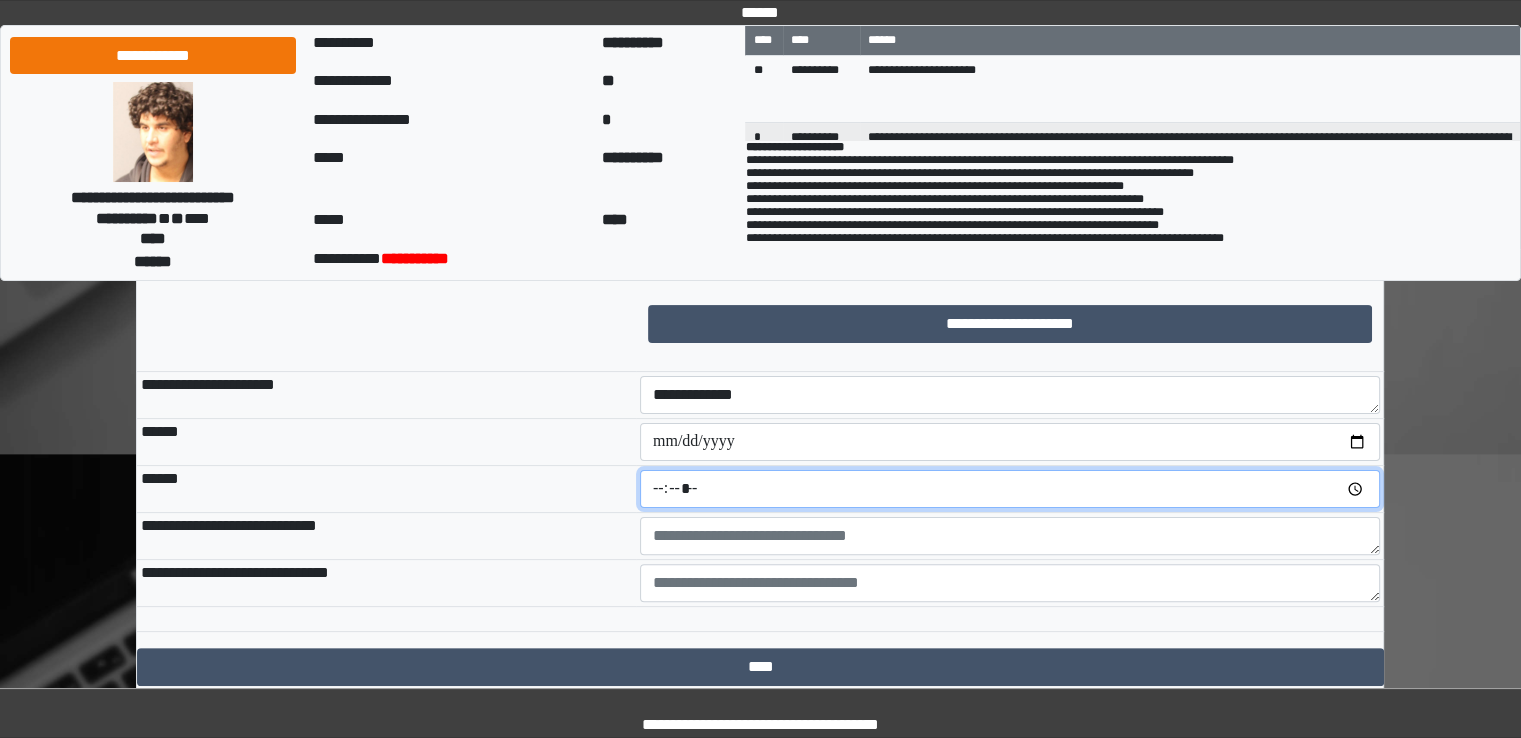 click at bounding box center (1010, 489) 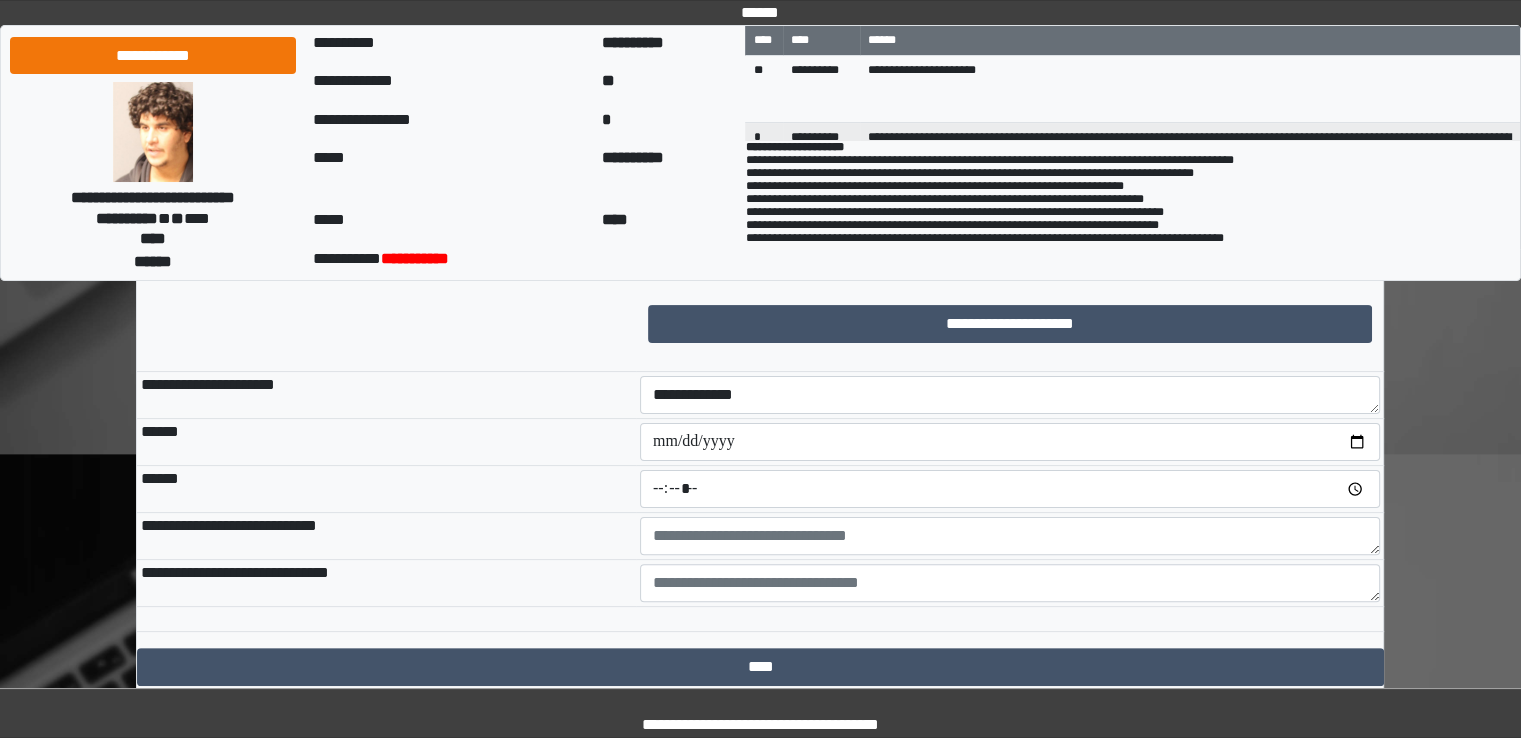 type on "*****" 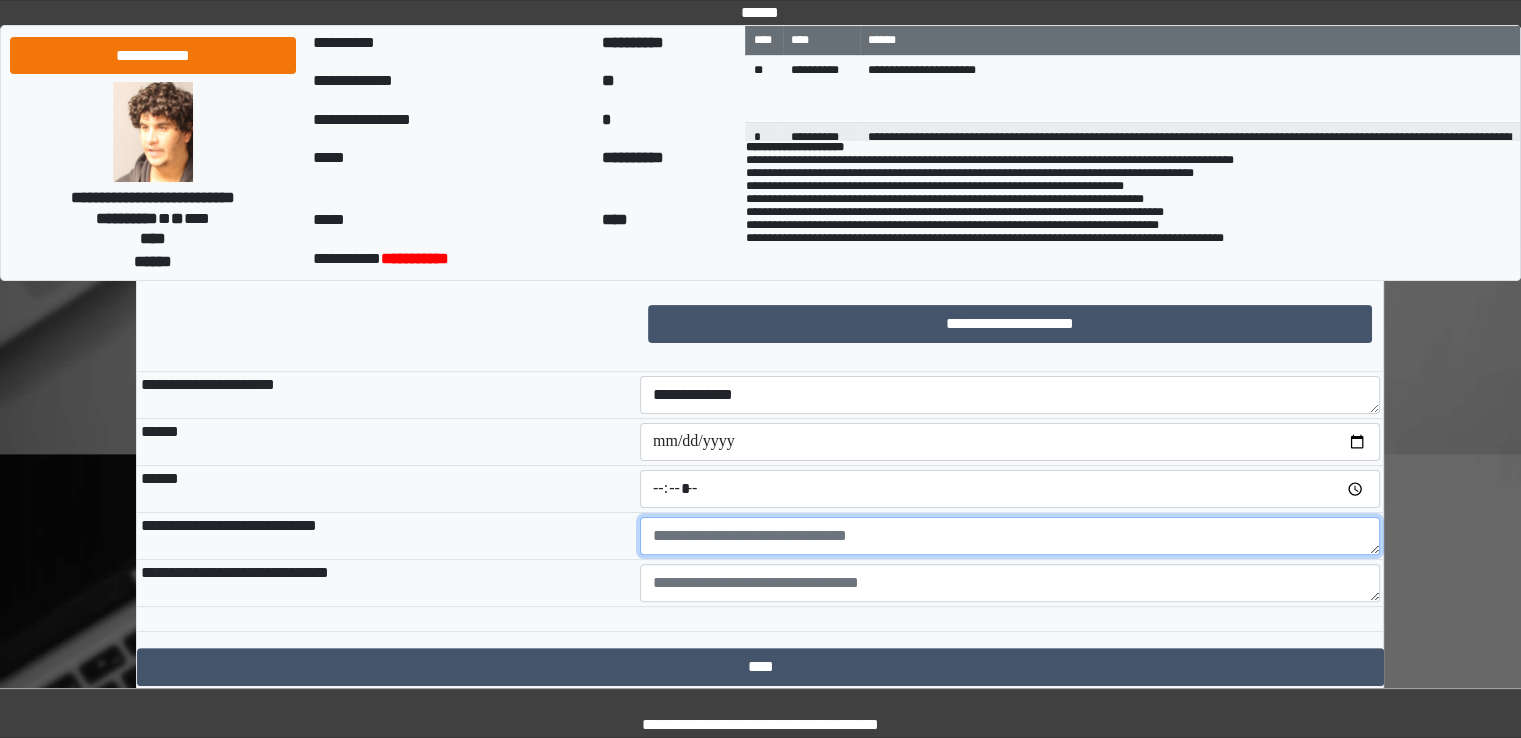 click at bounding box center (1010, 536) 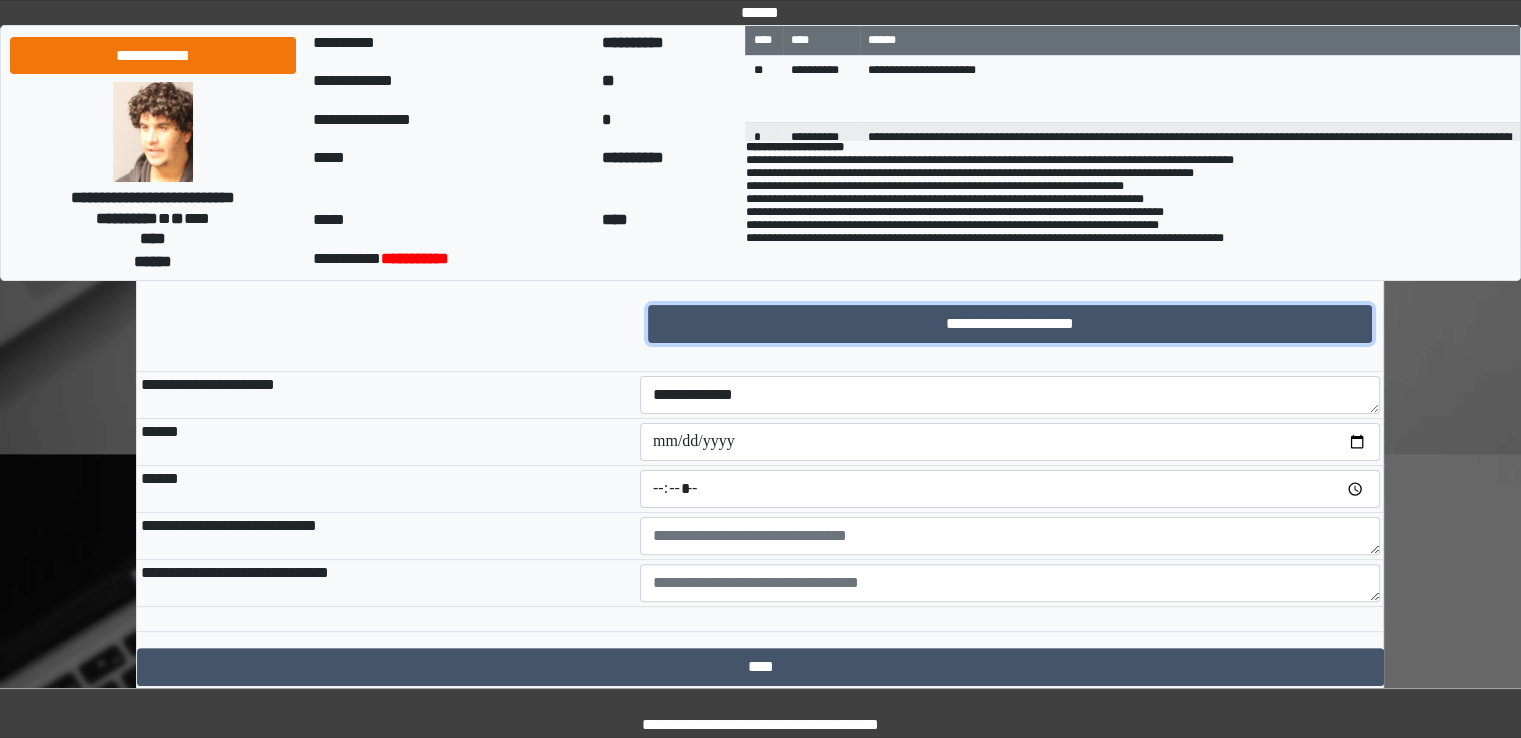 click on "**********" at bounding box center (1010, 324) 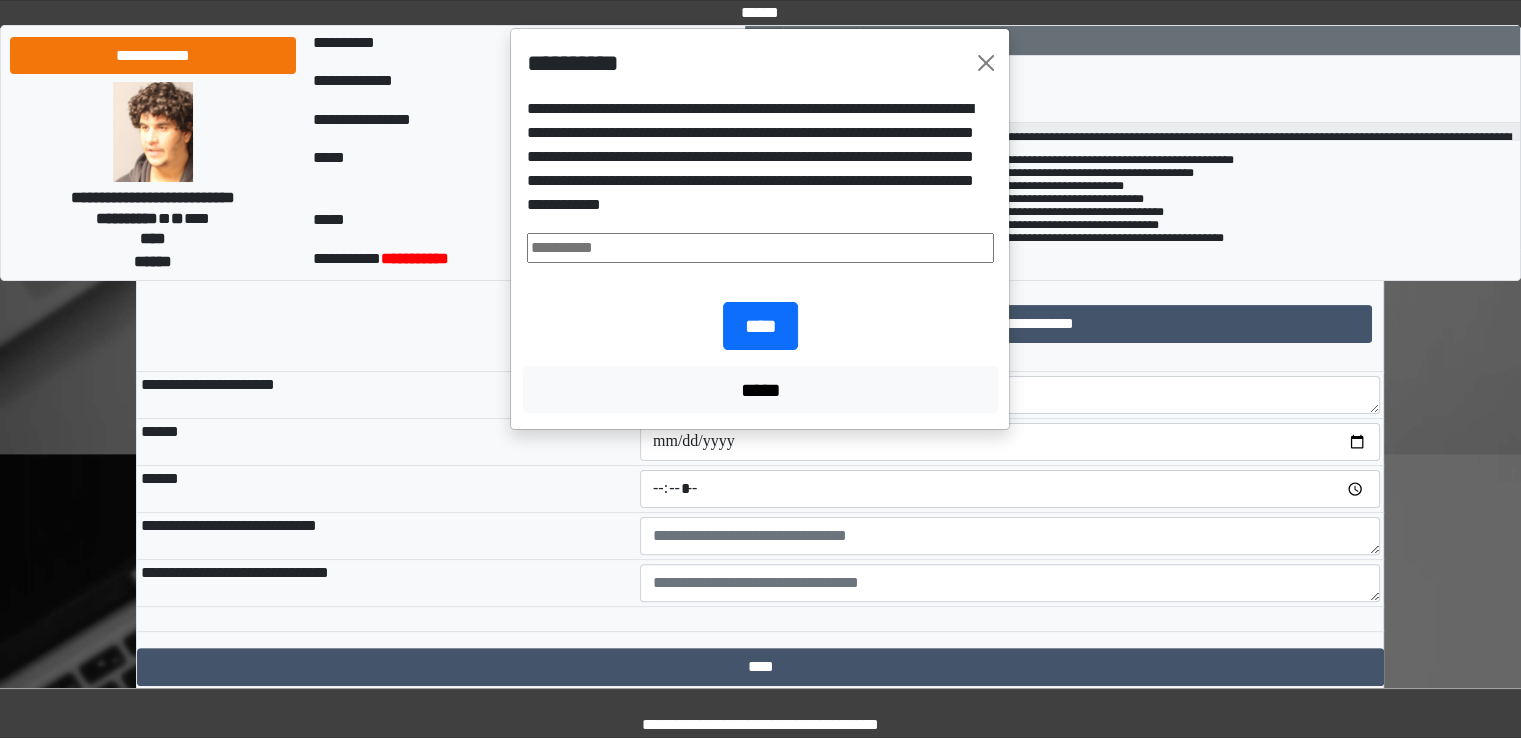 click at bounding box center [760, 248] 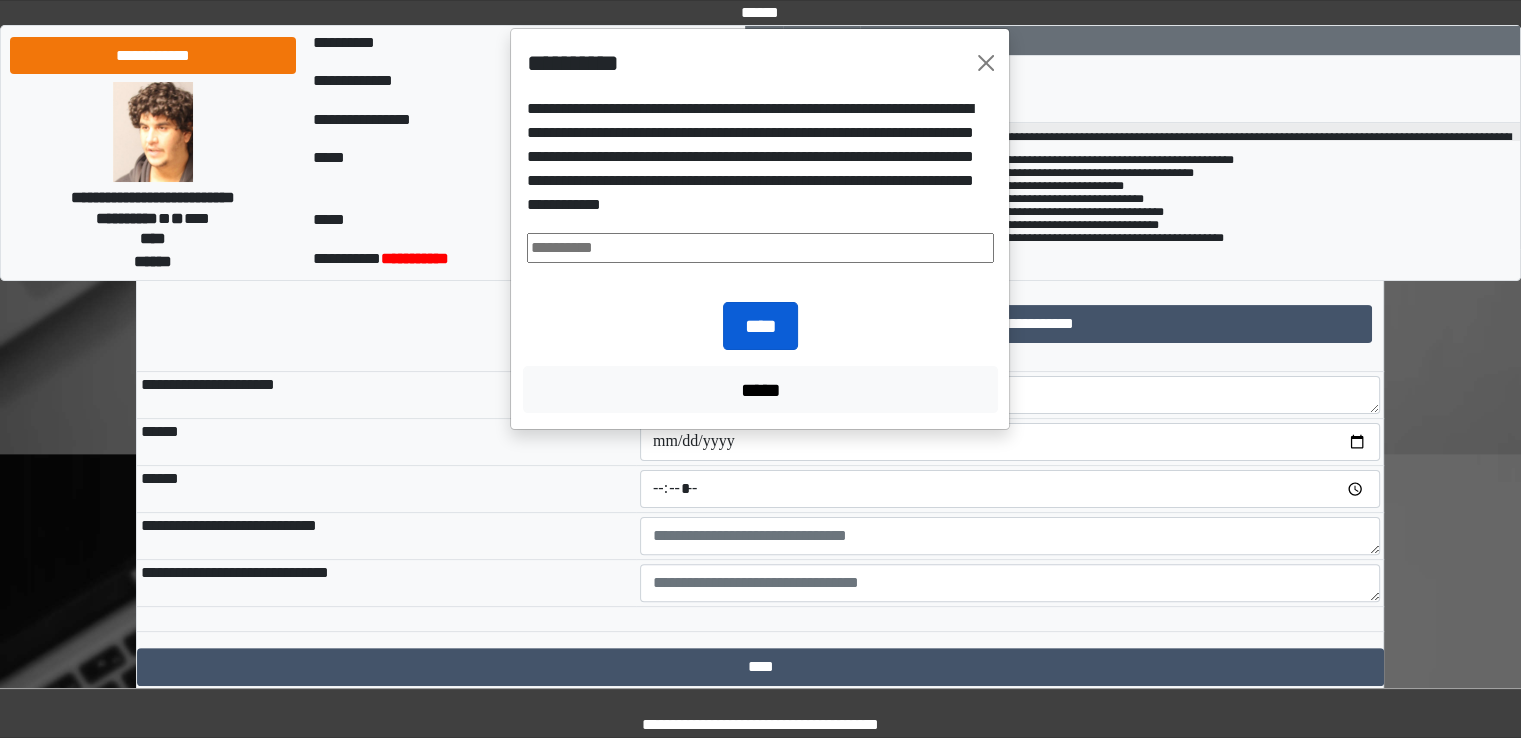 type on "**********" 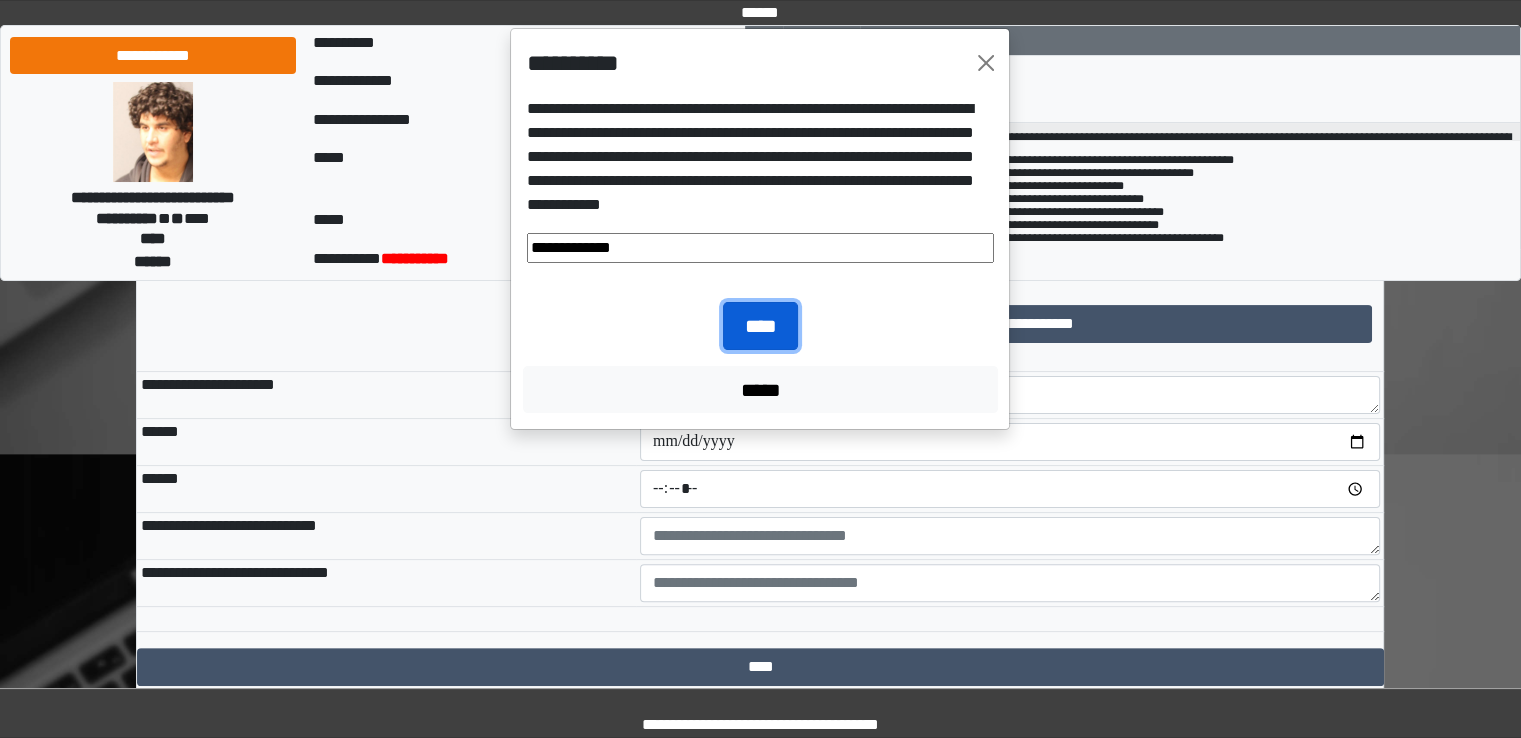 click on "****" at bounding box center [760, 326] 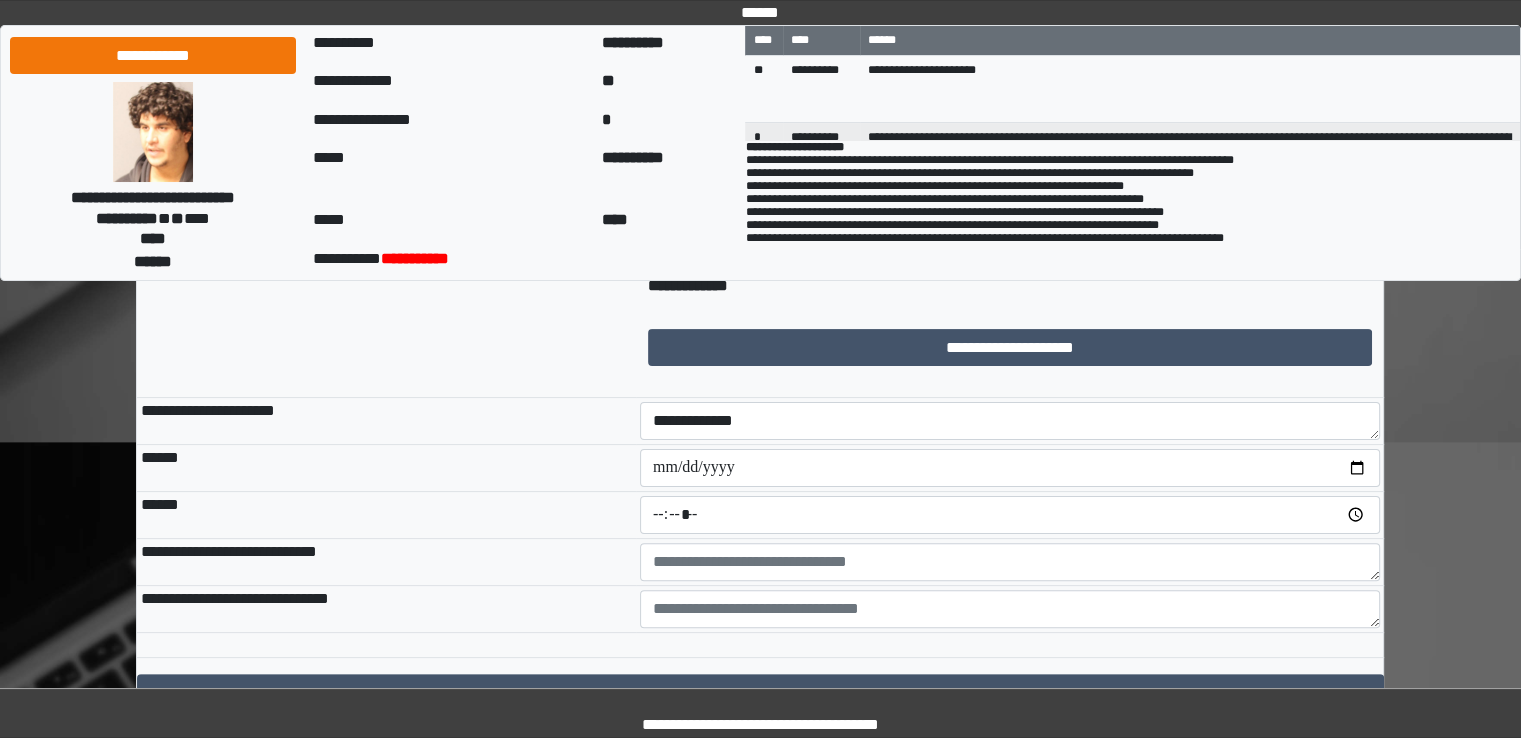 scroll, scrollTop: 511, scrollLeft: 0, axis: vertical 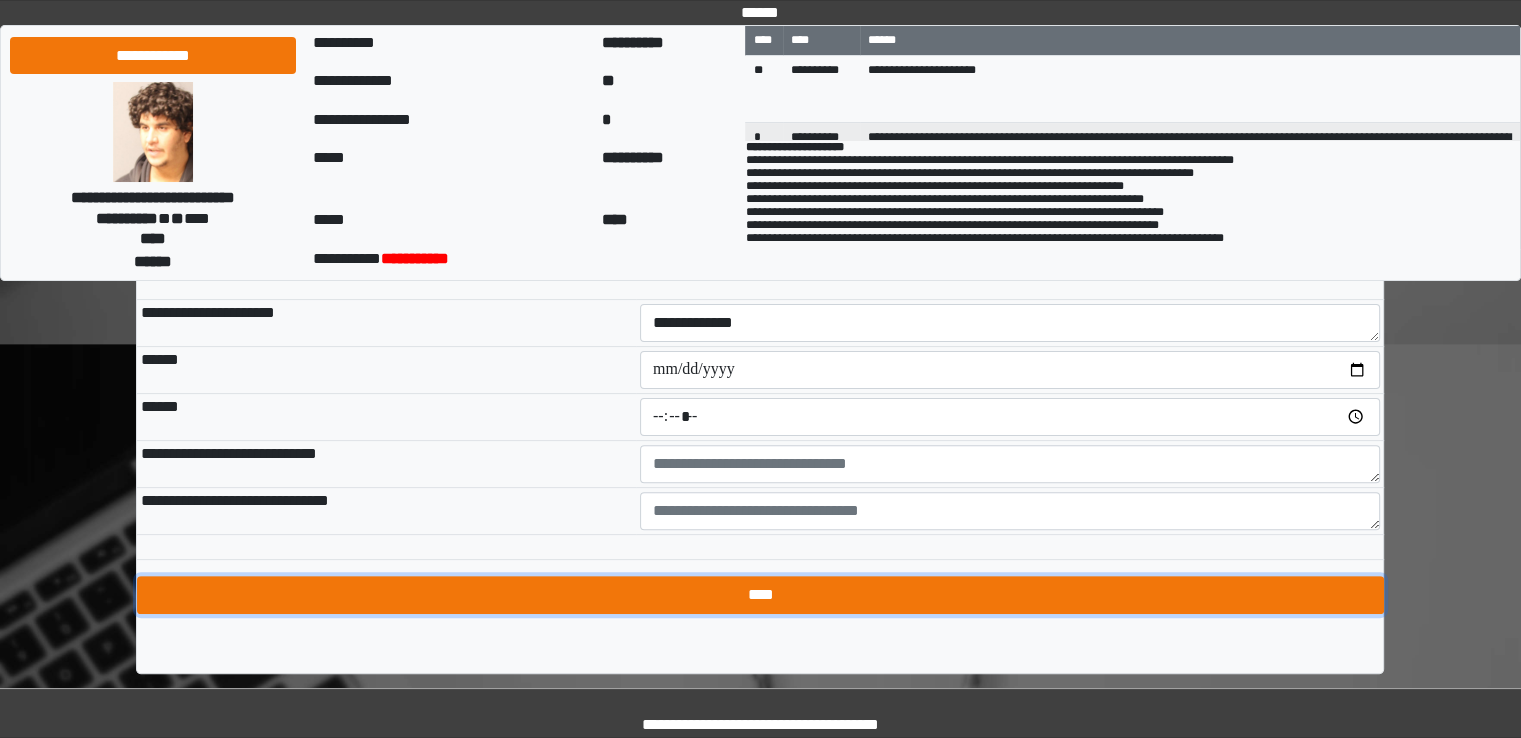 click on "****" at bounding box center (760, 595) 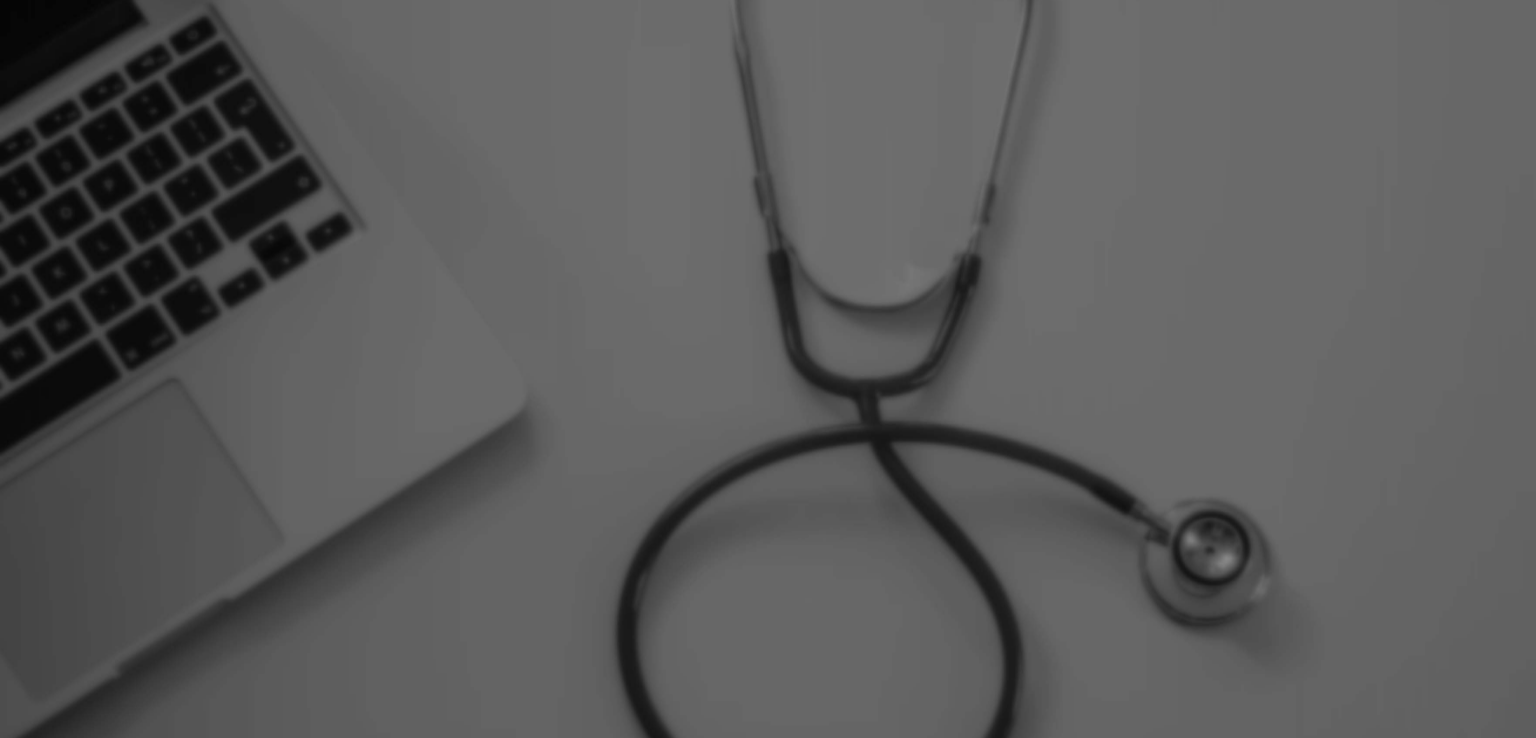 scroll, scrollTop: 0, scrollLeft: 0, axis: both 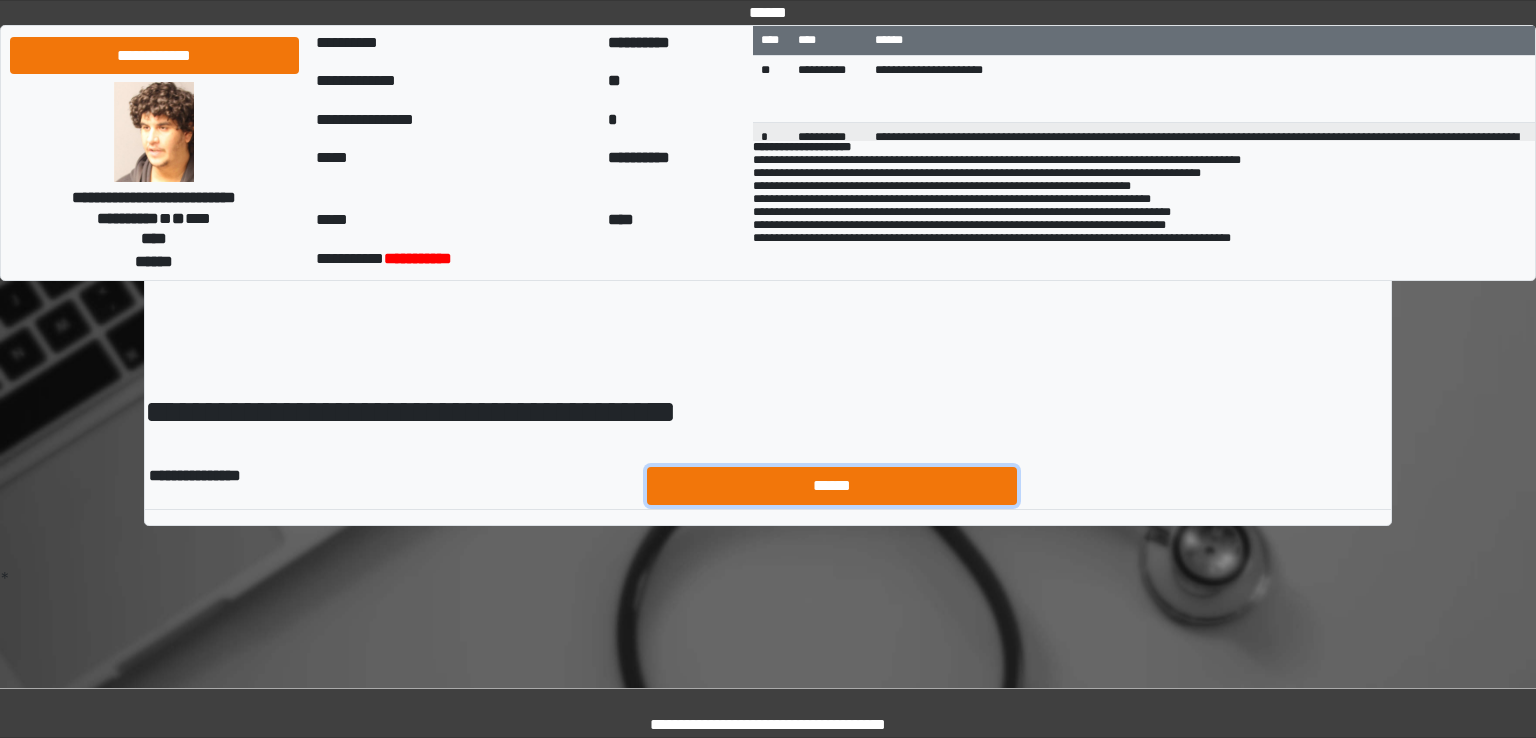 click on "******" at bounding box center [832, 486] 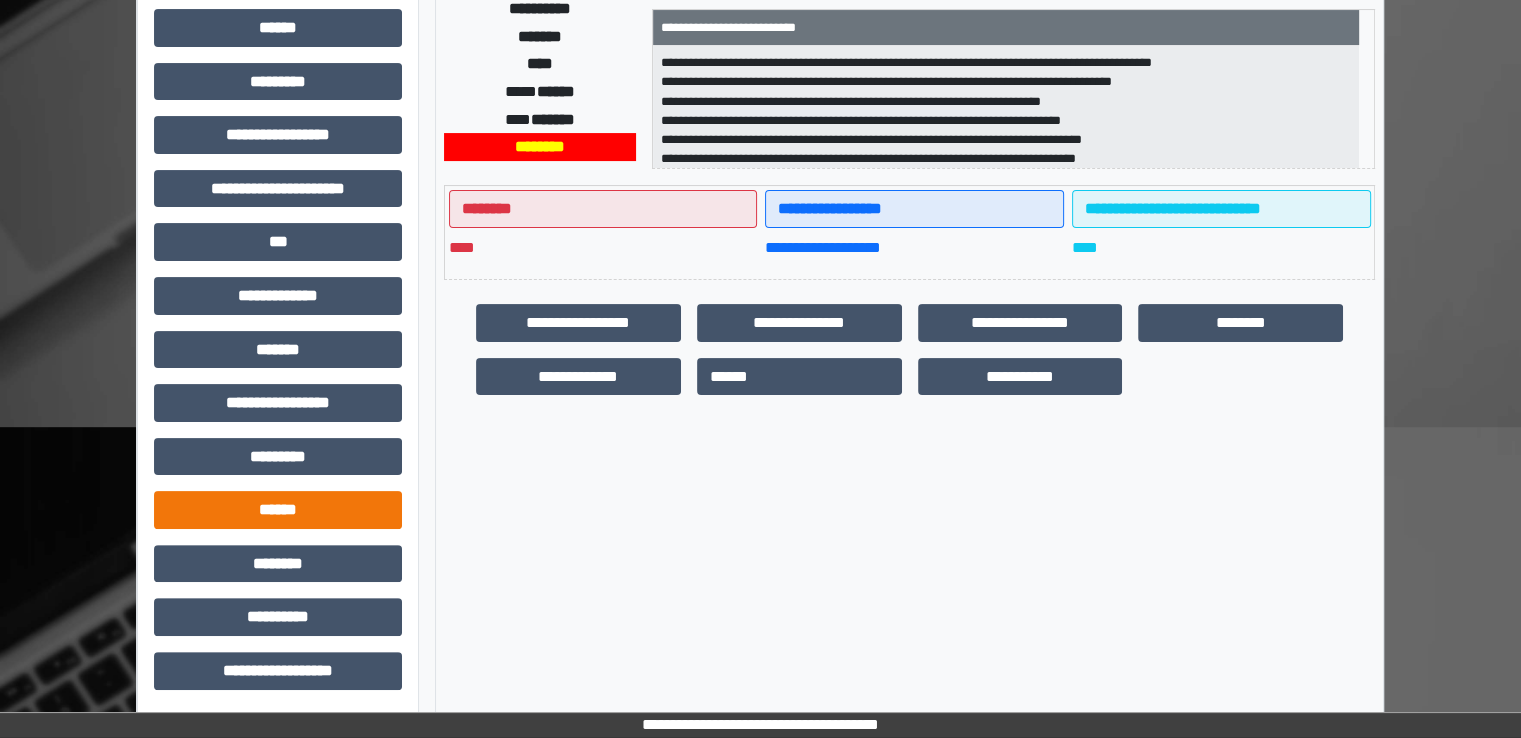 scroll, scrollTop: 428, scrollLeft: 0, axis: vertical 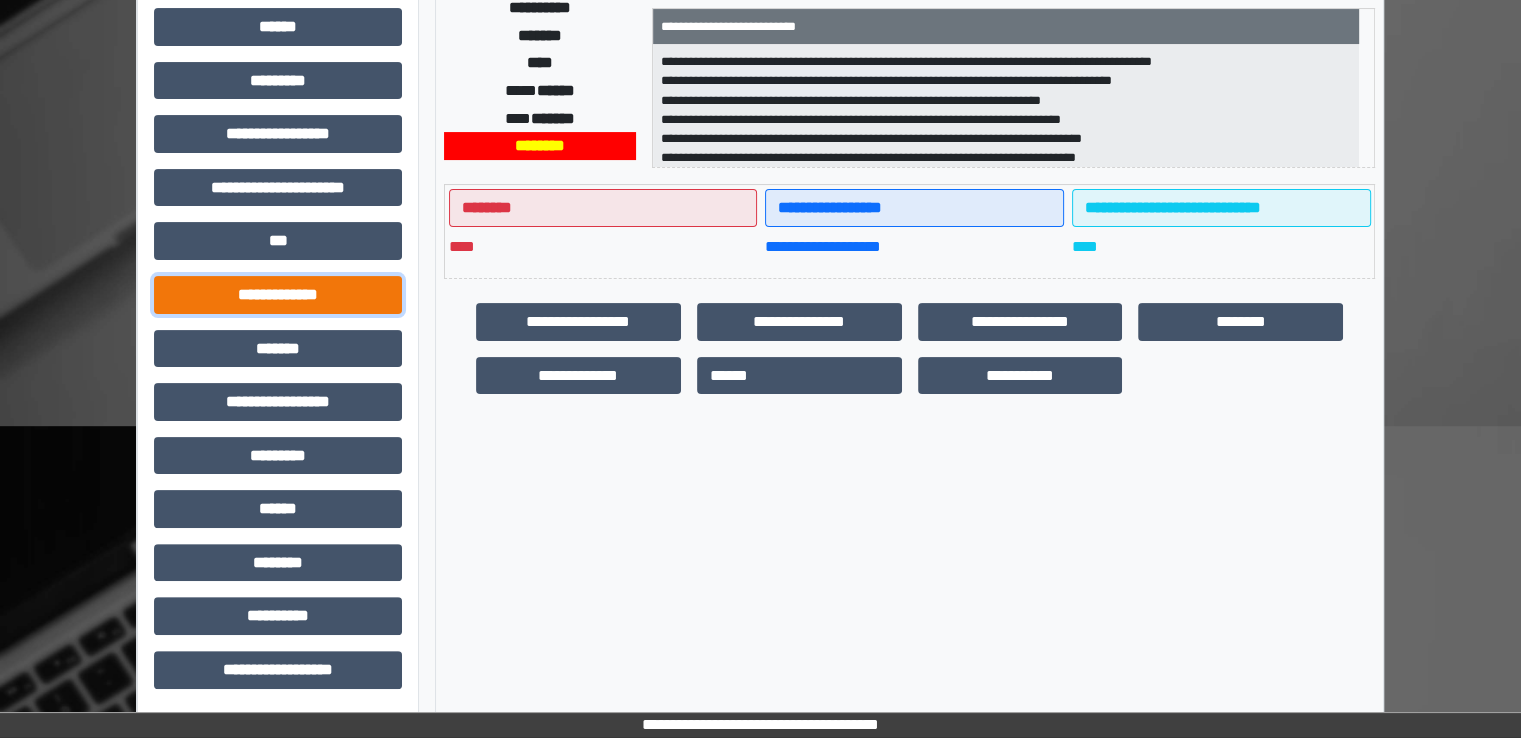 click on "**********" at bounding box center (278, 295) 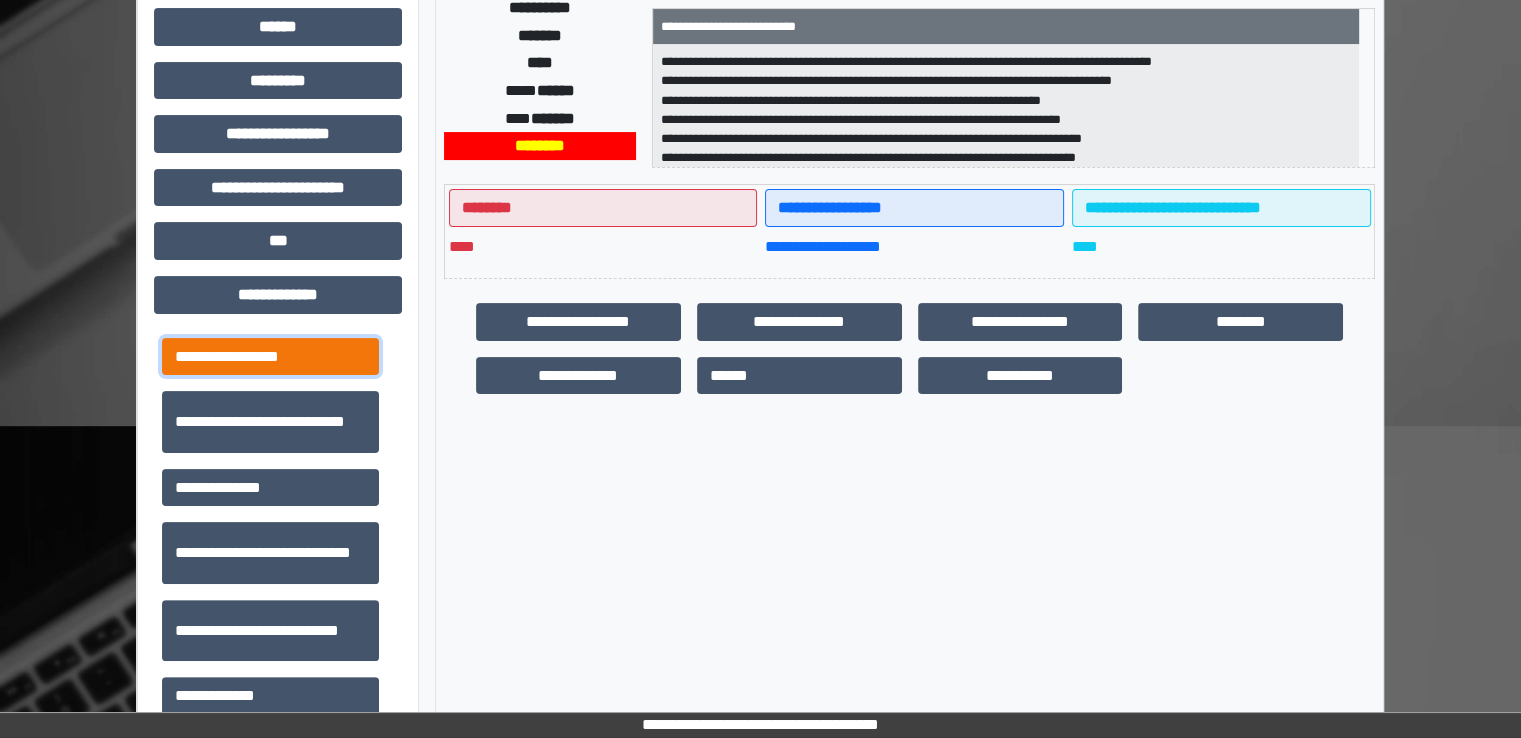 click on "**********" at bounding box center (270, 357) 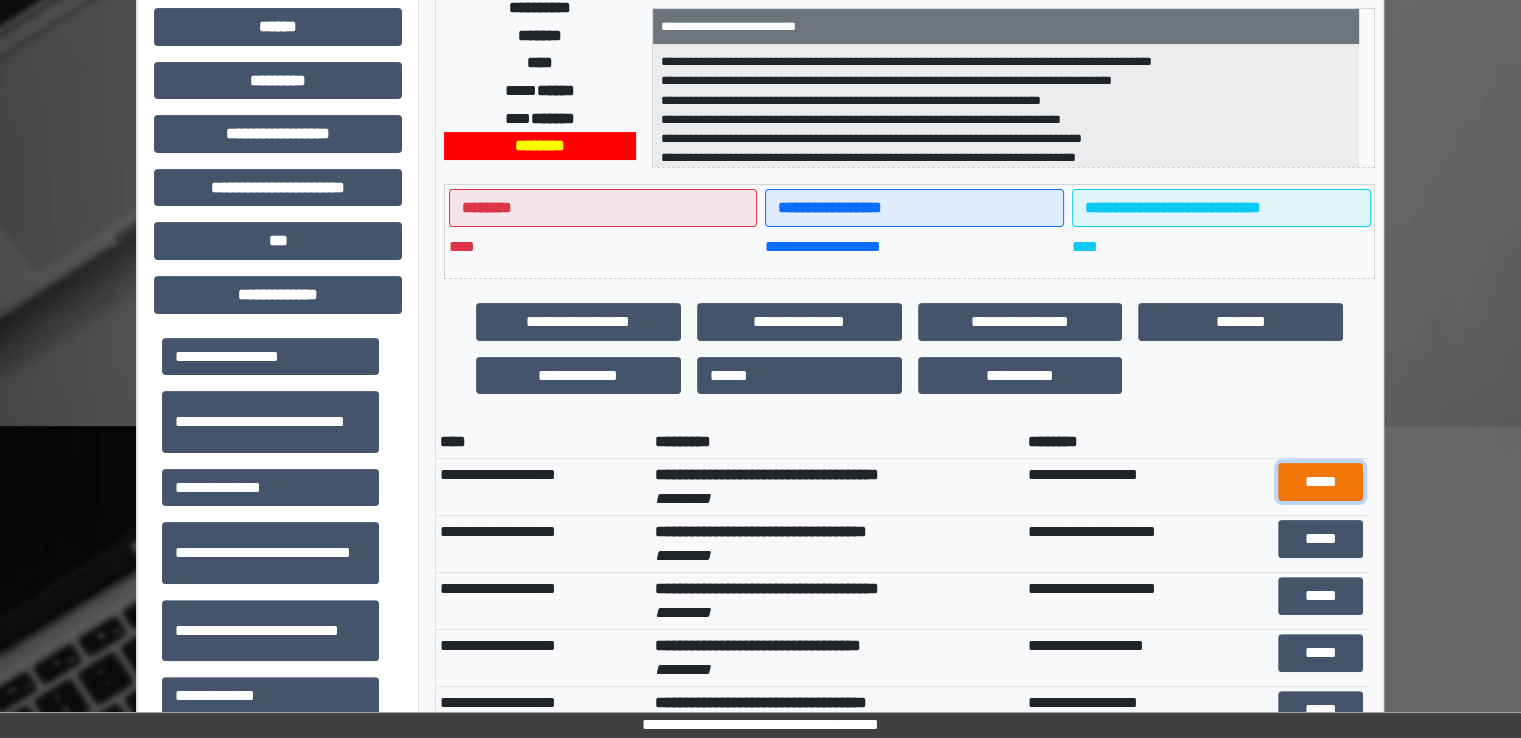 click on "*****" at bounding box center (1320, 482) 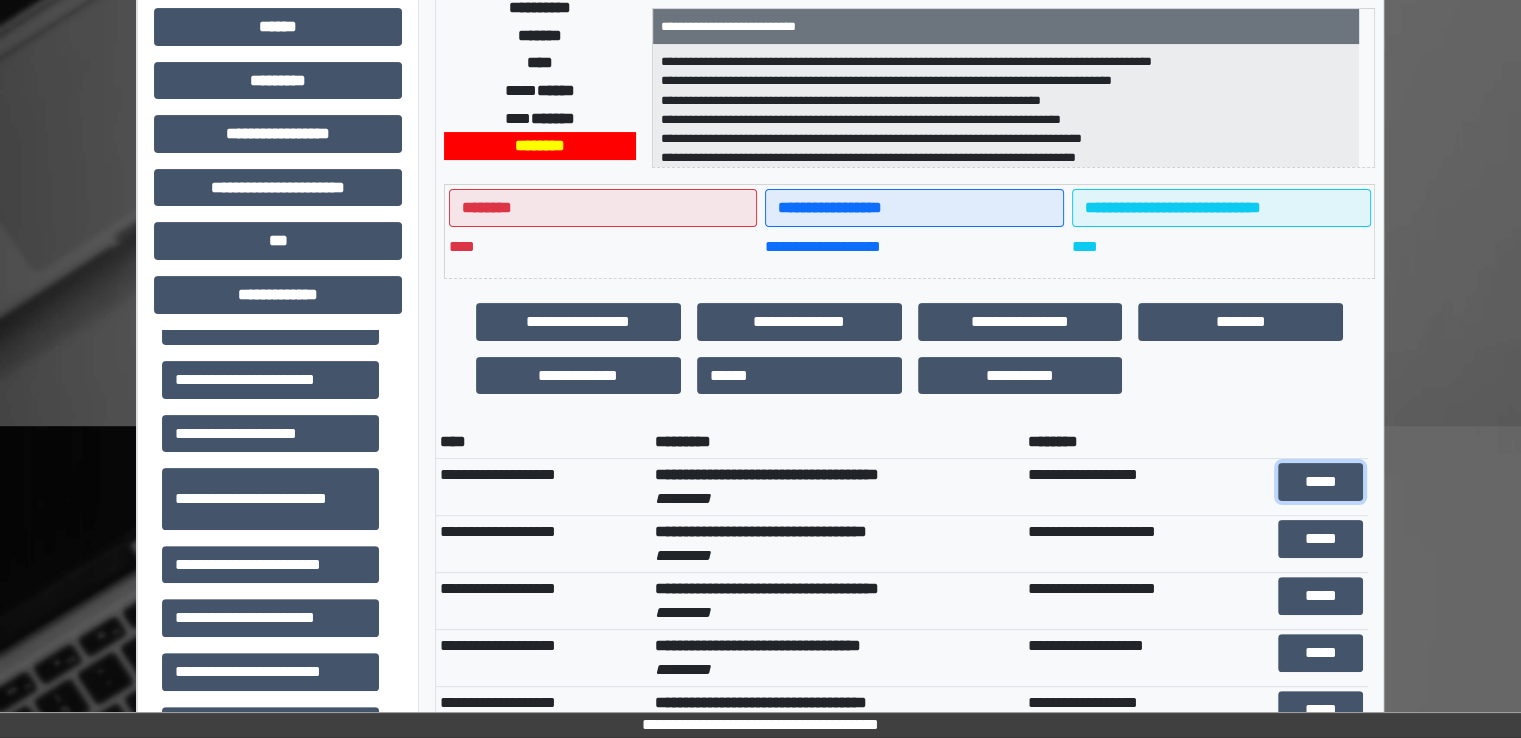 scroll, scrollTop: 400, scrollLeft: 0, axis: vertical 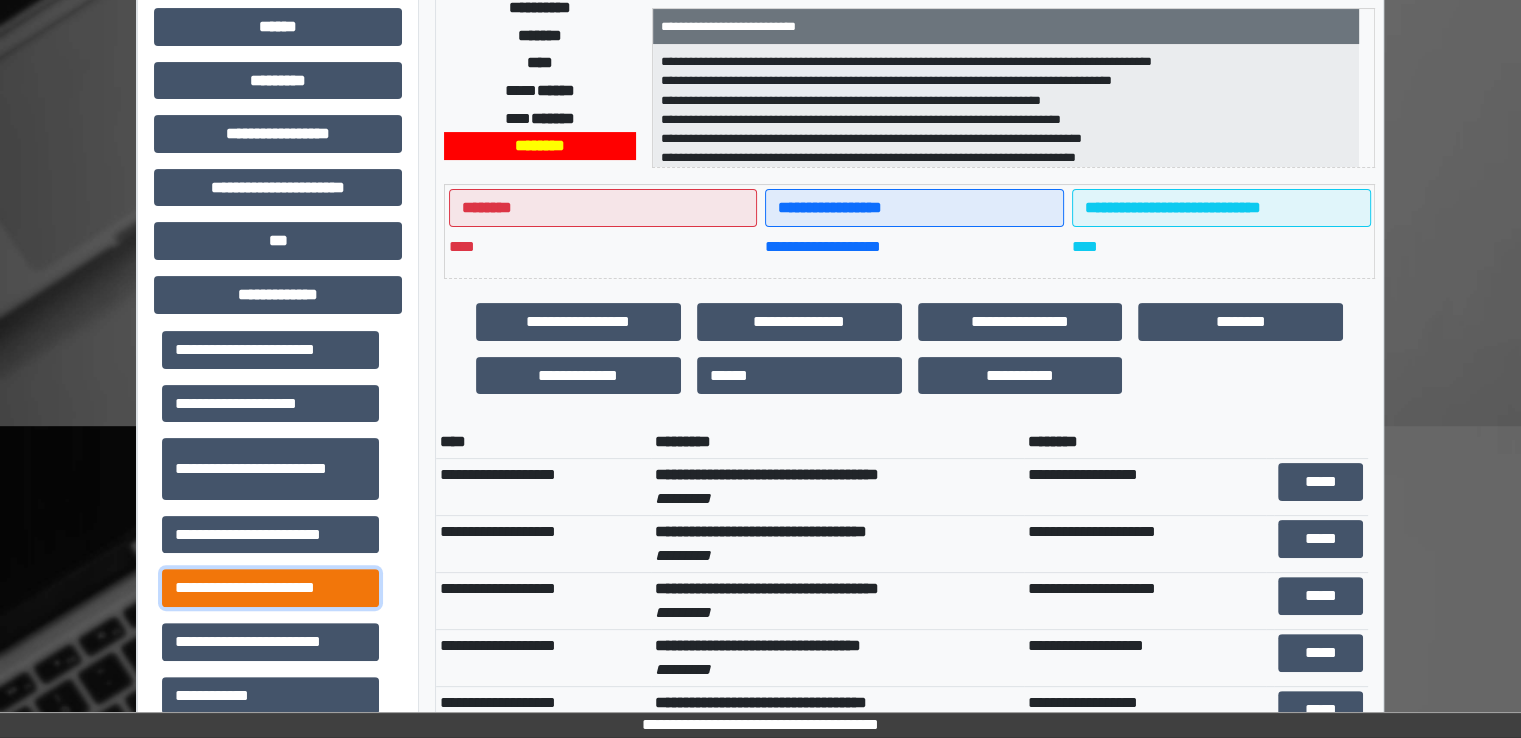 click on "**********" at bounding box center [270, 588] 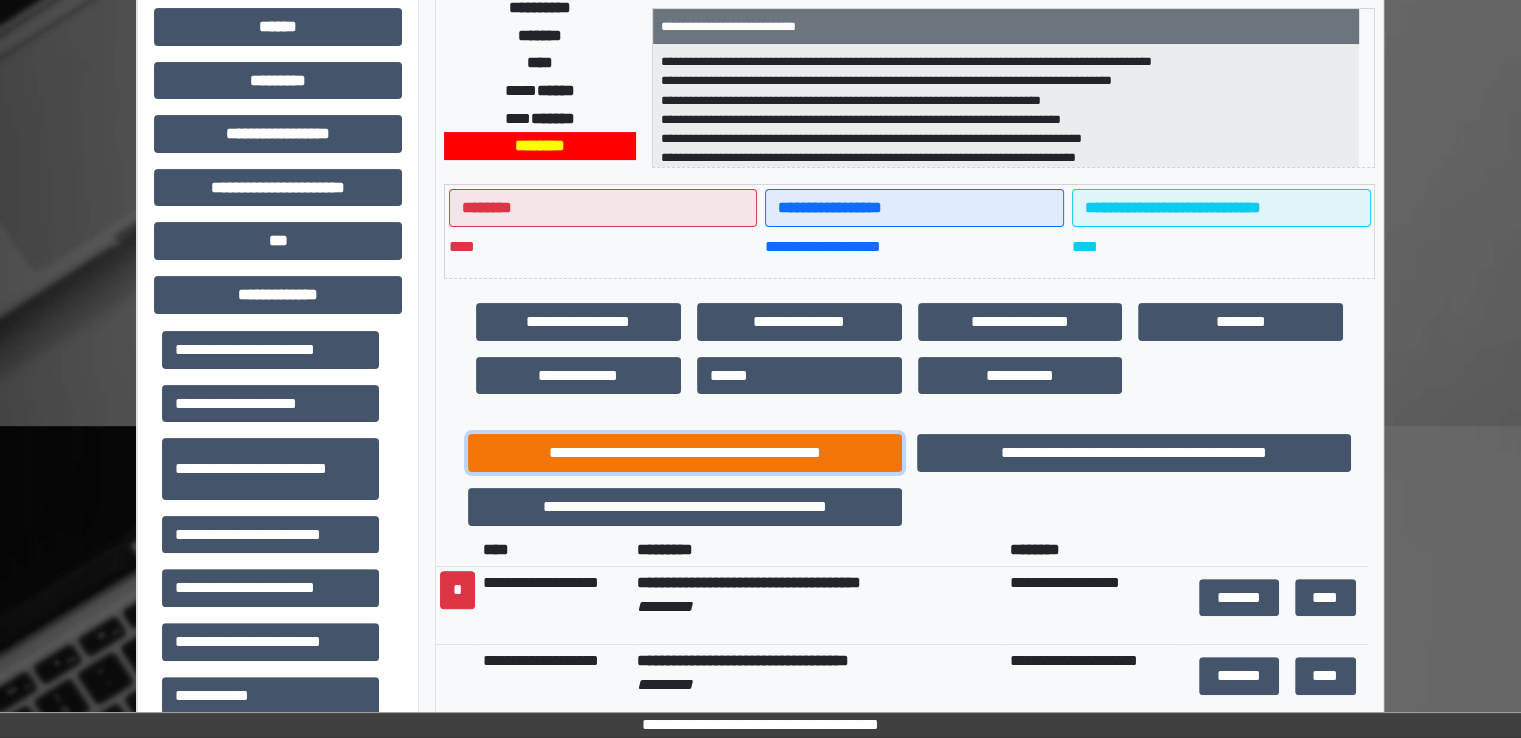 click on "**********" at bounding box center (685, 453) 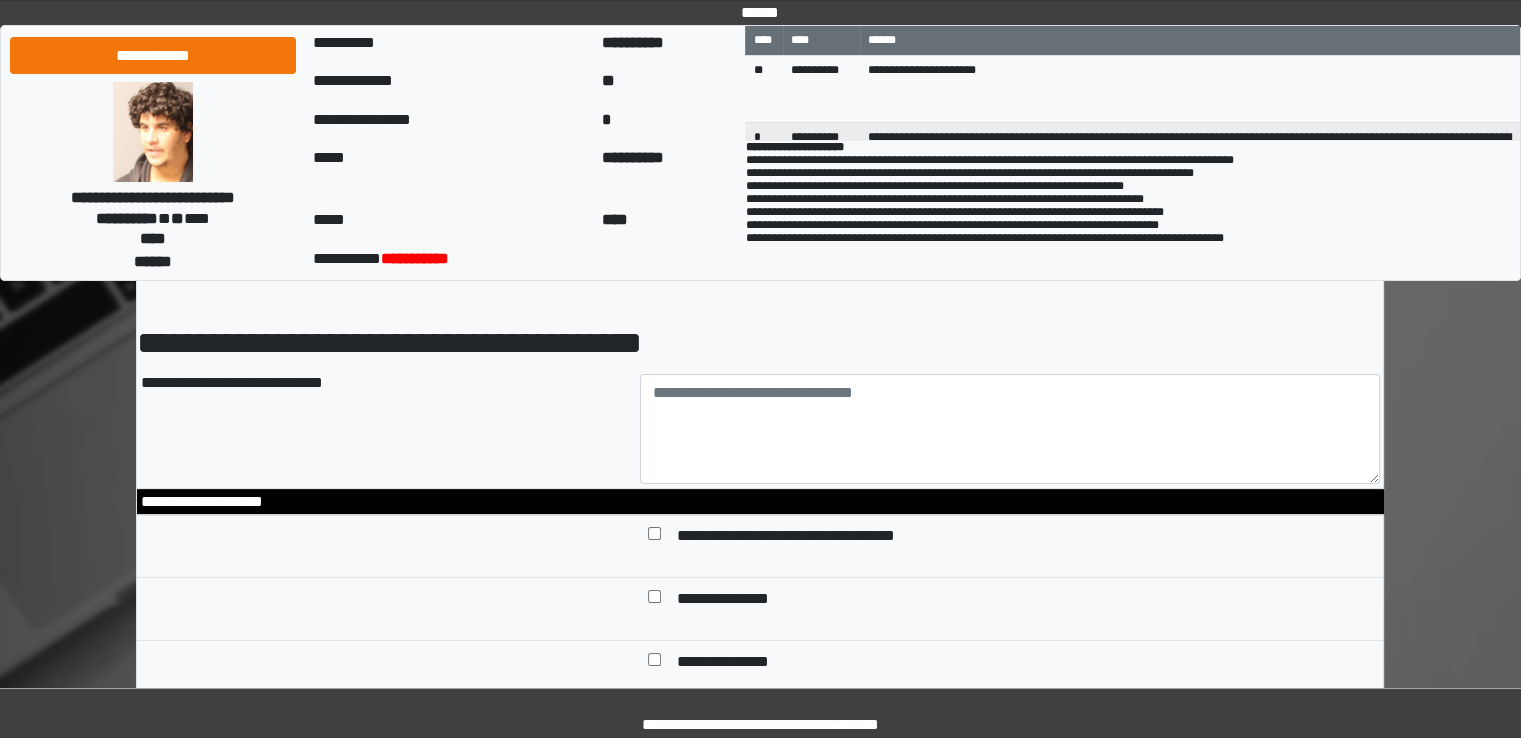 scroll, scrollTop: 100, scrollLeft: 0, axis: vertical 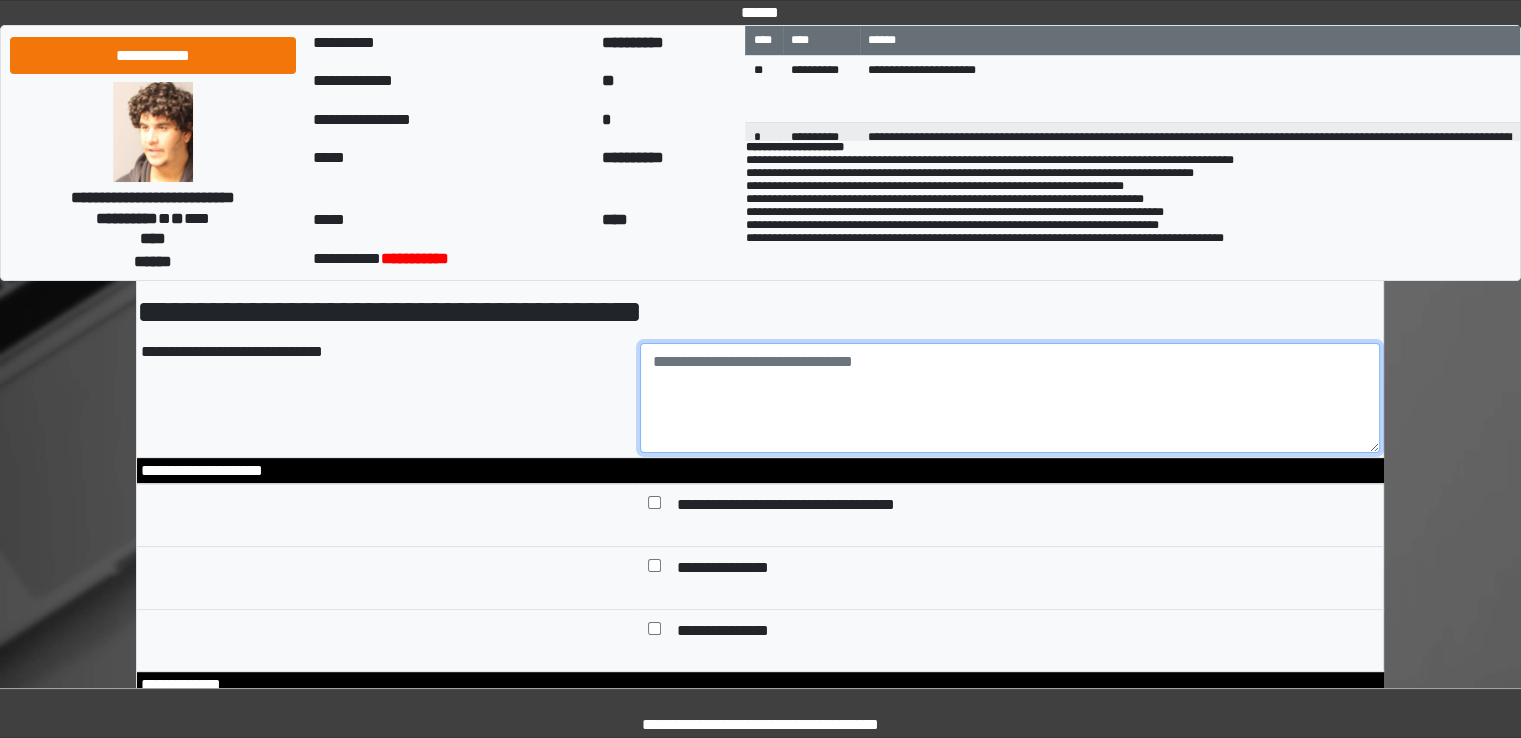 click at bounding box center (1010, 398) 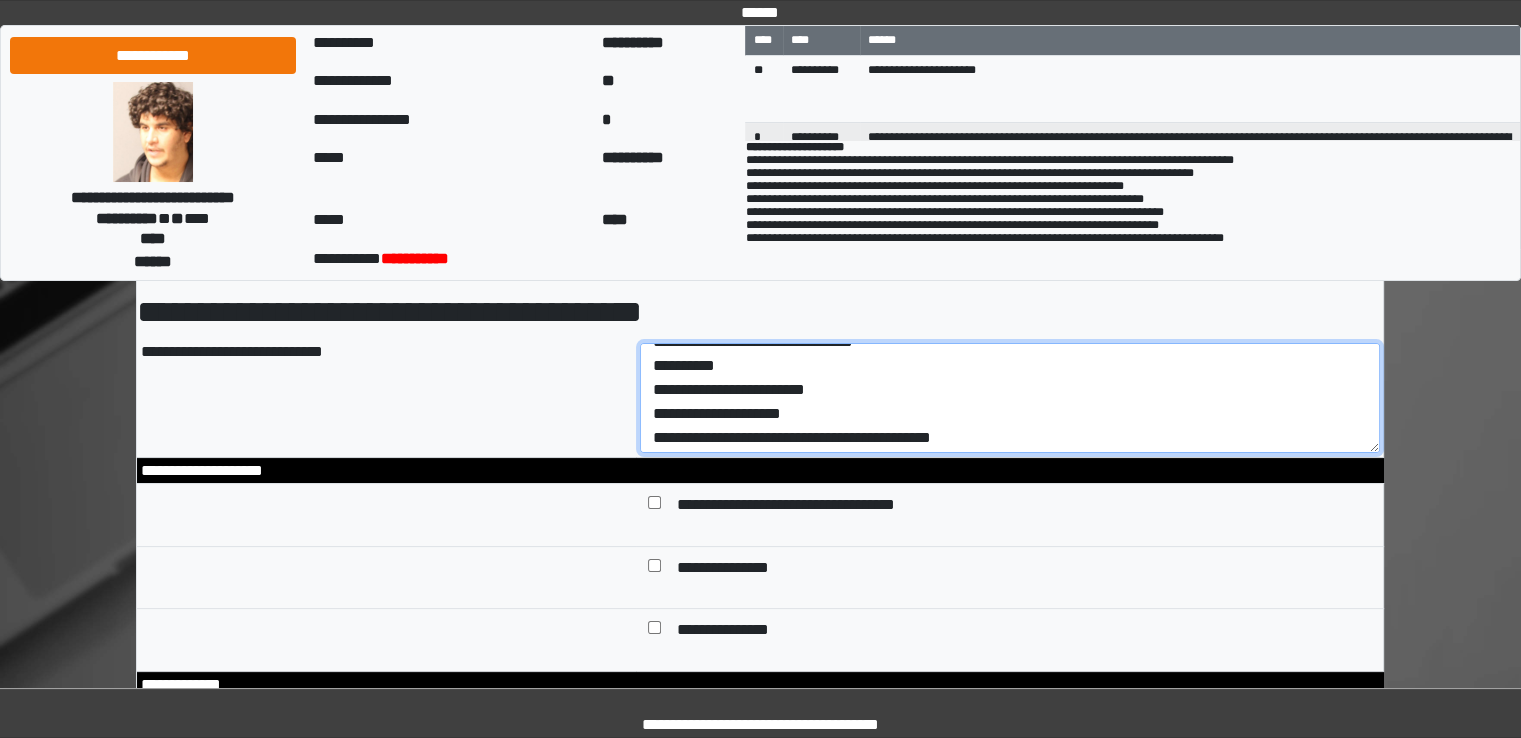scroll, scrollTop: 0, scrollLeft: 0, axis: both 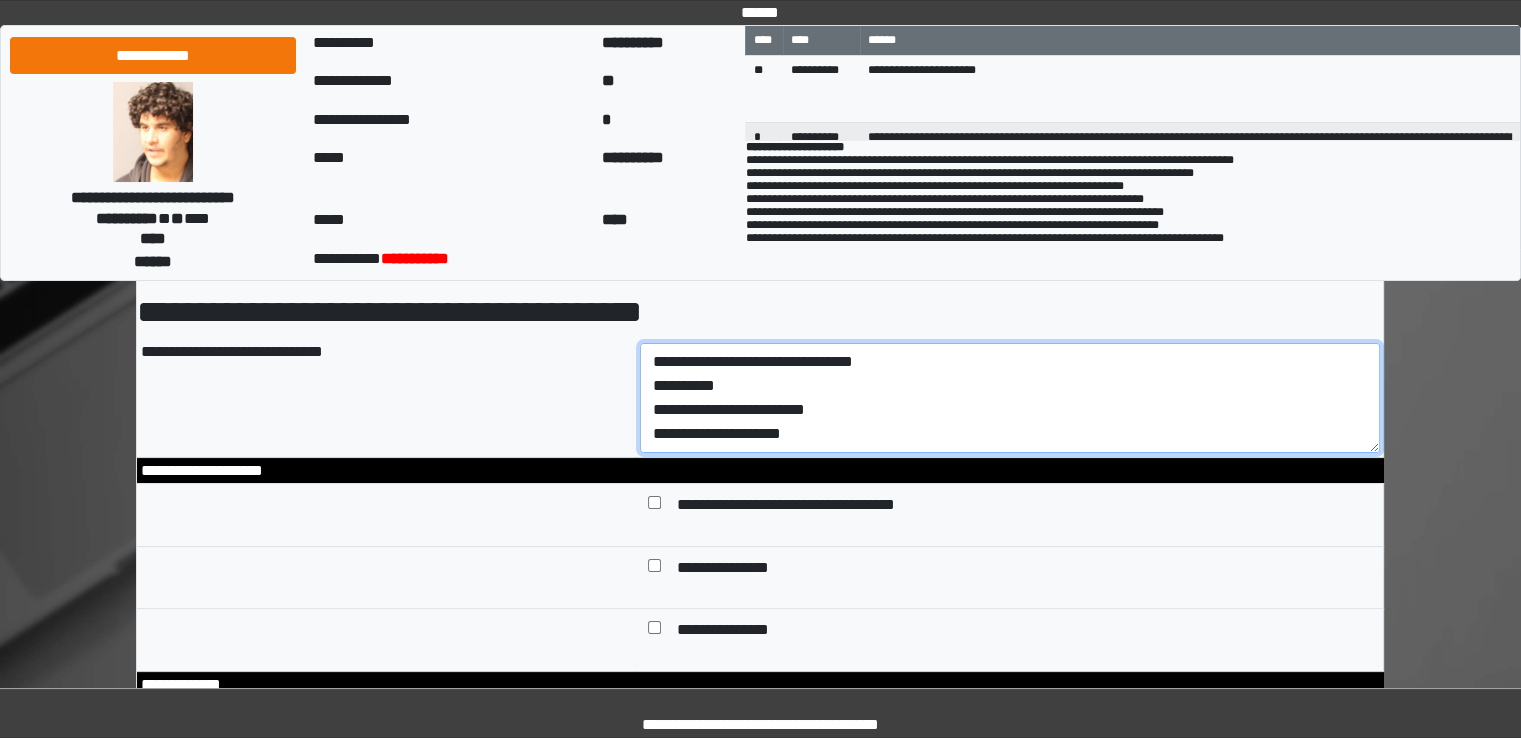 click on "**********" at bounding box center [1010, 398] 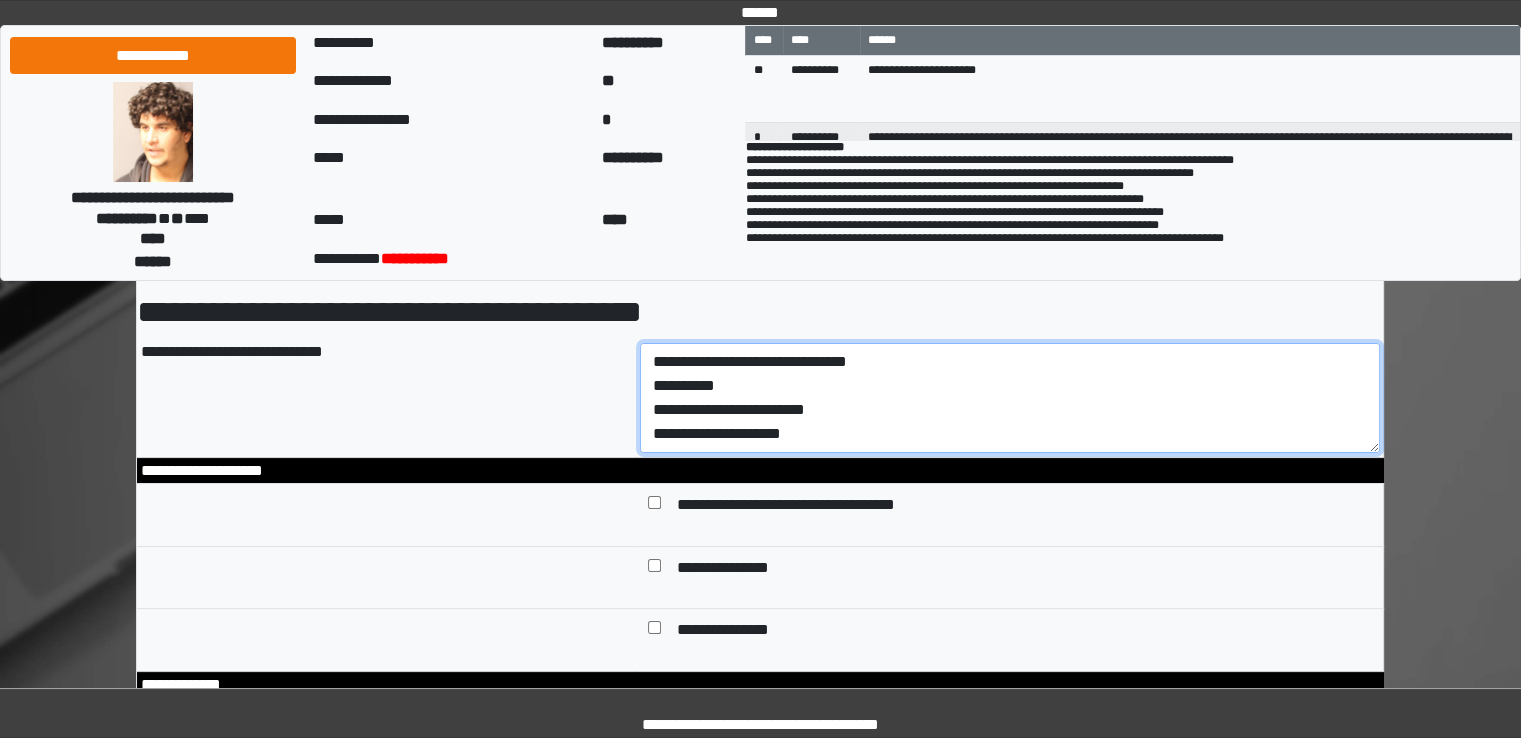 click on "**********" at bounding box center [1010, 398] 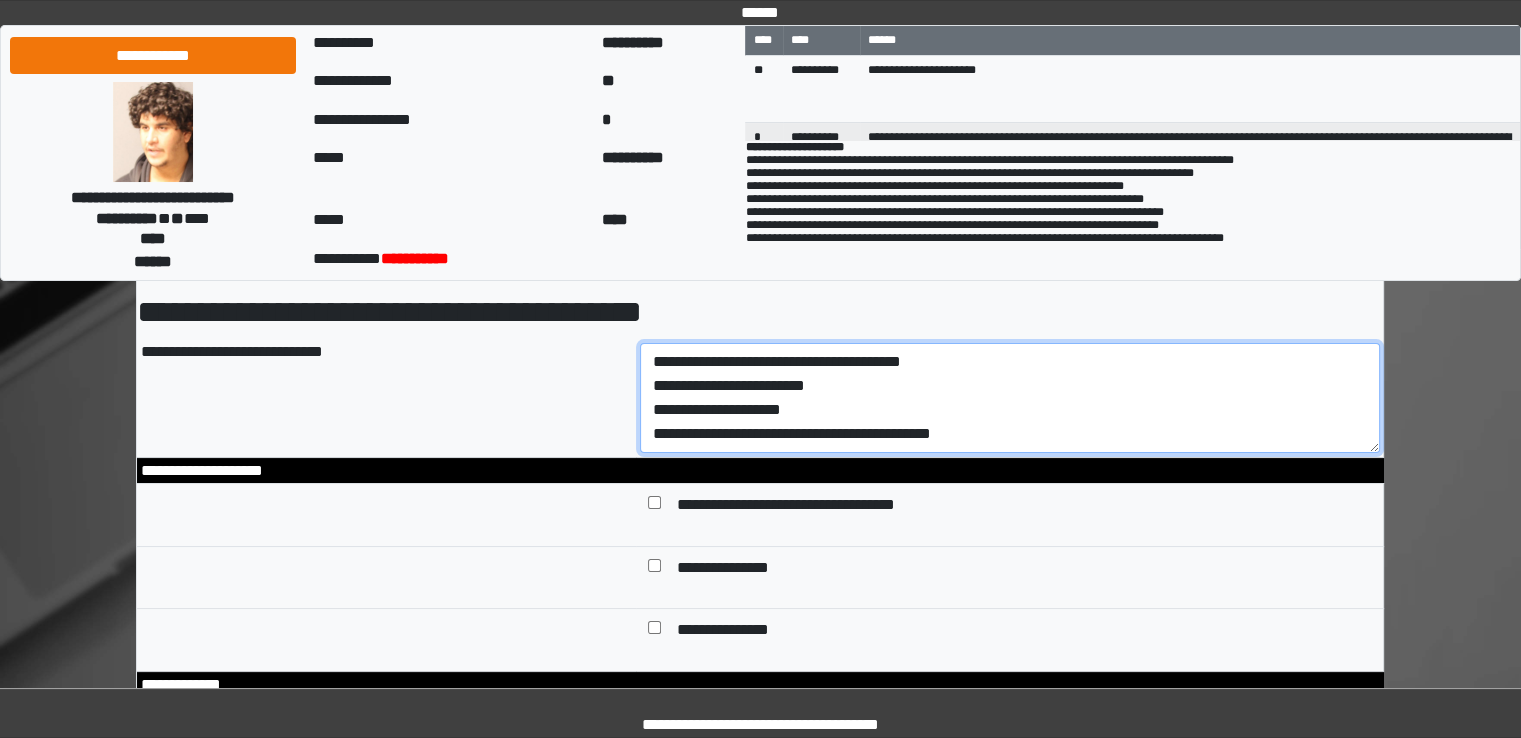 scroll, scrollTop: 24, scrollLeft: 0, axis: vertical 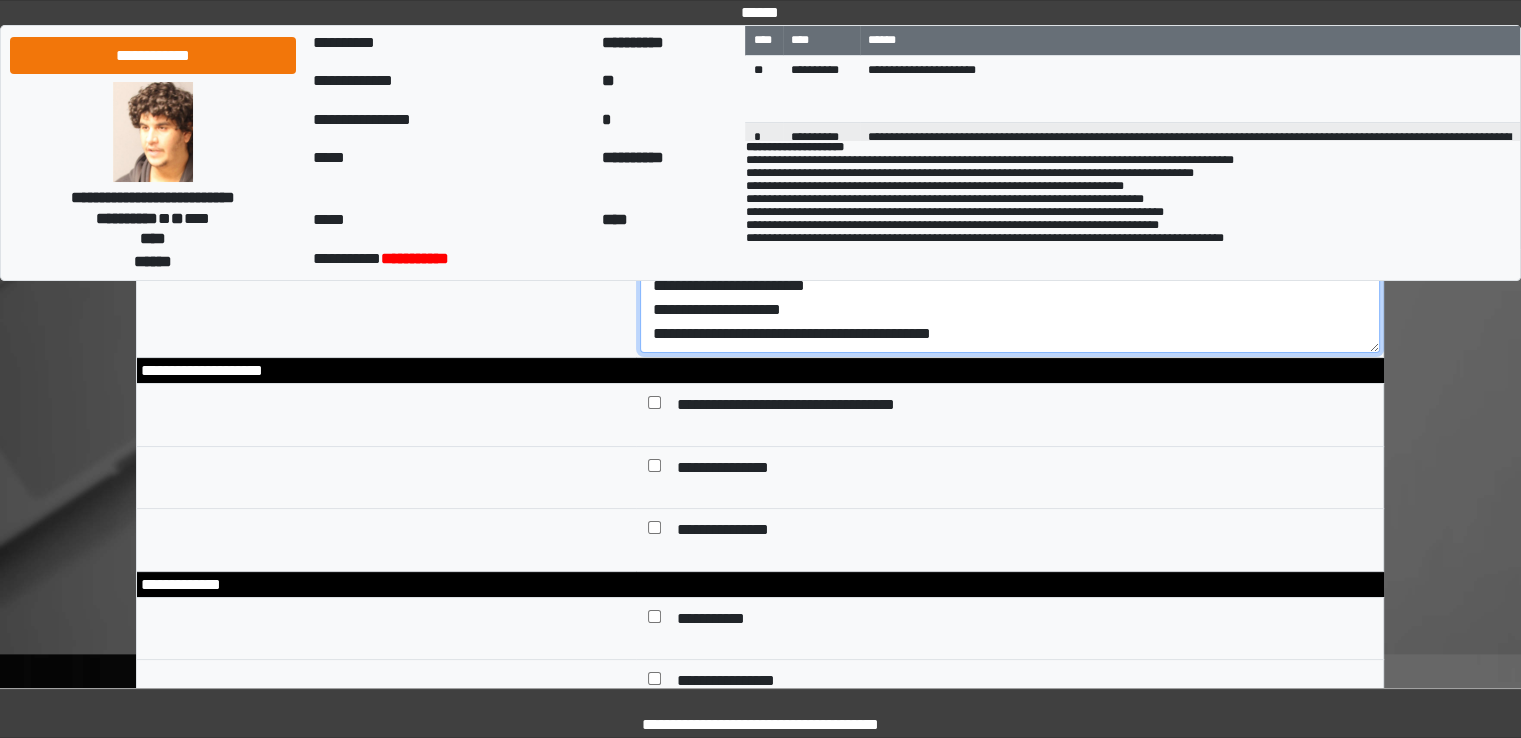 type on "**********" 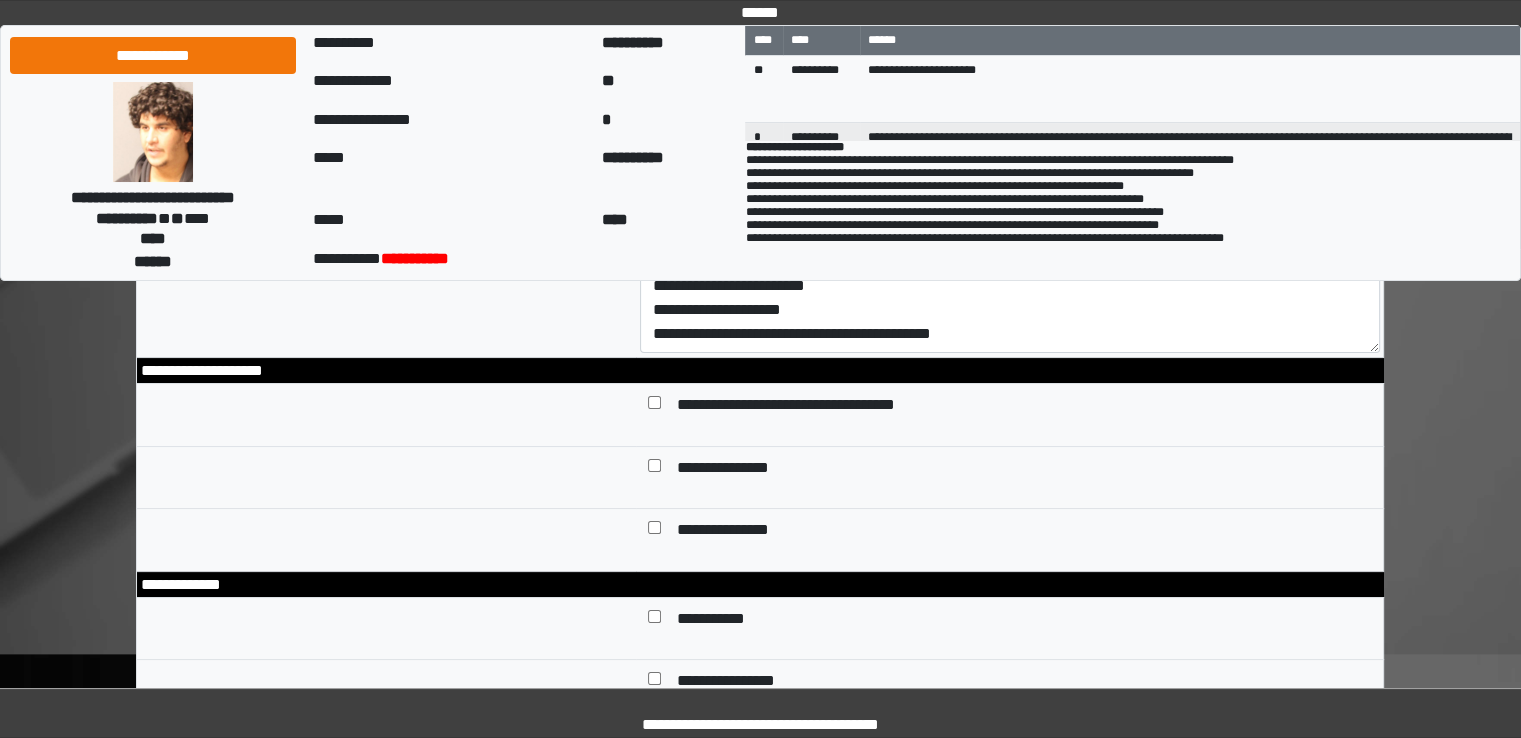 scroll, scrollTop: 0, scrollLeft: 0, axis: both 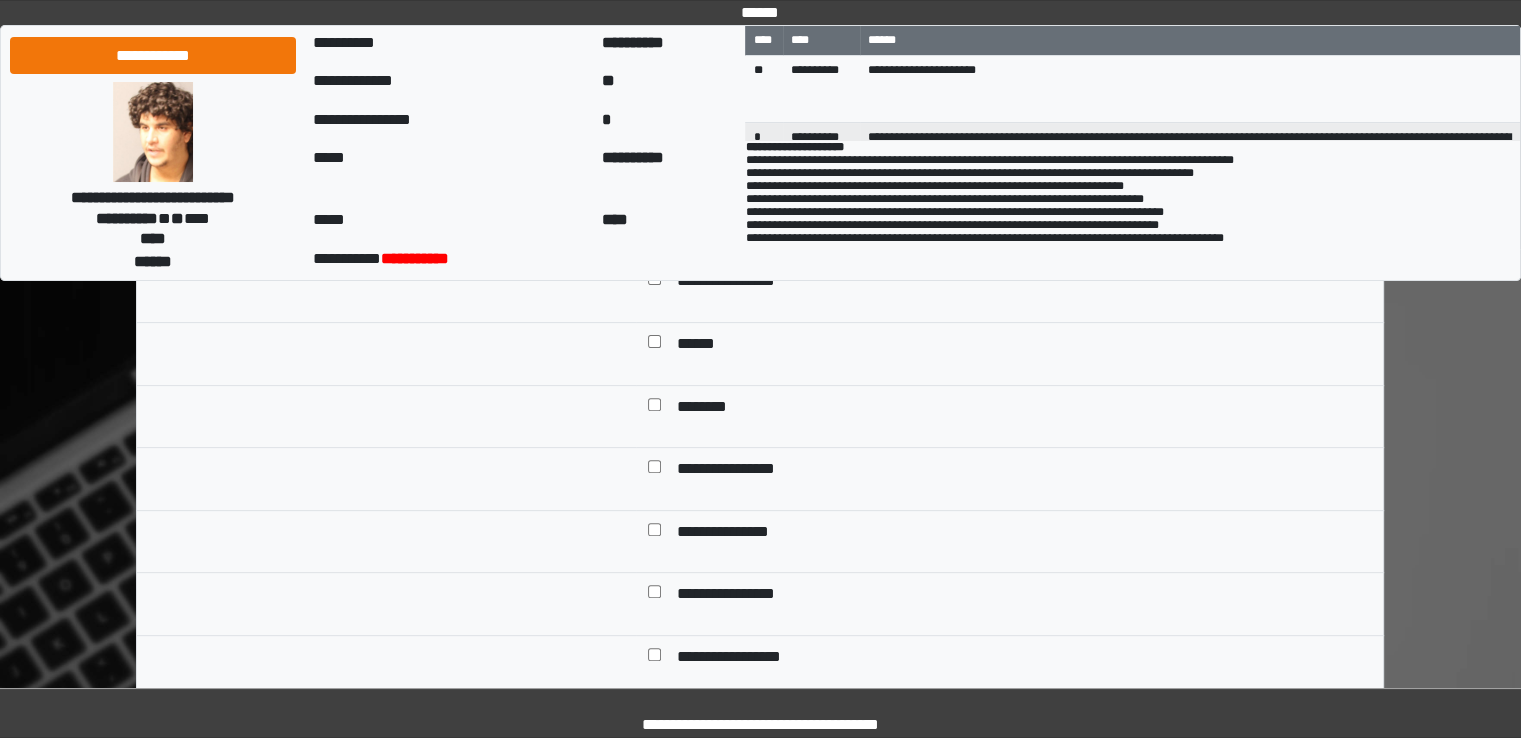 click at bounding box center [654, 346] 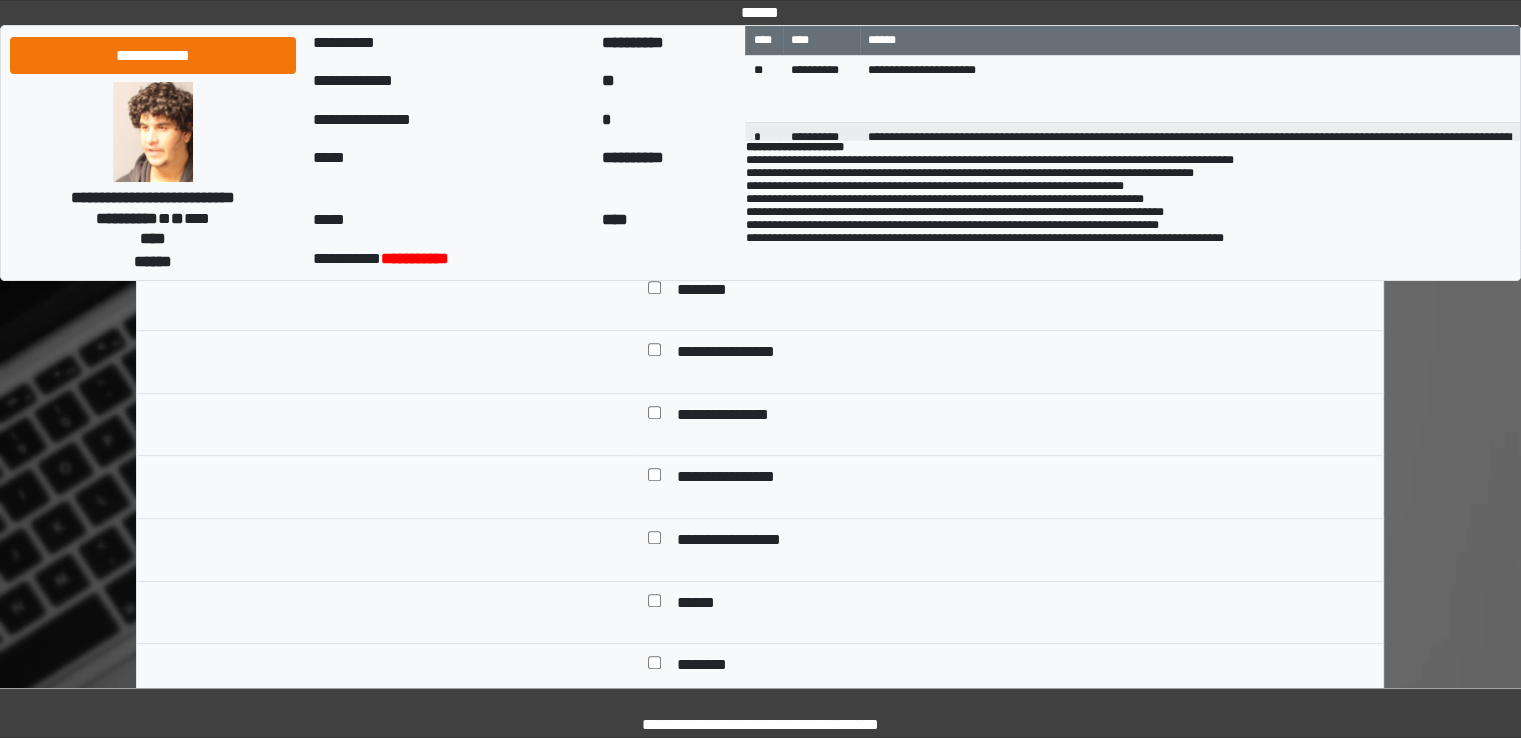 scroll, scrollTop: 800, scrollLeft: 0, axis: vertical 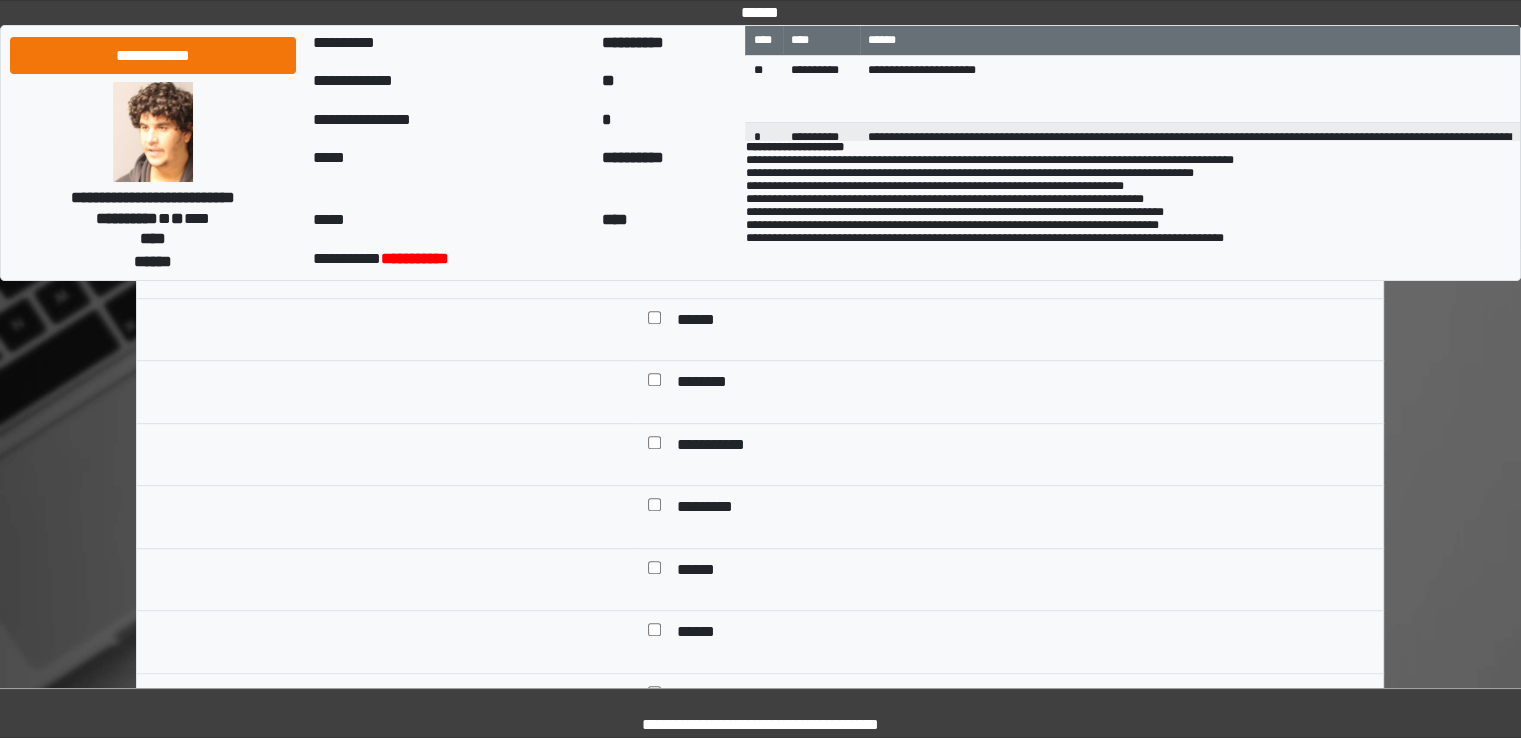 click at bounding box center (654, 447) 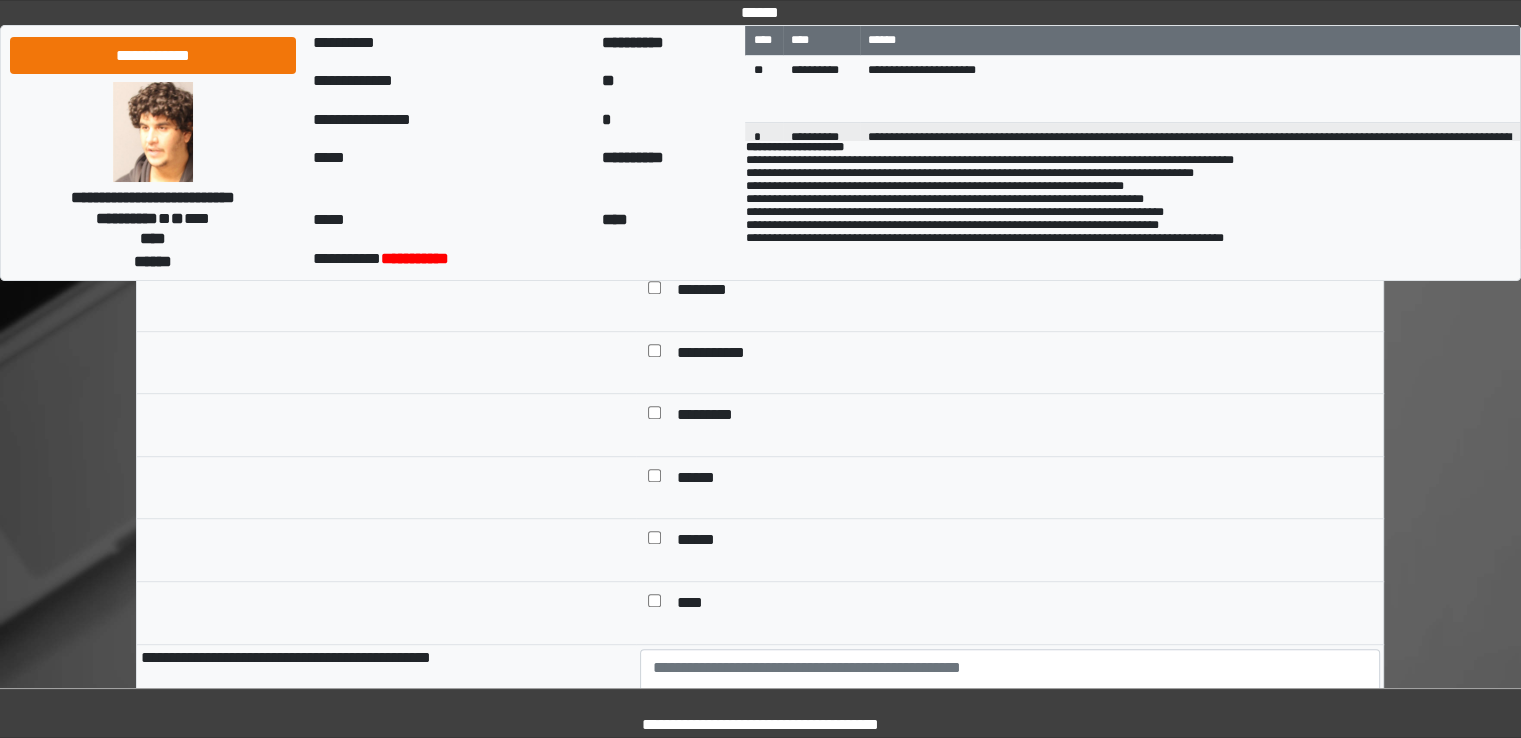 scroll, scrollTop: 1200, scrollLeft: 0, axis: vertical 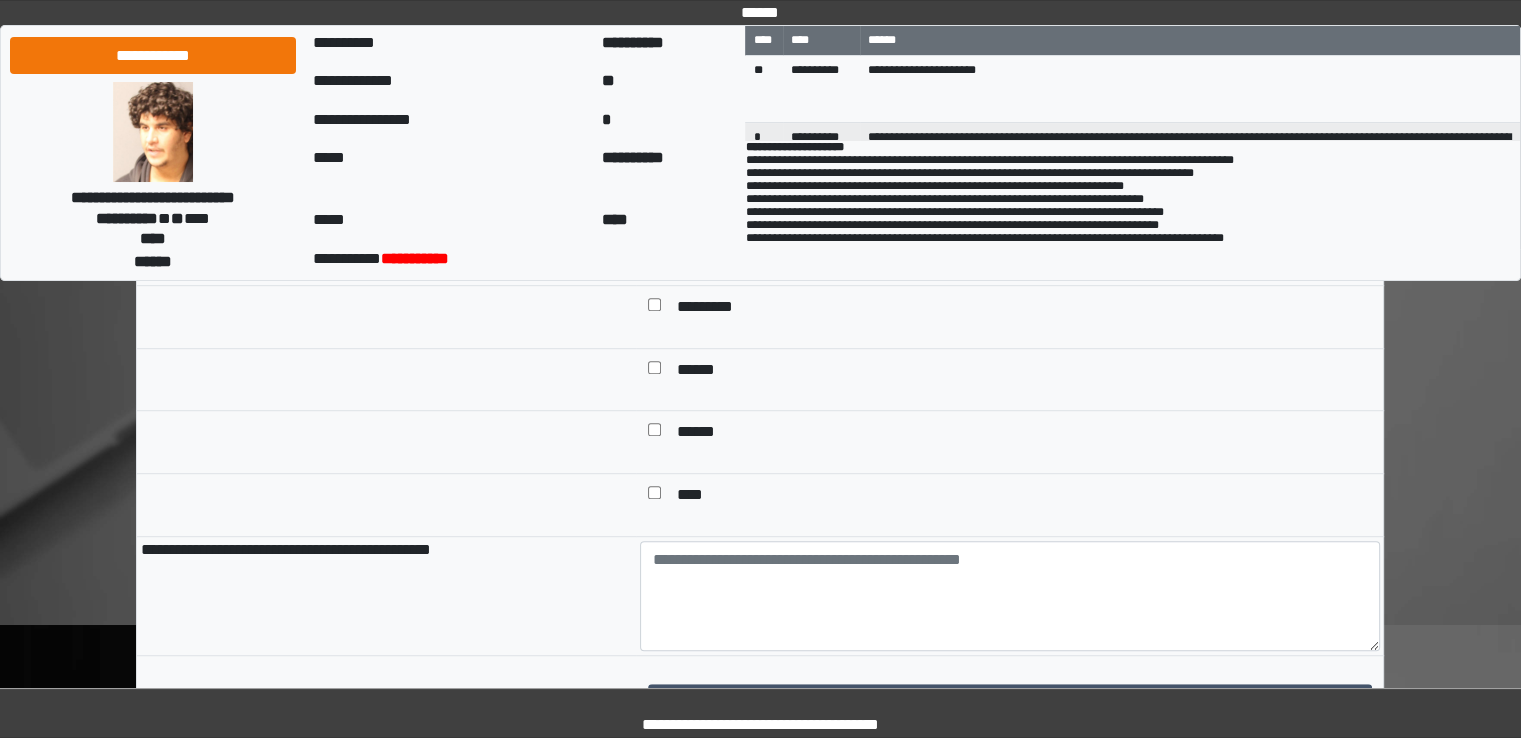 click on "****" at bounding box center (1010, 505) 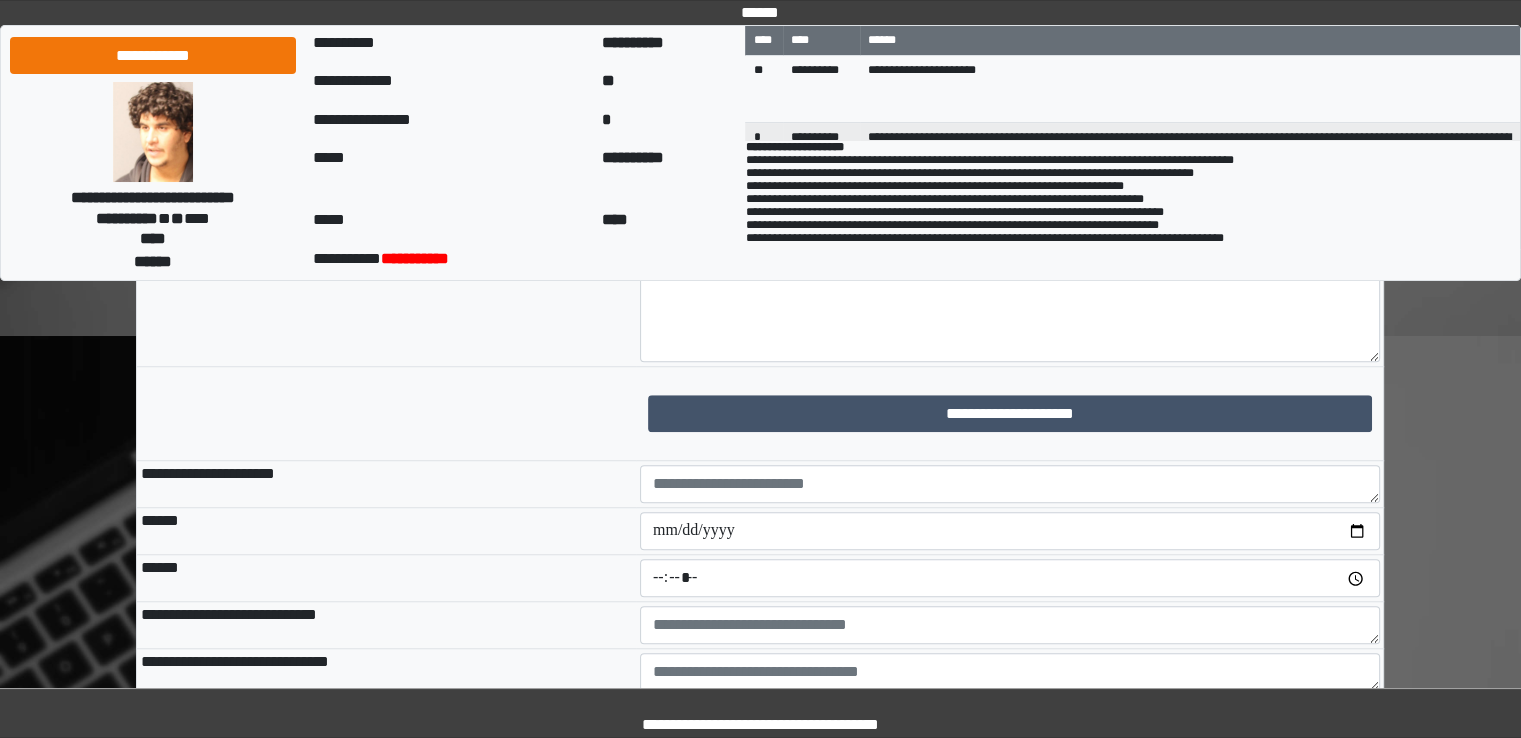 scroll, scrollTop: 1500, scrollLeft: 0, axis: vertical 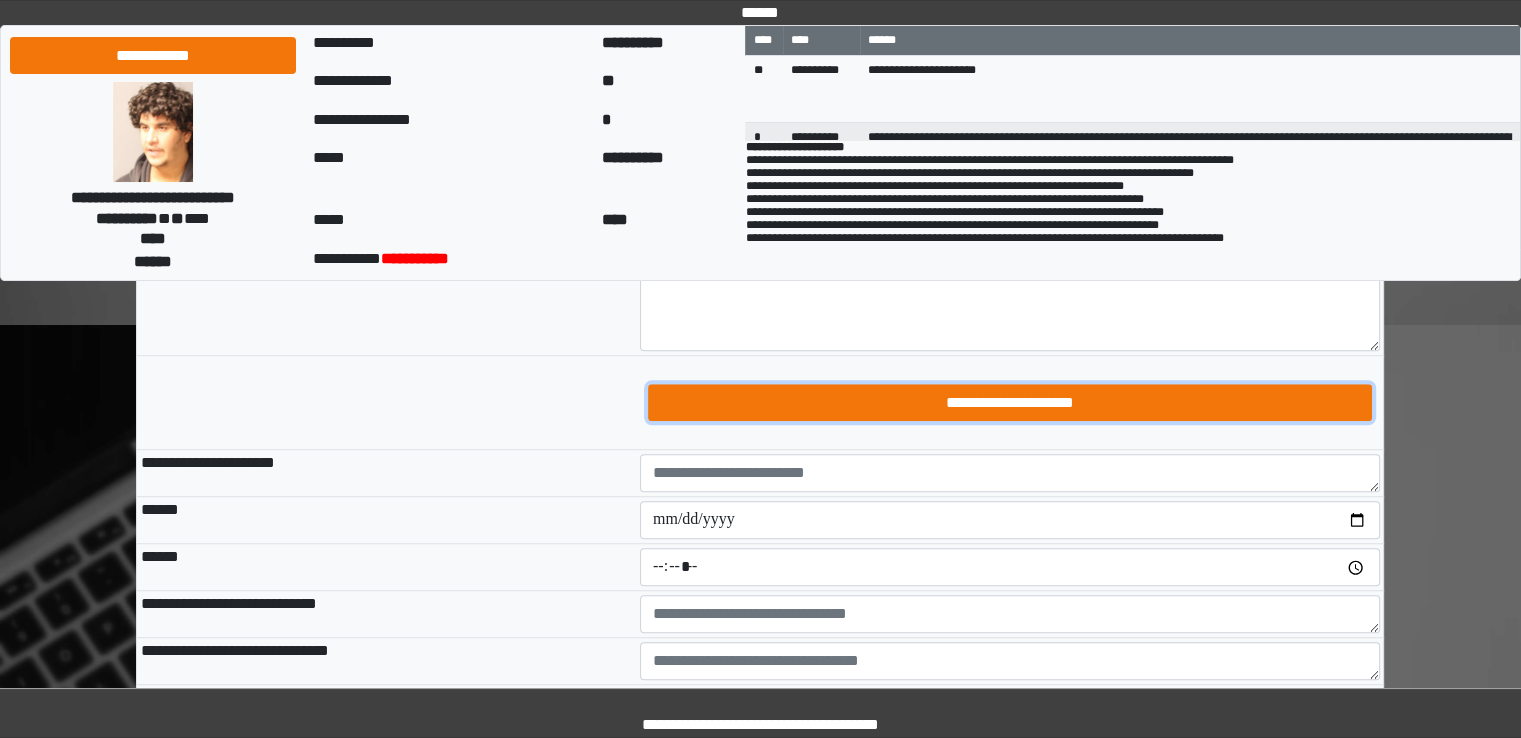 click on "**********" at bounding box center (1010, 403) 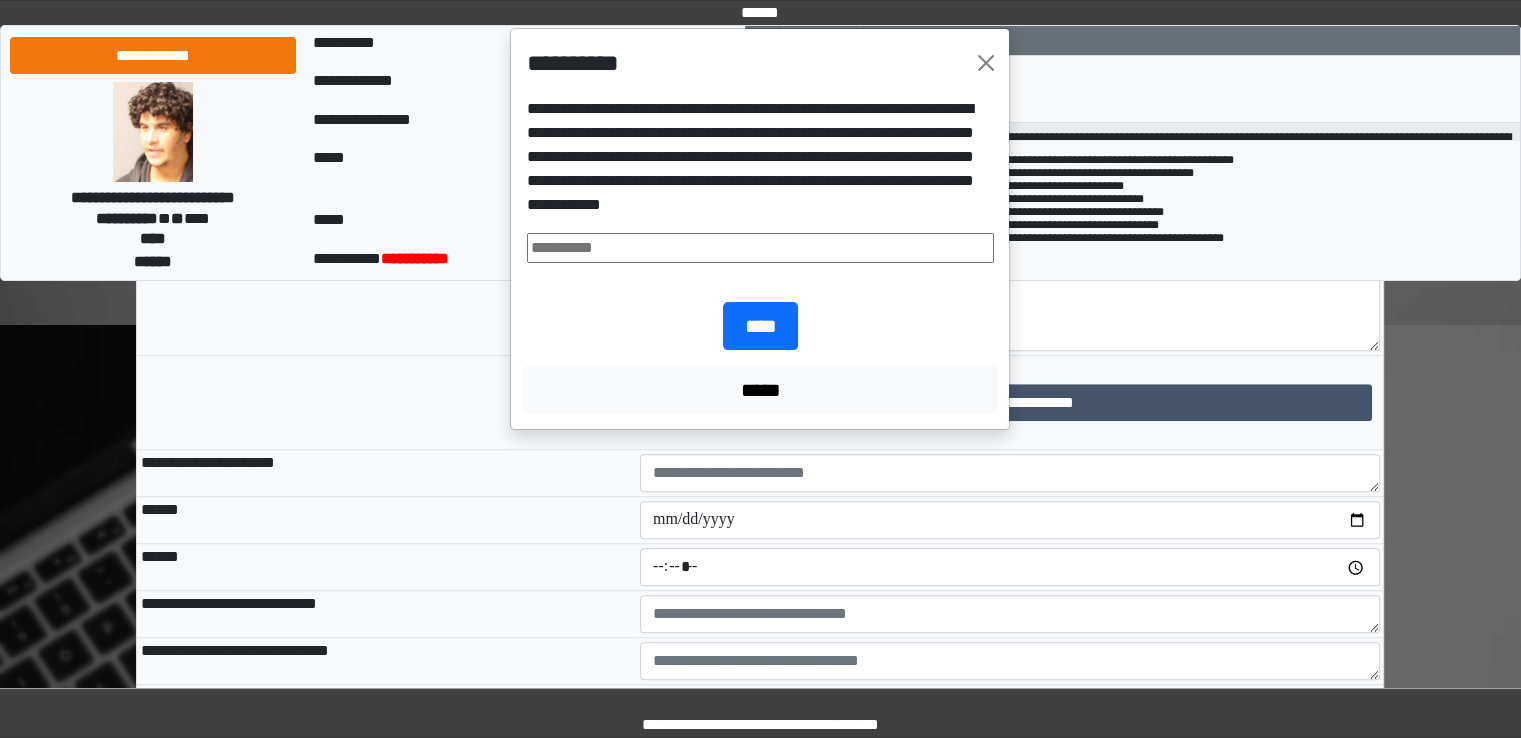 click at bounding box center (760, 248) 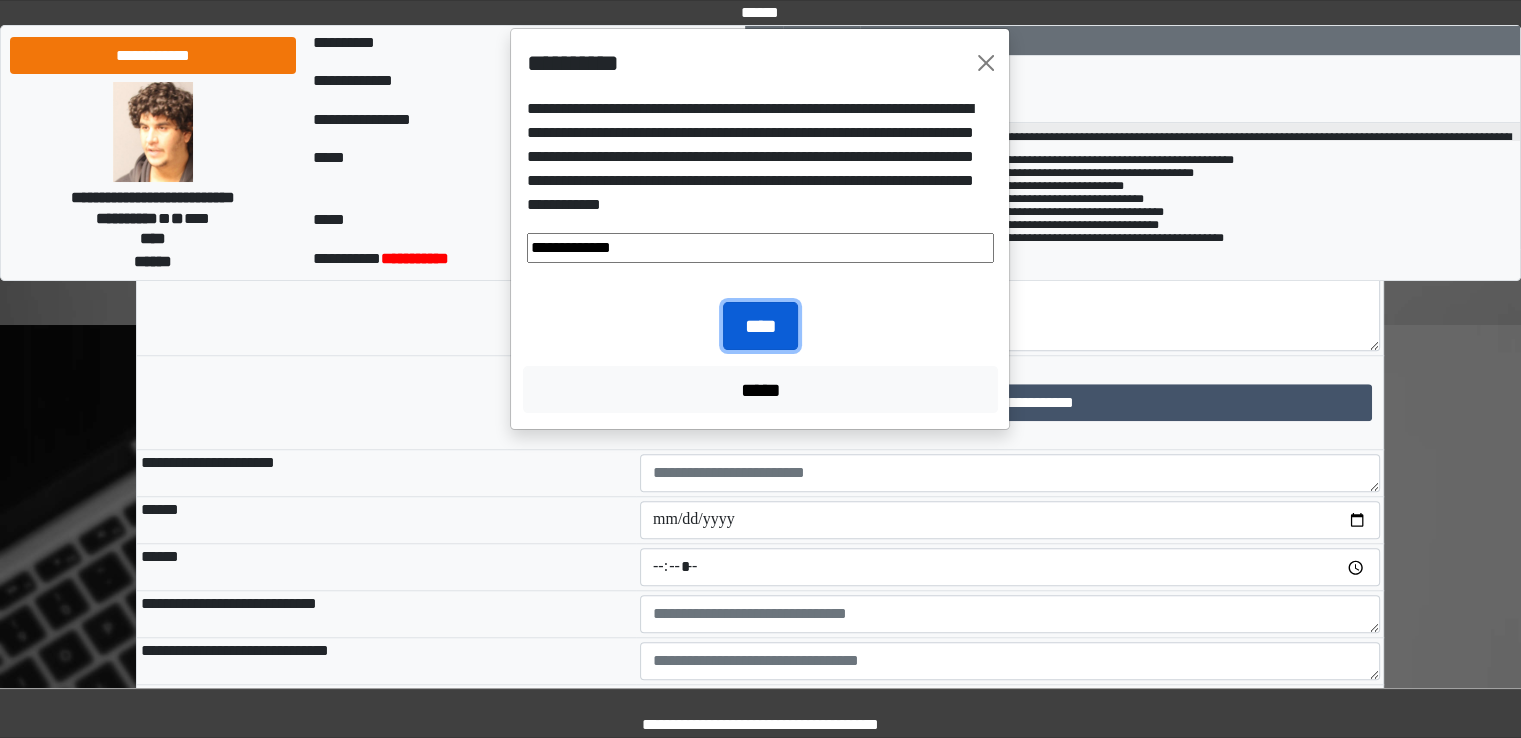 click on "****" at bounding box center (760, 326) 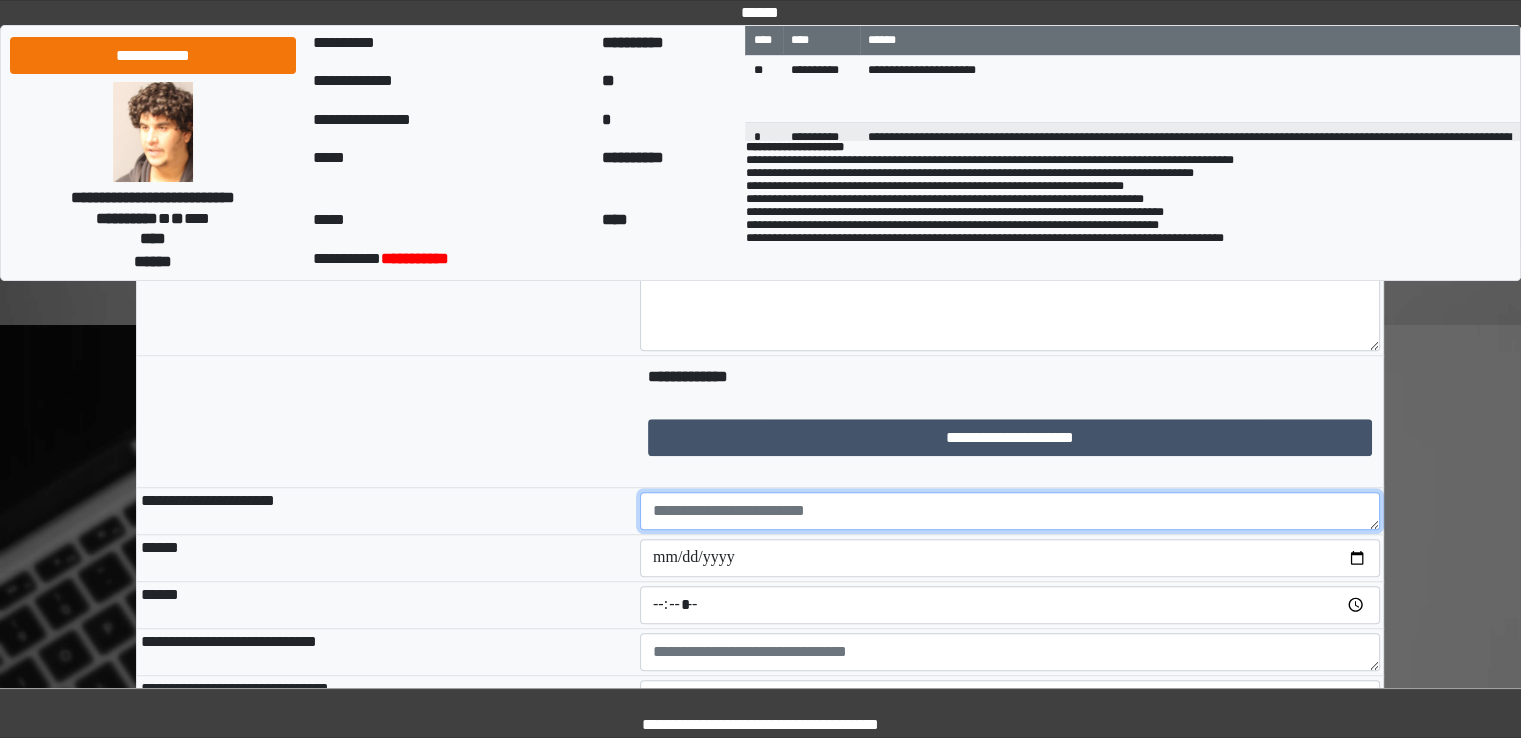 click at bounding box center [1010, 511] 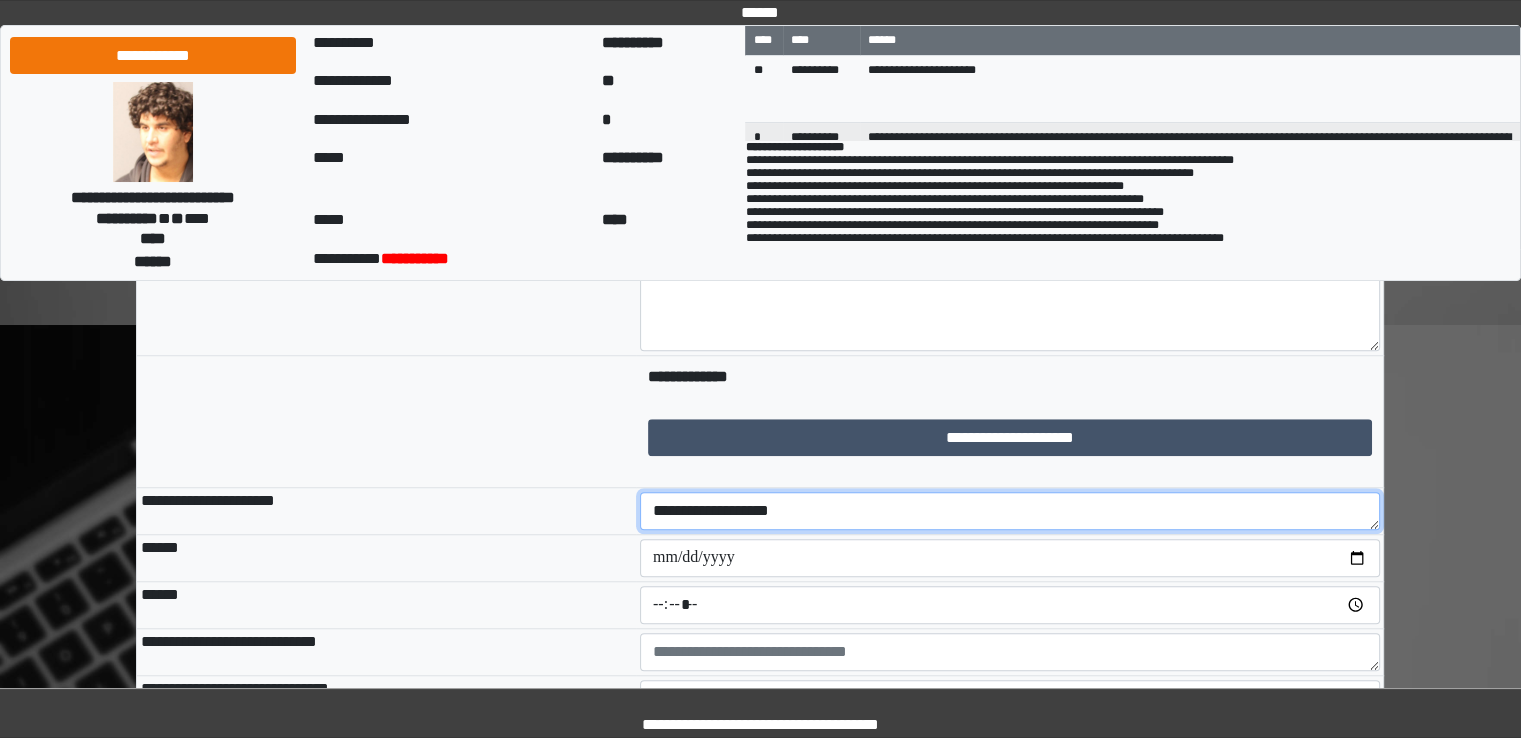 type on "**********" 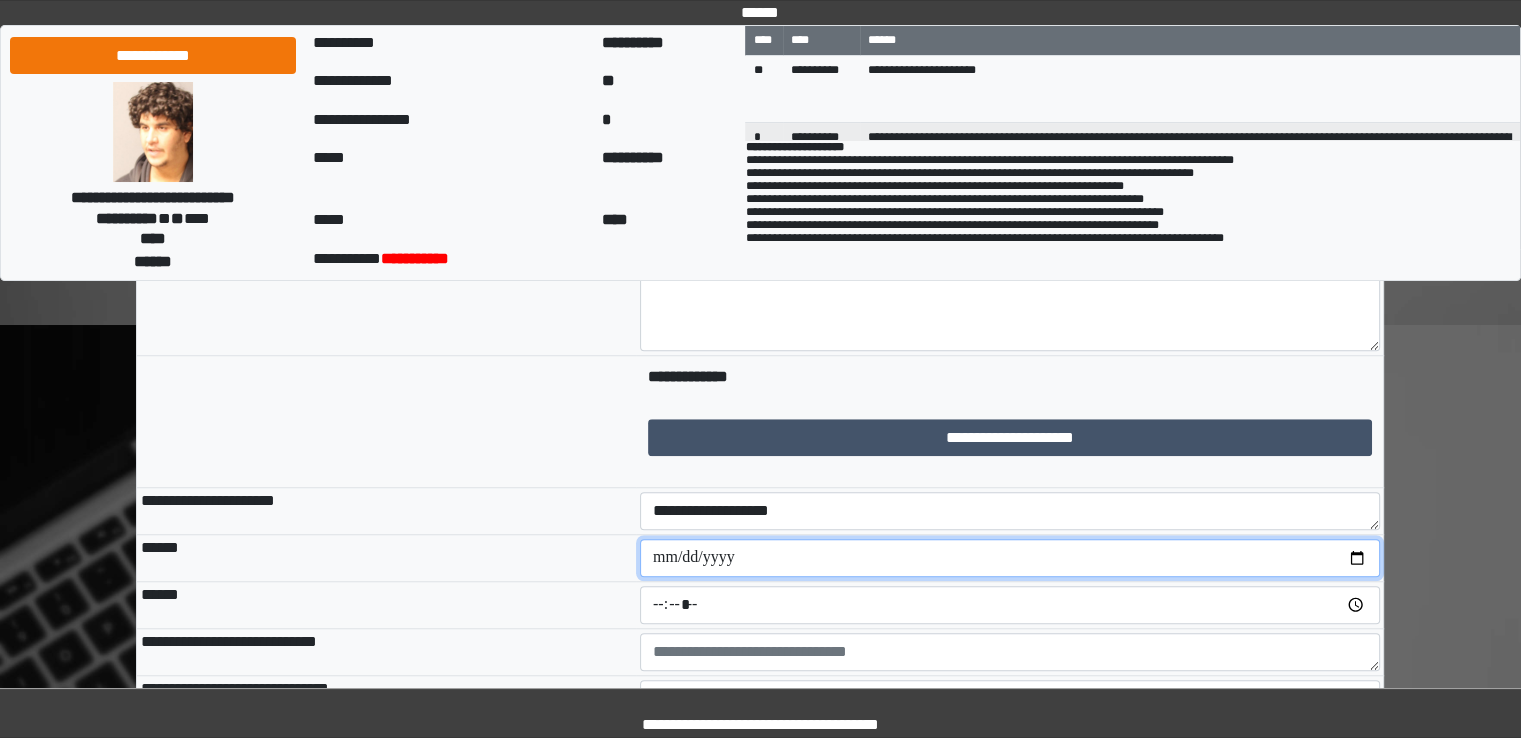click at bounding box center (1010, 558) 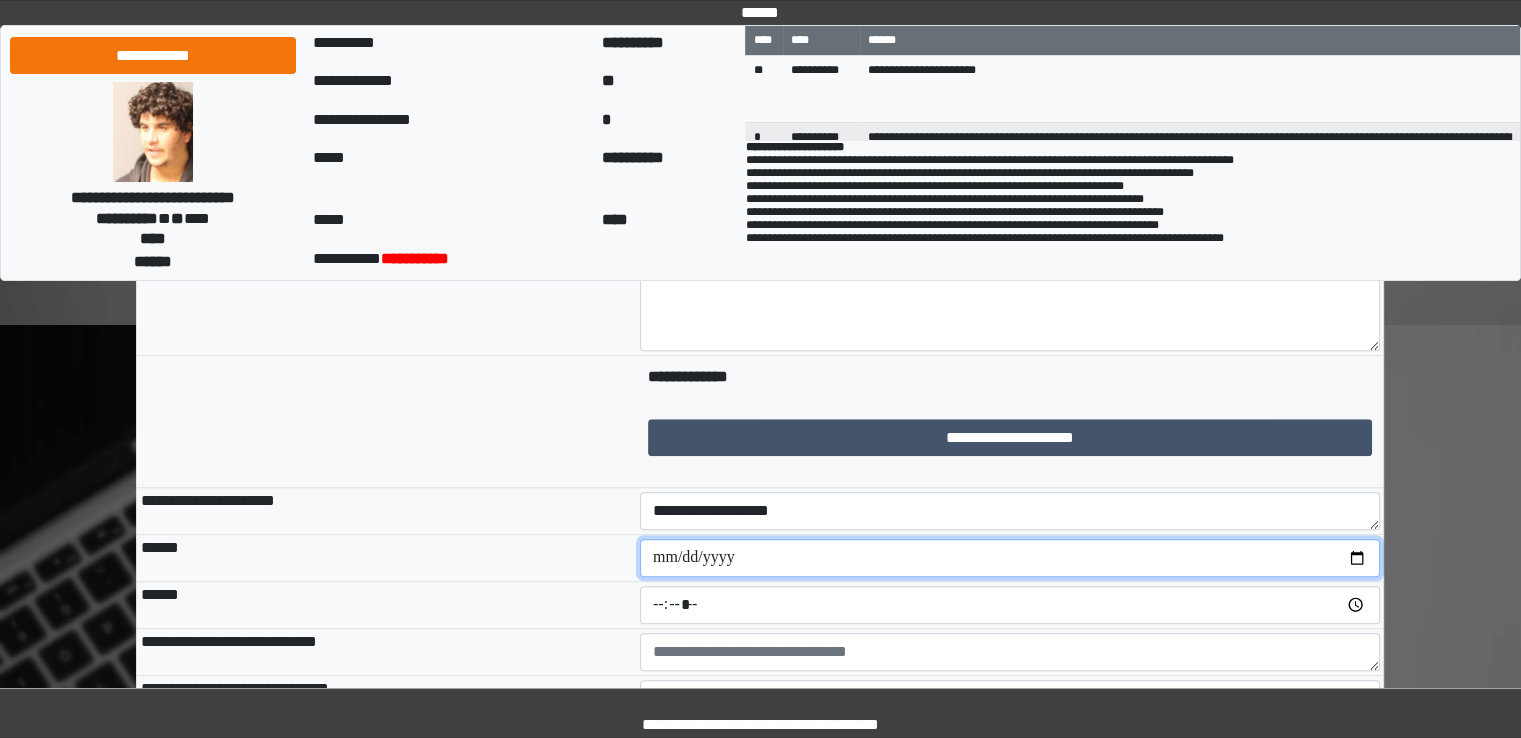 type on "**********" 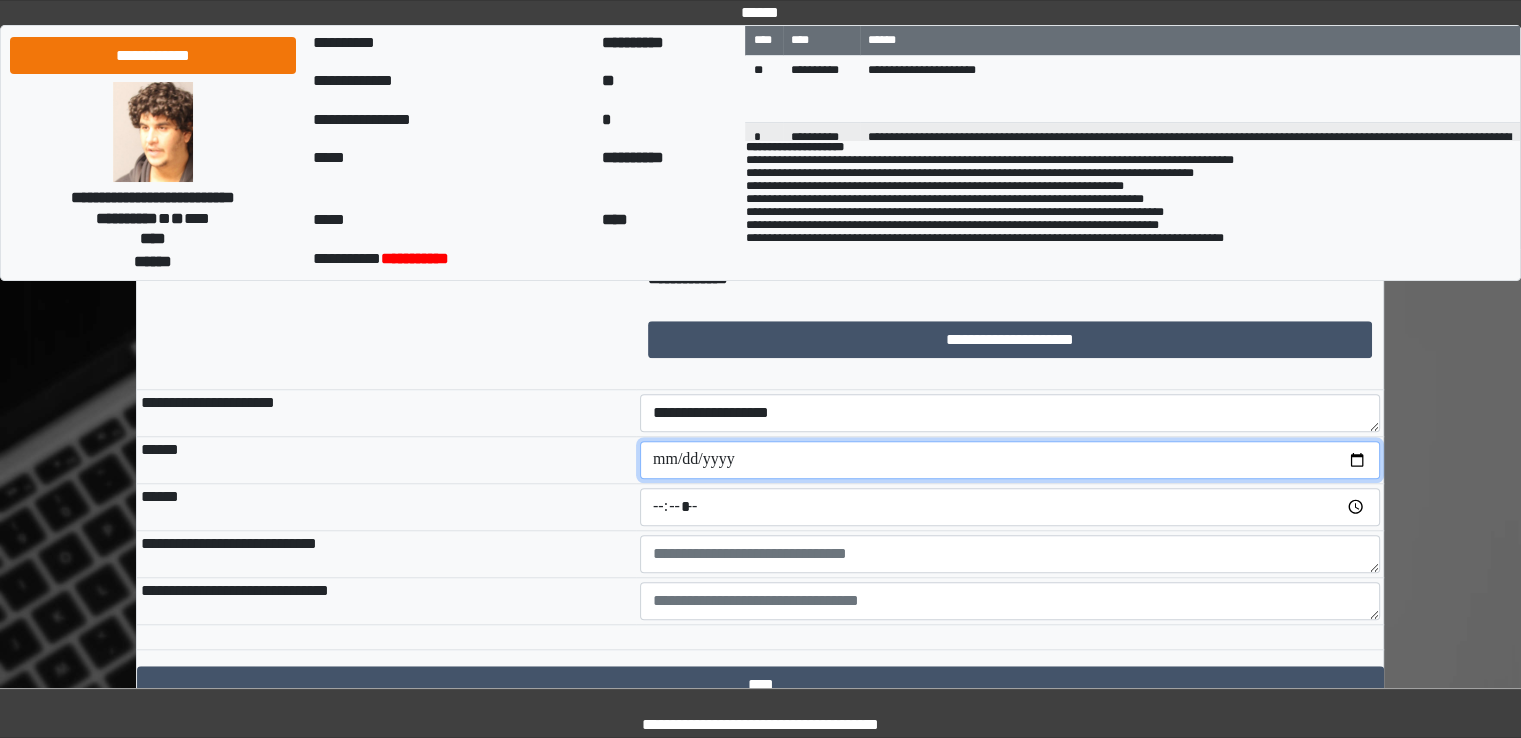 scroll, scrollTop: 1695, scrollLeft: 0, axis: vertical 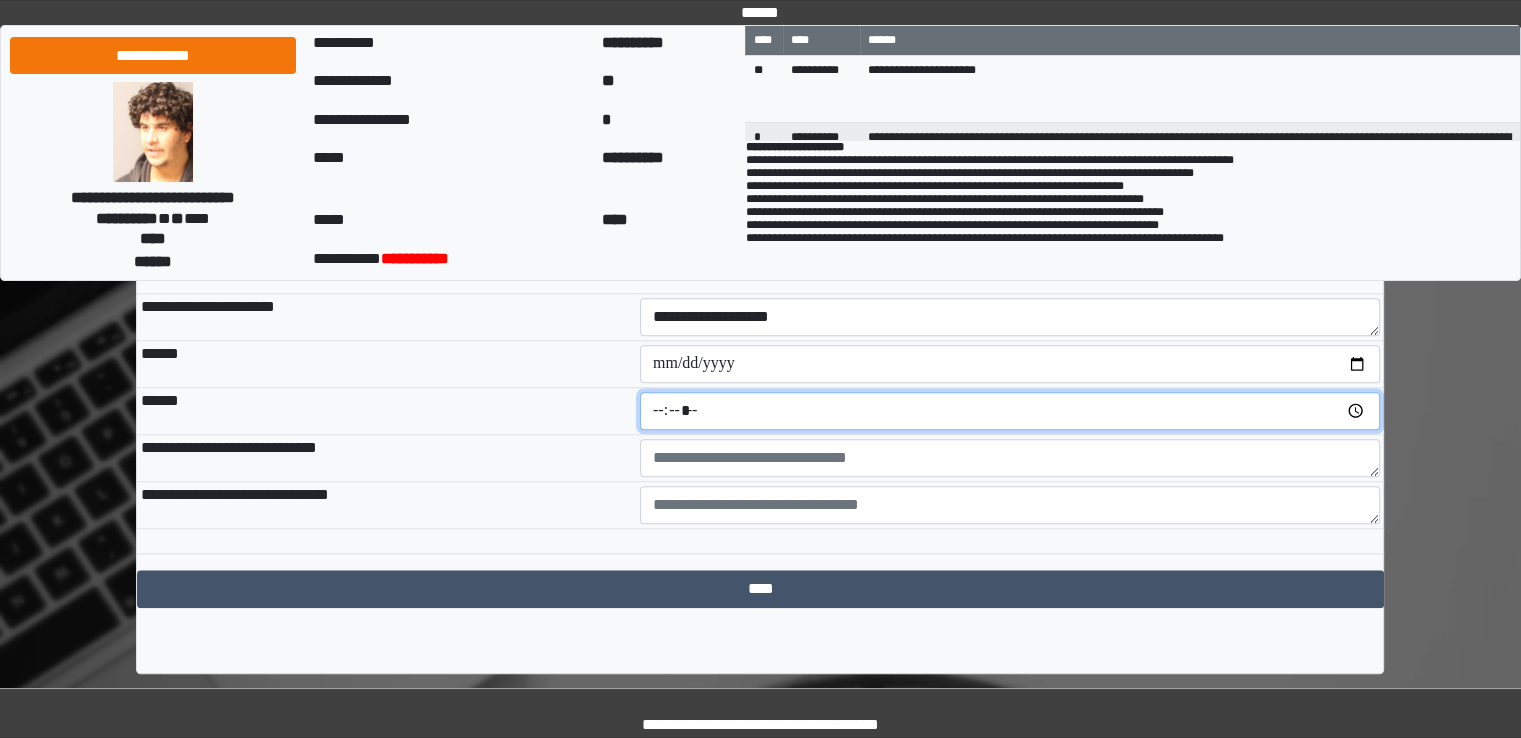 click at bounding box center (1010, 411) 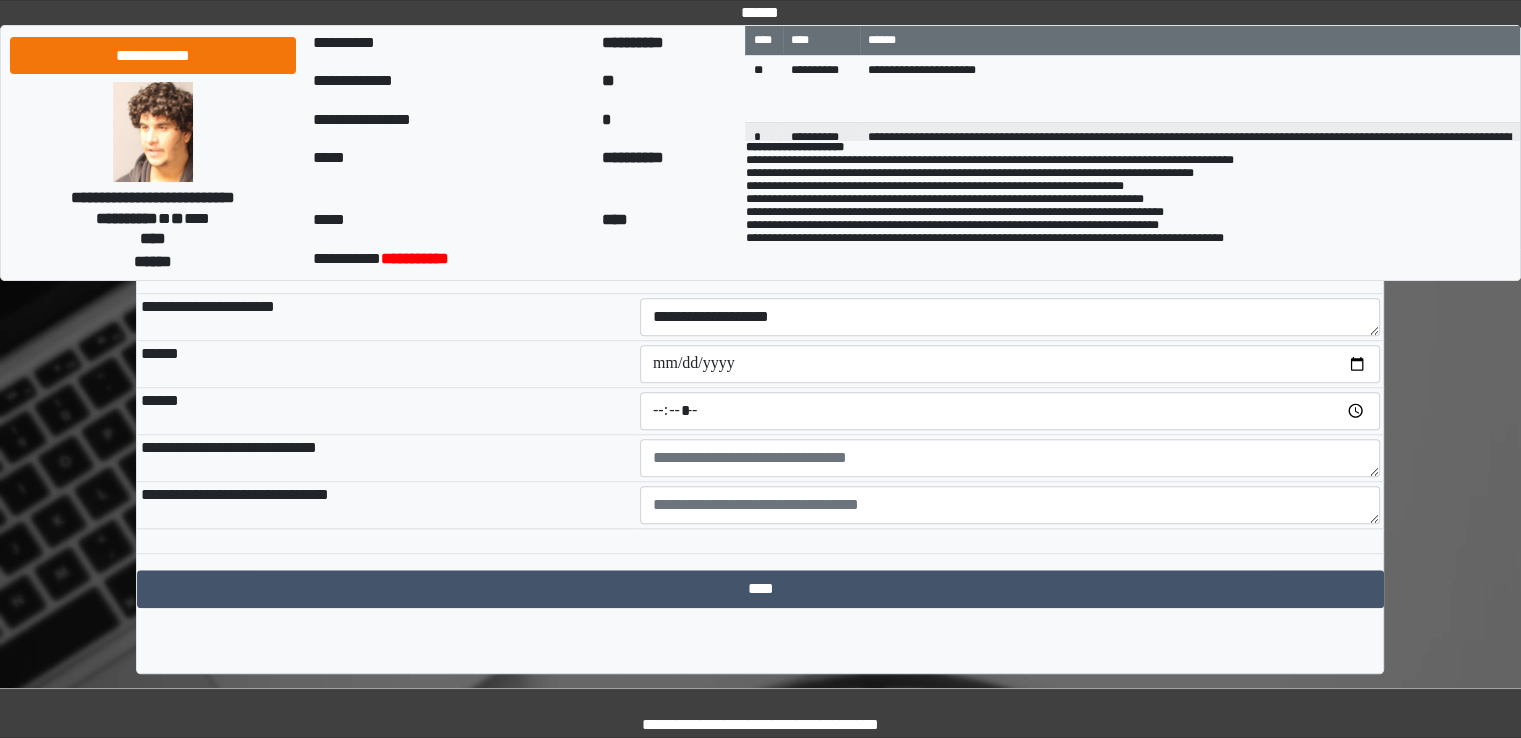 type on "*****" 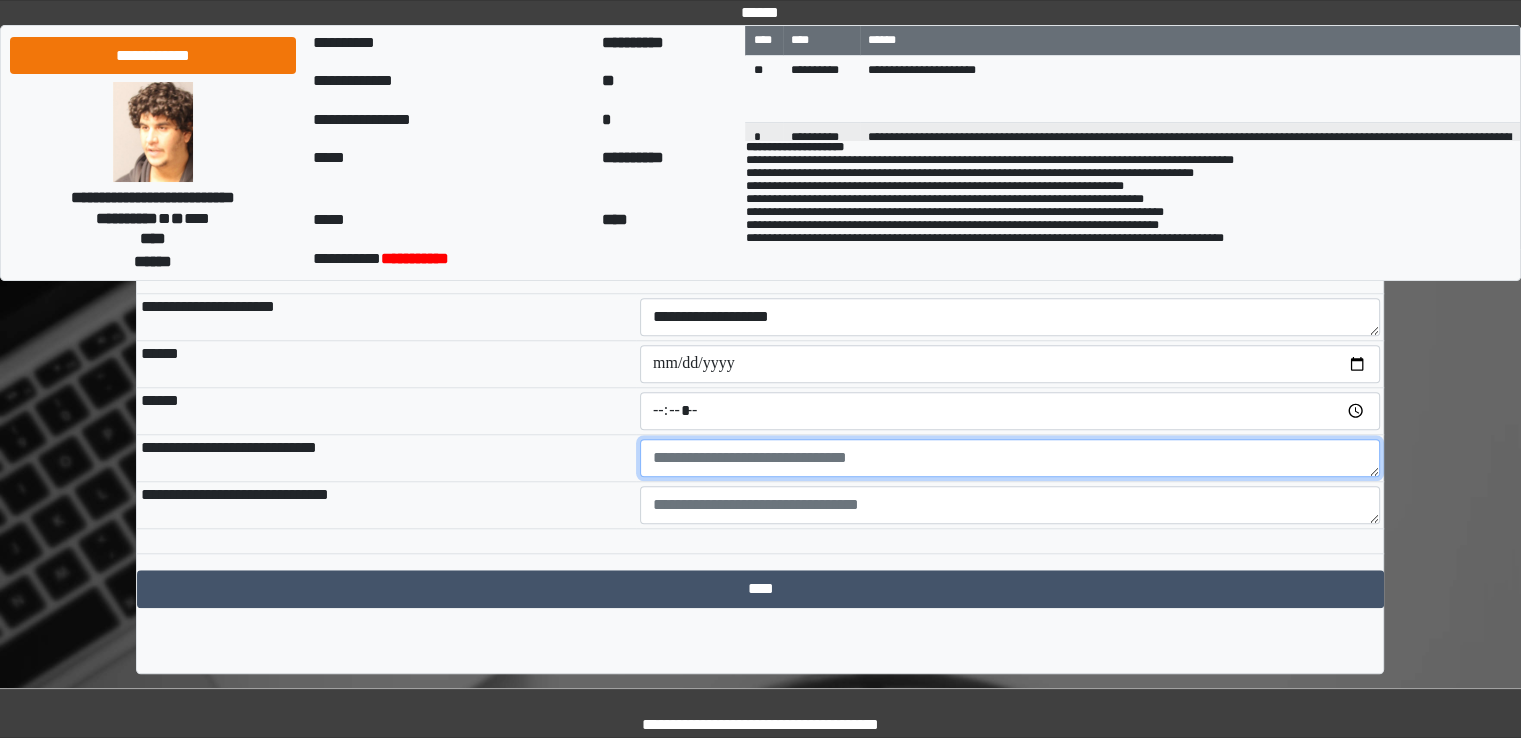 click at bounding box center [1010, 458] 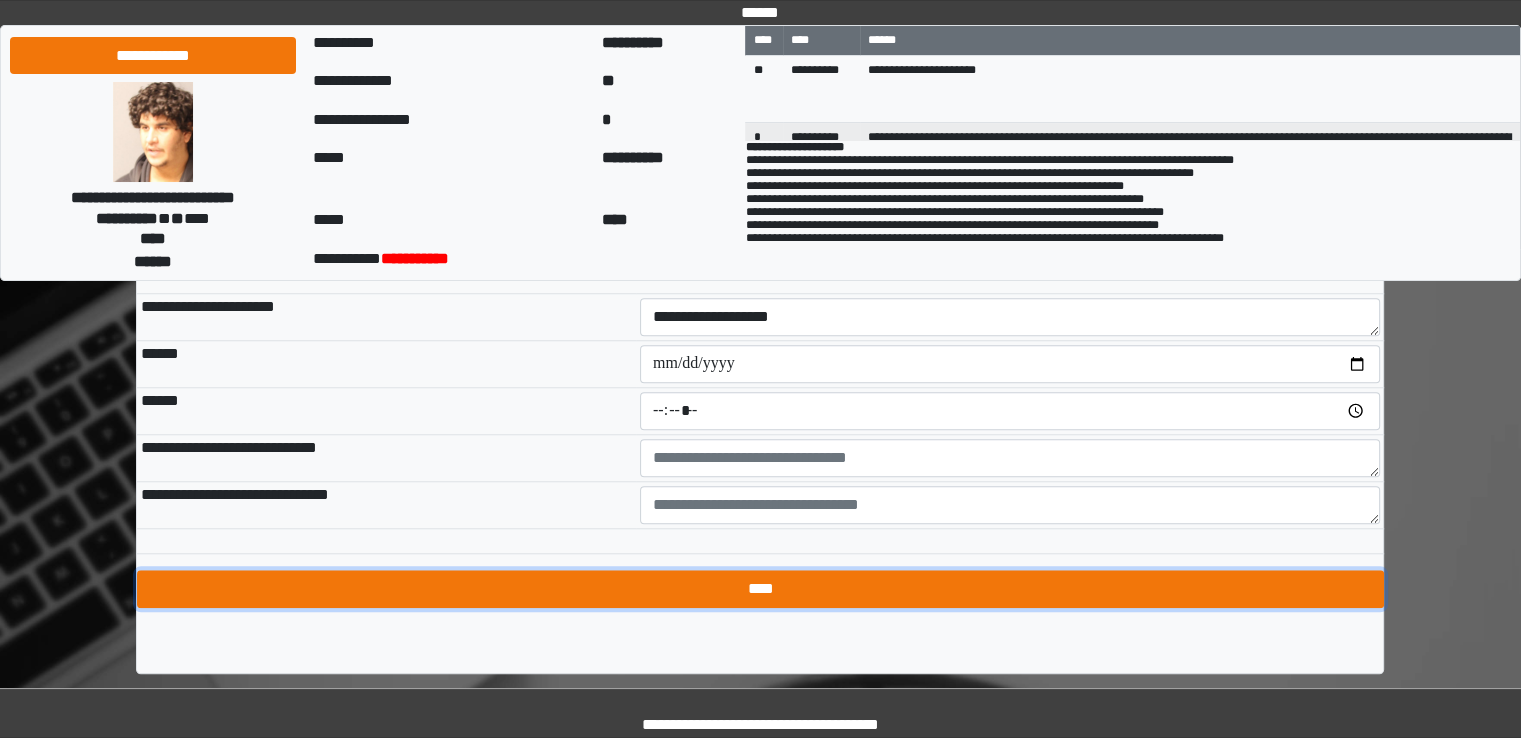 click on "****" at bounding box center [760, 589] 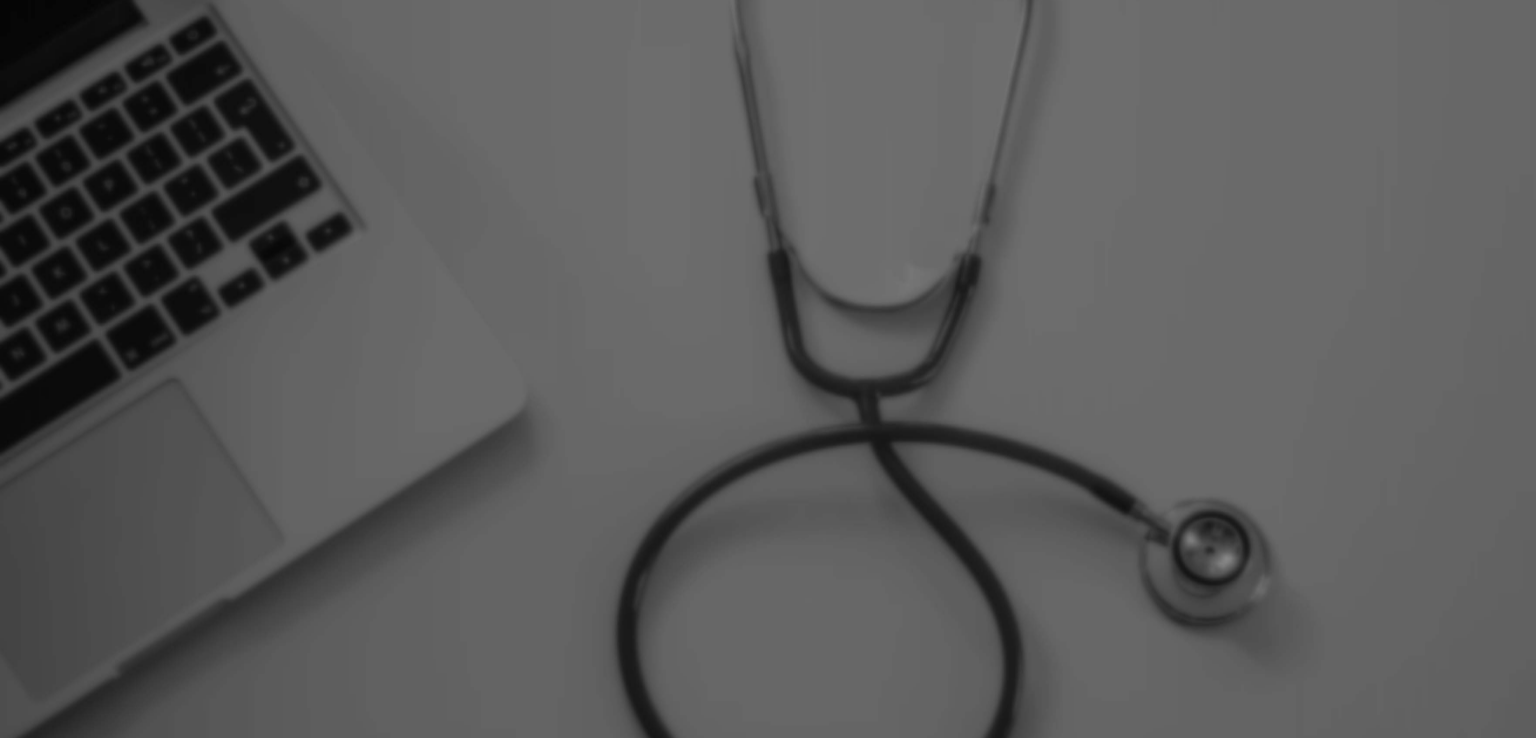 scroll, scrollTop: 0, scrollLeft: 0, axis: both 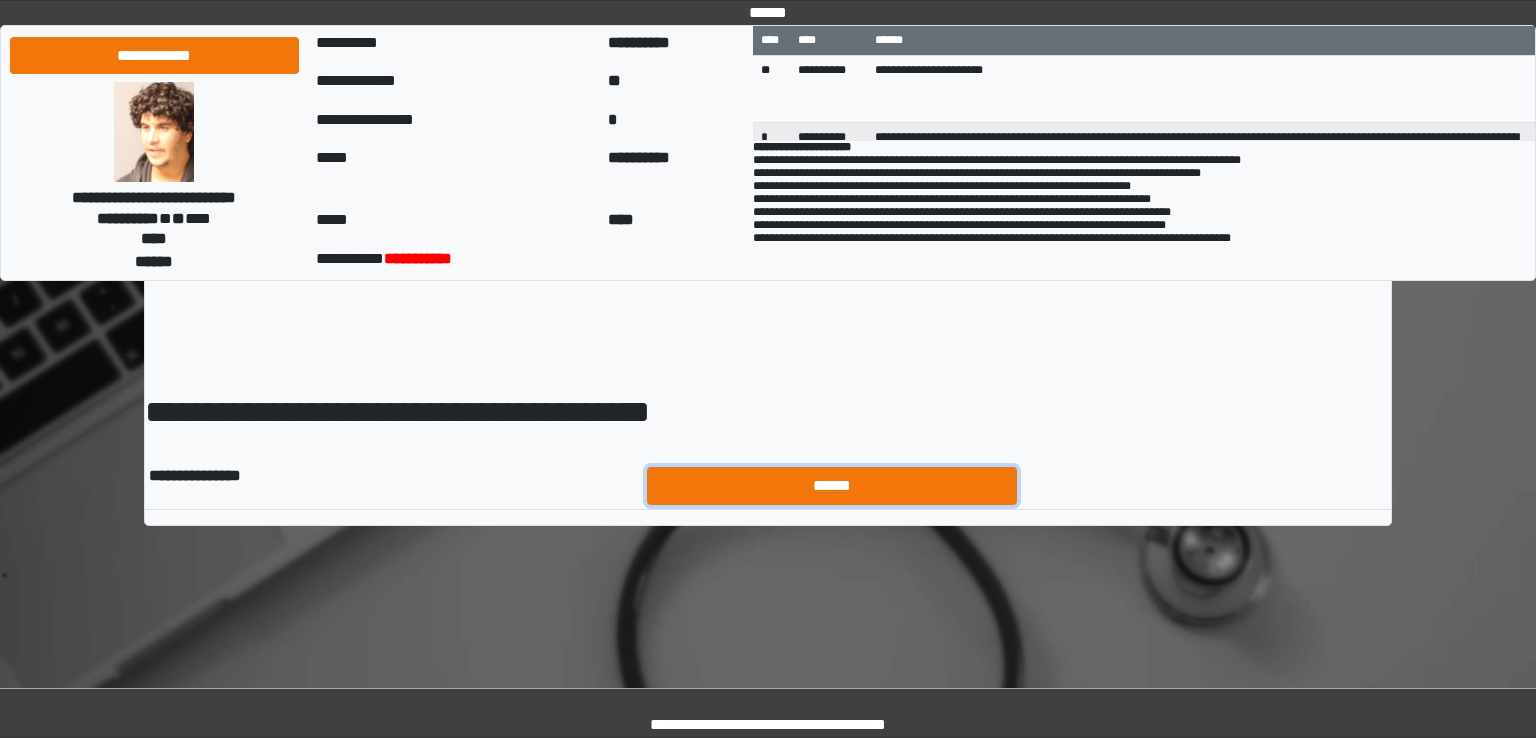 click on "******" at bounding box center [832, 486] 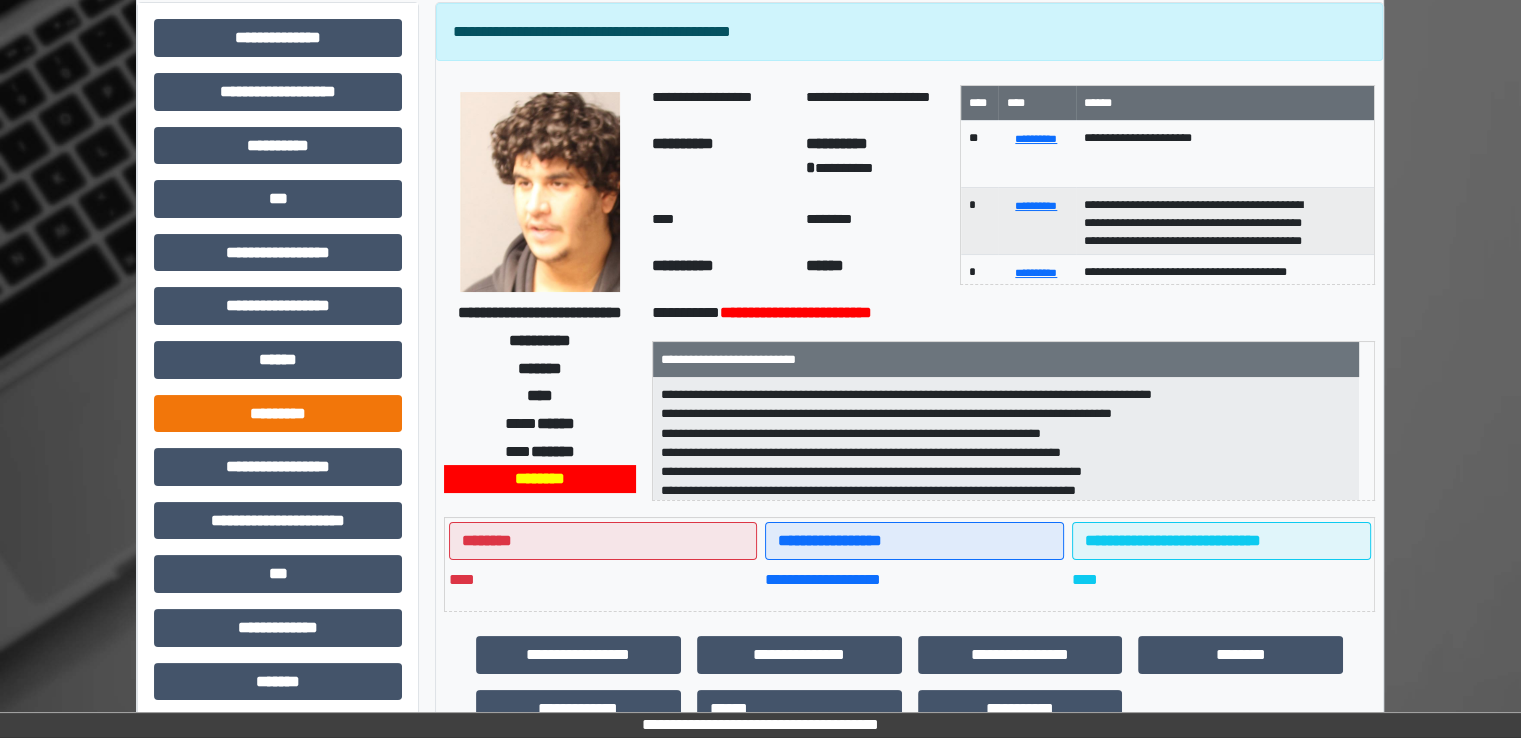 scroll, scrollTop: 300, scrollLeft: 0, axis: vertical 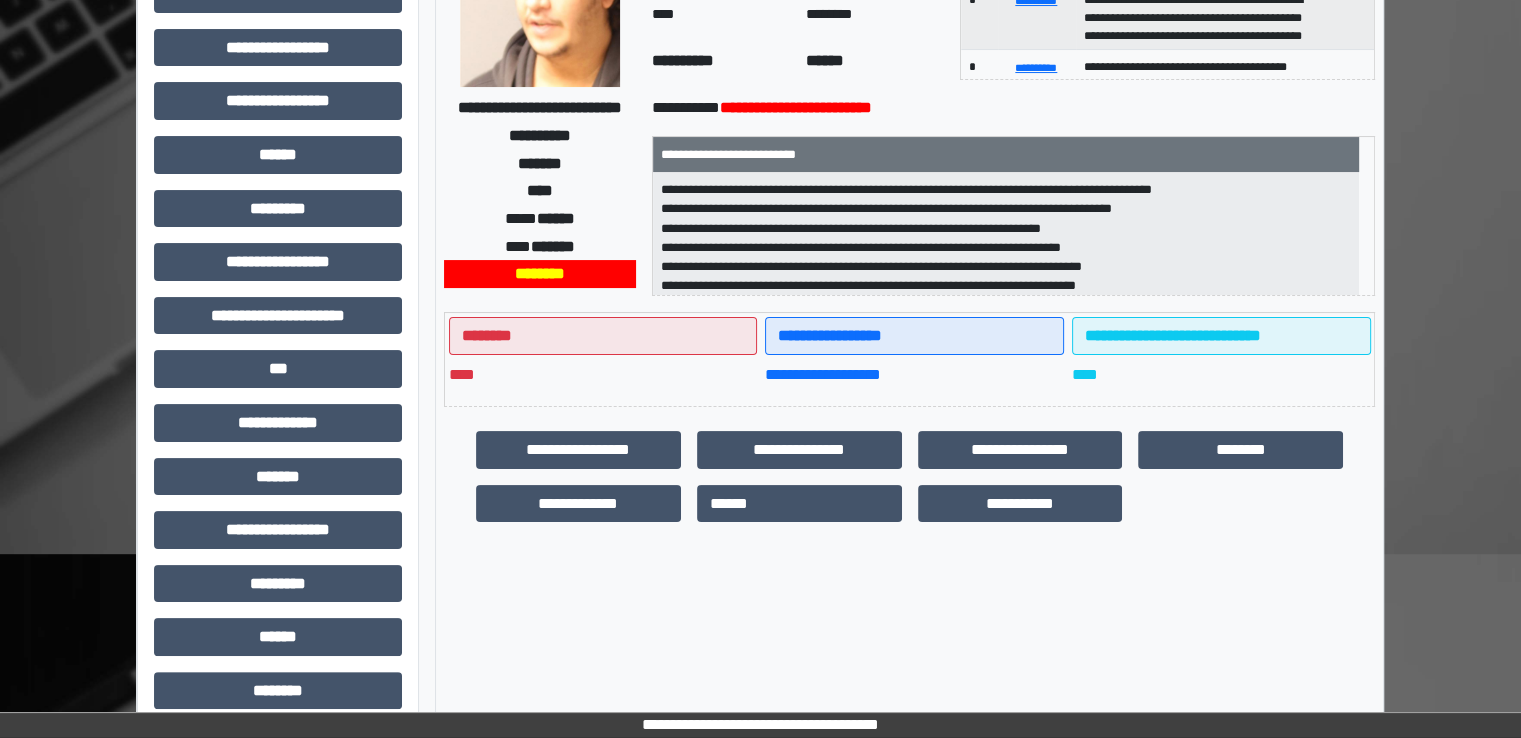 click on "**********" at bounding box center [278, 323] 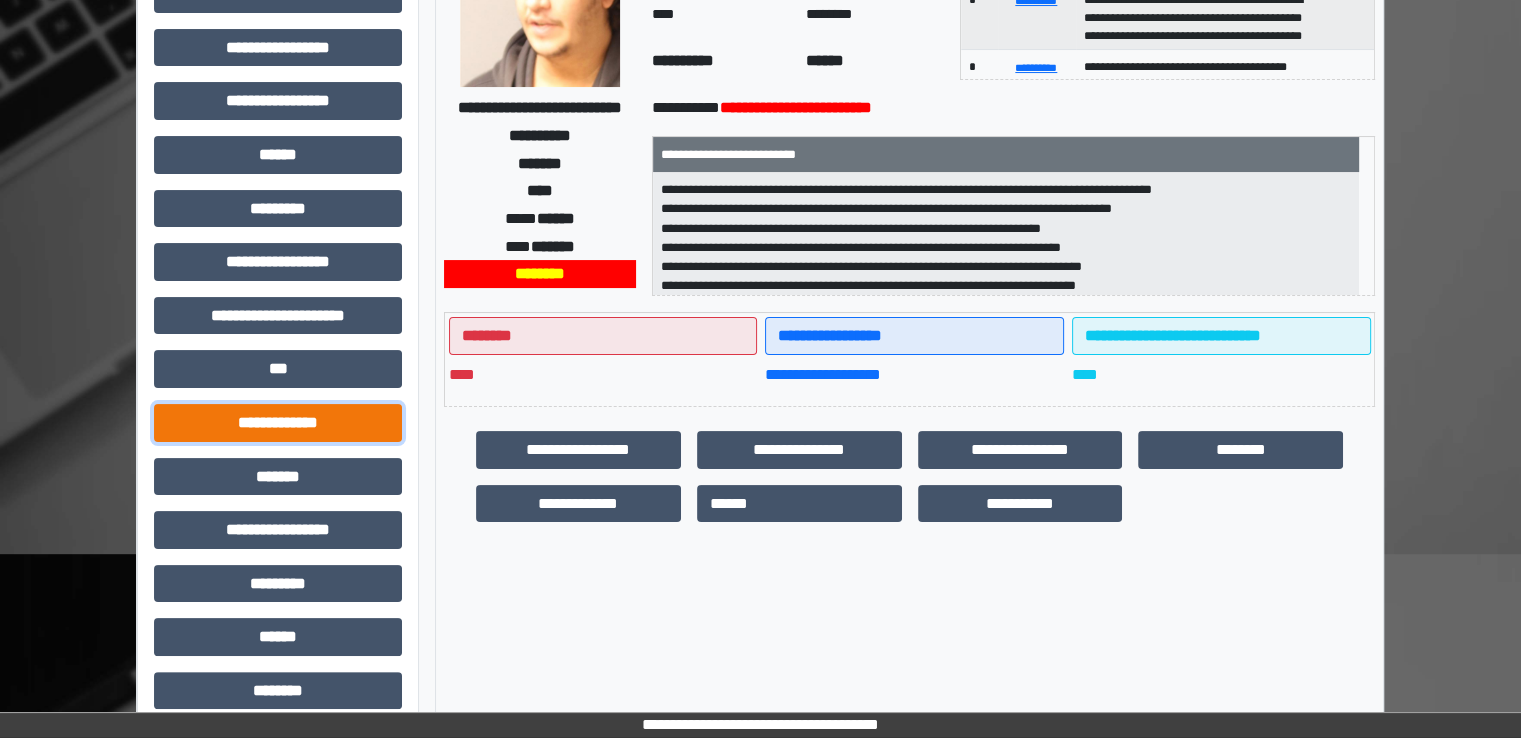 click on "**********" at bounding box center (278, 423) 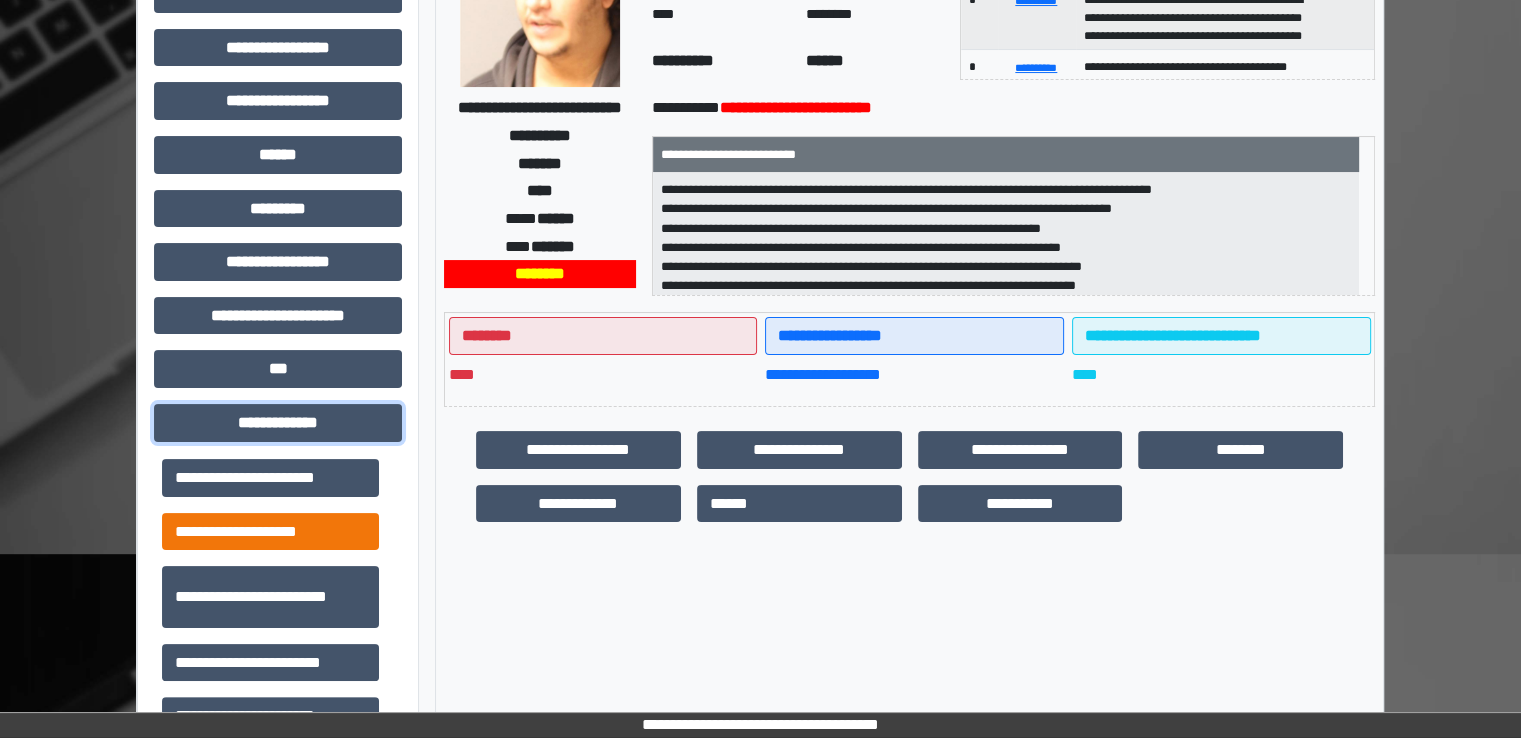 scroll, scrollTop: 500, scrollLeft: 0, axis: vertical 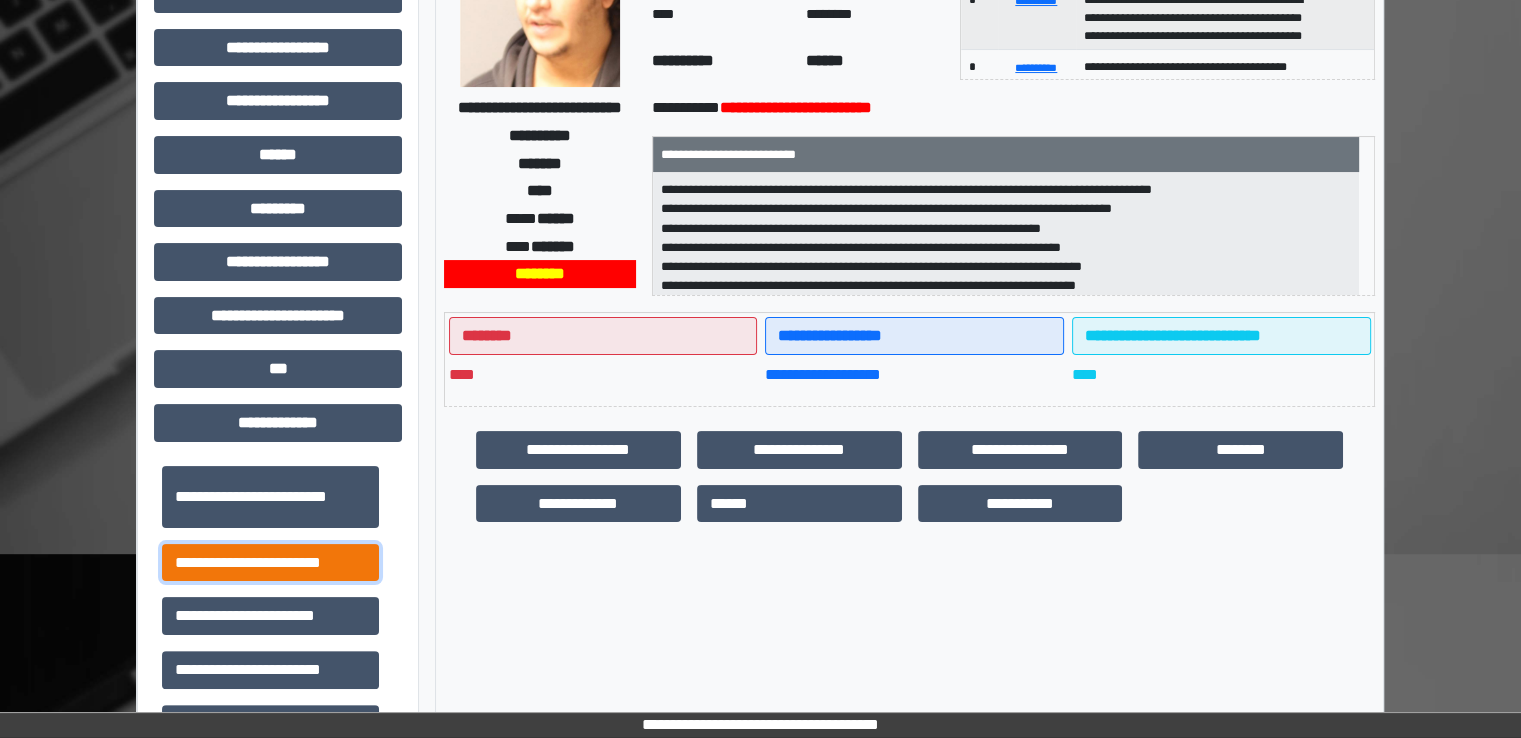 click on "**********" at bounding box center [270, 563] 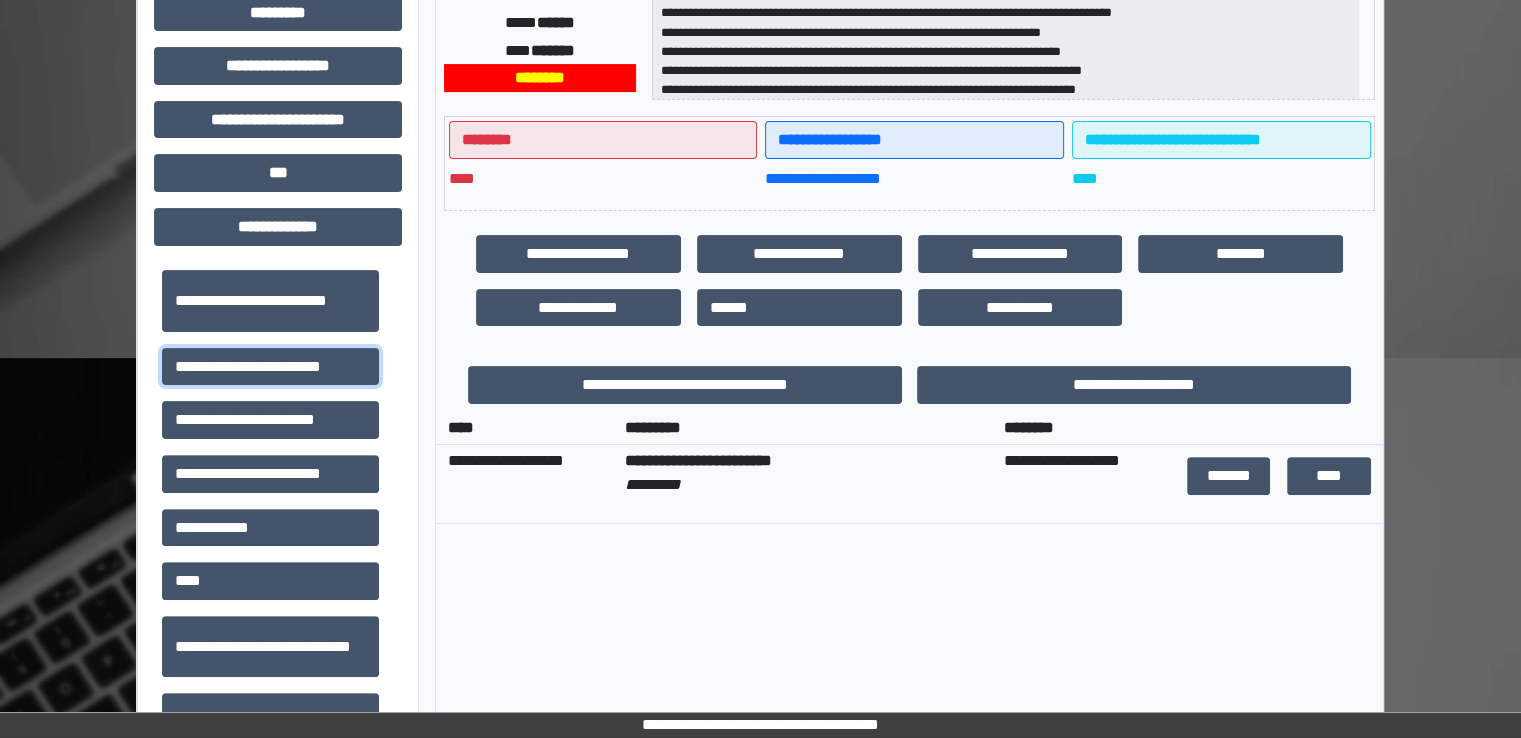 scroll, scrollTop: 500, scrollLeft: 0, axis: vertical 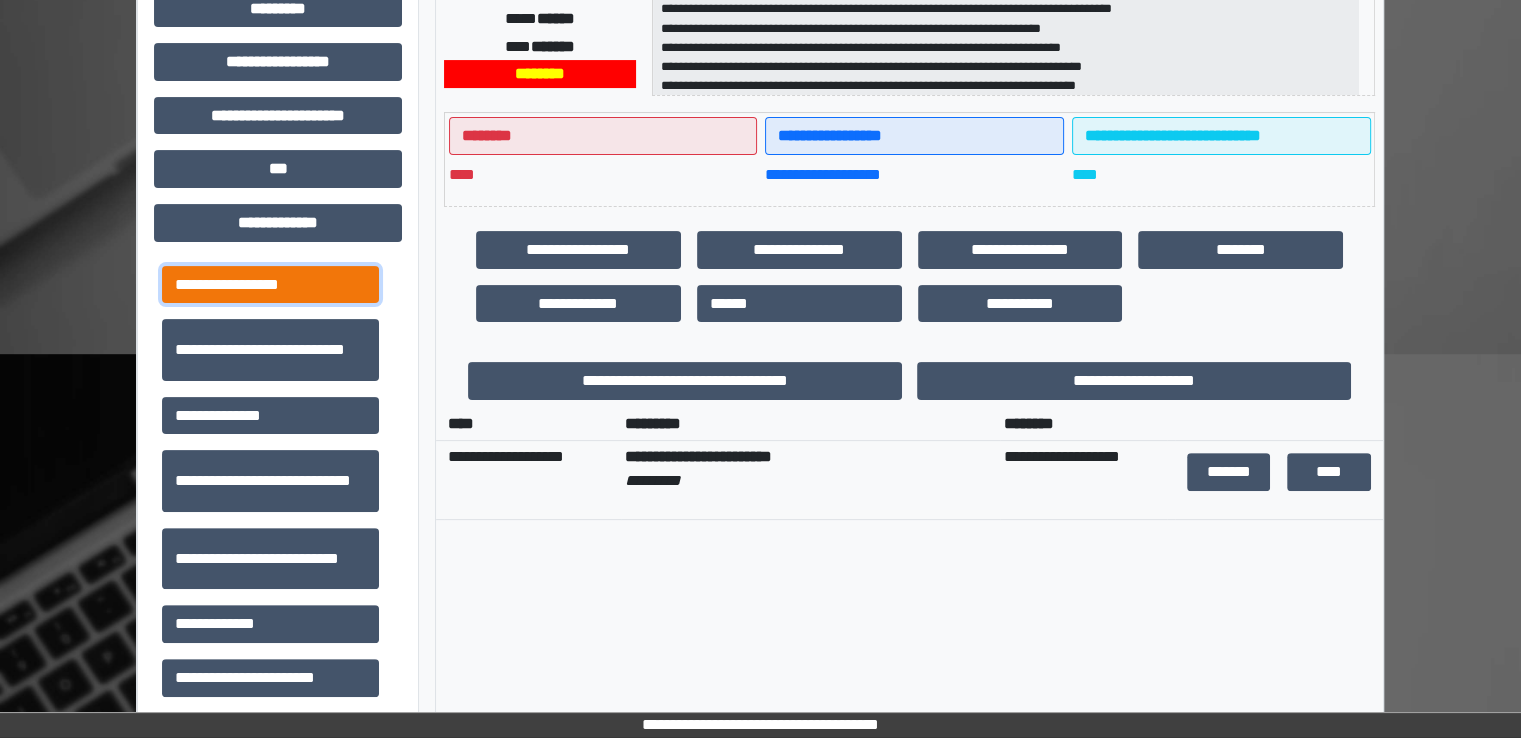 click on "**********" at bounding box center [270, 285] 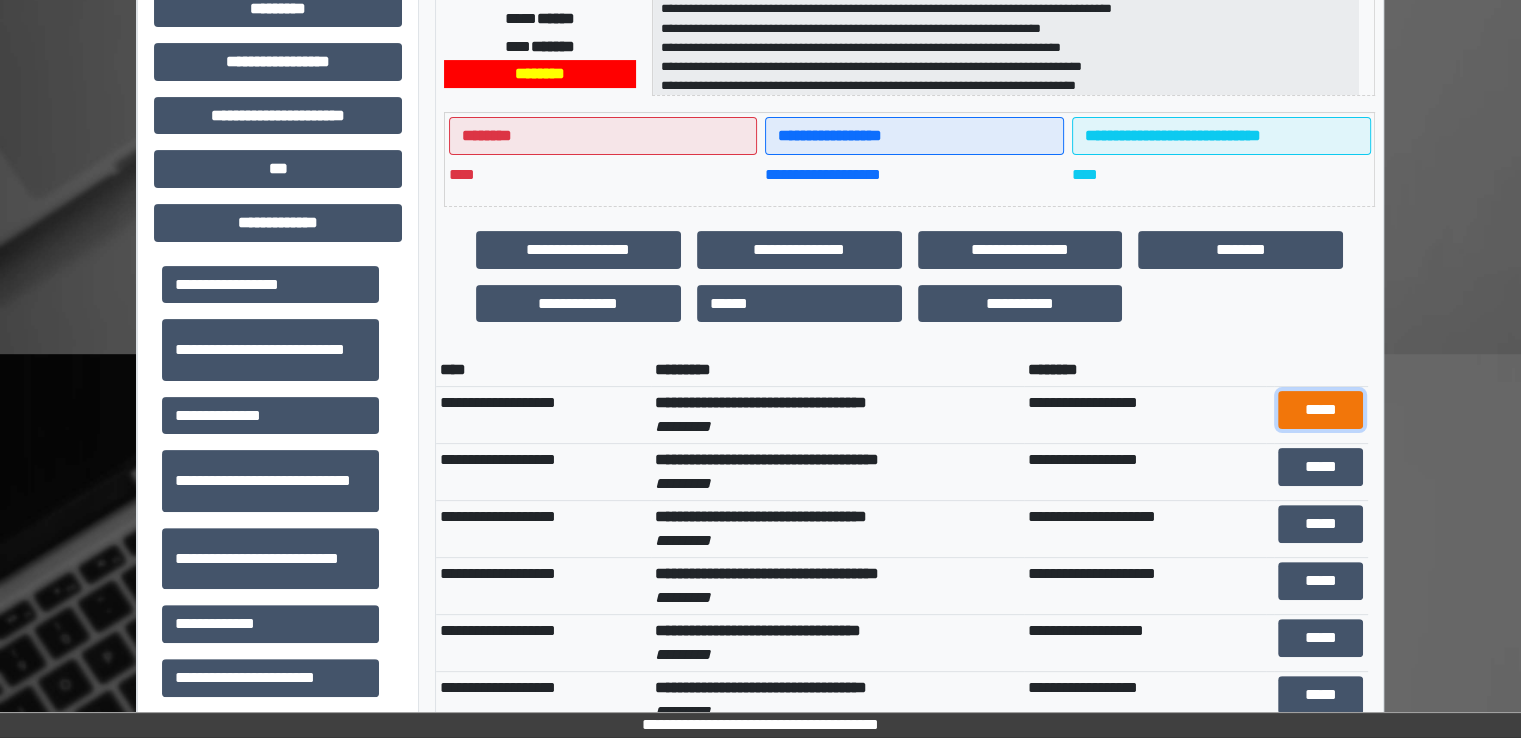 click on "*****" at bounding box center (1320, 410) 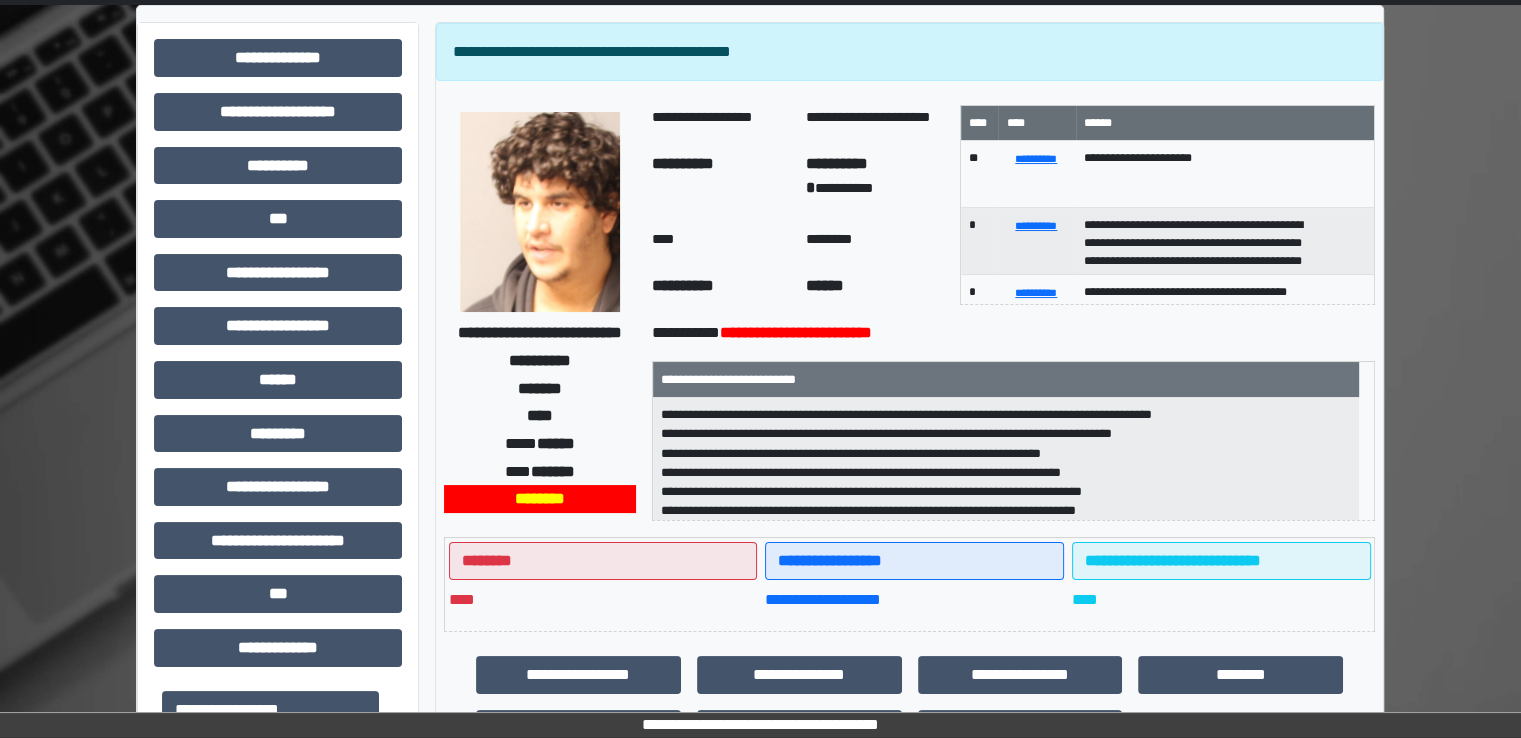 scroll, scrollTop: 0, scrollLeft: 0, axis: both 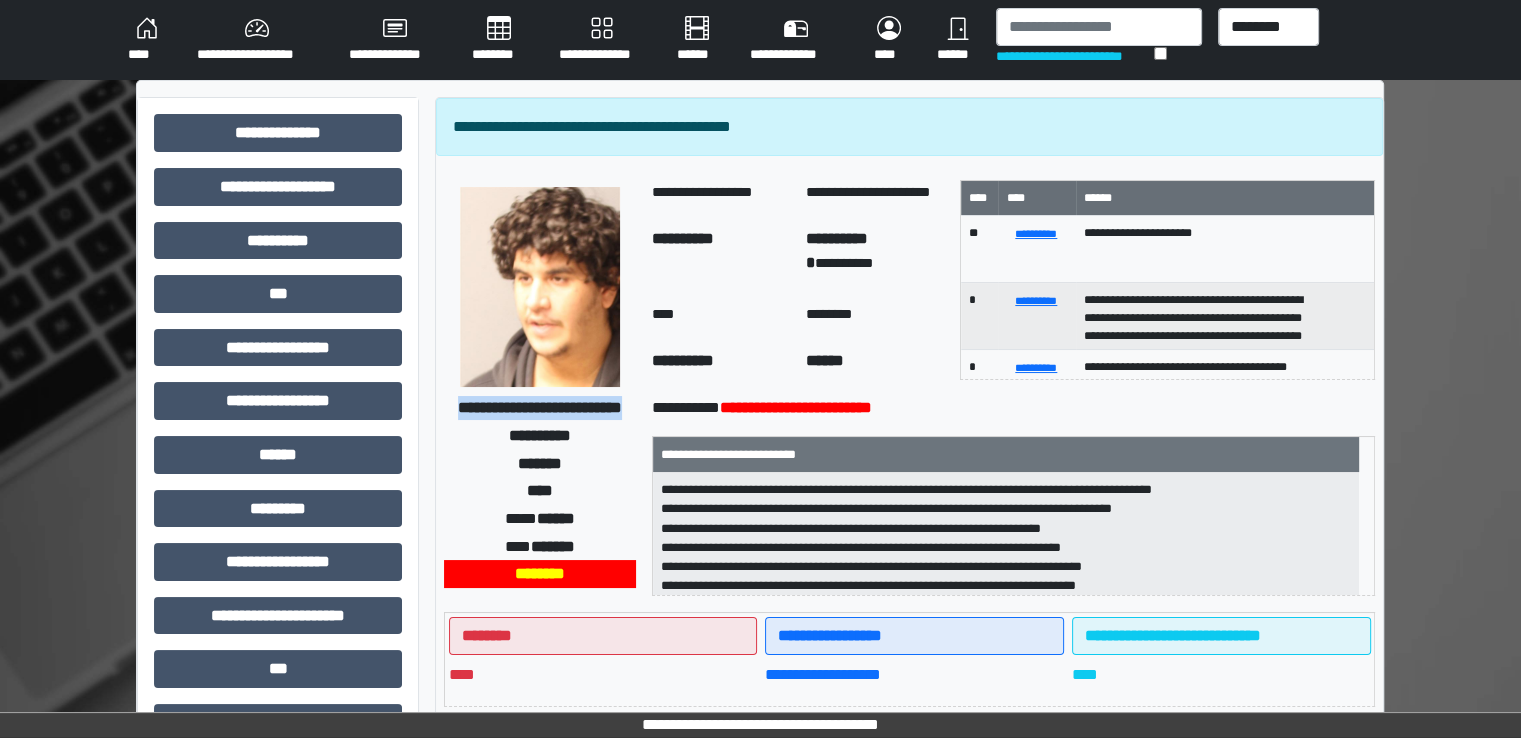 drag, startPoint x: 456, startPoint y: 397, endPoint x: 604, endPoint y: 408, distance: 148.40822 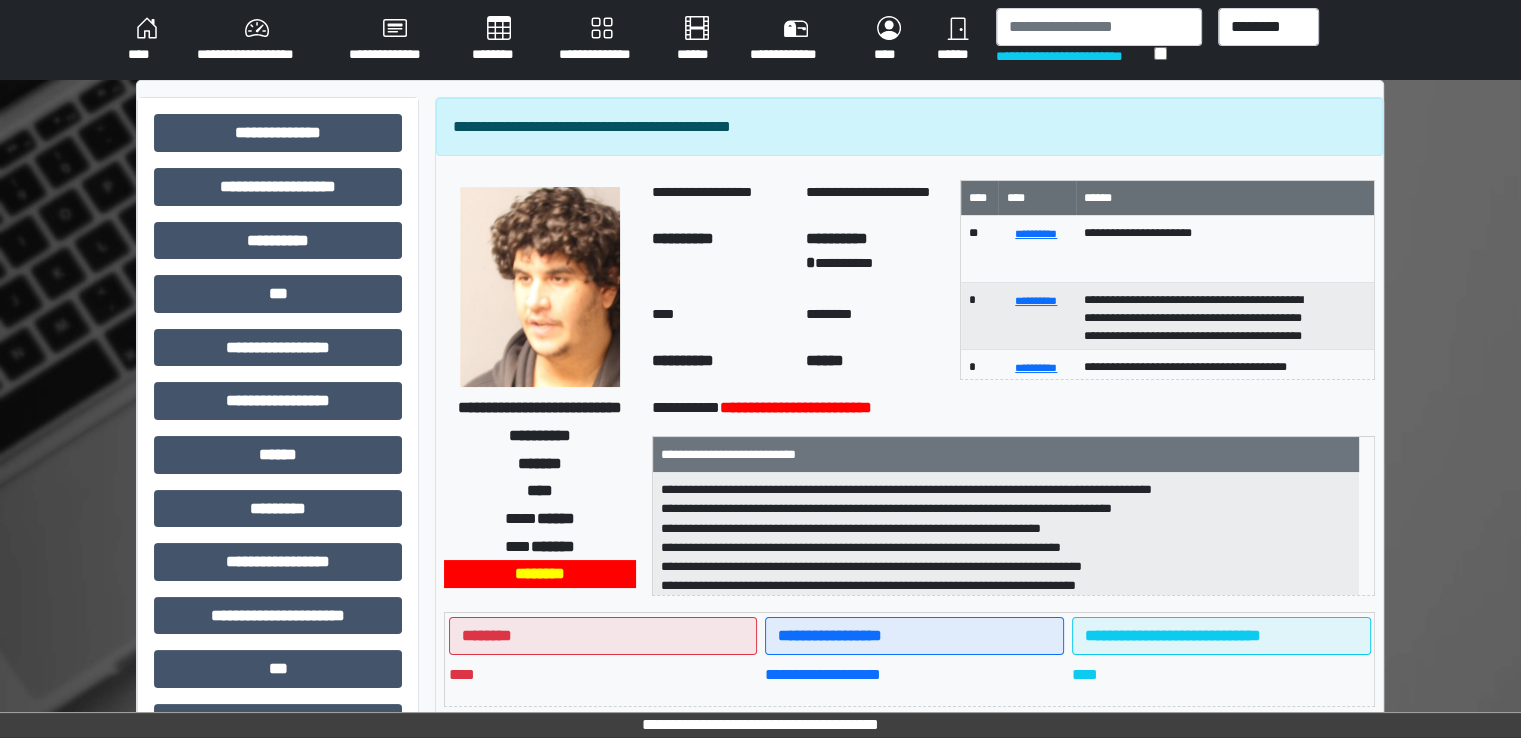 click on "**** ******" at bounding box center [540, 519] 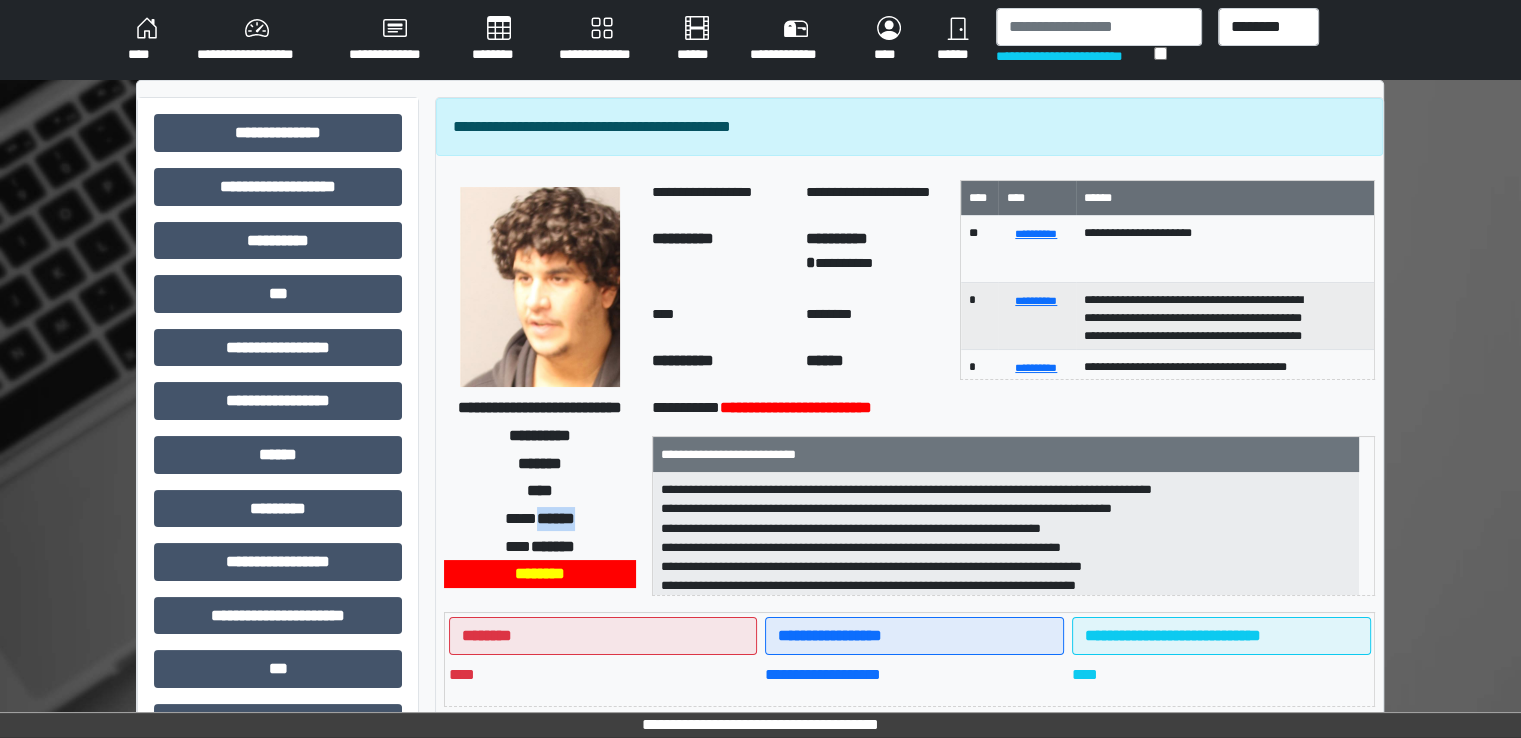 click on "**** ******" at bounding box center [540, 519] 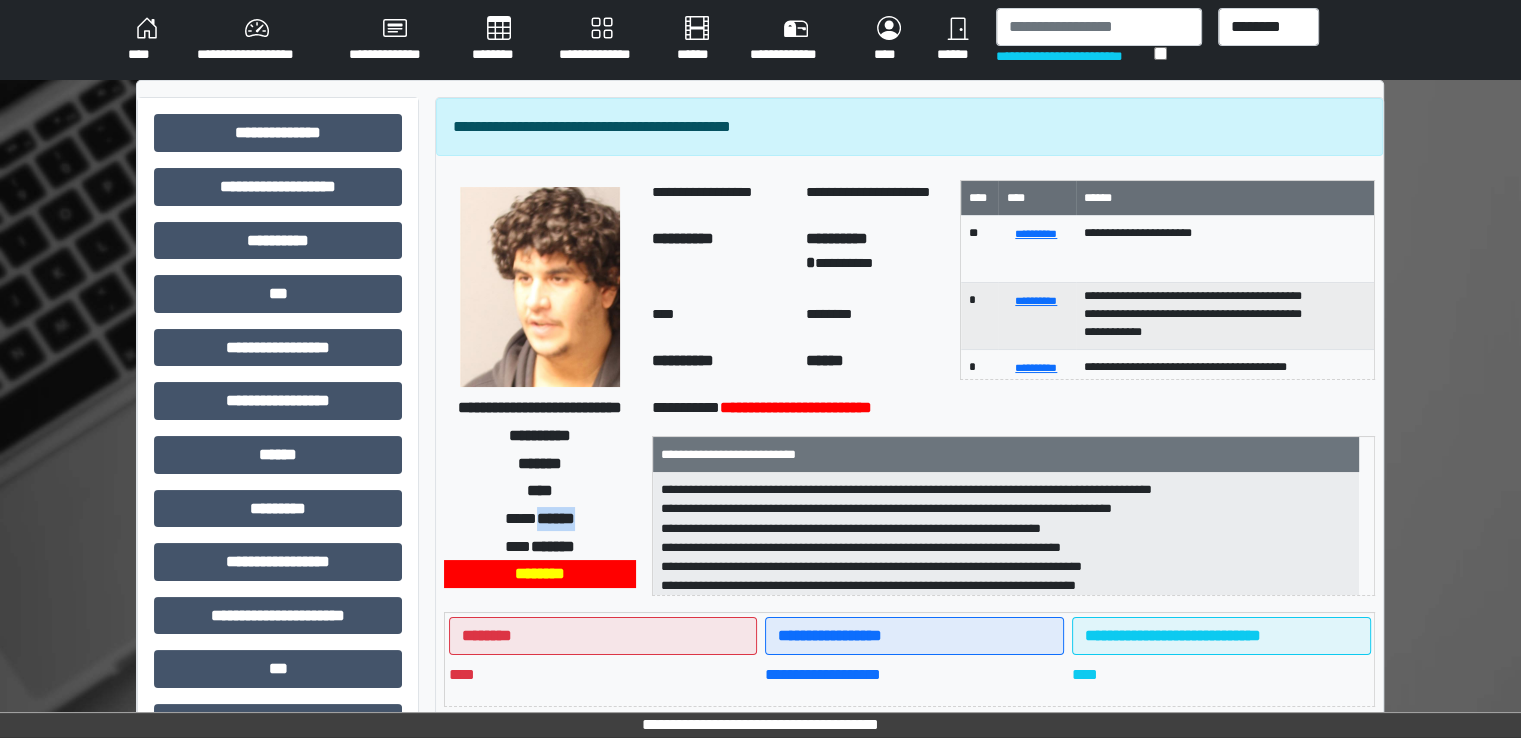 scroll, scrollTop: 0, scrollLeft: 0, axis: both 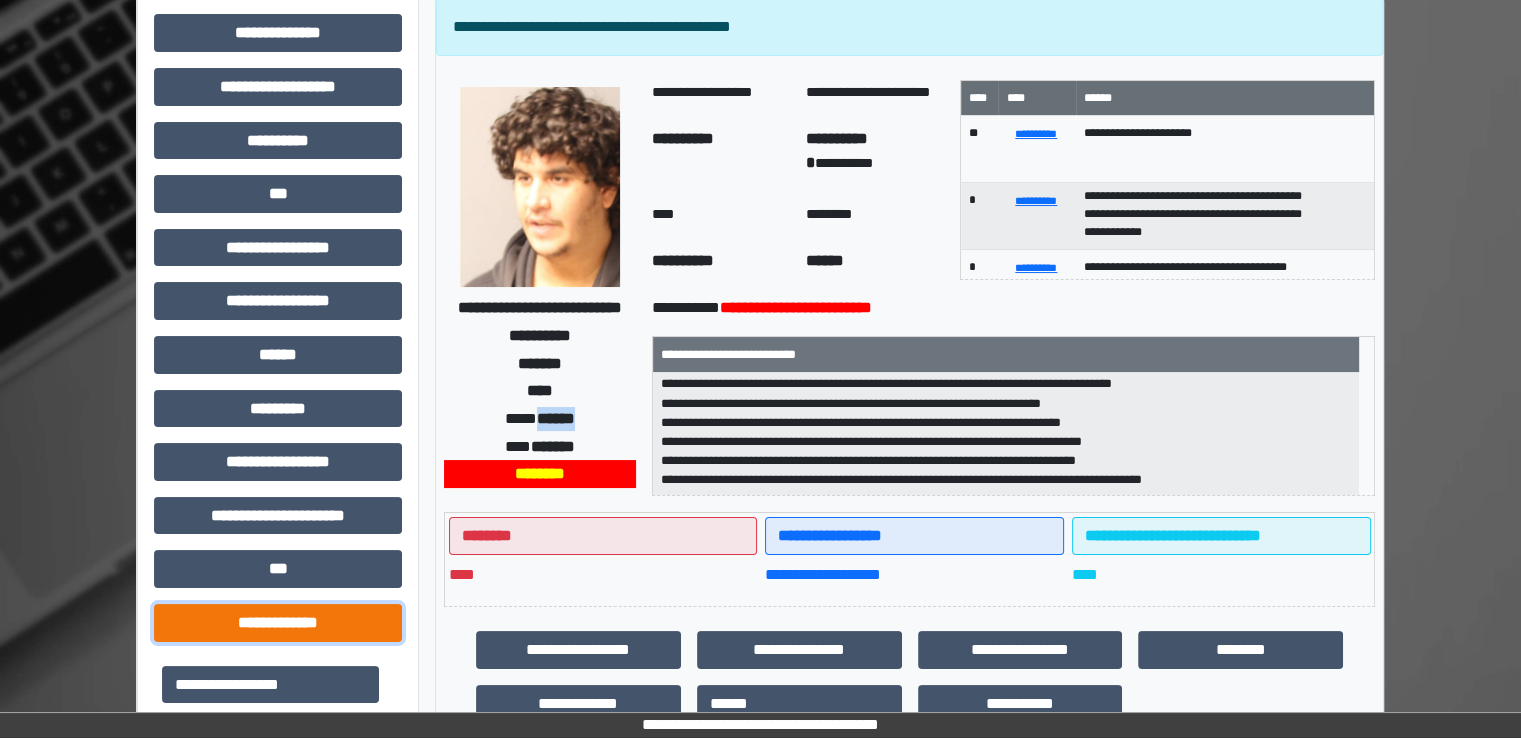 click on "**********" at bounding box center (278, 623) 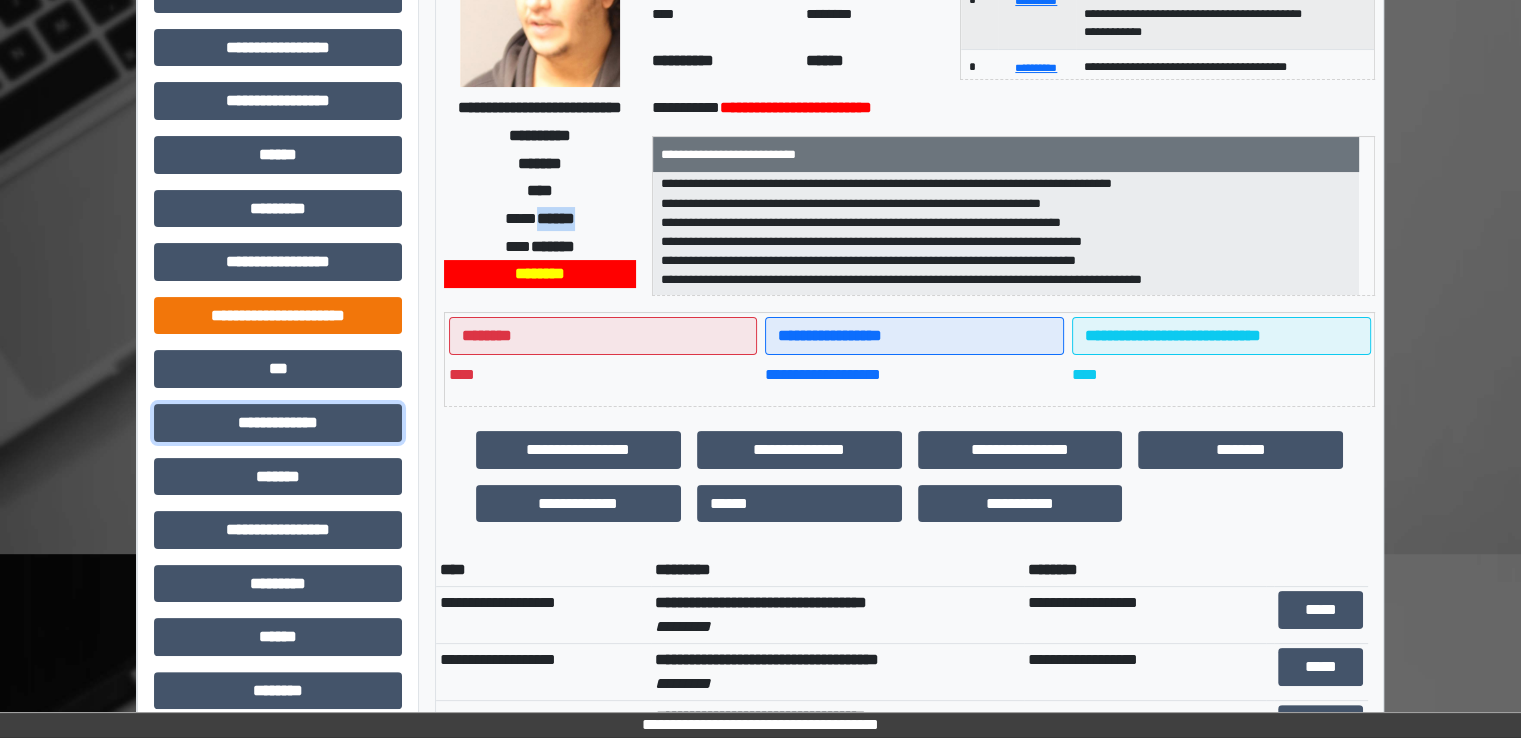 scroll, scrollTop: 0, scrollLeft: 0, axis: both 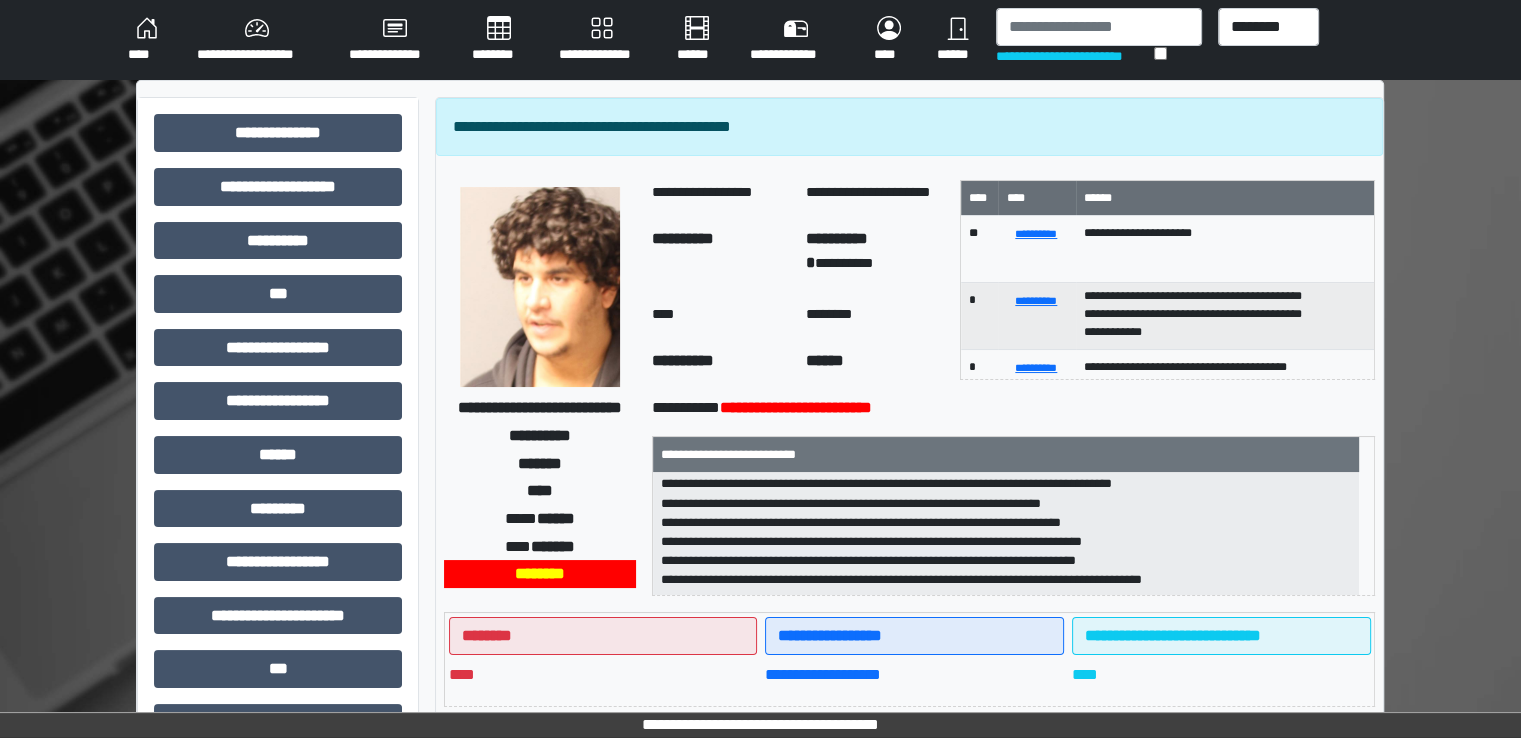 click on "**********" at bounding box center [278, 623] 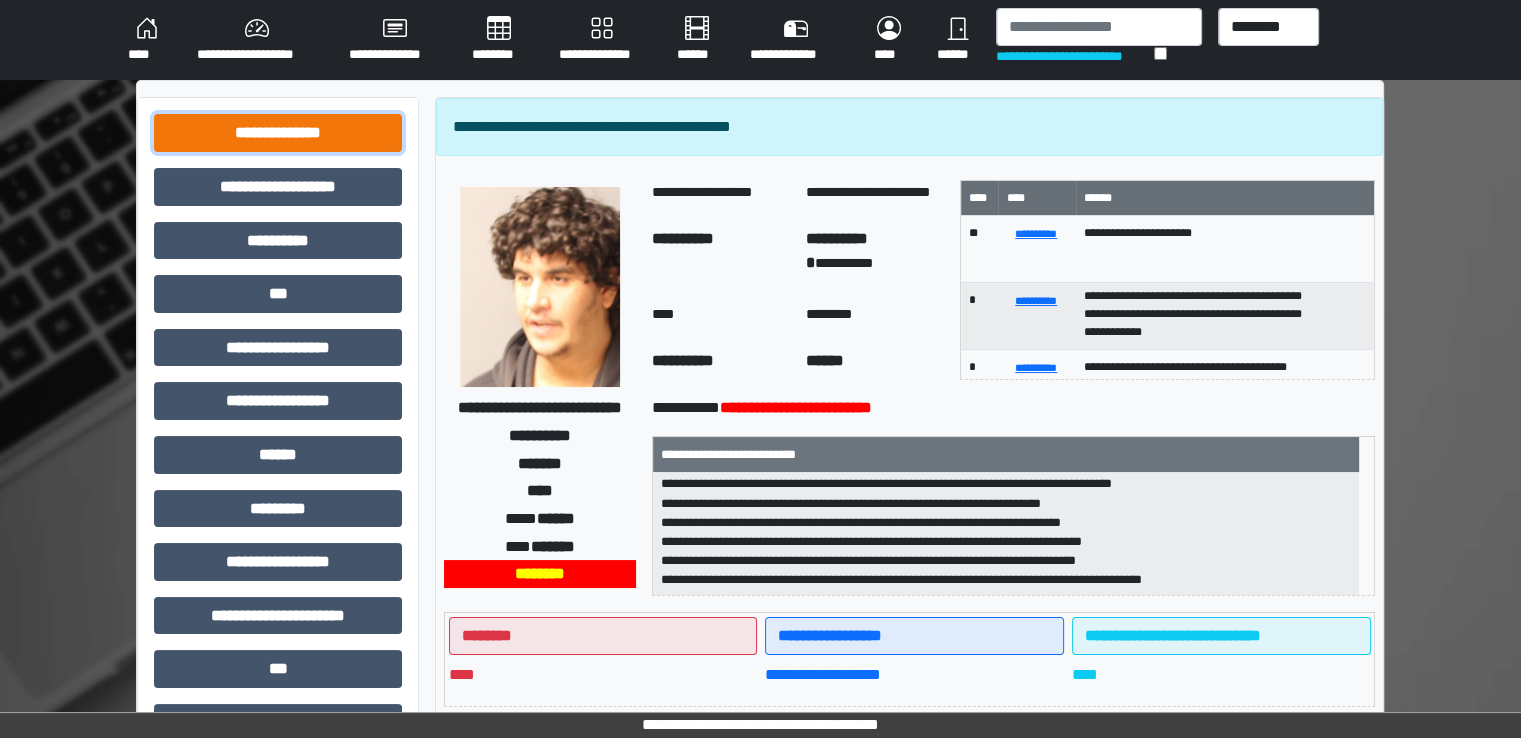 click on "**********" at bounding box center (278, 133) 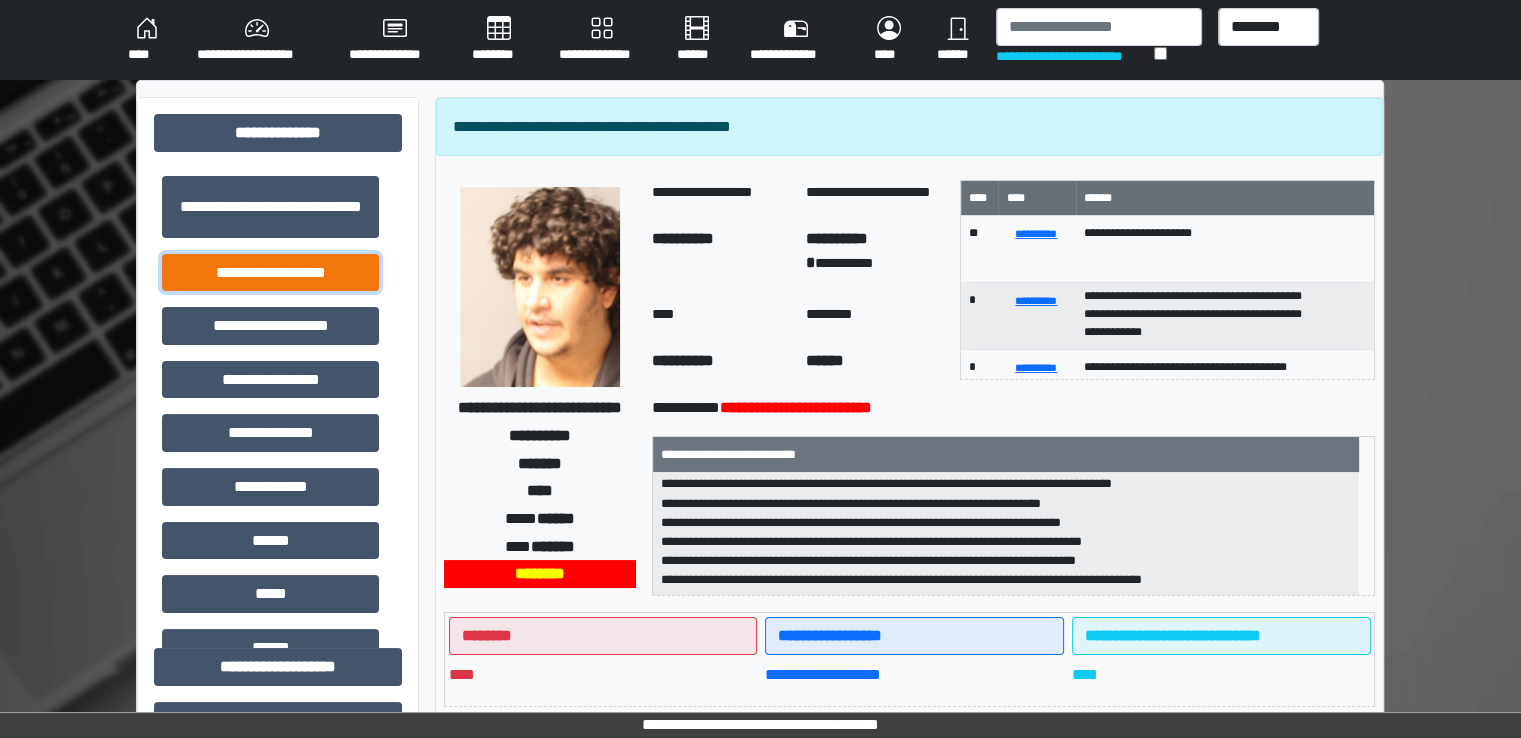 click on "**********" at bounding box center (270, 273) 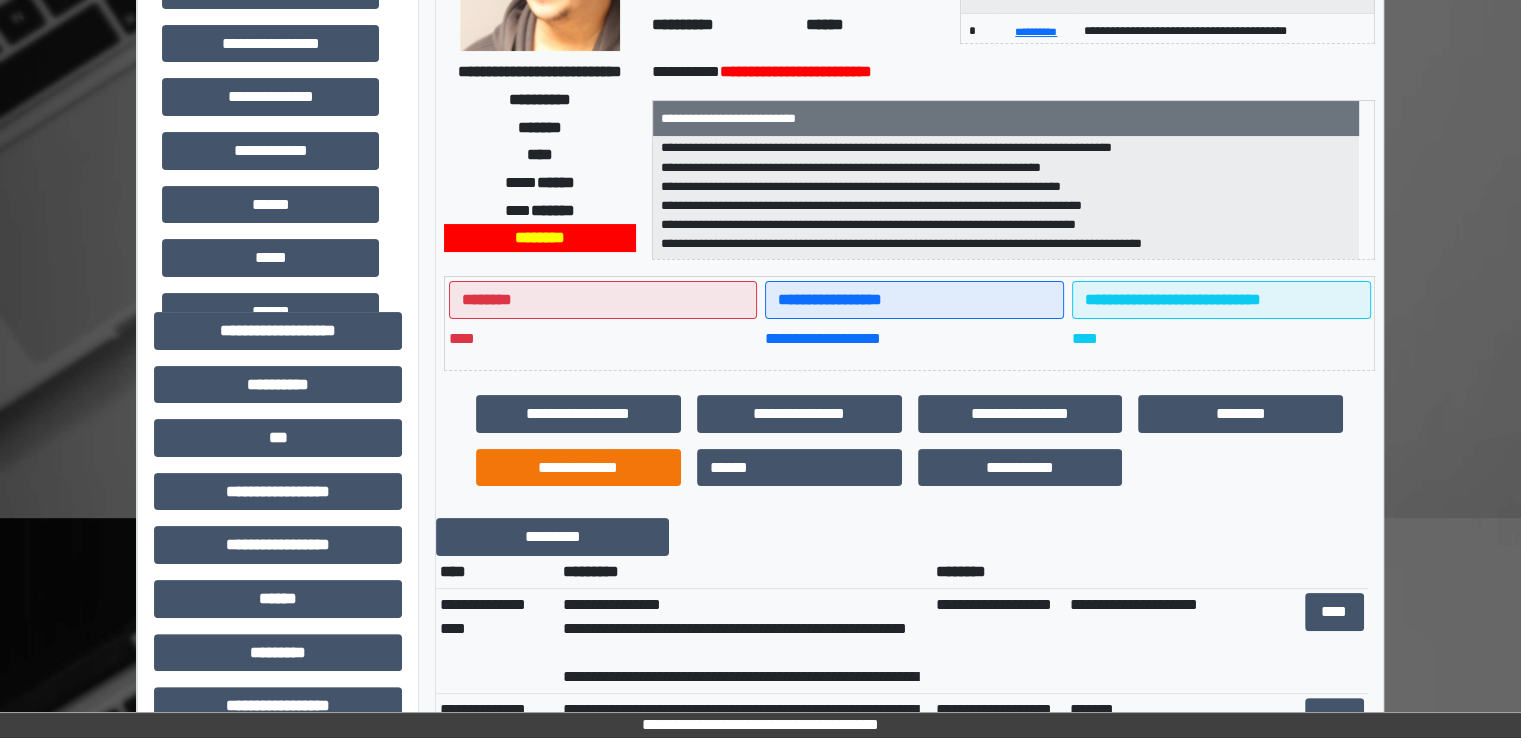 scroll, scrollTop: 300, scrollLeft: 0, axis: vertical 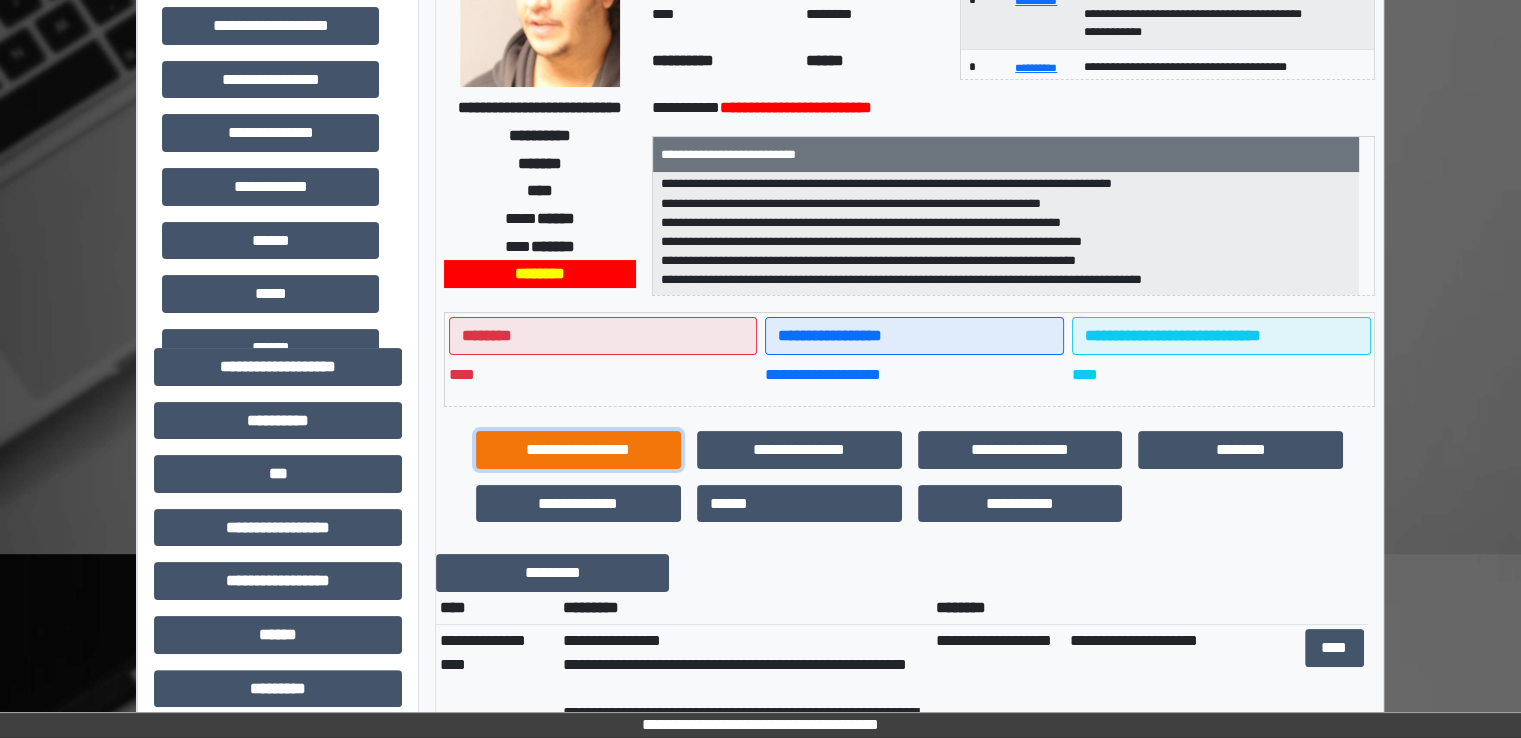 click on "**********" at bounding box center [578, 450] 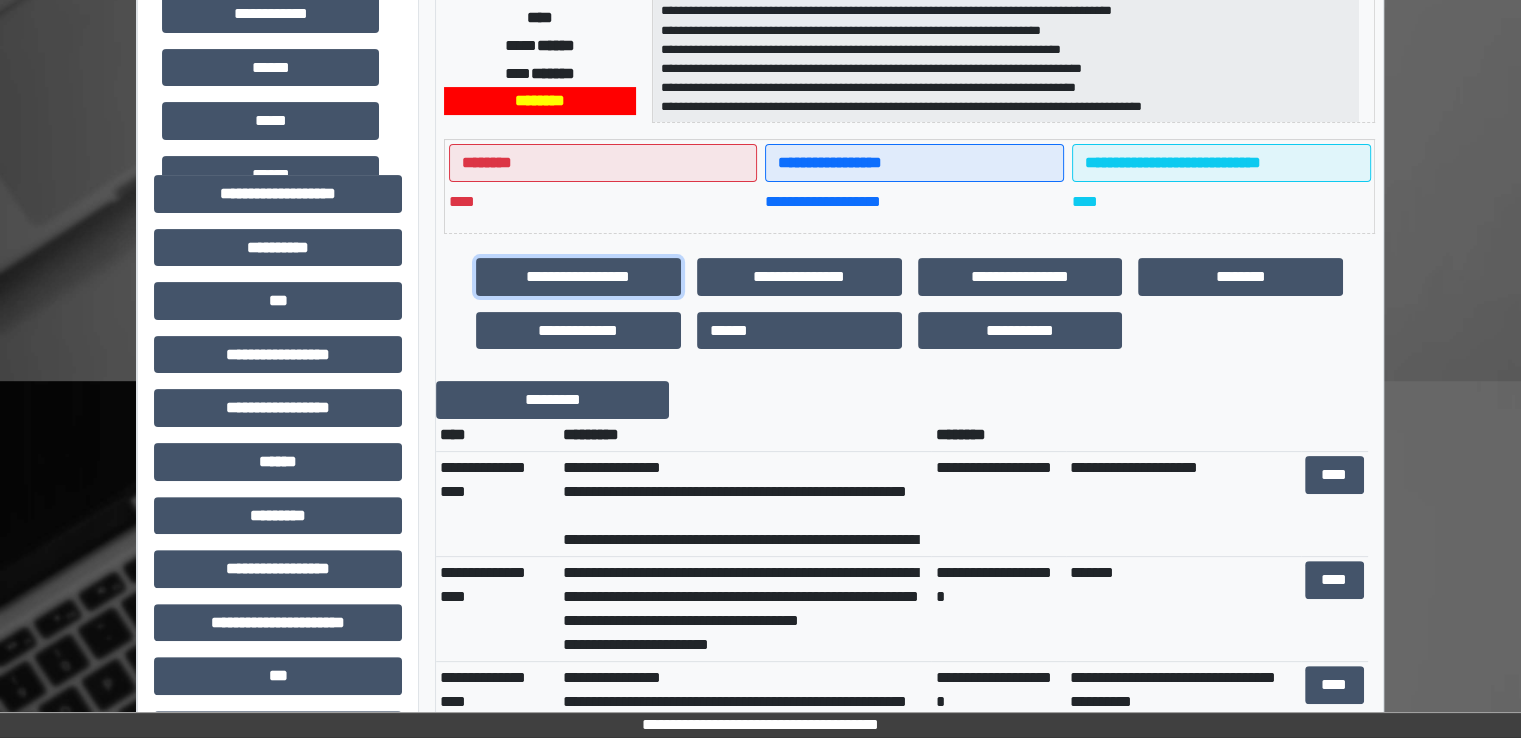 scroll, scrollTop: 400, scrollLeft: 0, axis: vertical 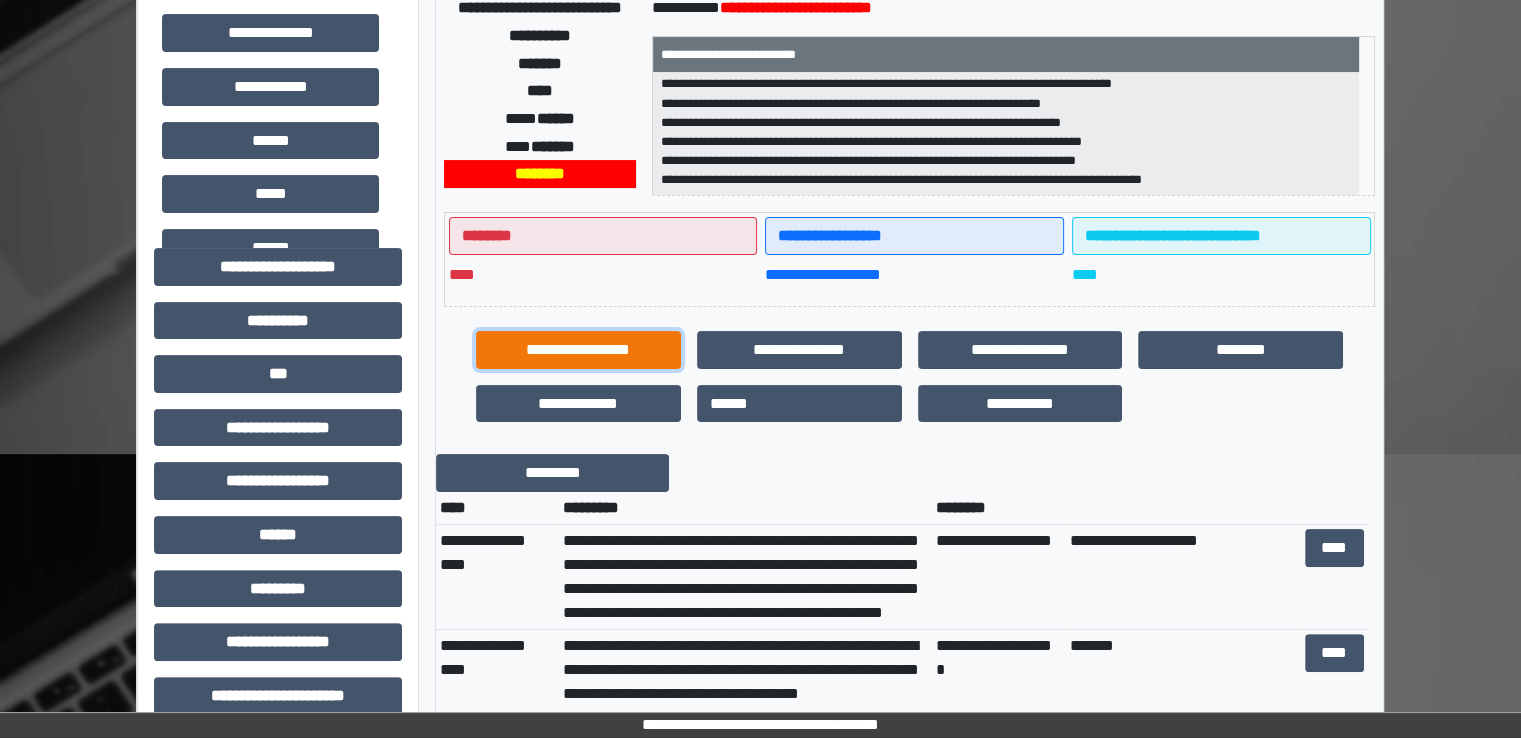 click on "**********" at bounding box center [578, 350] 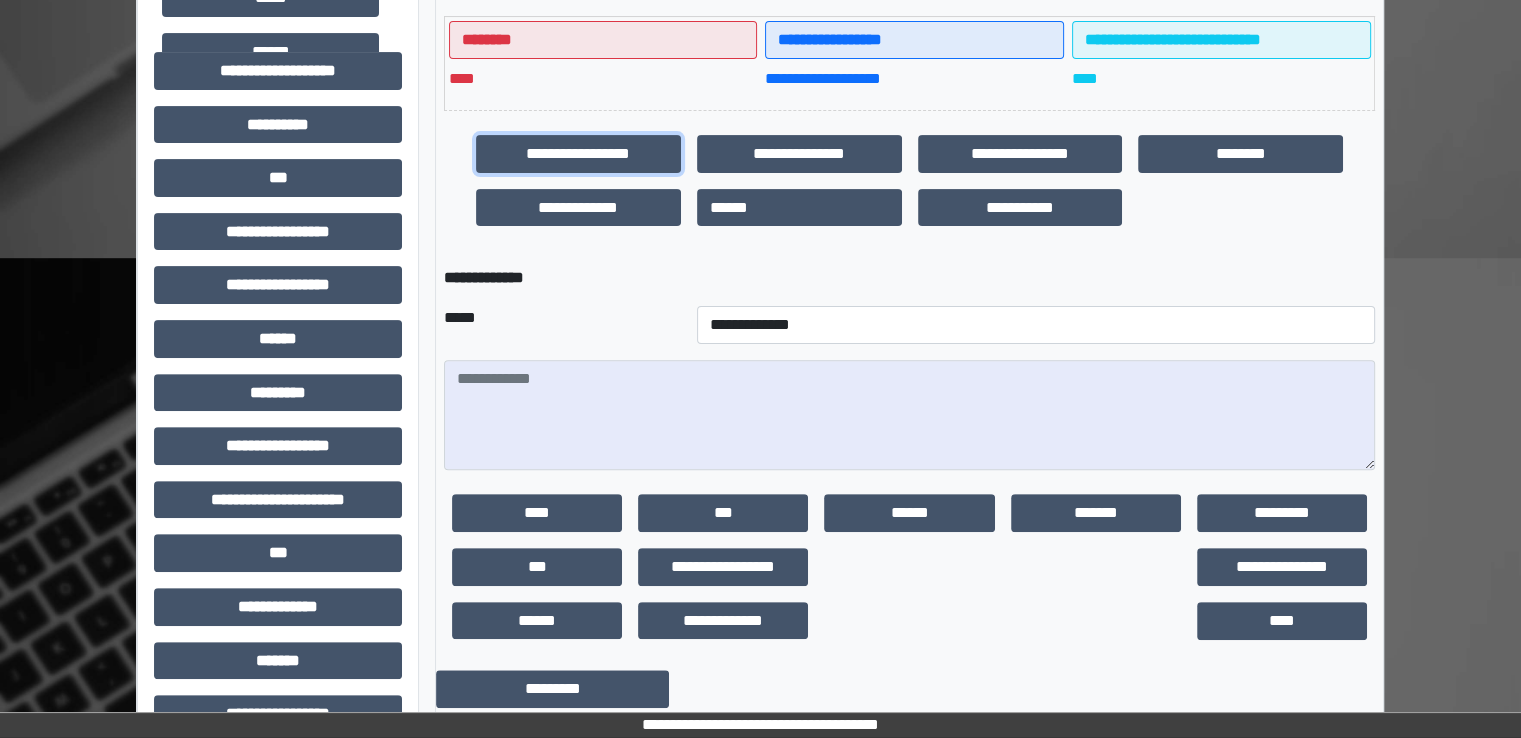 scroll, scrollTop: 600, scrollLeft: 0, axis: vertical 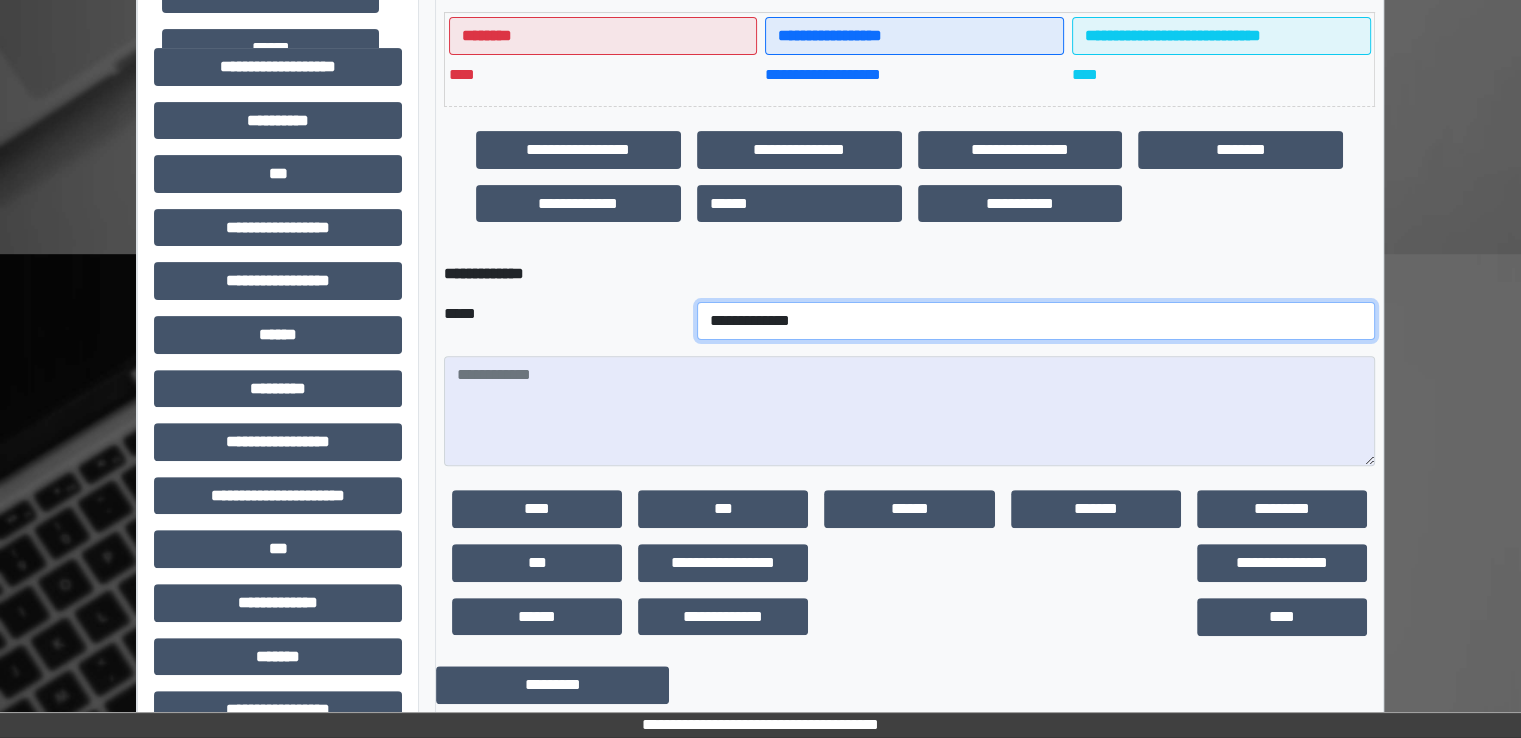 click on "**********" at bounding box center [1036, 321] 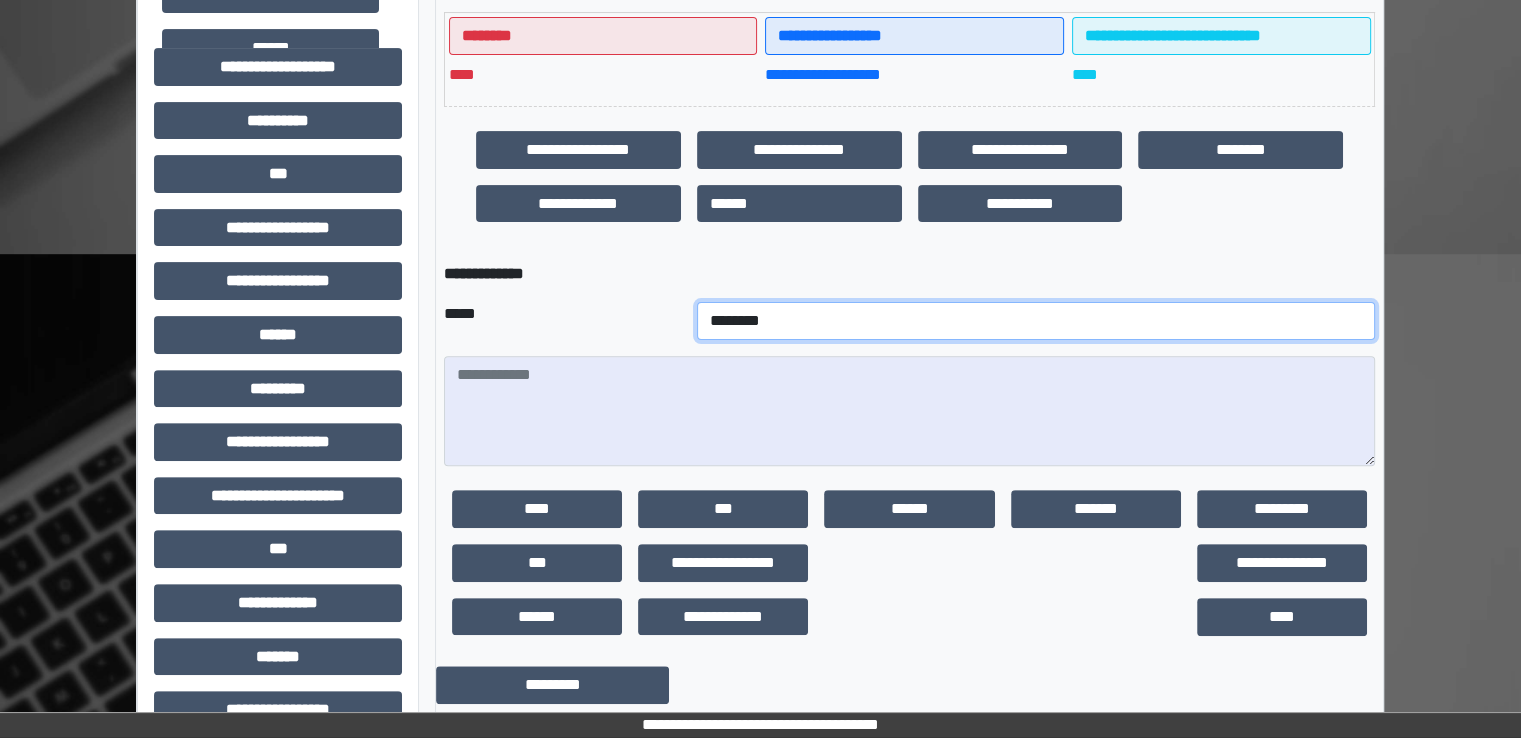 click on "**********" at bounding box center (1036, 321) 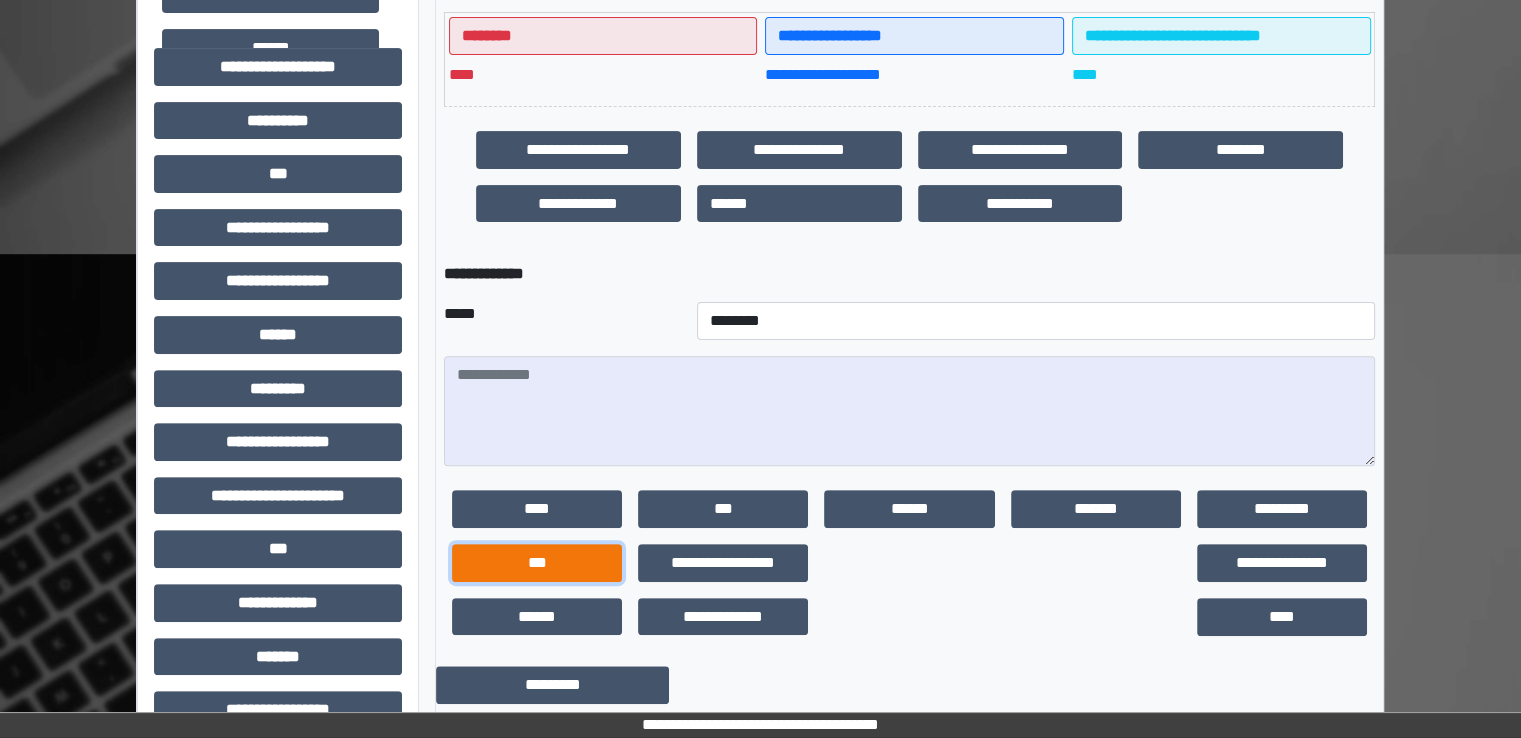 click on "***" at bounding box center (537, 563) 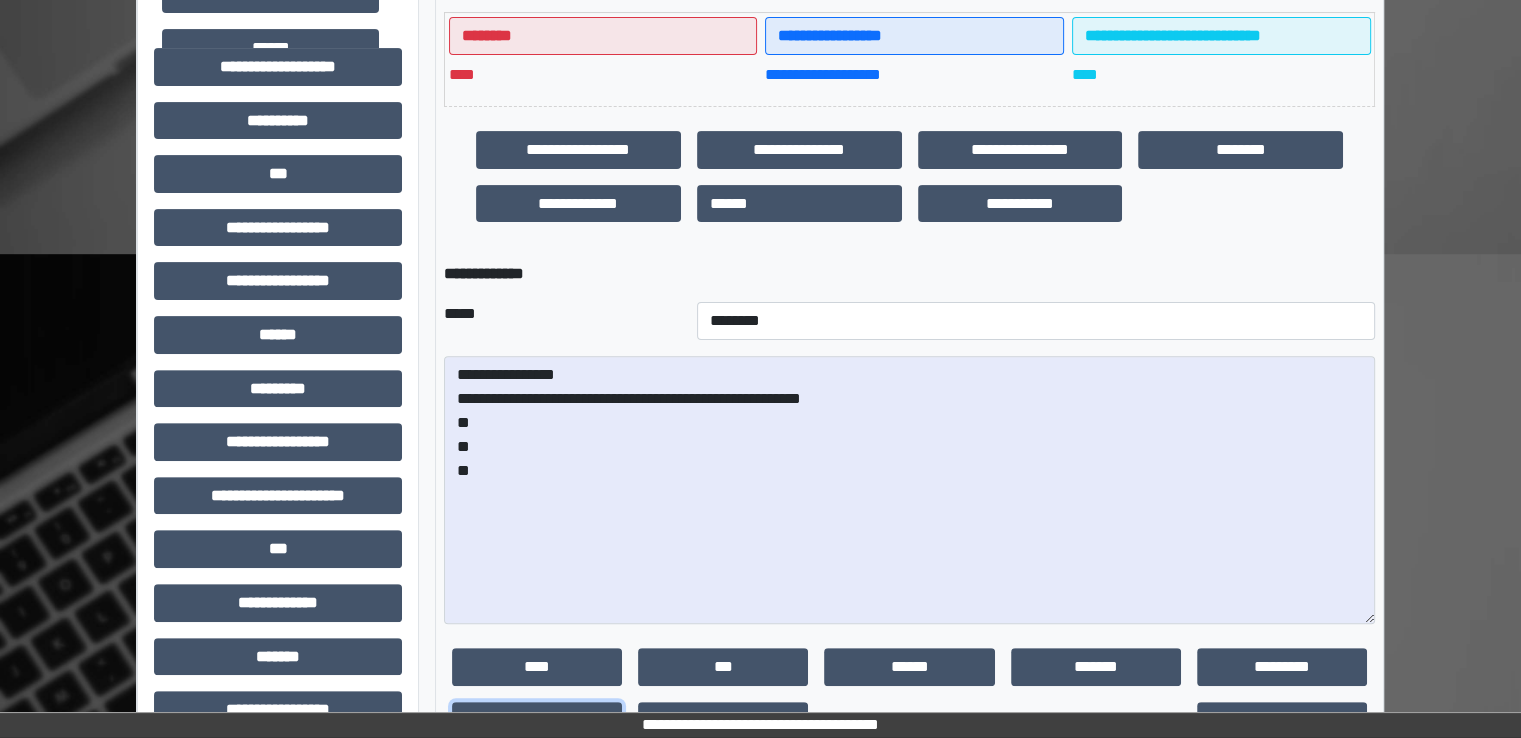 drag, startPoint x: 1360, startPoint y: 460, endPoint x: 1455, endPoint y: 619, distance: 185.2188 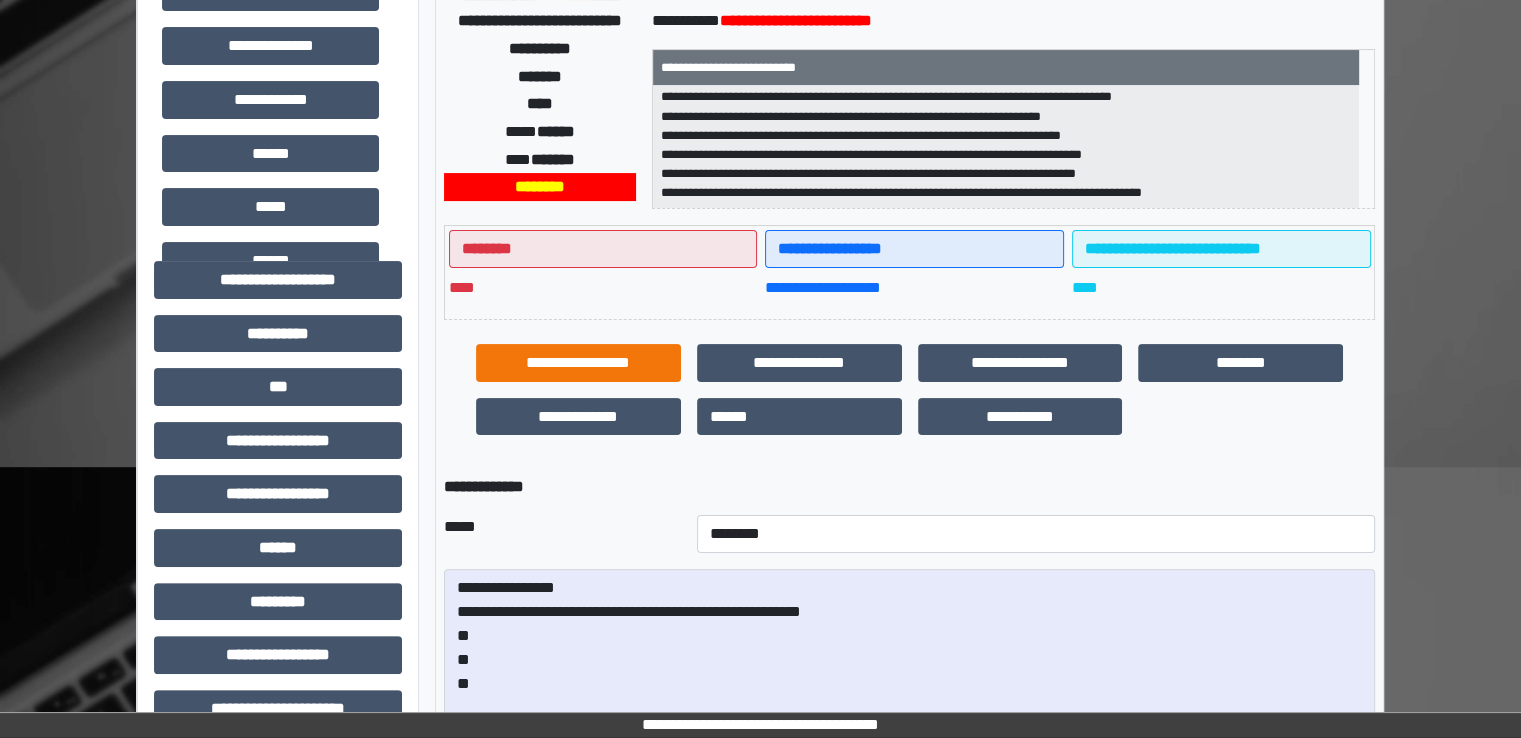 scroll, scrollTop: 400, scrollLeft: 0, axis: vertical 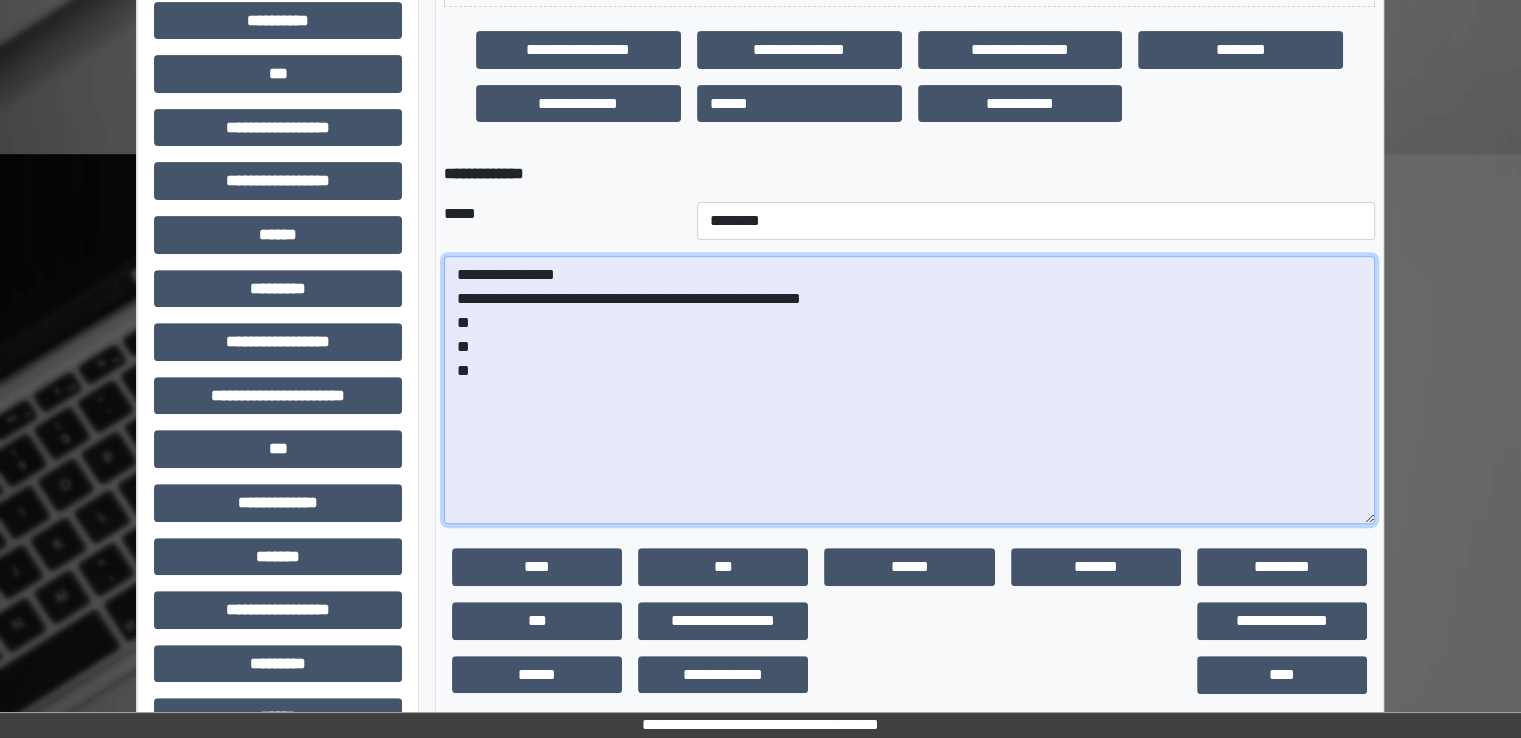 click on "**********" at bounding box center [909, 390] 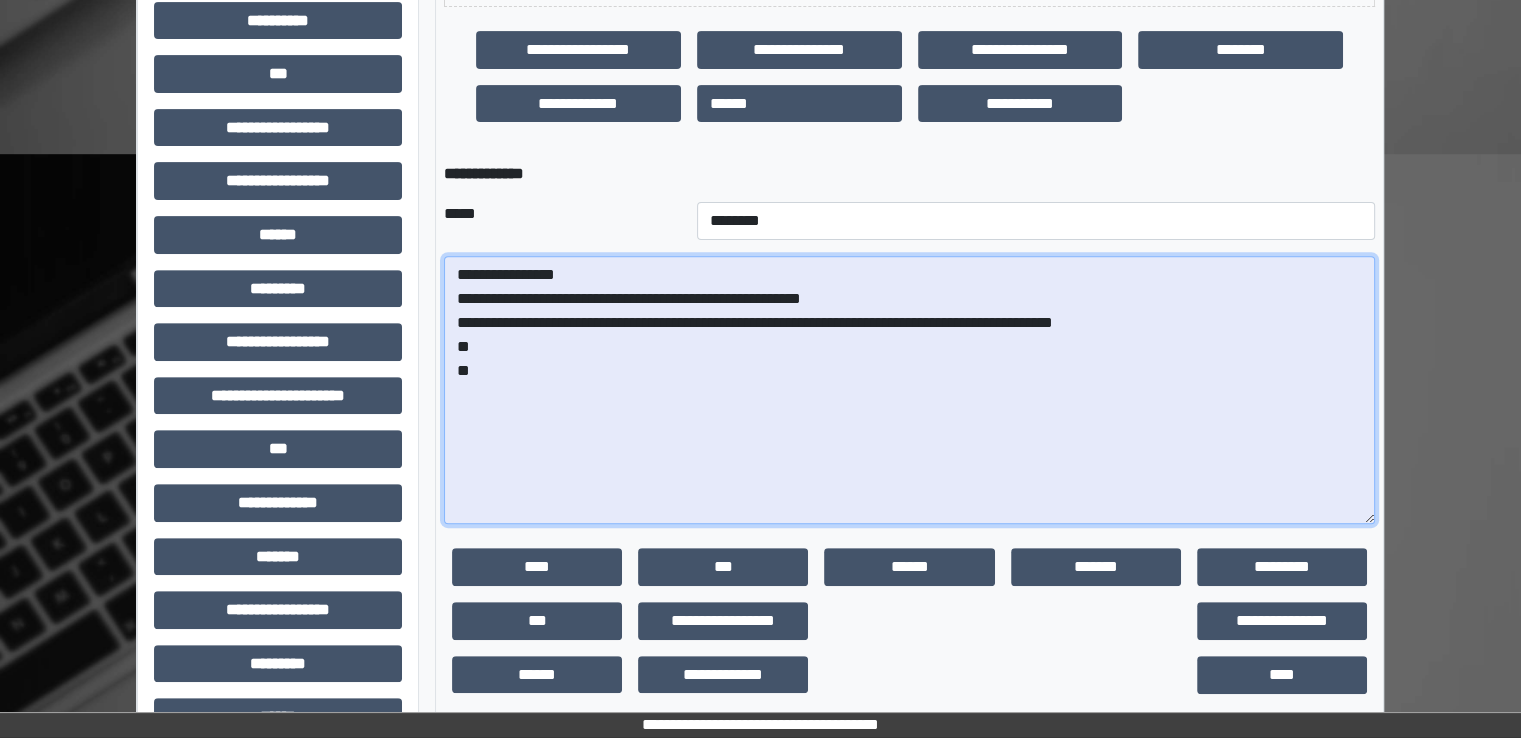 drag, startPoint x: 1068, startPoint y: 320, endPoint x: 1238, endPoint y: 325, distance: 170.07352 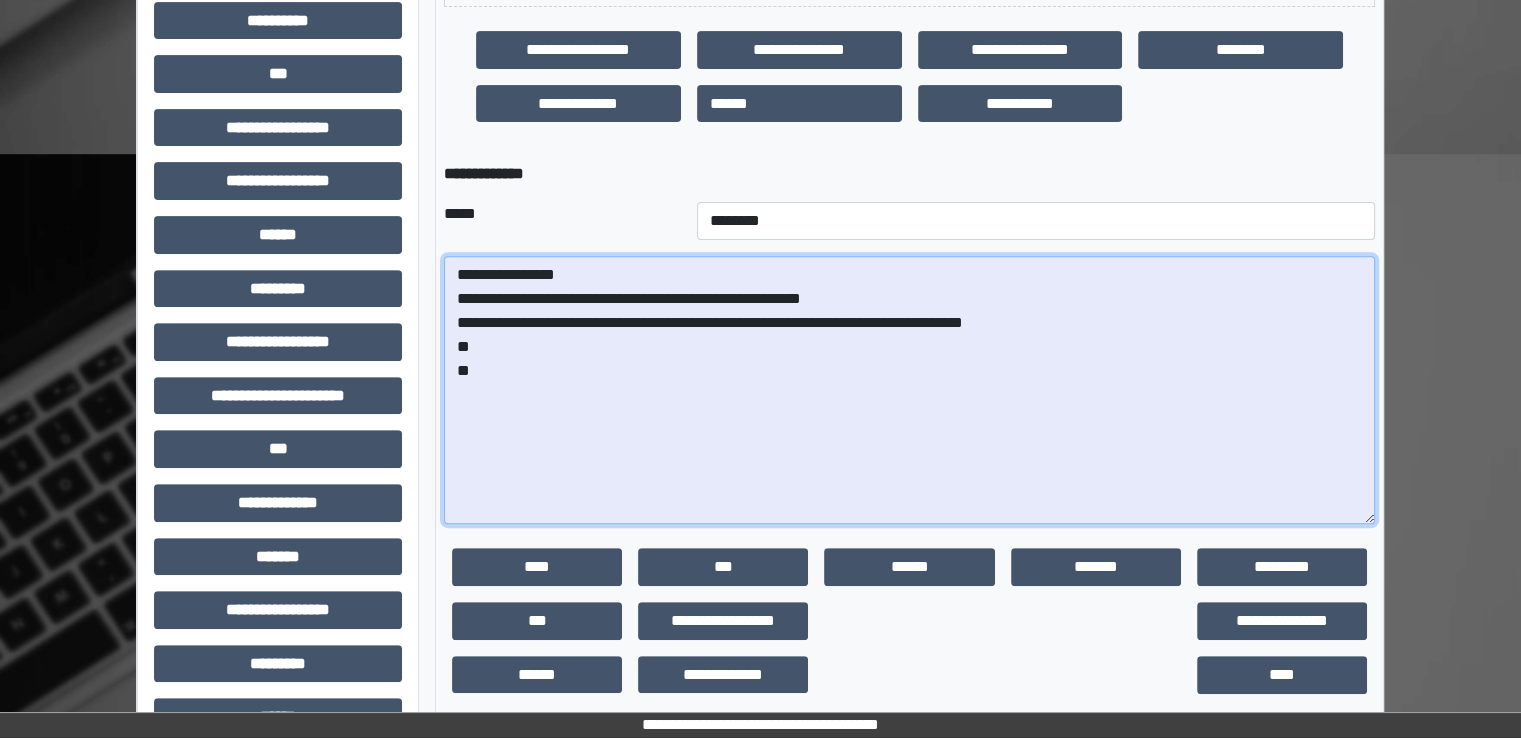 paste on "**********" 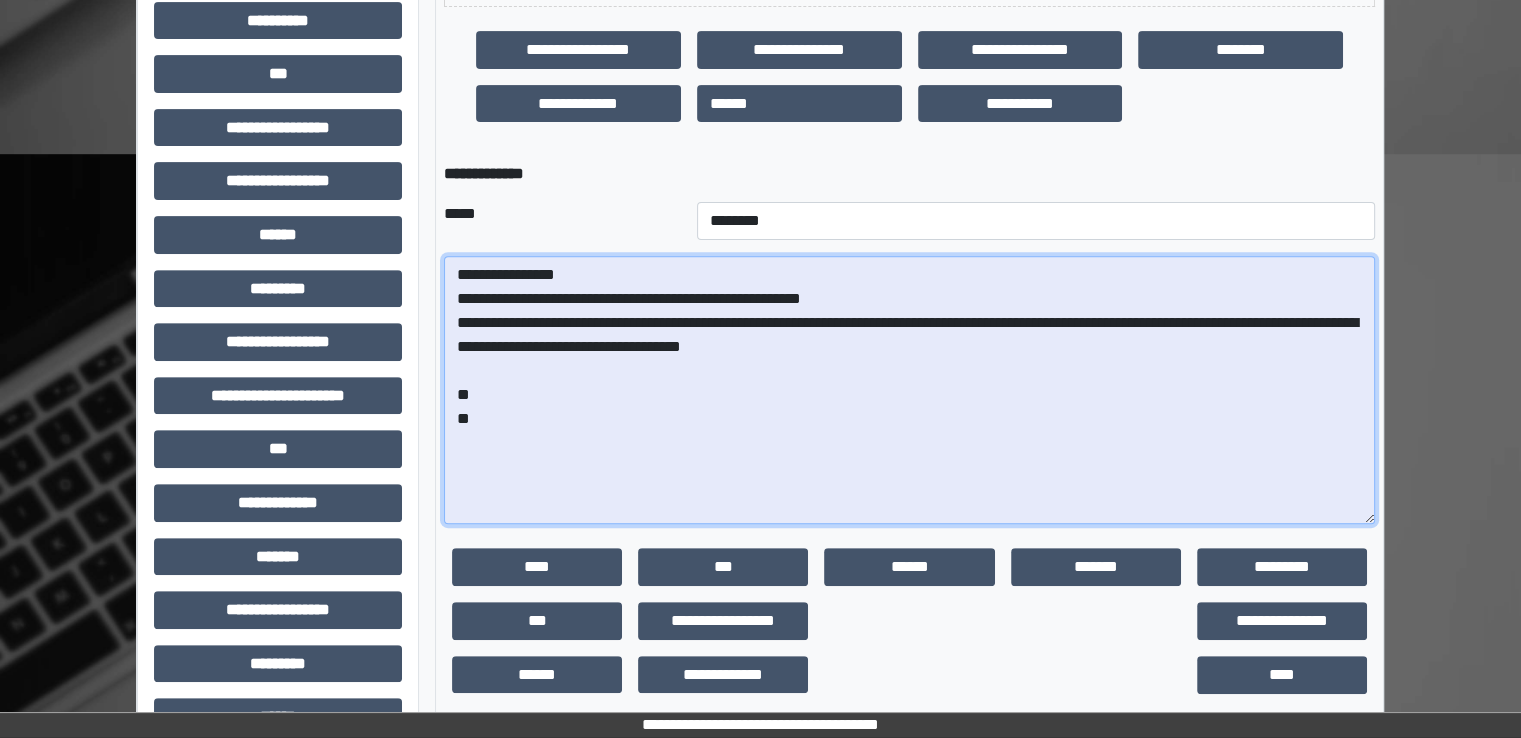 drag, startPoint x: 980, startPoint y: 340, endPoint x: 987, endPoint y: 367, distance: 27.89265 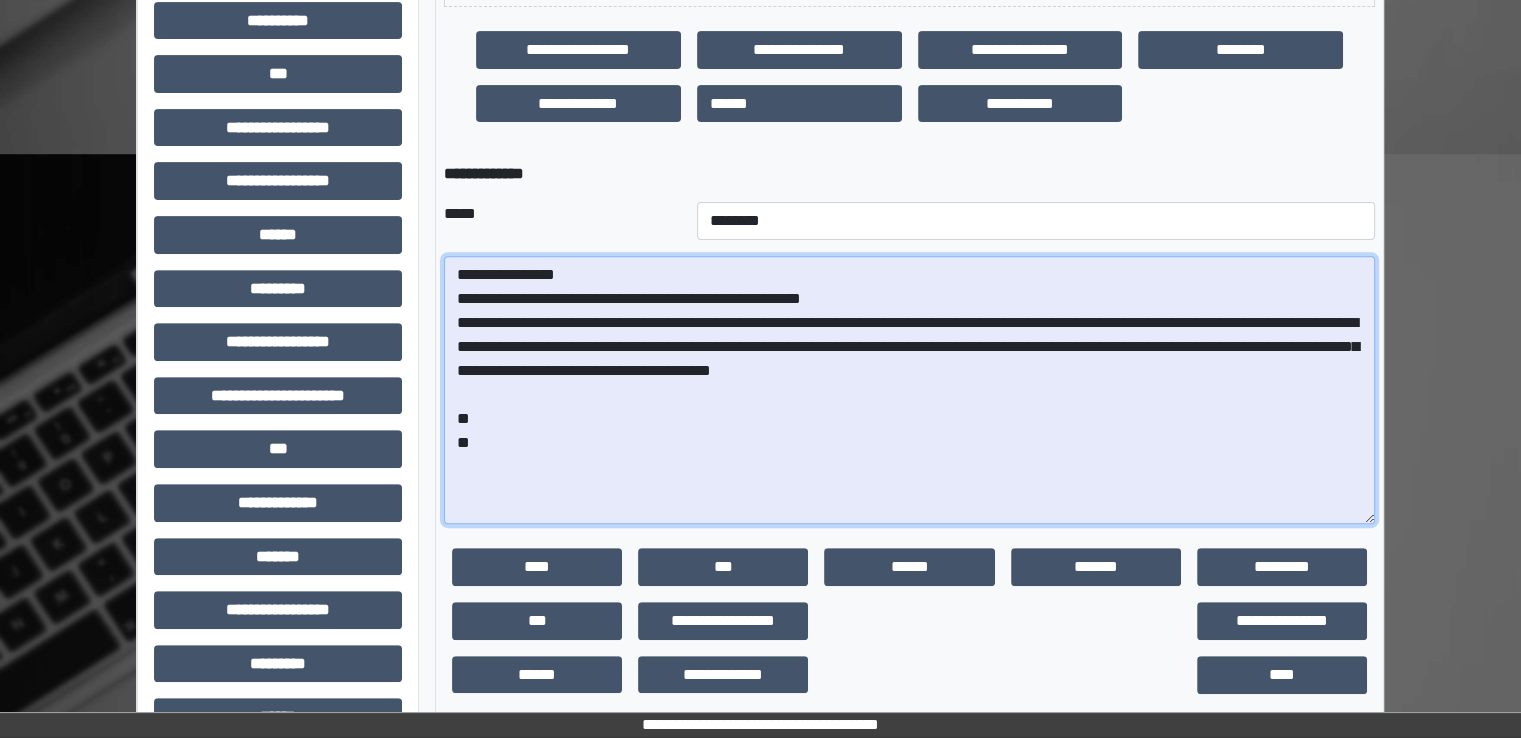 click on "**********" at bounding box center [909, 390] 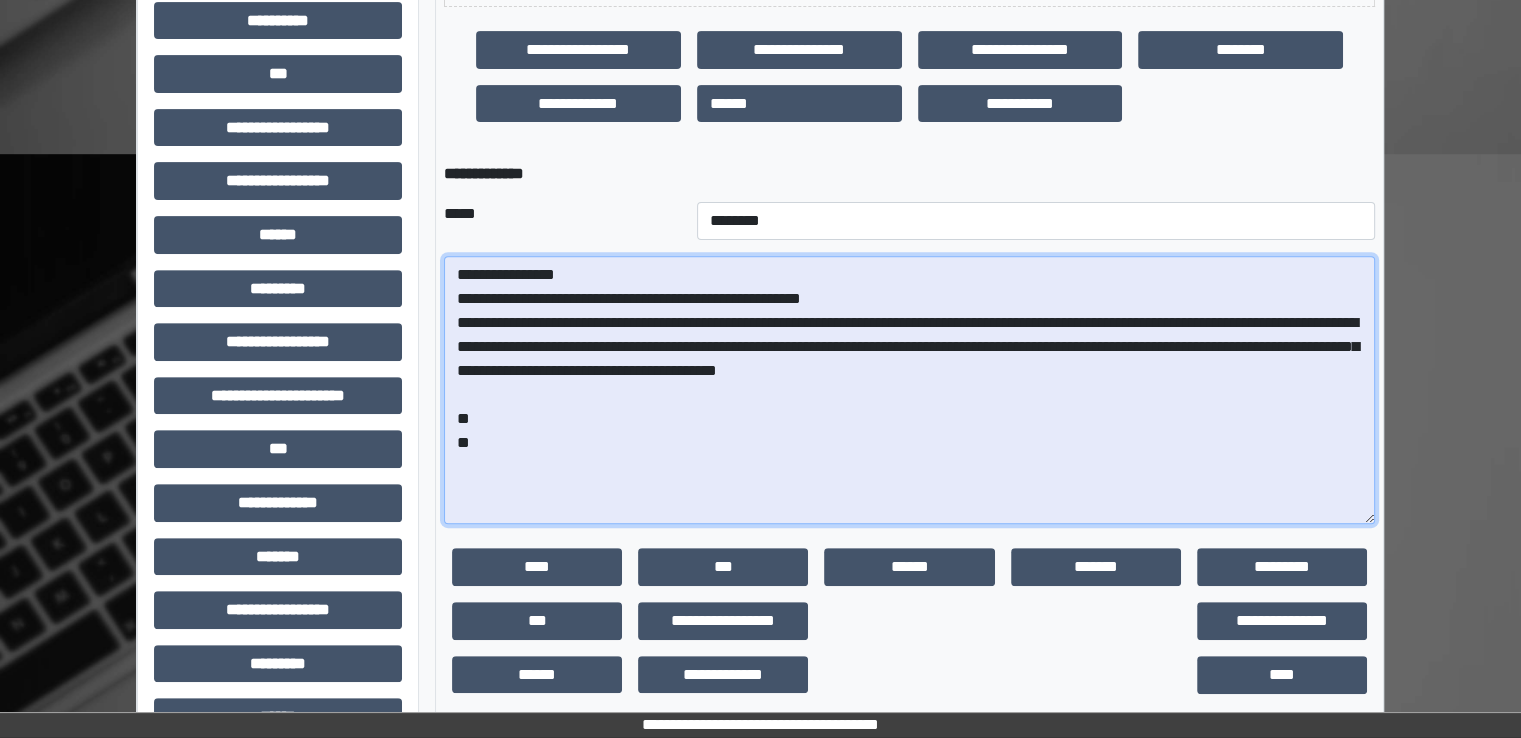 click on "**********" at bounding box center [909, 390] 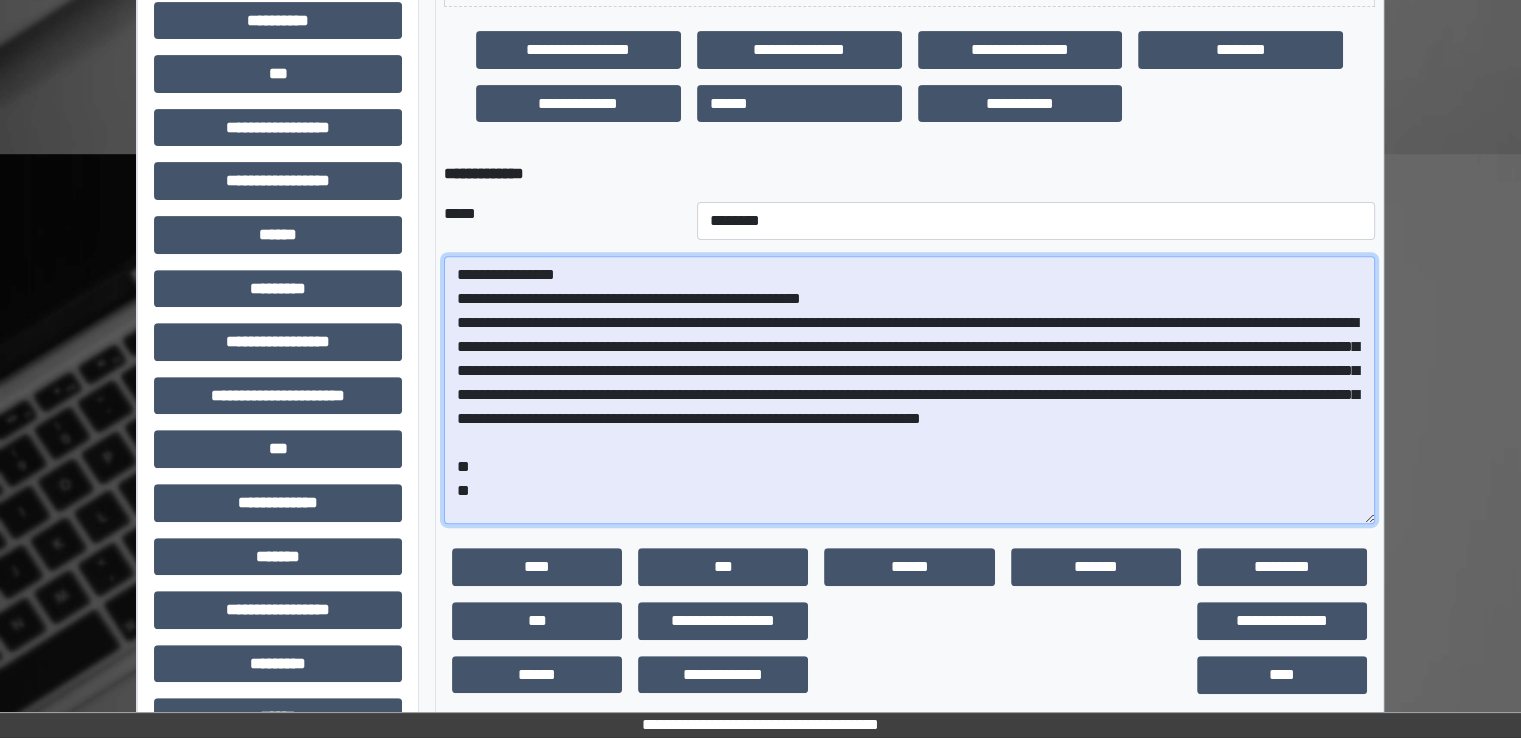 paste on "**********" 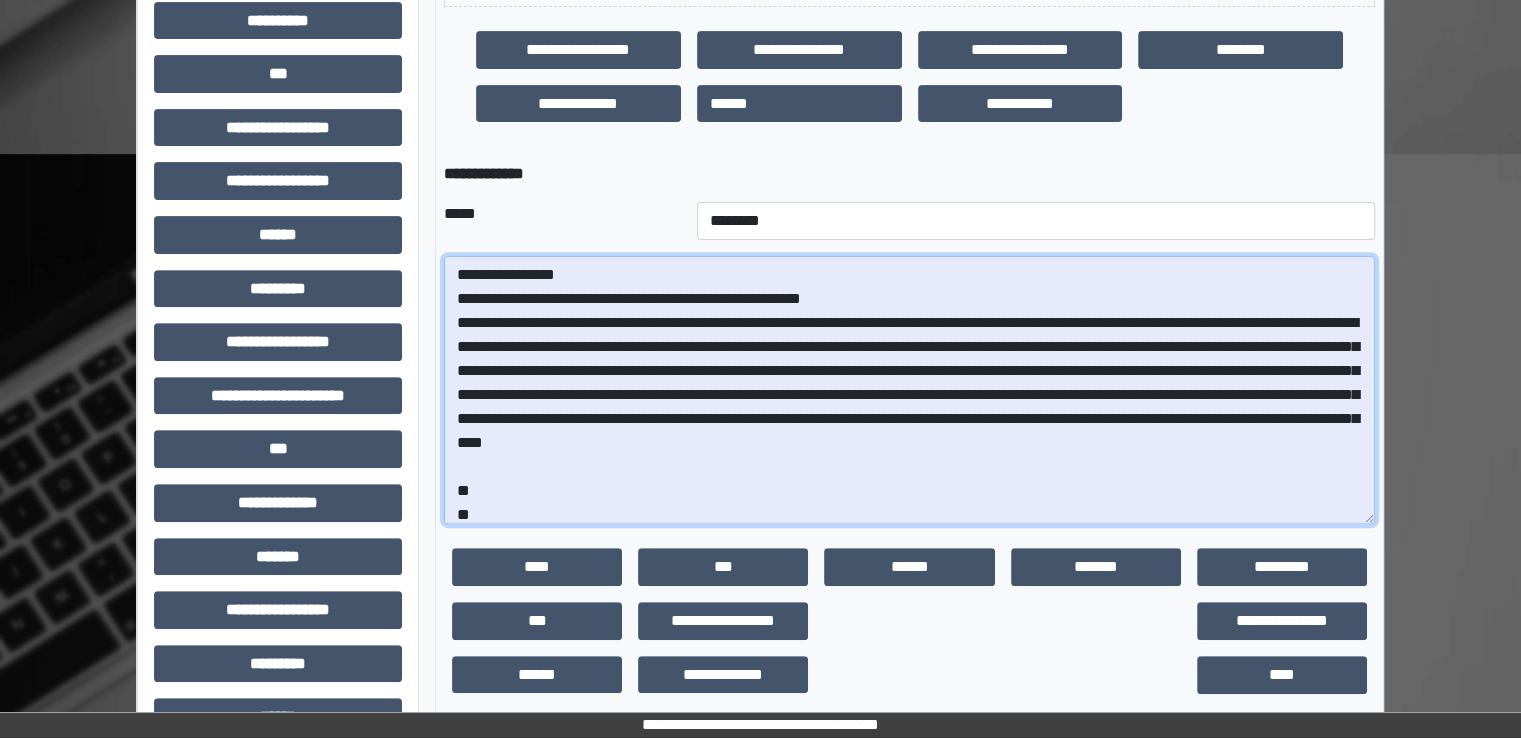 click on "**********" at bounding box center (909, 390) 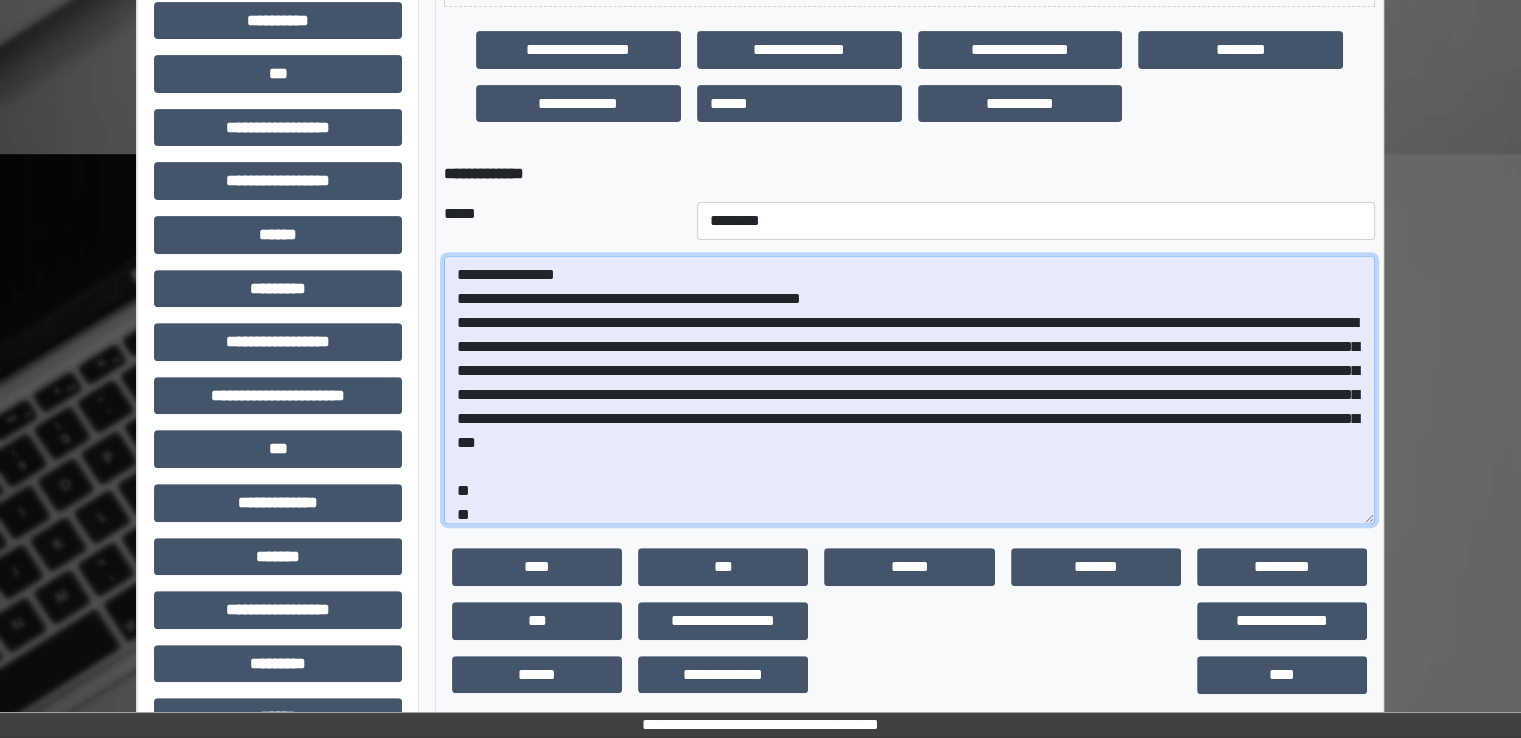 click on "**********" at bounding box center [909, 390] 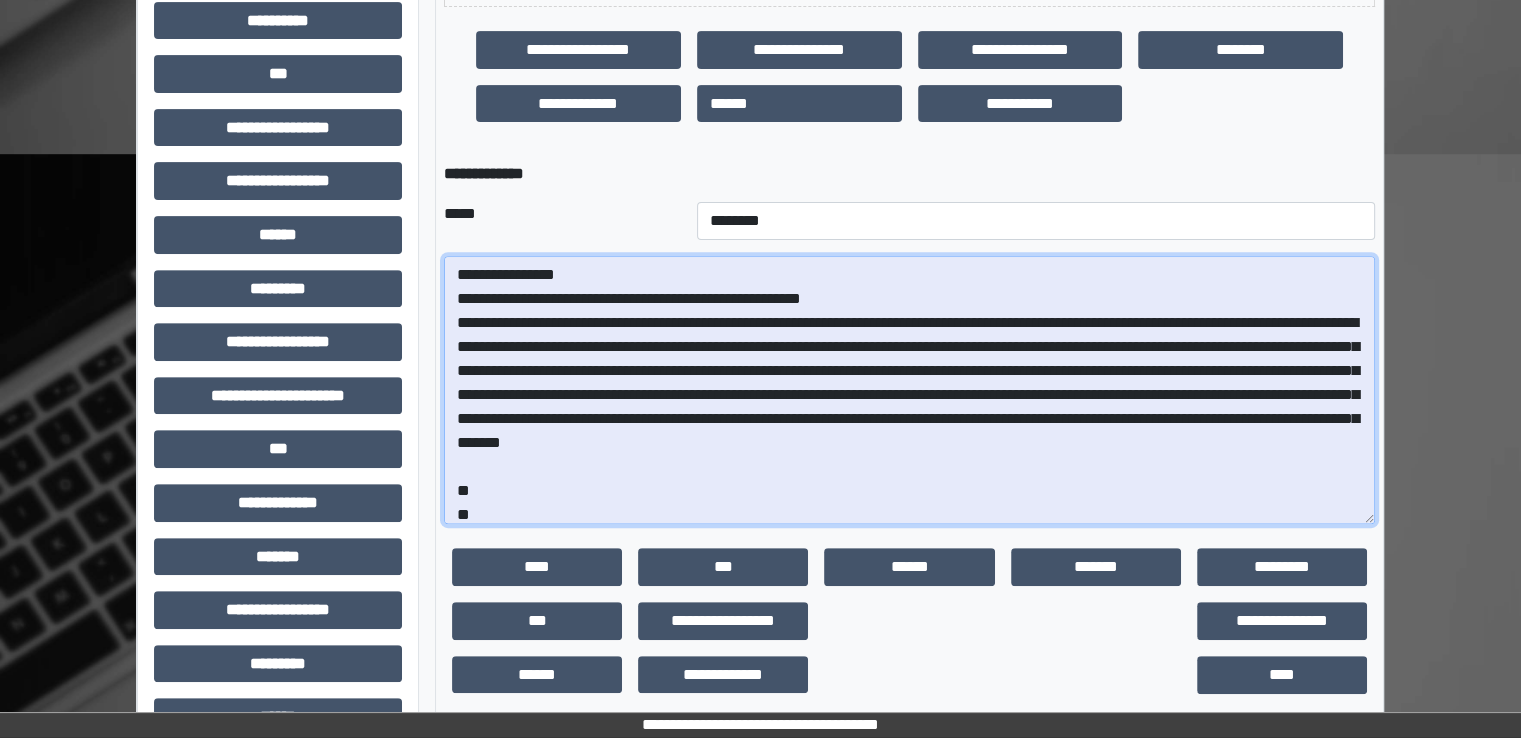 drag, startPoint x: 1265, startPoint y: 441, endPoint x: 1455, endPoint y: 458, distance: 190.759 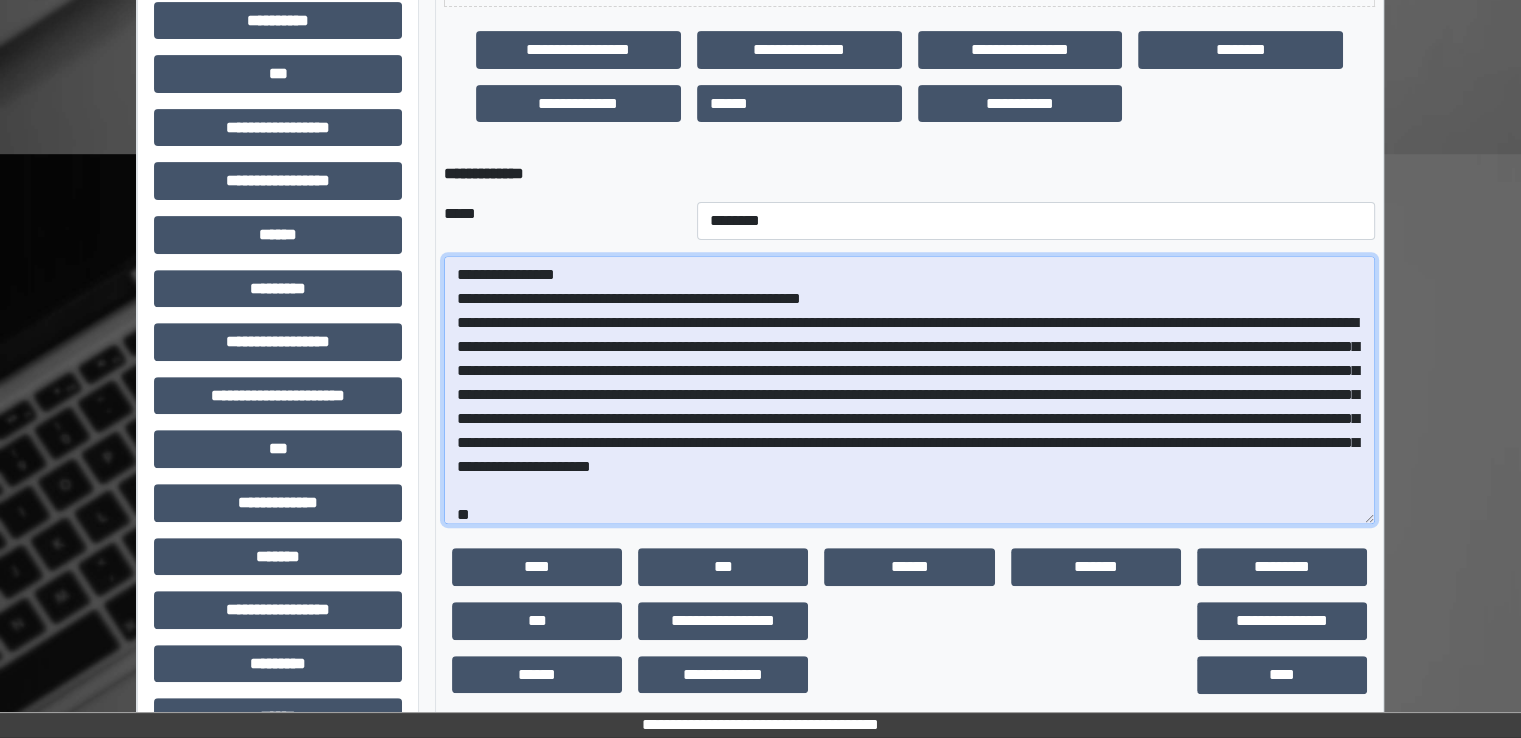 drag, startPoint x: 752, startPoint y: 475, endPoint x: 756, endPoint y: 491, distance: 16.492422 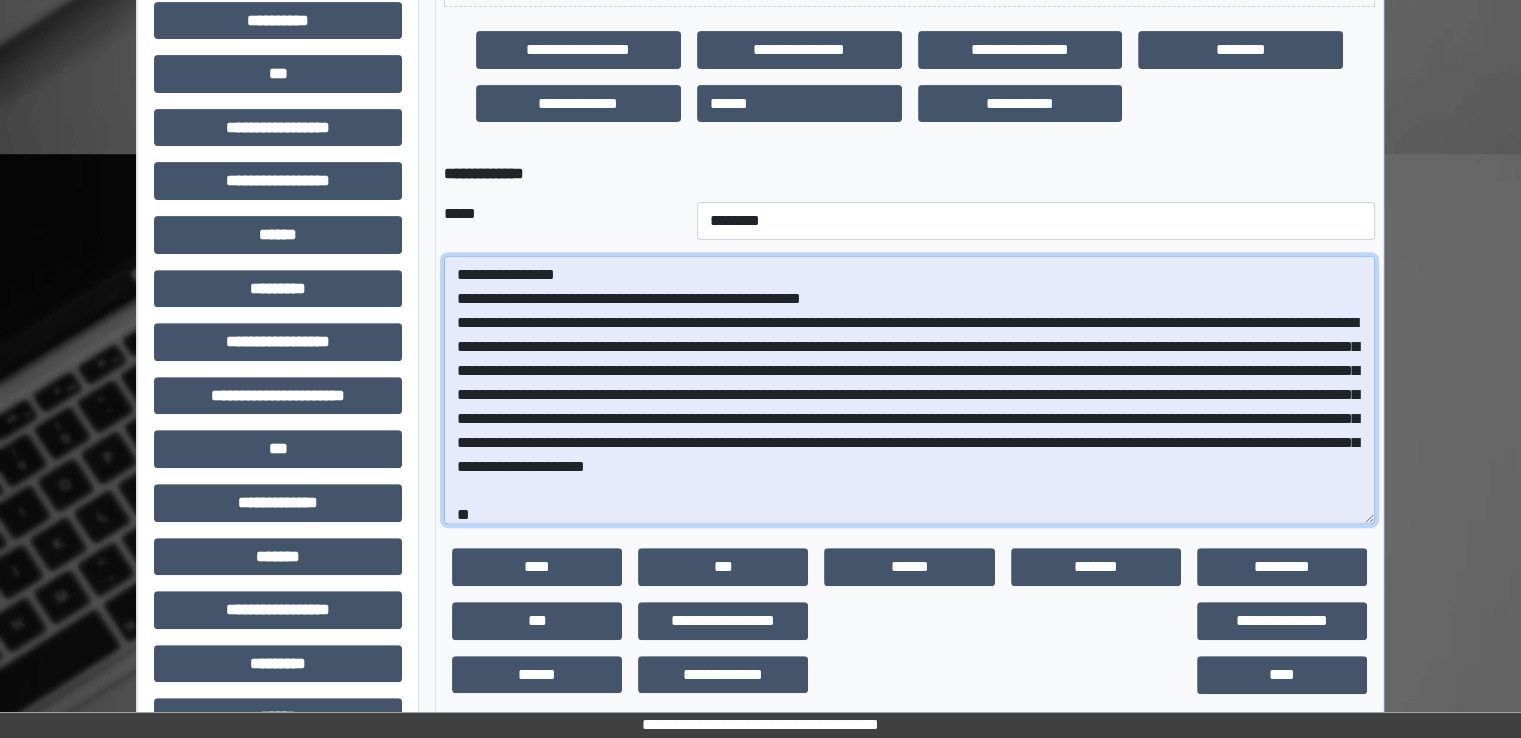 click on "**********" at bounding box center [909, 390] 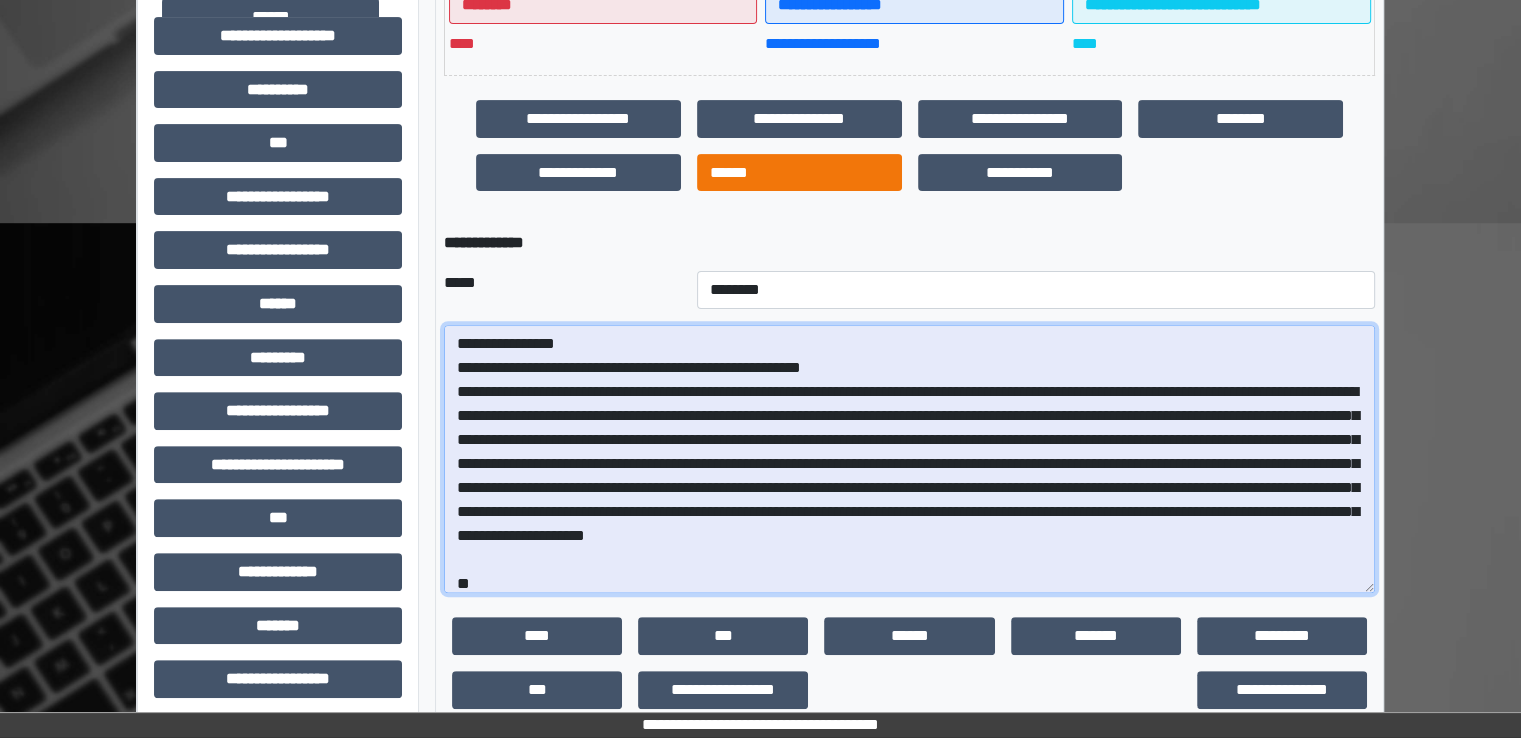 scroll, scrollTop: 600, scrollLeft: 0, axis: vertical 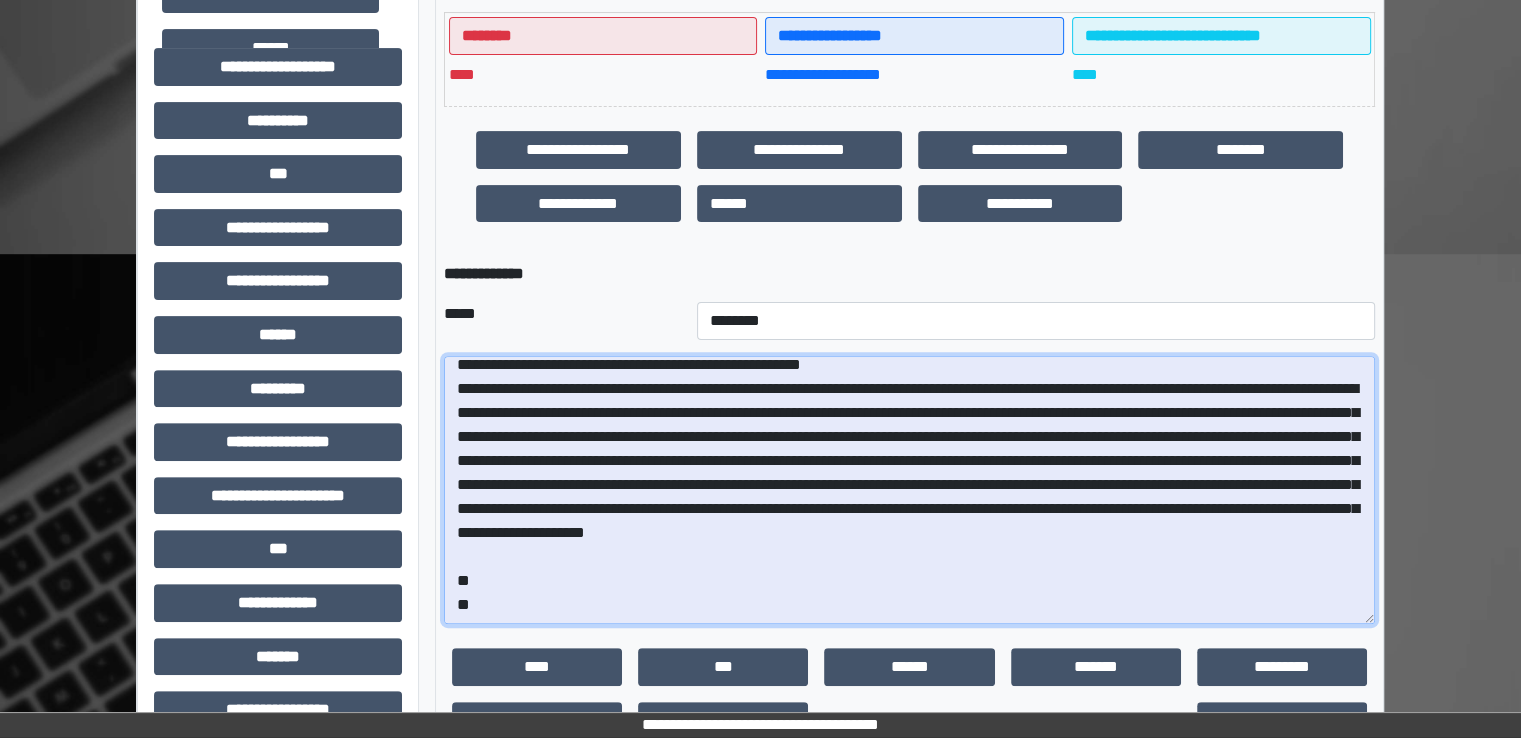 click on "**********" at bounding box center (909, 490) 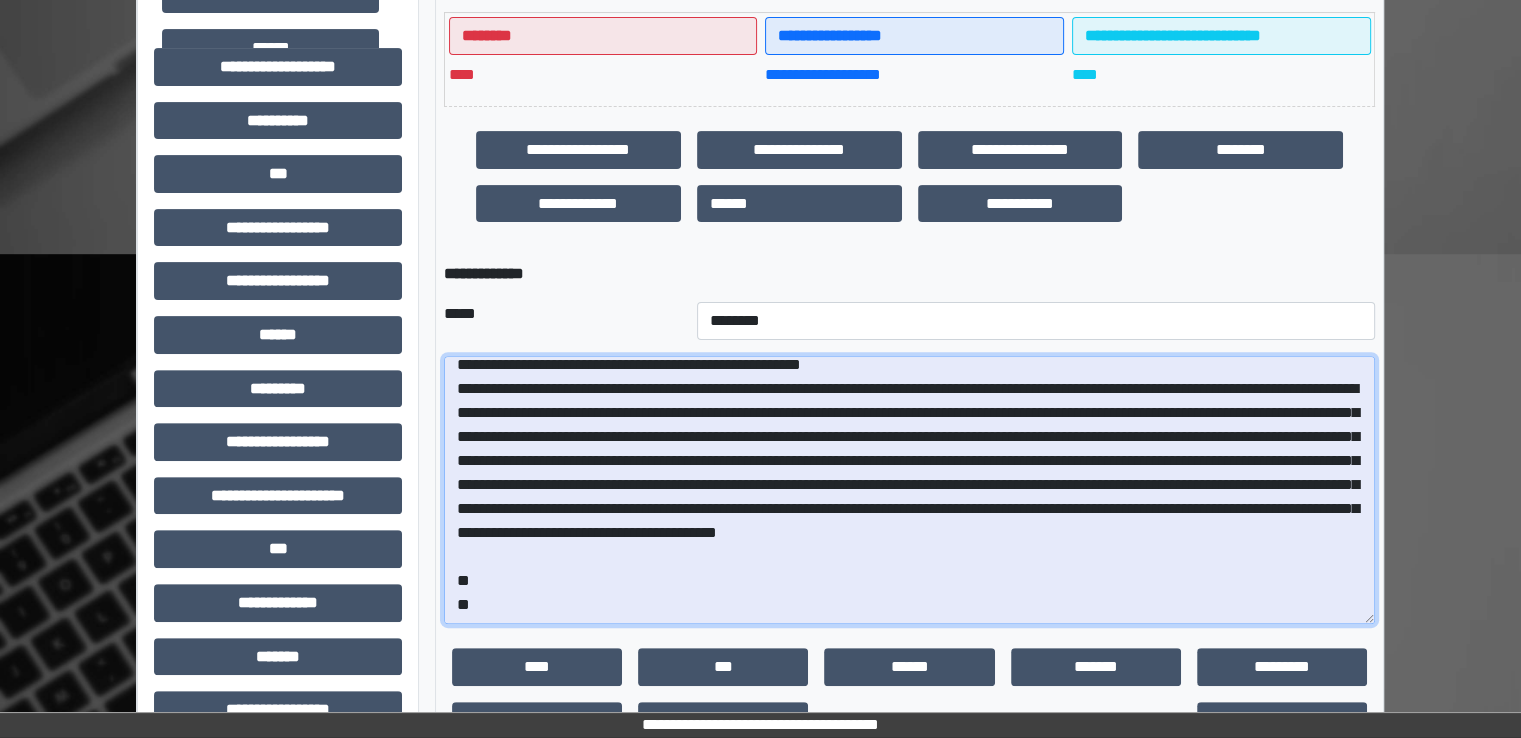 click at bounding box center (909, 490) 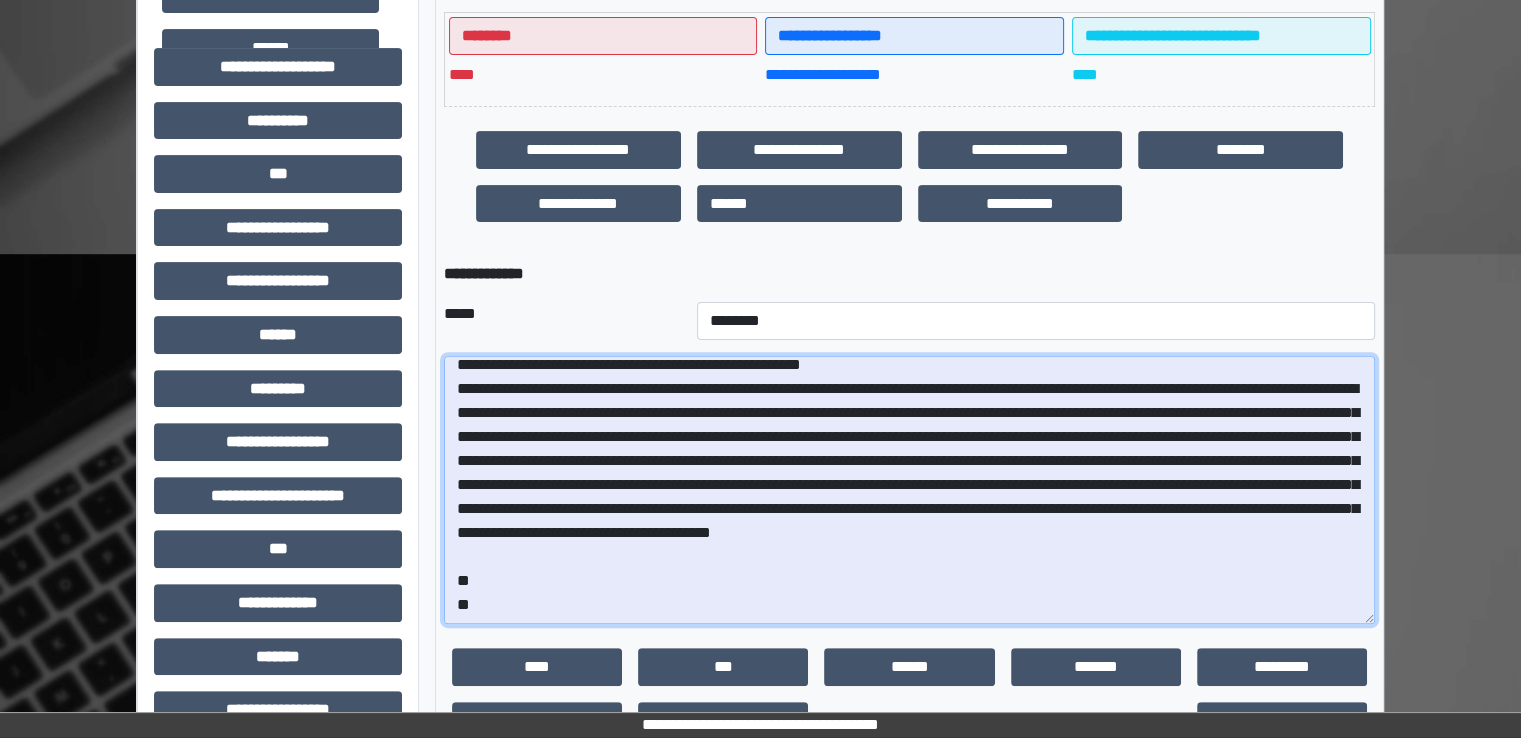 paste on "**********" 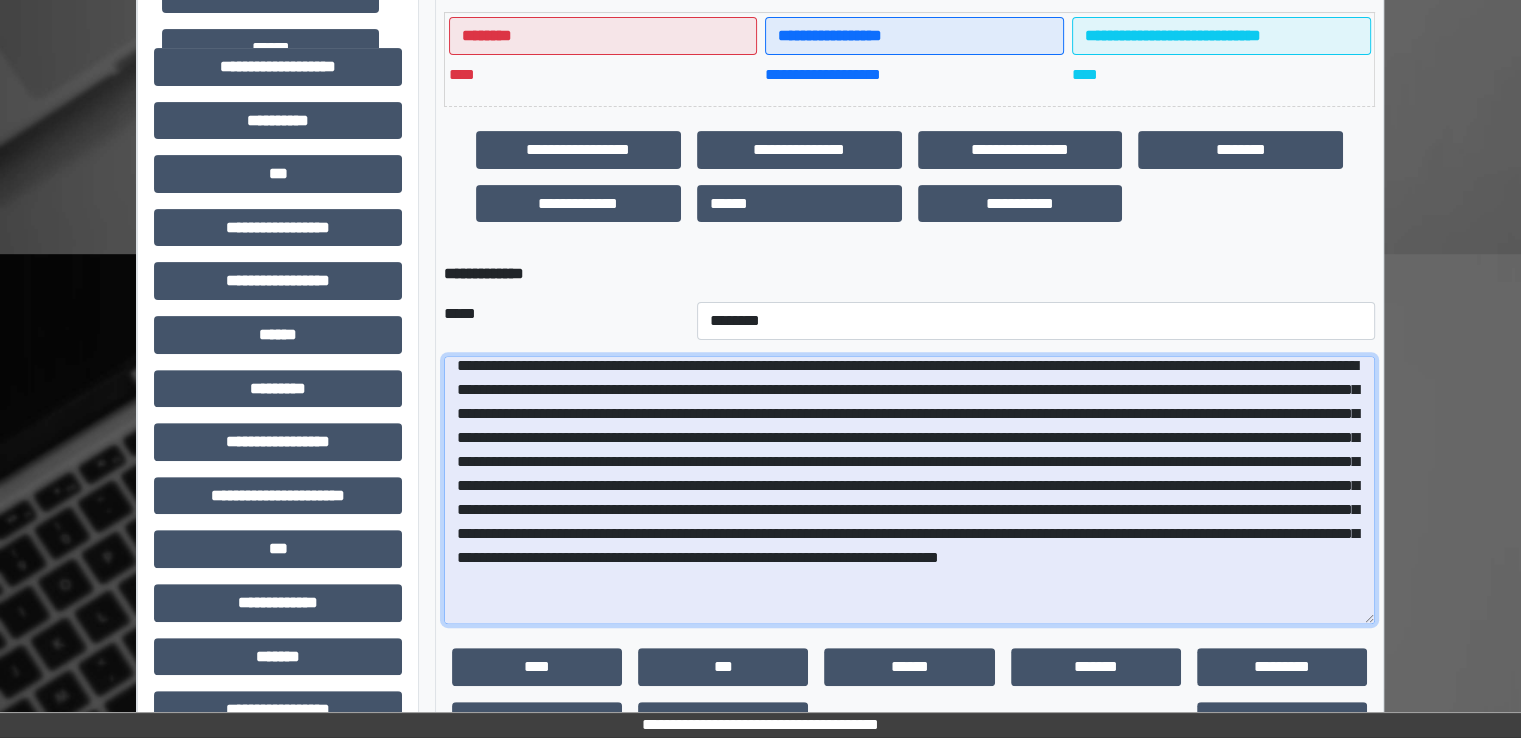 scroll, scrollTop: 74, scrollLeft: 0, axis: vertical 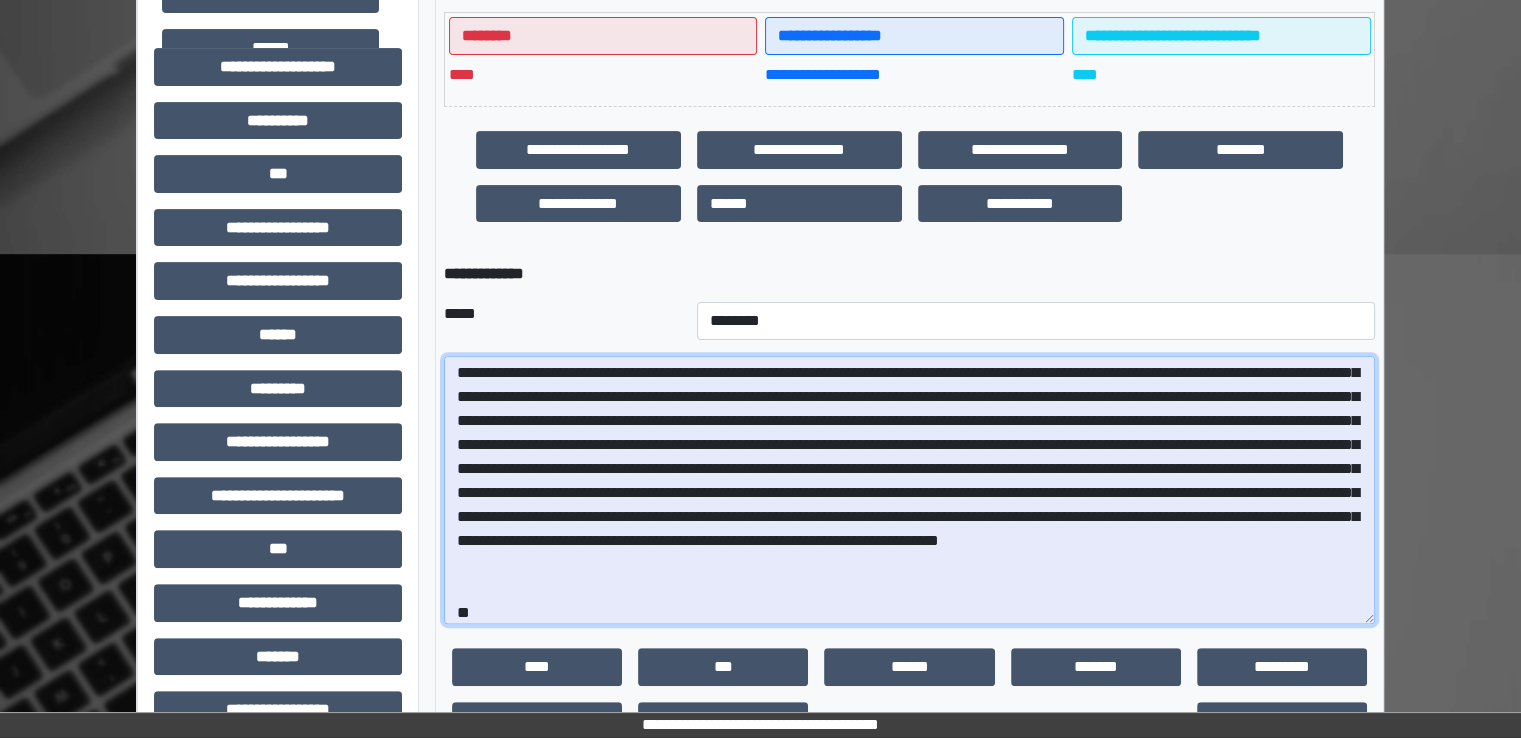 drag, startPoint x: 1042, startPoint y: 565, endPoint x: 985, endPoint y: 569, distance: 57.14018 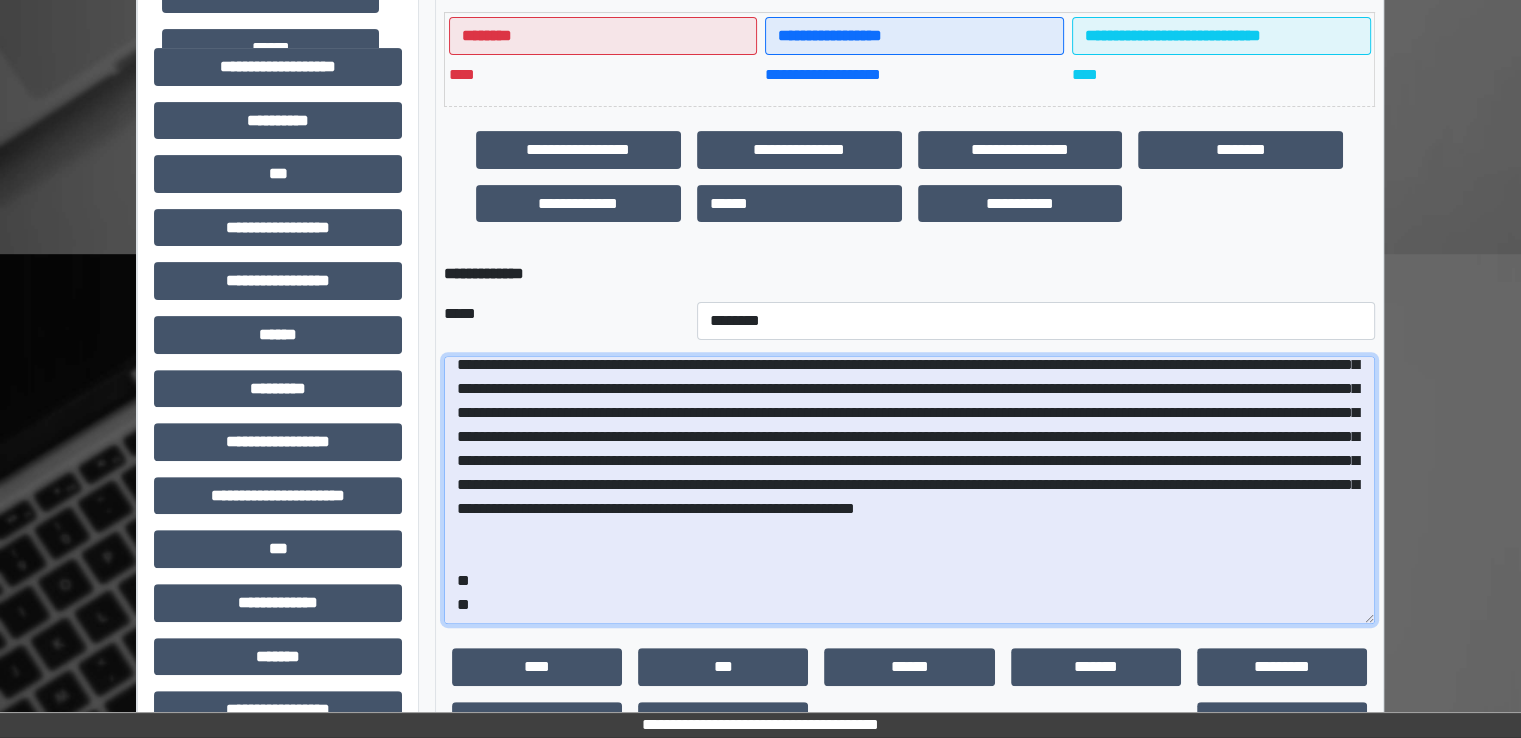 scroll, scrollTop: 53, scrollLeft: 0, axis: vertical 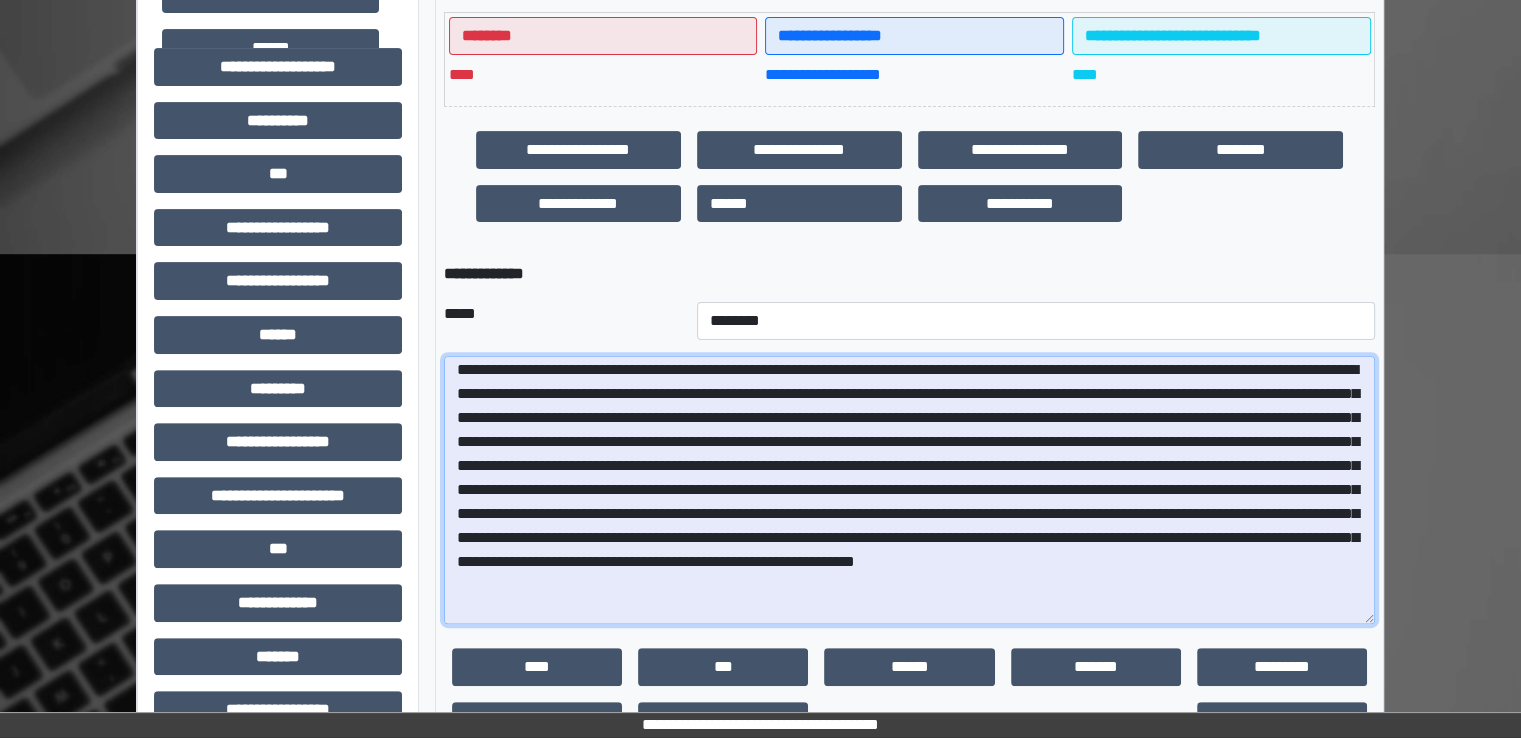 click at bounding box center (909, 490) 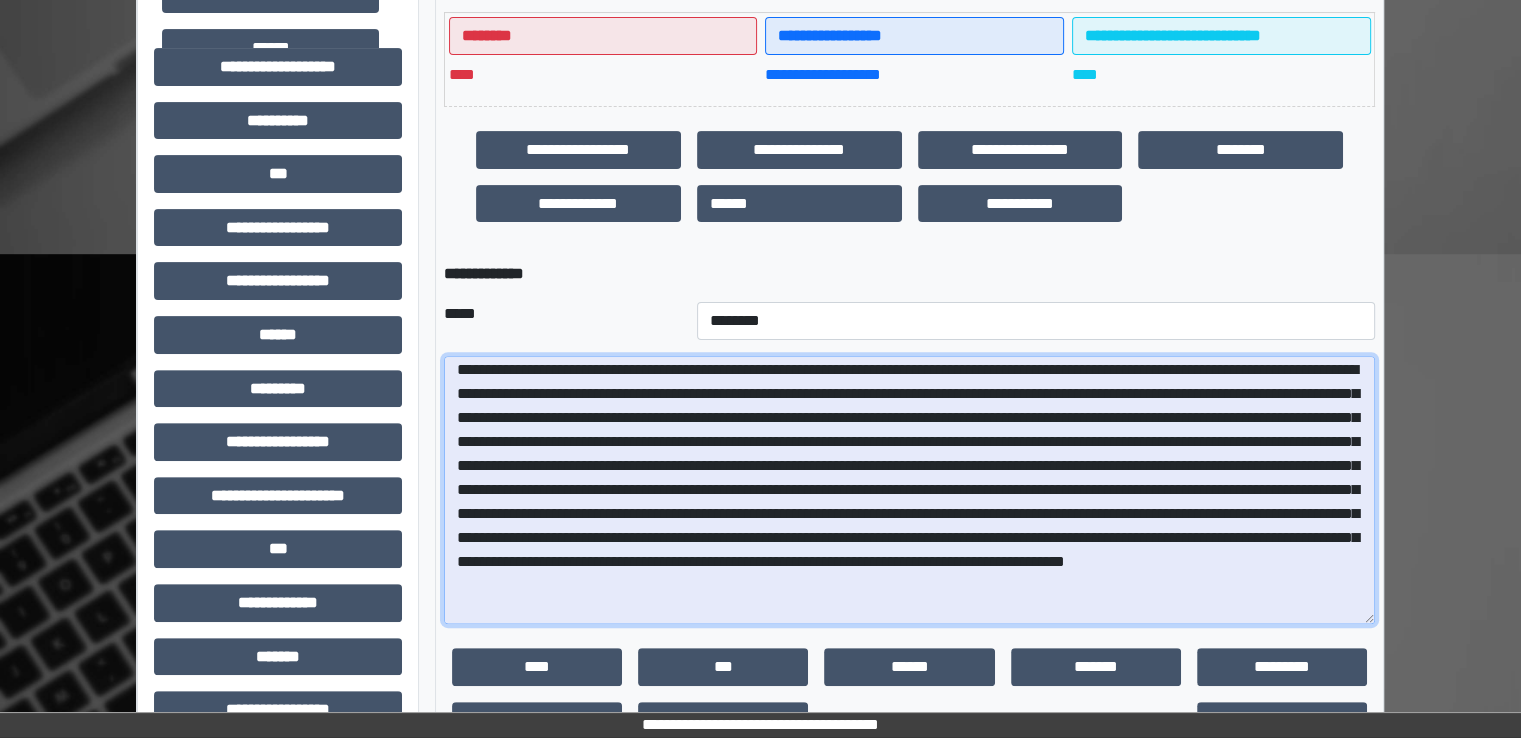 drag, startPoint x: 676, startPoint y: 566, endPoint x: 517, endPoint y: 563, distance: 159.0283 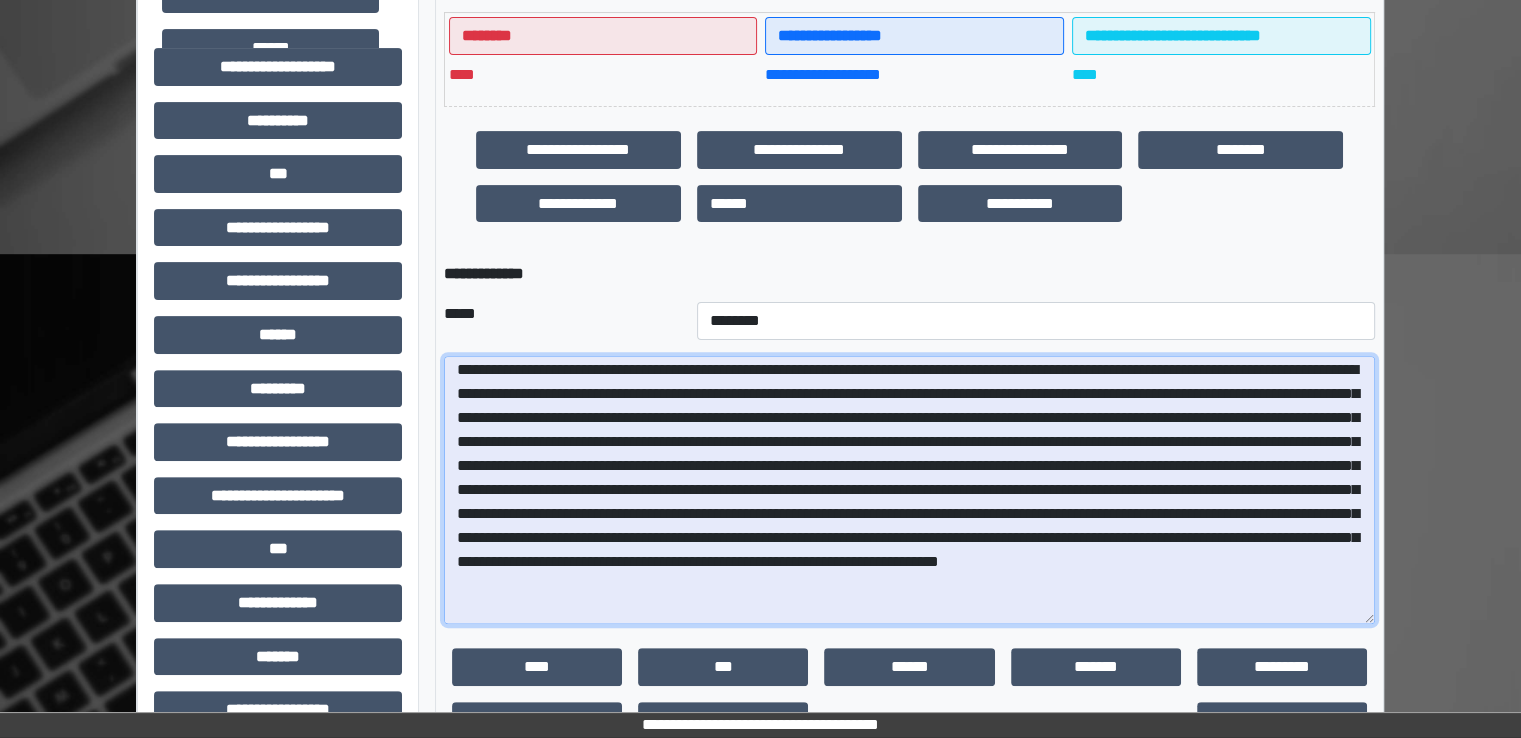 scroll, scrollTop: 153, scrollLeft: 0, axis: vertical 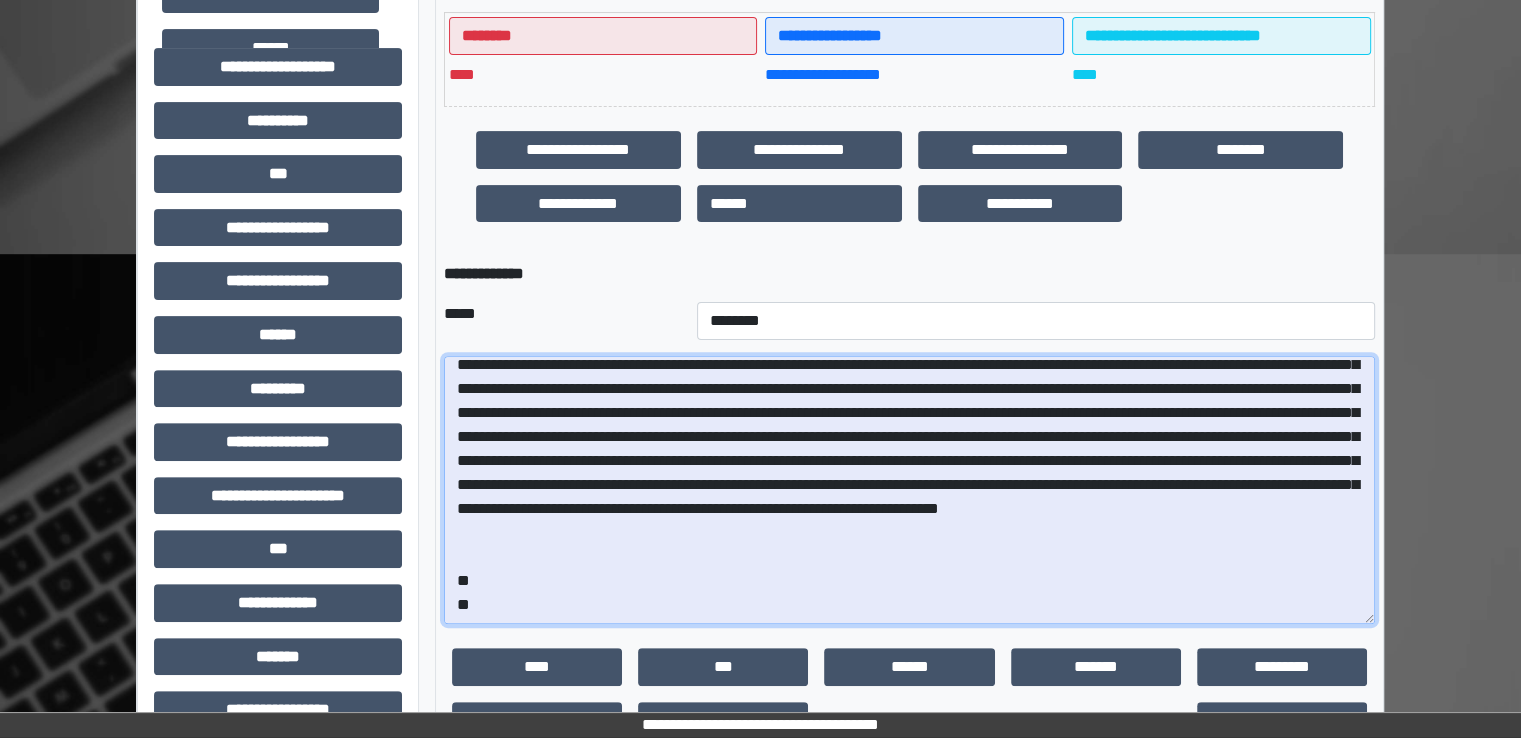 drag, startPoint x: 780, startPoint y: 463, endPoint x: 933, endPoint y: 464, distance: 153.00327 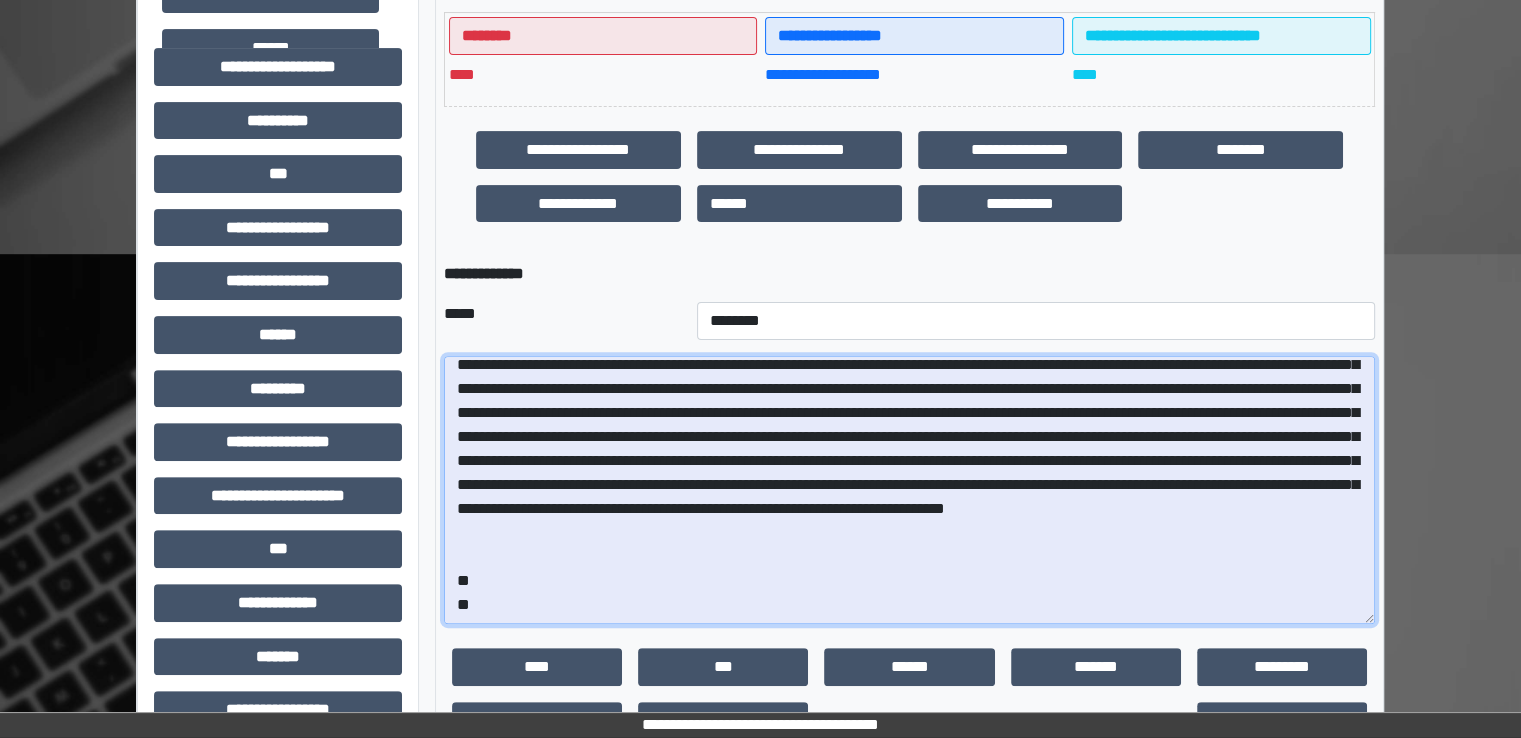 drag, startPoint x: 1243, startPoint y: 461, endPoint x: 922, endPoint y: 486, distance: 321.97205 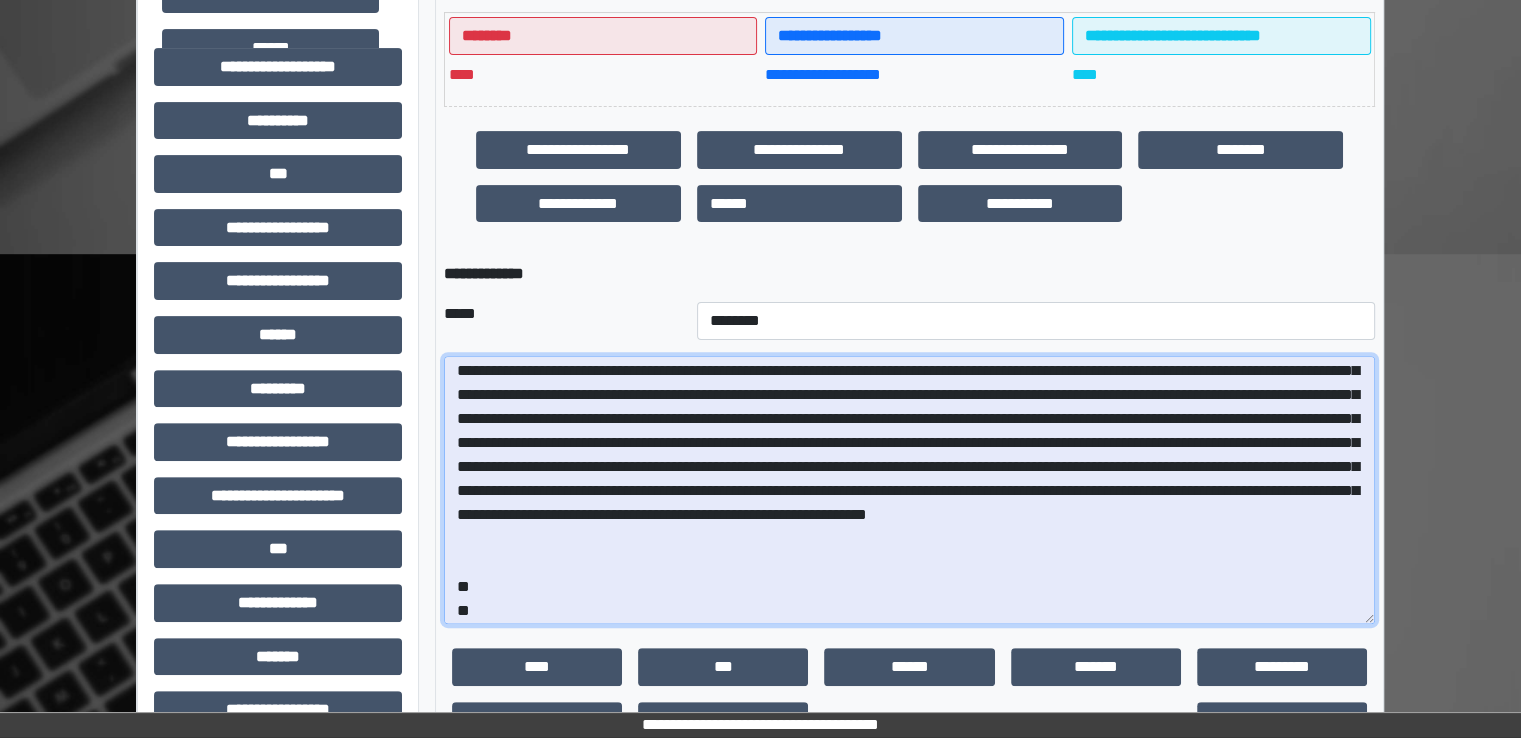 scroll, scrollTop: 53, scrollLeft: 0, axis: vertical 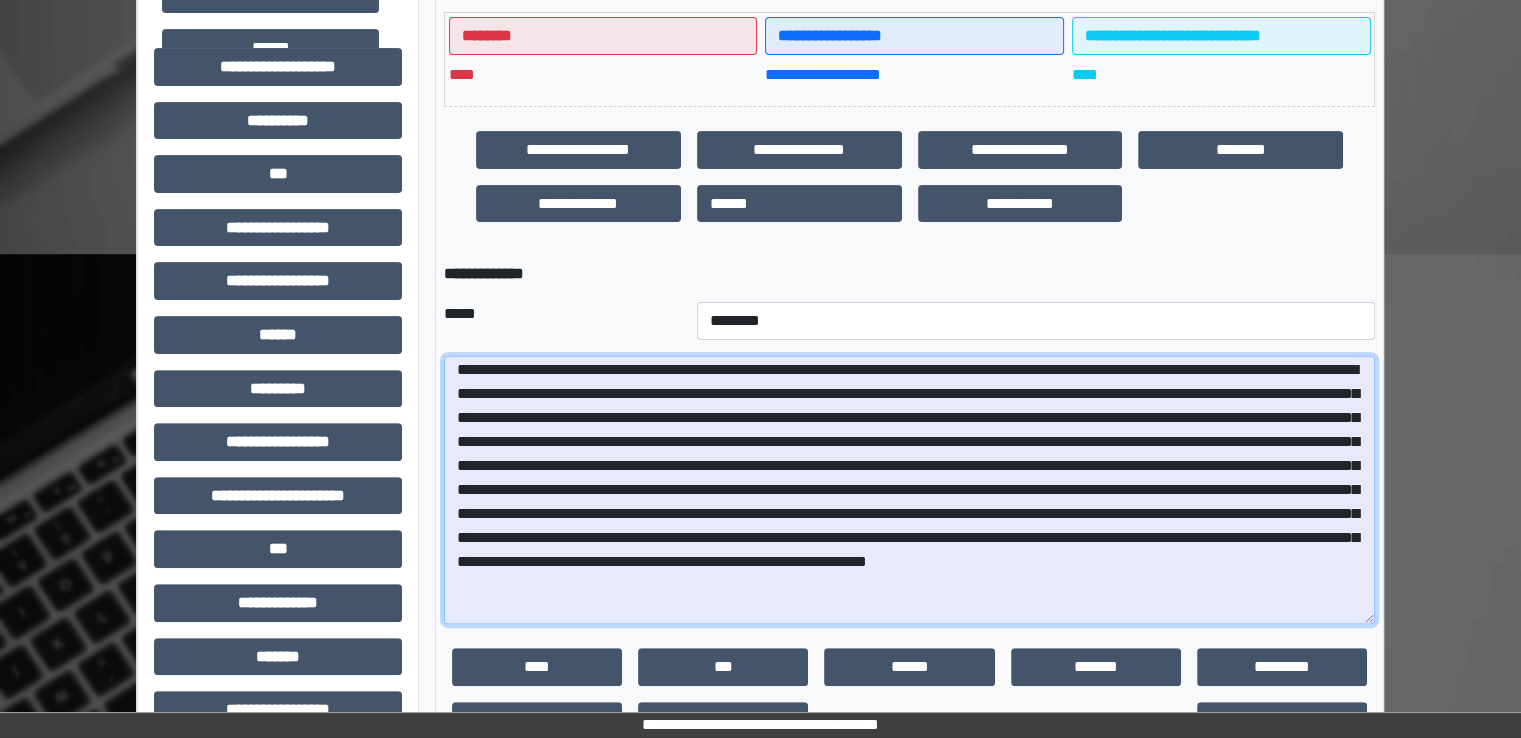 click at bounding box center [909, 490] 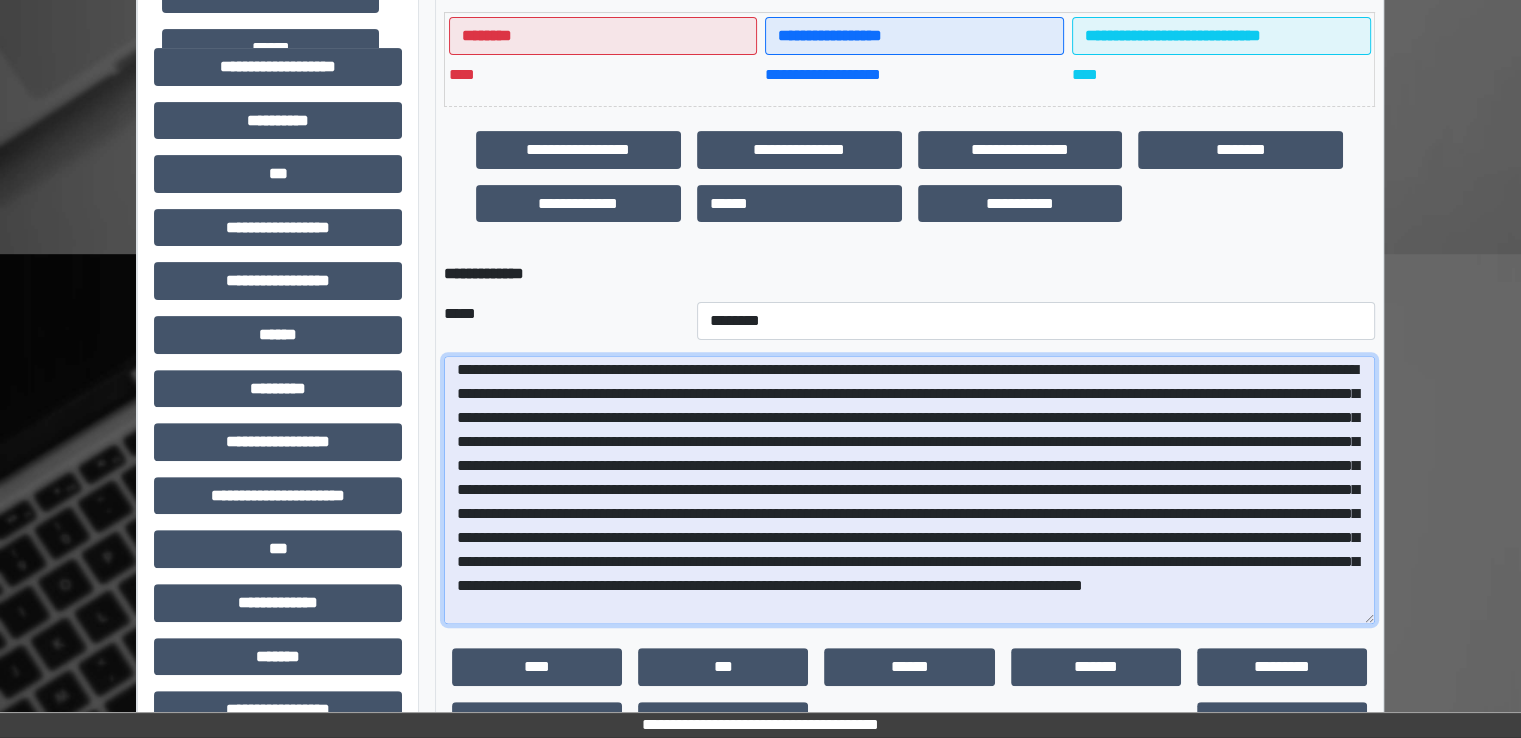 click at bounding box center (909, 490) 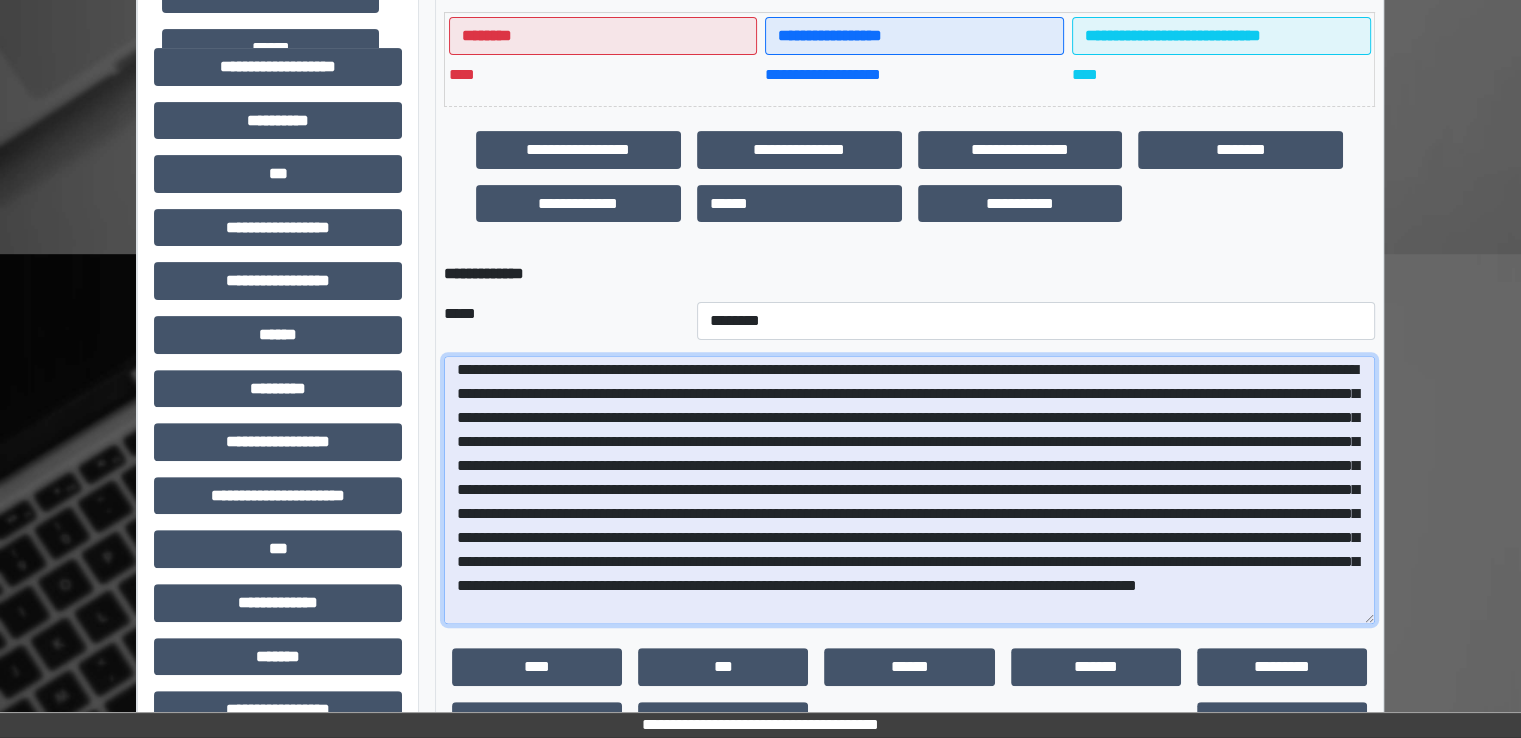 click at bounding box center [909, 490] 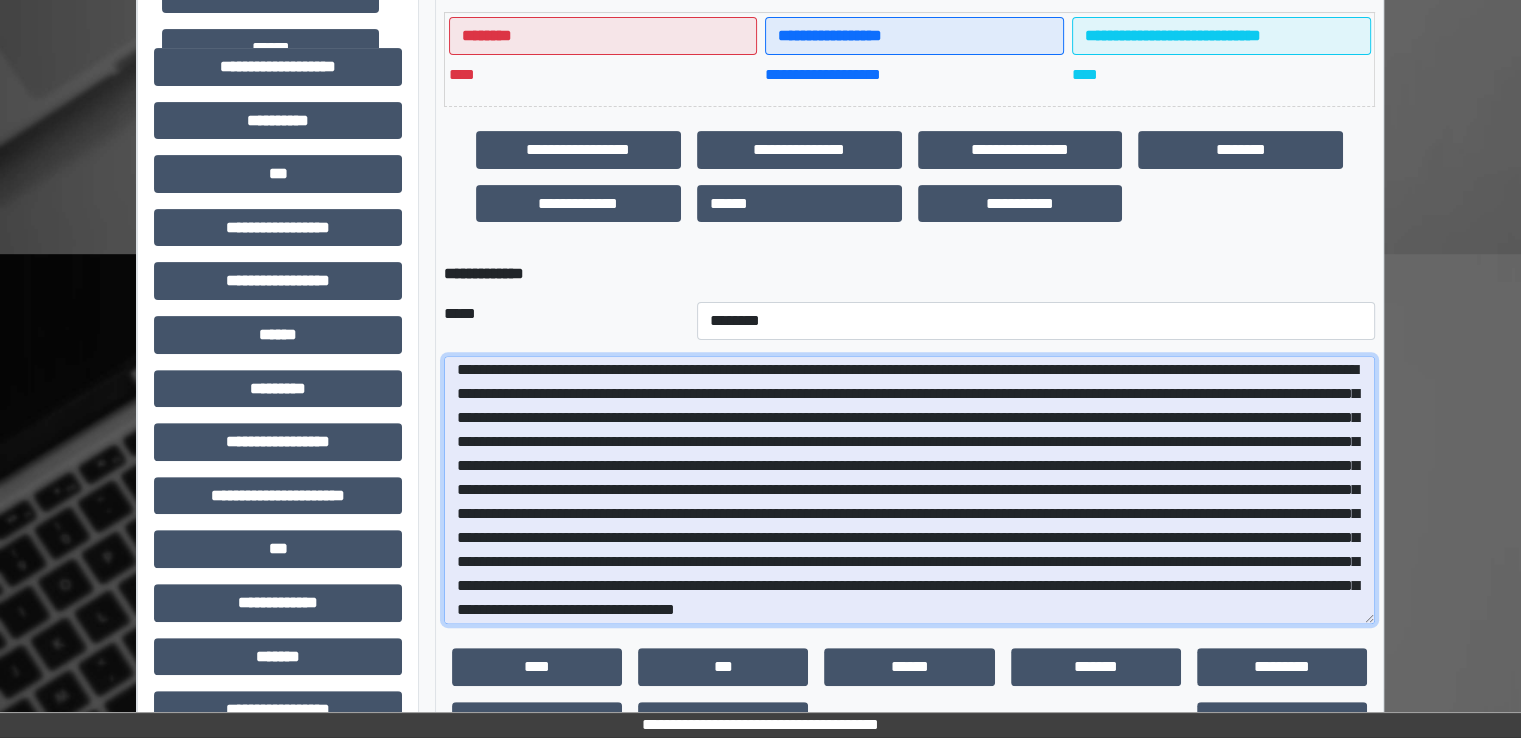 click at bounding box center (909, 490) 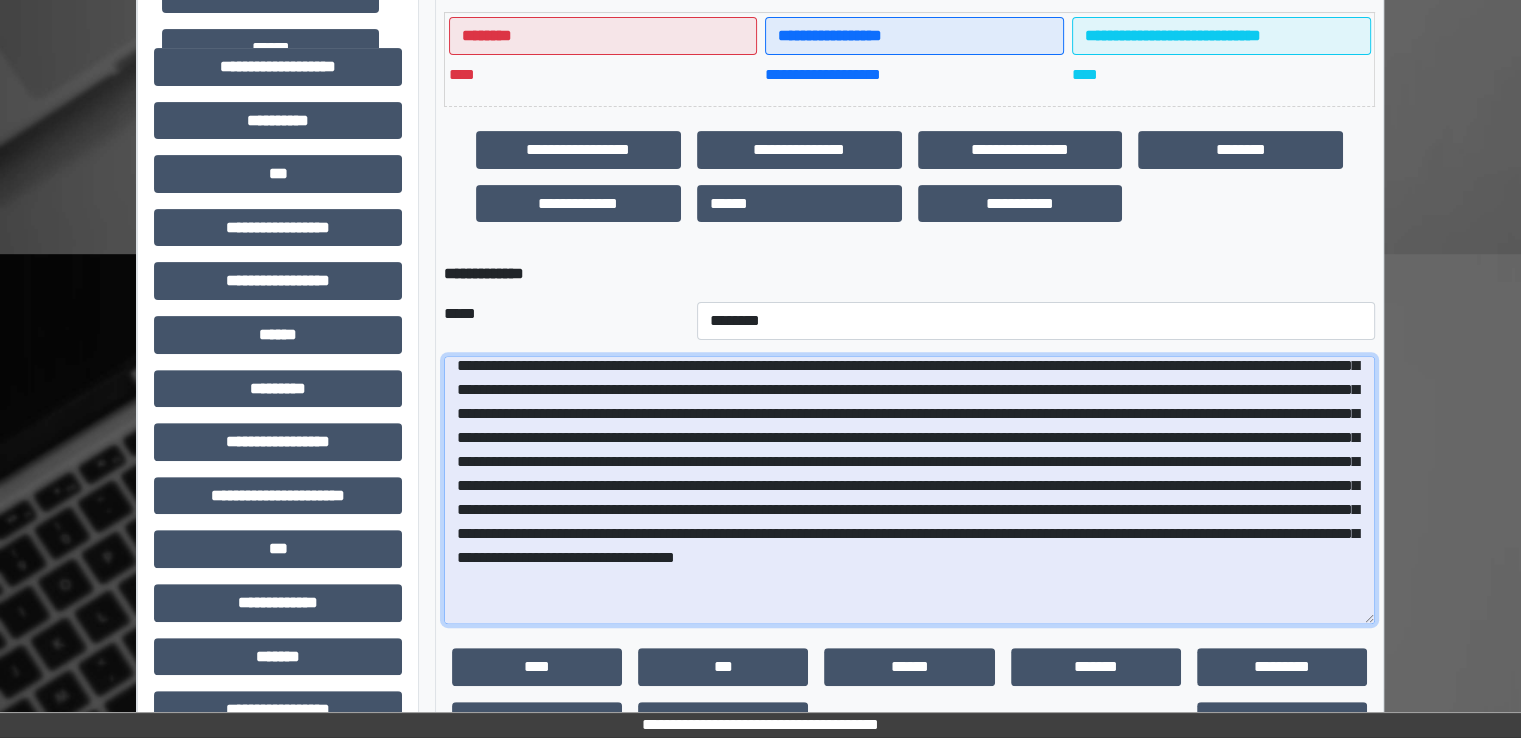 scroll, scrollTop: 153, scrollLeft: 0, axis: vertical 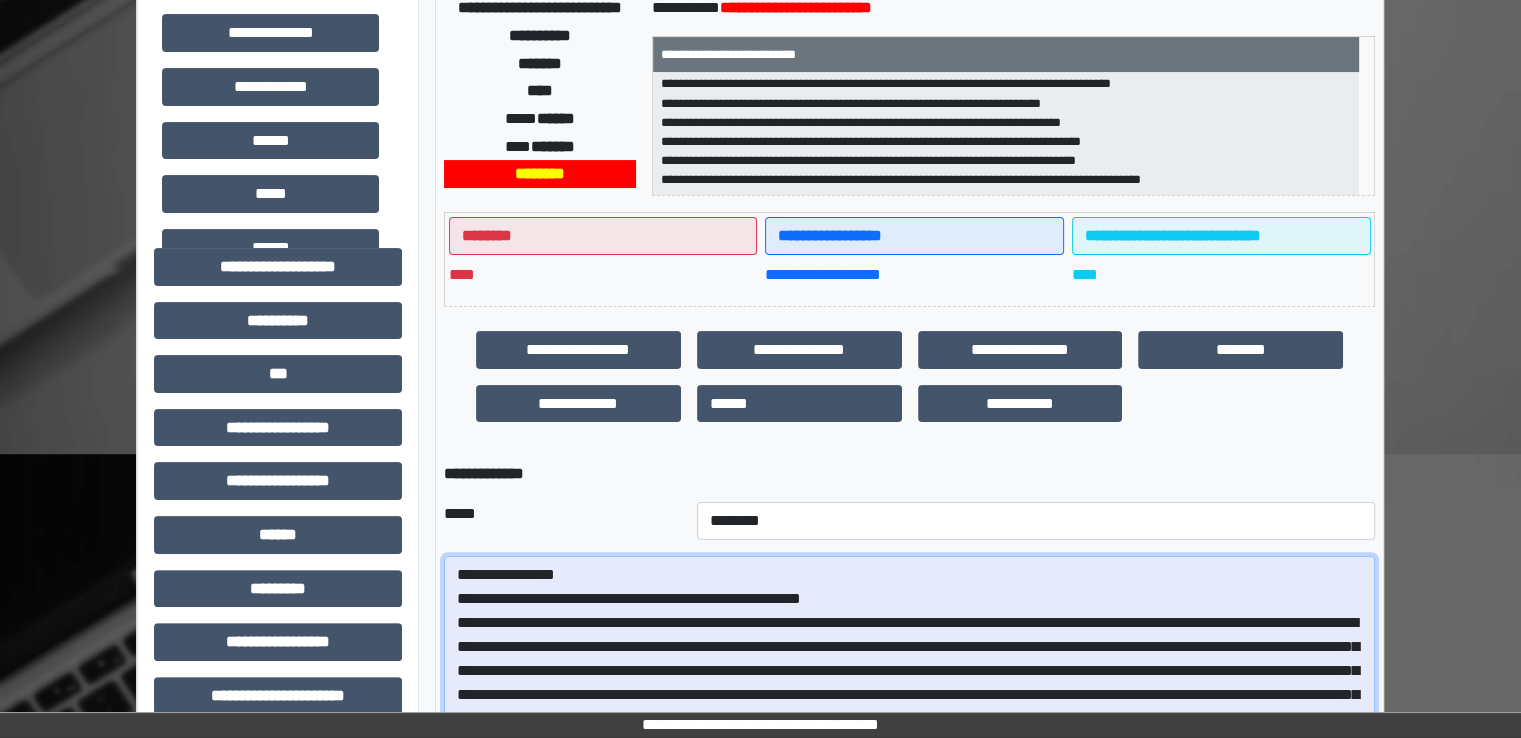 drag, startPoint x: 909, startPoint y: 512, endPoint x: 531, endPoint y: 629, distance: 395.69305 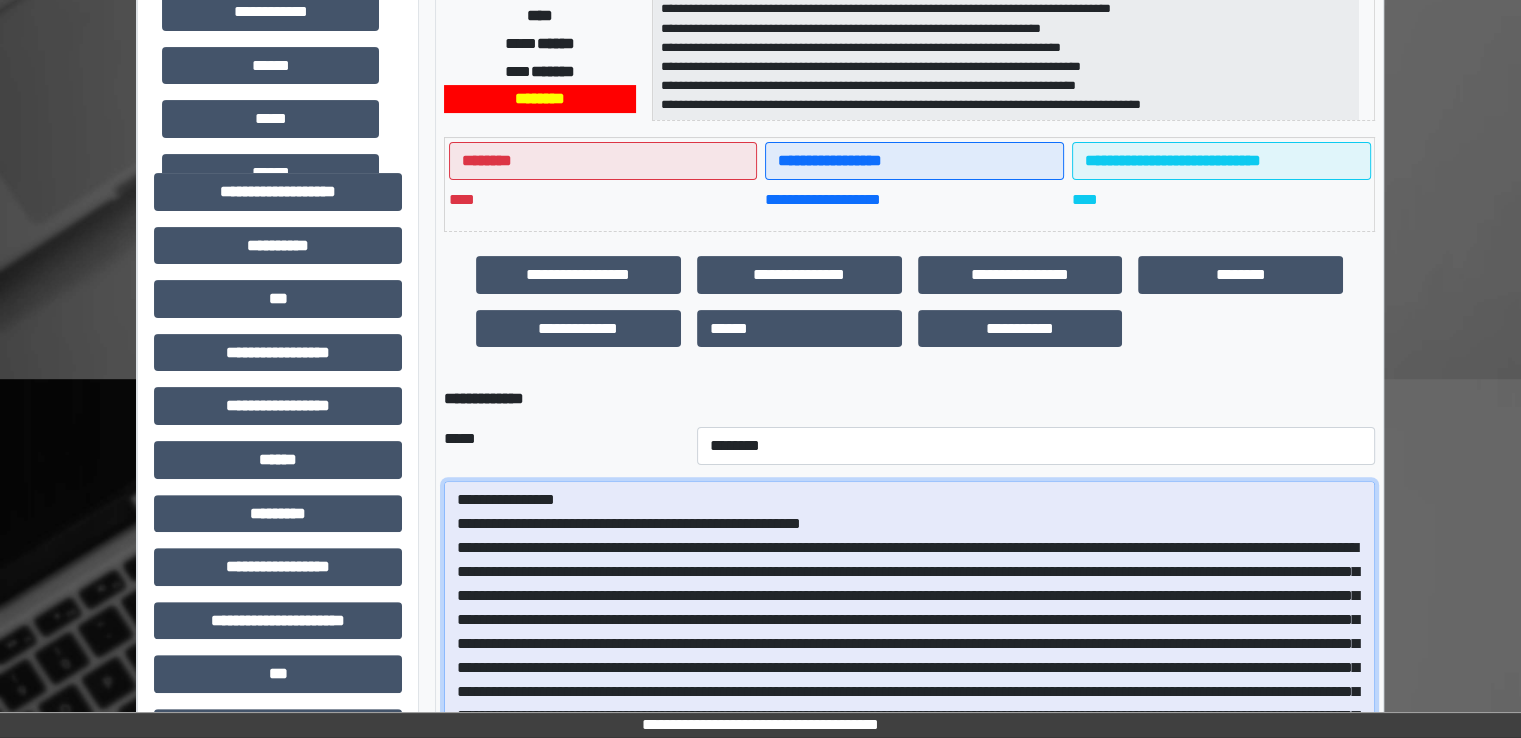 scroll, scrollTop: 600, scrollLeft: 0, axis: vertical 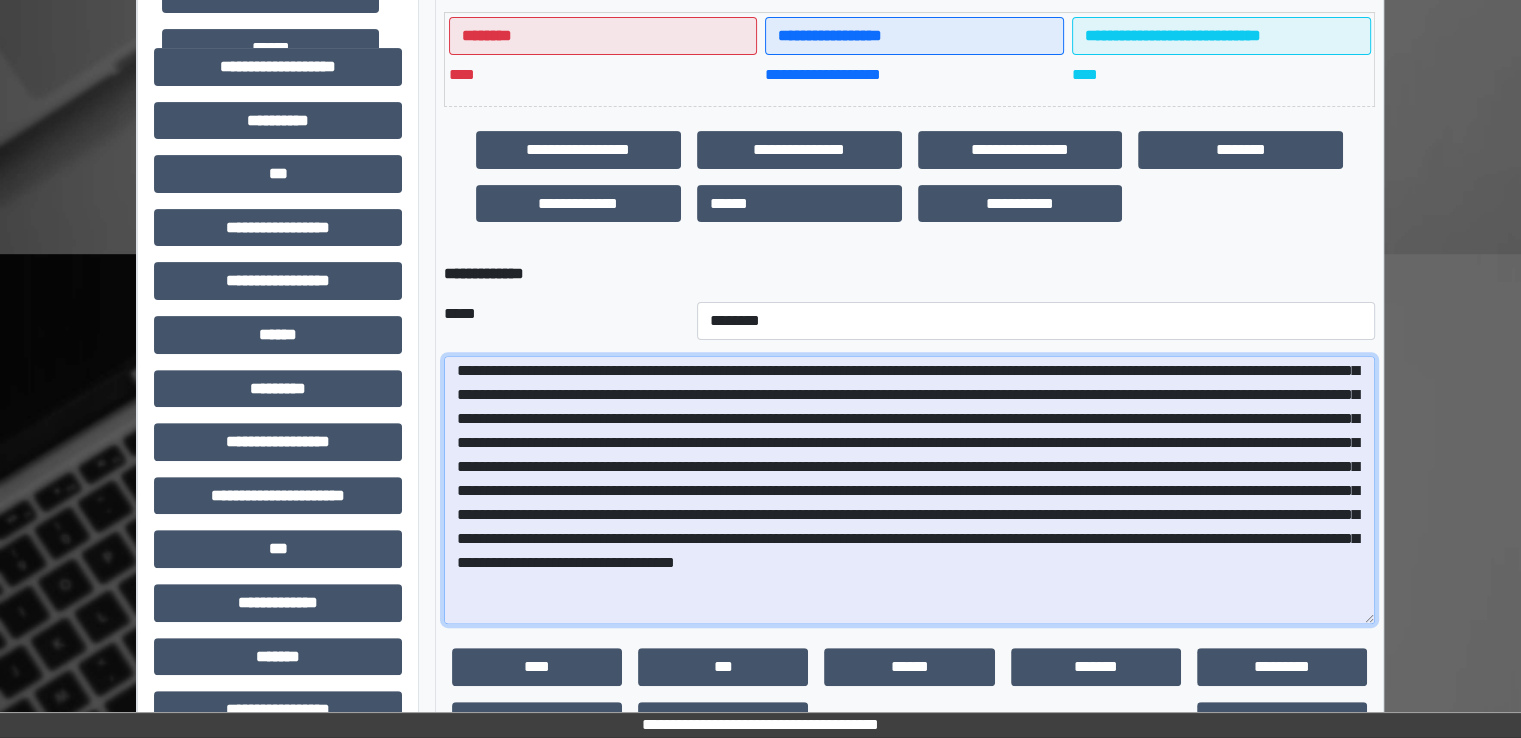 click at bounding box center [909, 490] 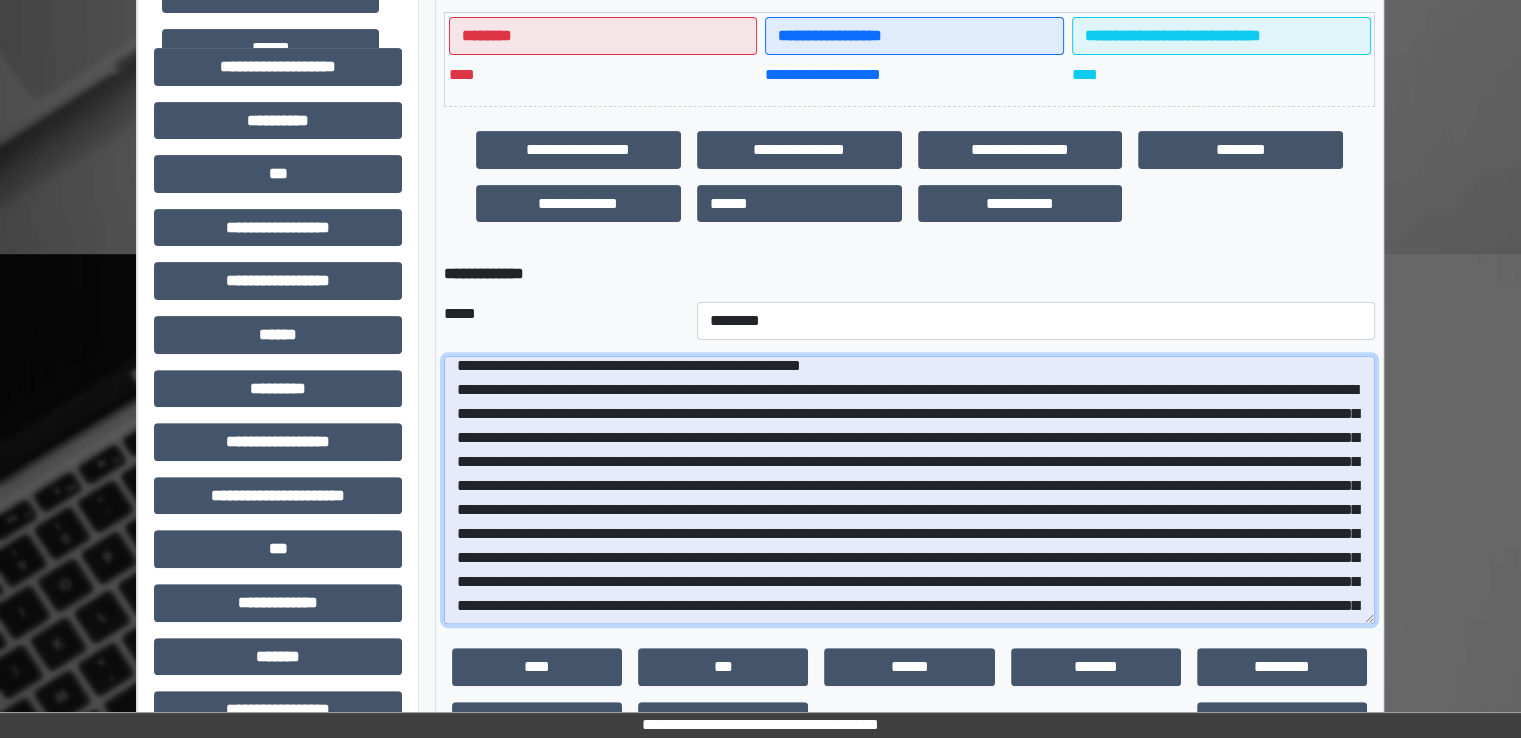 scroll, scrollTop: 0, scrollLeft: 0, axis: both 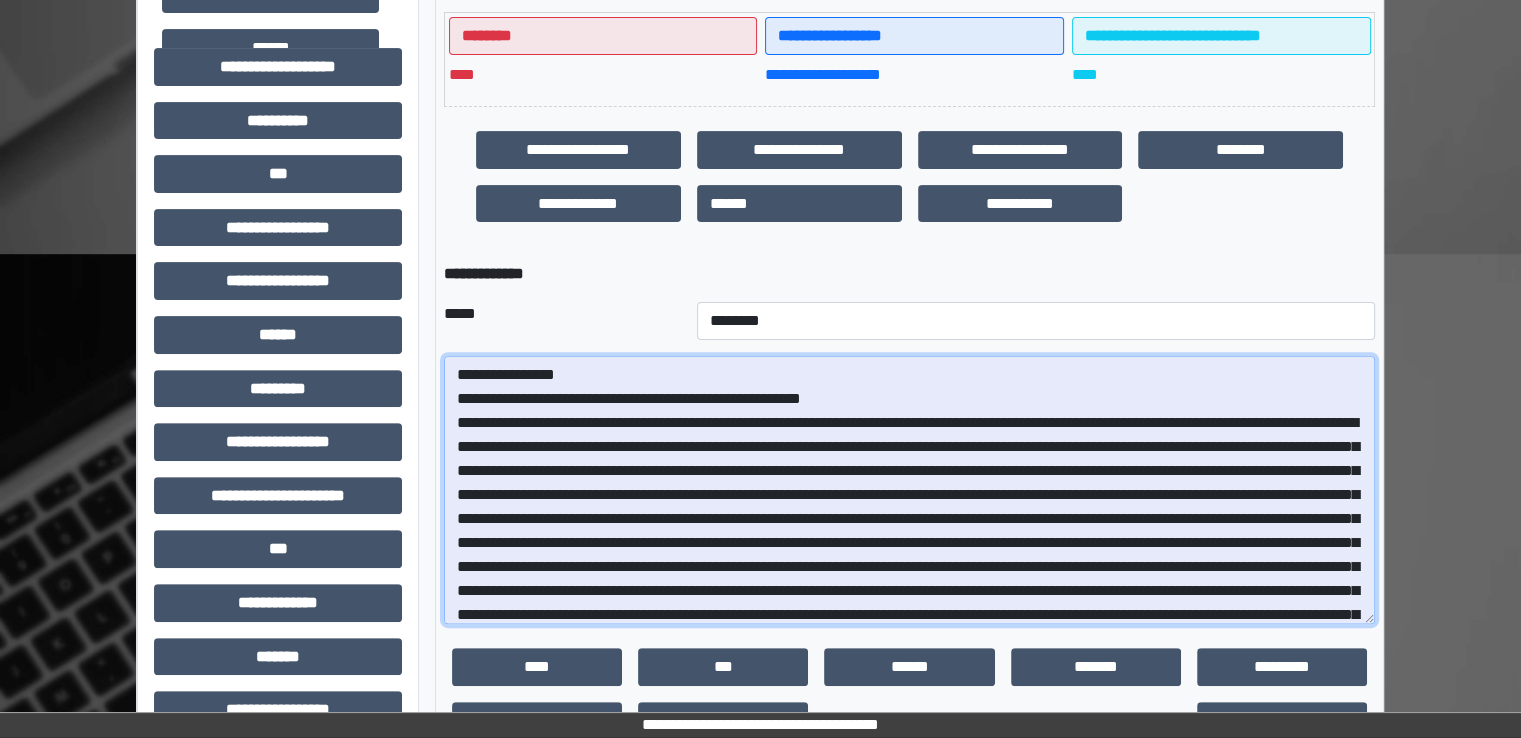 click at bounding box center [909, 490] 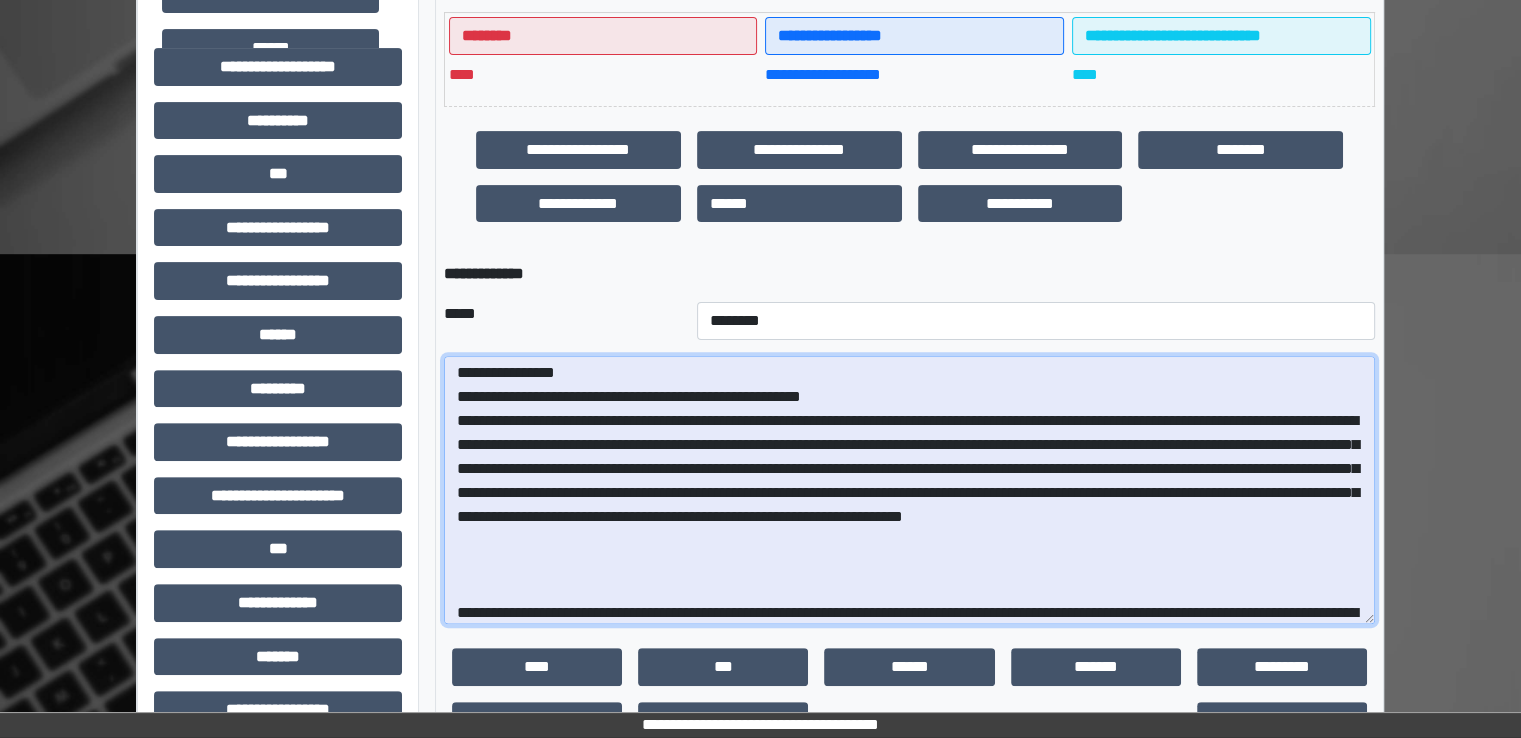scroll, scrollTop: 26, scrollLeft: 0, axis: vertical 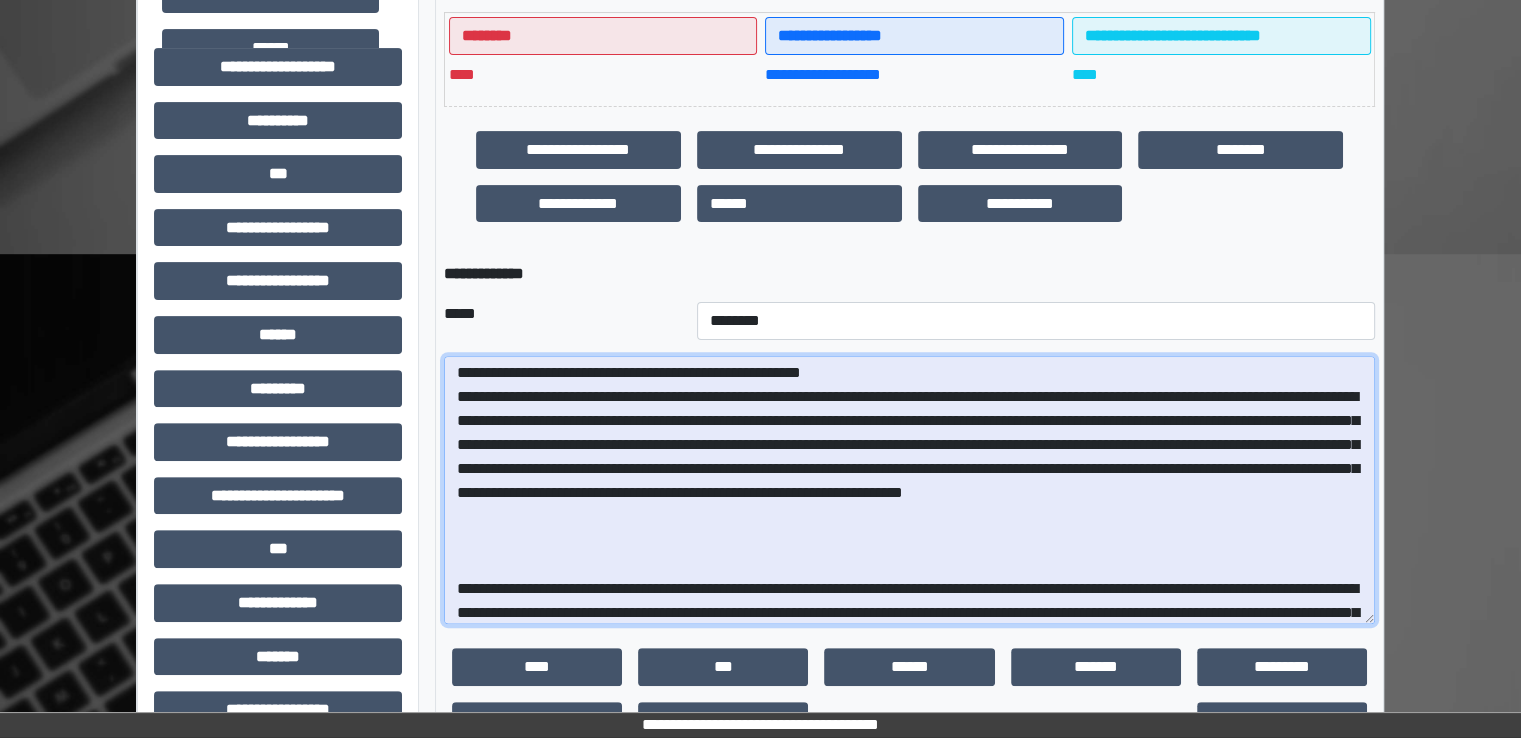 drag, startPoint x: 852, startPoint y: 519, endPoint x: 470, endPoint y: 393, distance: 402.2437 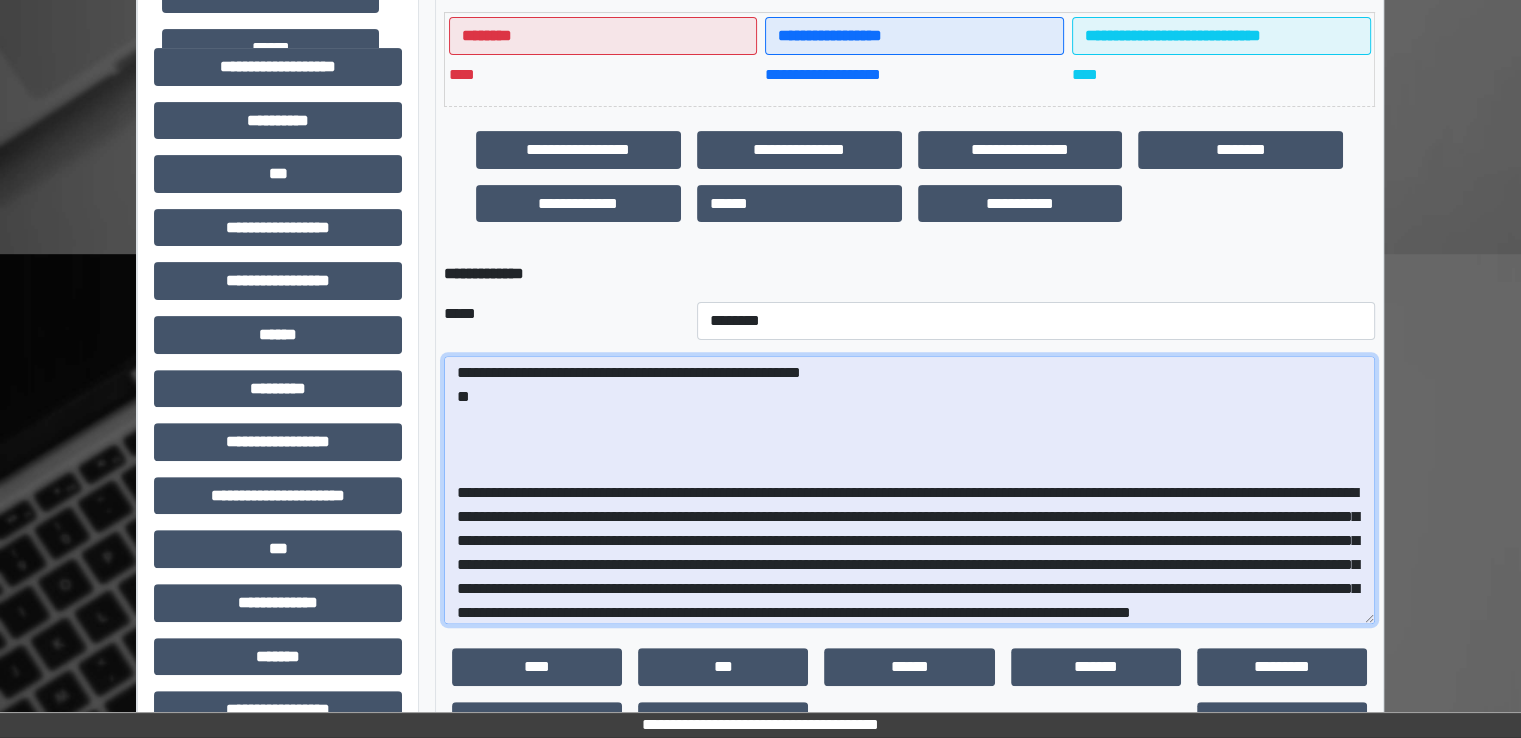paste on "**********" 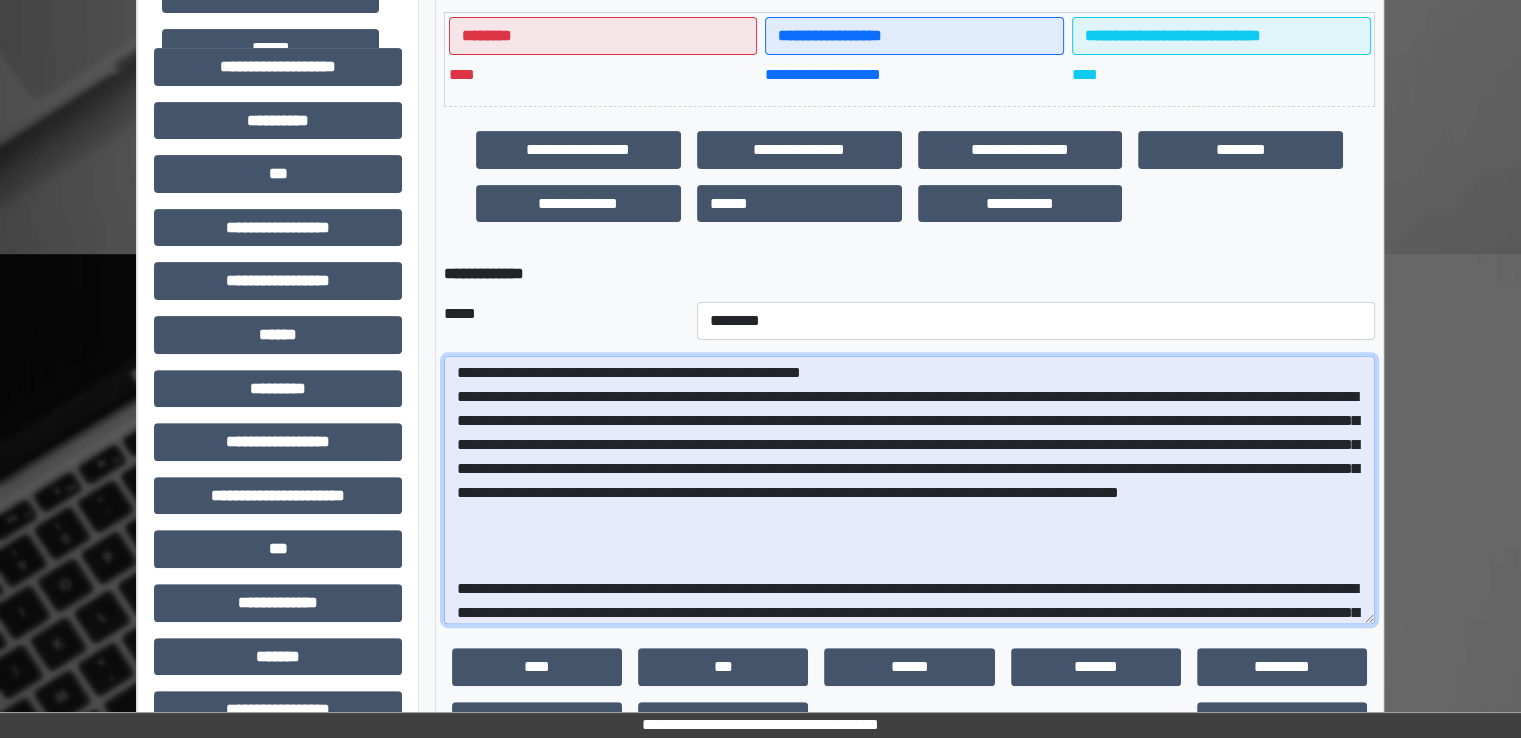 click at bounding box center [909, 490] 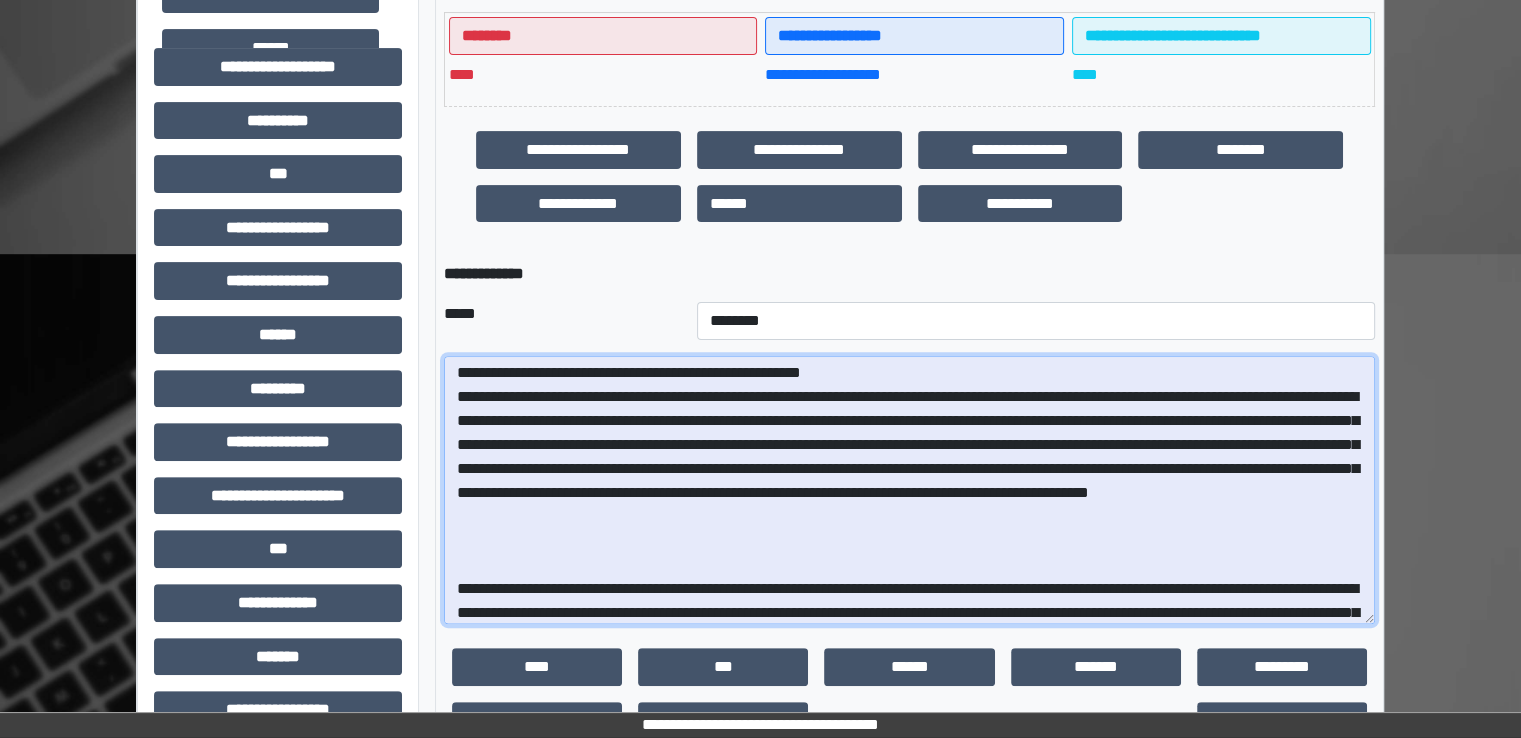 click at bounding box center (909, 490) 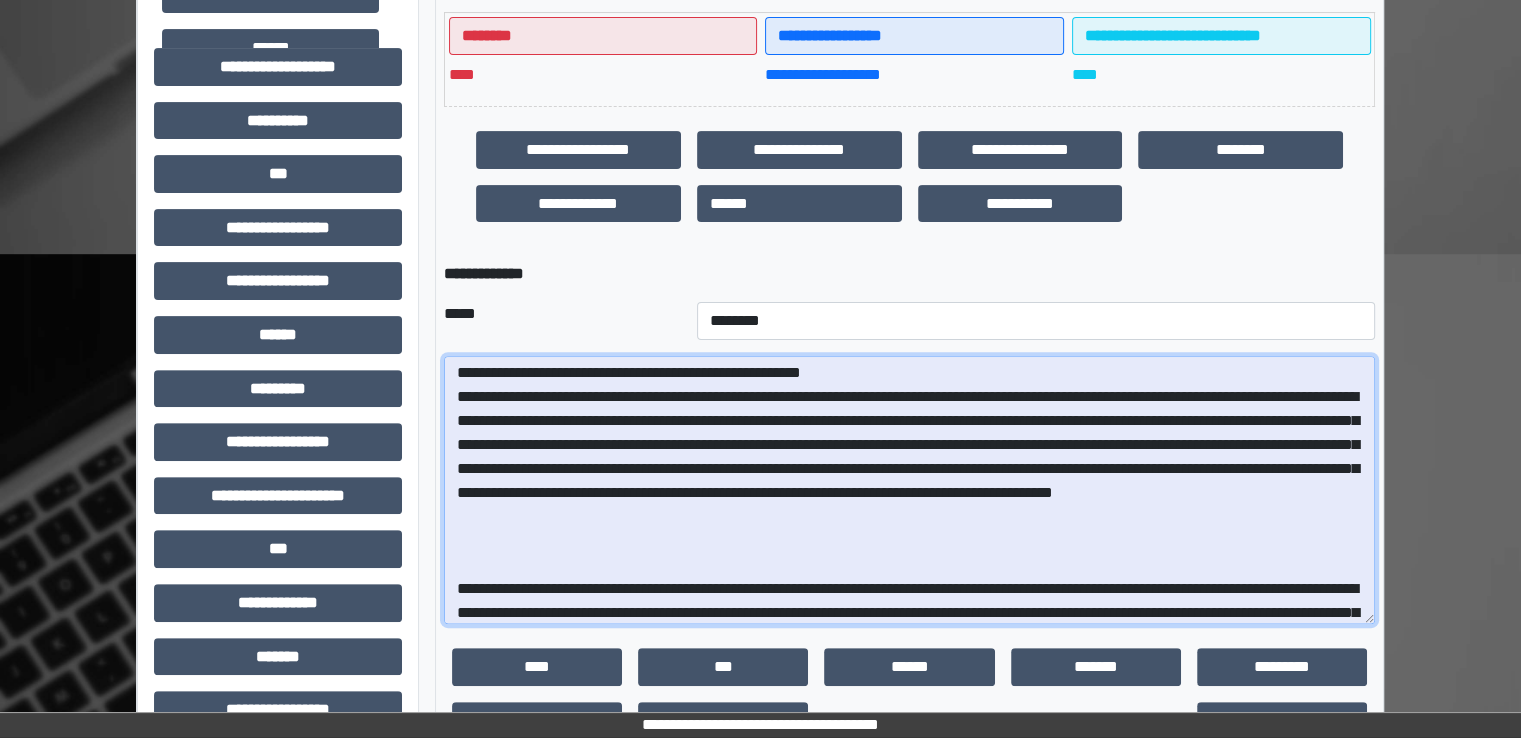 drag, startPoint x: 799, startPoint y: 517, endPoint x: 690, endPoint y: 509, distance: 109.29318 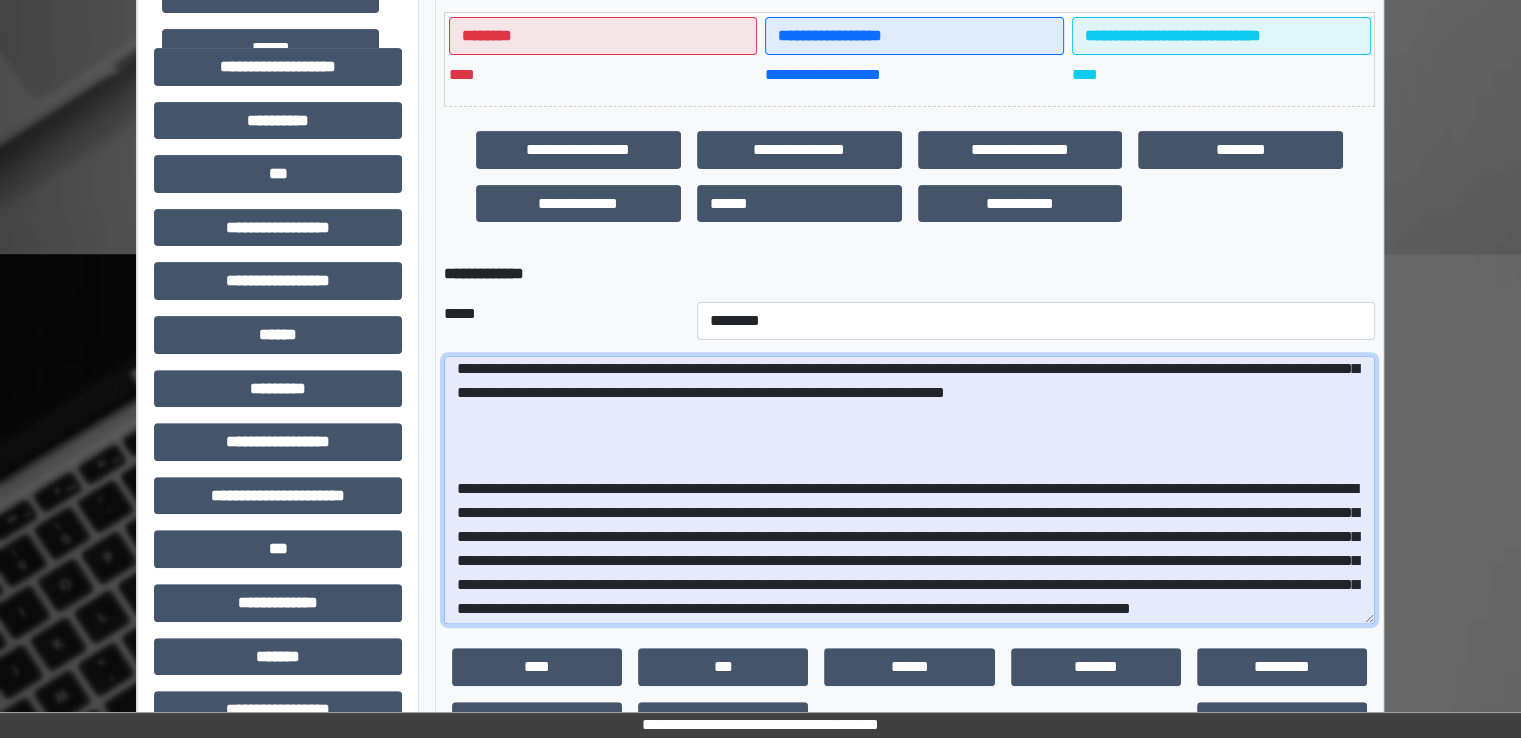 scroll, scrollTop: 26, scrollLeft: 0, axis: vertical 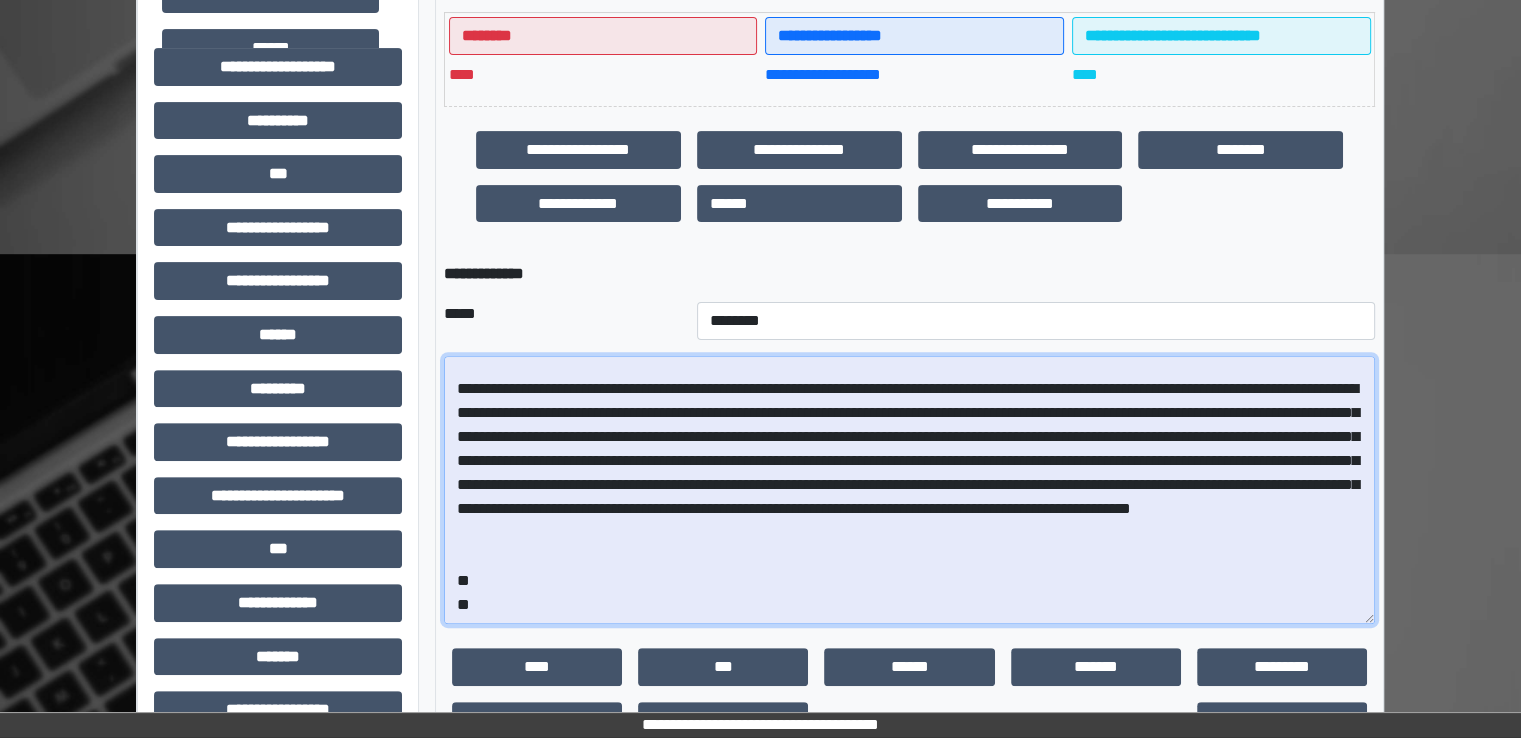 drag, startPoint x: 542, startPoint y: 440, endPoint x: 444, endPoint y: 440, distance: 98 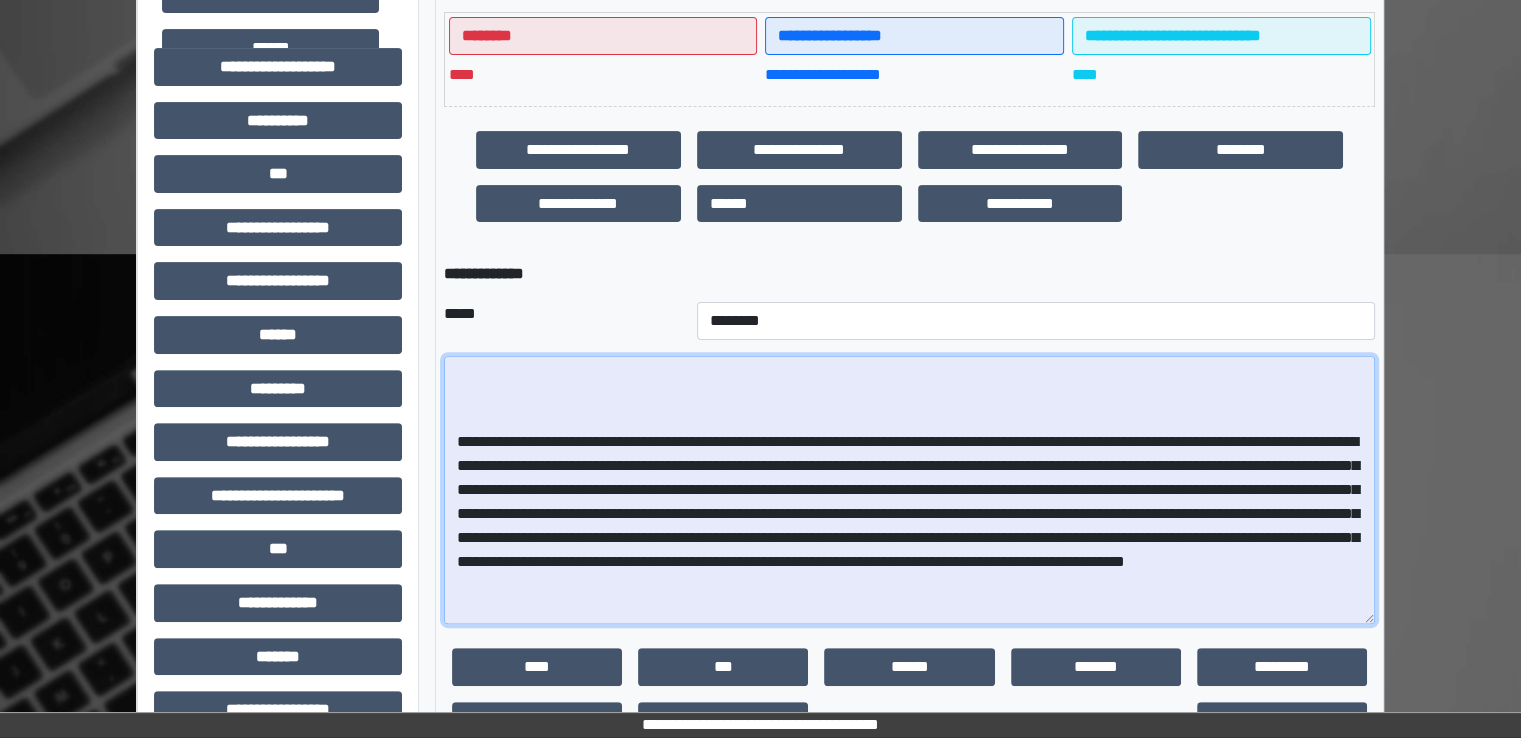 scroll, scrollTop: 126, scrollLeft: 0, axis: vertical 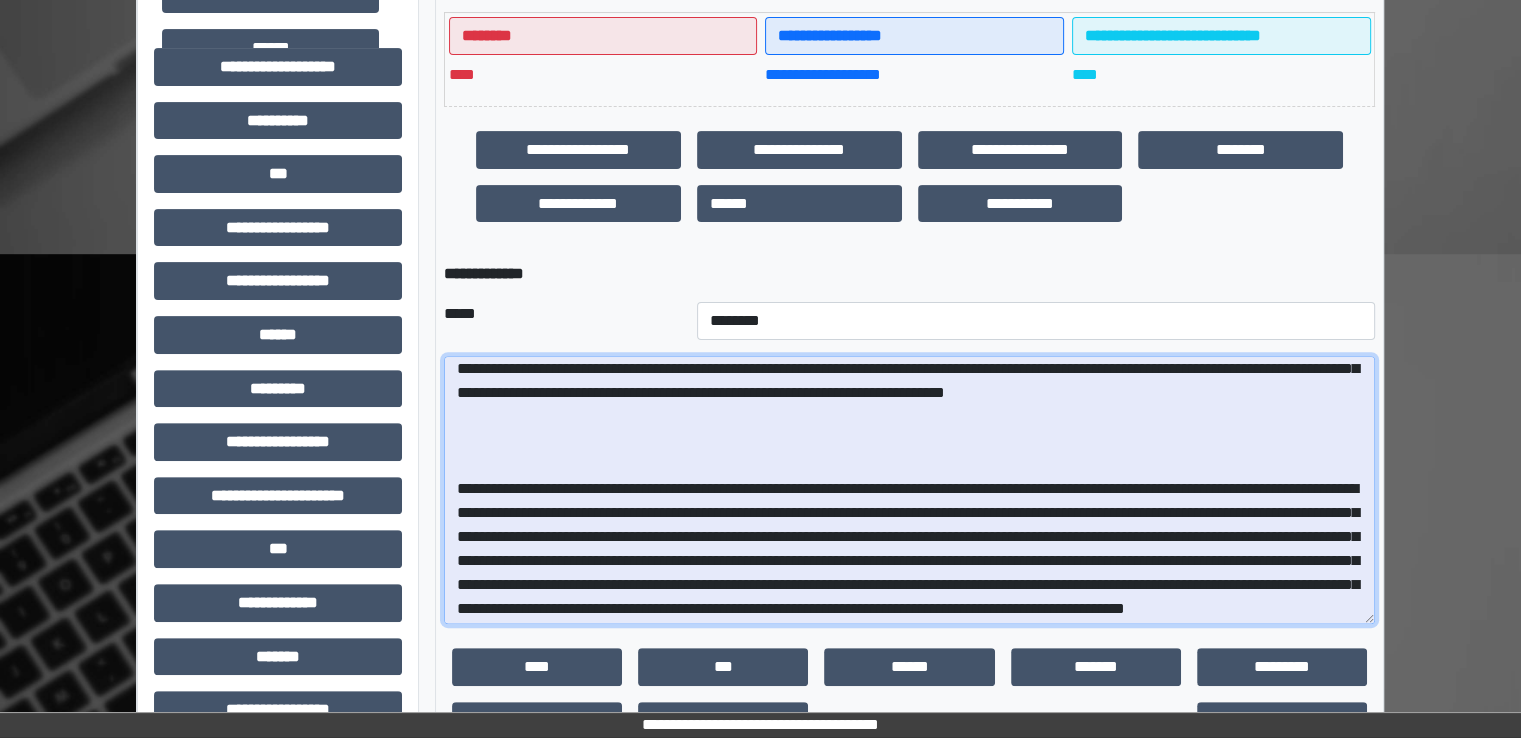 click at bounding box center [909, 490] 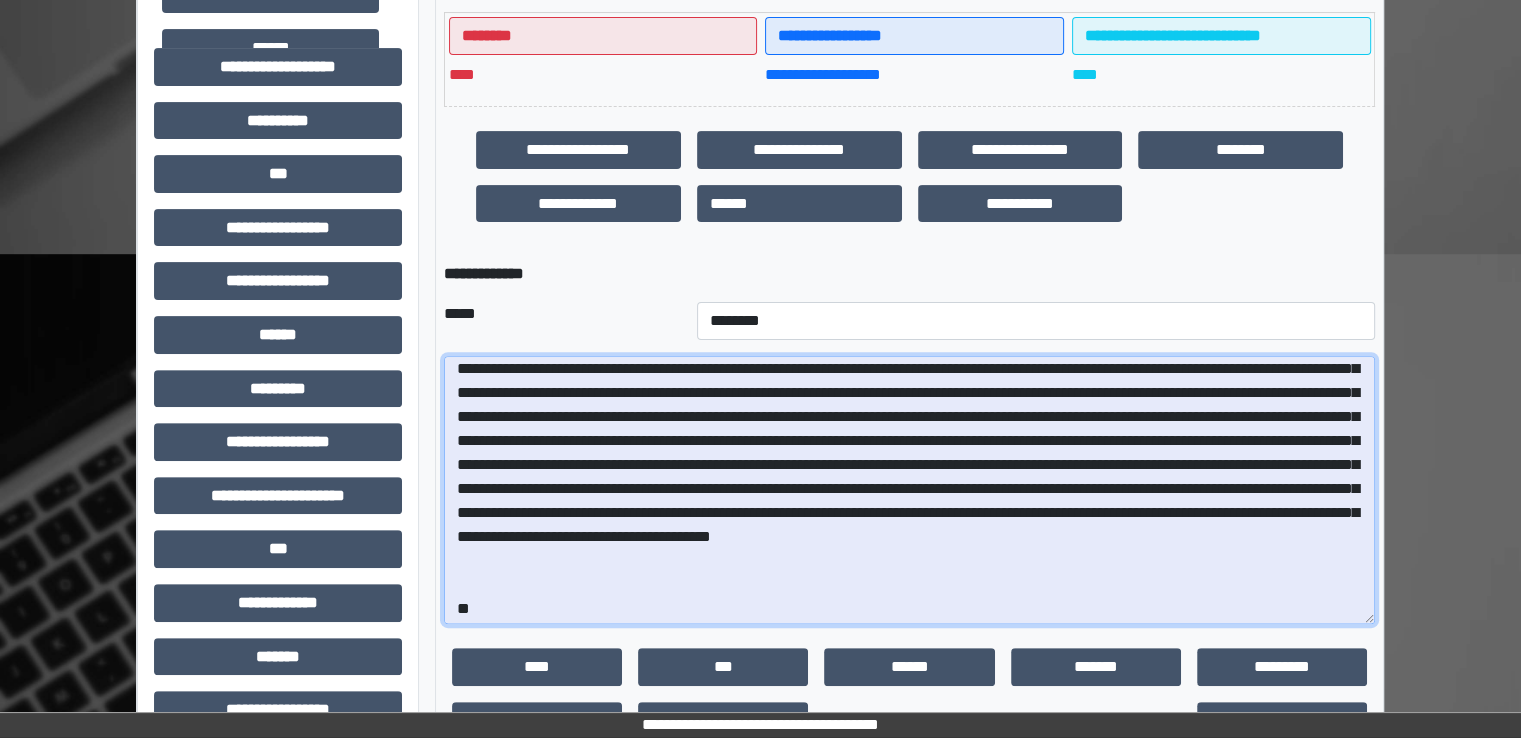 scroll, scrollTop: 102, scrollLeft: 0, axis: vertical 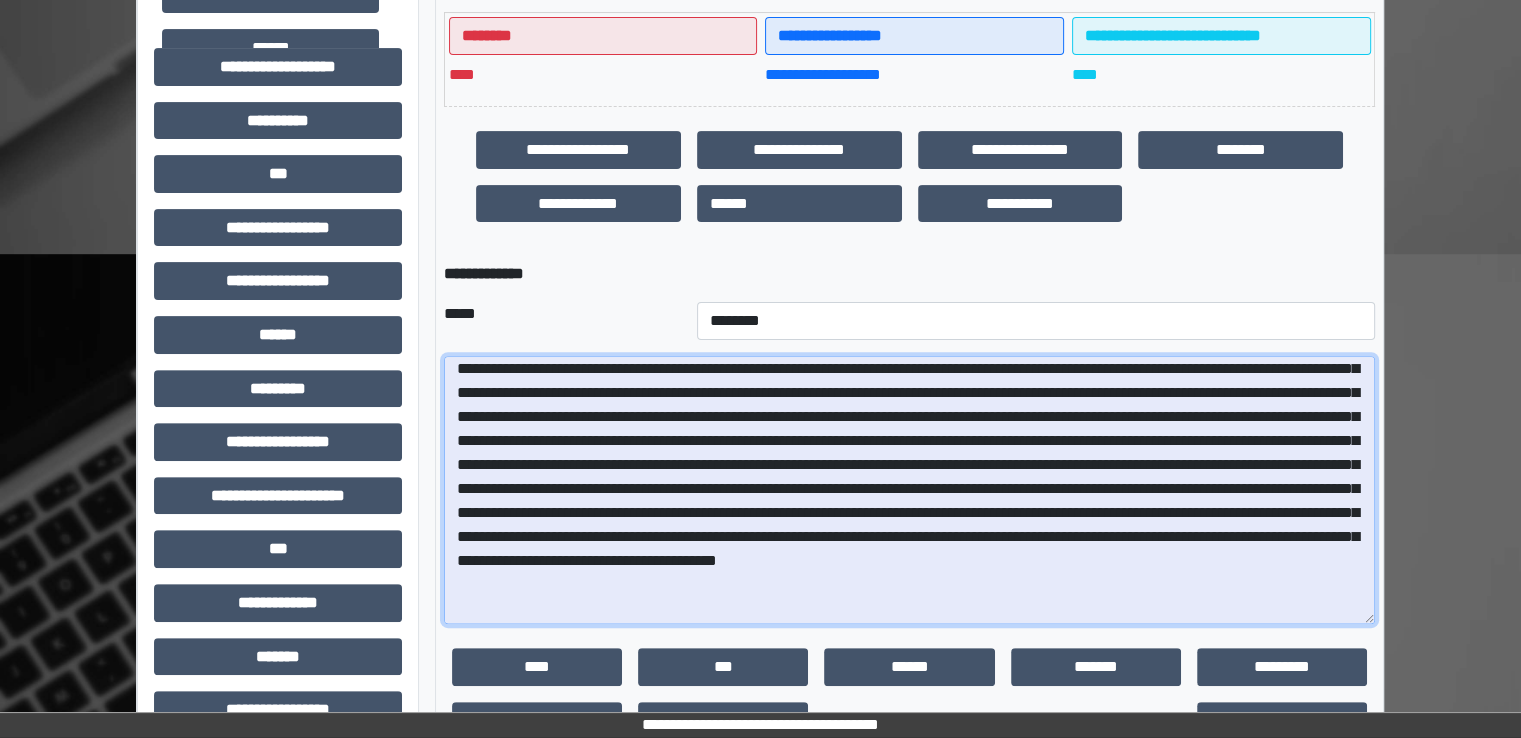 click at bounding box center (909, 490) 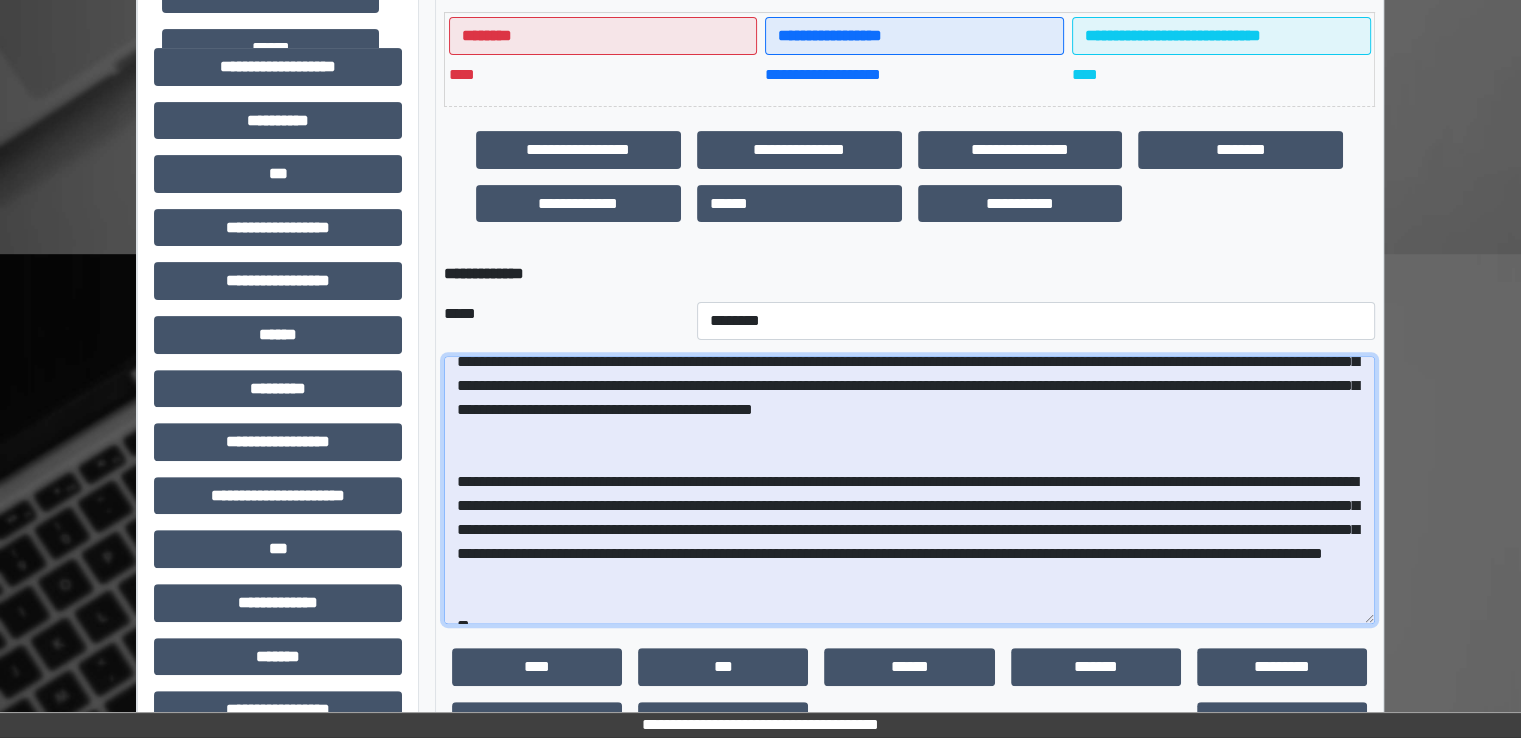 scroll, scrollTop: 22, scrollLeft: 0, axis: vertical 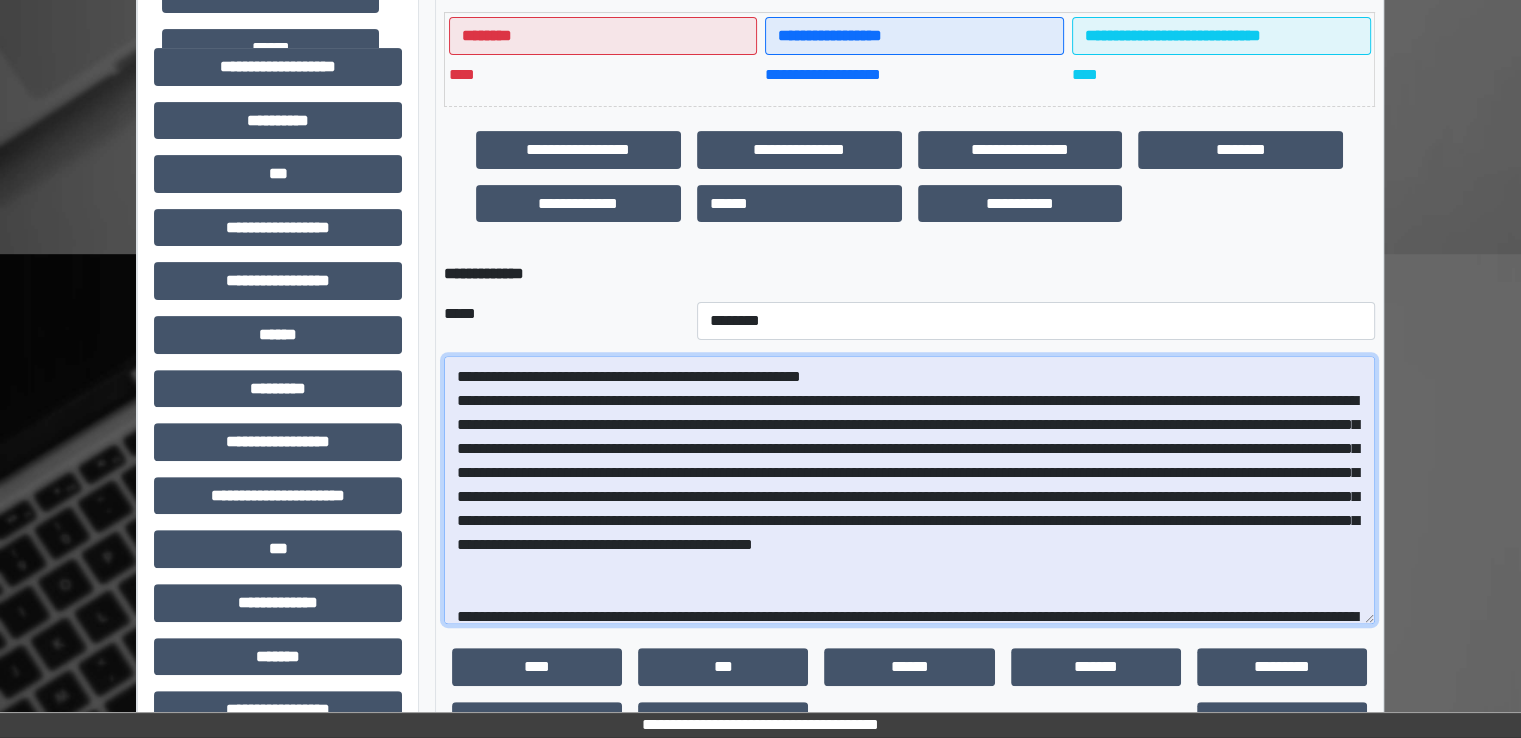 click at bounding box center [909, 490] 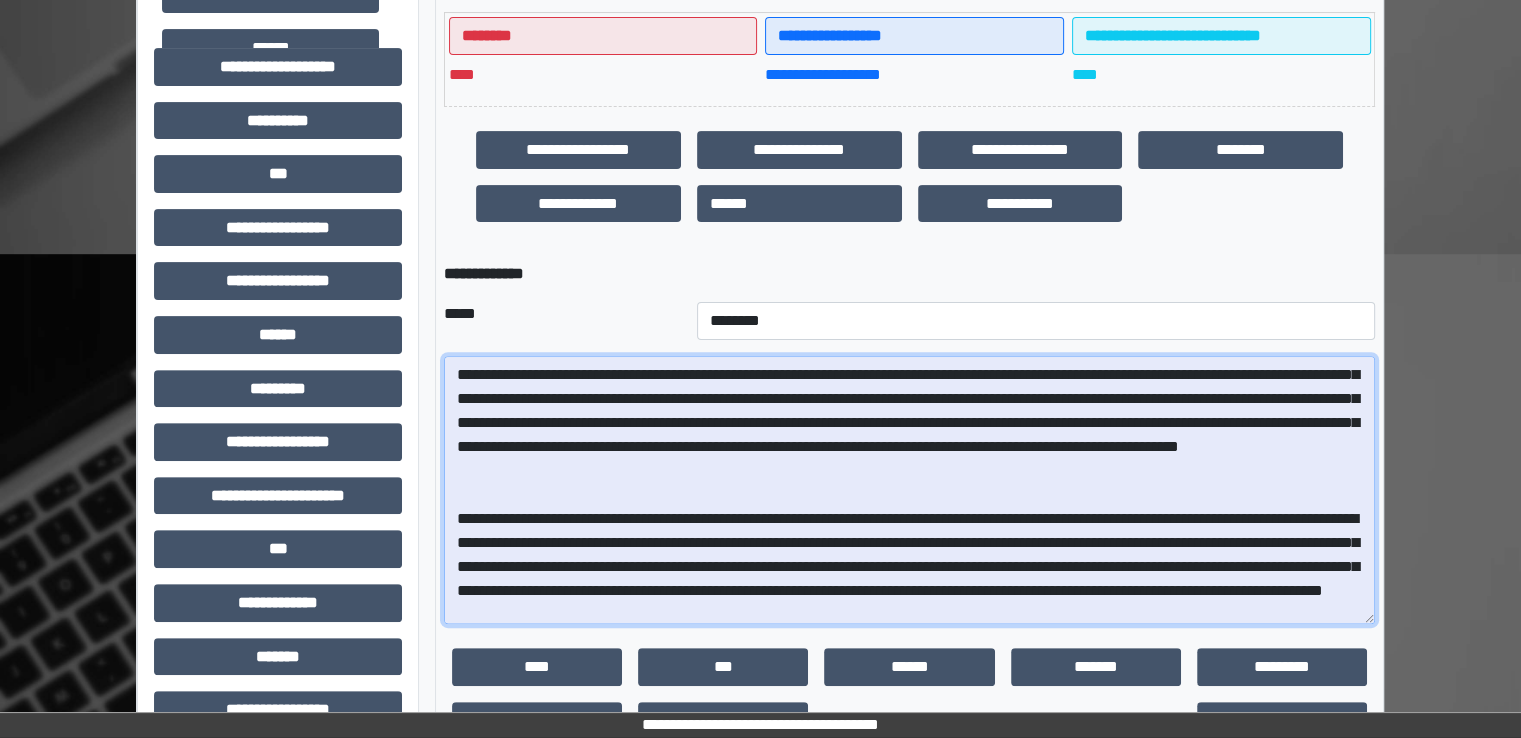 scroll, scrollTop: 200, scrollLeft: 0, axis: vertical 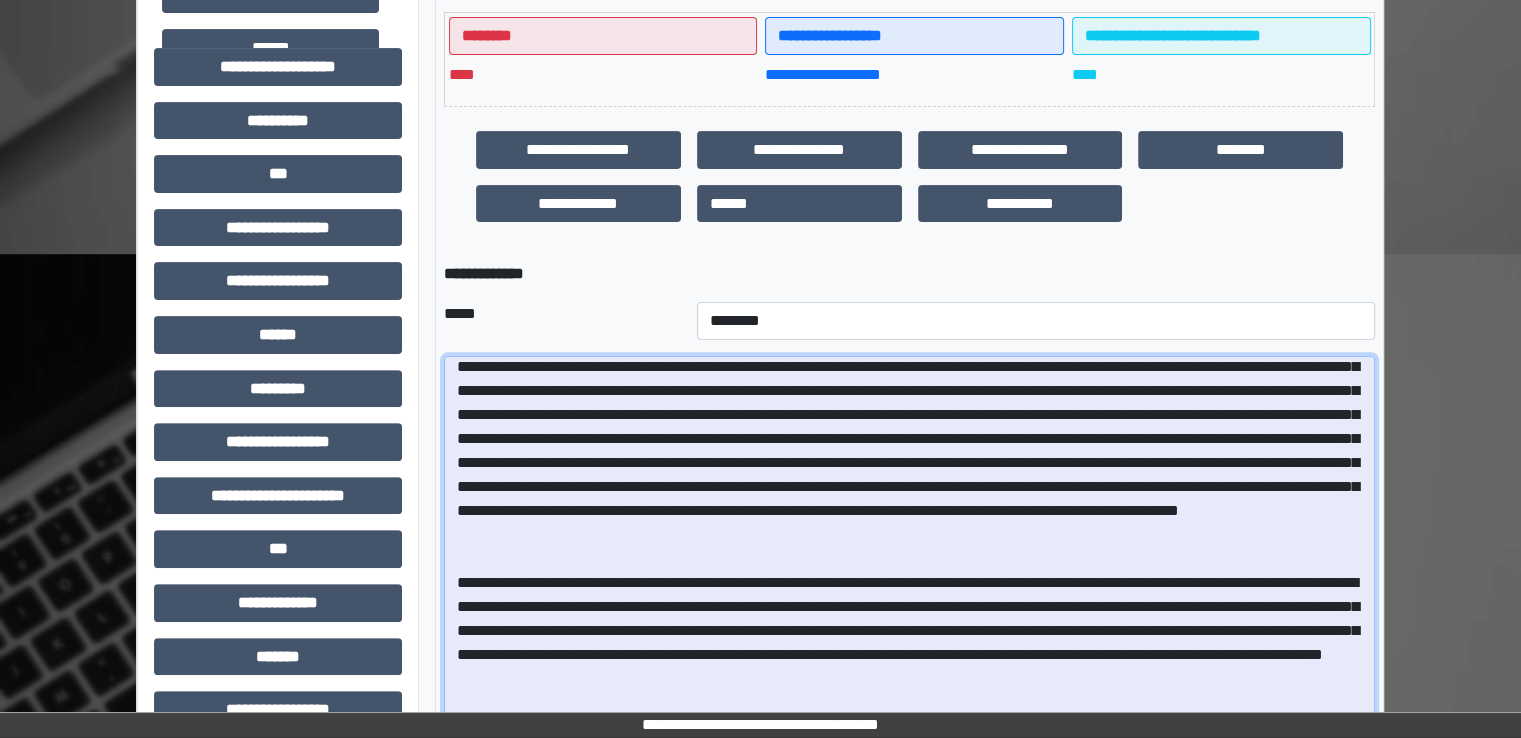 drag, startPoint x: 1370, startPoint y: 615, endPoint x: 1473, endPoint y: 773, distance: 188.60806 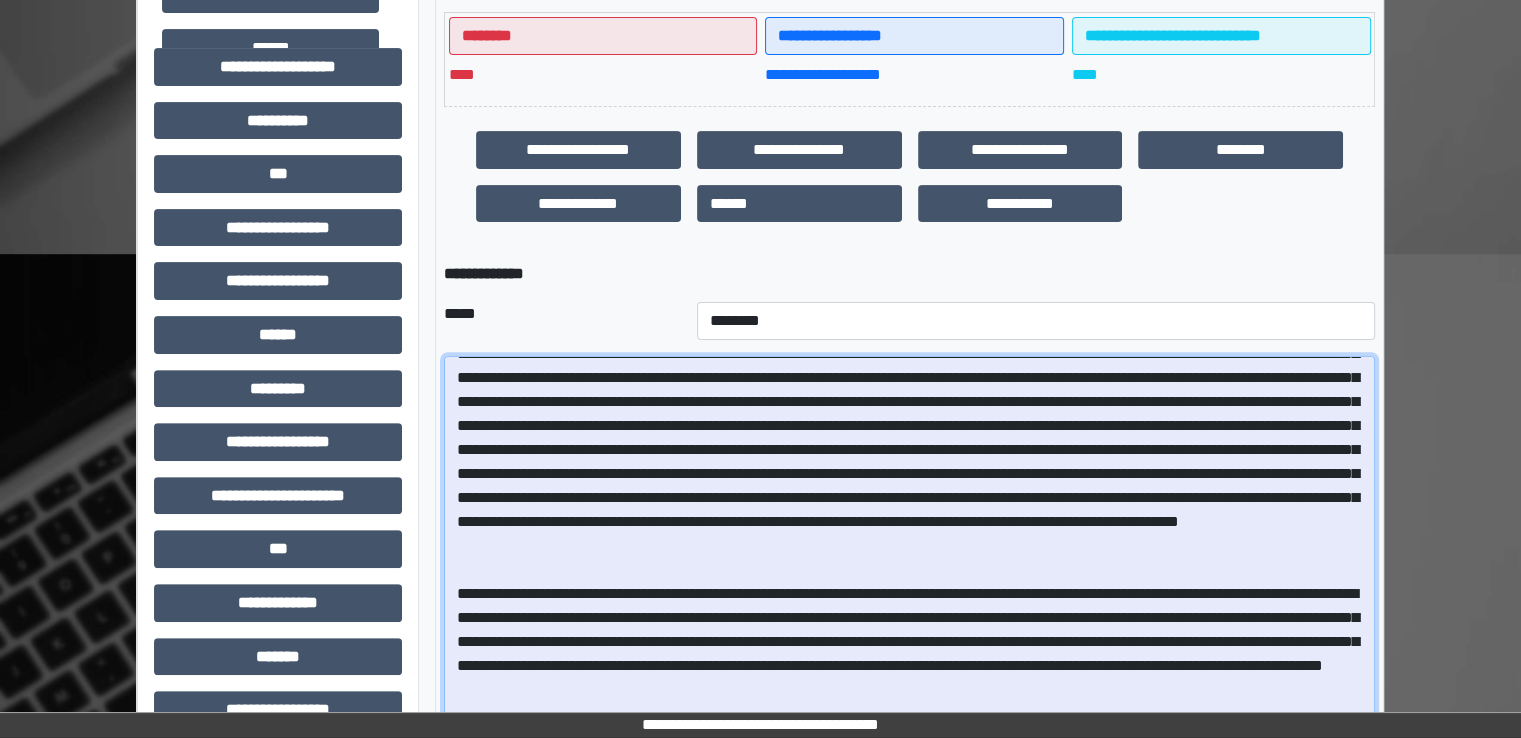 scroll, scrollTop: 185, scrollLeft: 0, axis: vertical 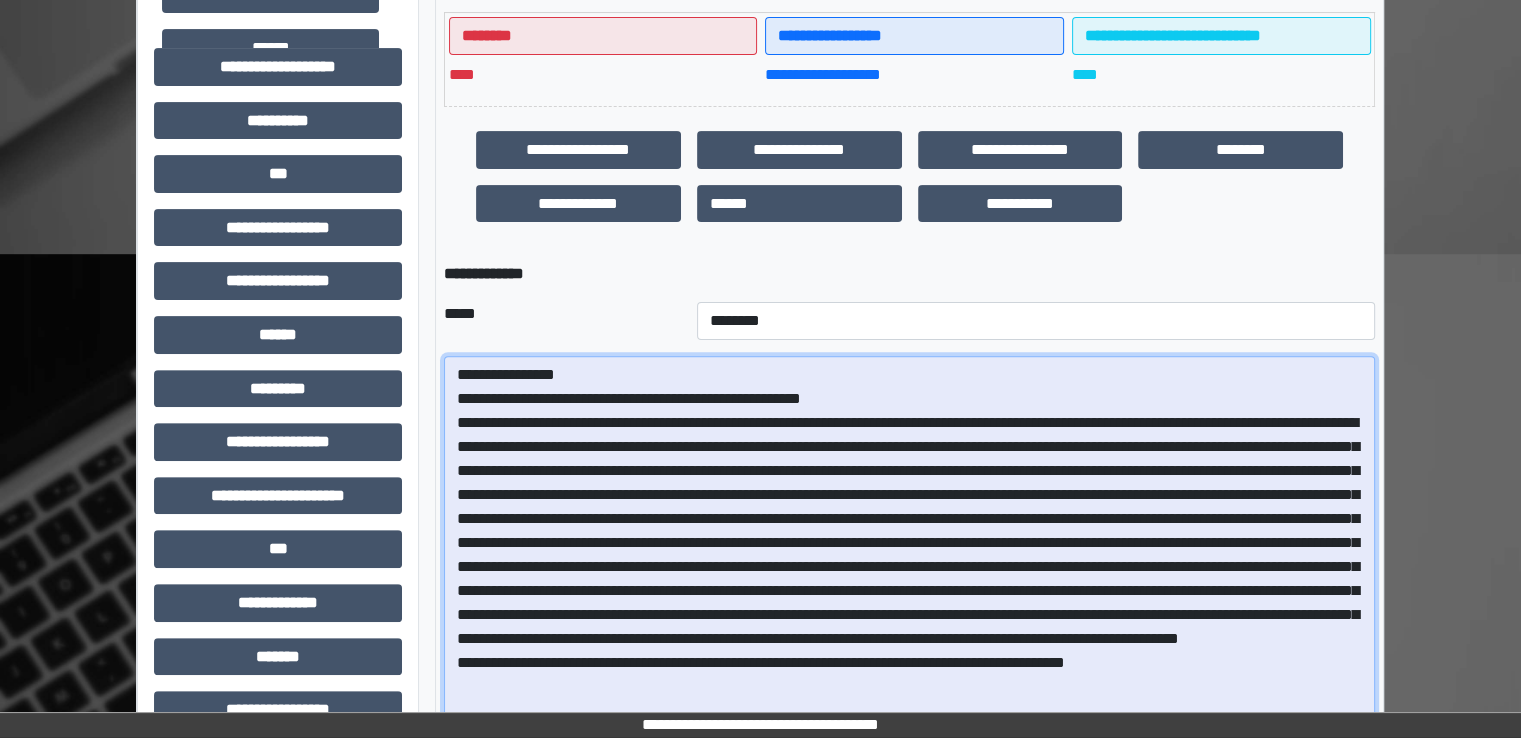 click at bounding box center (909, 568) 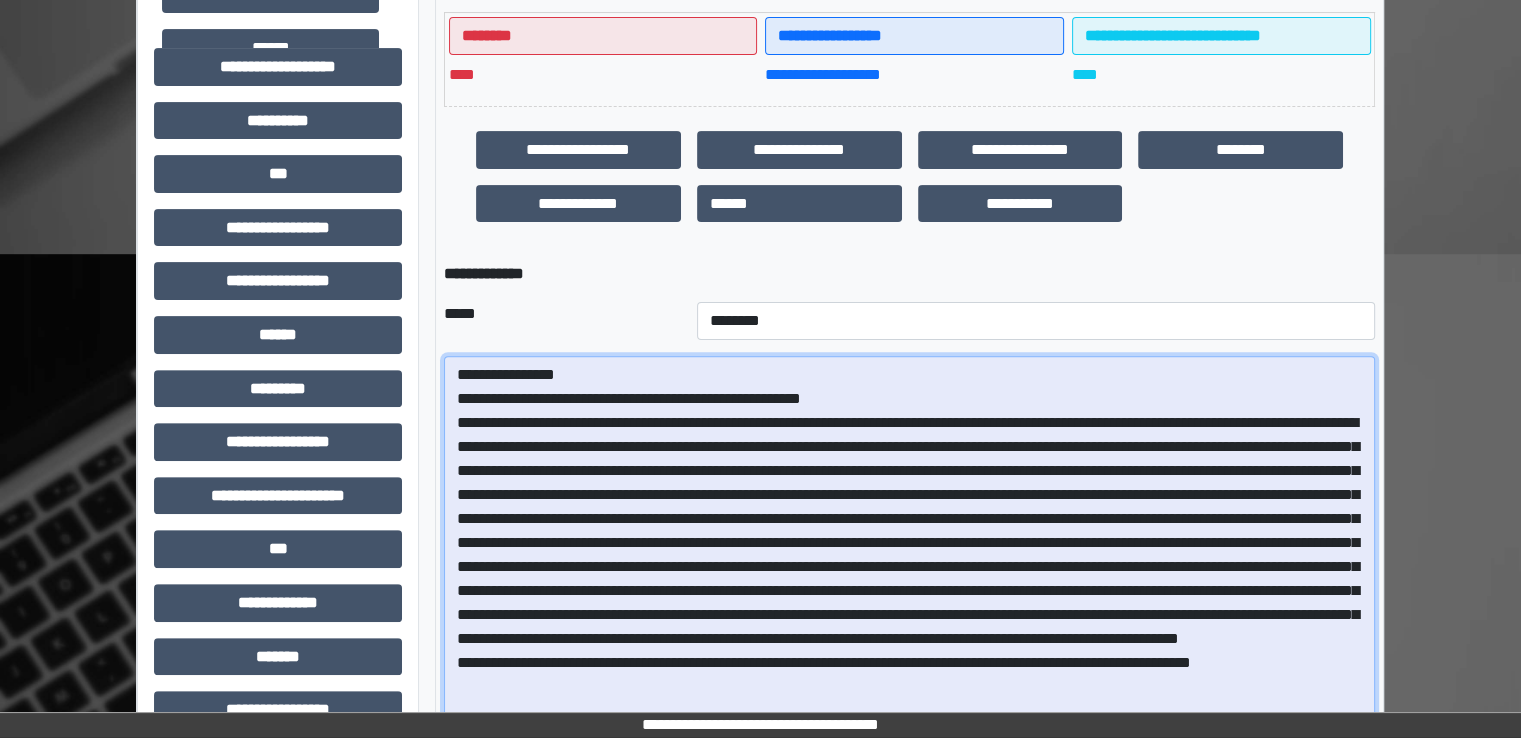 scroll, scrollTop: 68, scrollLeft: 0, axis: vertical 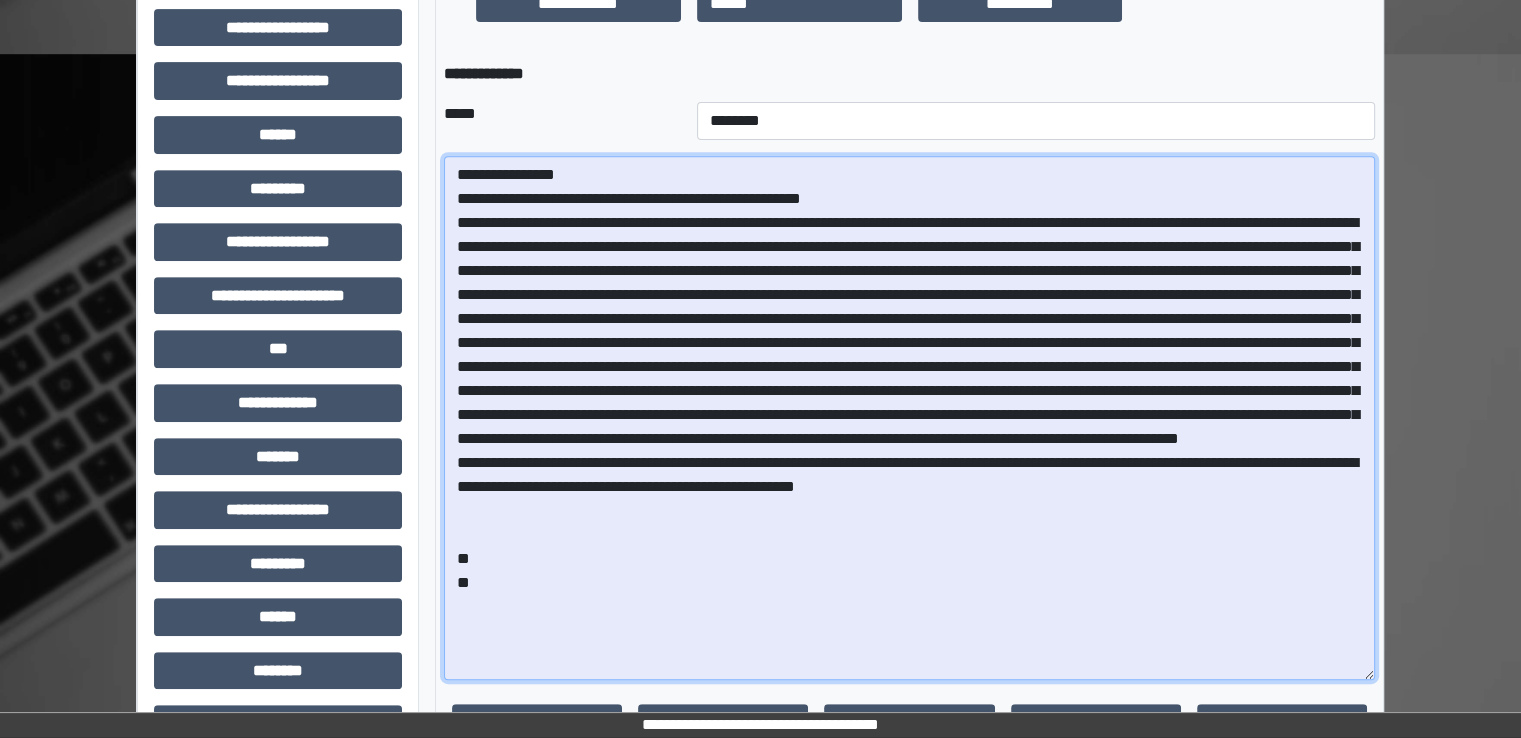 drag, startPoint x: 1363, startPoint y: 576, endPoint x: 1388, endPoint y: 675, distance: 102.10779 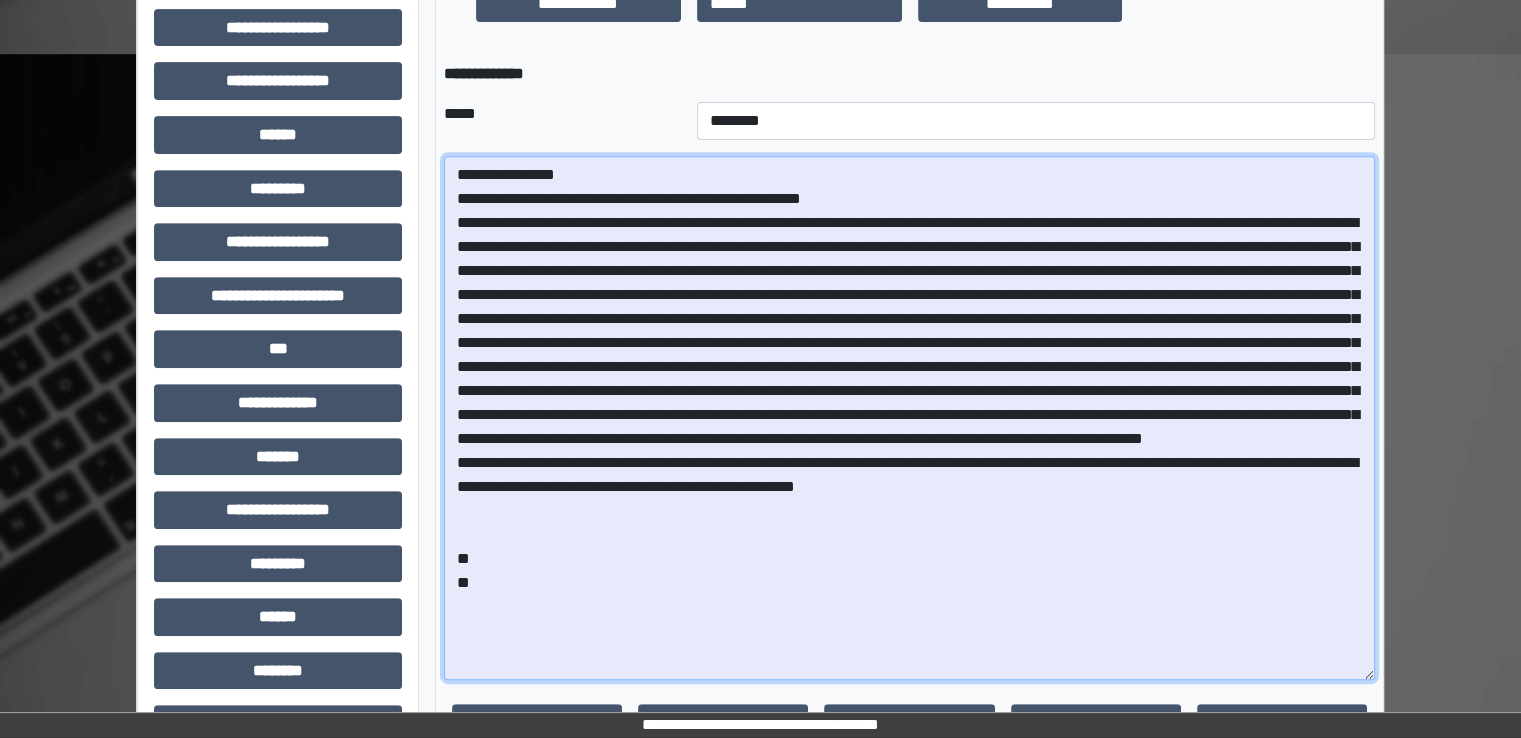 click at bounding box center [909, 418] 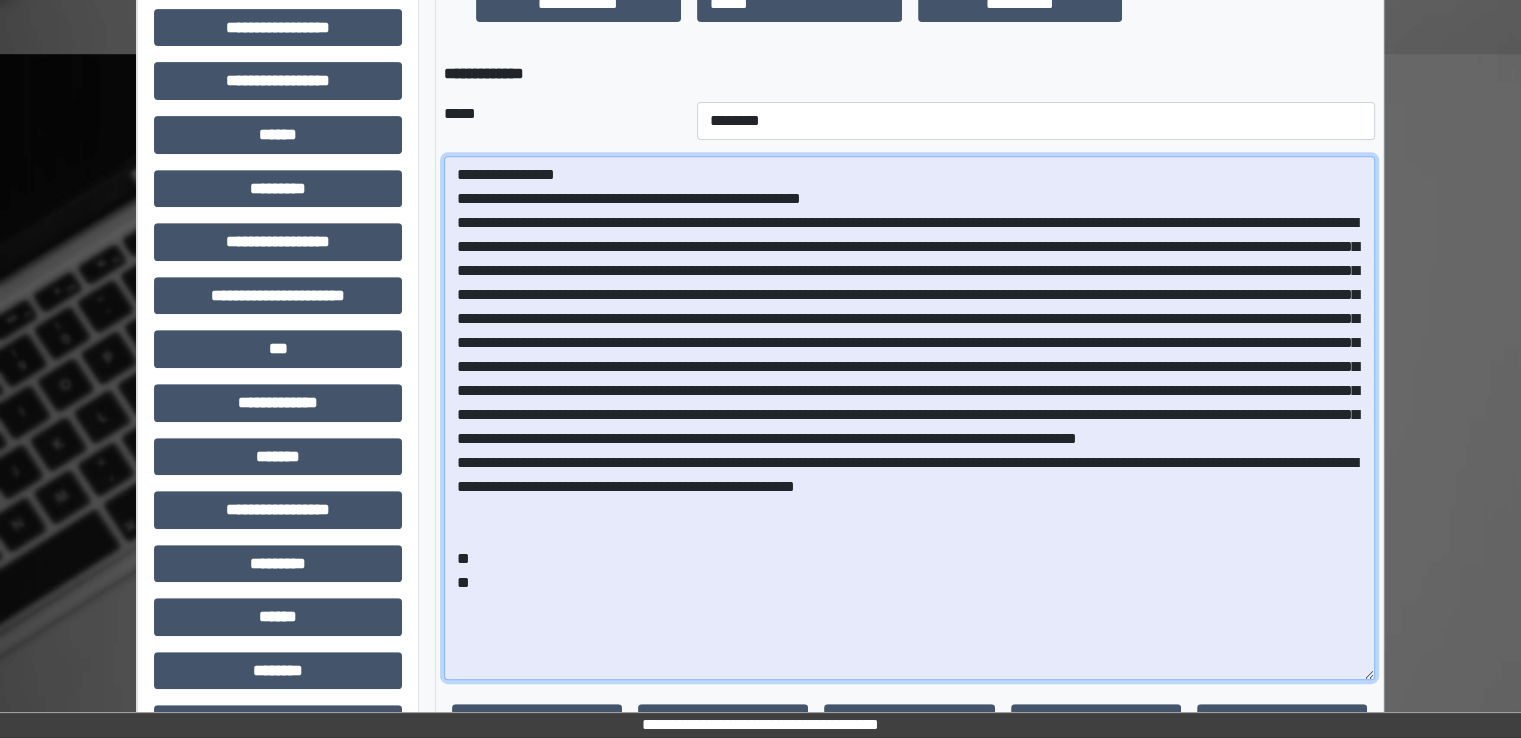click at bounding box center [909, 418] 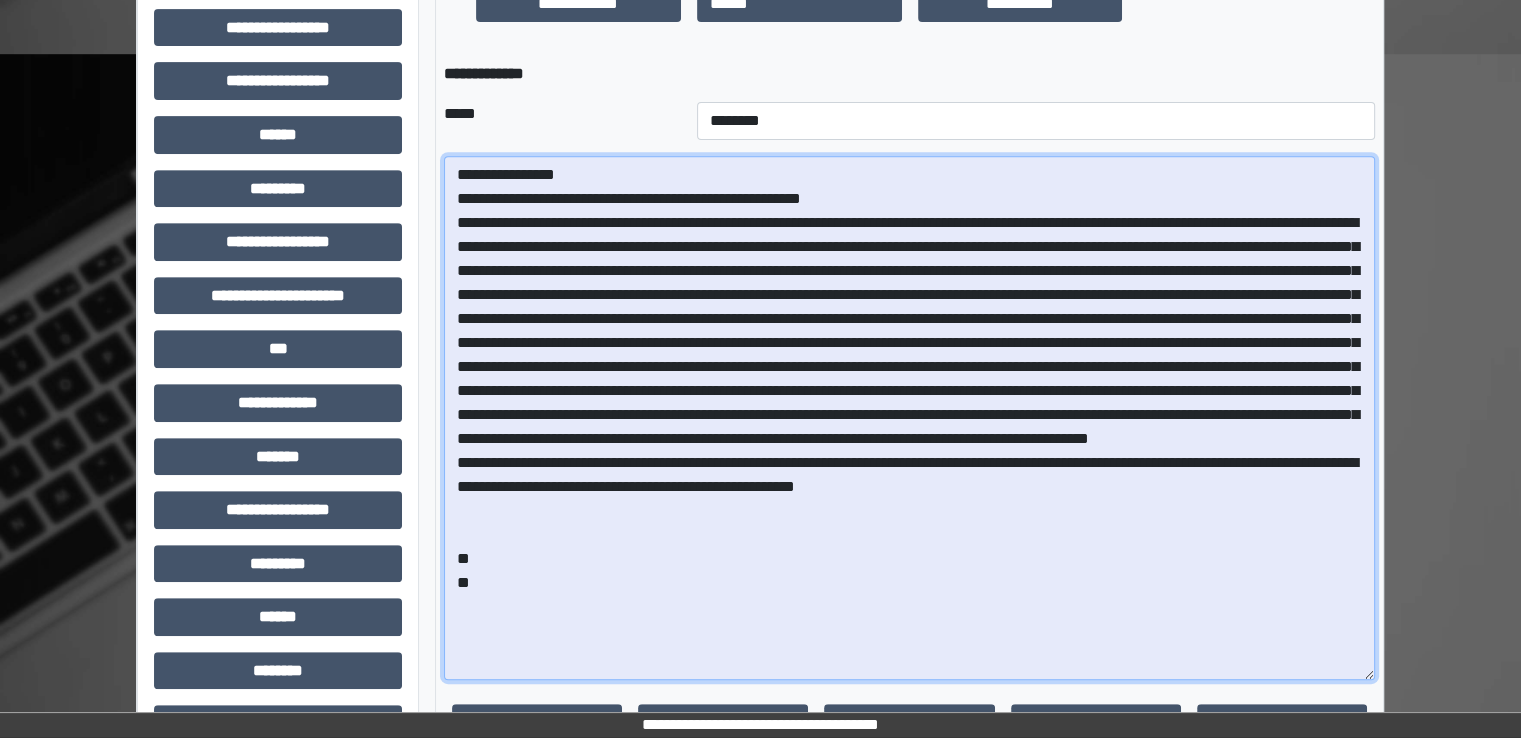 drag, startPoint x: 859, startPoint y: 392, endPoint x: 530, endPoint y: 419, distance: 330.10605 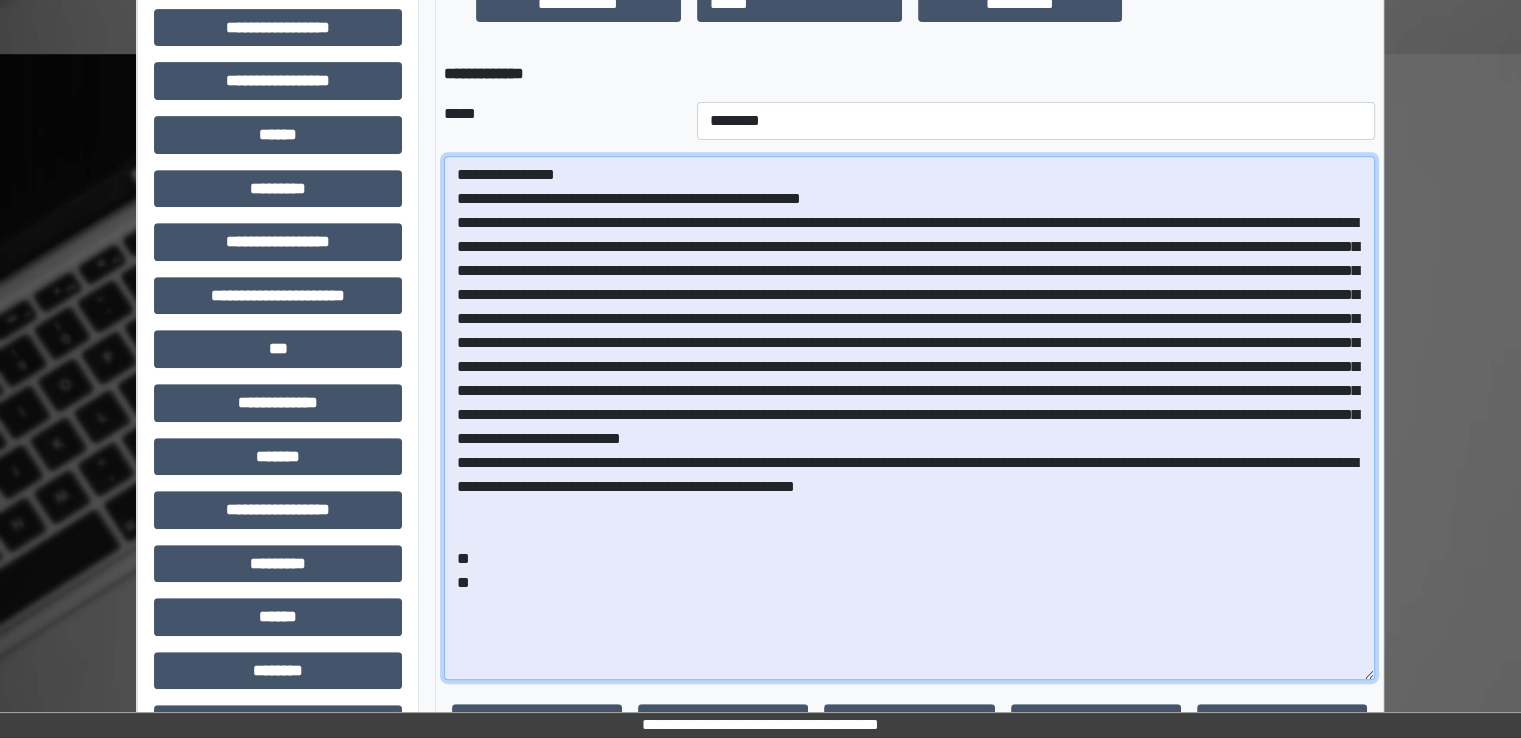 drag, startPoint x: 766, startPoint y: 347, endPoint x: 1274, endPoint y: 341, distance: 508.03543 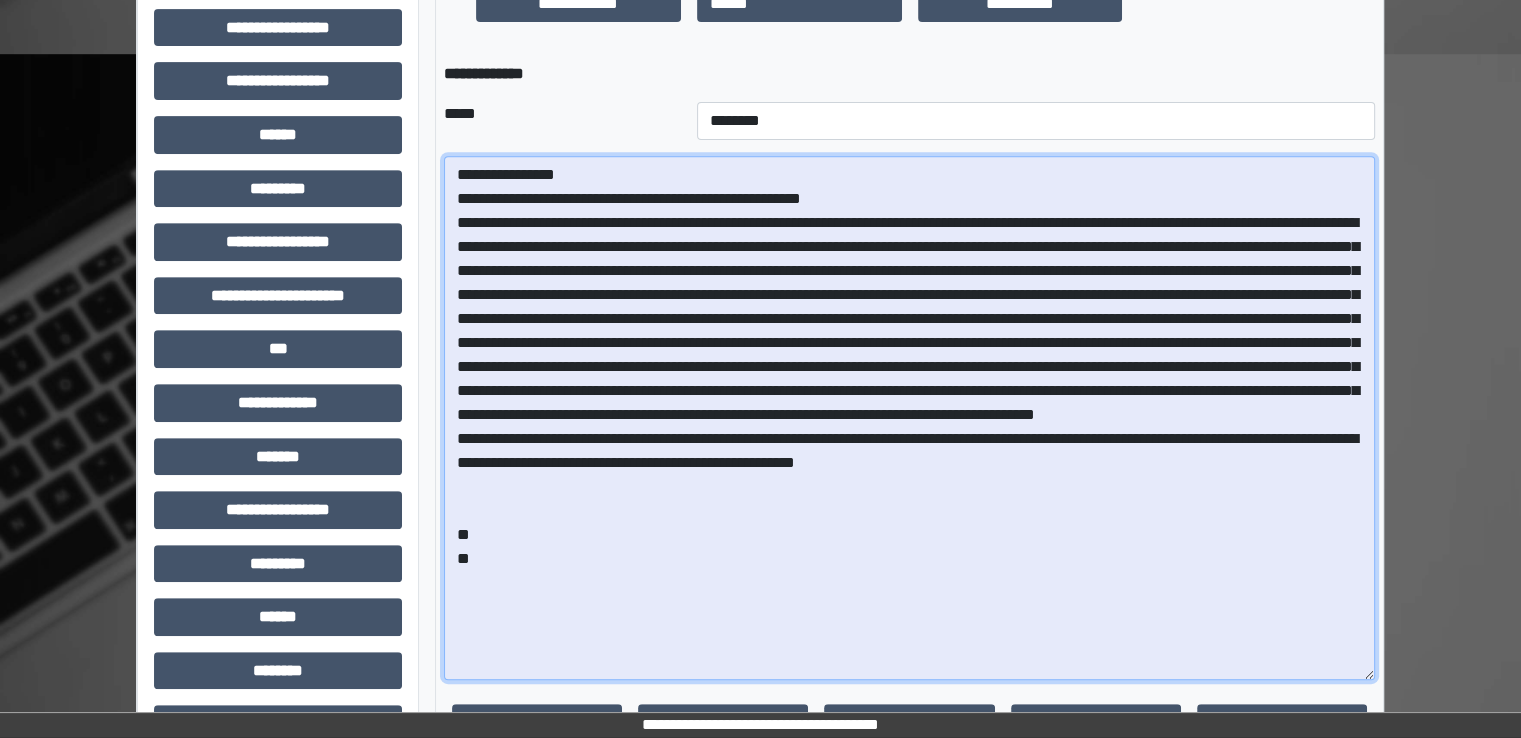 paste on "**********" 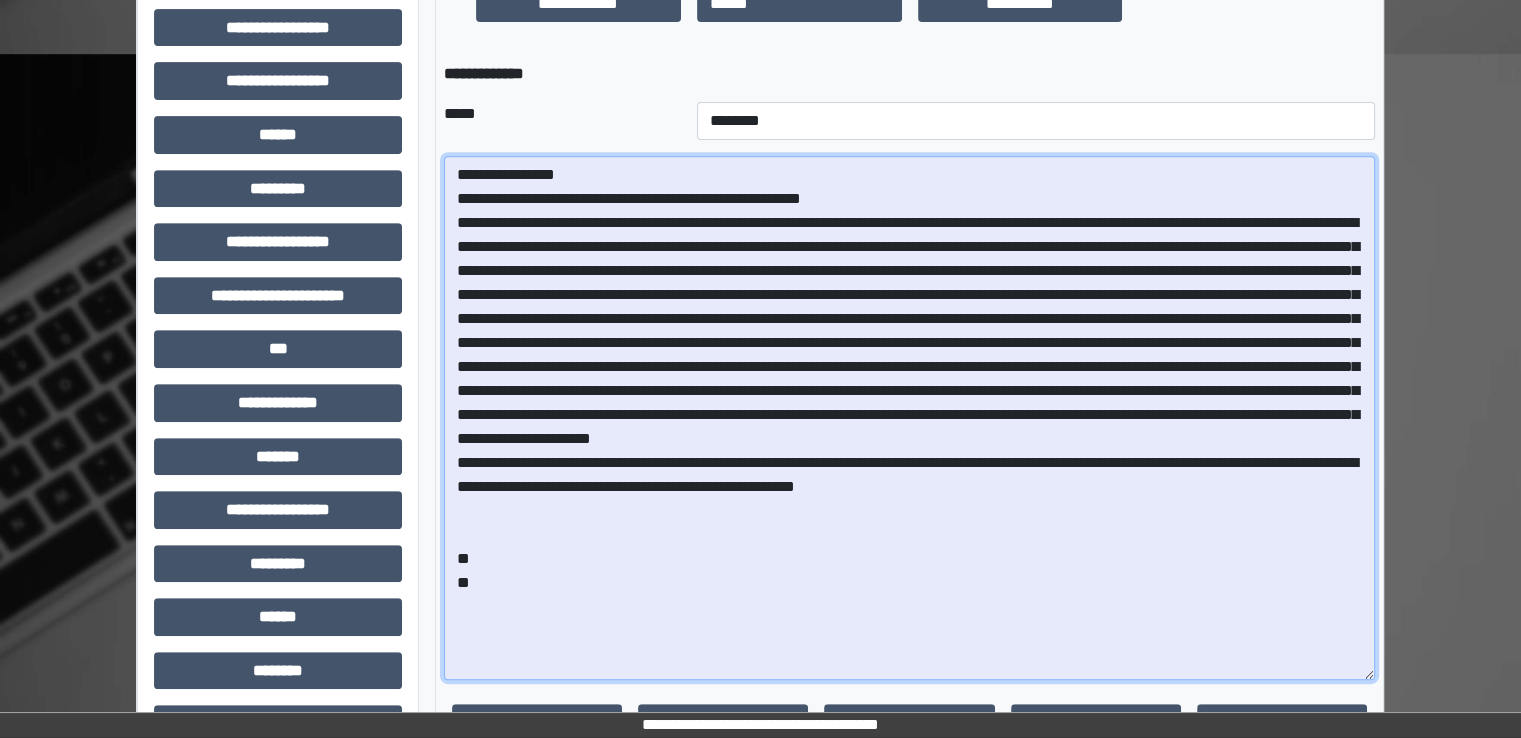 click at bounding box center (909, 418) 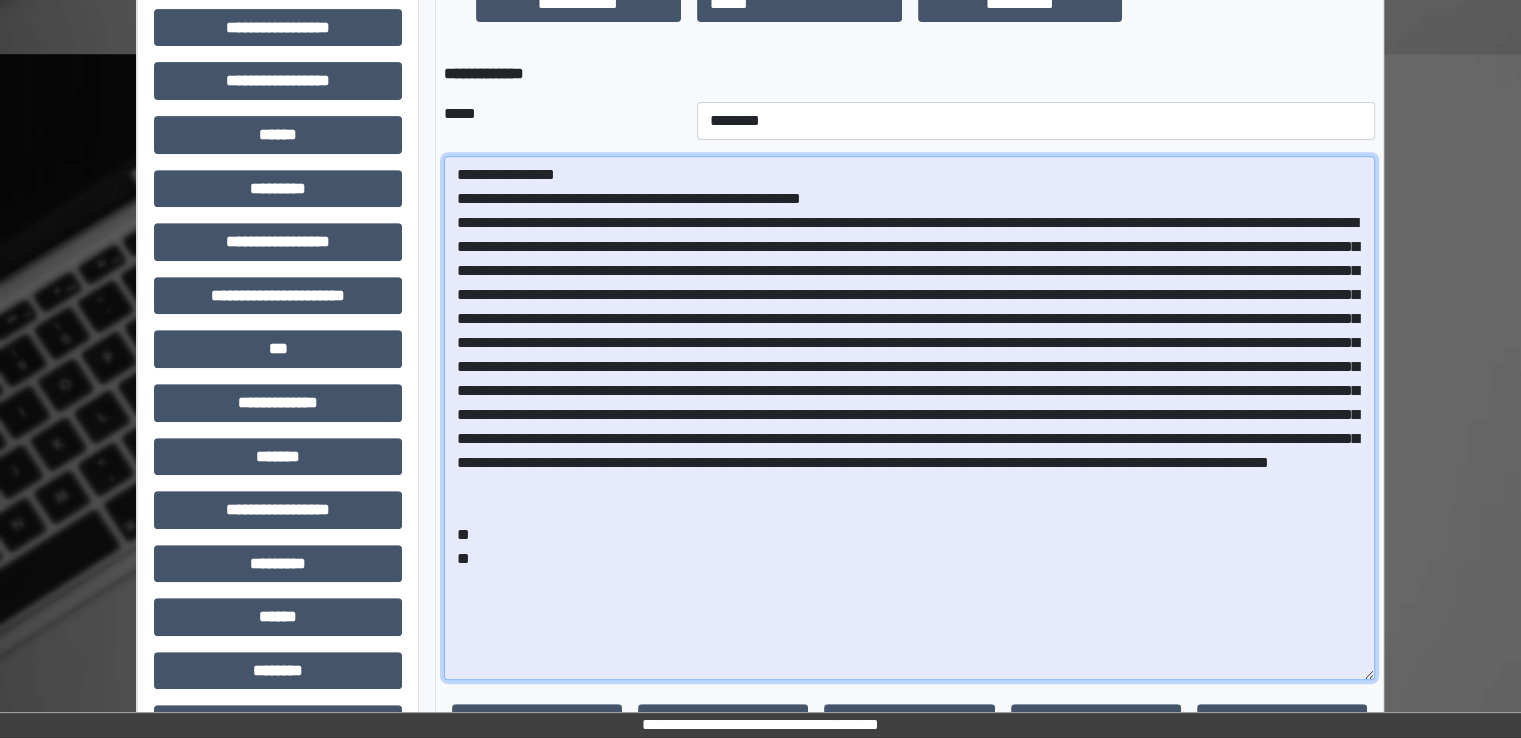 click at bounding box center (909, 418) 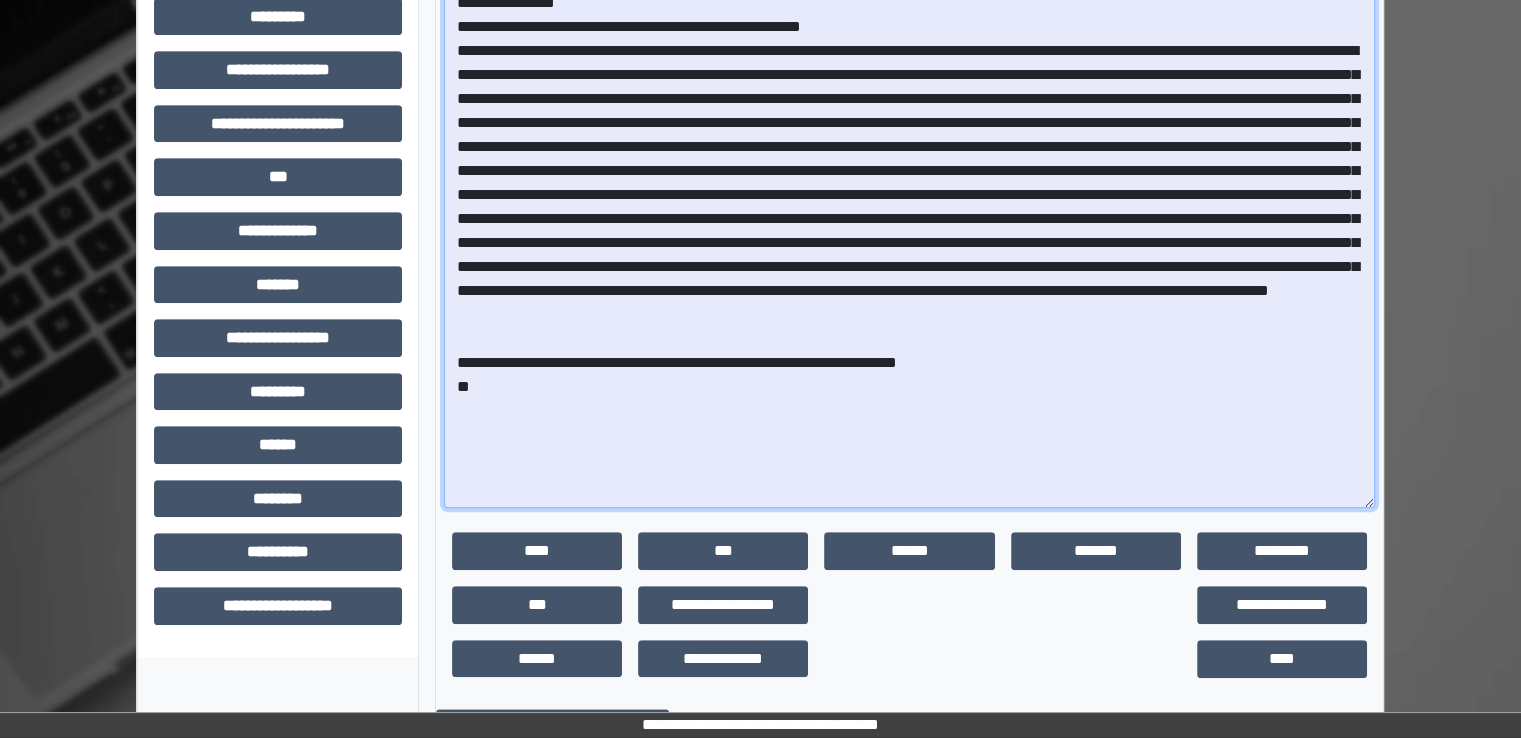 scroll, scrollTop: 1000, scrollLeft: 0, axis: vertical 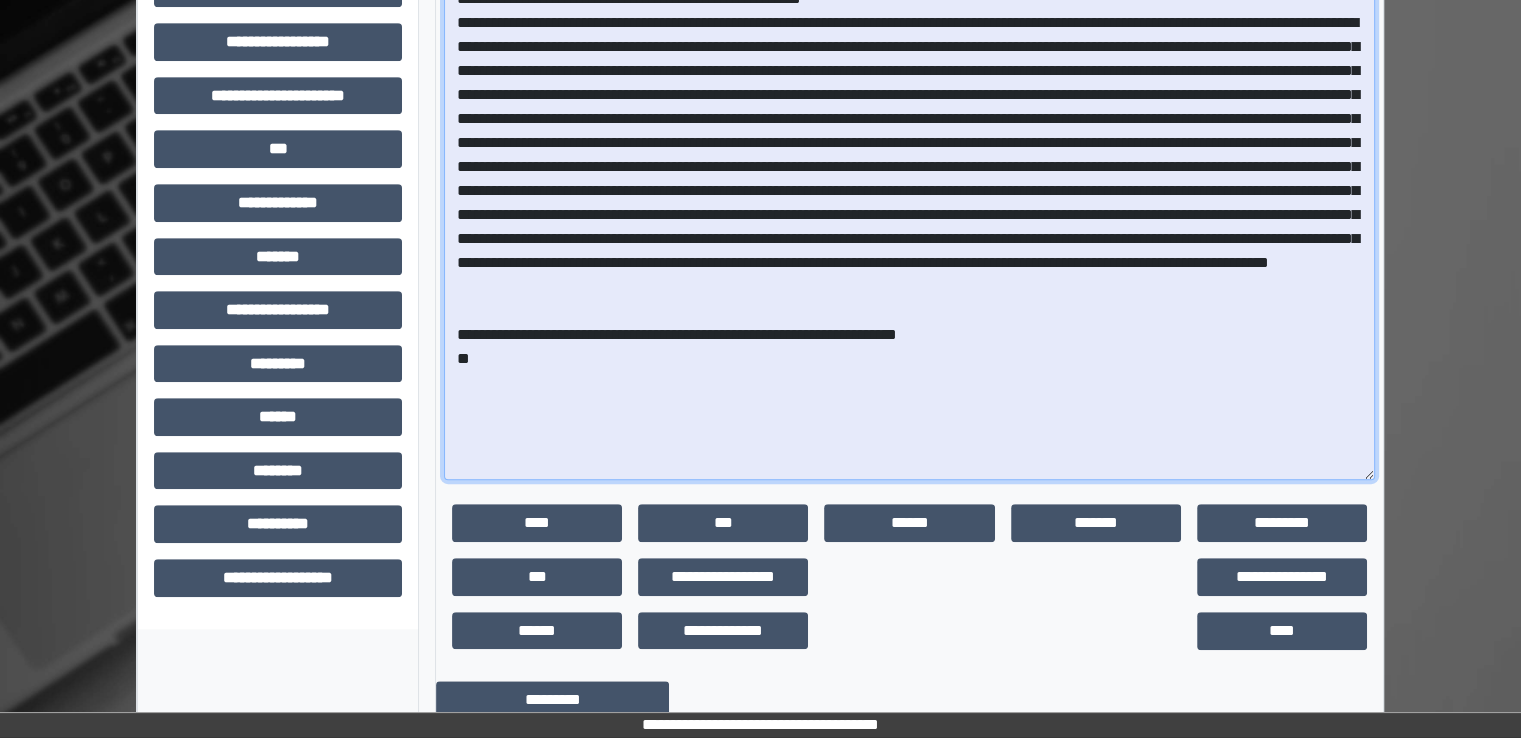 drag, startPoint x: 1076, startPoint y: 313, endPoint x: 1328, endPoint y: 320, distance: 252.0972 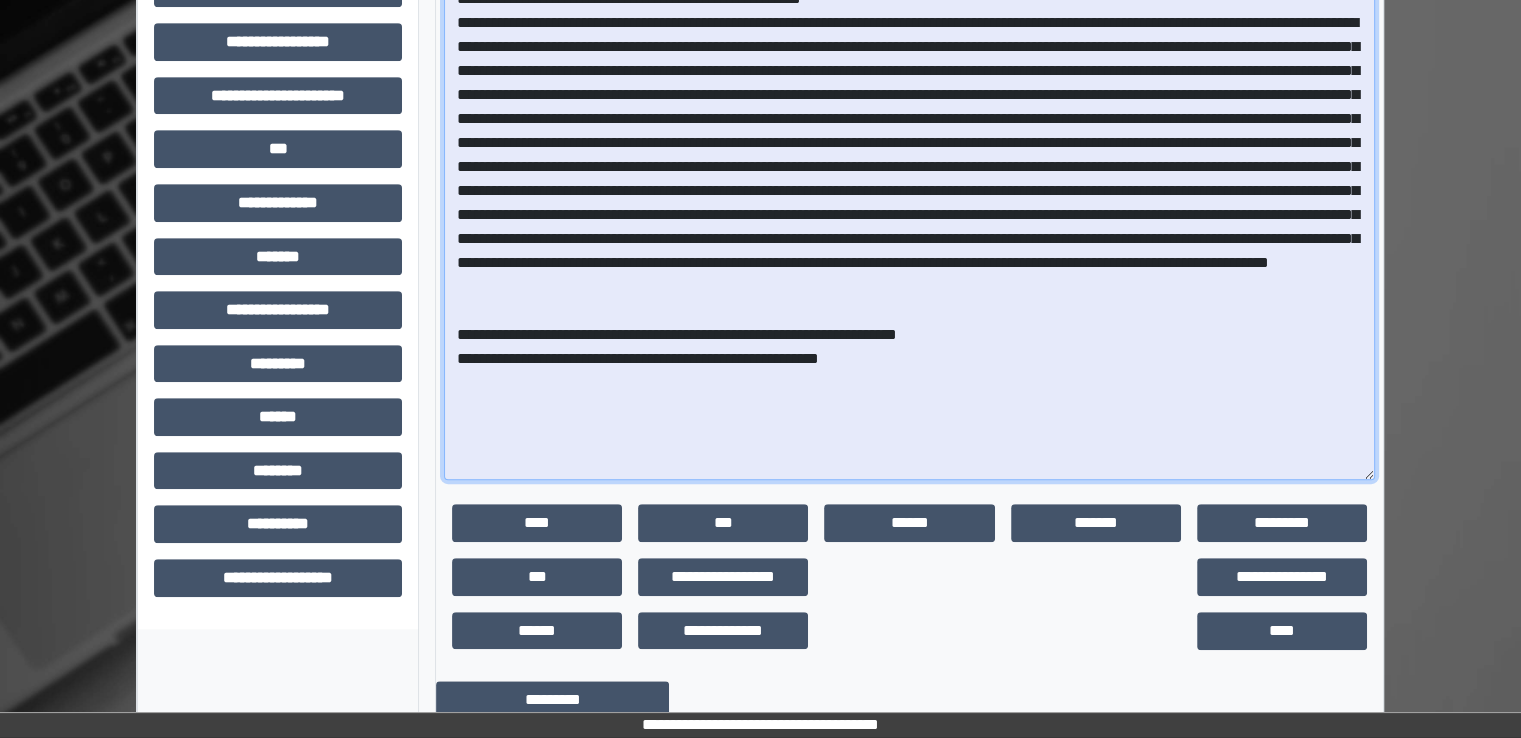 click at bounding box center [909, 218] 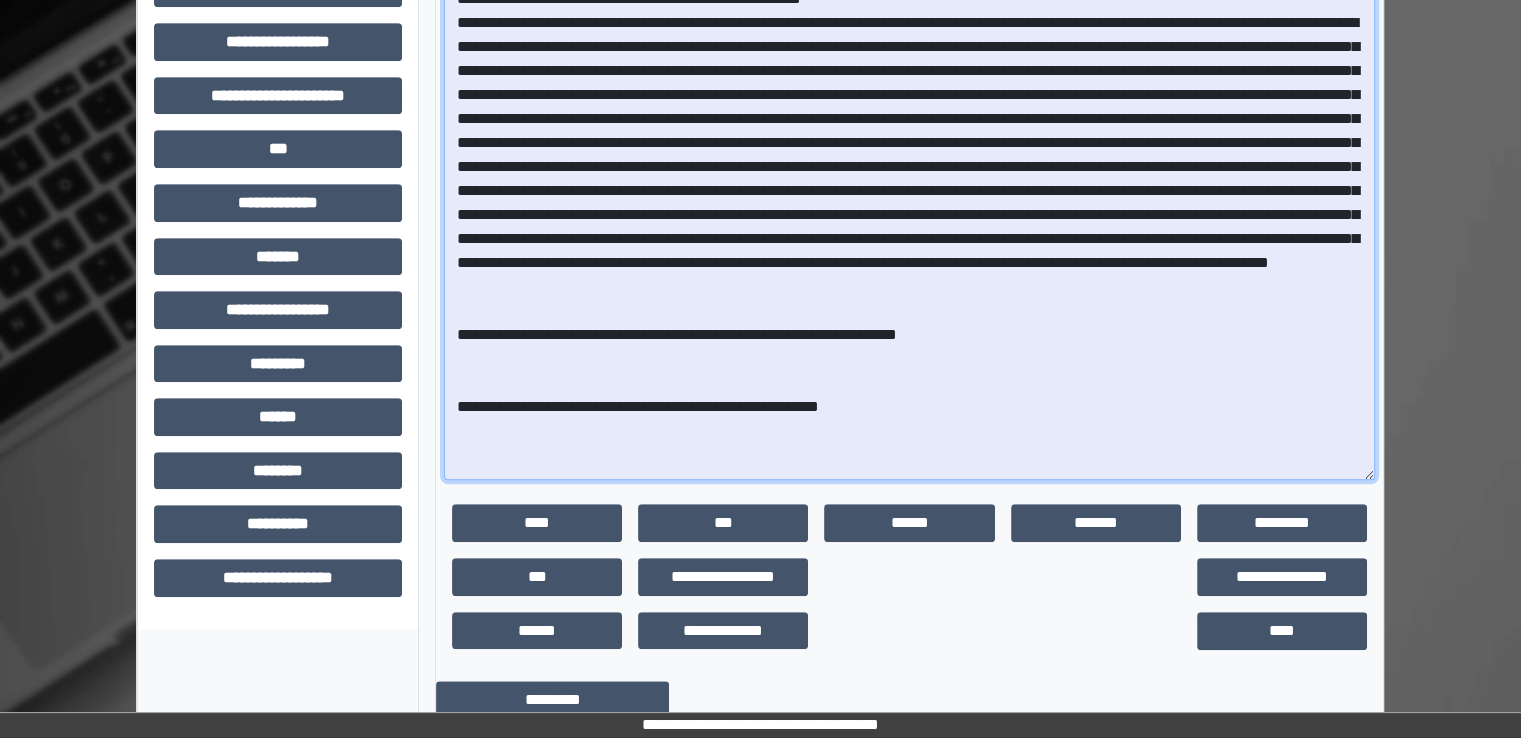 drag, startPoint x: 976, startPoint y: 415, endPoint x: 507, endPoint y: 407, distance: 469.06824 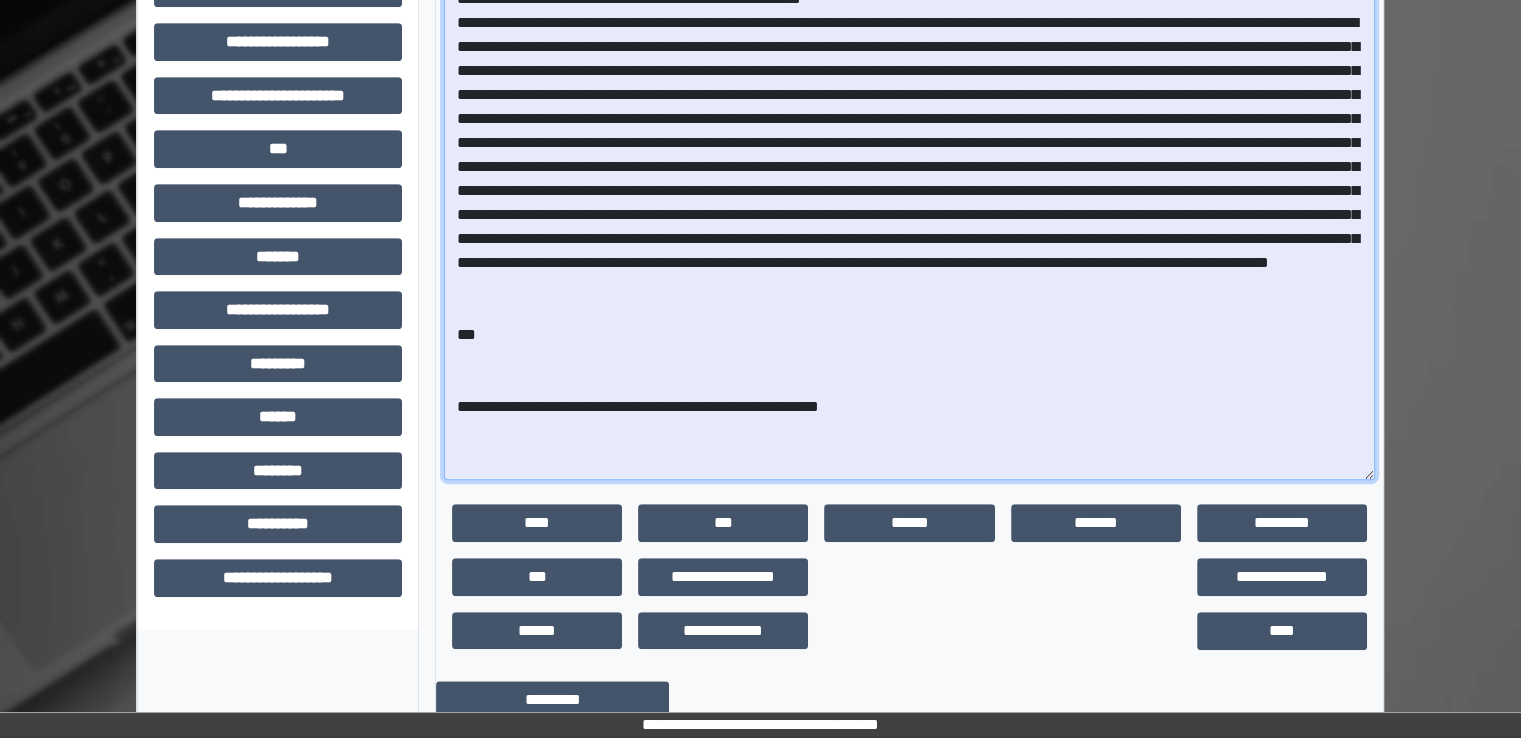 drag, startPoint x: 537, startPoint y: 411, endPoint x: 516, endPoint y: 404, distance: 22.135944 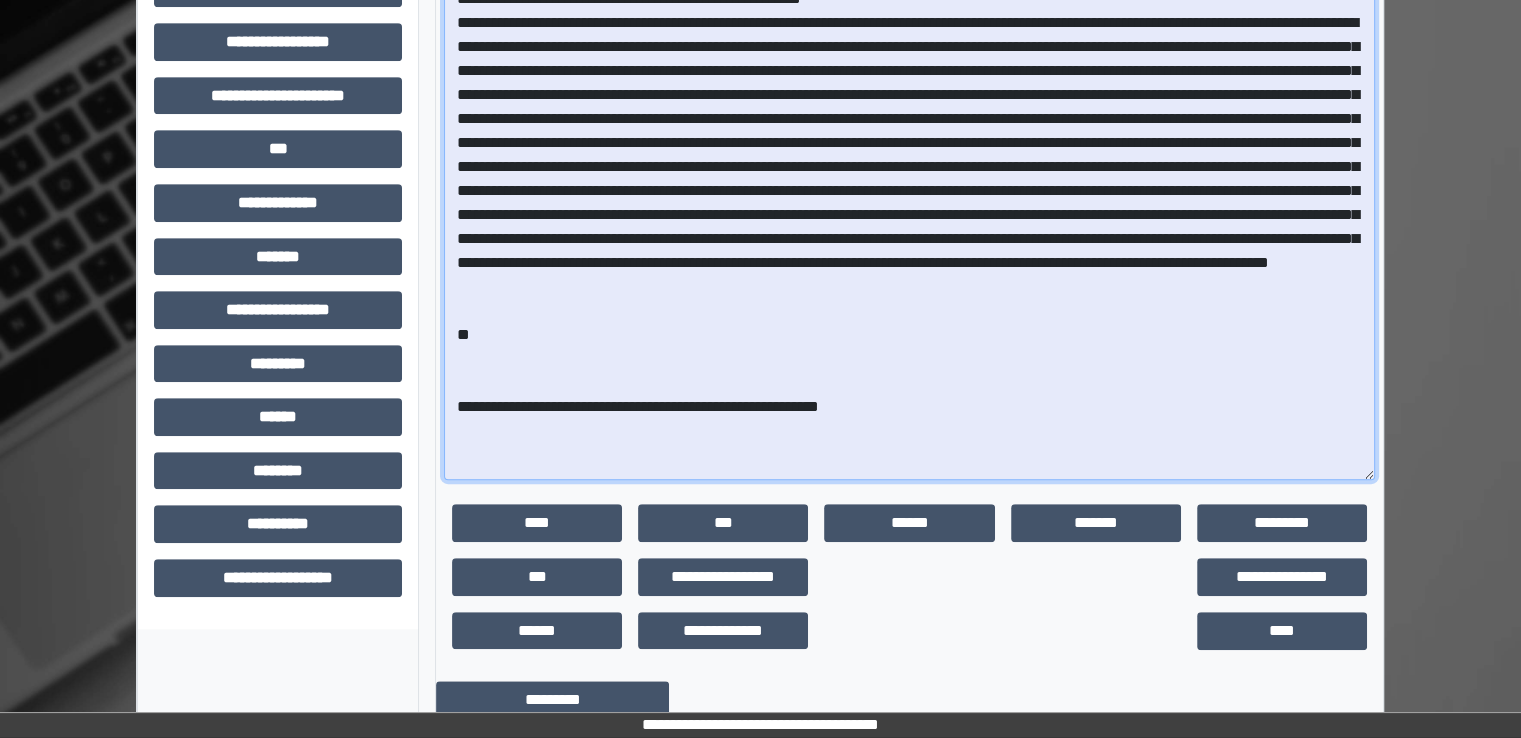 paste on "**********" 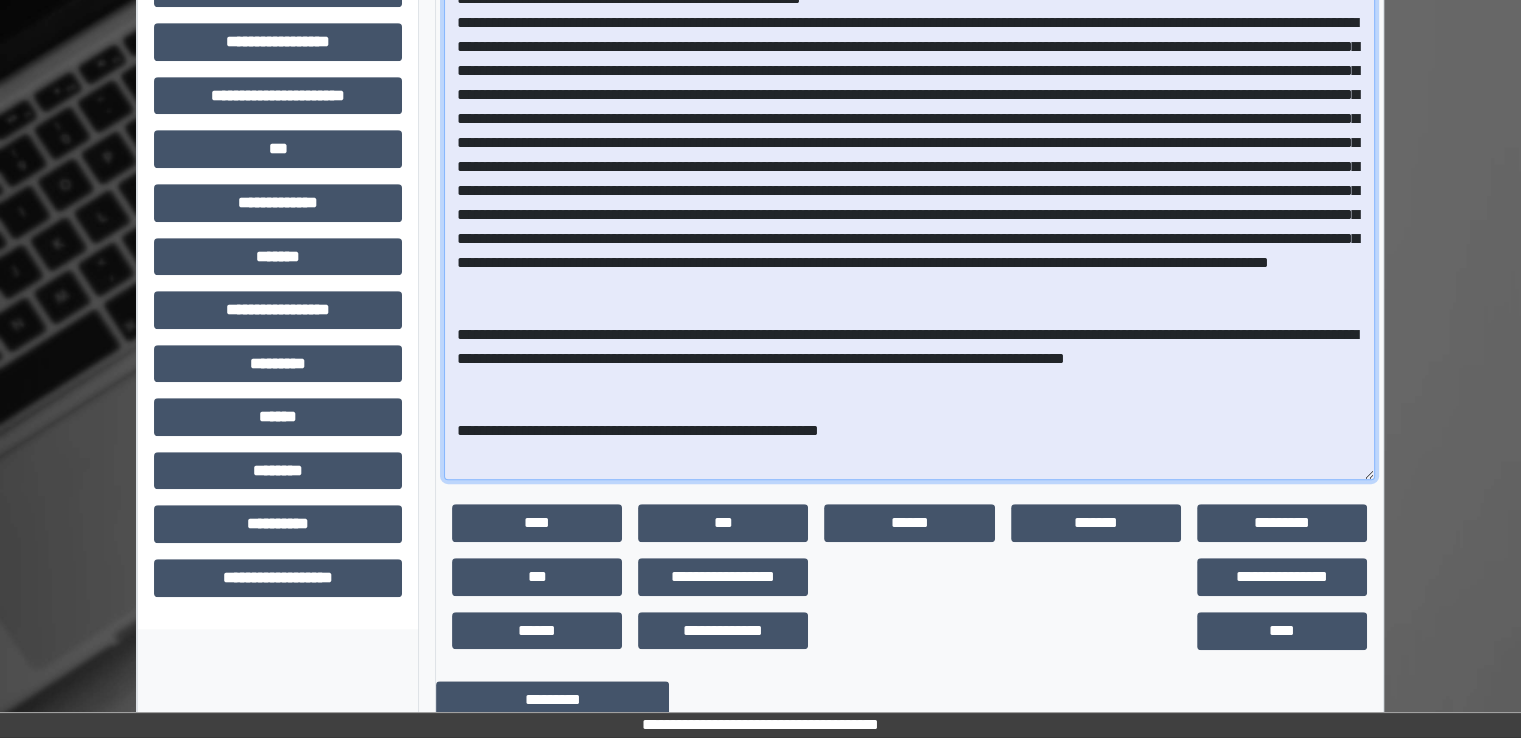 drag, startPoint x: 1007, startPoint y: 406, endPoint x: 643, endPoint y: 437, distance: 365.31766 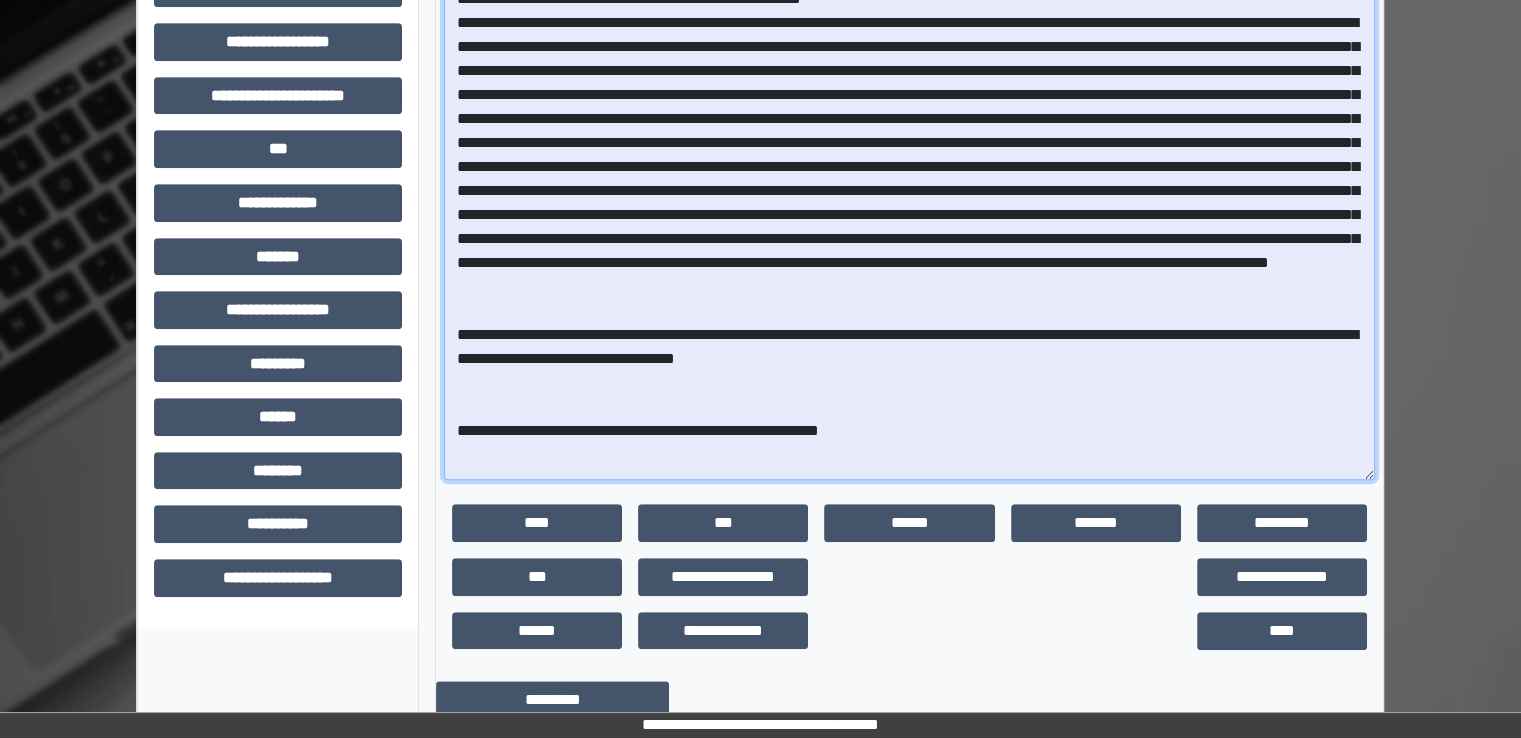 click at bounding box center (909, 218) 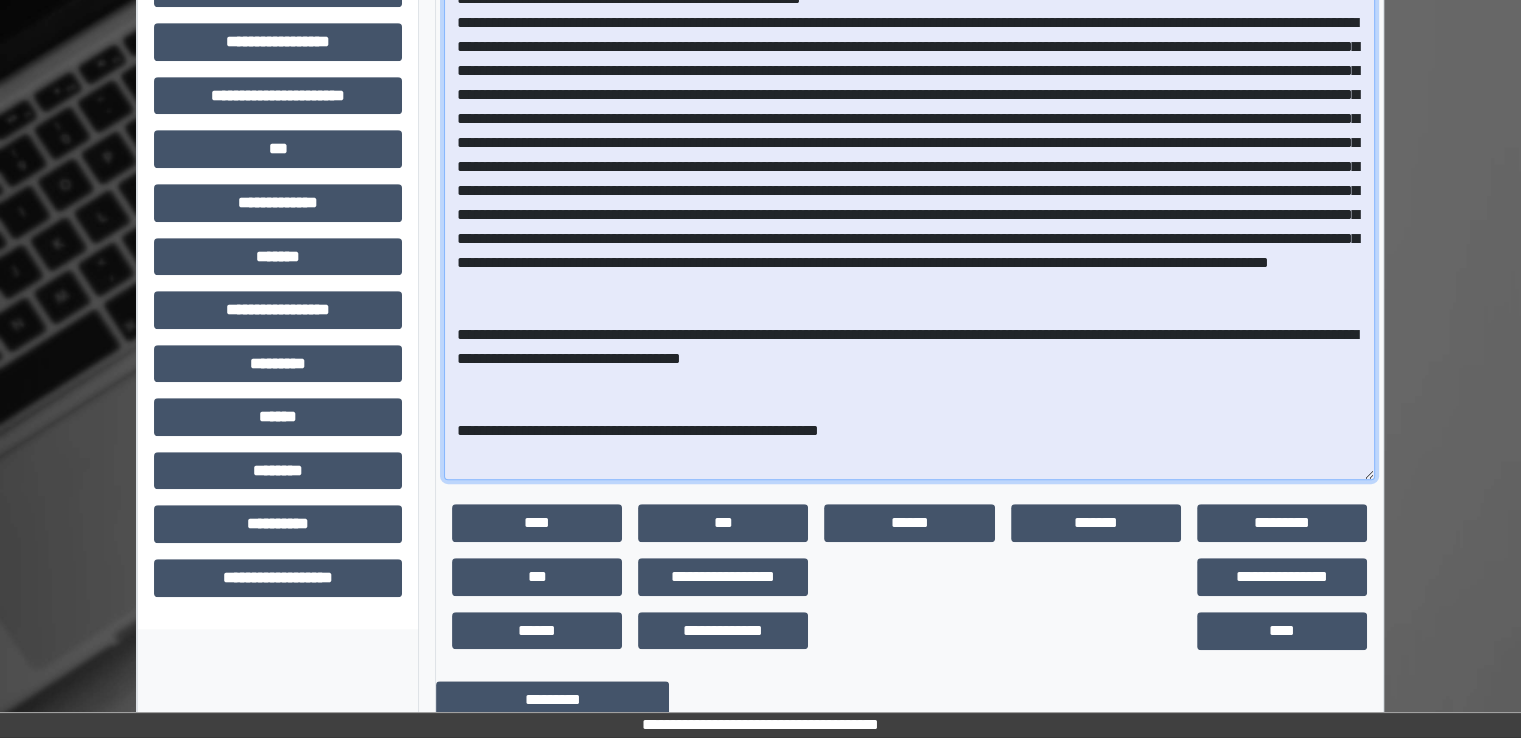 click at bounding box center (909, 218) 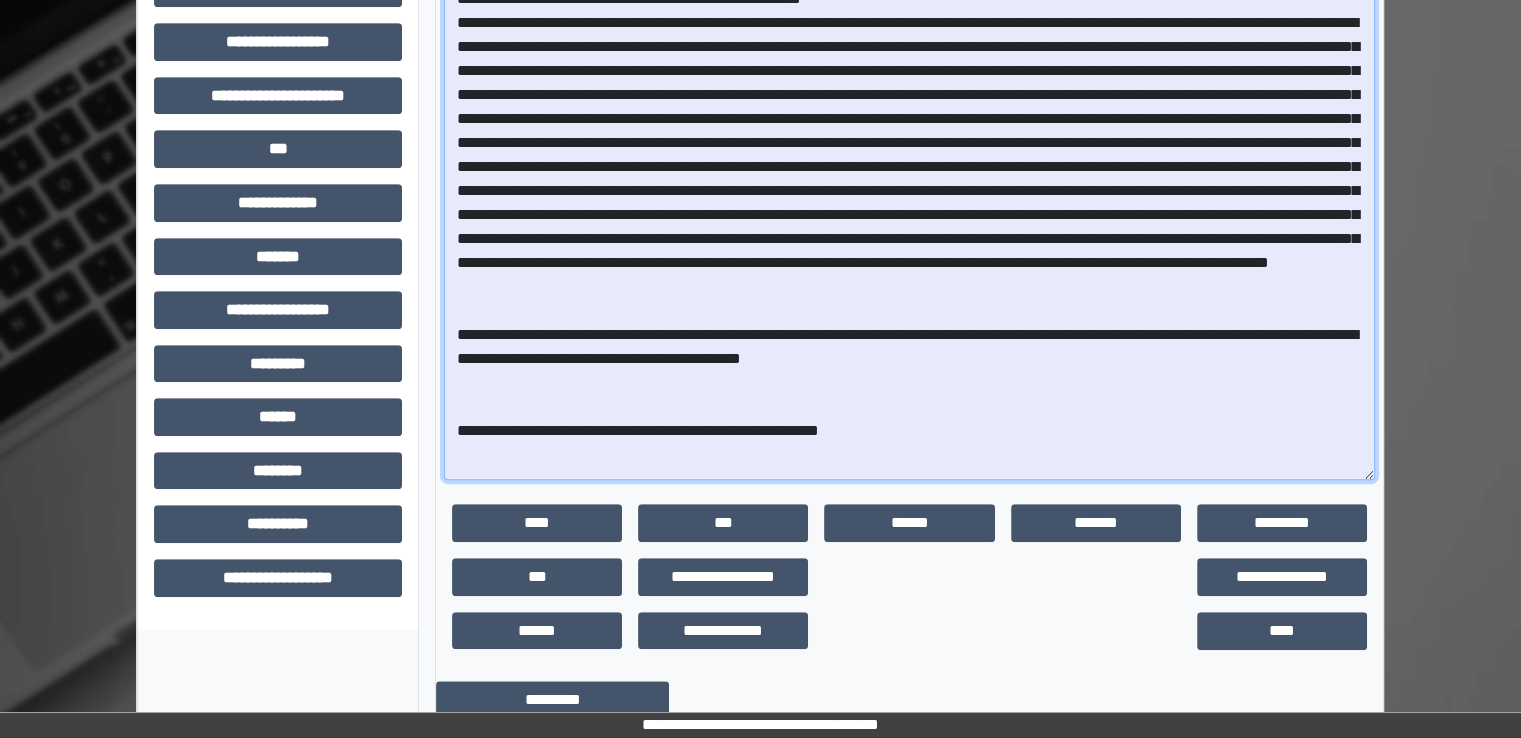 paste on "**********" 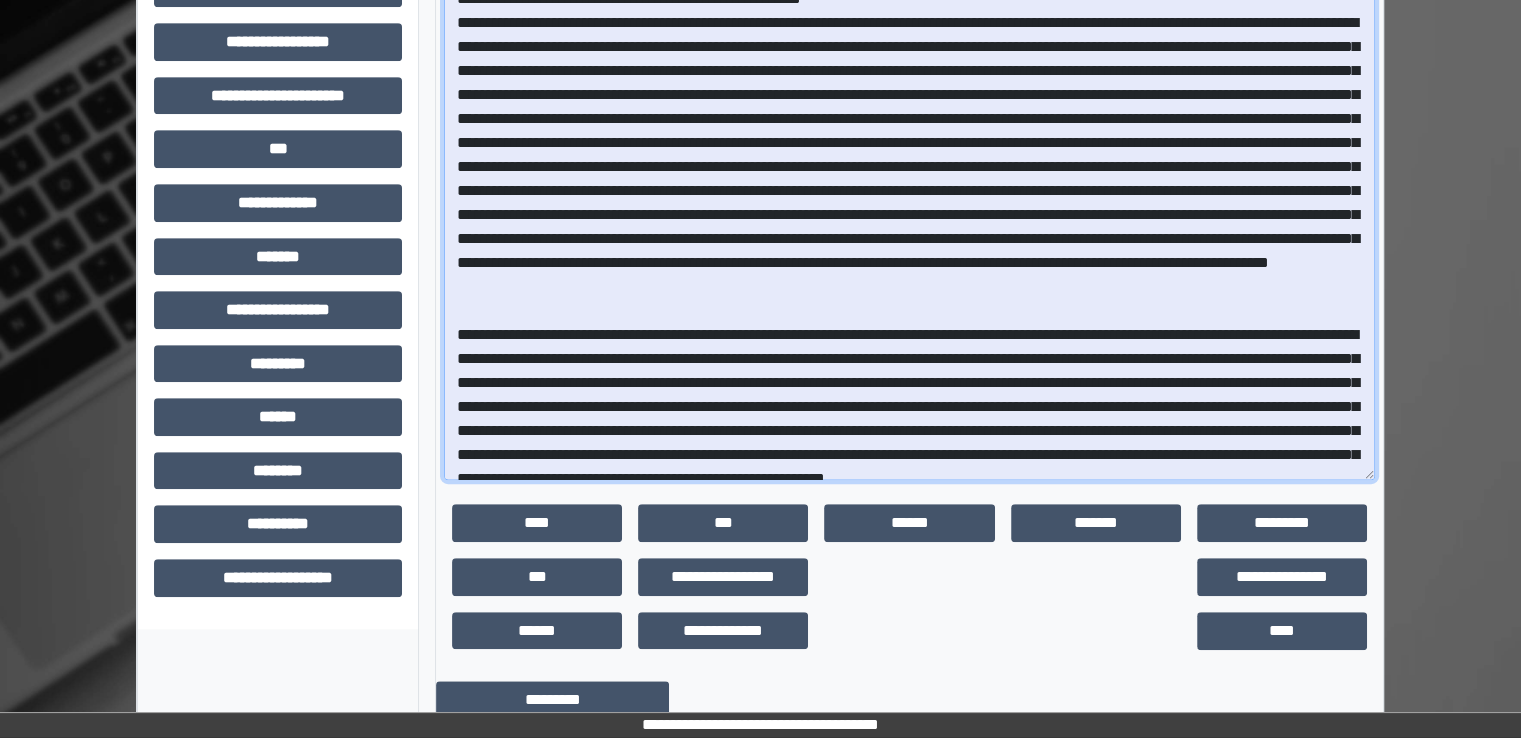 scroll, scrollTop: 154, scrollLeft: 0, axis: vertical 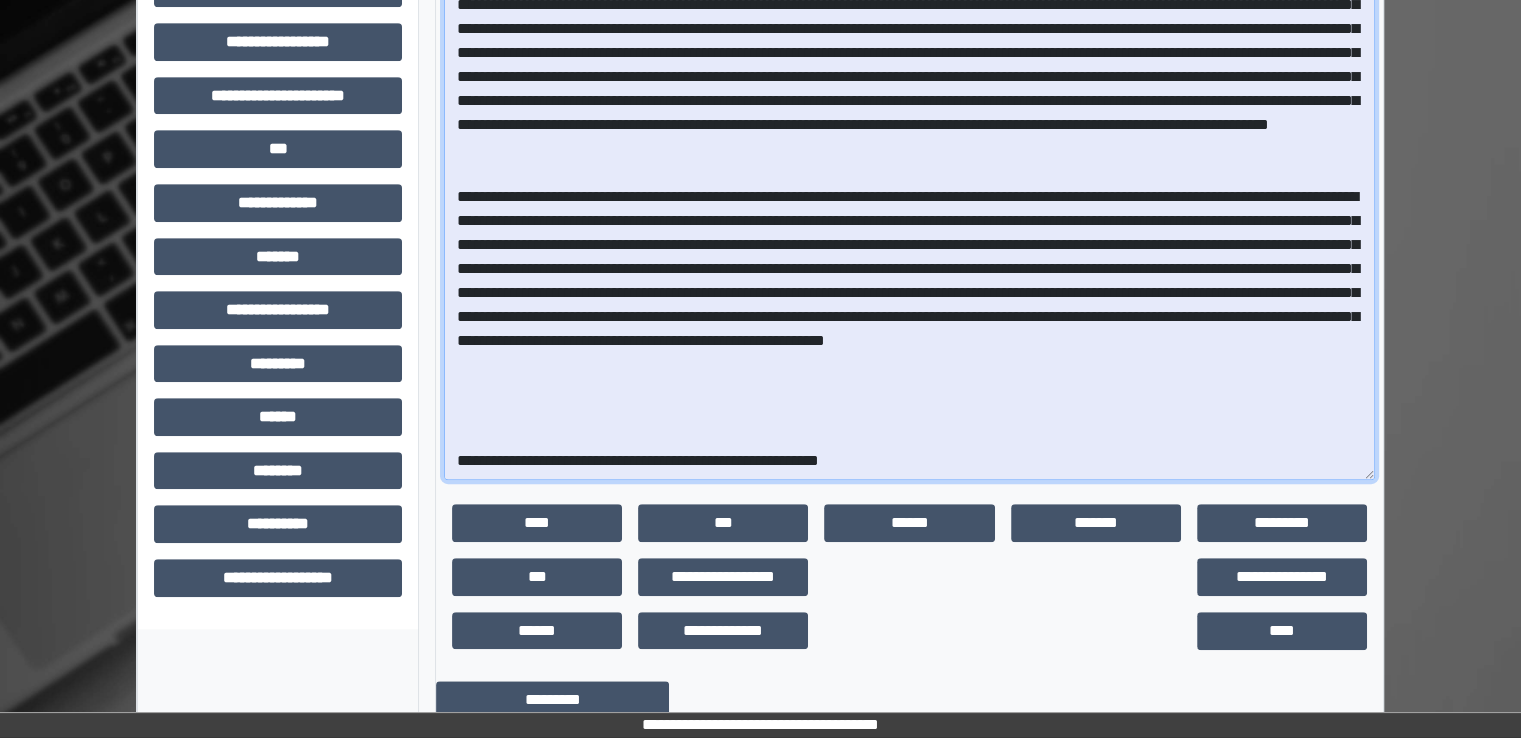 click at bounding box center [909, 218] 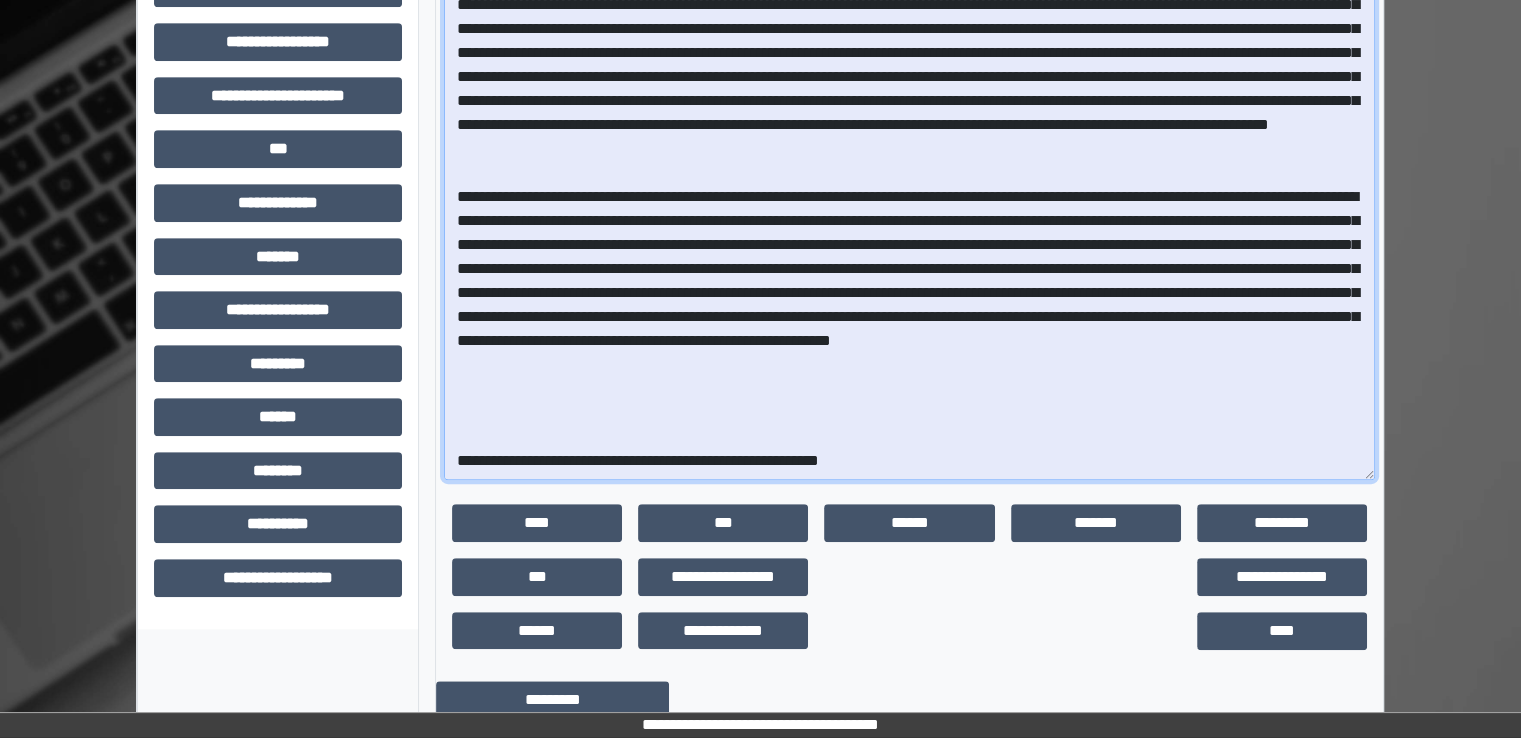 click at bounding box center [909, 218] 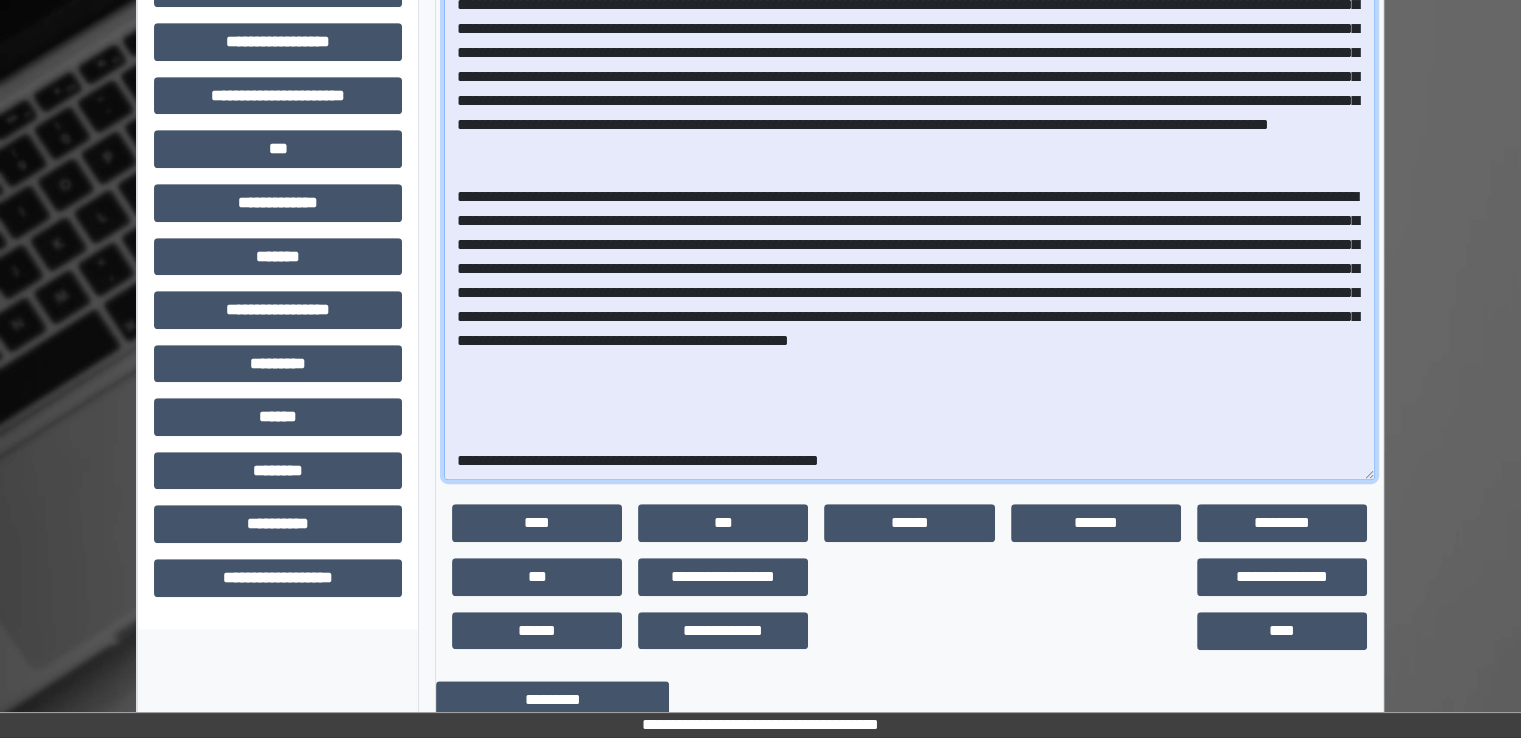 click at bounding box center (909, 218) 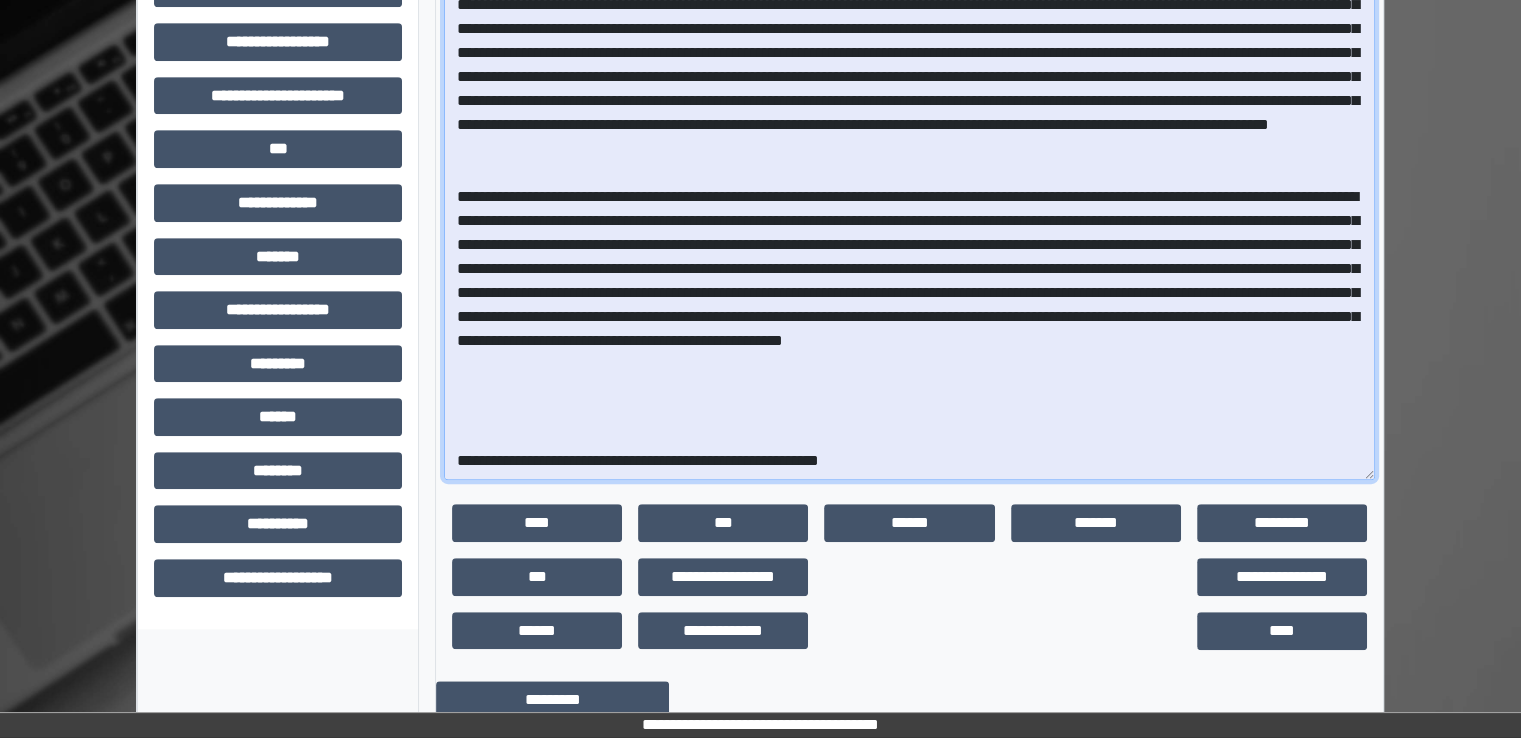 drag, startPoint x: 1003, startPoint y: 329, endPoint x: 741, endPoint y: 343, distance: 262.37378 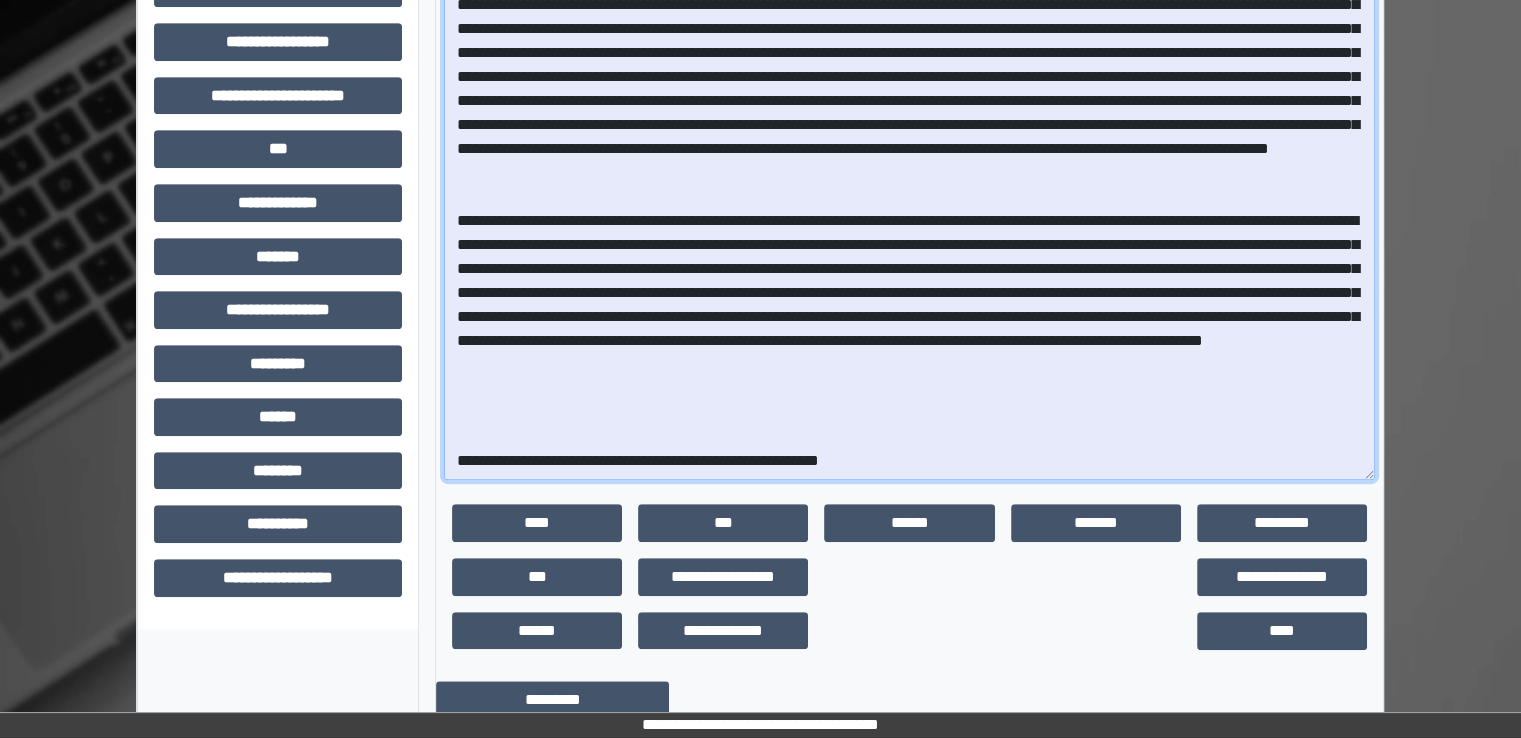 click at bounding box center (909, 218) 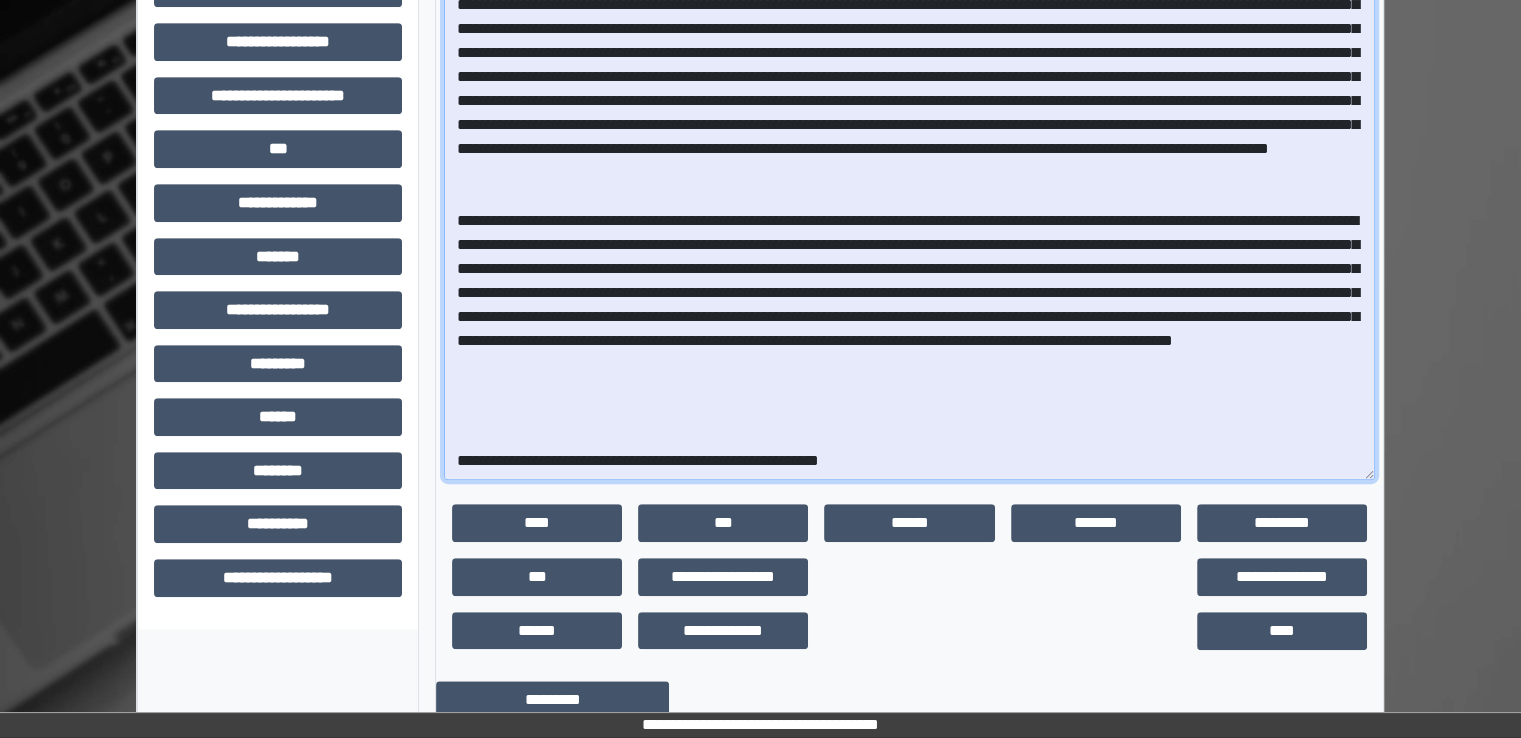drag, startPoint x: 630, startPoint y: 351, endPoint x: 684, endPoint y: 370, distance: 57.245087 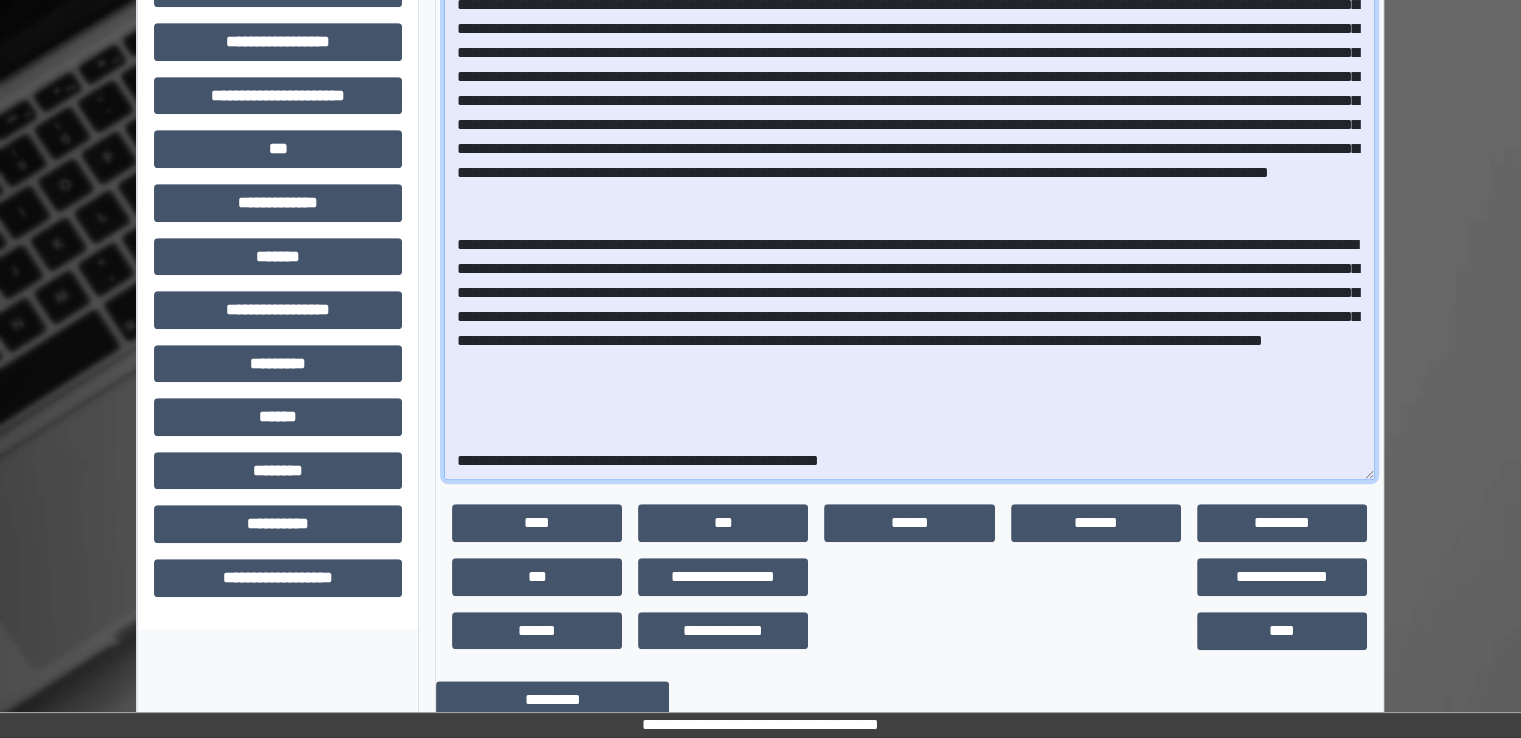 click at bounding box center [909, 218] 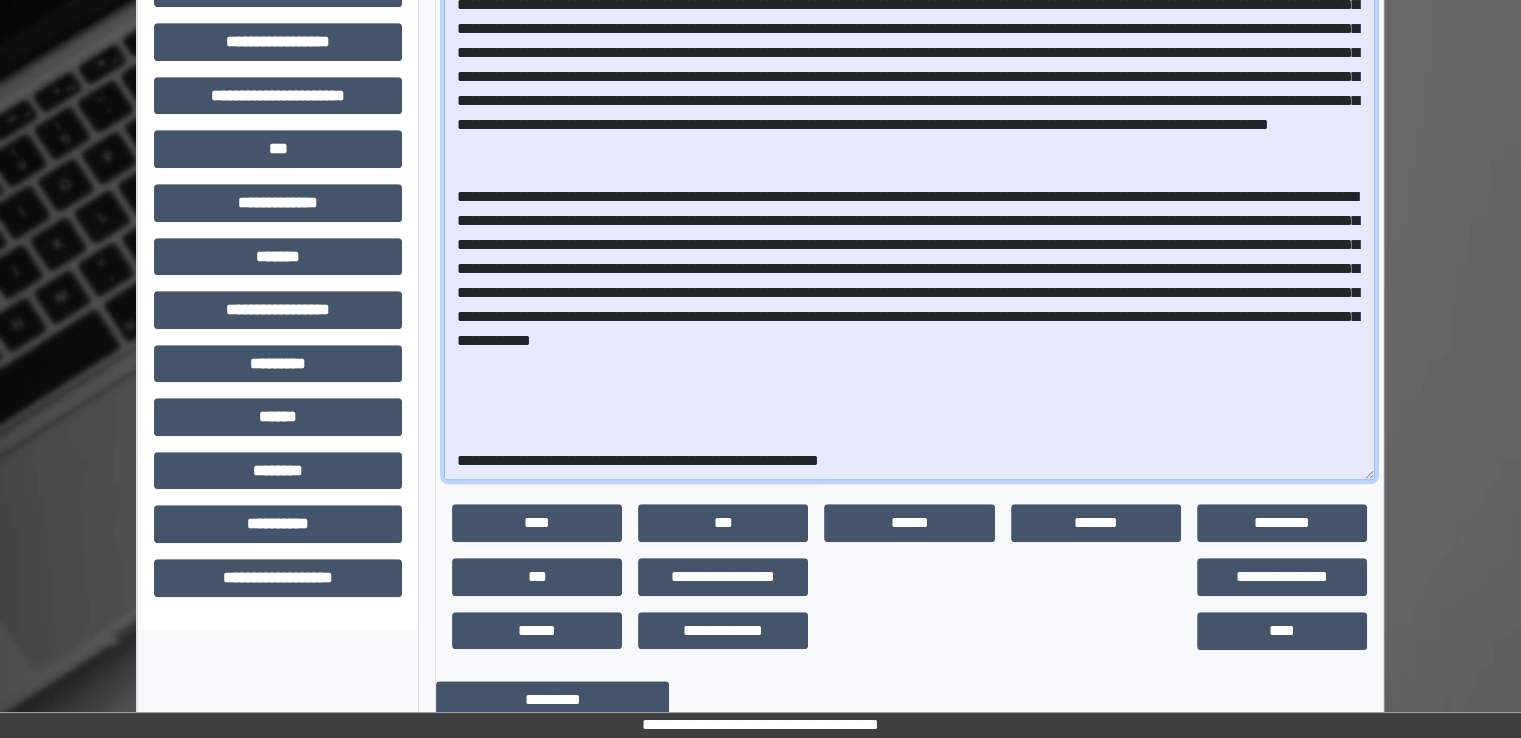 click at bounding box center [909, 218] 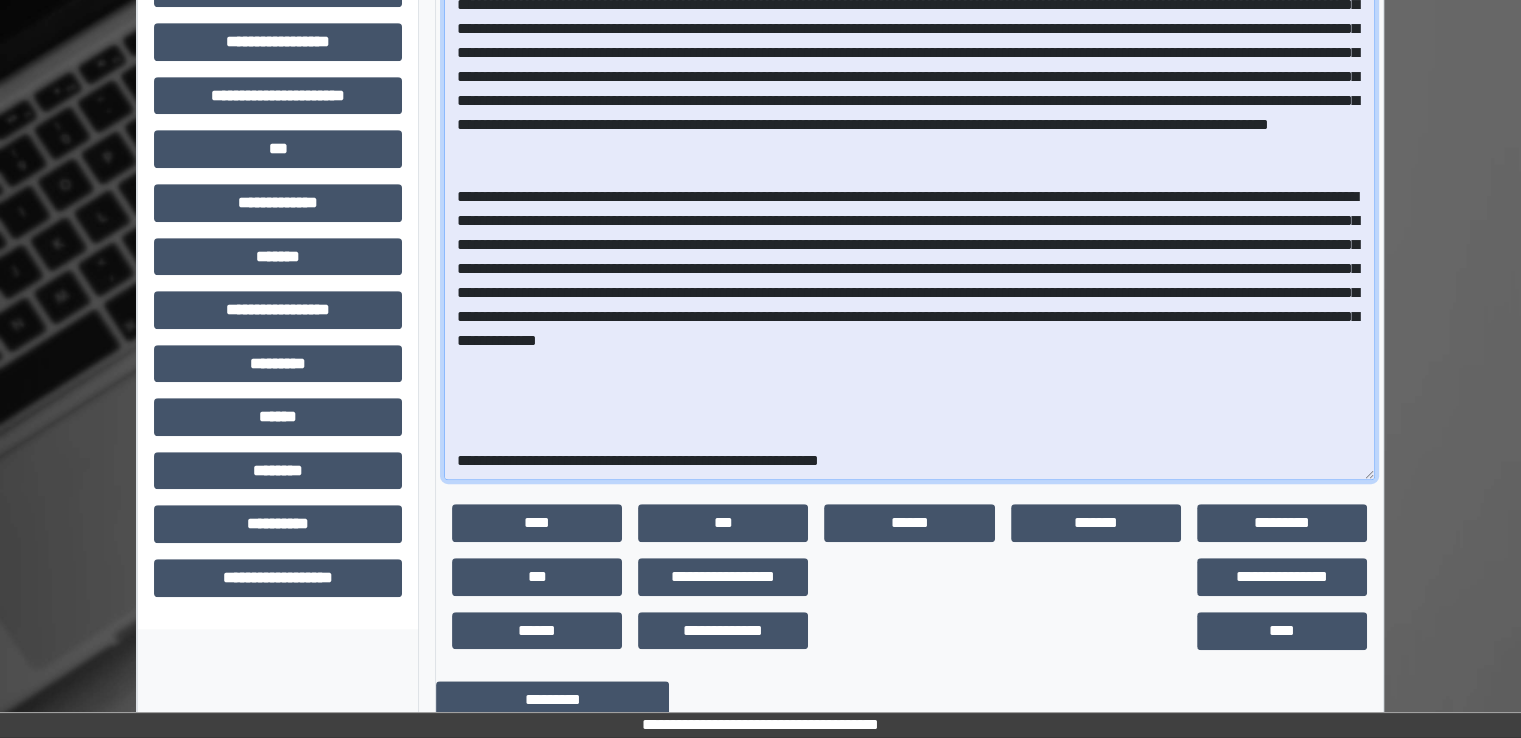 click at bounding box center (909, 218) 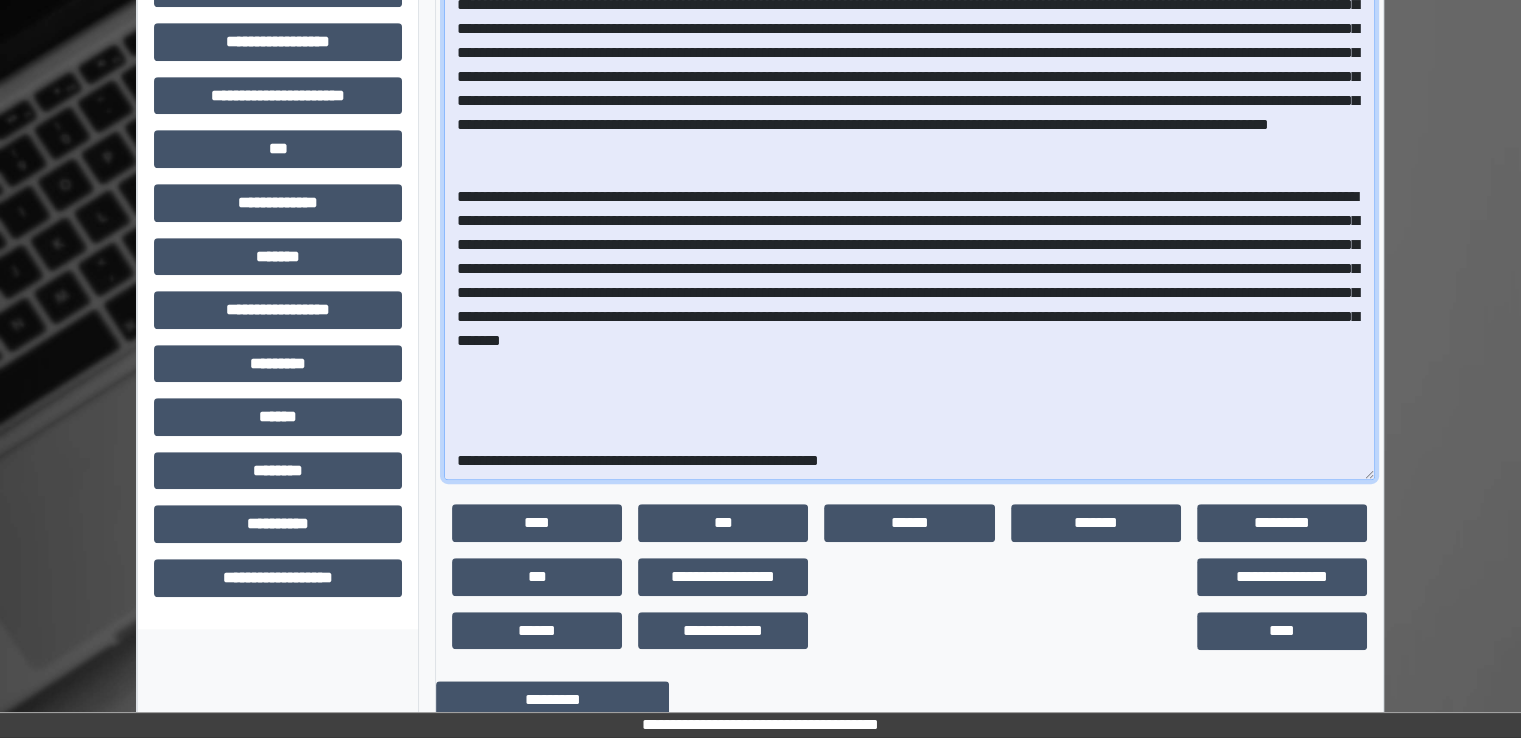 drag, startPoint x: 956, startPoint y: 397, endPoint x: 813, endPoint y: 389, distance: 143.2236 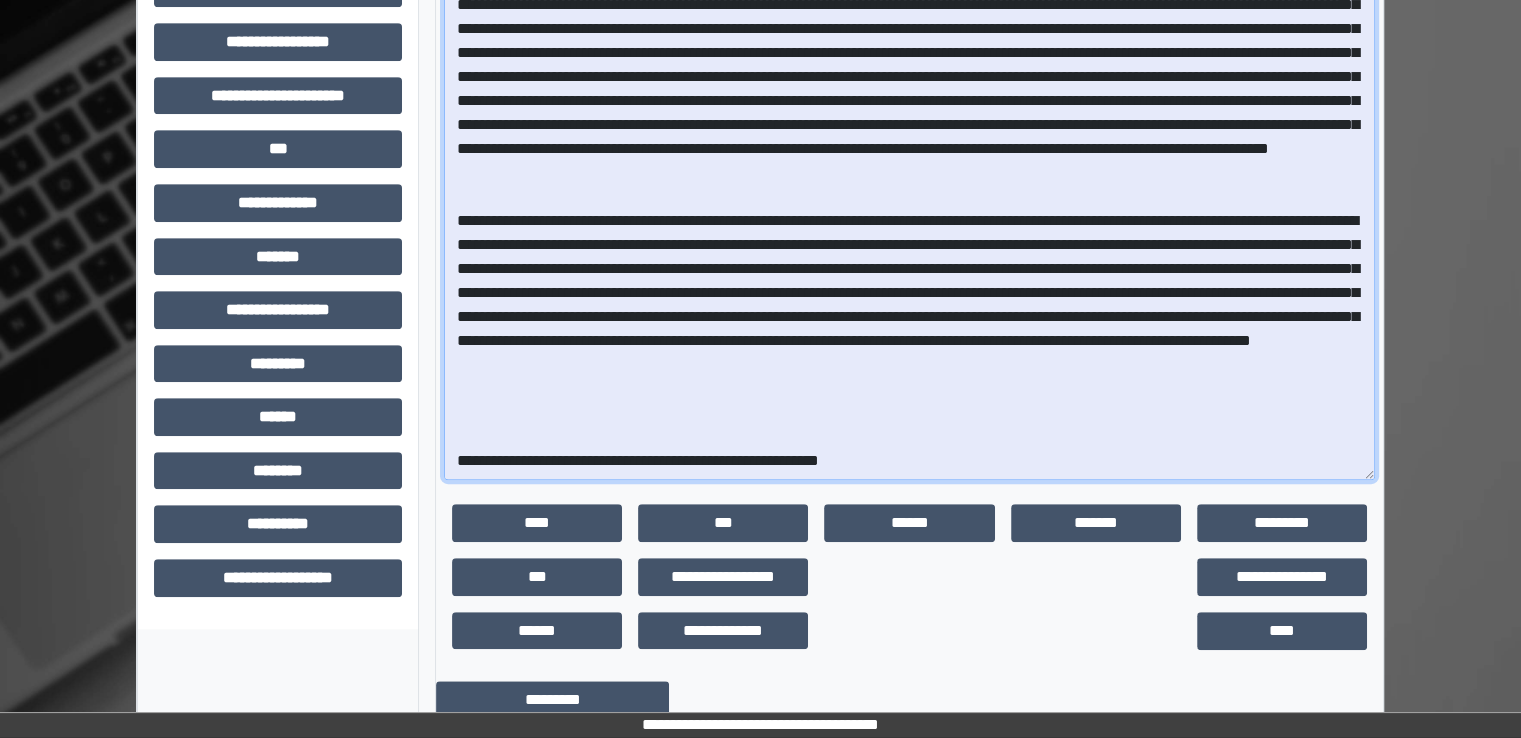 click at bounding box center [909, 218] 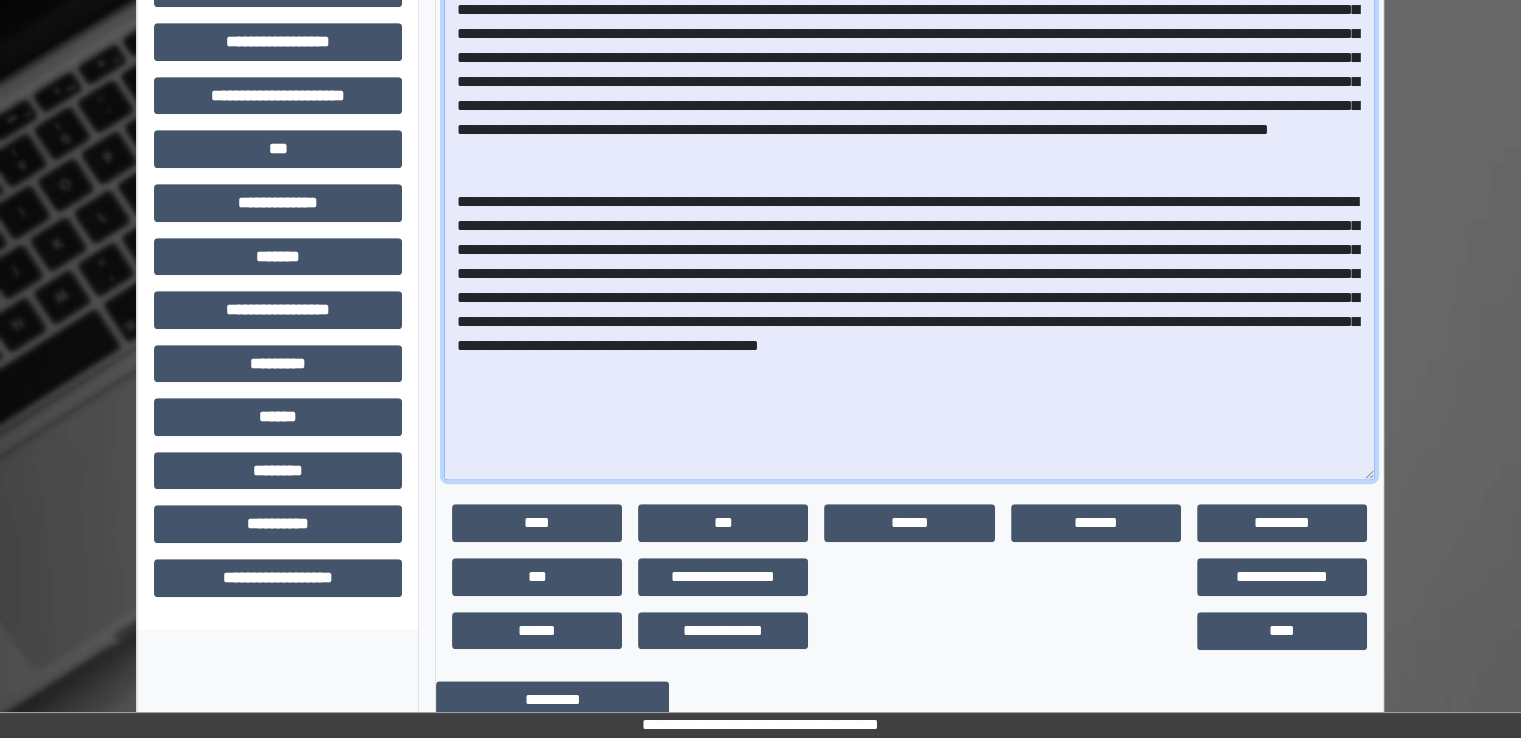 drag, startPoint x: 704, startPoint y: 437, endPoint x: 728, endPoint y: 439, distance: 24.083189 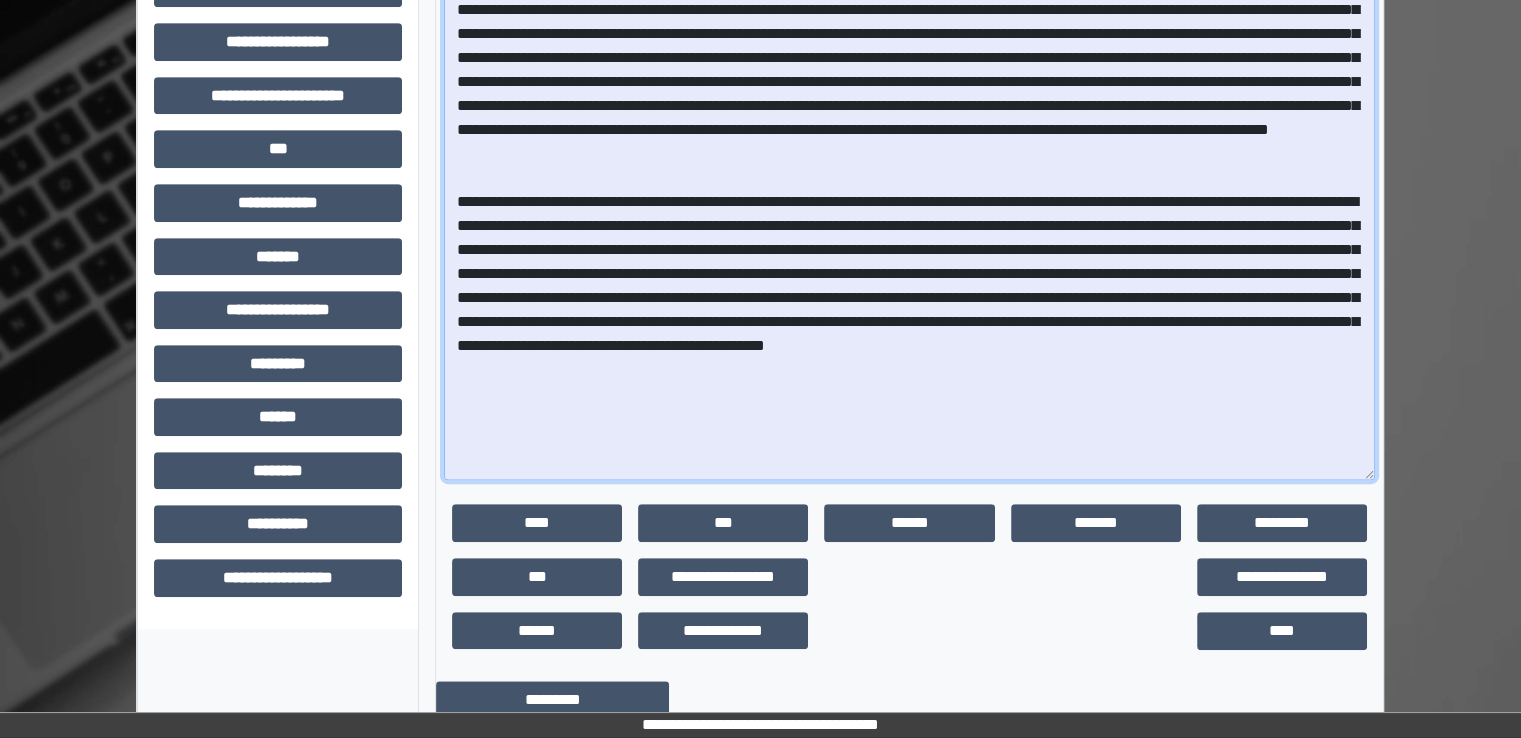 click at bounding box center [909, 218] 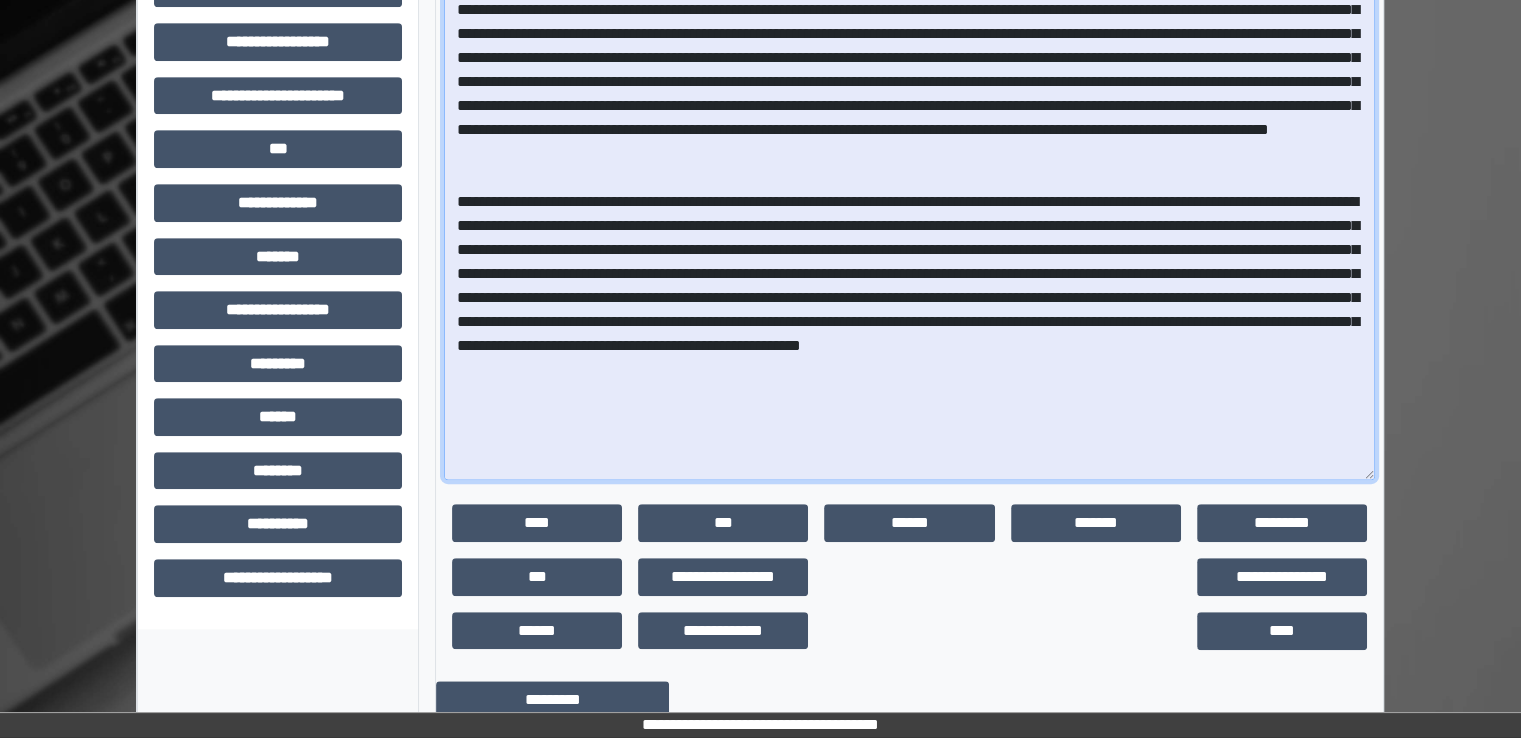 scroll, scrollTop: 257, scrollLeft: 0, axis: vertical 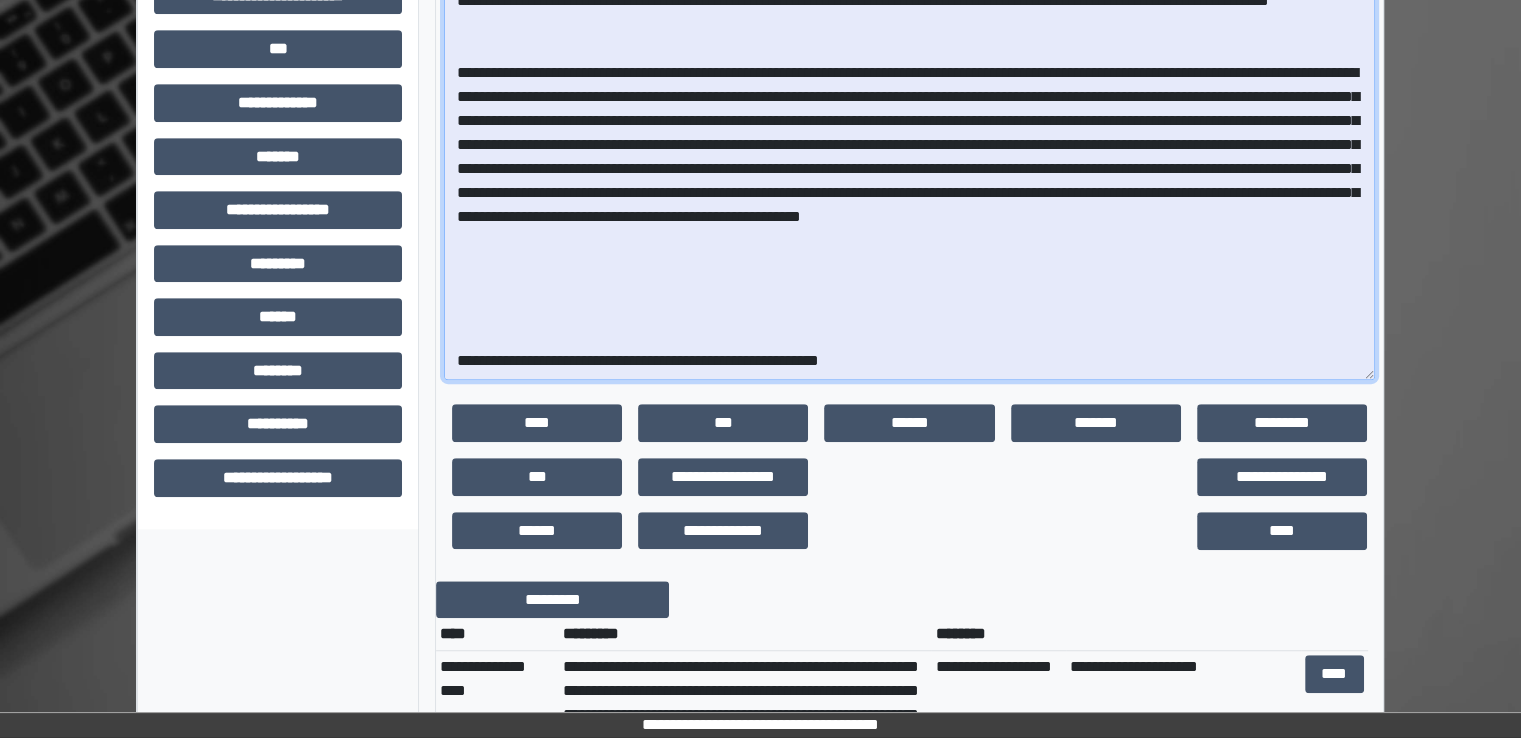 click at bounding box center [909, 118] 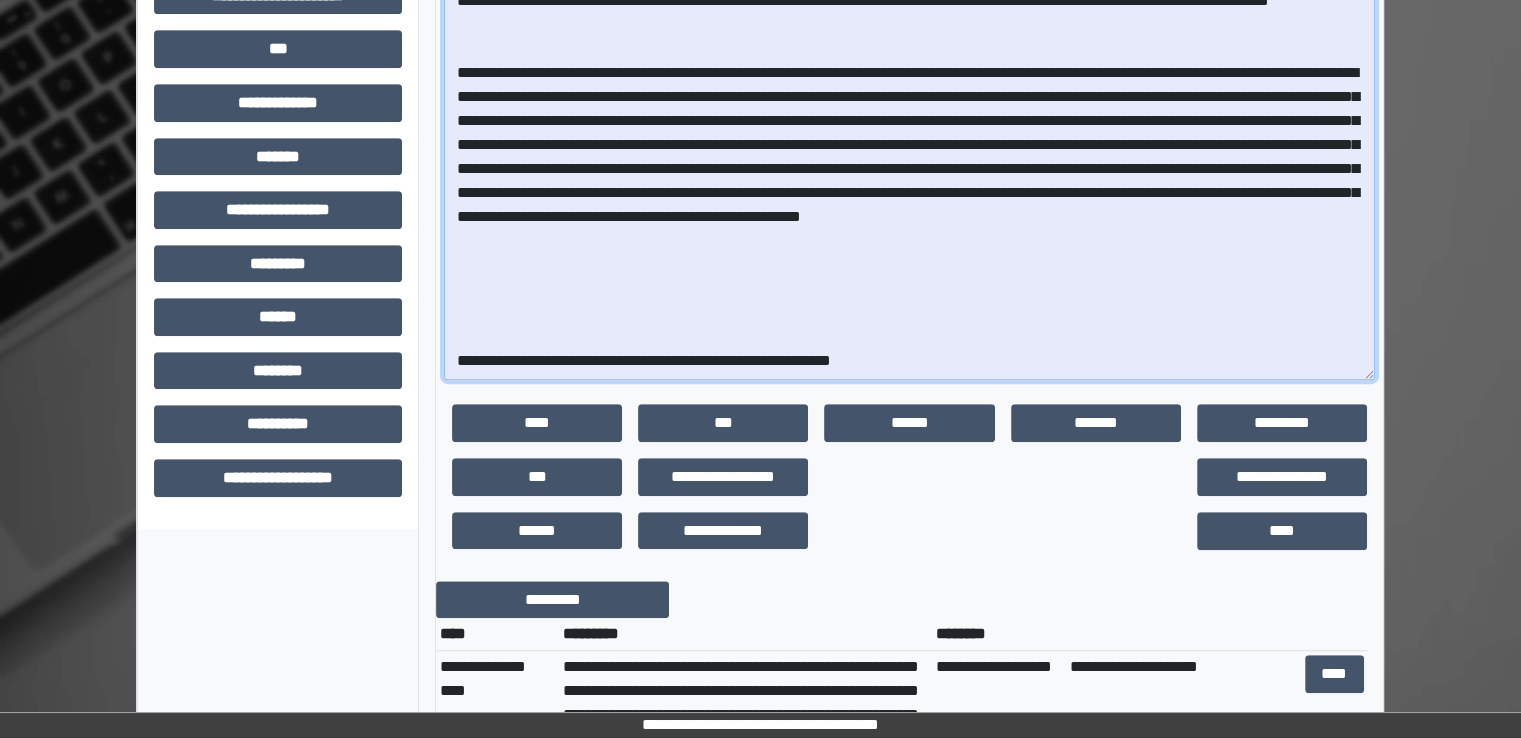 scroll, scrollTop: 298, scrollLeft: 0, axis: vertical 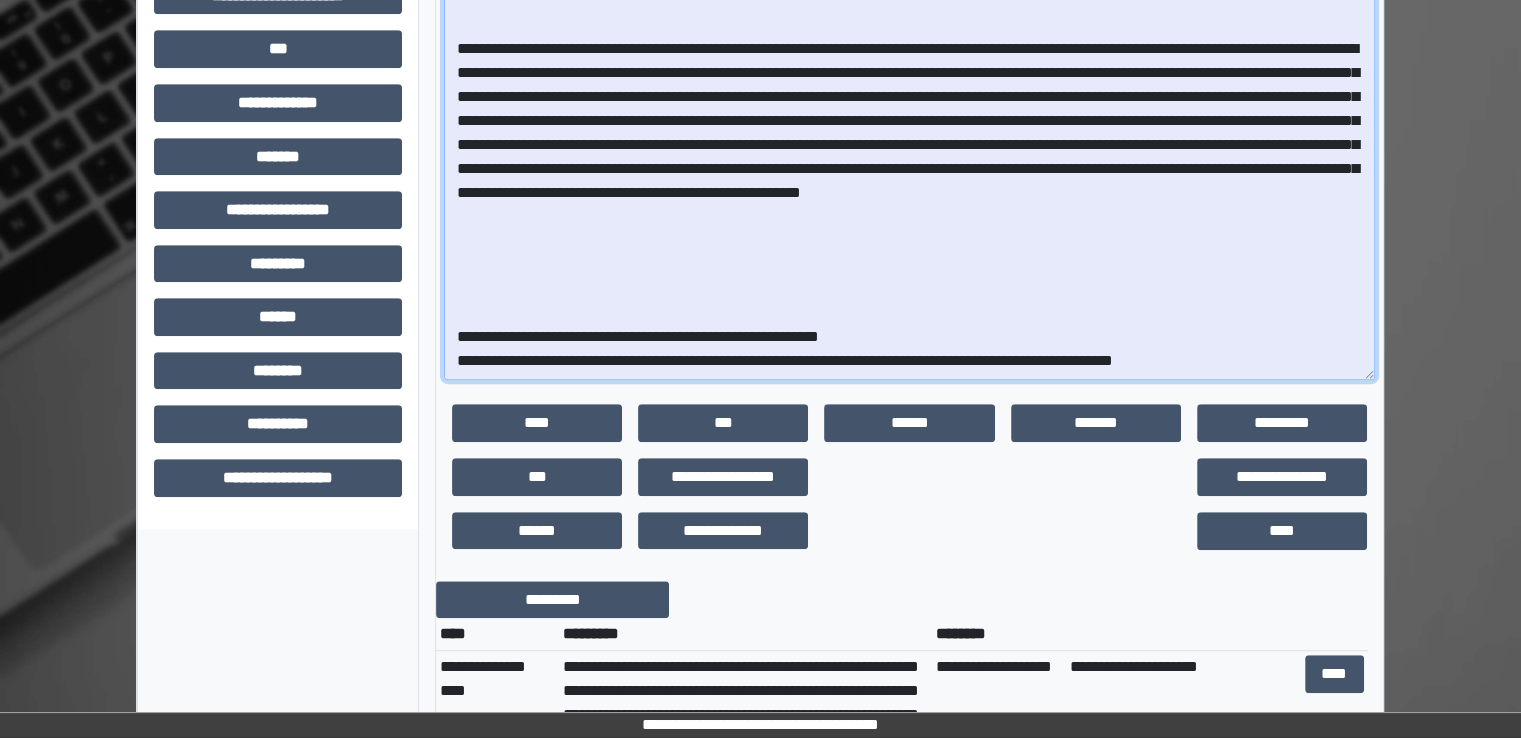 click at bounding box center [909, 118] 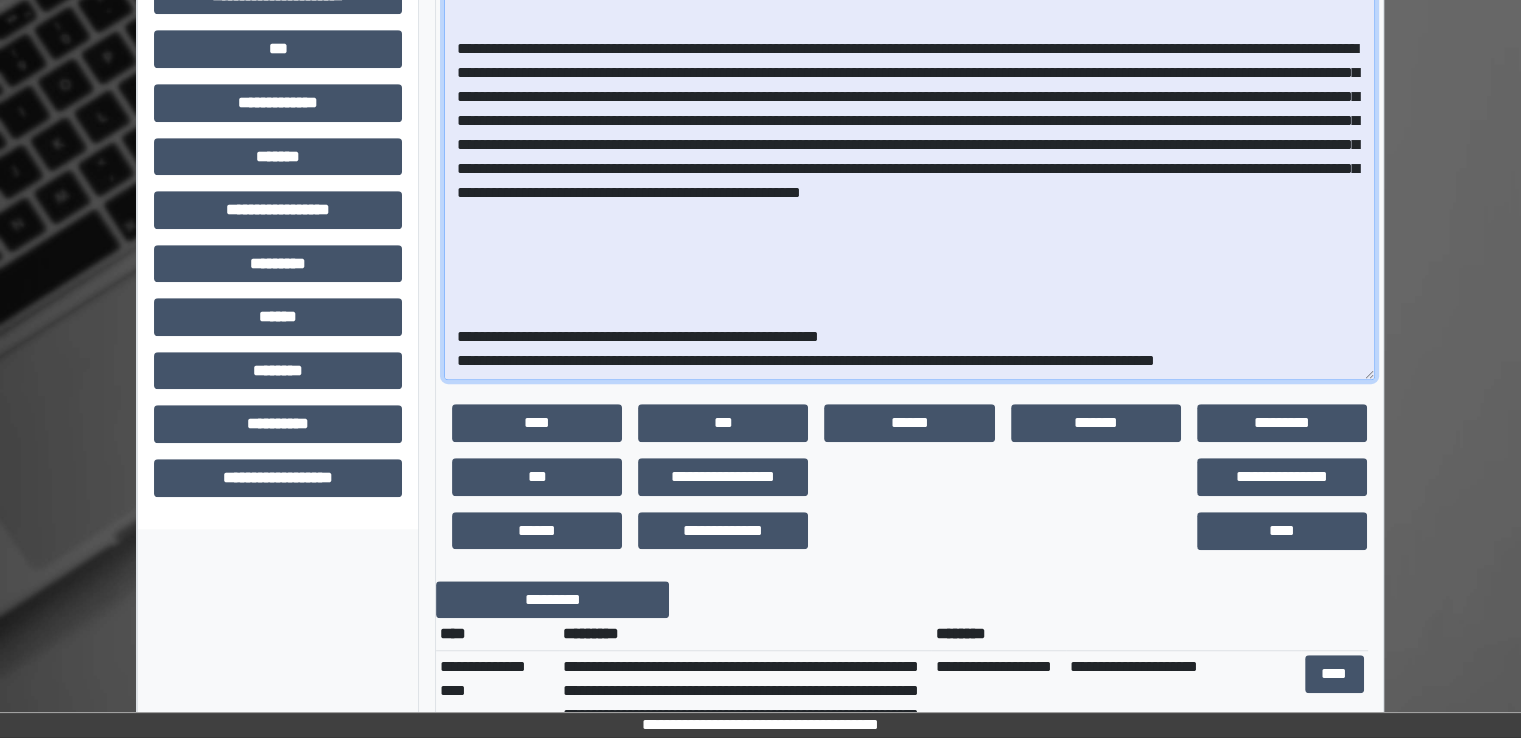 click at bounding box center (909, 118) 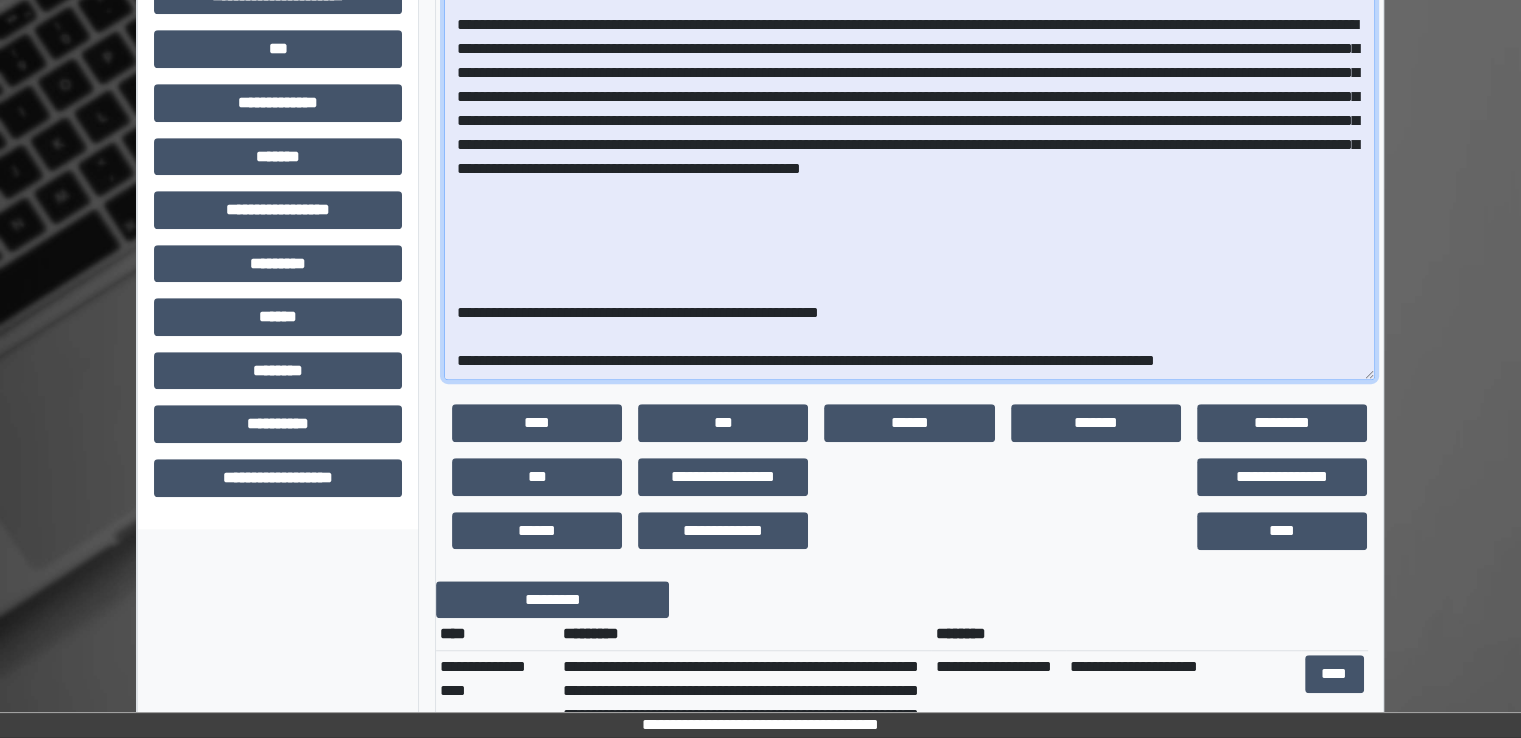 scroll, scrollTop: 329, scrollLeft: 0, axis: vertical 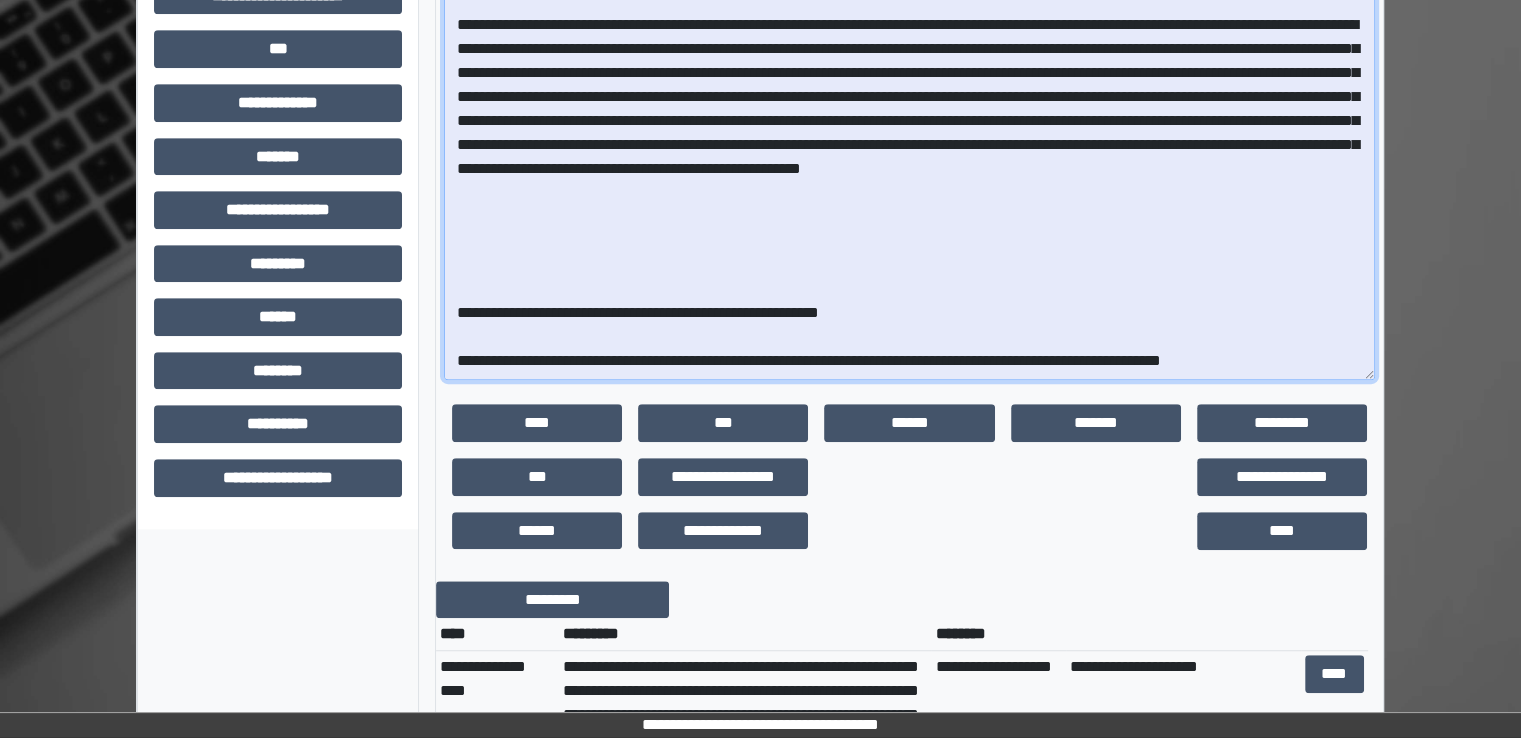 click at bounding box center (909, 118) 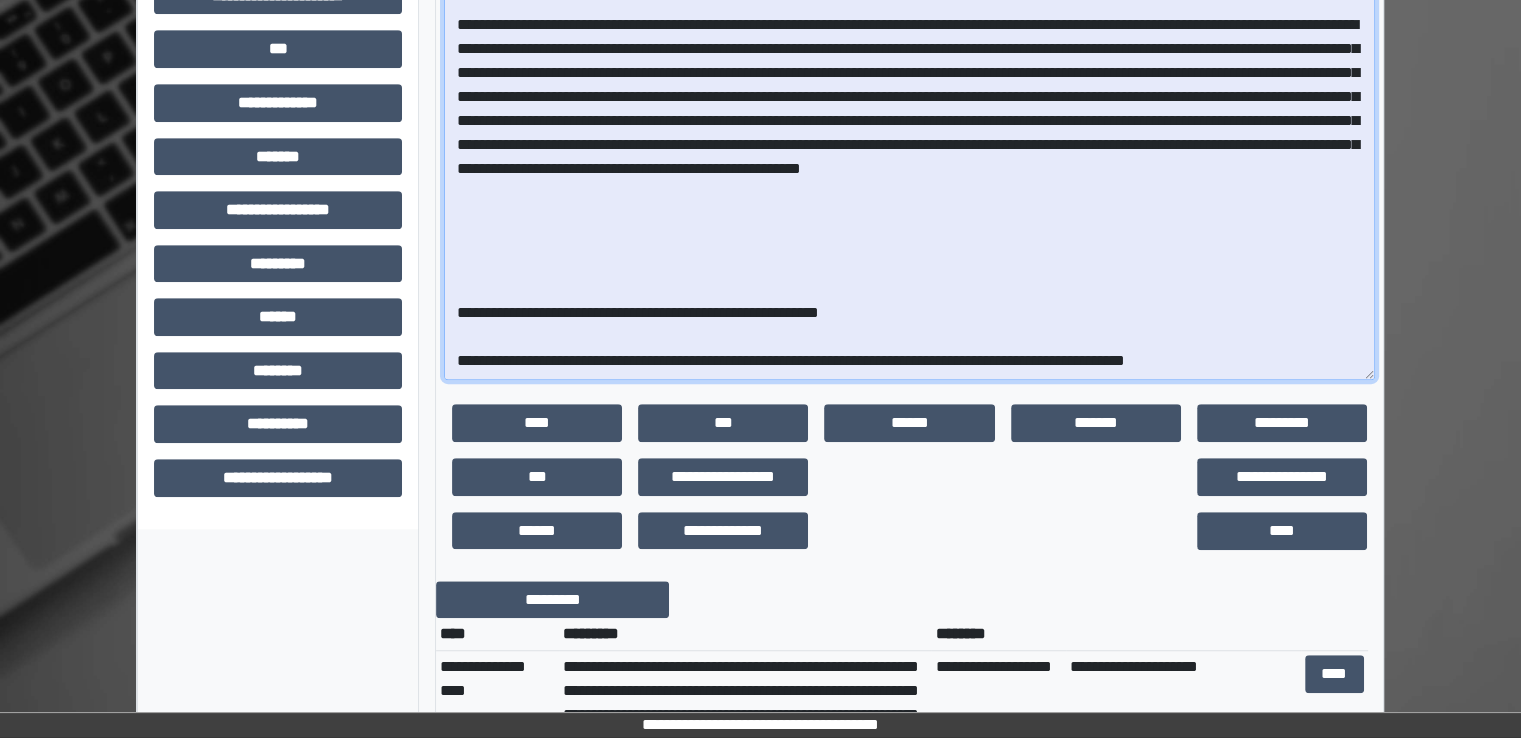 click at bounding box center (909, 118) 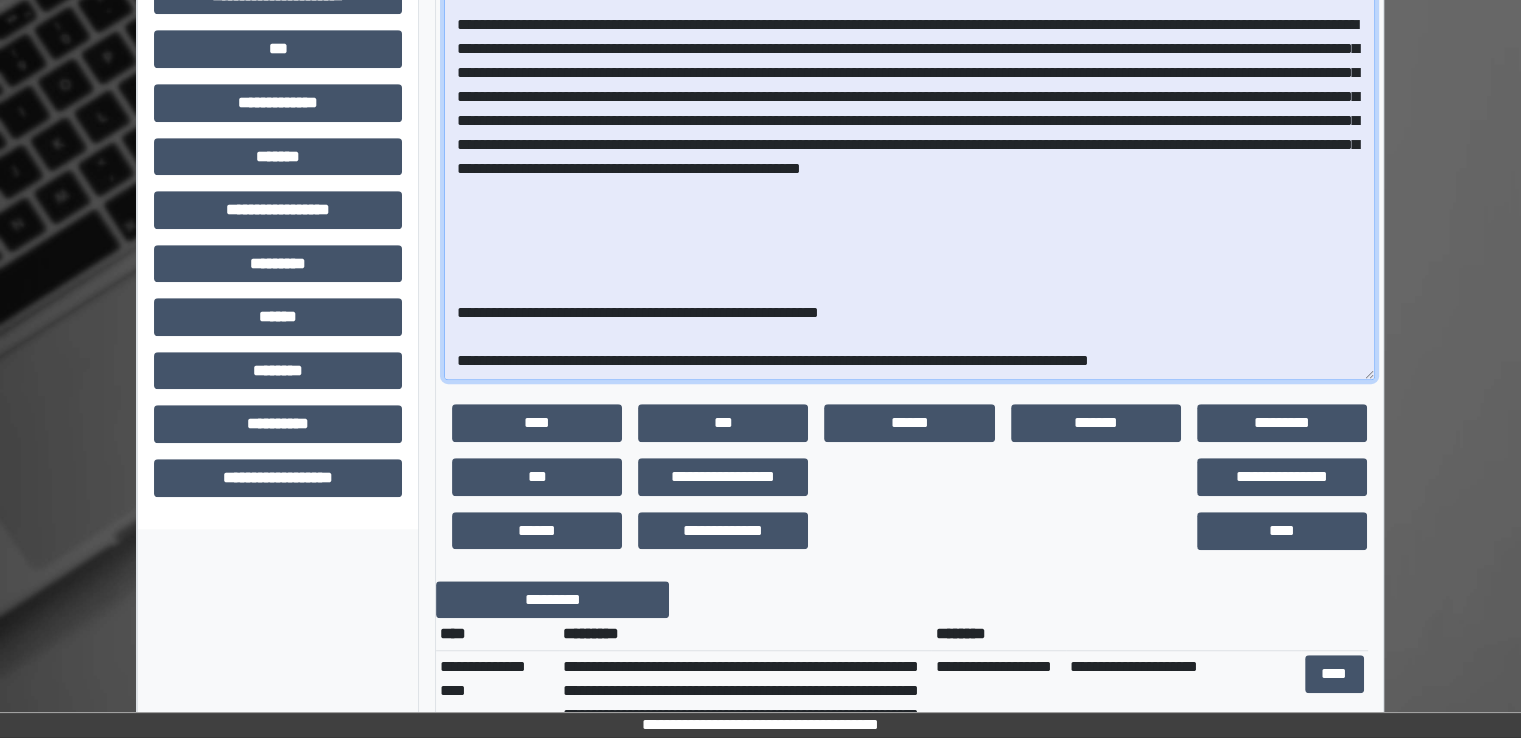 drag, startPoint x: 887, startPoint y: 274, endPoint x: 896, endPoint y: 285, distance: 14.21267 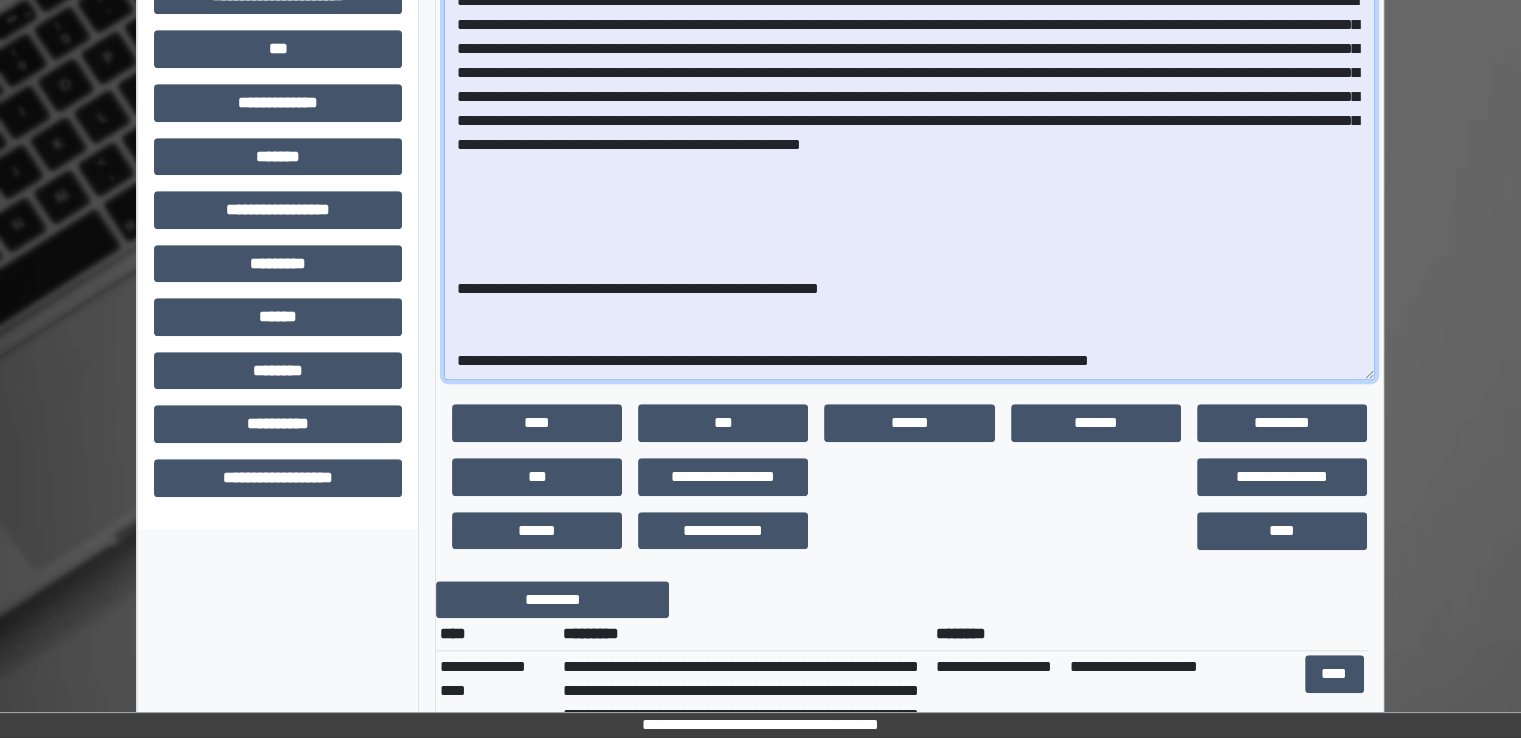 paste on "**********" 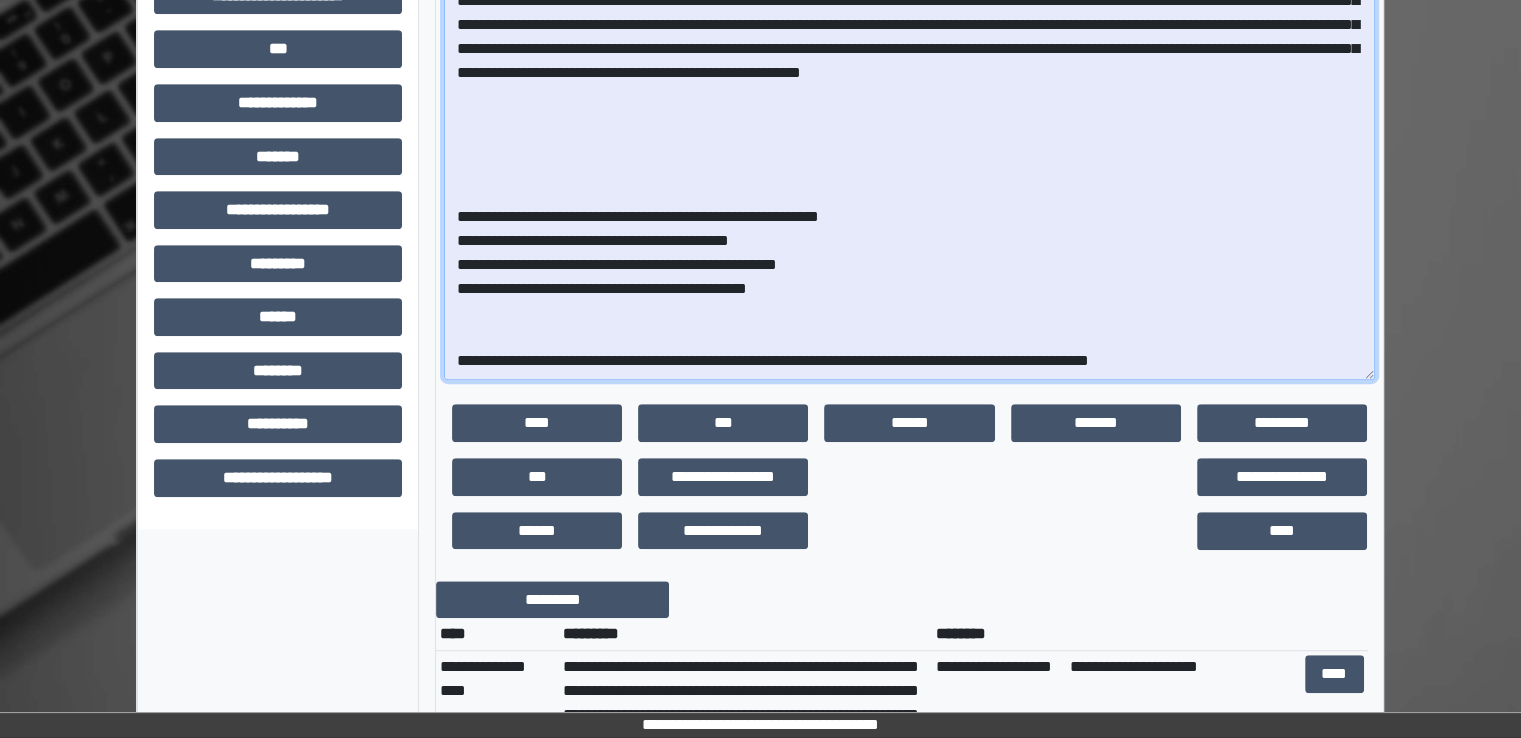 scroll, scrollTop: 425, scrollLeft: 0, axis: vertical 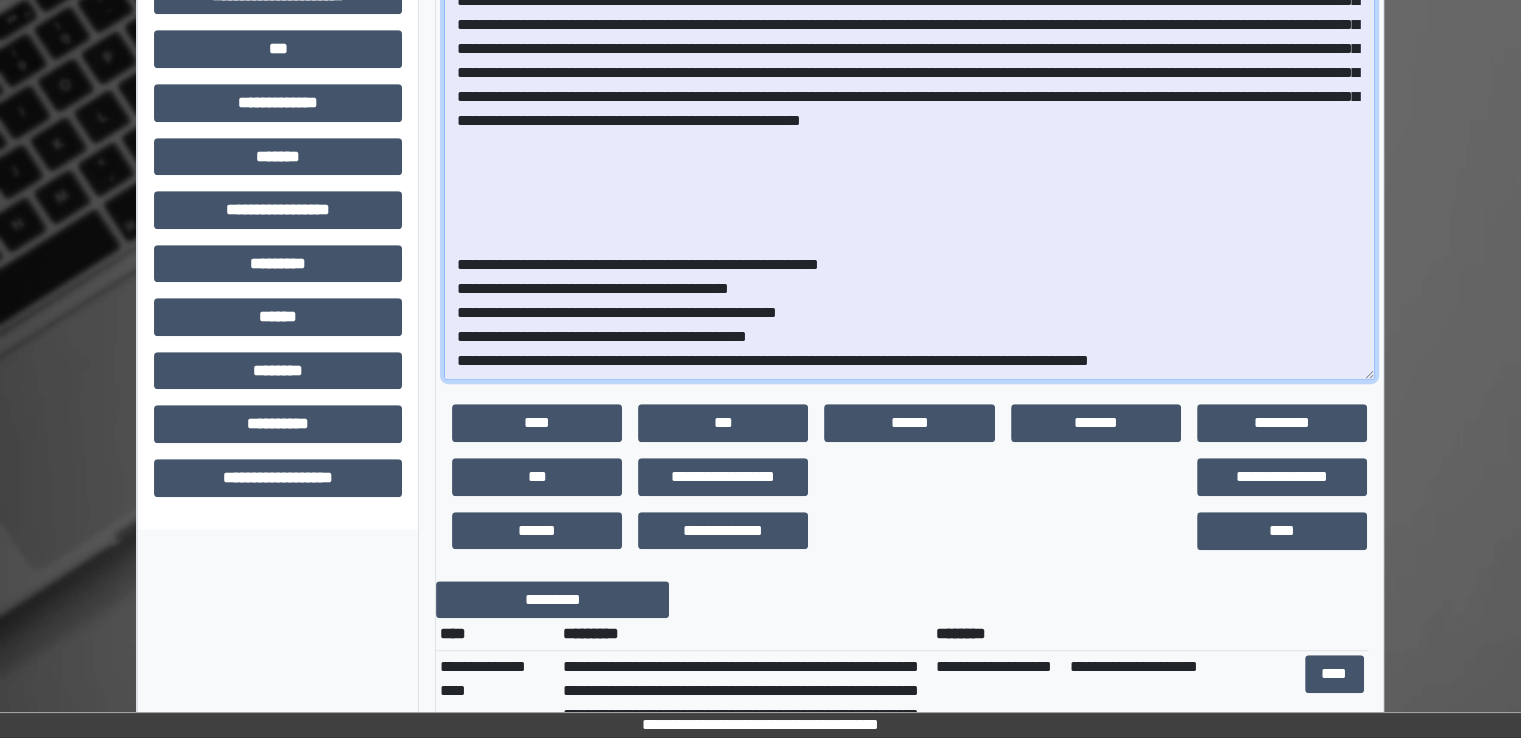 click at bounding box center [909, 118] 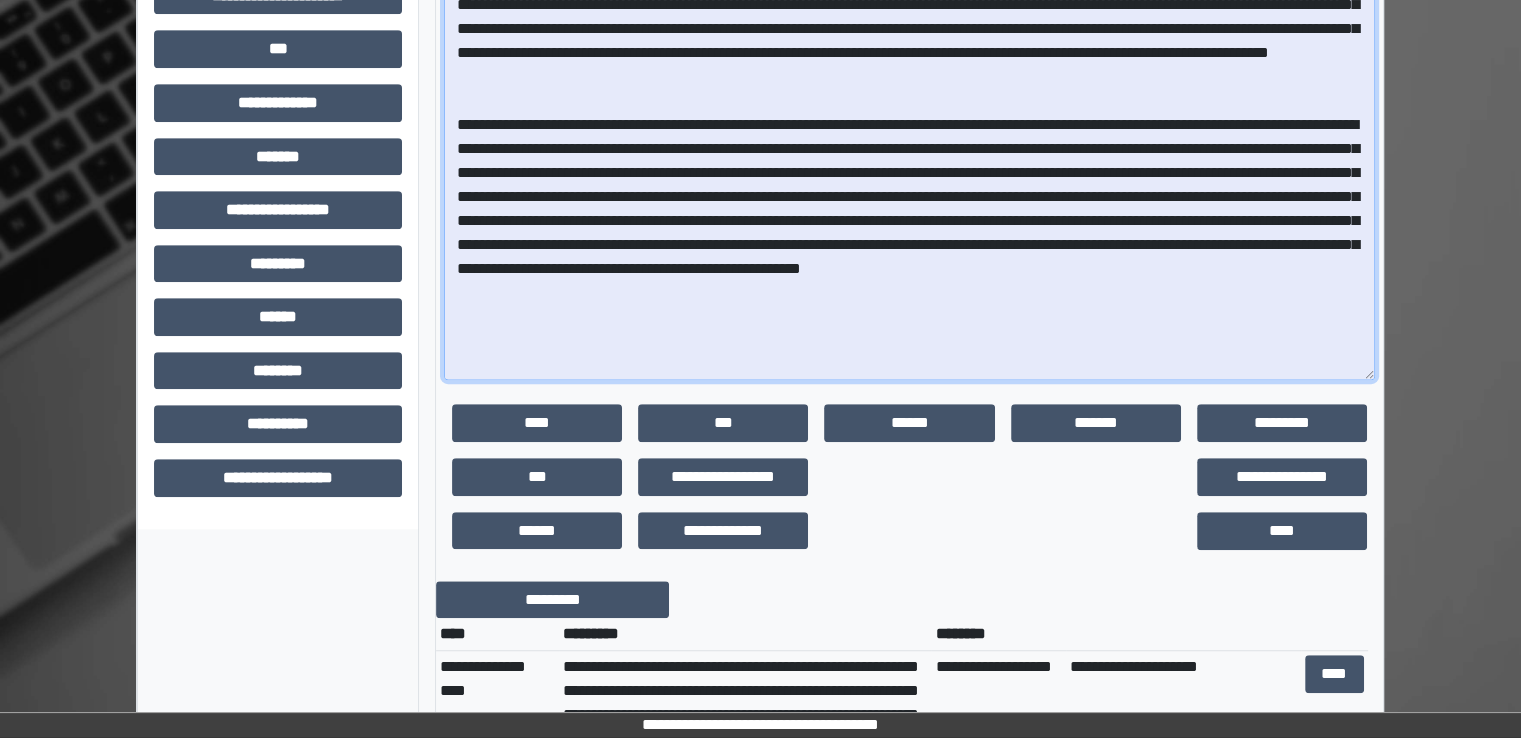 scroll, scrollTop: 0, scrollLeft: 0, axis: both 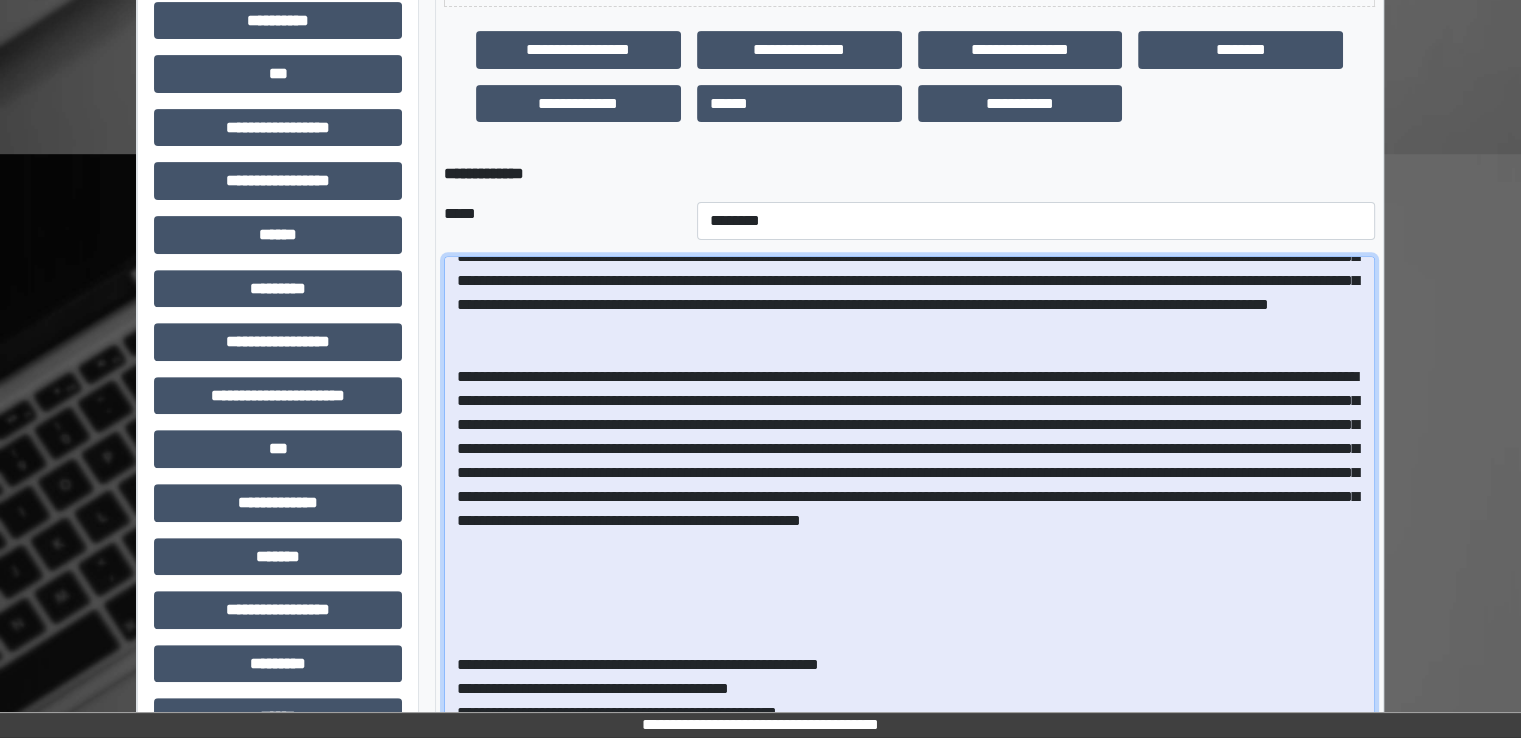 click at bounding box center [909, 518] 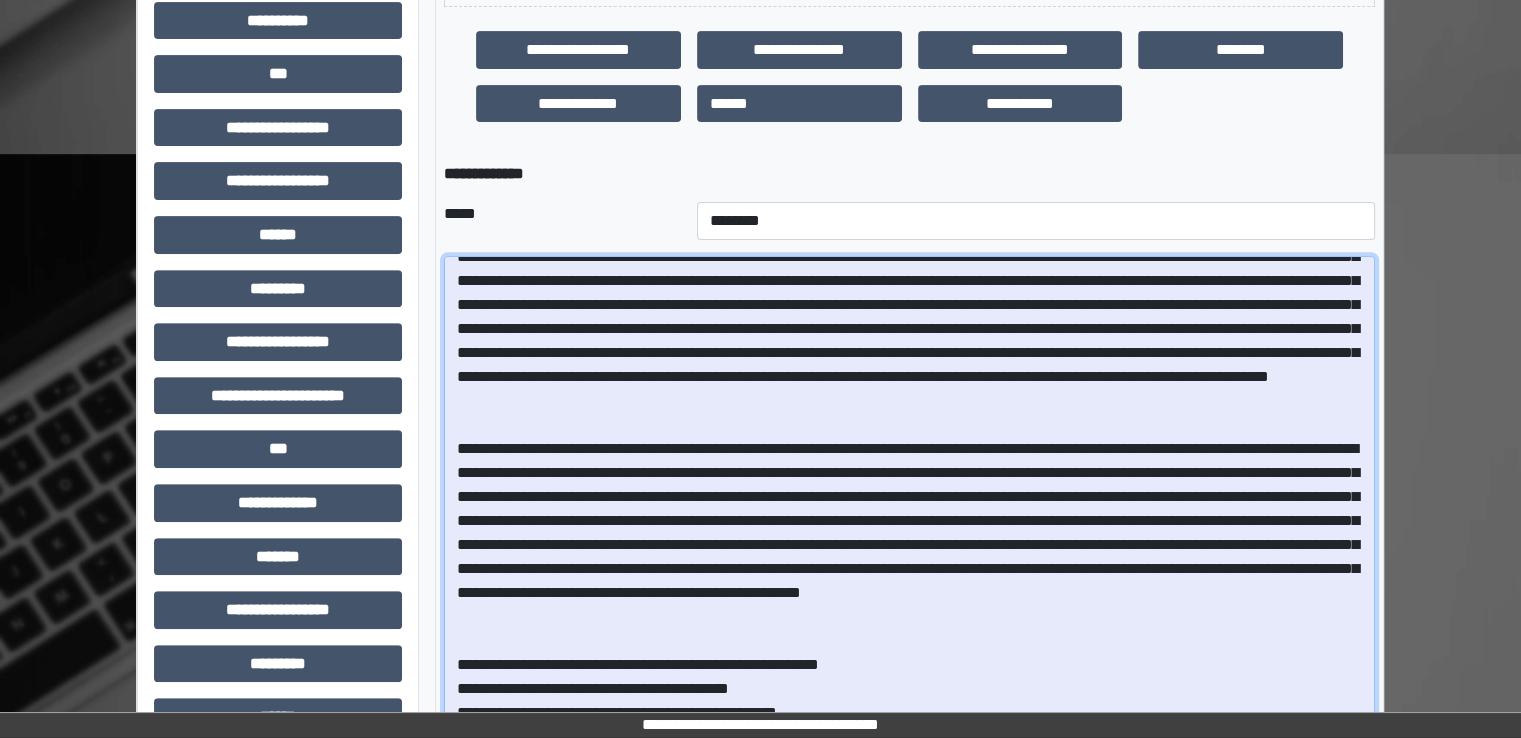 click at bounding box center [909, 518] 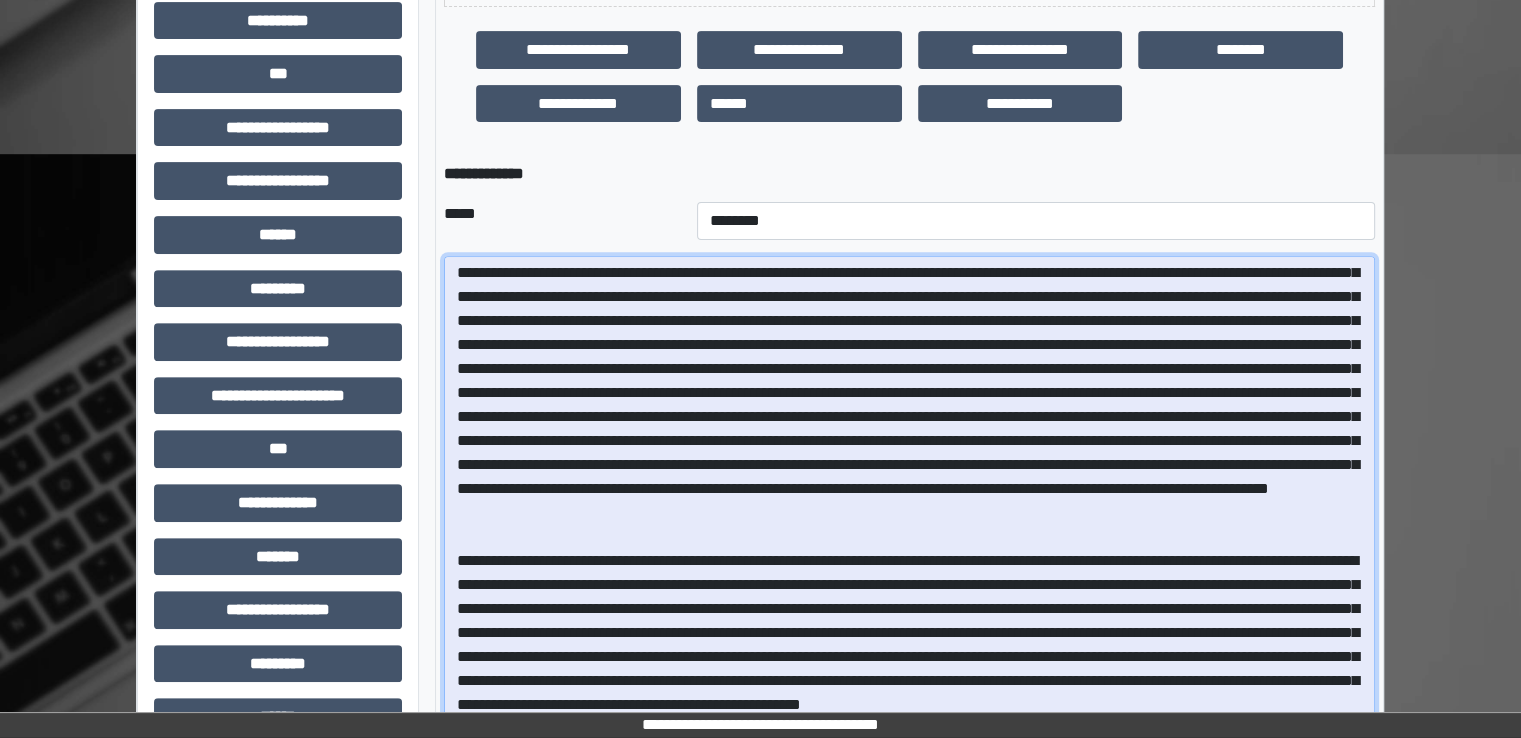 scroll, scrollTop: 0, scrollLeft: 0, axis: both 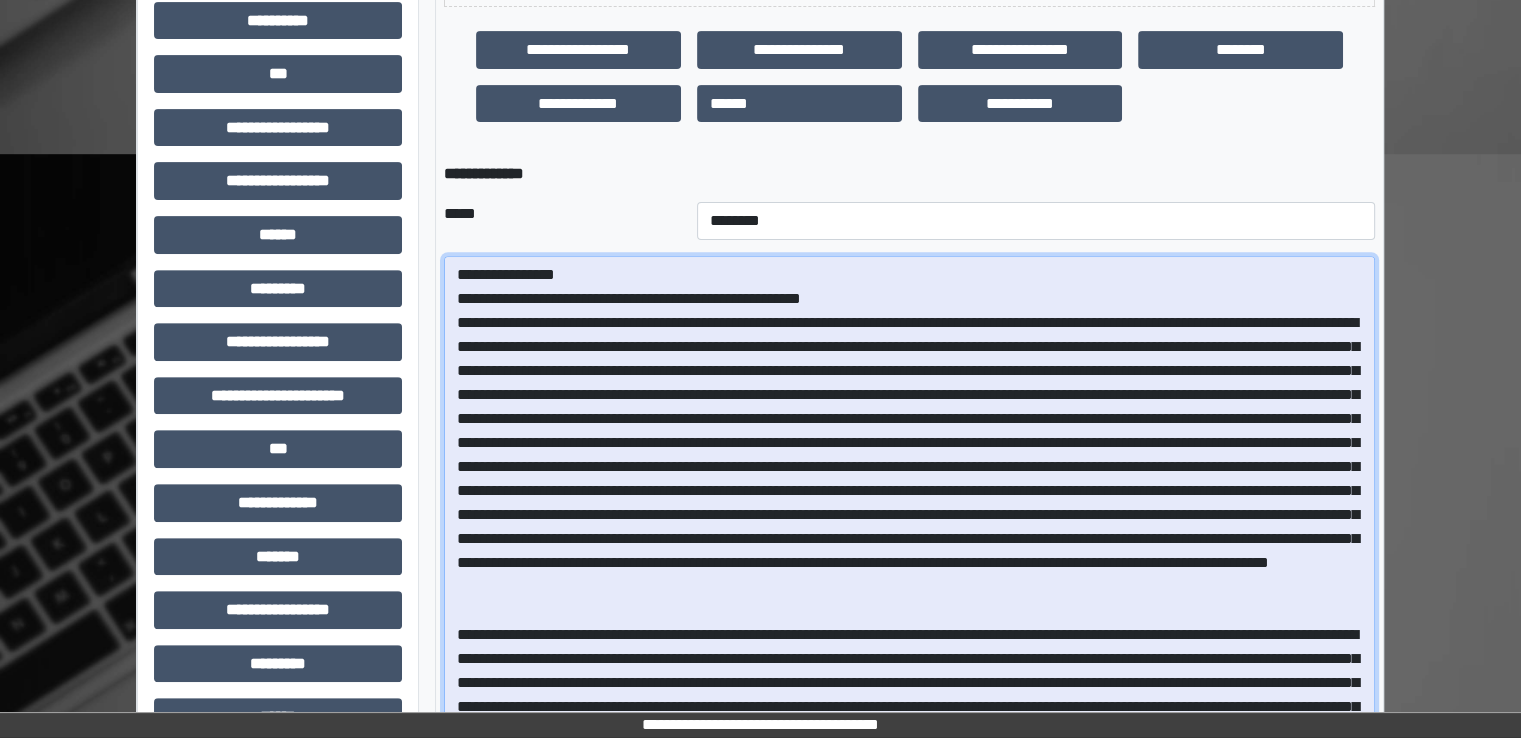 drag, startPoint x: 472, startPoint y: 320, endPoint x: 812, endPoint y: 355, distance: 341.79672 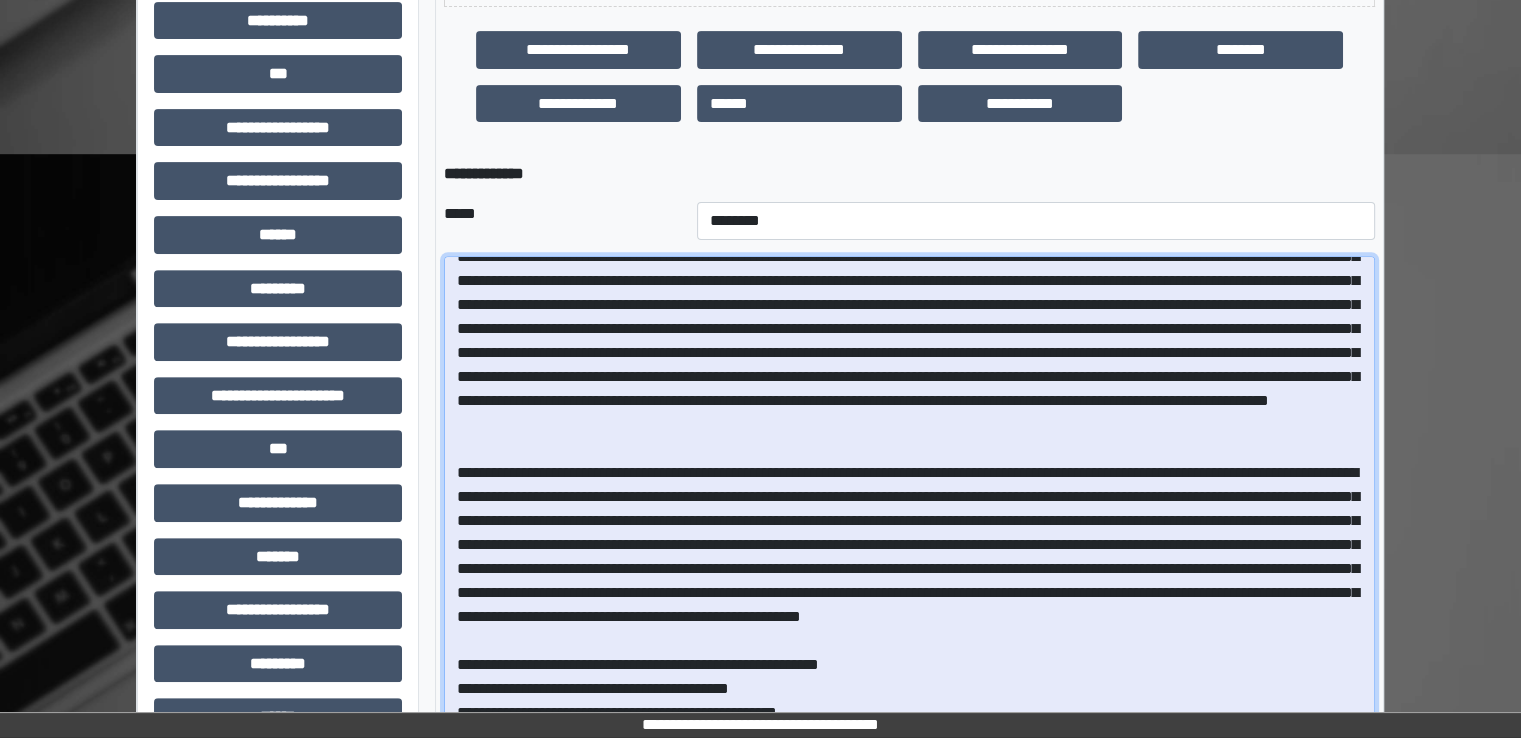scroll, scrollTop: 281, scrollLeft: 0, axis: vertical 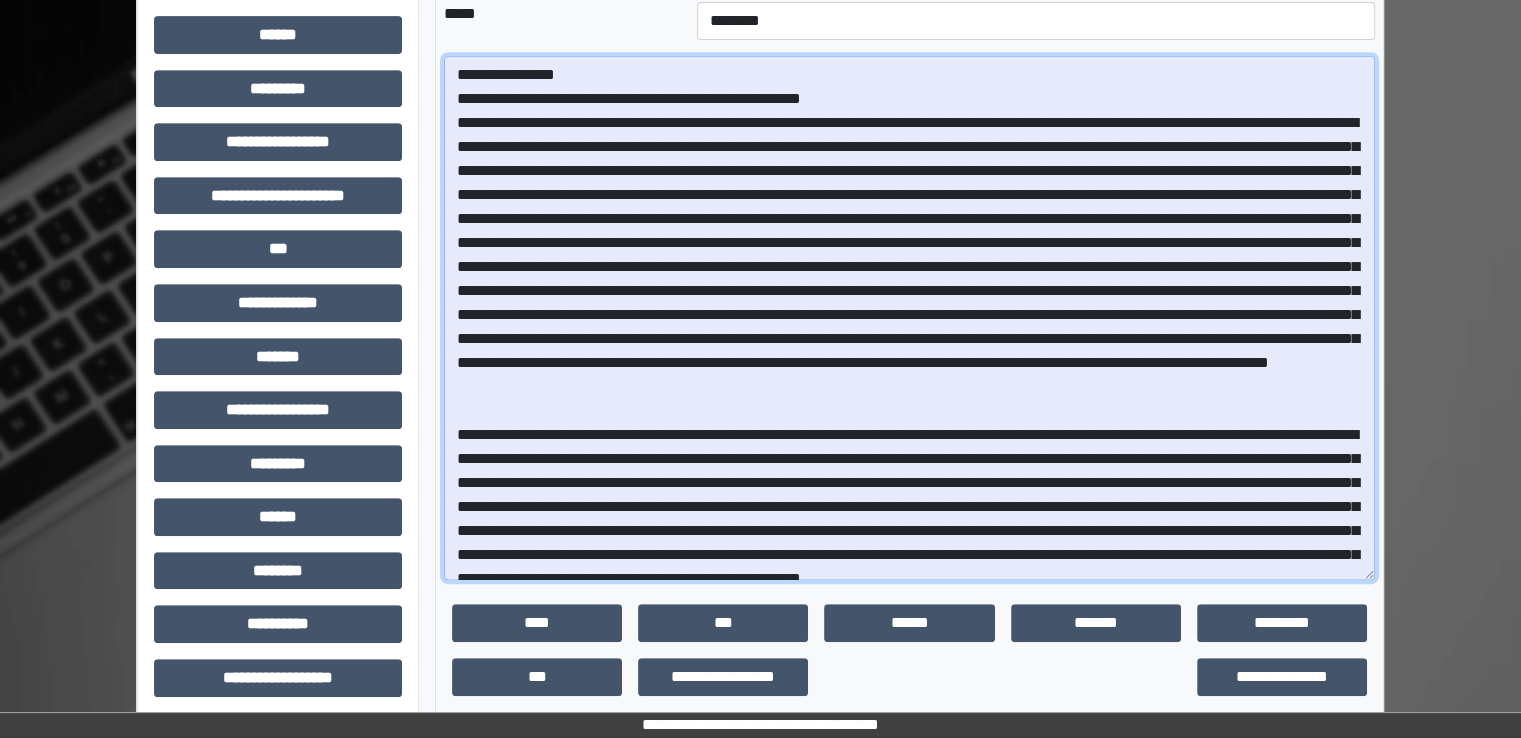 drag, startPoint x: 1209, startPoint y: 541, endPoint x: 497, endPoint y: 109, distance: 832.8073 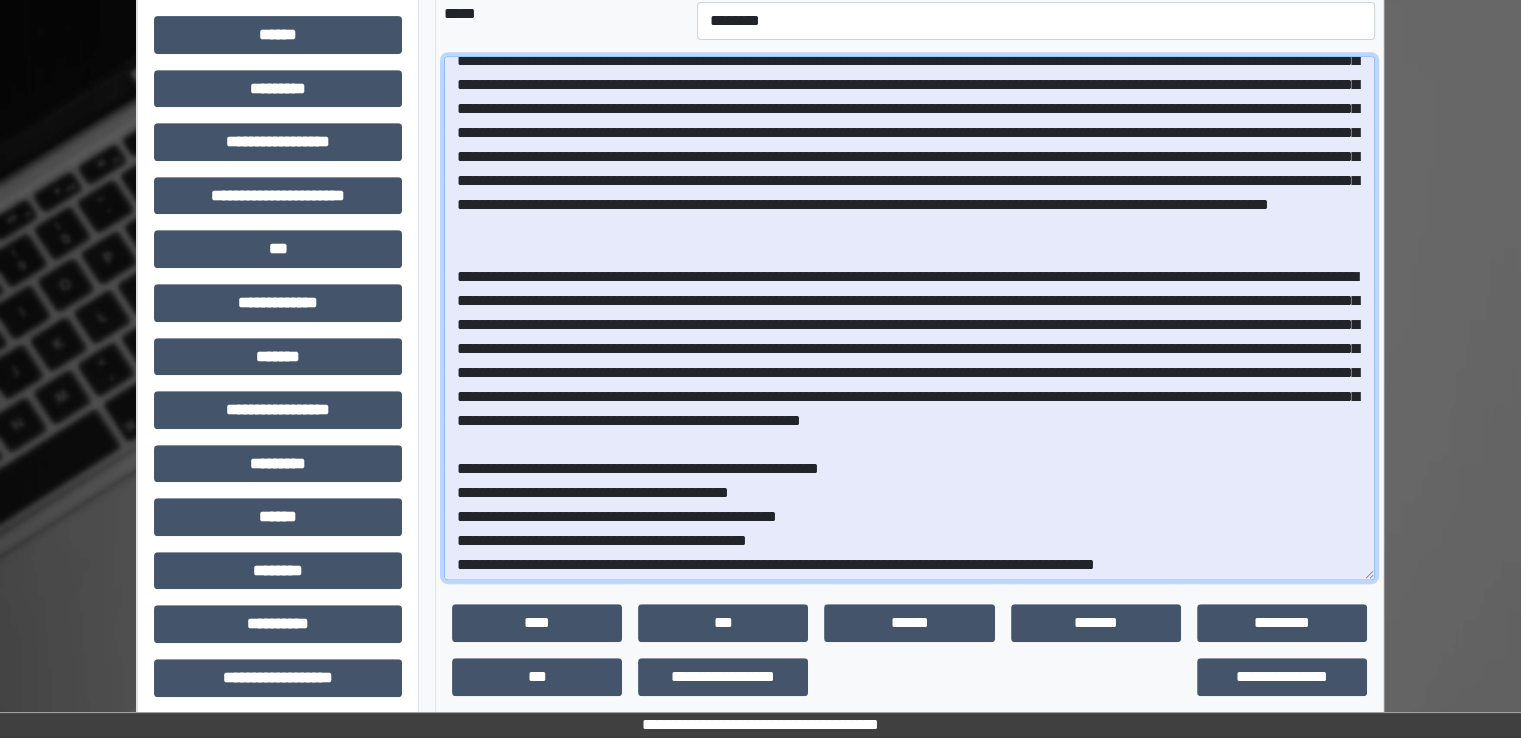 scroll, scrollTop: 281, scrollLeft: 0, axis: vertical 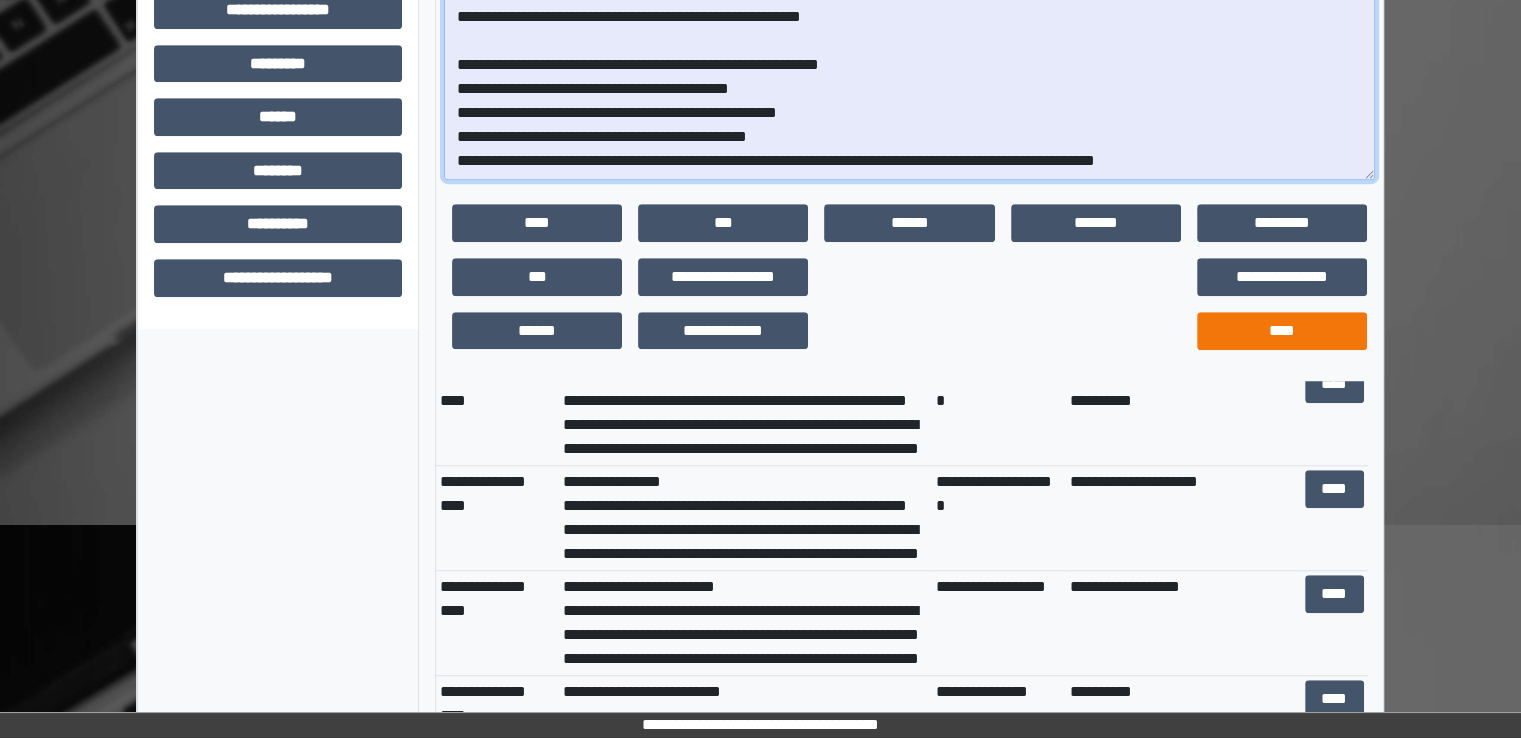 type on "**********" 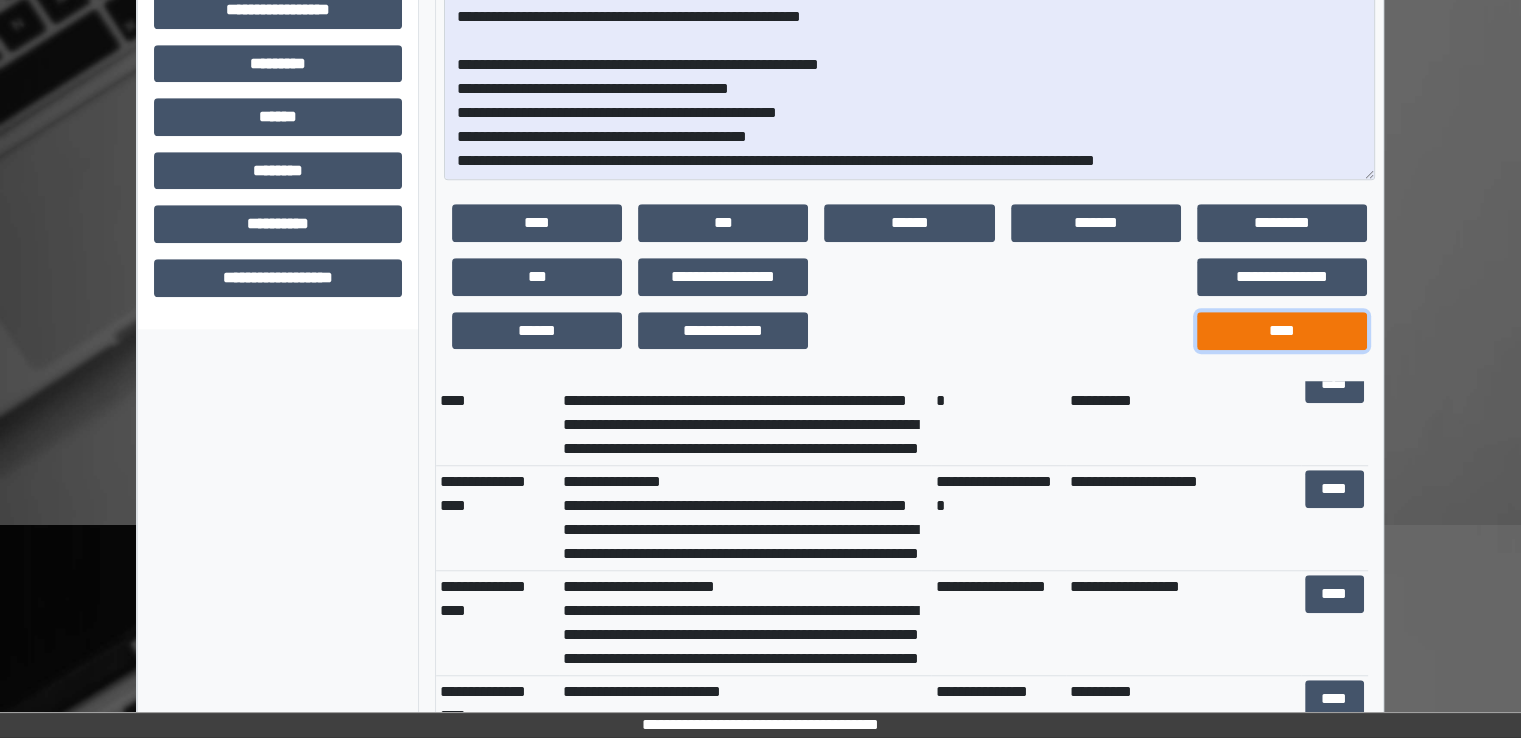 click on "****" at bounding box center (1282, 331) 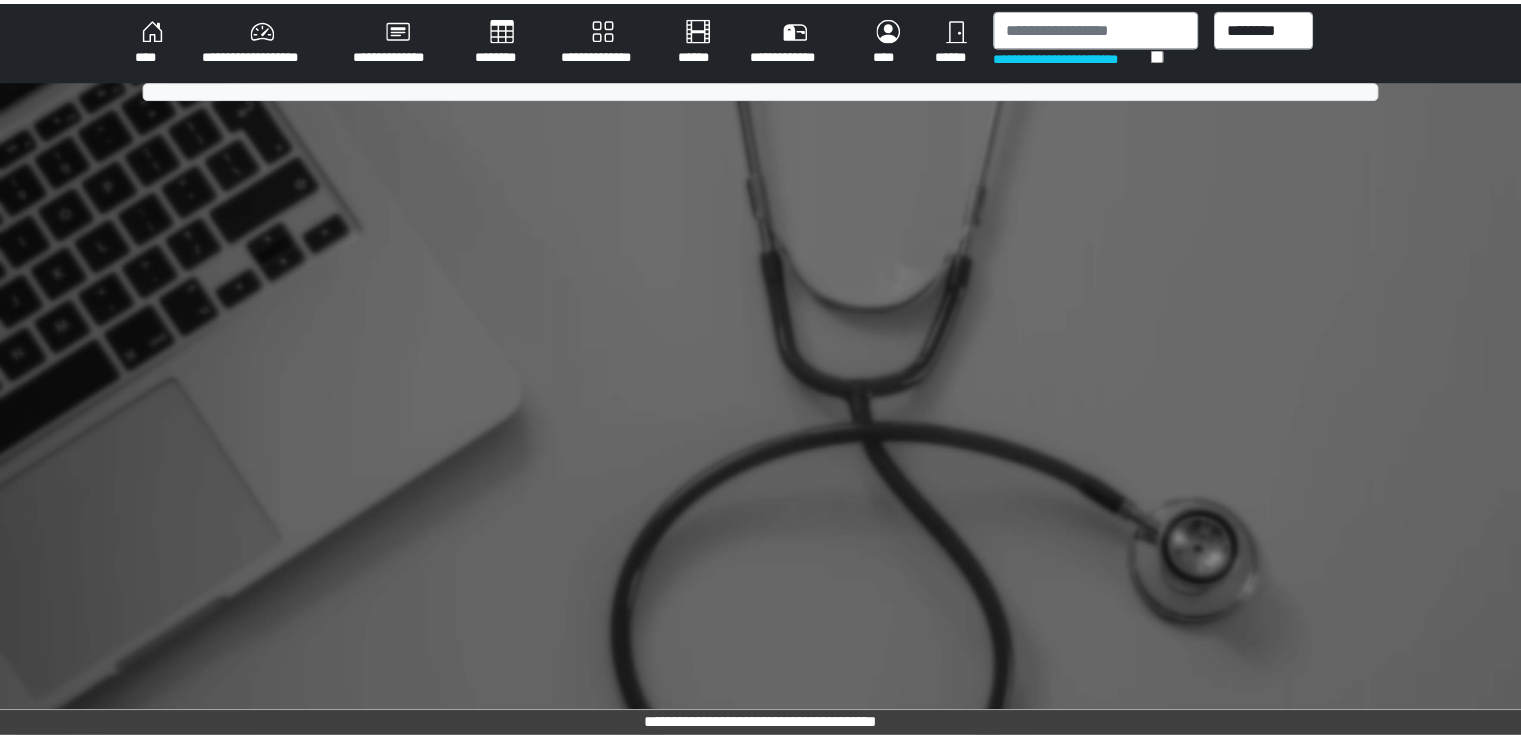 scroll, scrollTop: 0, scrollLeft: 0, axis: both 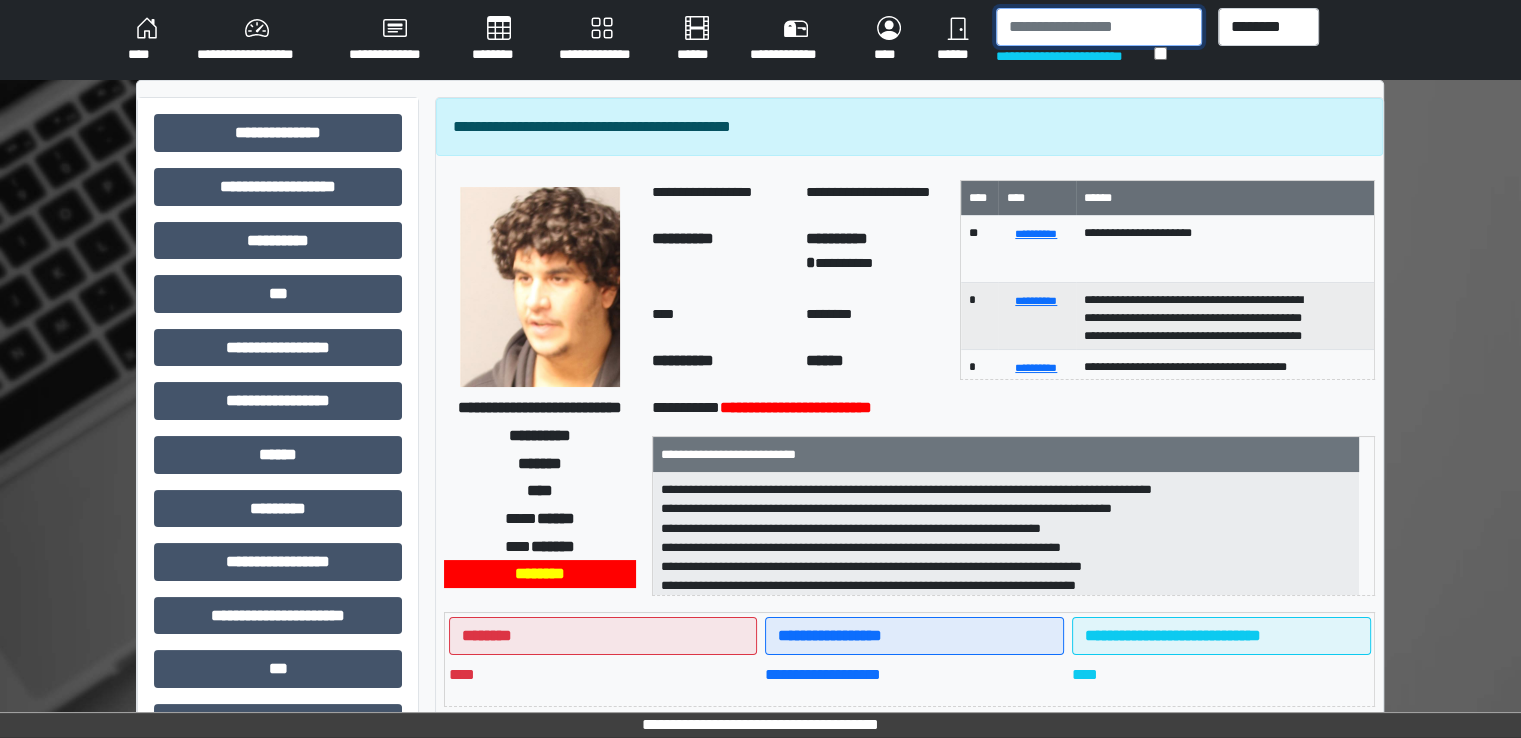 click at bounding box center [1099, 27] 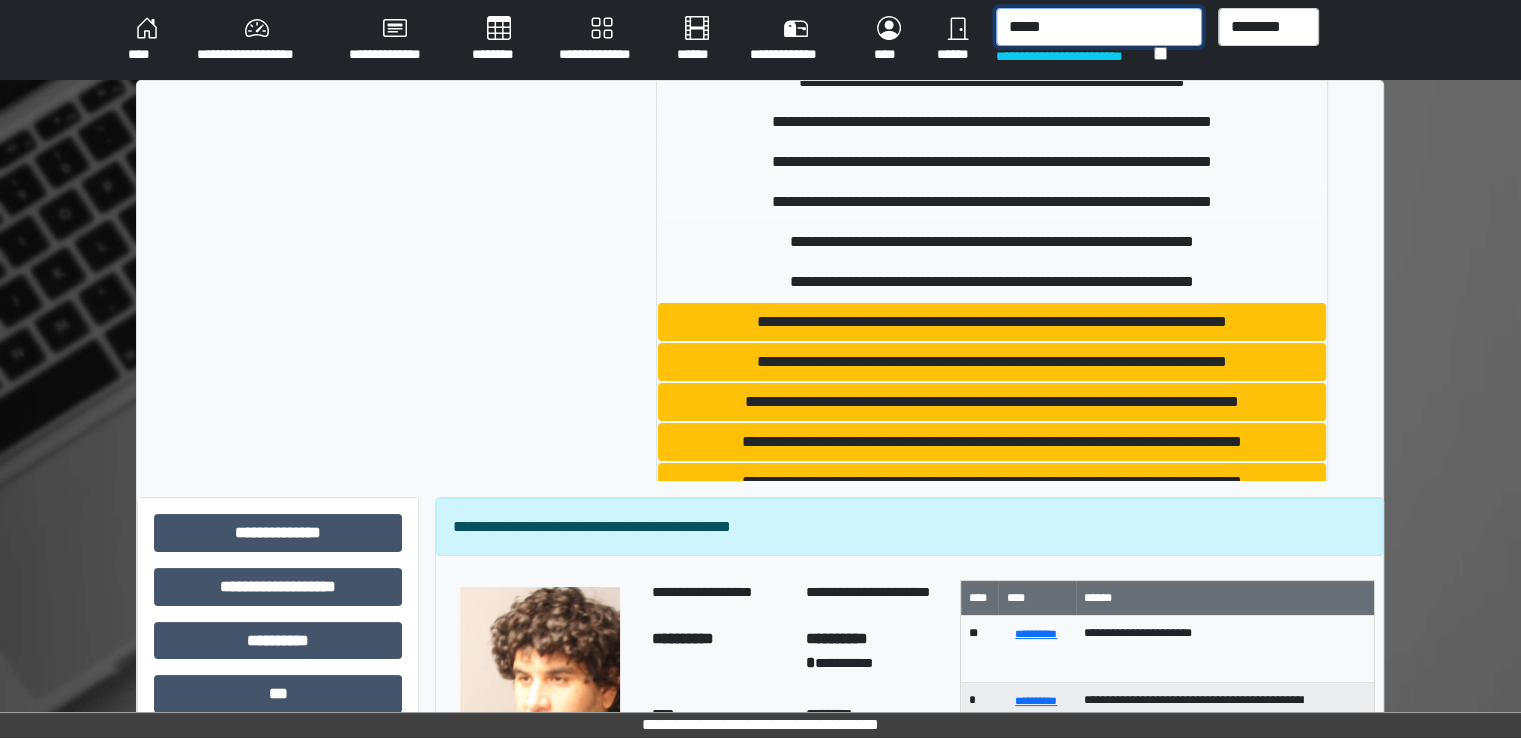 scroll, scrollTop: 300, scrollLeft: 0, axis: vertical 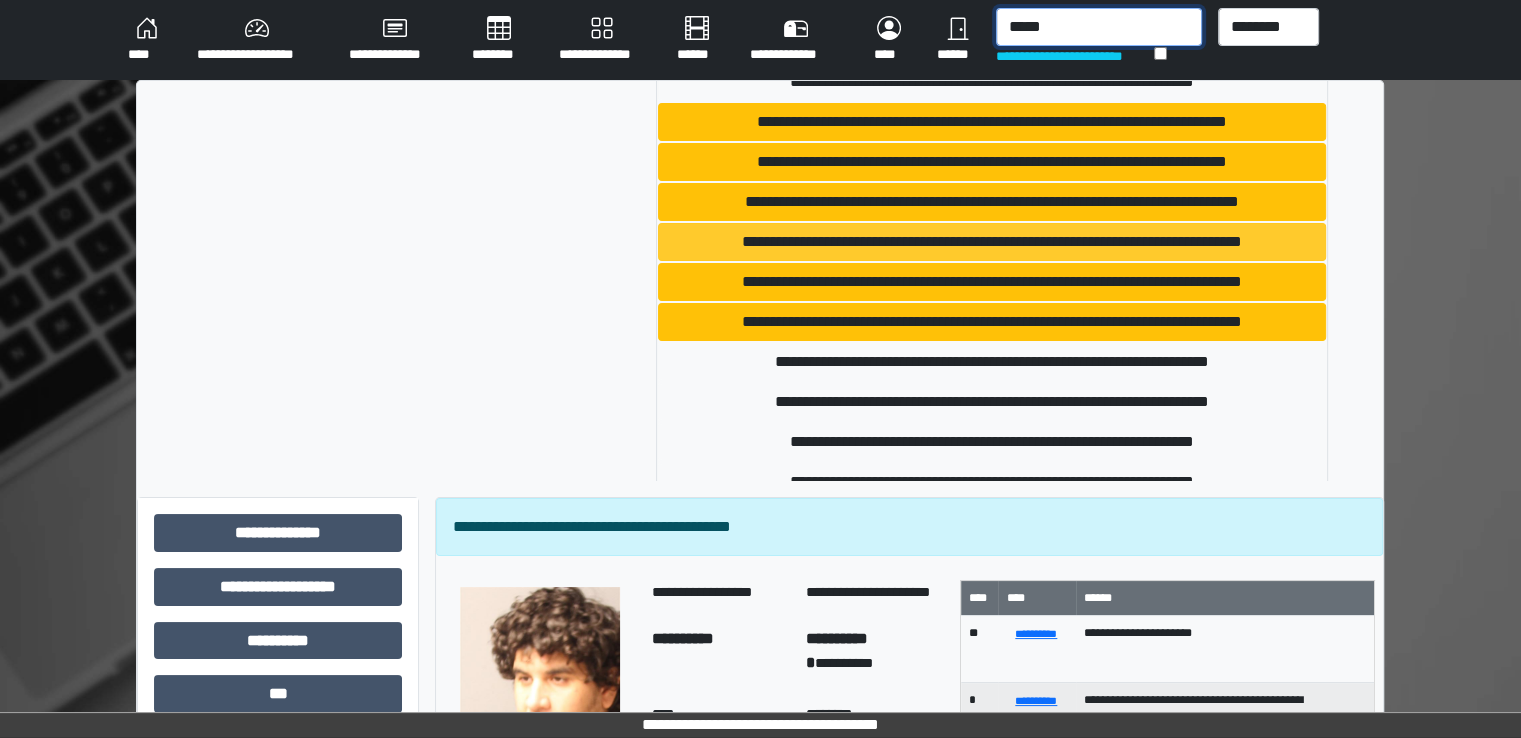 type on "*****" 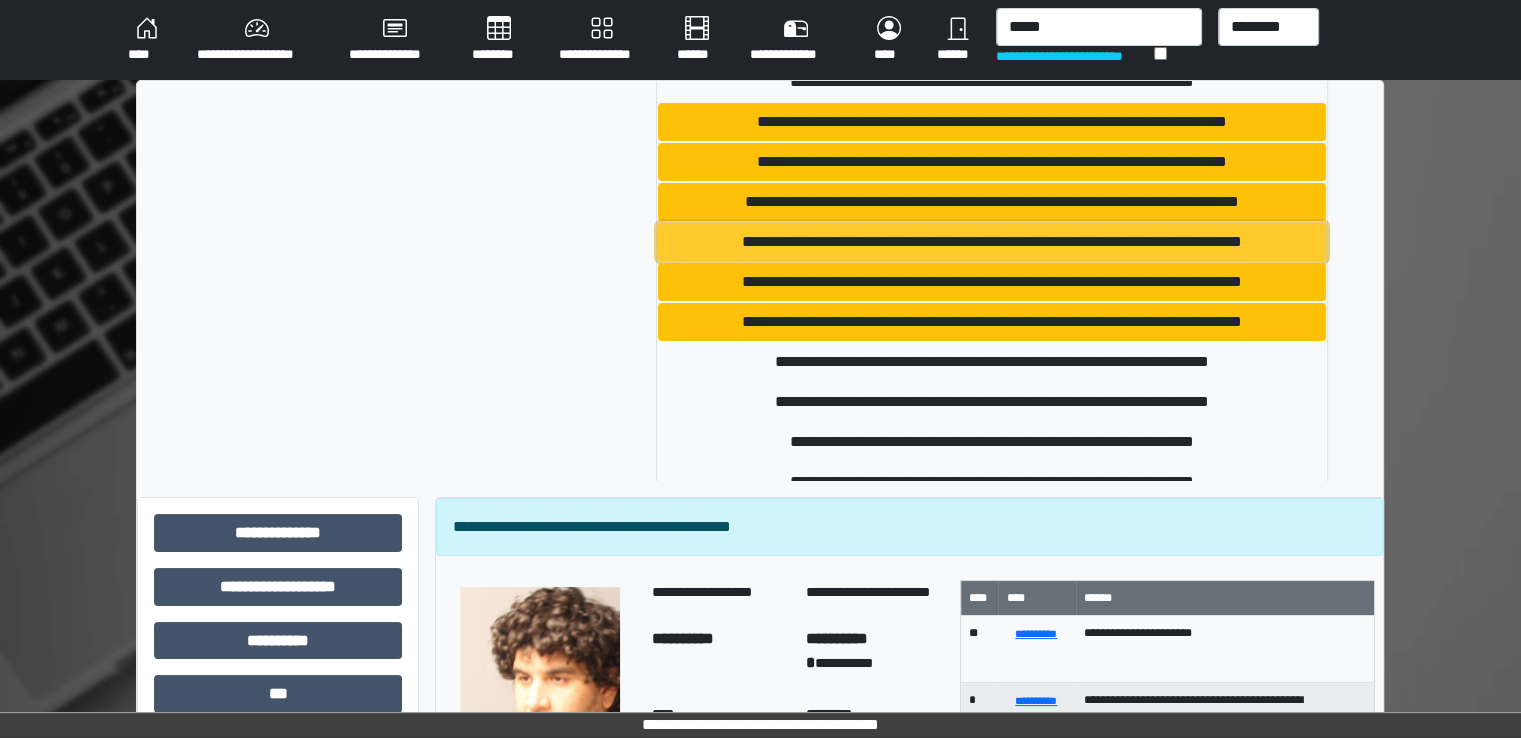 click on "**********" at bounding box center [992, 242] 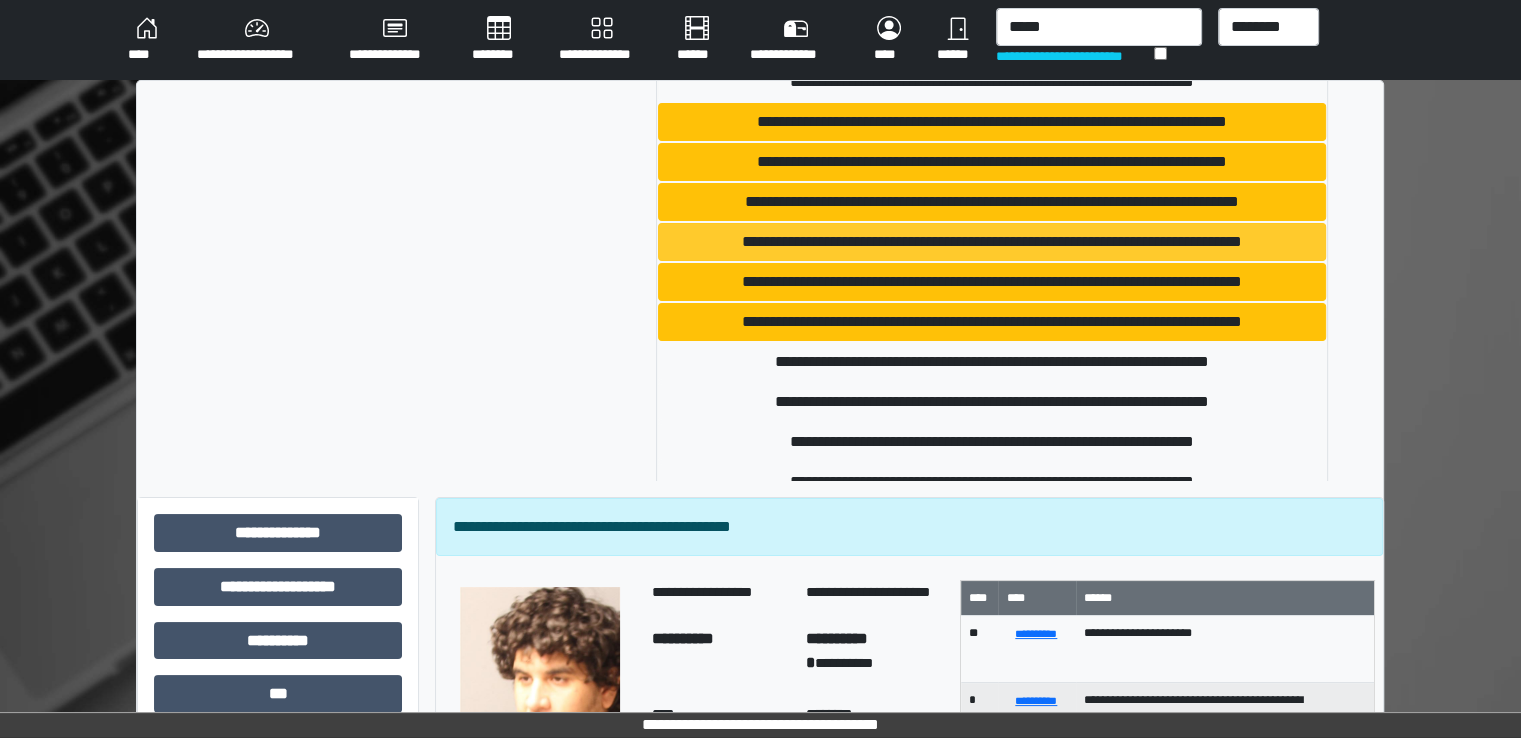 type 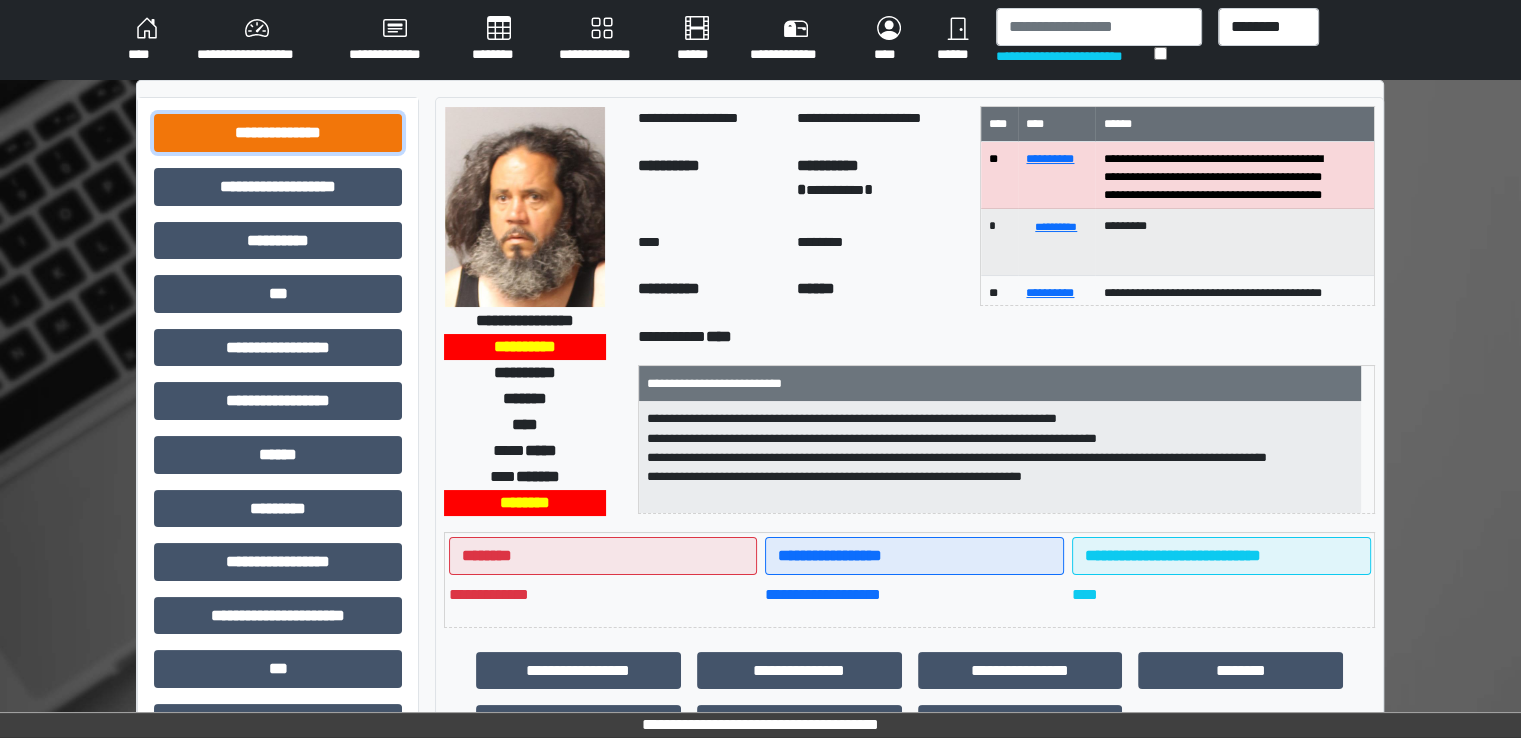 click on "**********" at bounding box center [278, 133] 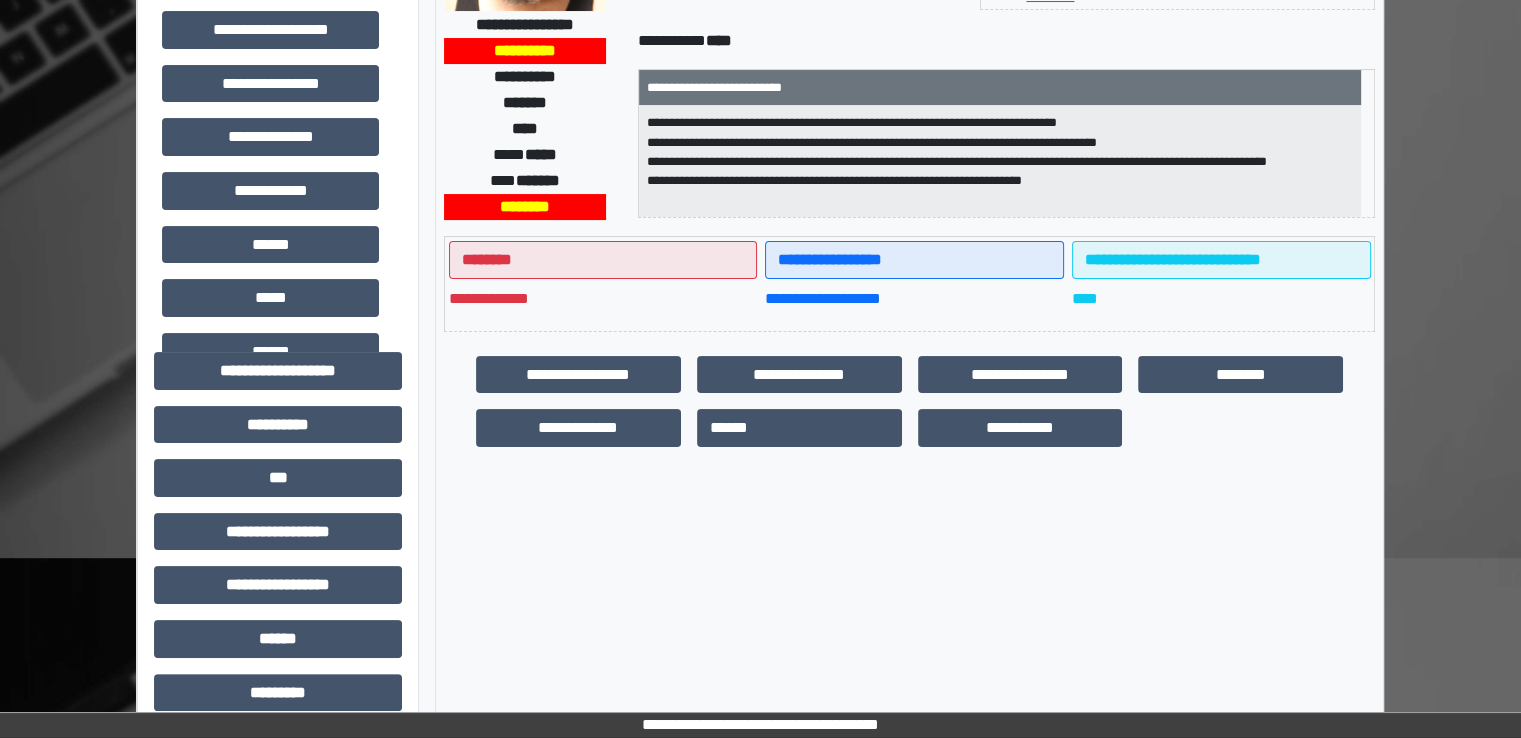 scroll, scrollTop: 300, scrollLeft: 0, axis: vertical 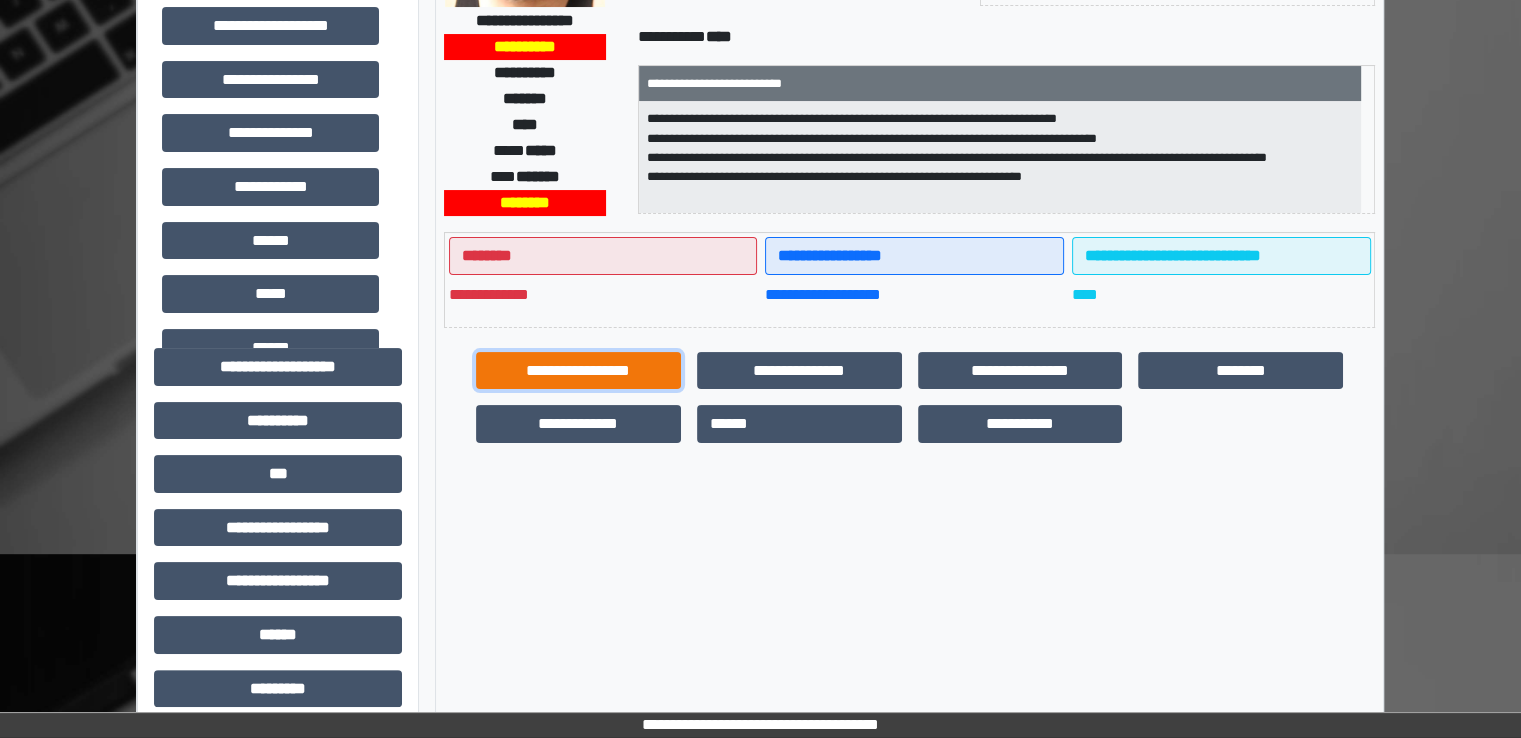 click on "**********" at bounding box center [578, 371] 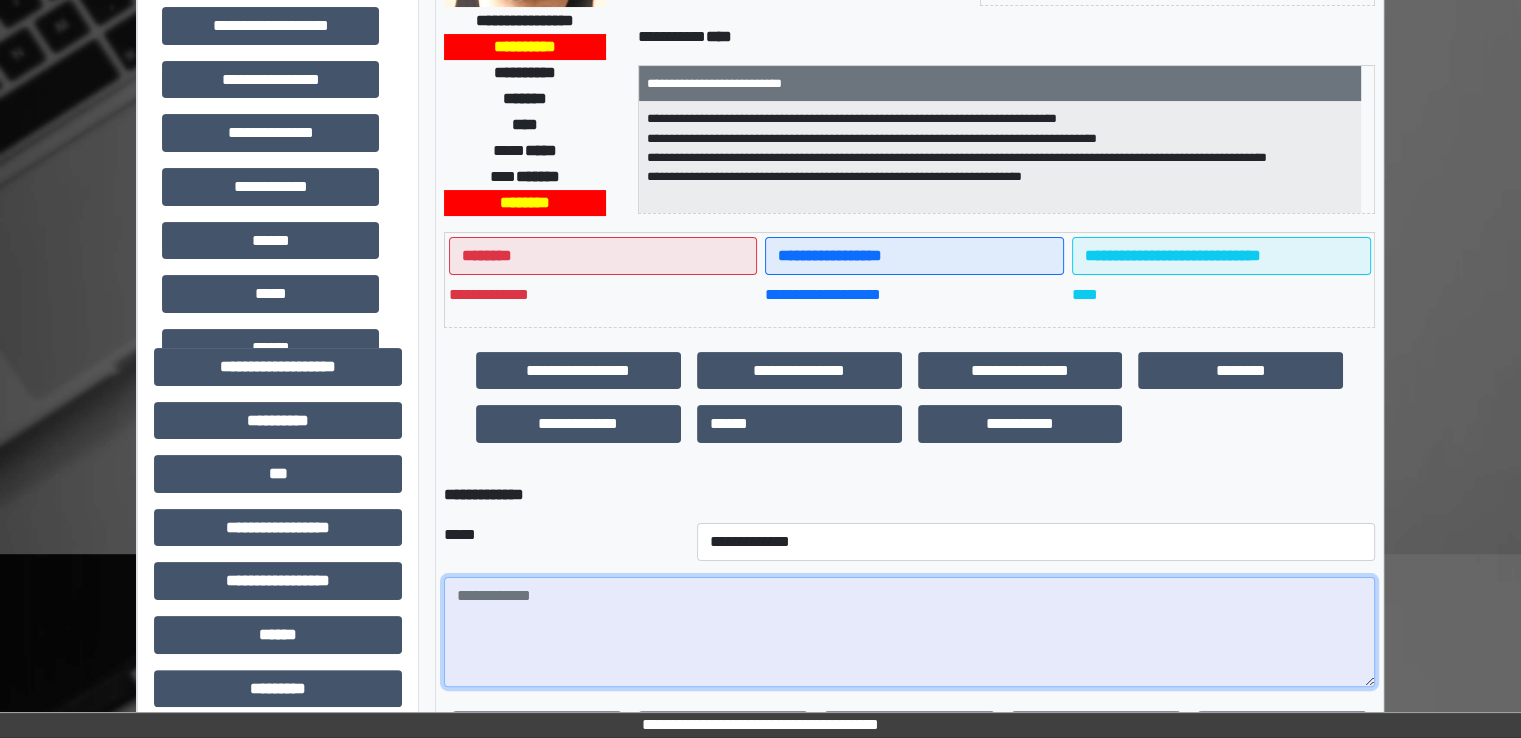 click at bounding box center (909, 632) 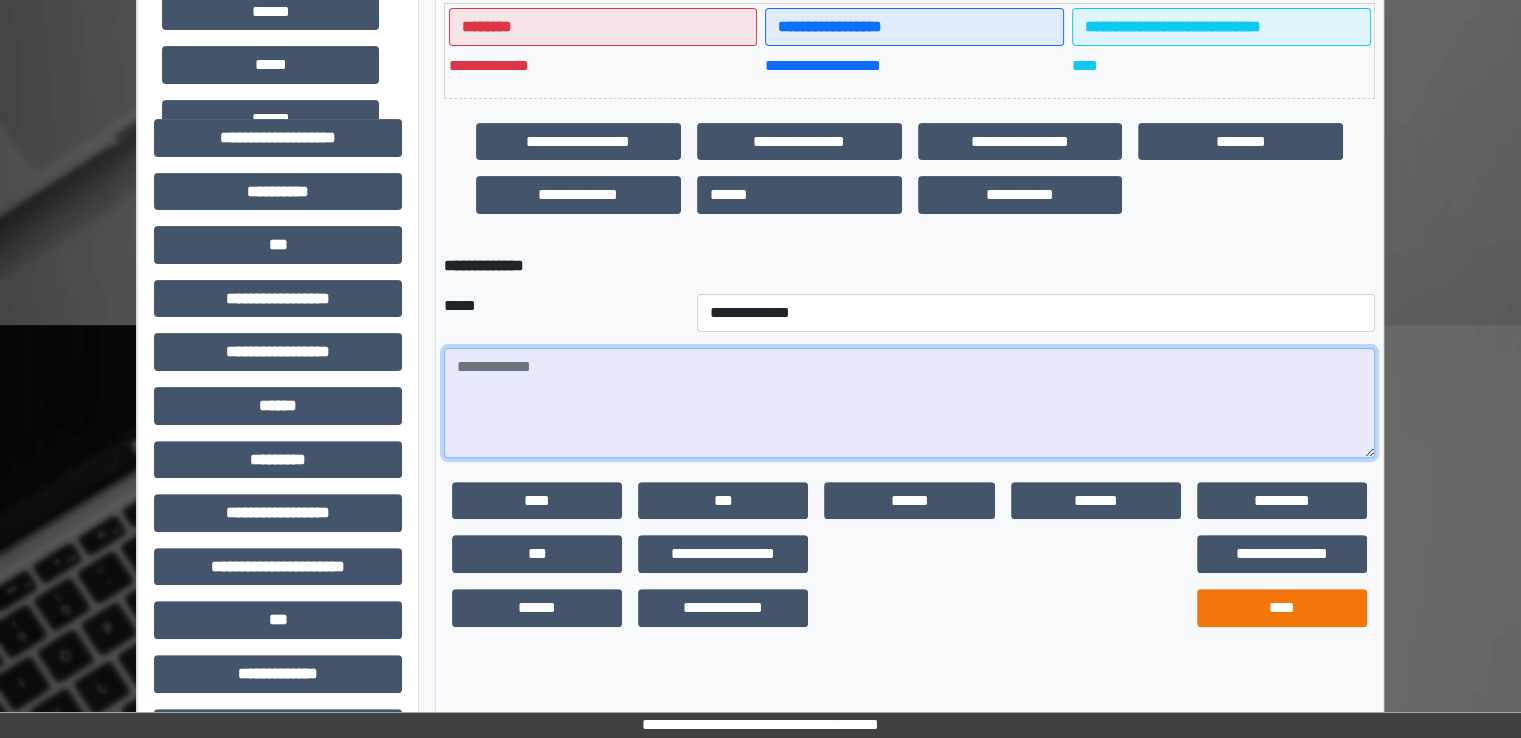 scroll, scrollTop: 600, scrollLeft: 0, axis: vertical 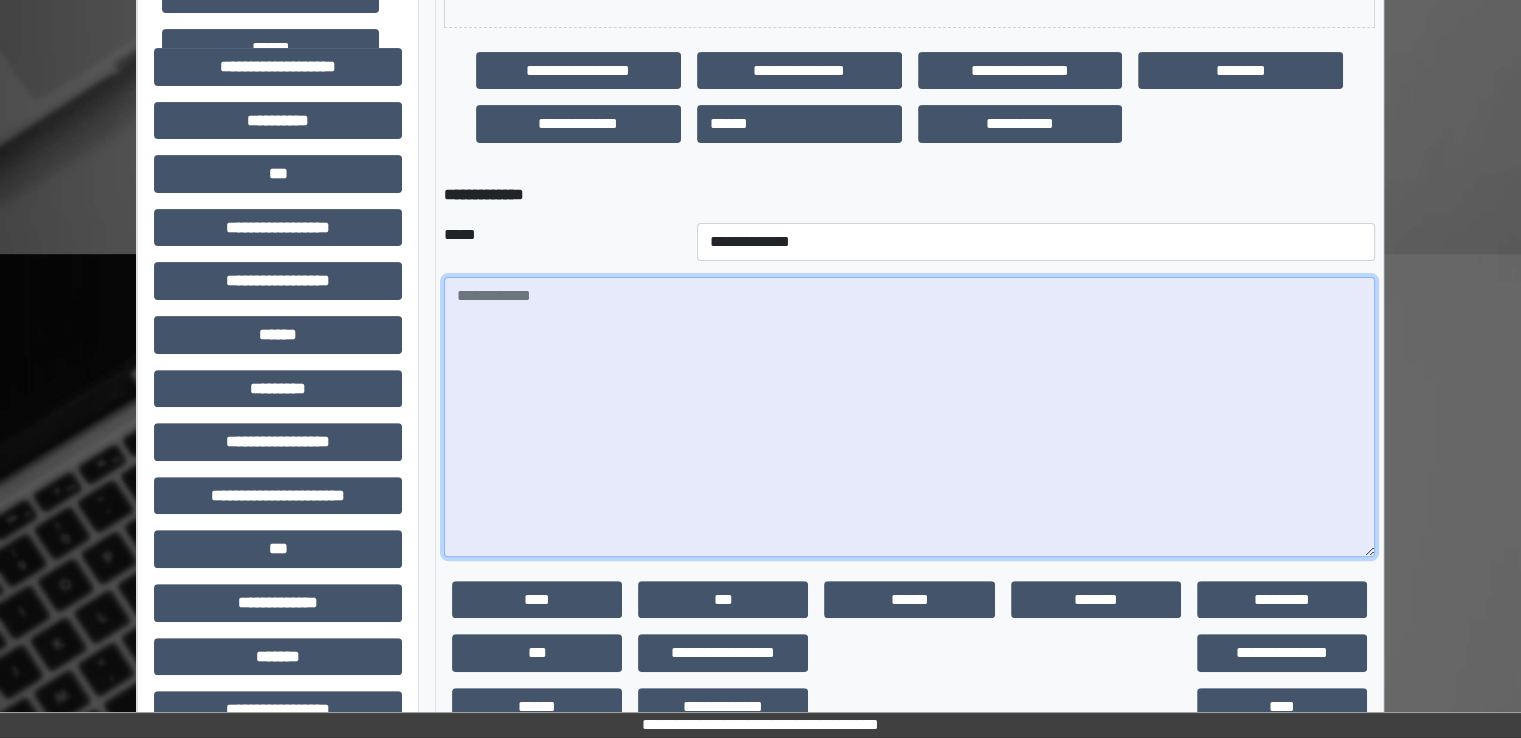 drag, startPoint x: 1362, startPoint y: 379, endPoint x: 1307, endPoint y: 607, distance: 234.53998 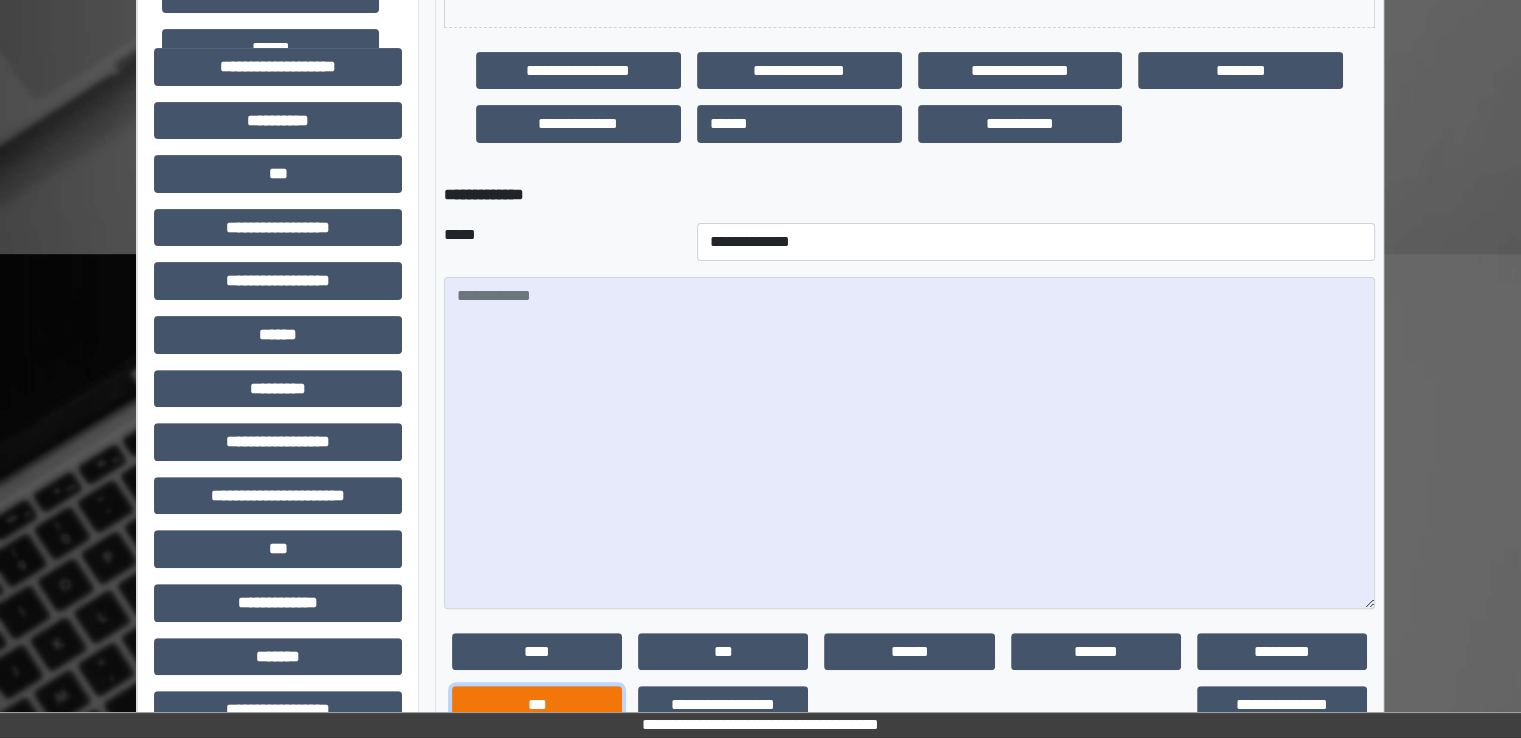 click on "***" at bounding box center (537, 705) 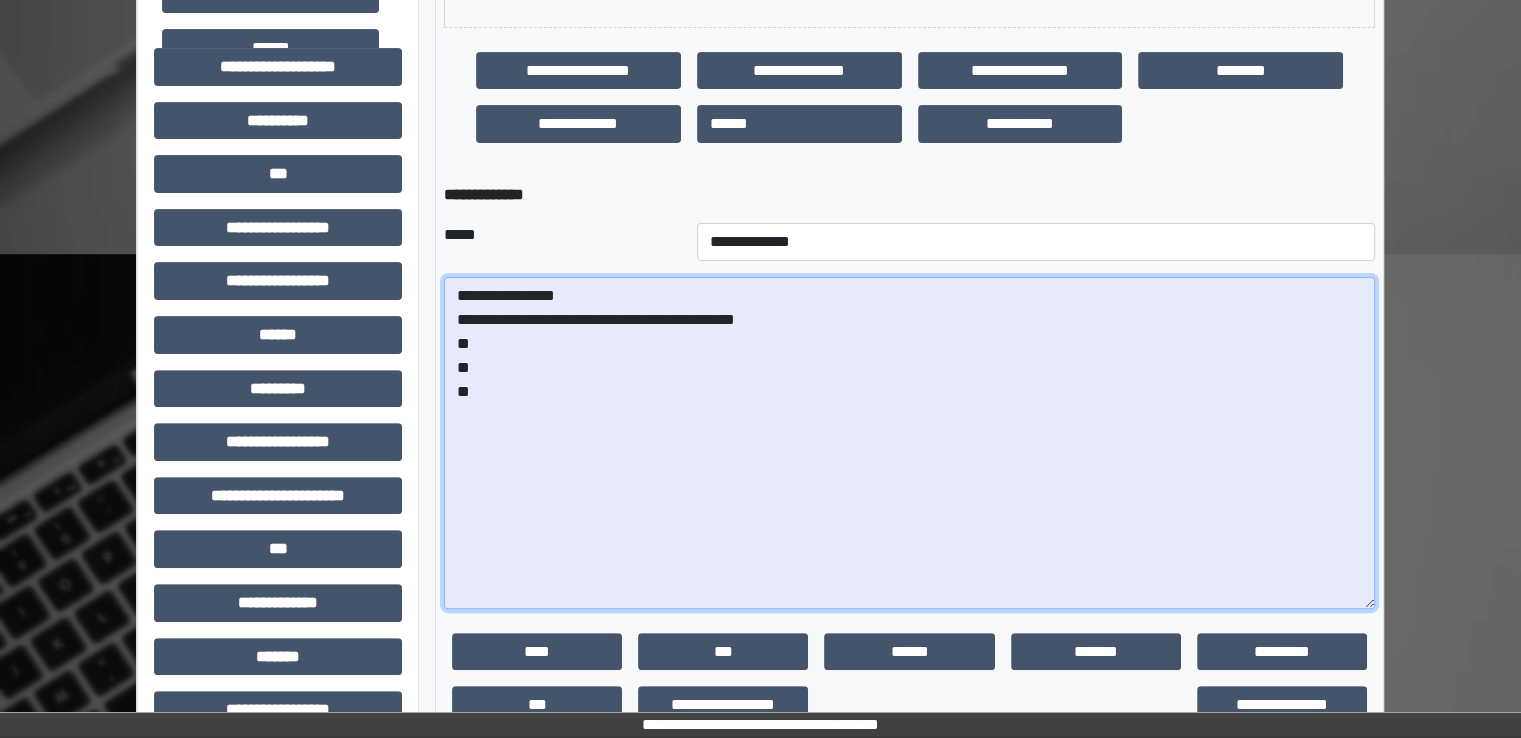drag, startPoint x: 494, startPoint y: 362, endPoint x: 508, endPoint y: 355, distance: 15.652476 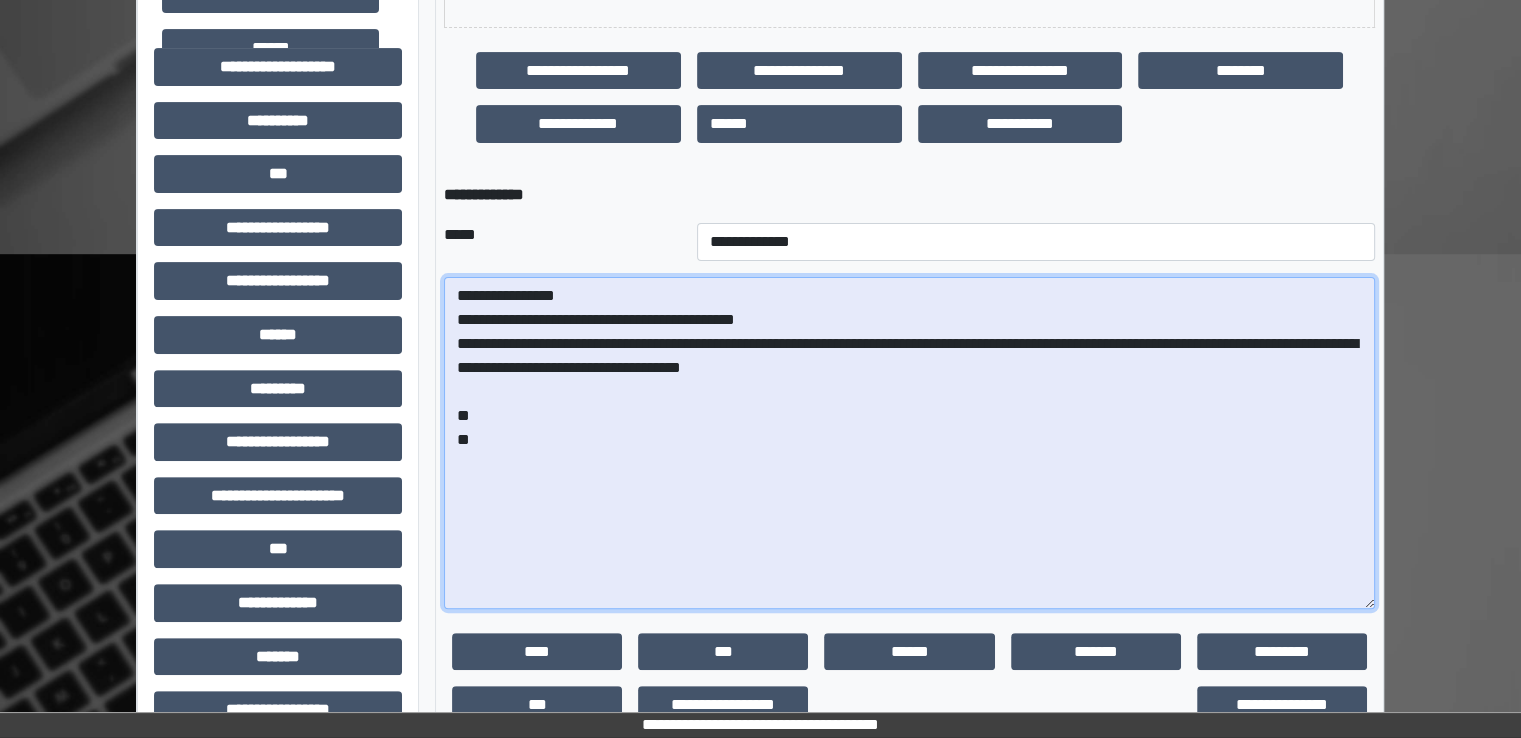 type on "**********" 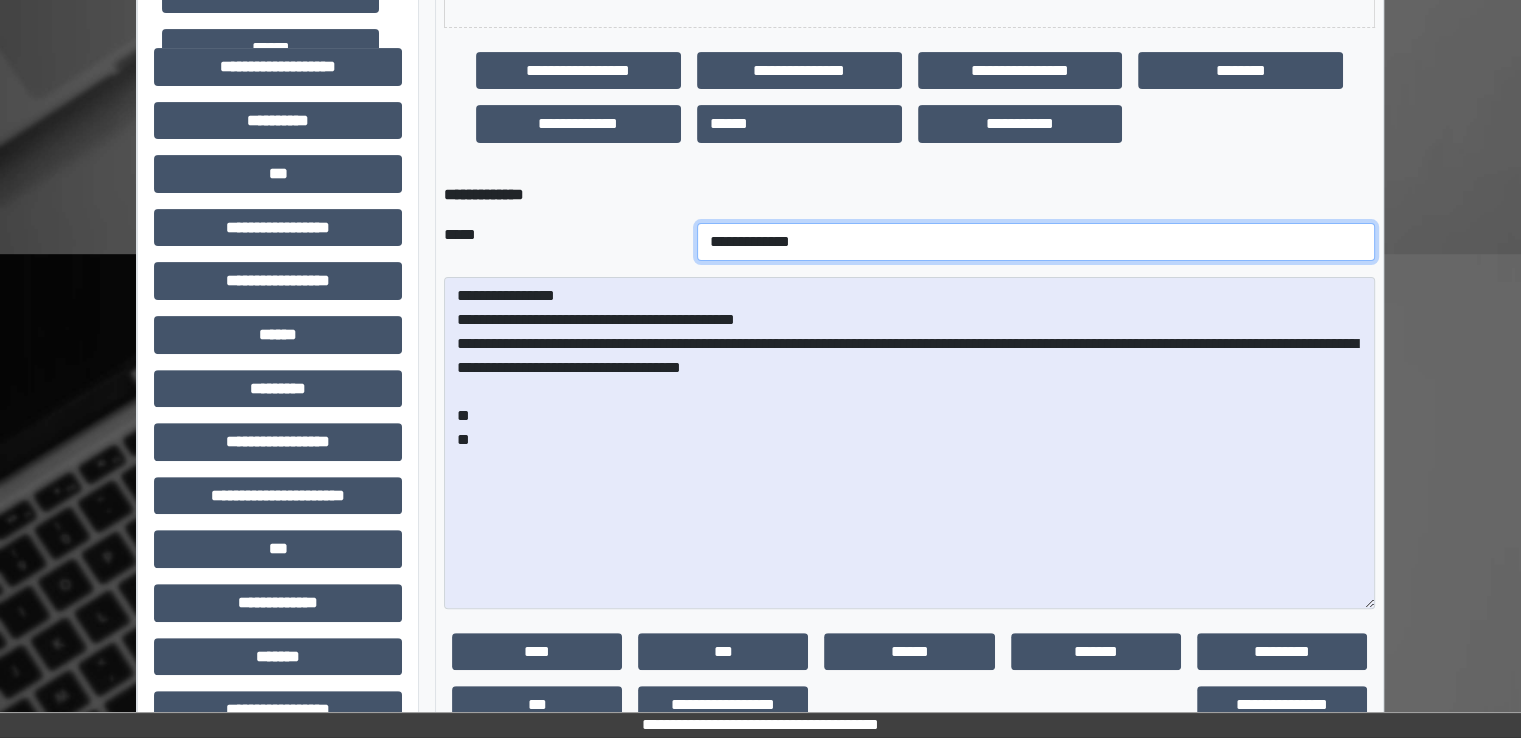 click on "**********" at bounding box center (1036, 242) 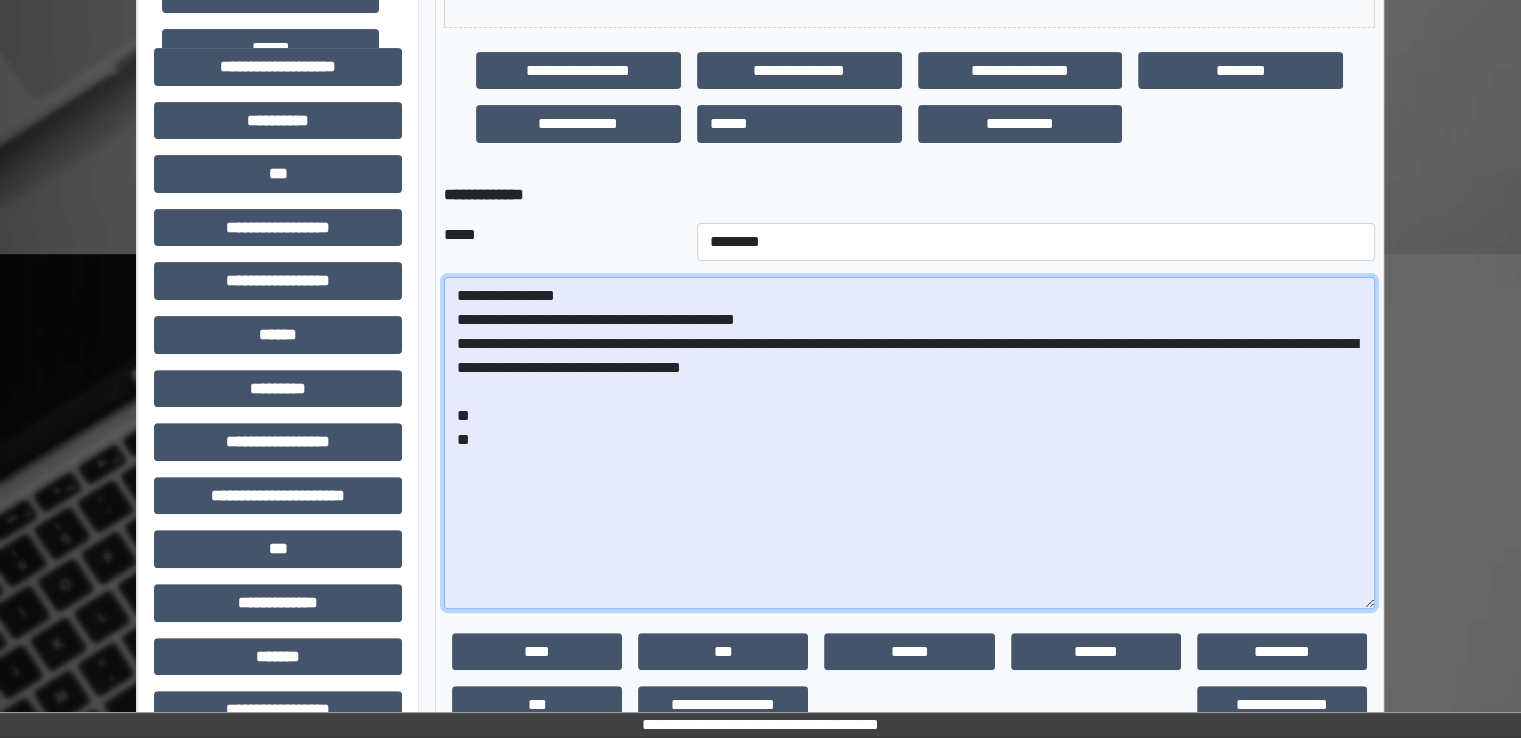 click on "**********" at bounding box center [909, 443] 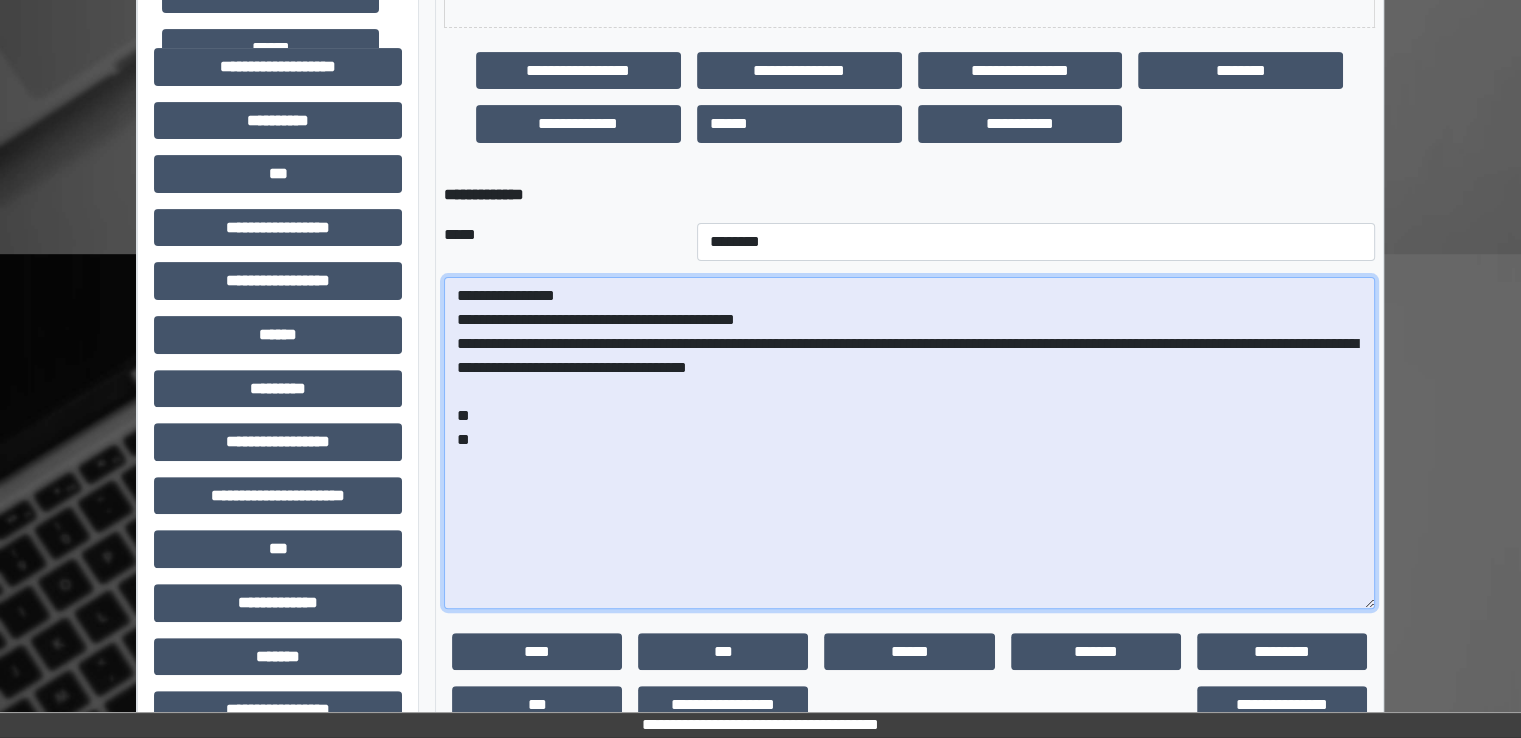 click on "**********" at bounding box center (909, 443) 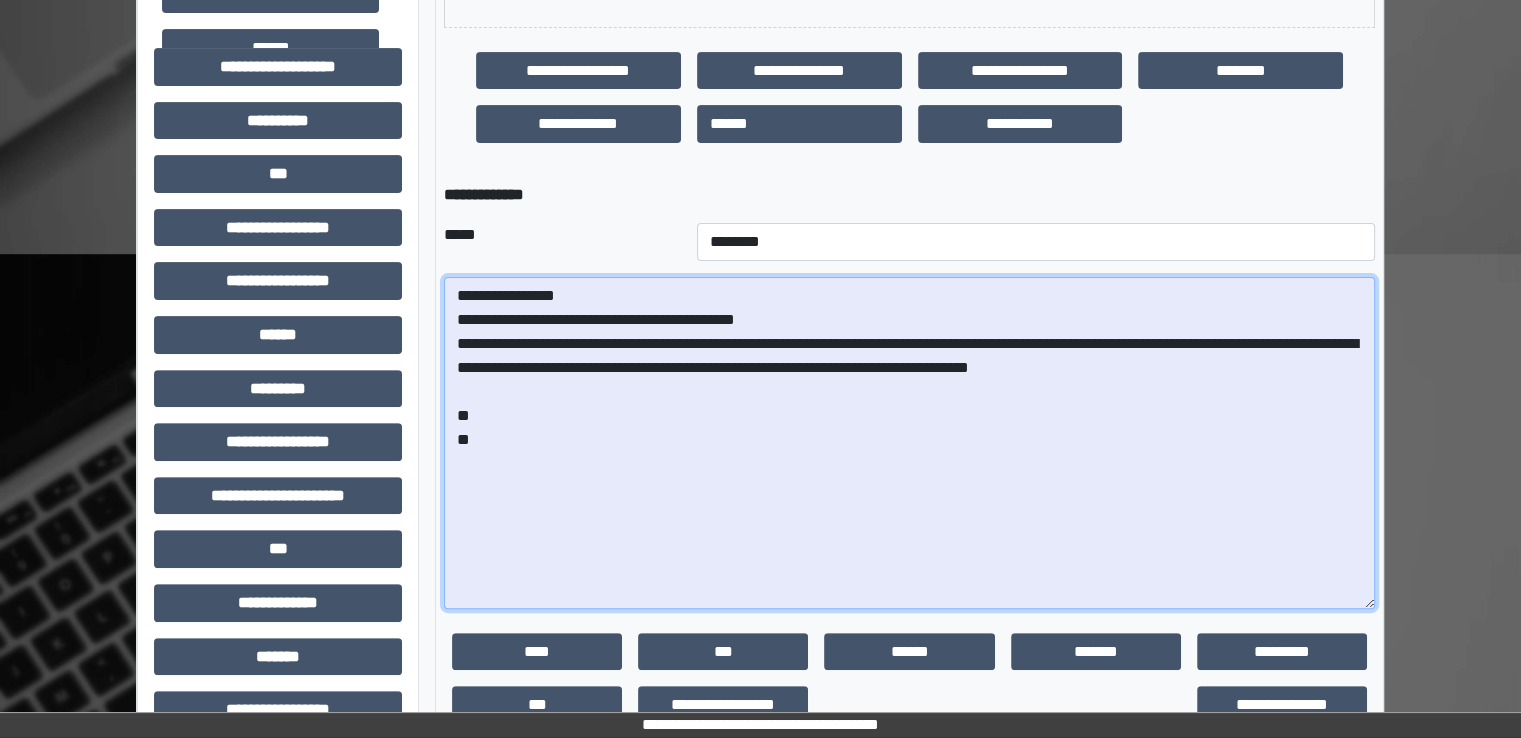 click on "**********" at bounding box center [909, 443] 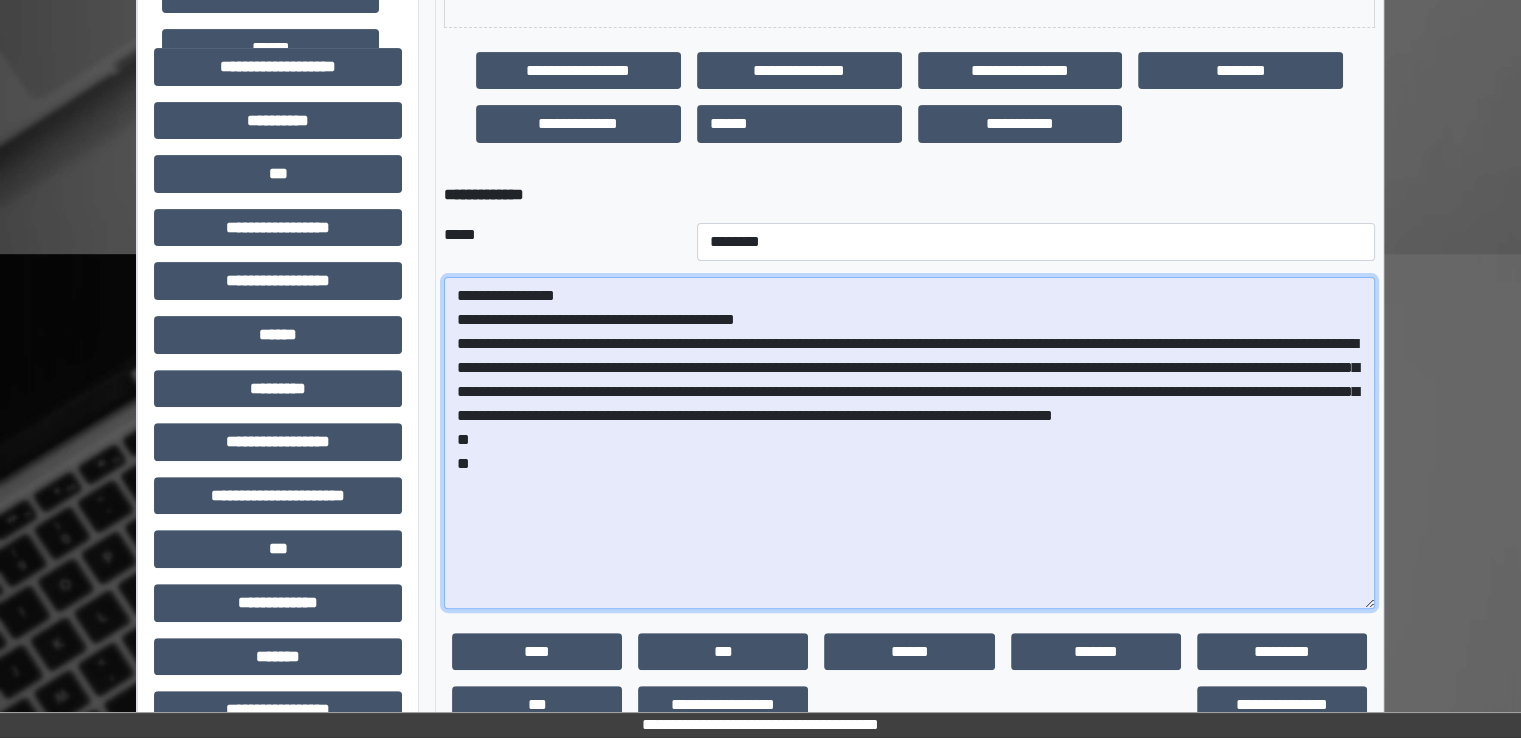 paste on "**********" 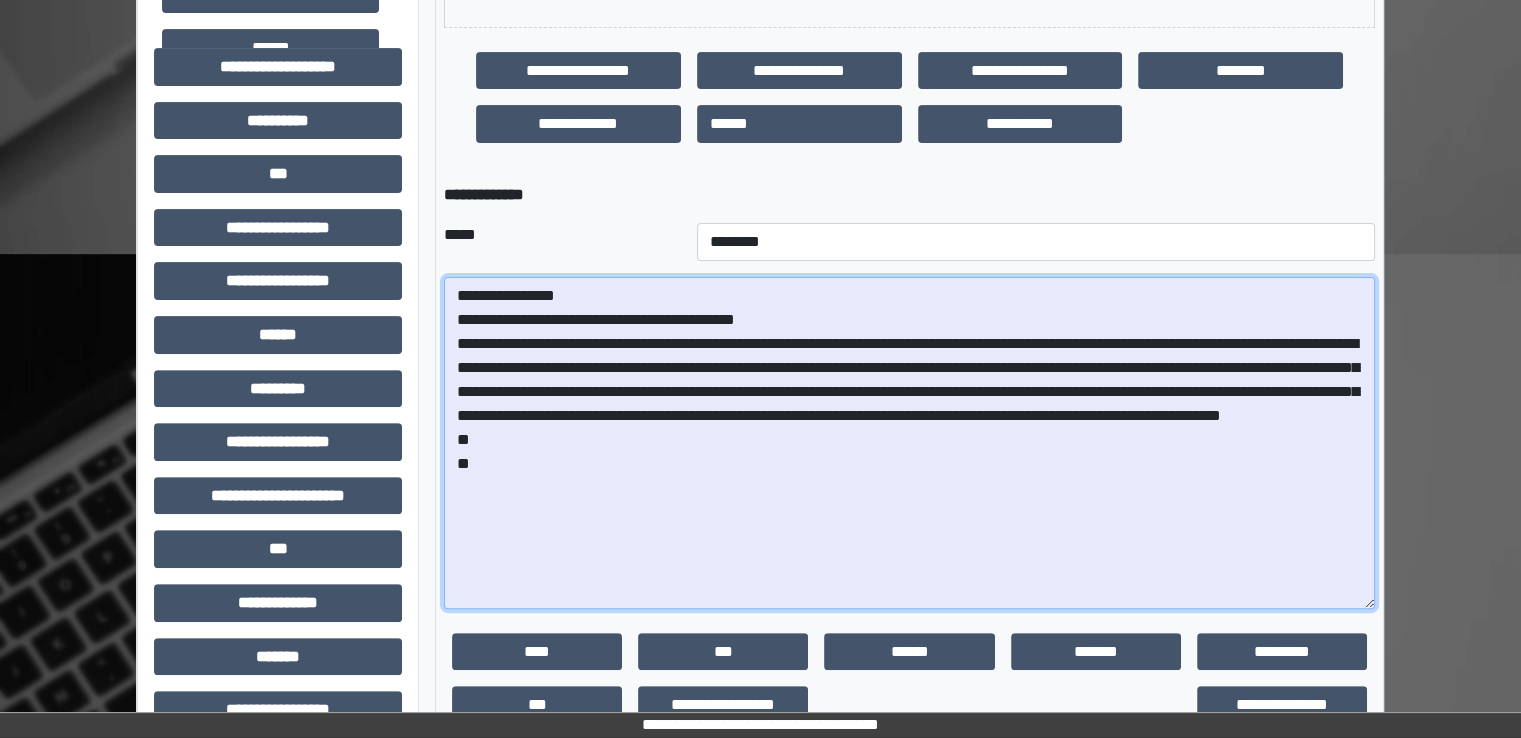 click on "**********" at bounding box center [909, 443] 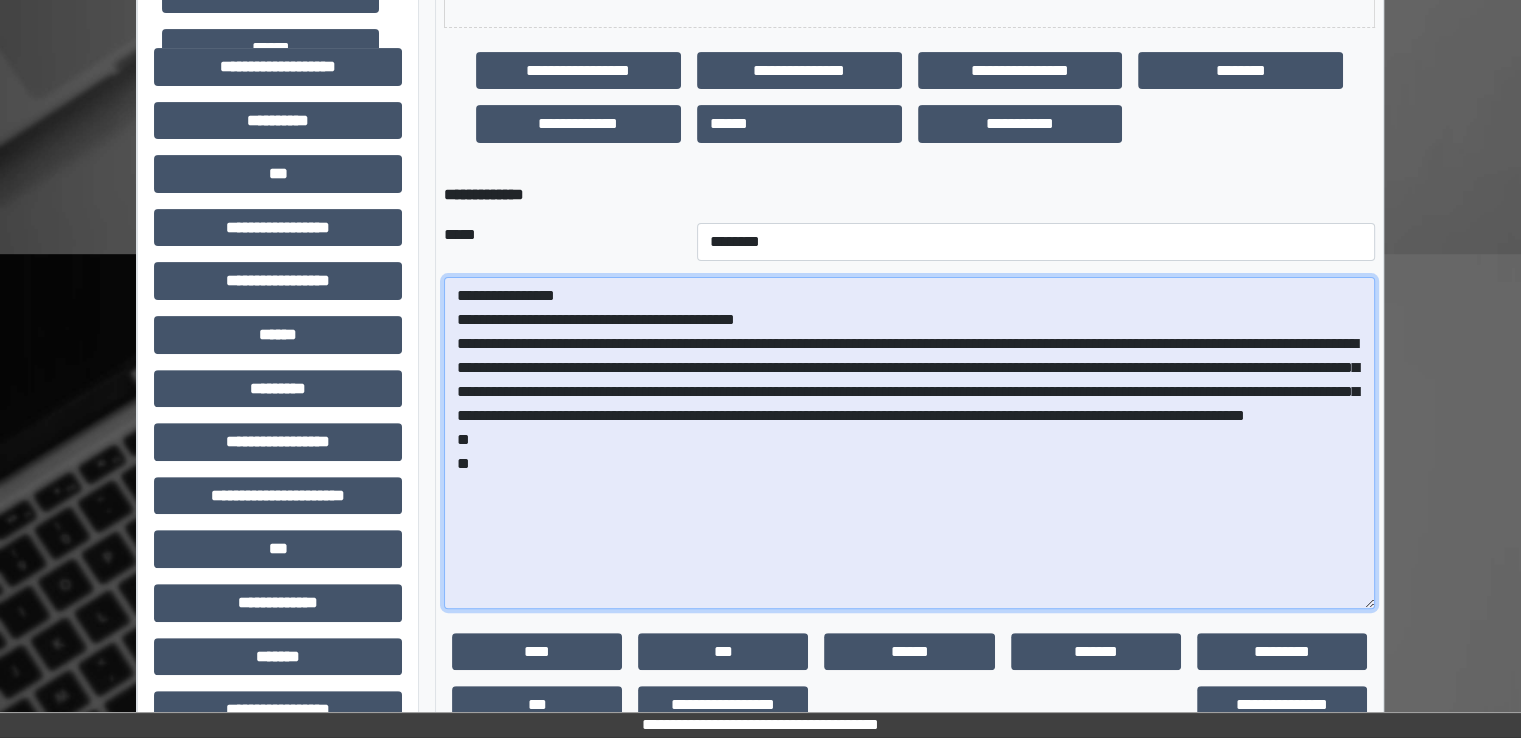 click on "**********" at bounding box center [909, 443] 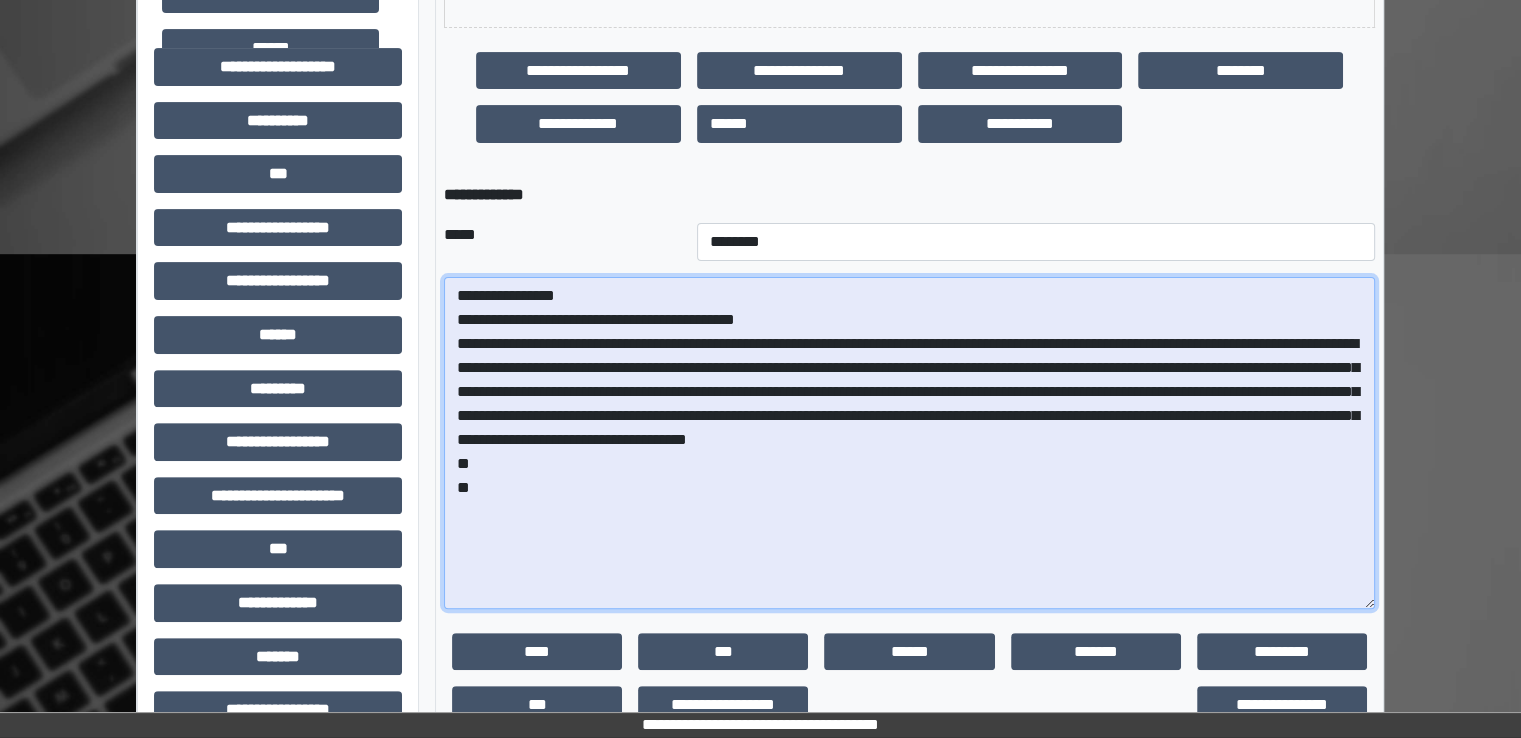 click on "**********" at bounding box center (909, 443) 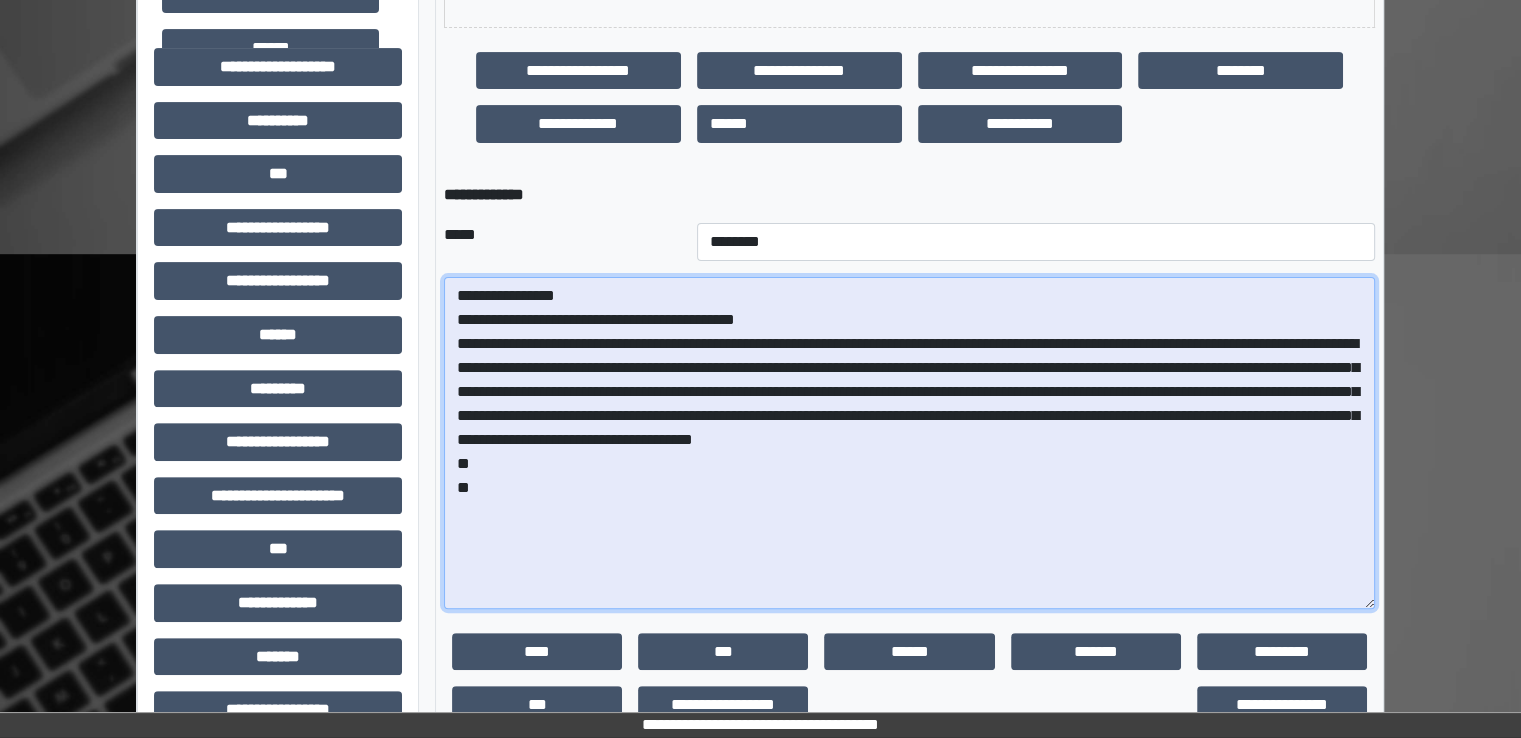 click on "**********" at bounding box center [909, 443] 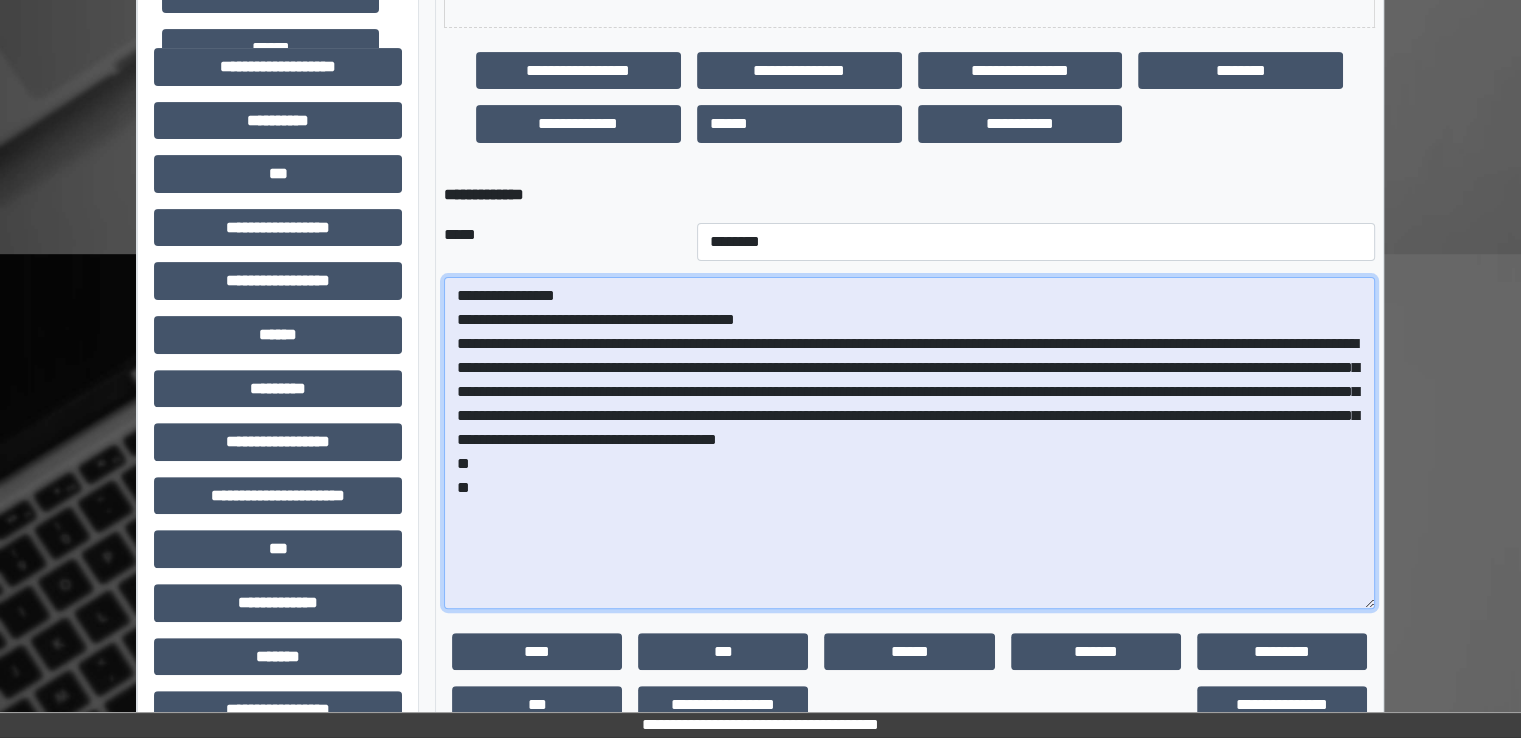 drag, startPoint x: 1355, startPoint y: 444, endPoint x: 1292, endPoint y: 442, distance: 63.03174 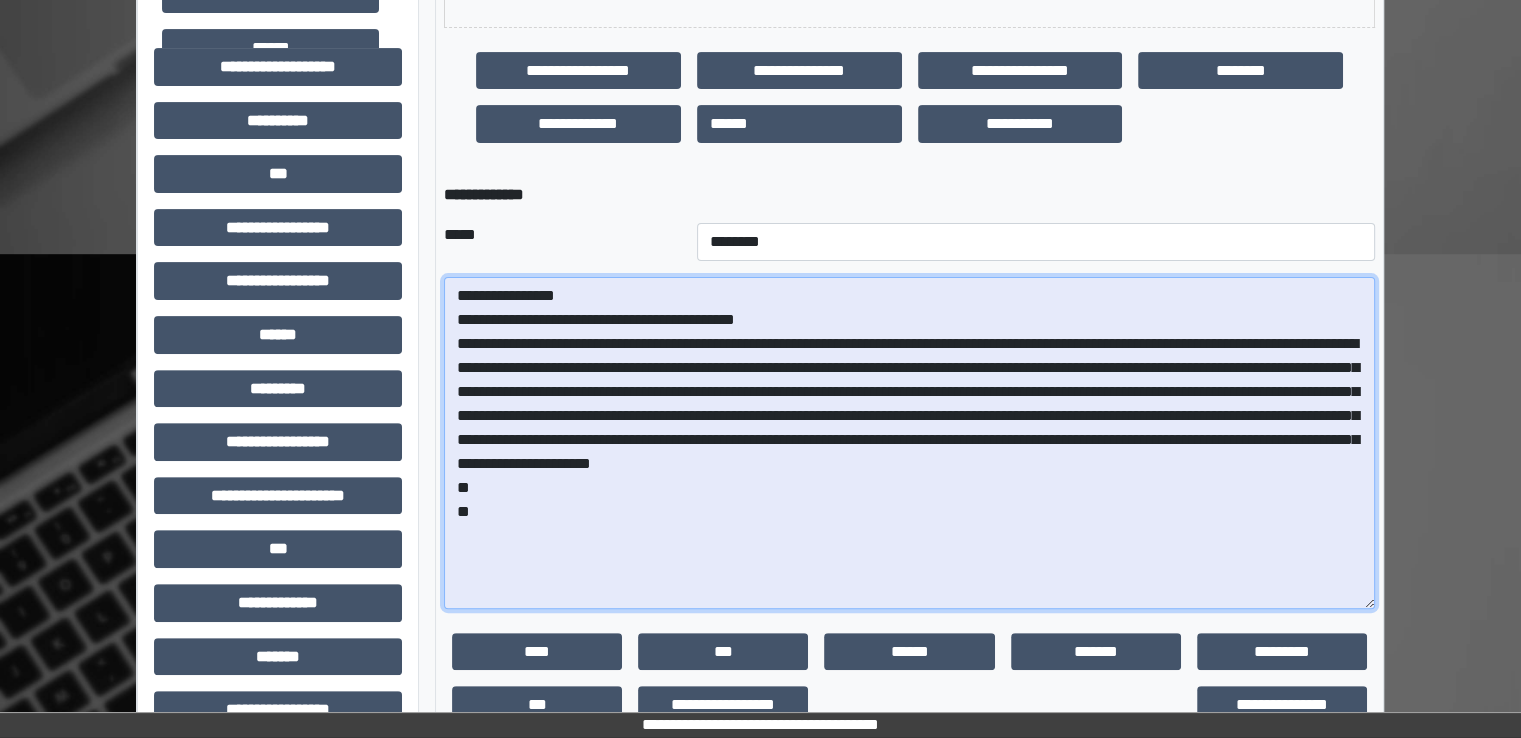 drag, startPoint x: 556, startPoint y: 466, endPoint x: 600, endPoint y: 501, distance: 56.22277 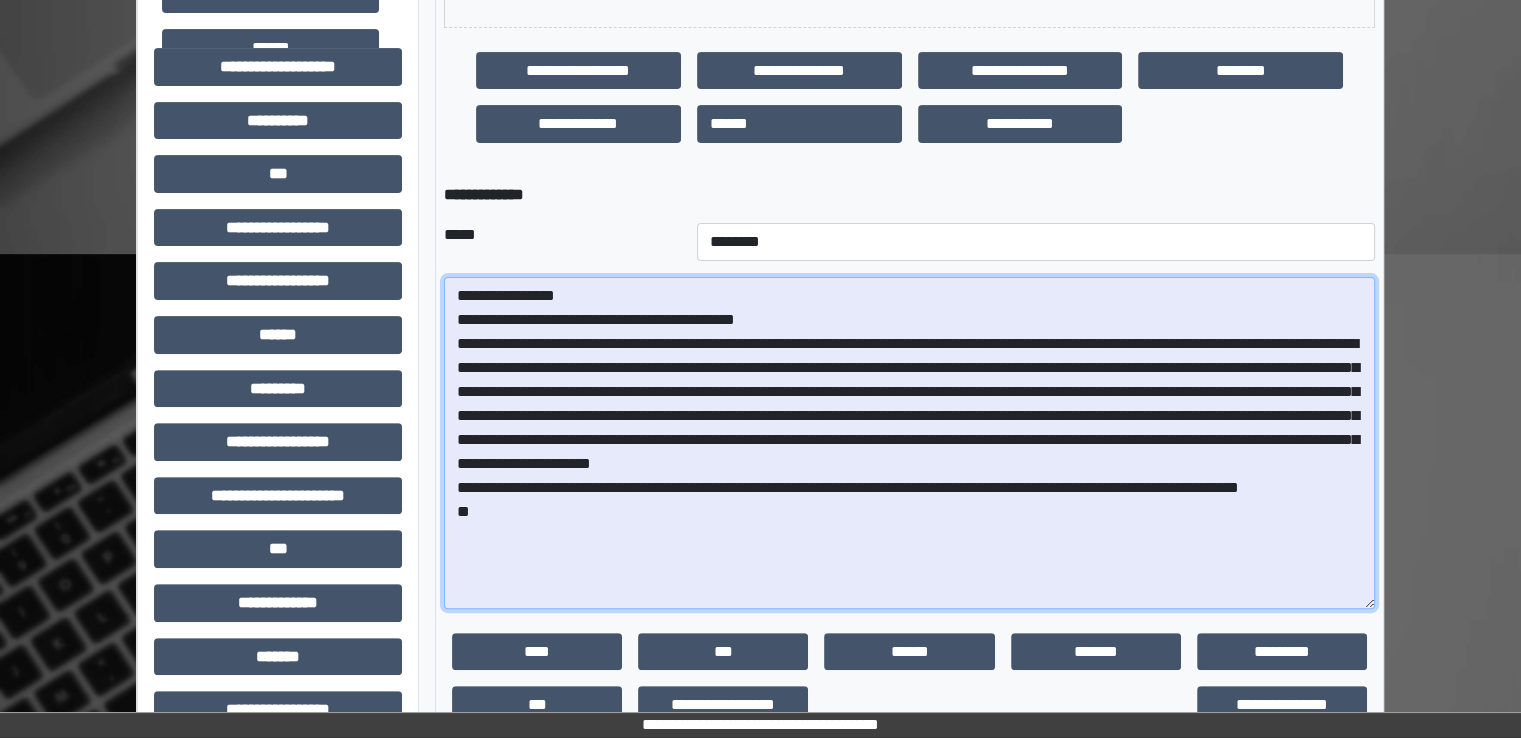drag, startPoint x: 544, startPoint y: 467, endPoint x: 584, endPoint y: 479, distance: 41.761227 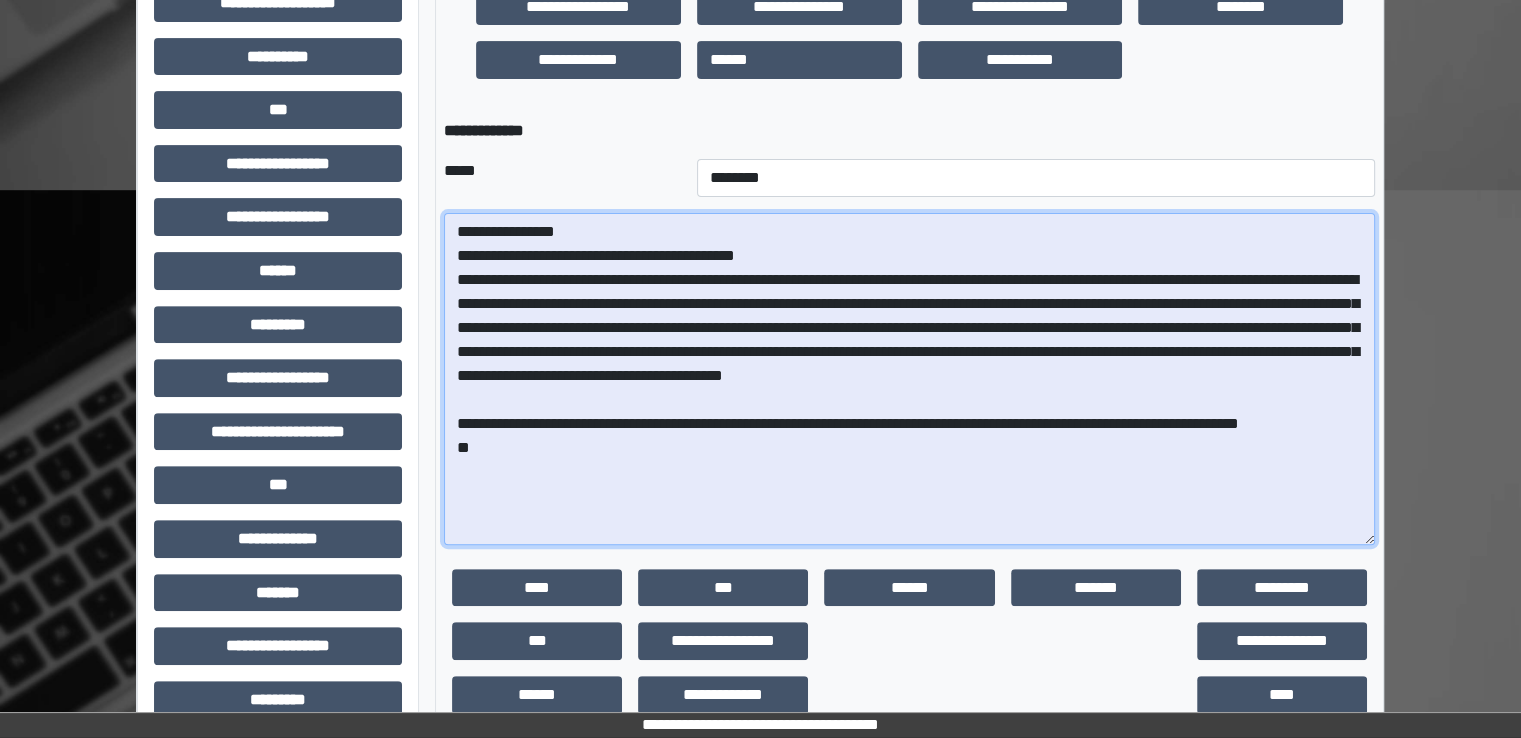 scroll, scrollTop: 700, scrollLeft: 0, axis: vertical 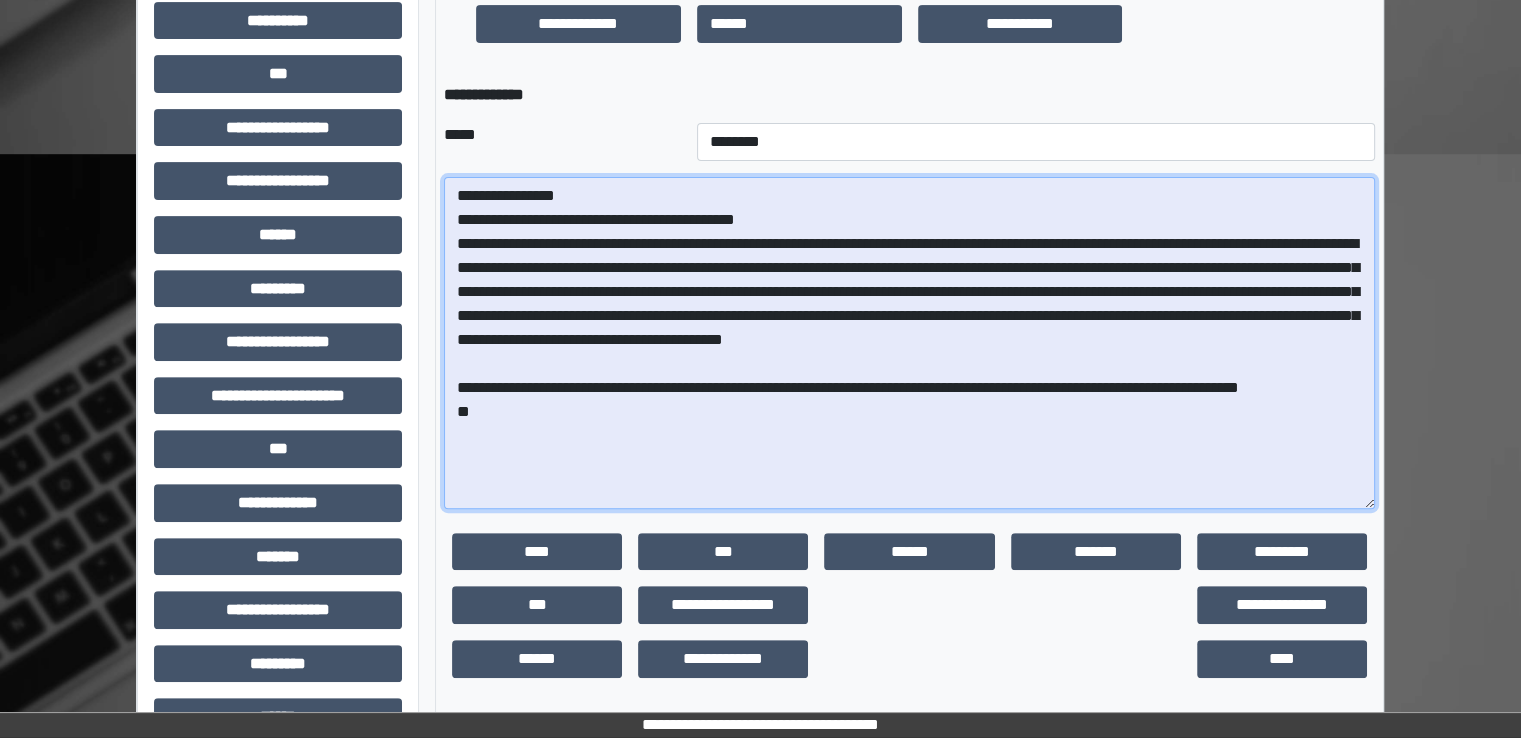 click on "**********" at bounding box center (909, 343) 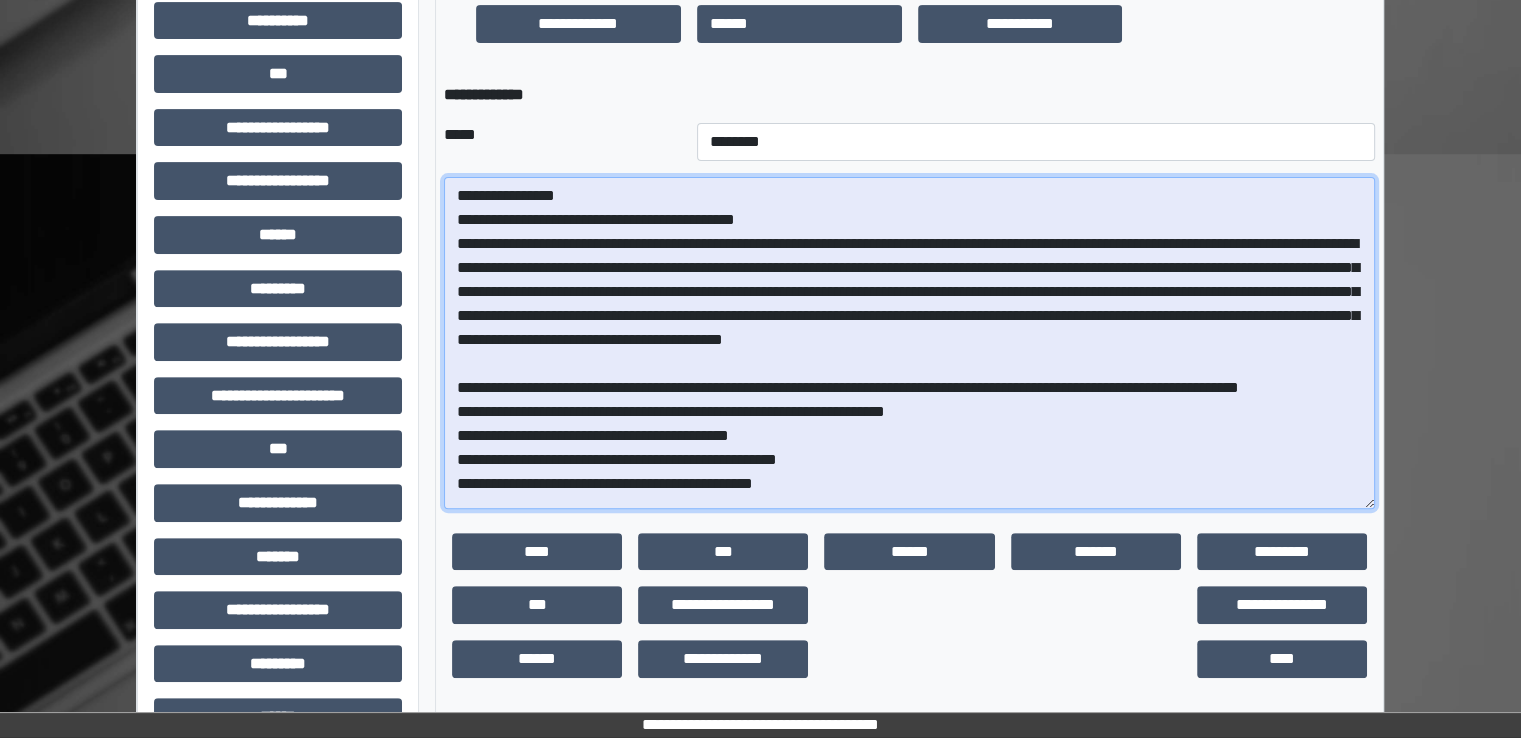 scroll, scrollTop: 58, scrollLeft: 0, axis: vertical 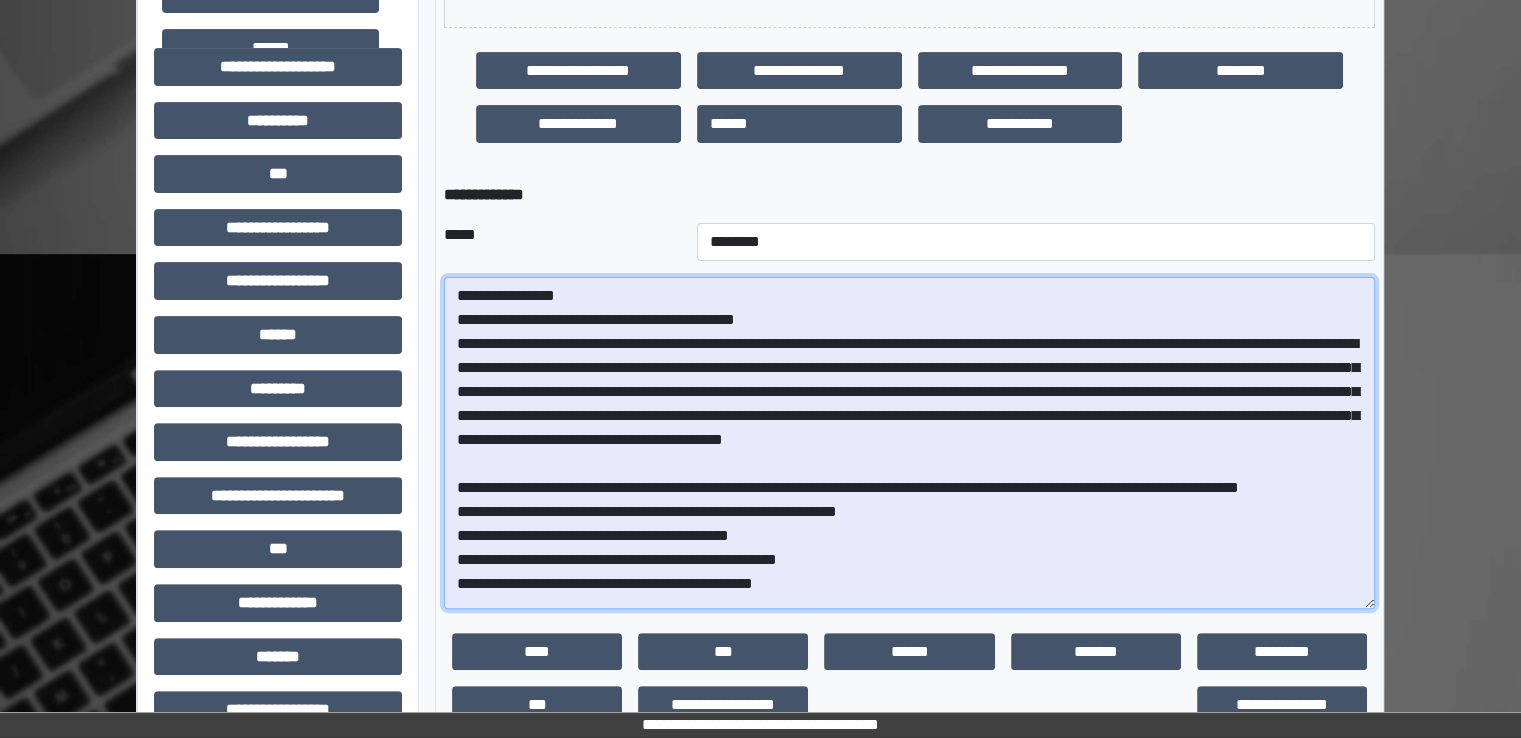 click at bounding box center [909, 443] 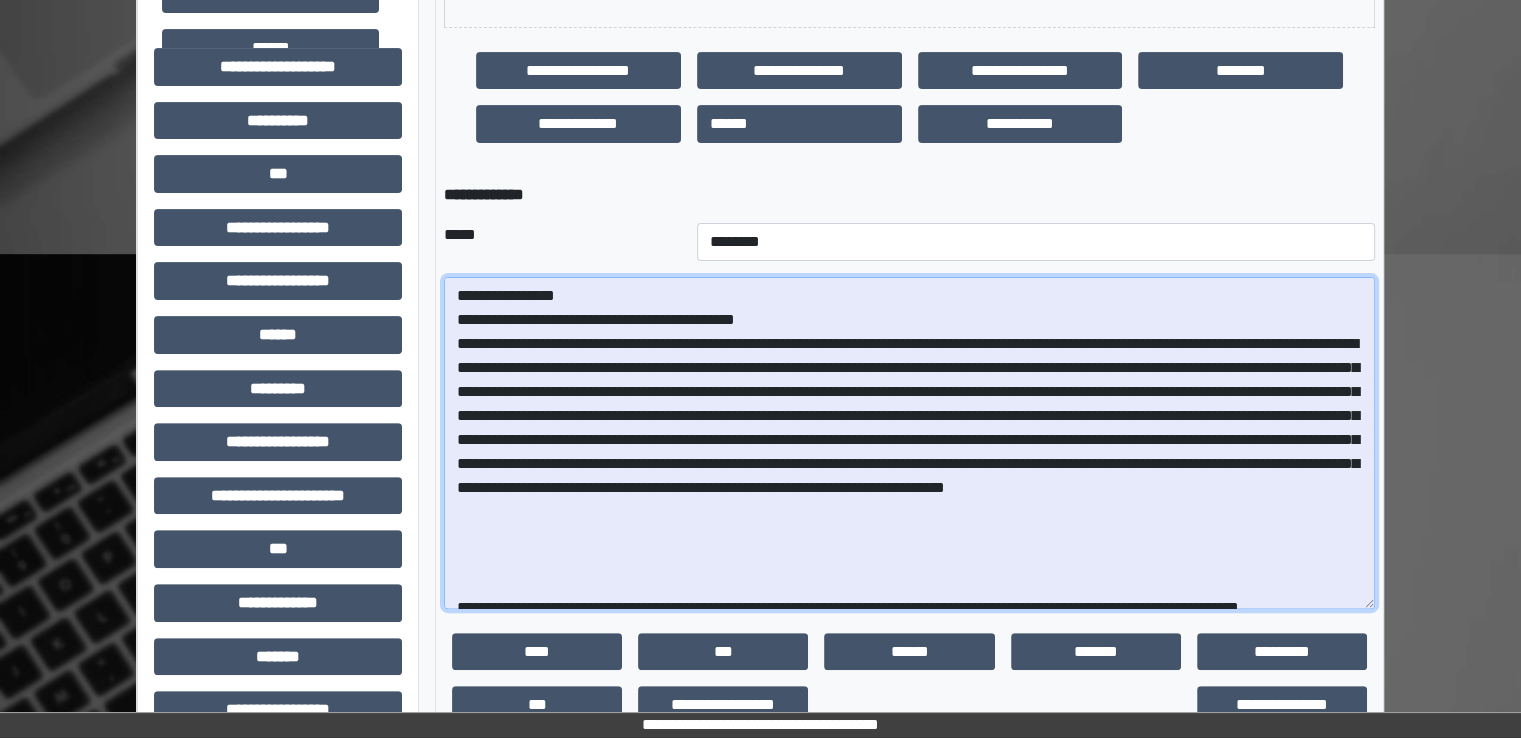 scroll, scrollTop: 10, scrollLeft: 0, axis: vertical 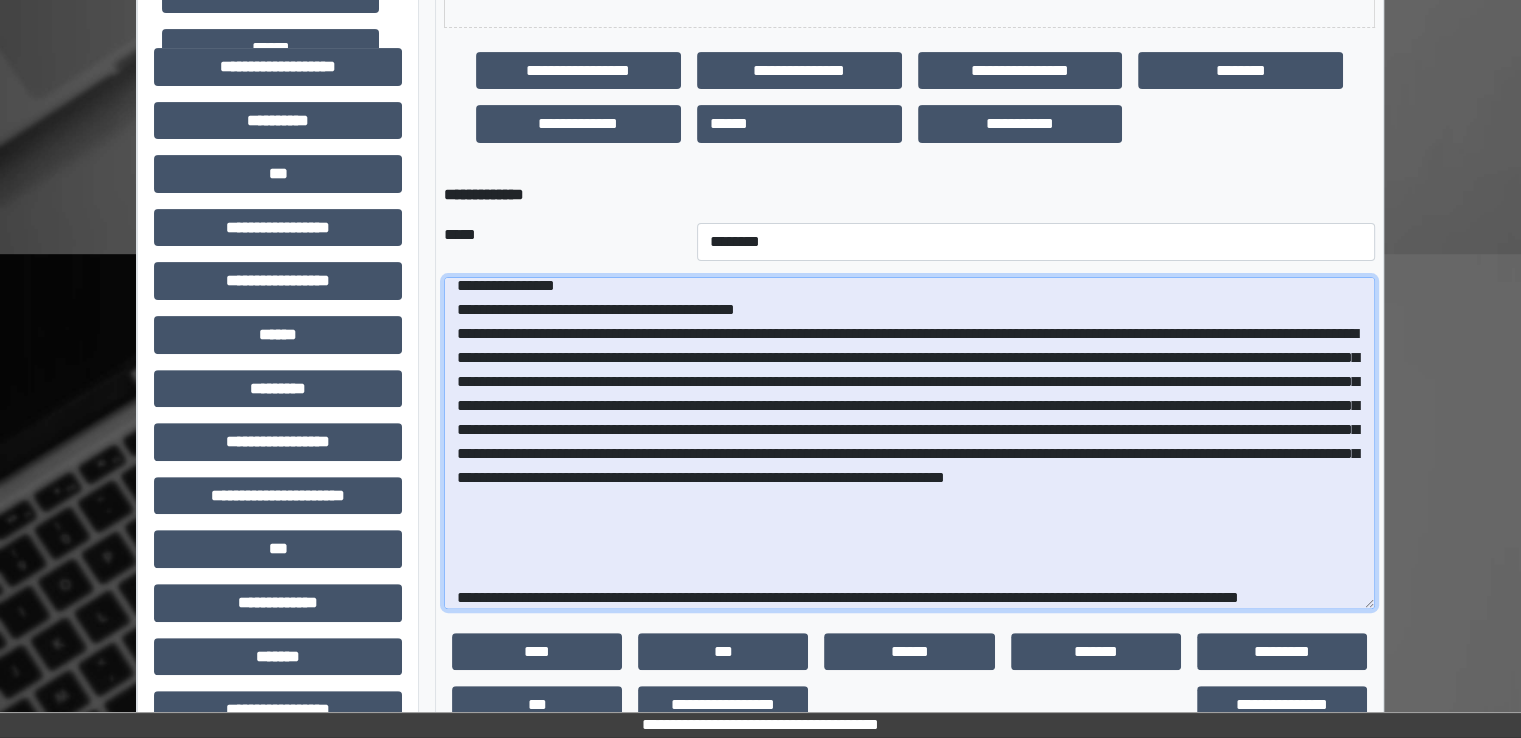 click at bounding box center (909, 443) 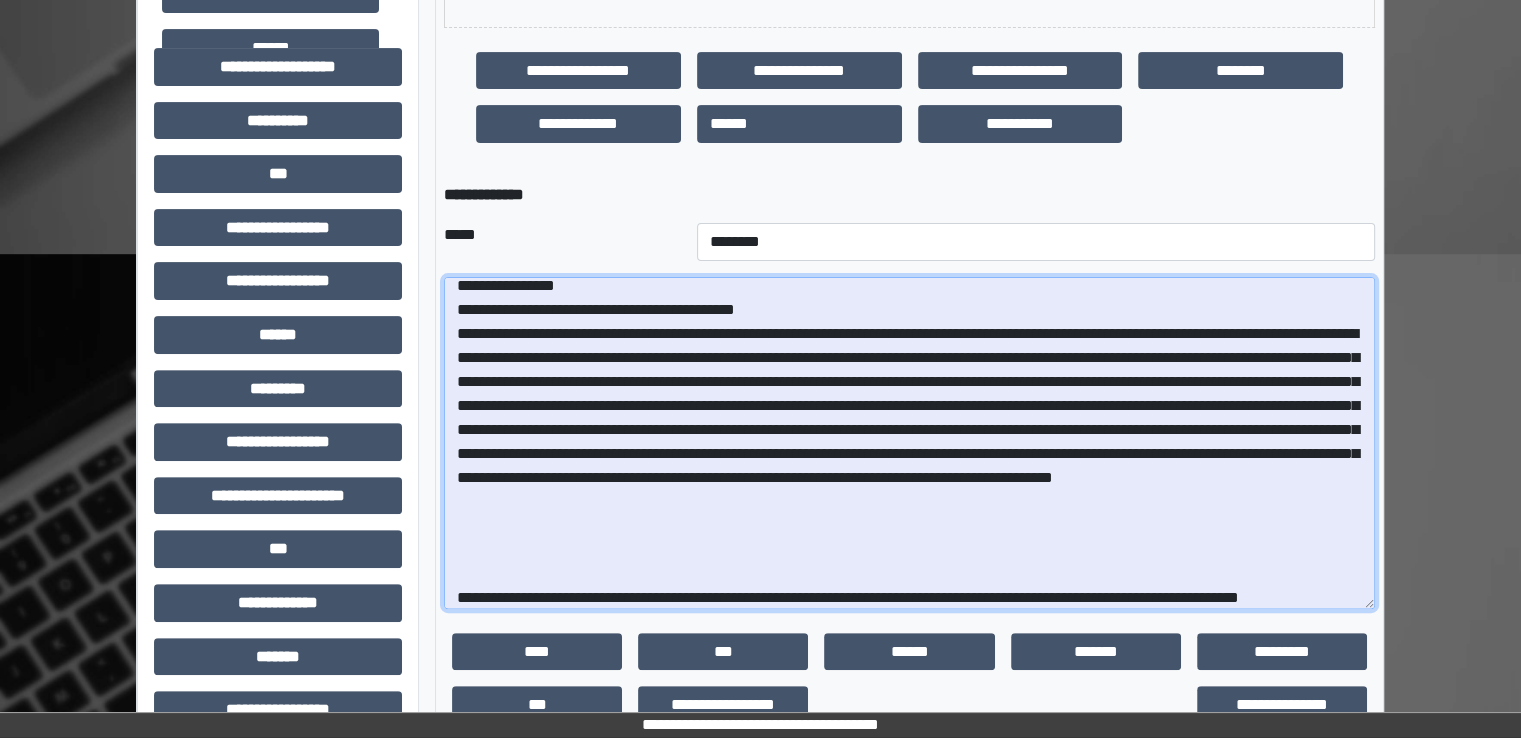 drag, startPoint x: 1016, startPoint y: 455, endPoint x: 1220, endPoint y: 464, distance: 204.19843 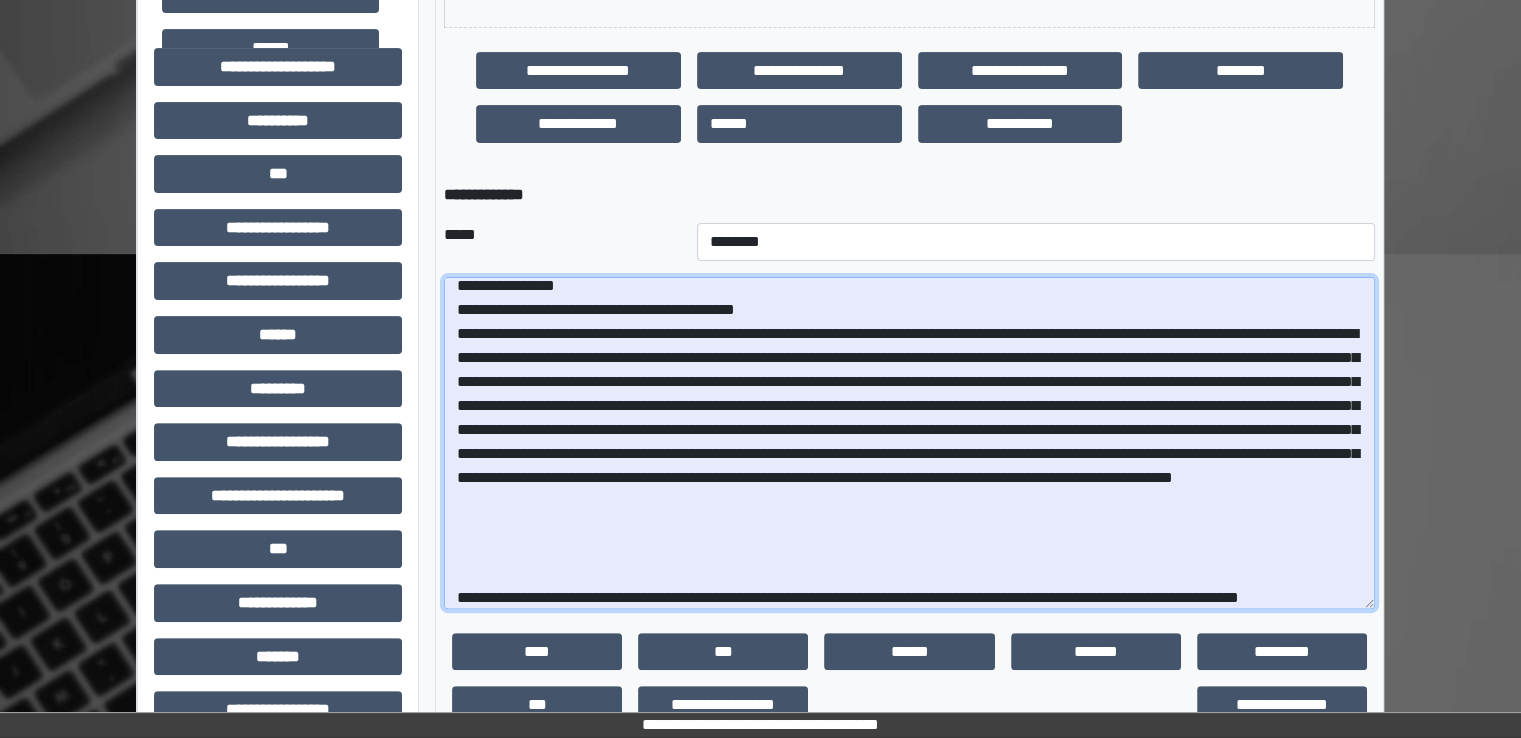 click at bounding box center [909, 443] 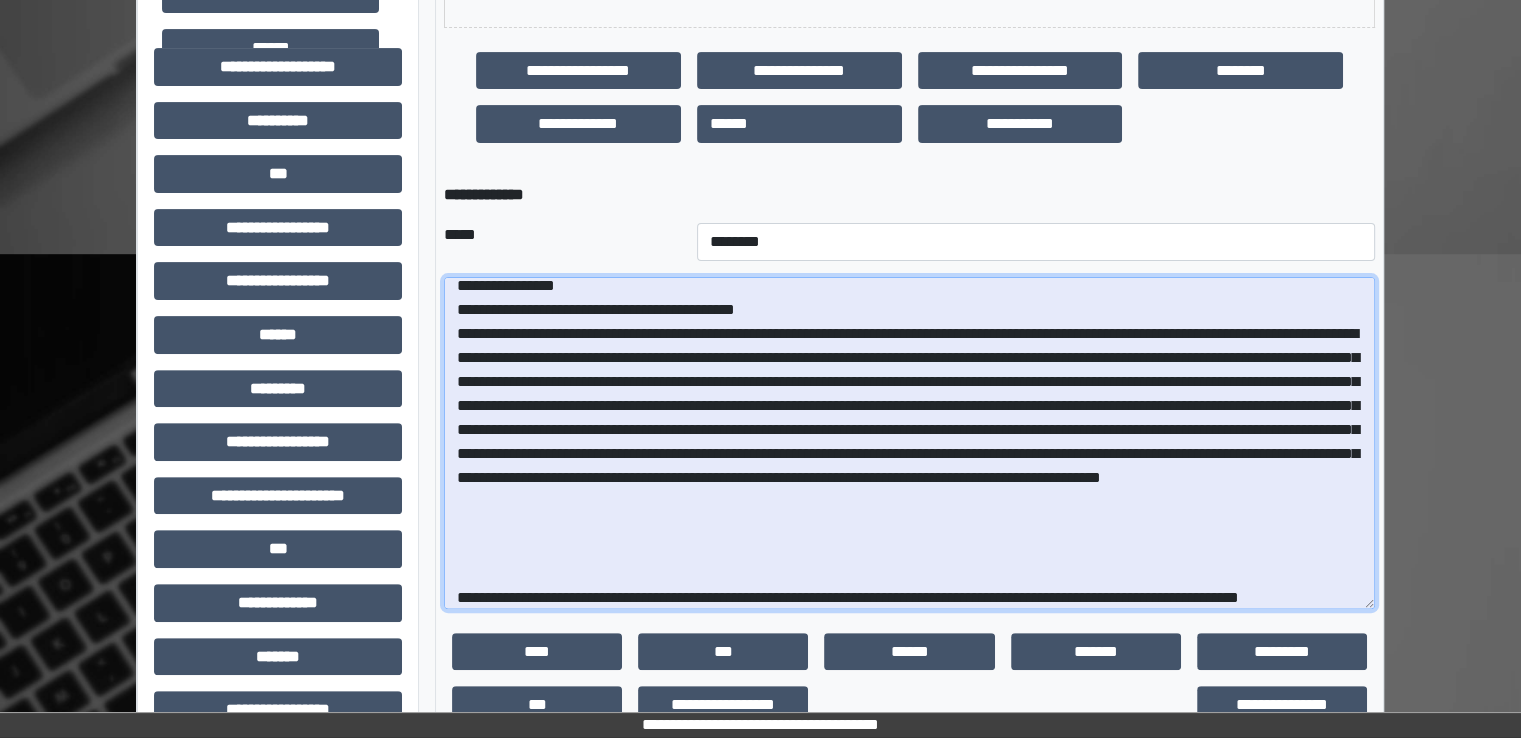 click at bounding box center (909, 443) 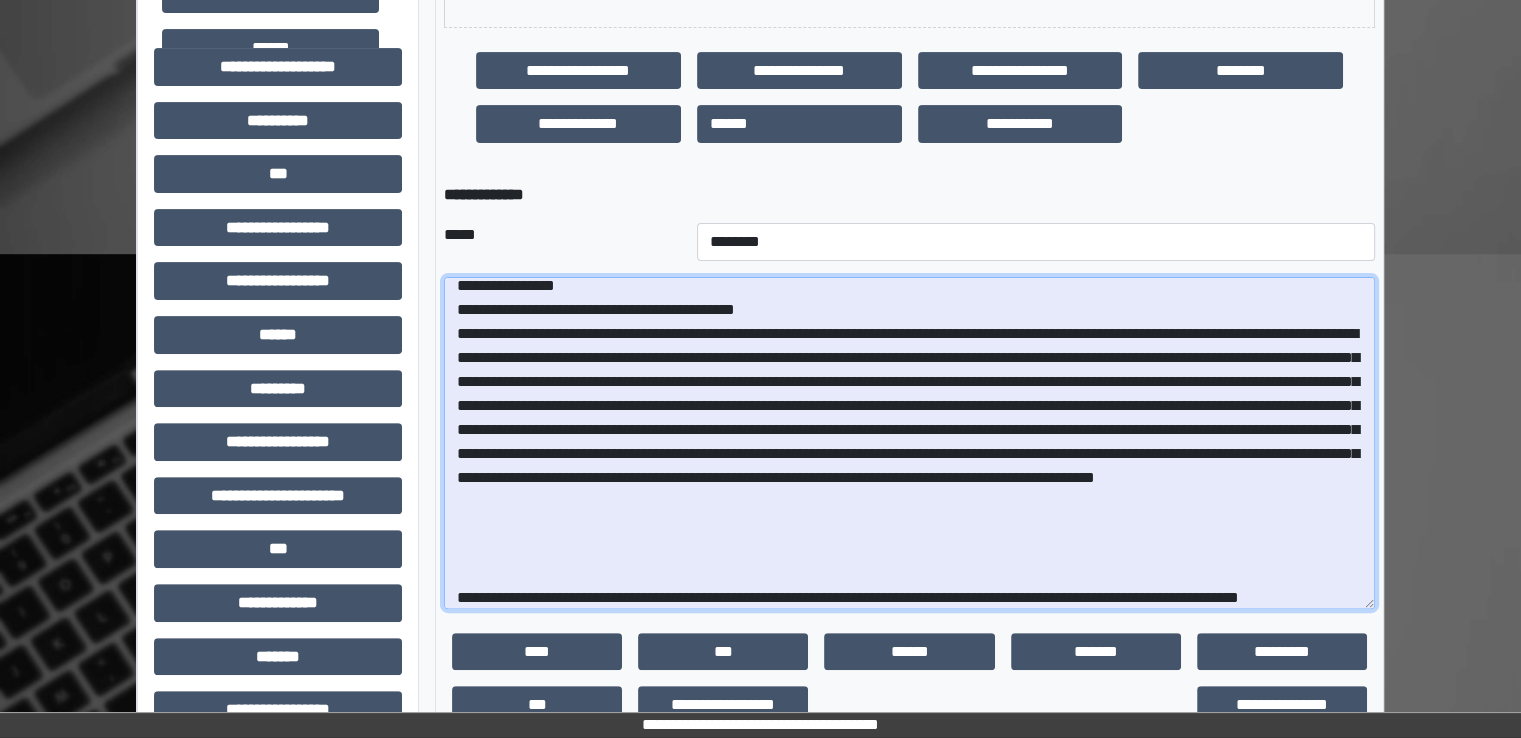 drag, startPoint x: 1145, startPoint y: 477, endPoint x: 805, endPoint y: 493, distance: 340.37625 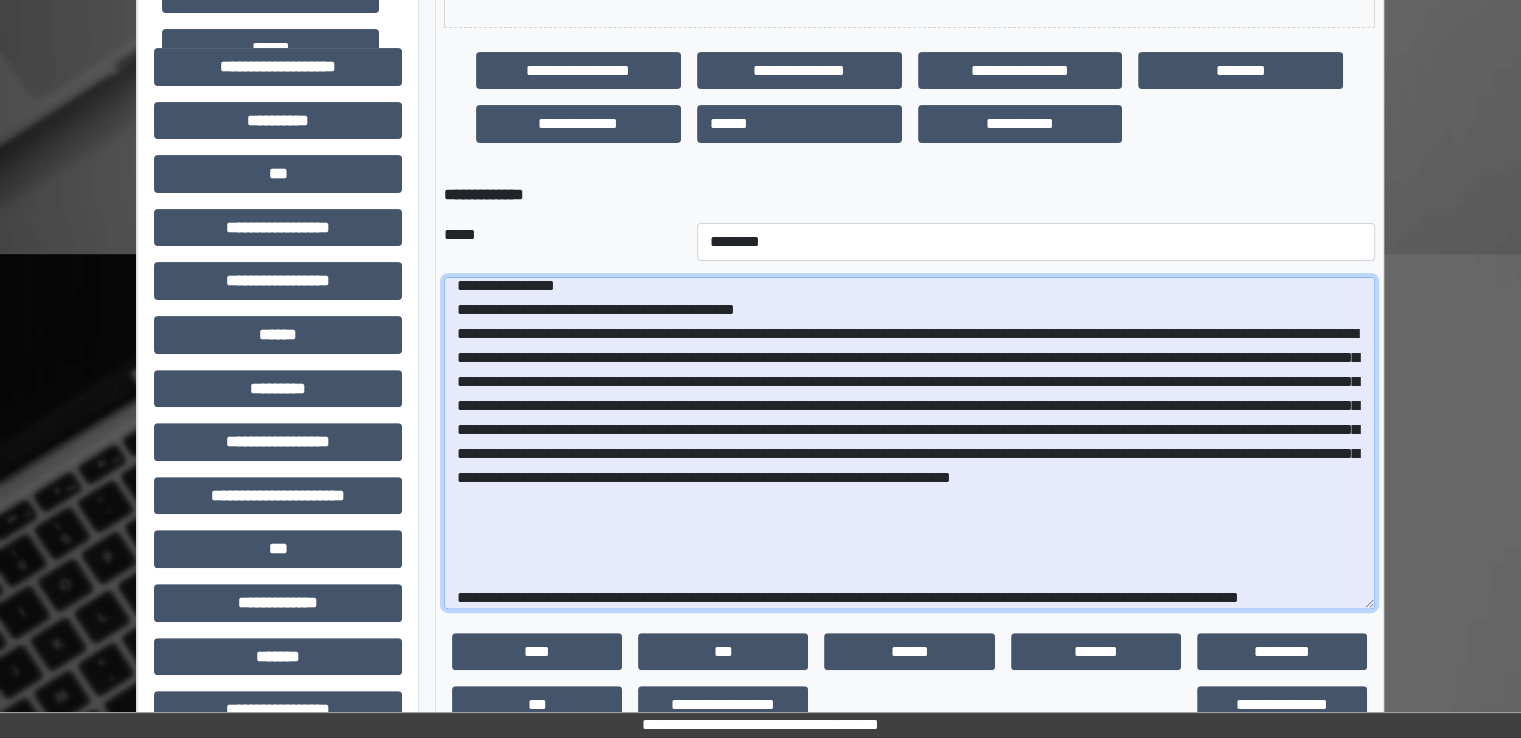 drag, startPoint x: 639, startPoint y: 503, endPoint x: 770, endPoint y: 507, distance: 131.06105 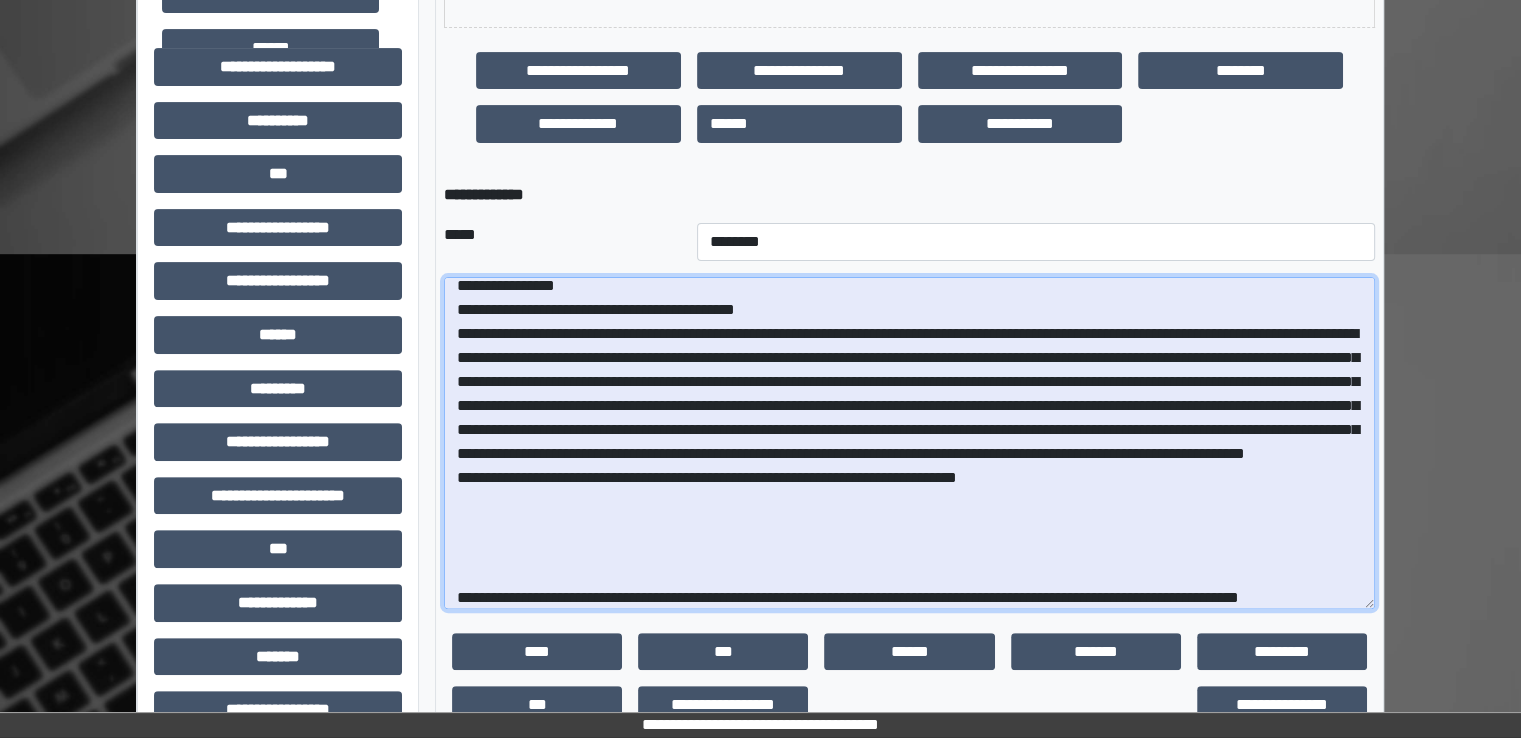 drag, startPoint x: 650, startPoint y: 505, endPoint x: 510, endPoint y: 446, distance: 151.92432 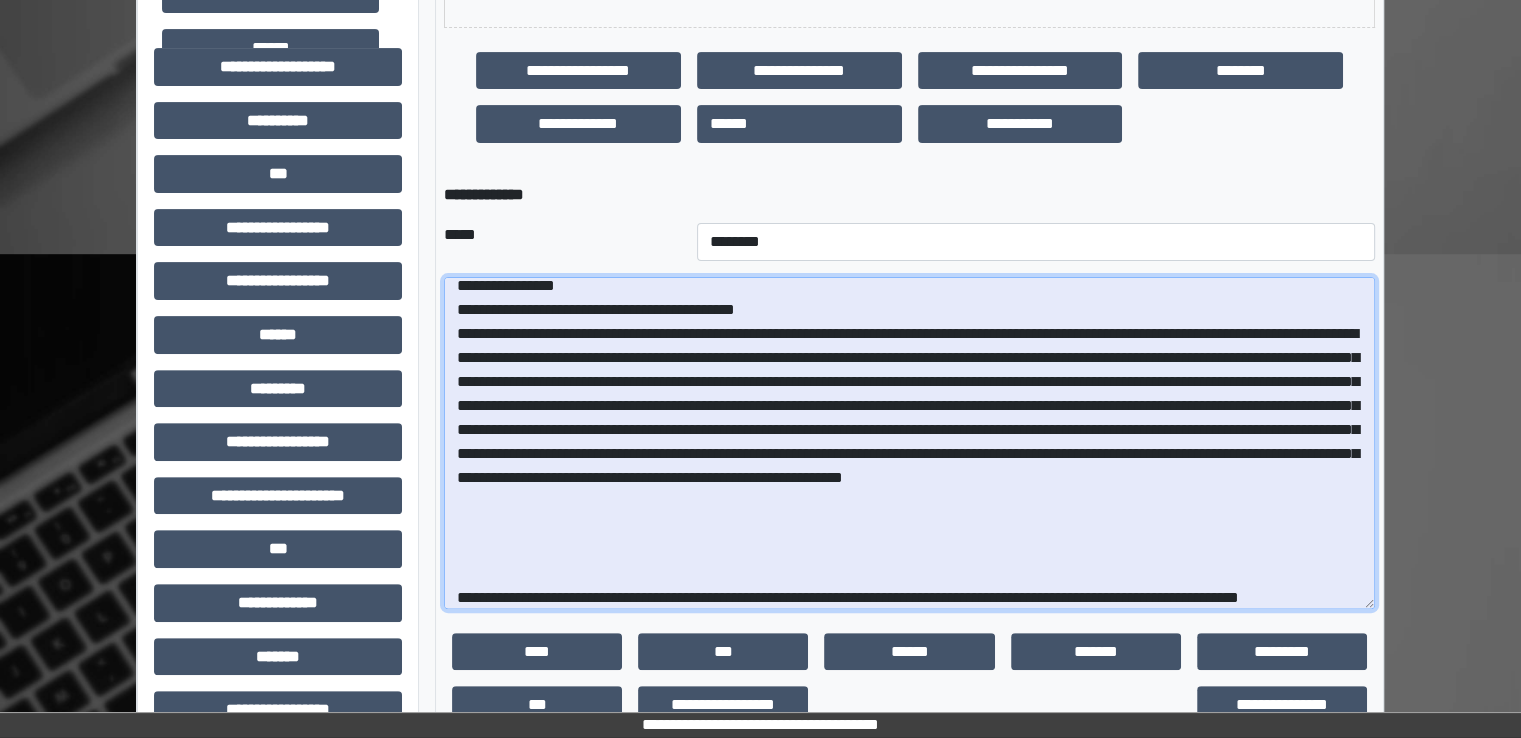 drag, startPoint x: 1266, startPoint y: 498, endPoint x: 663, endPoint y: 407, distance: 609.8278 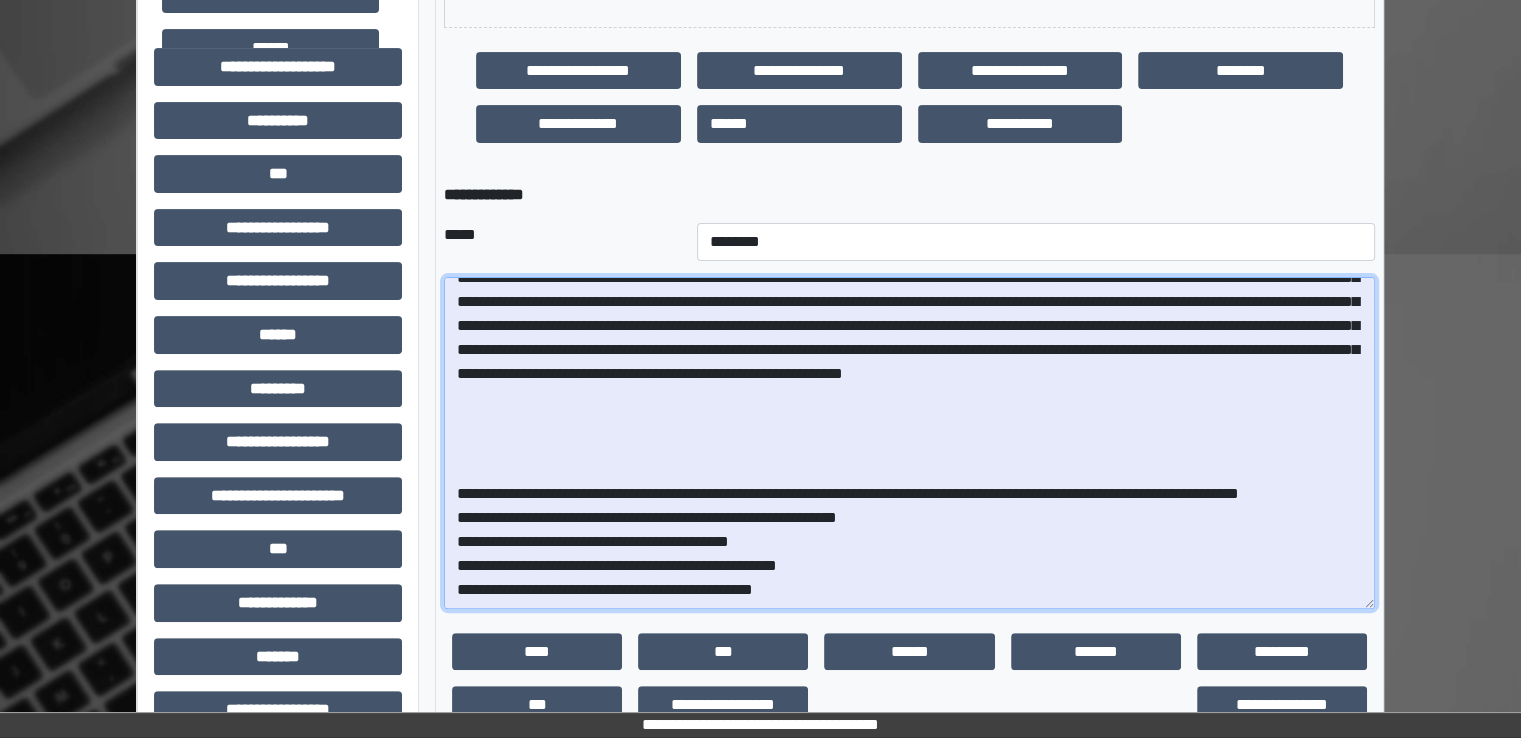 scroll, scrollTop: 185, scrollLeft: 0, axis: vertical 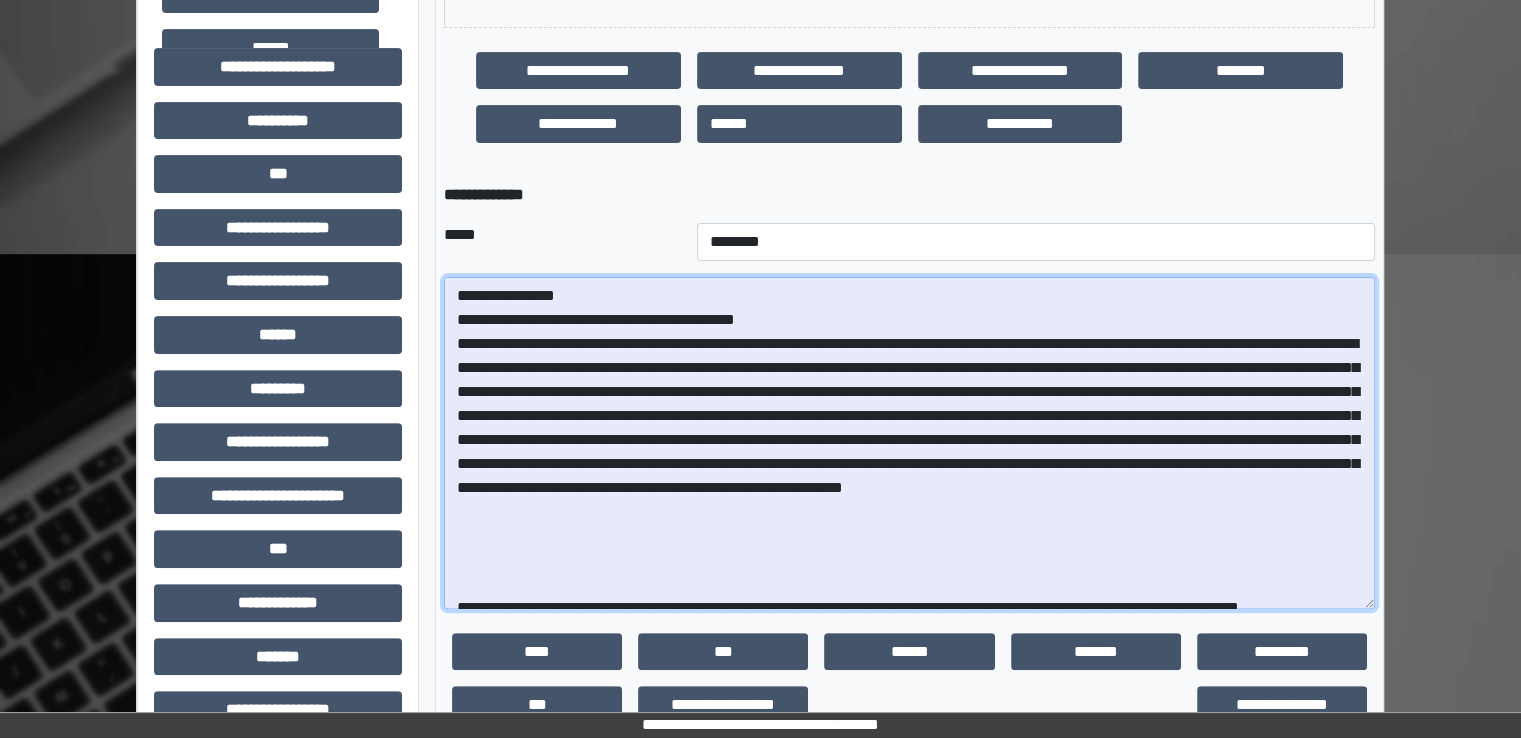 drag, startPoint x: 589, startPoint y: 474, endPoint x: 503, endPoint y: 366, distance: 138.05795 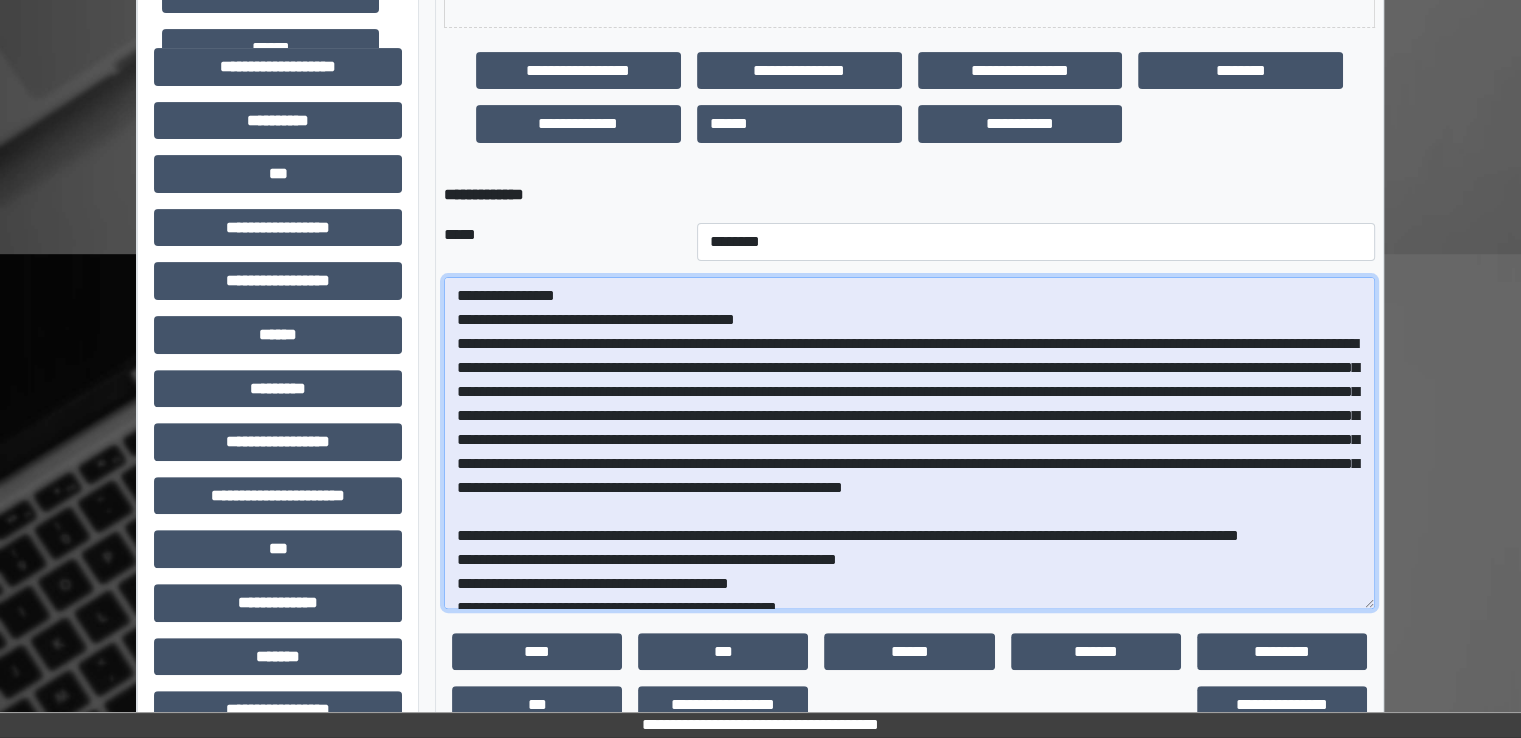 drag, startPoint x: 564, startPoint y: 577, endPoint x: 452, endPoint y: 343, distance: 259.42242 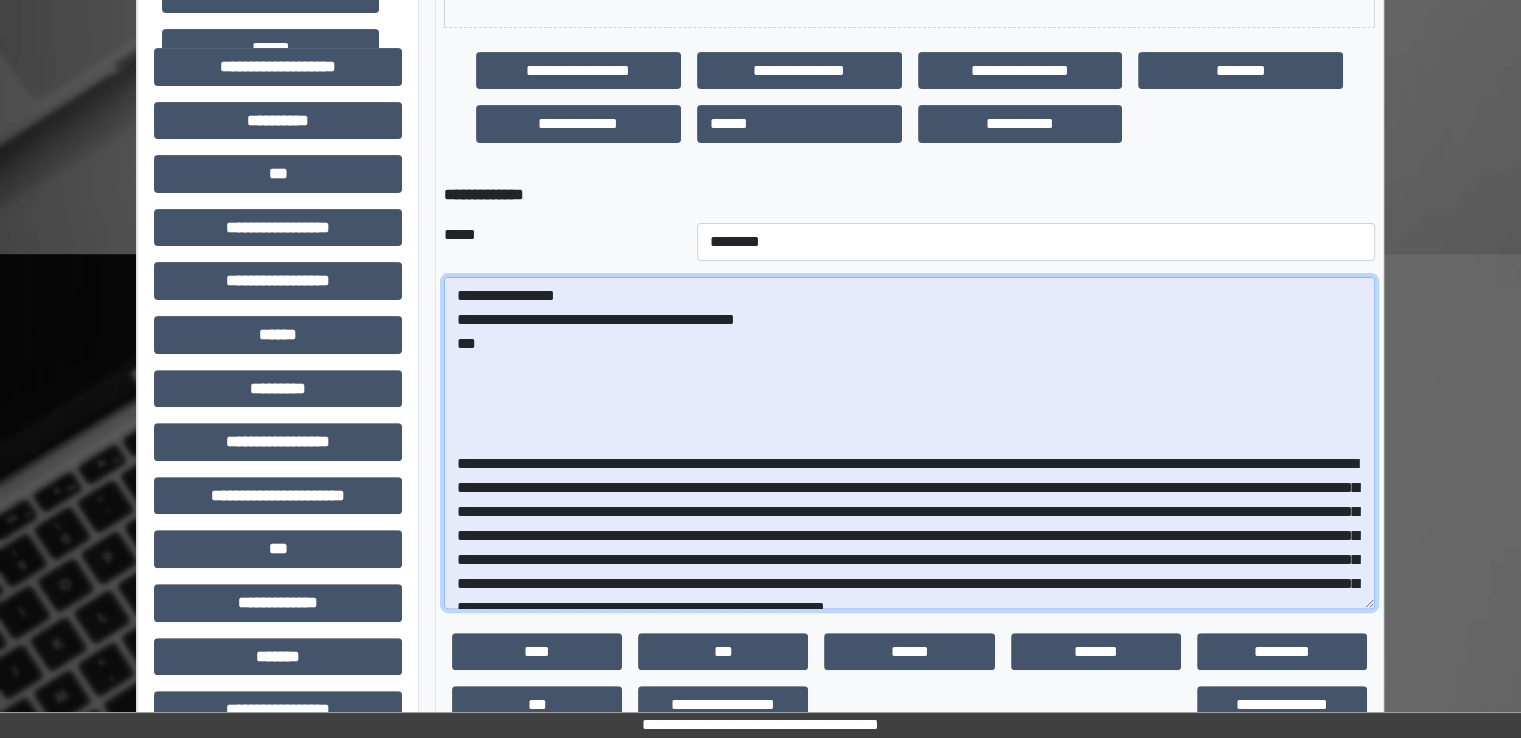 paste on "**********" 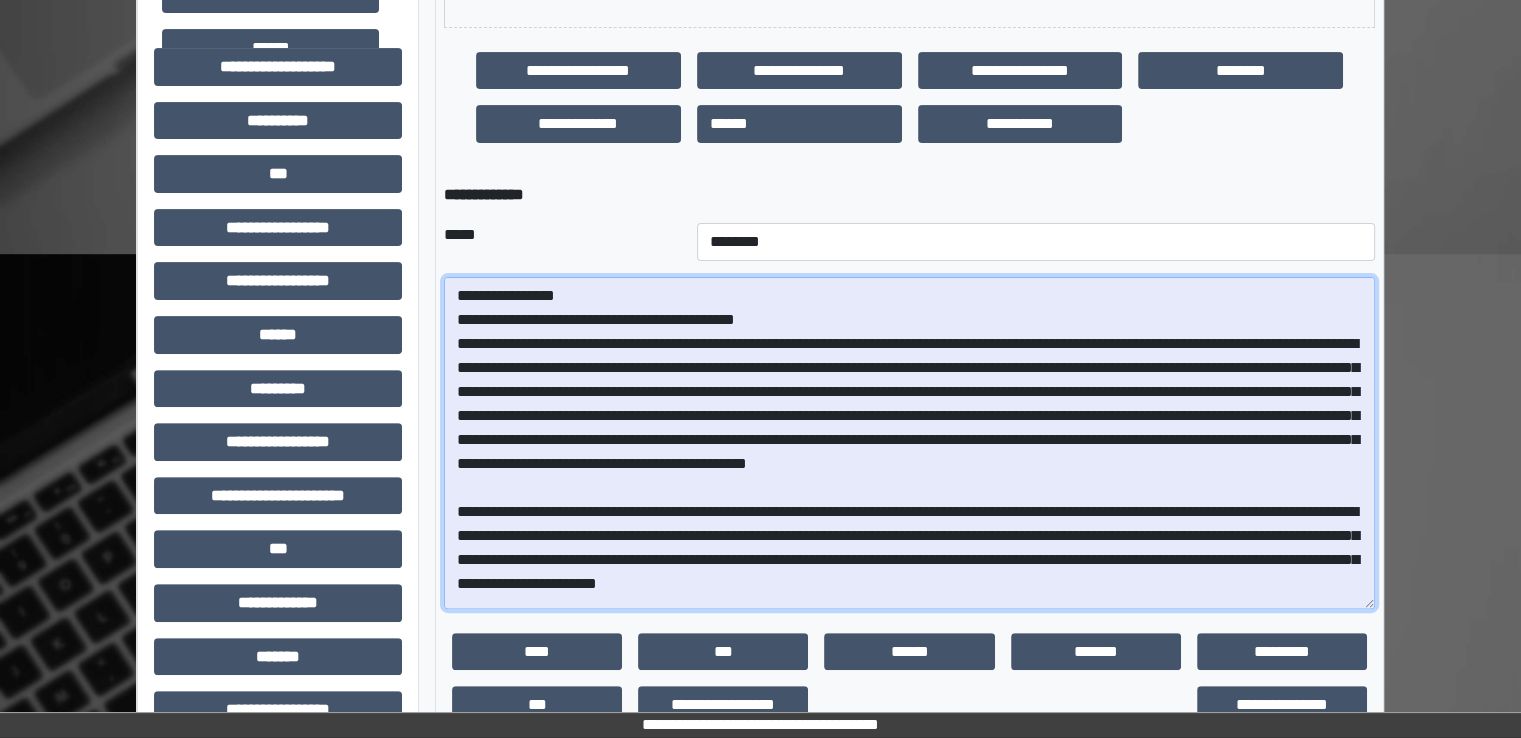 scroll, scrollTop: 10, scrollLeft: 0, axis: vertical 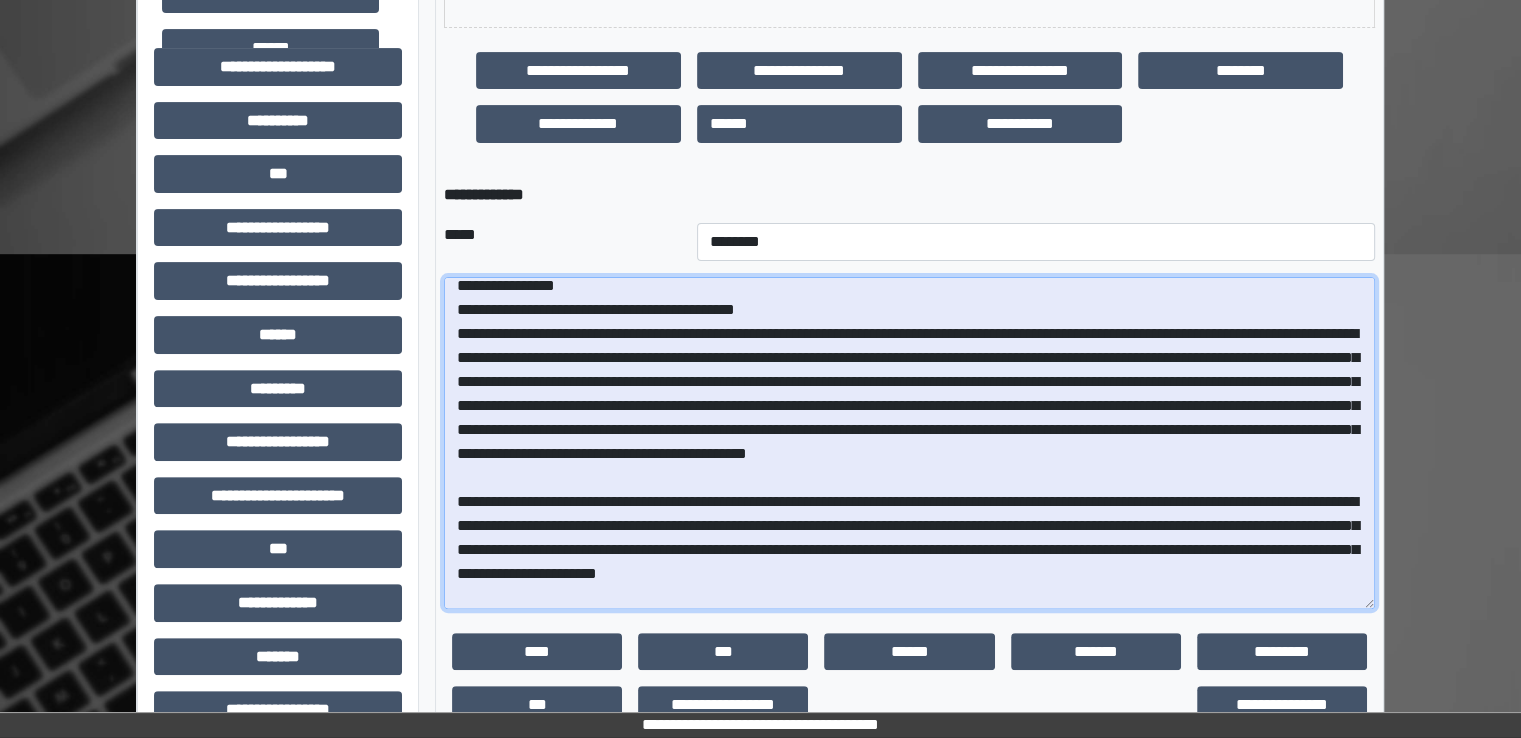 drag, startPoint x: 1215, startPoint y: 357, endPoint x: 1320, endPoint y: 357, distance: 105 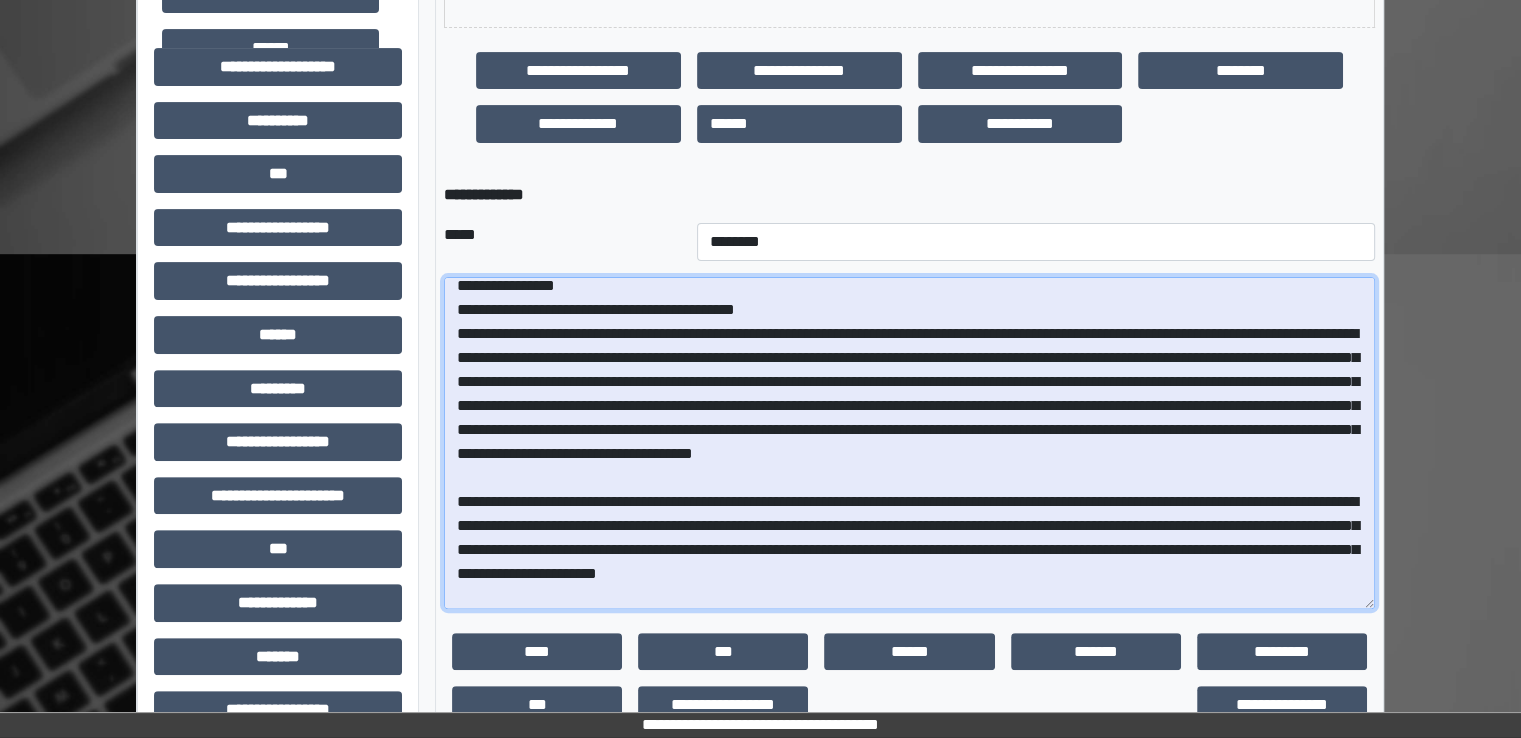 drag, startPoint x: 1328, startPoint y: 357, endPoint x: 1212, endPoint y: 361, distance: 116.06895 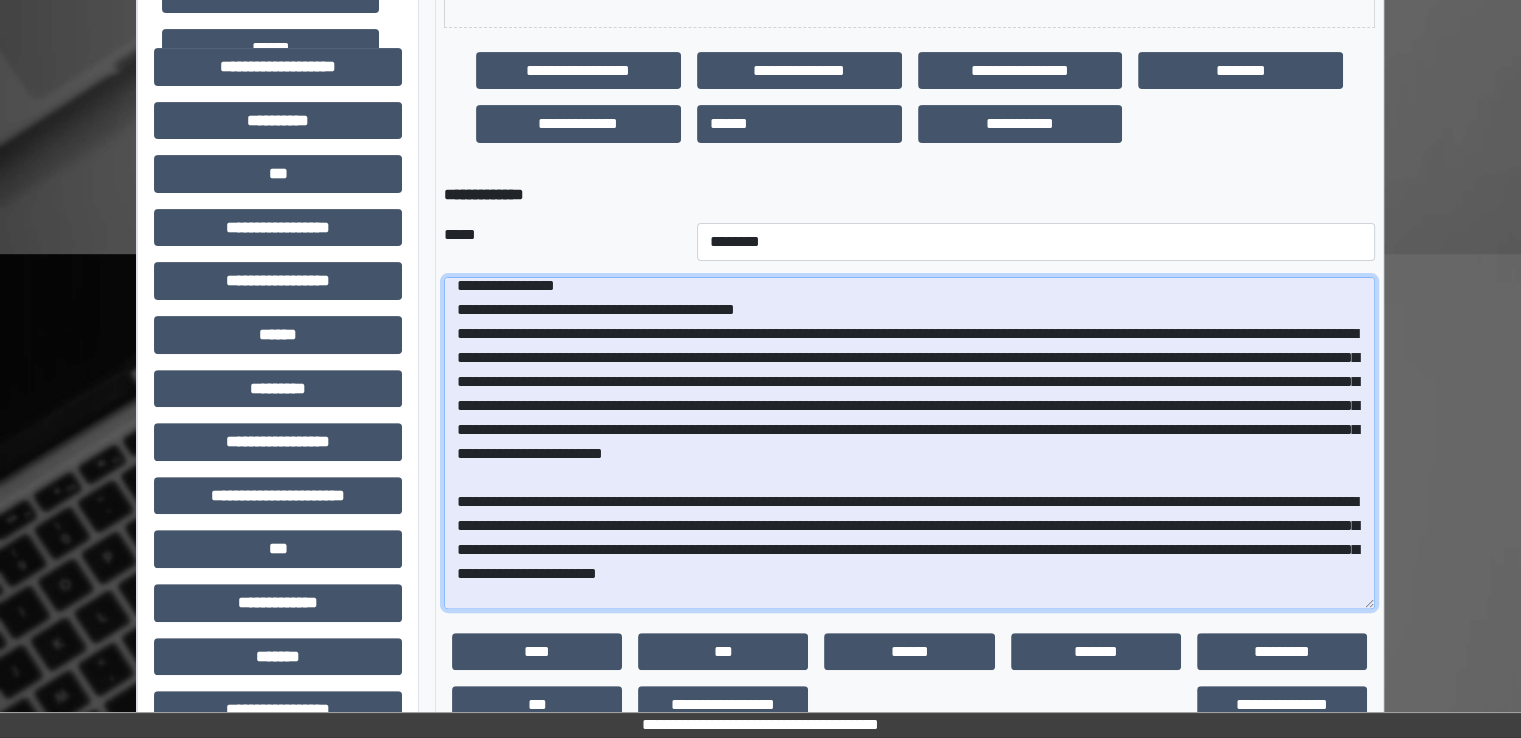 click at bounding box center (909, 443) 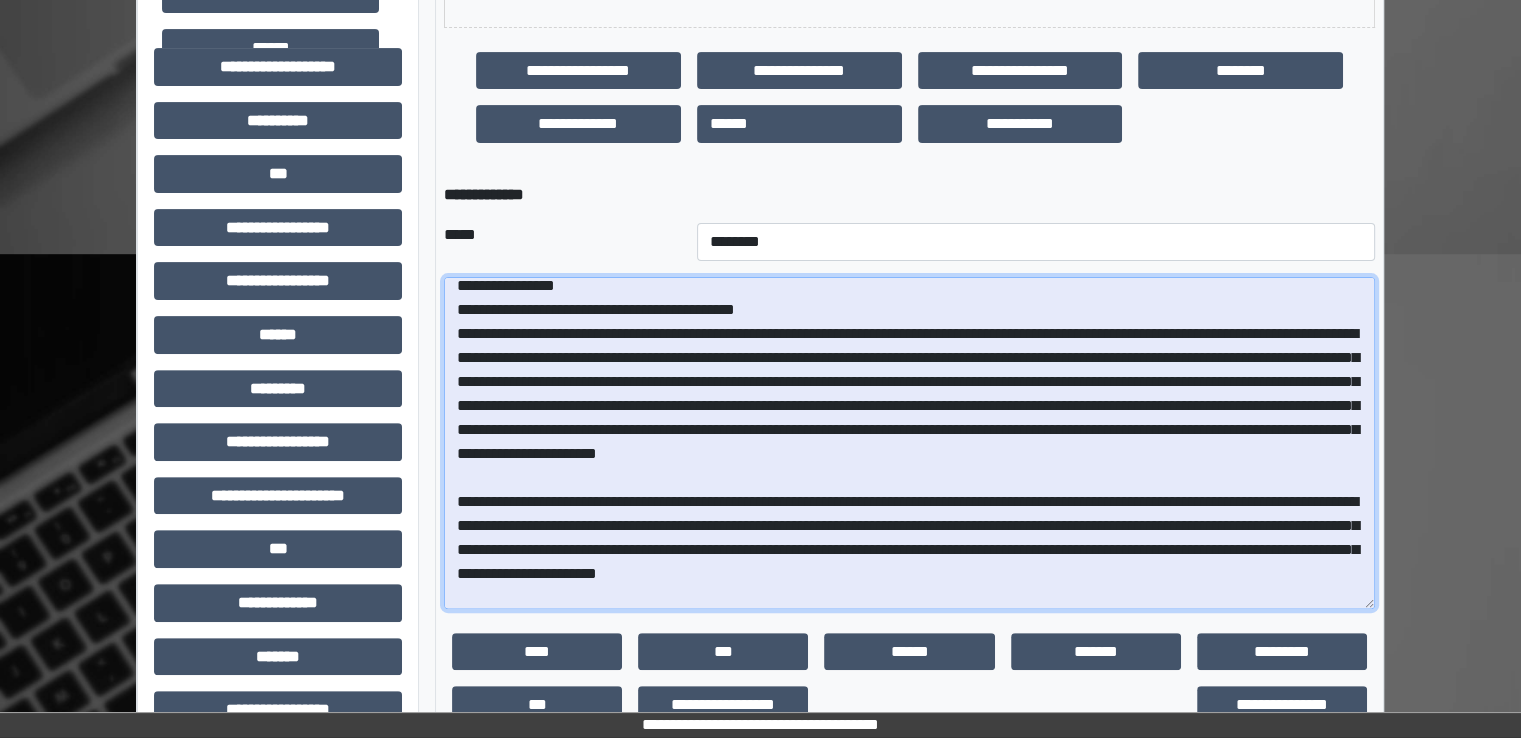 click at bounding box center (909, 443) 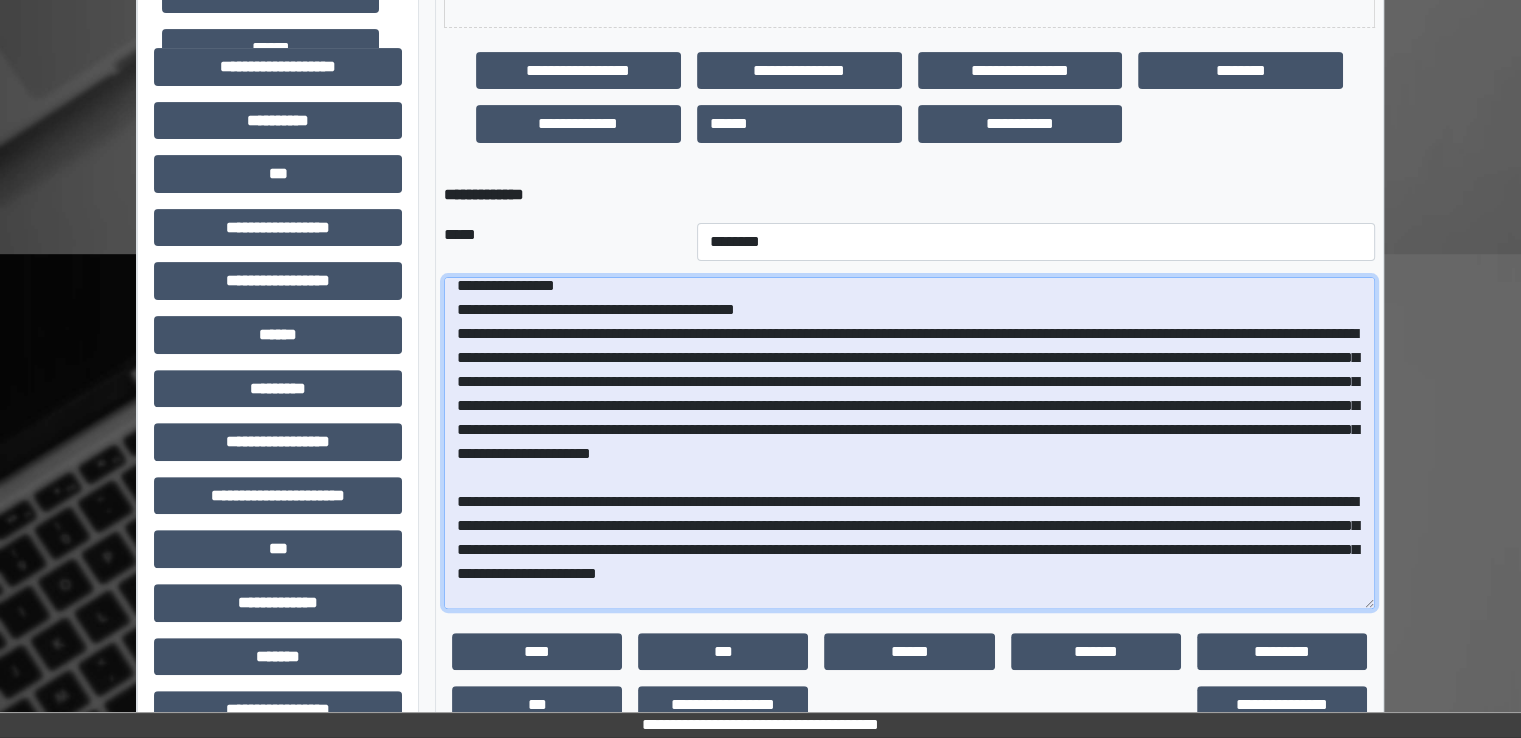 click at bounding box center (909, 443) 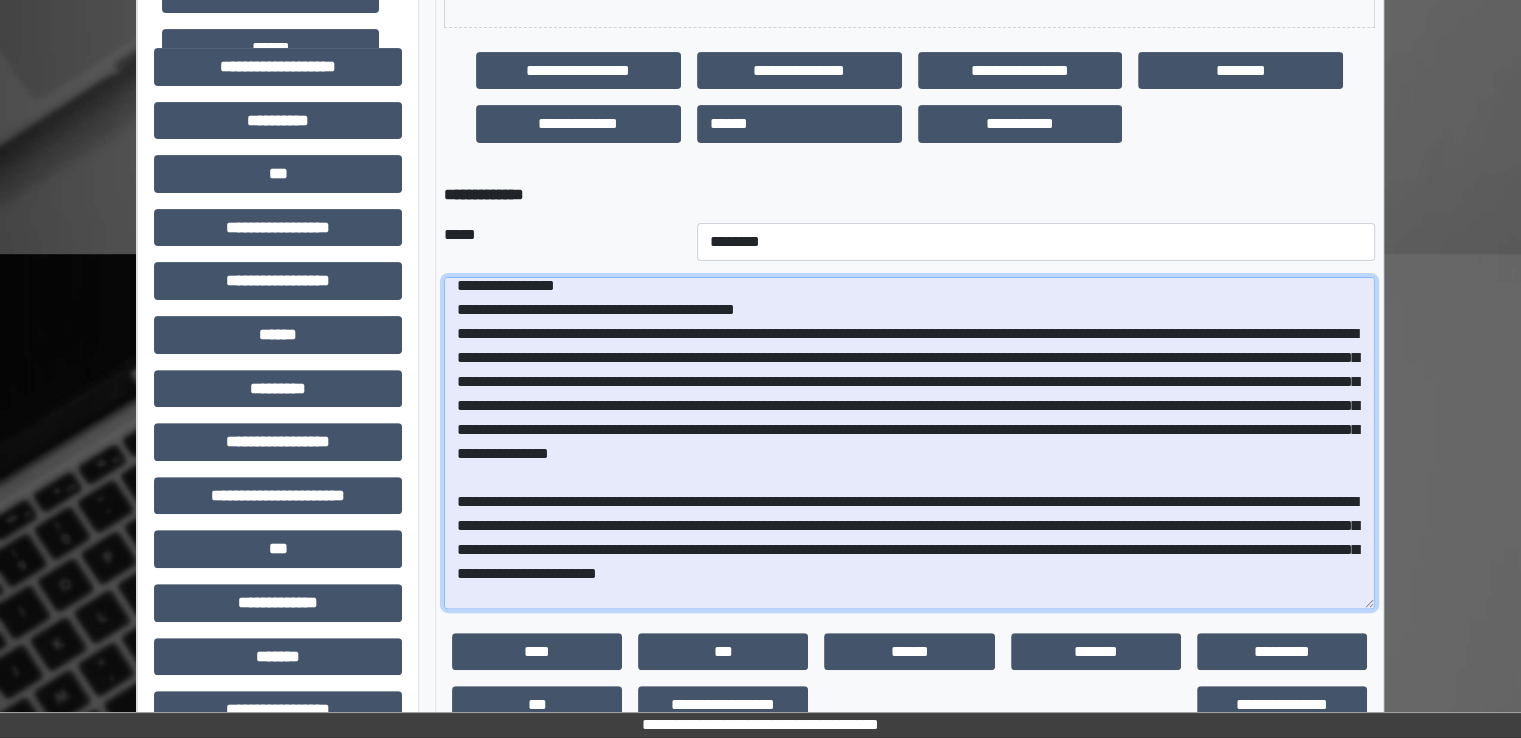 click at bounding box center [909, 443] 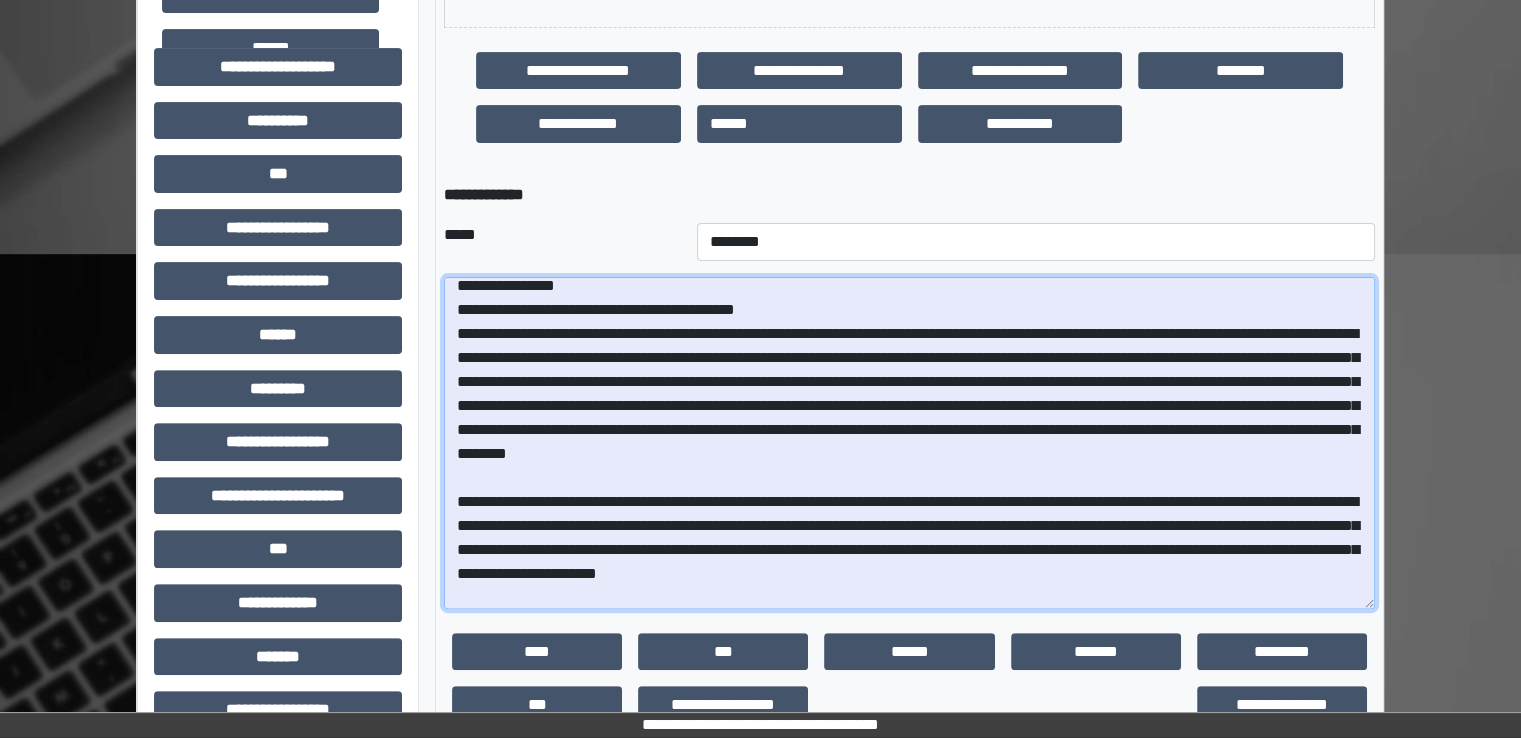 click at bounding box center [909, 443] 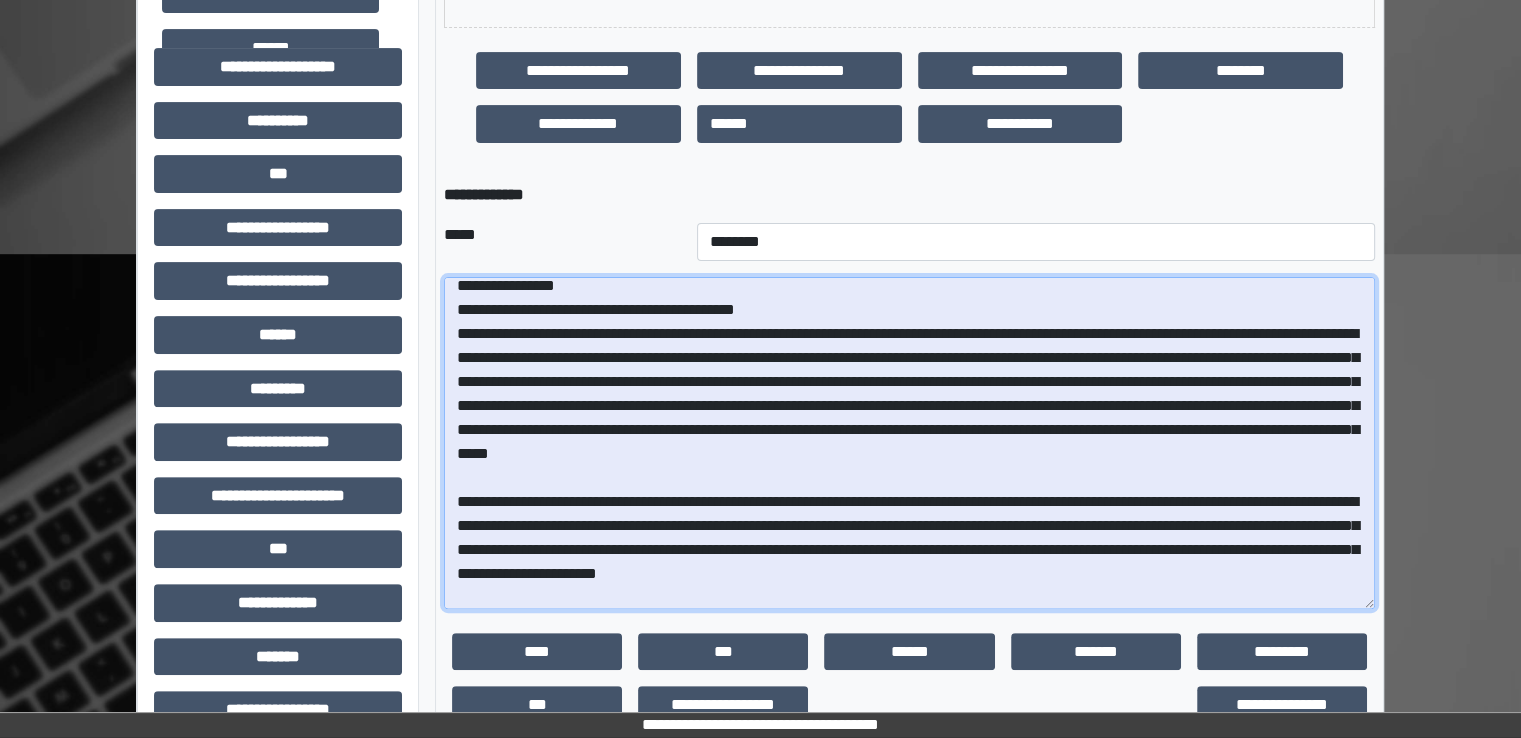 click at bounding box center [909, 443] 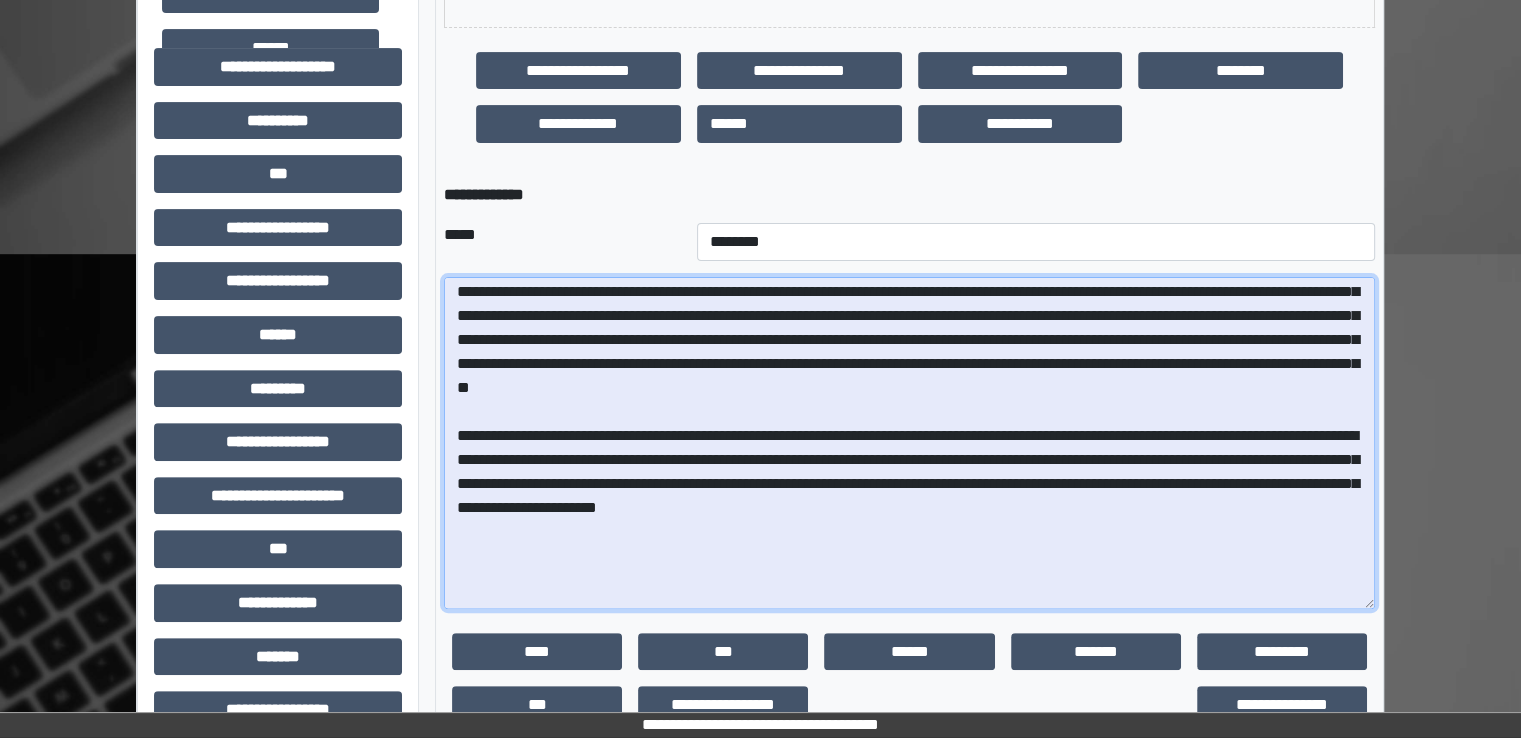 scroll, scrollTop: 110, scrollLeft: 0, axis: vertical 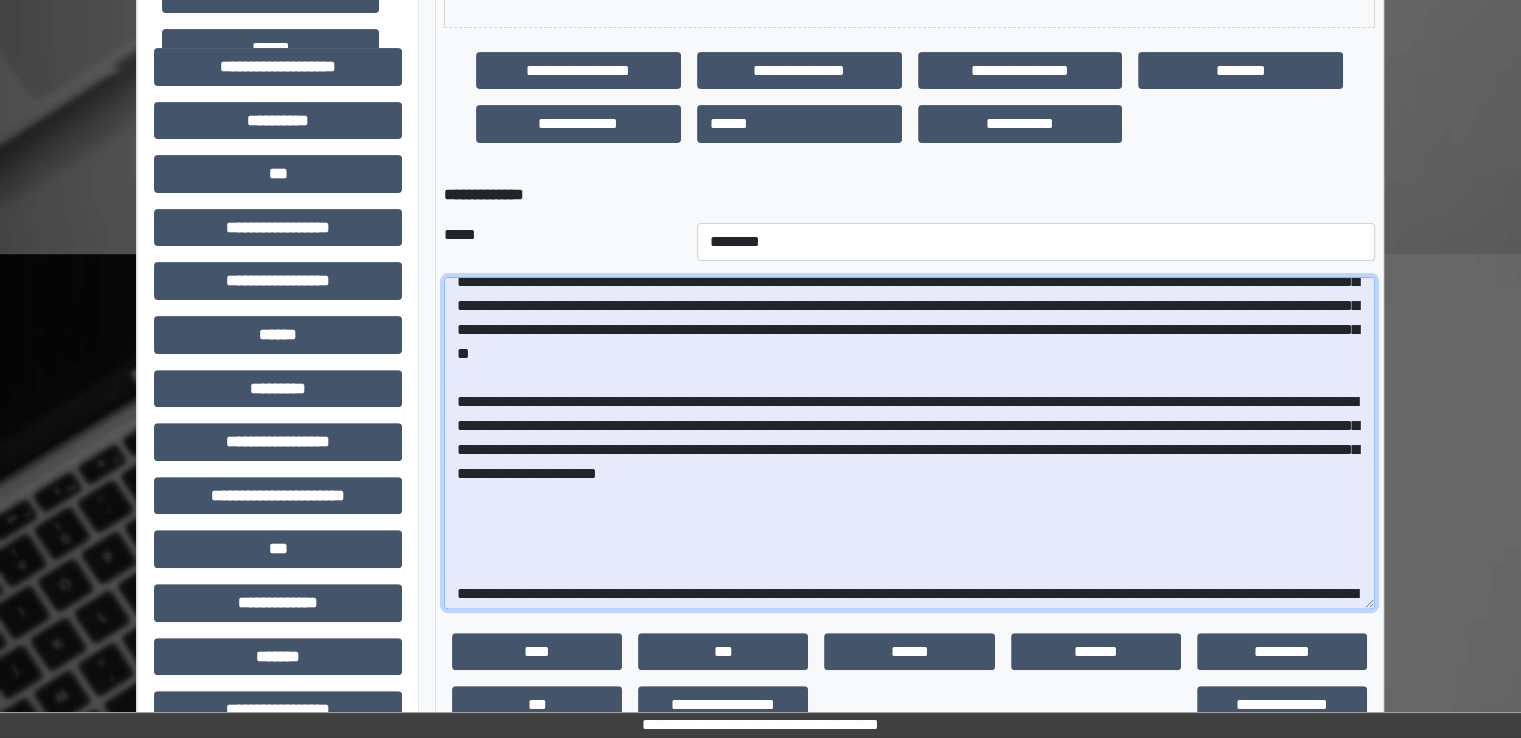 drag, startPoint x: 633, startPoint y: 425, endPoint x: 656, endPoint y: 432, distance: 24.04163 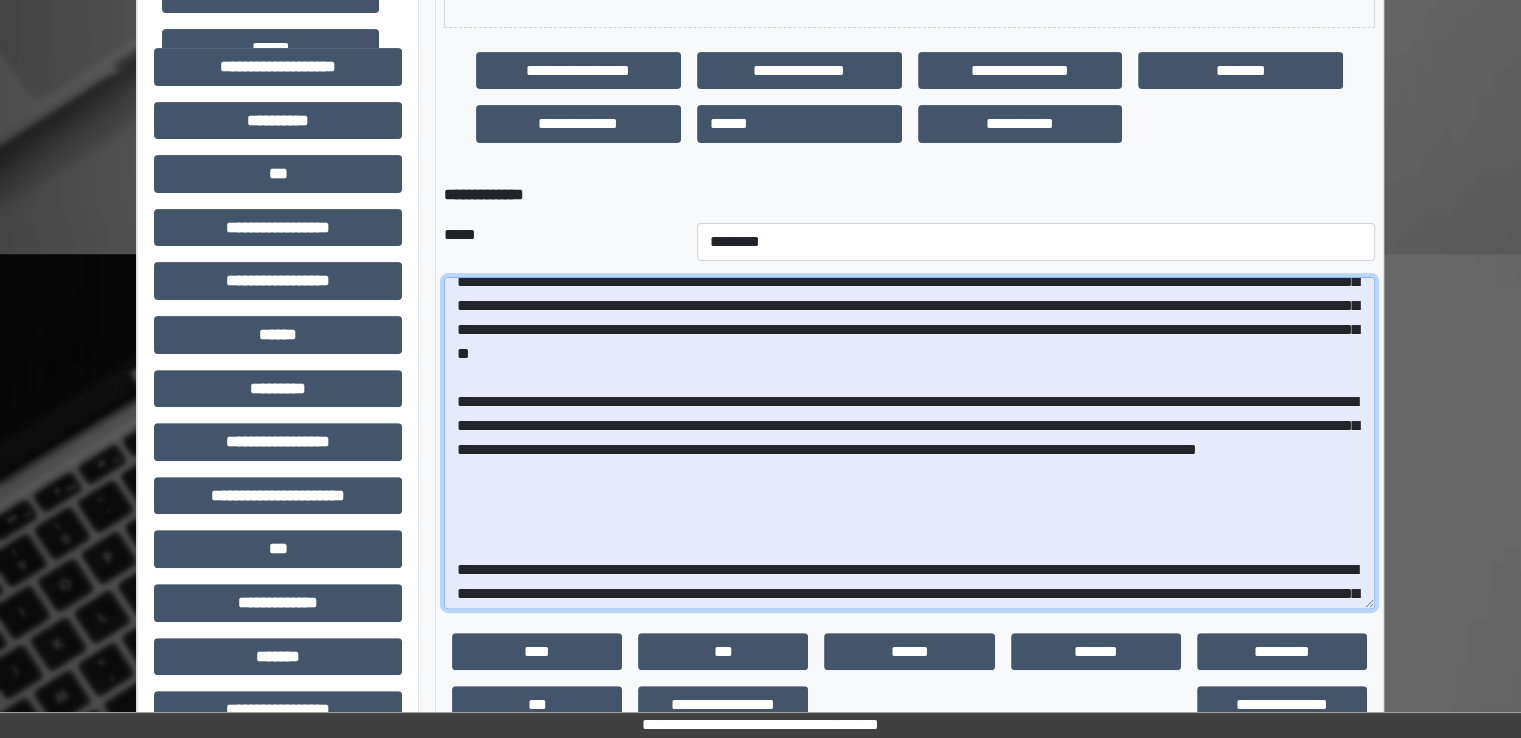 click at bounding box center [909, 443] 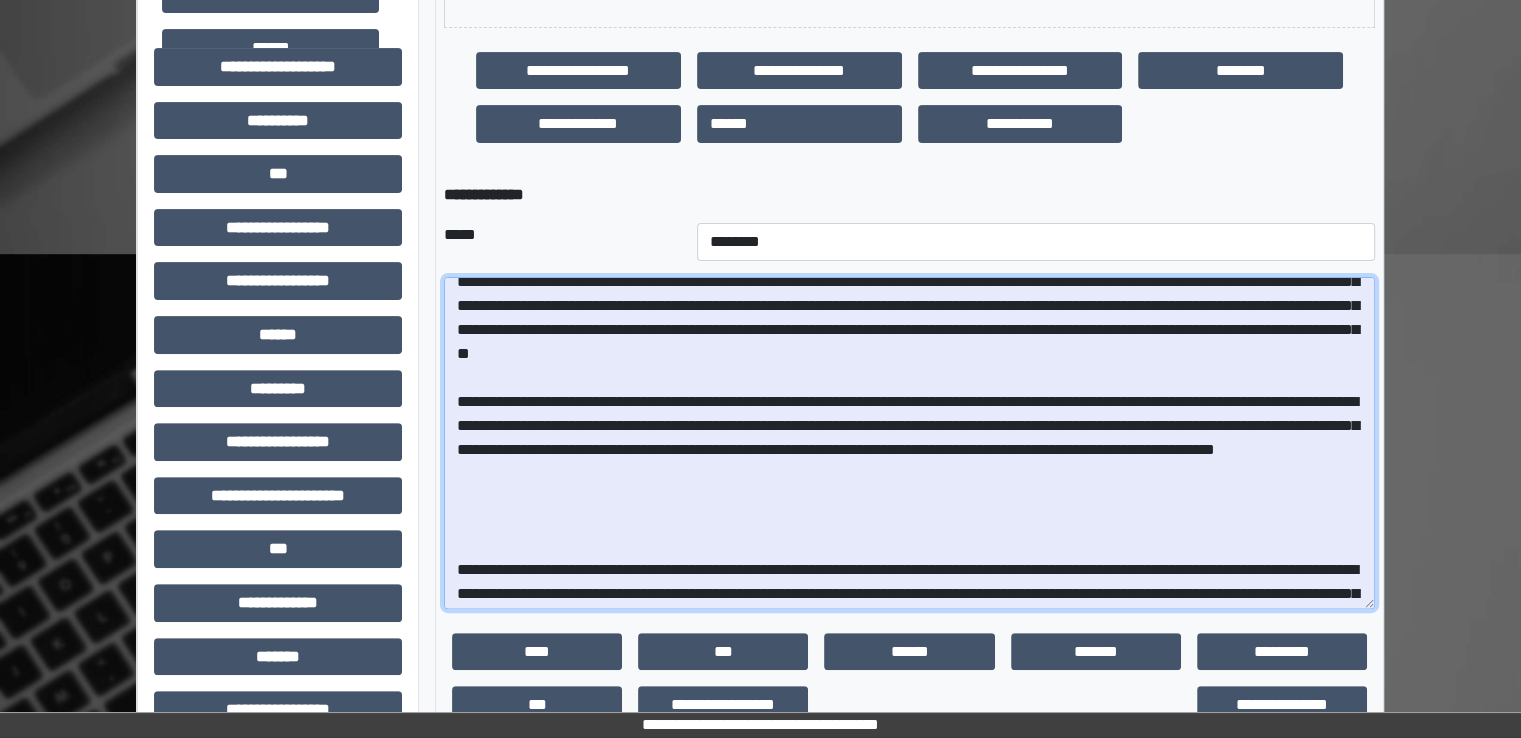 drag, startPoint x: 938, startPoint y: 427, endPoint x: 777, endPoint y: 428, distance: 161.00311 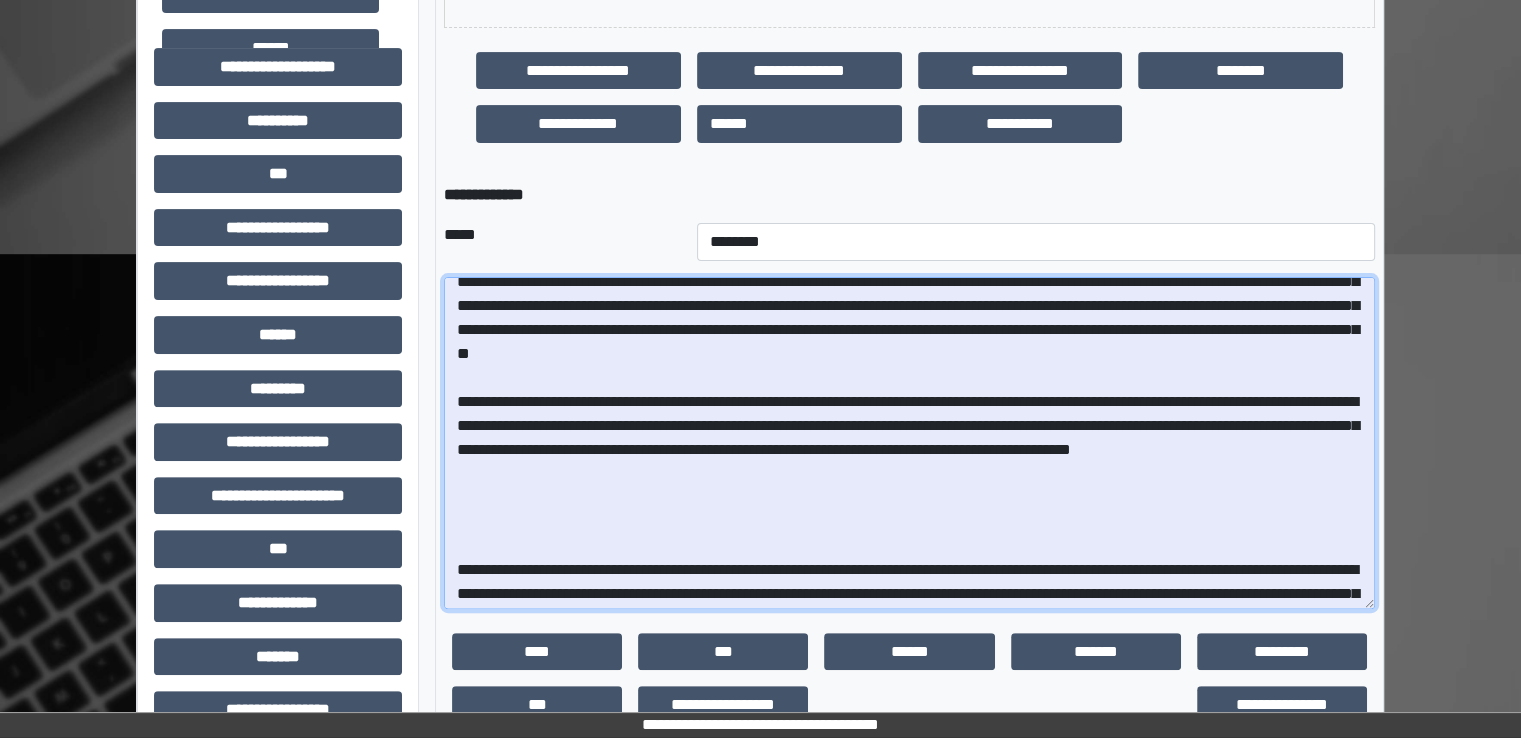 click at bounding box center [909, 443] 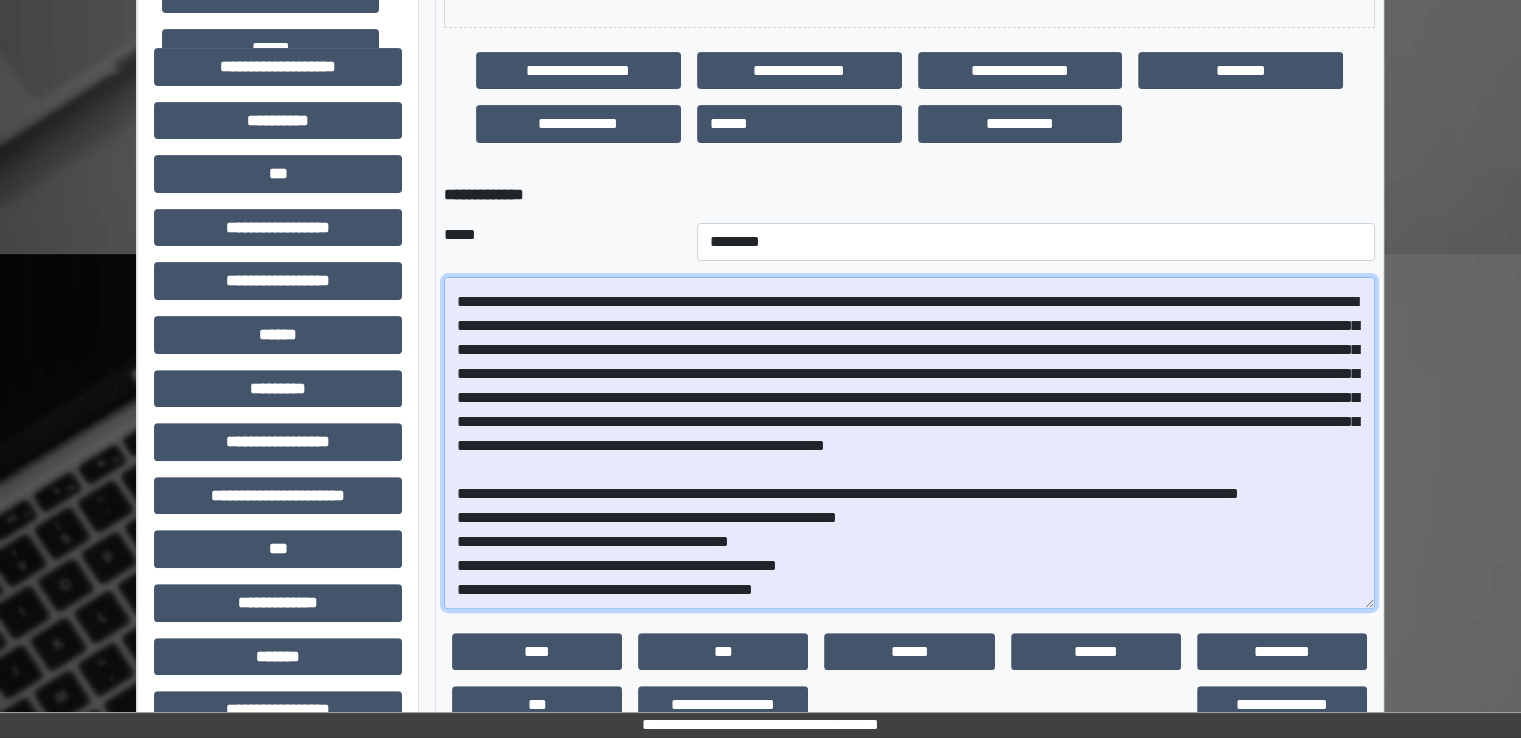 scroll, scrollTop: 249, scrollLeft: 0, axis: vertical 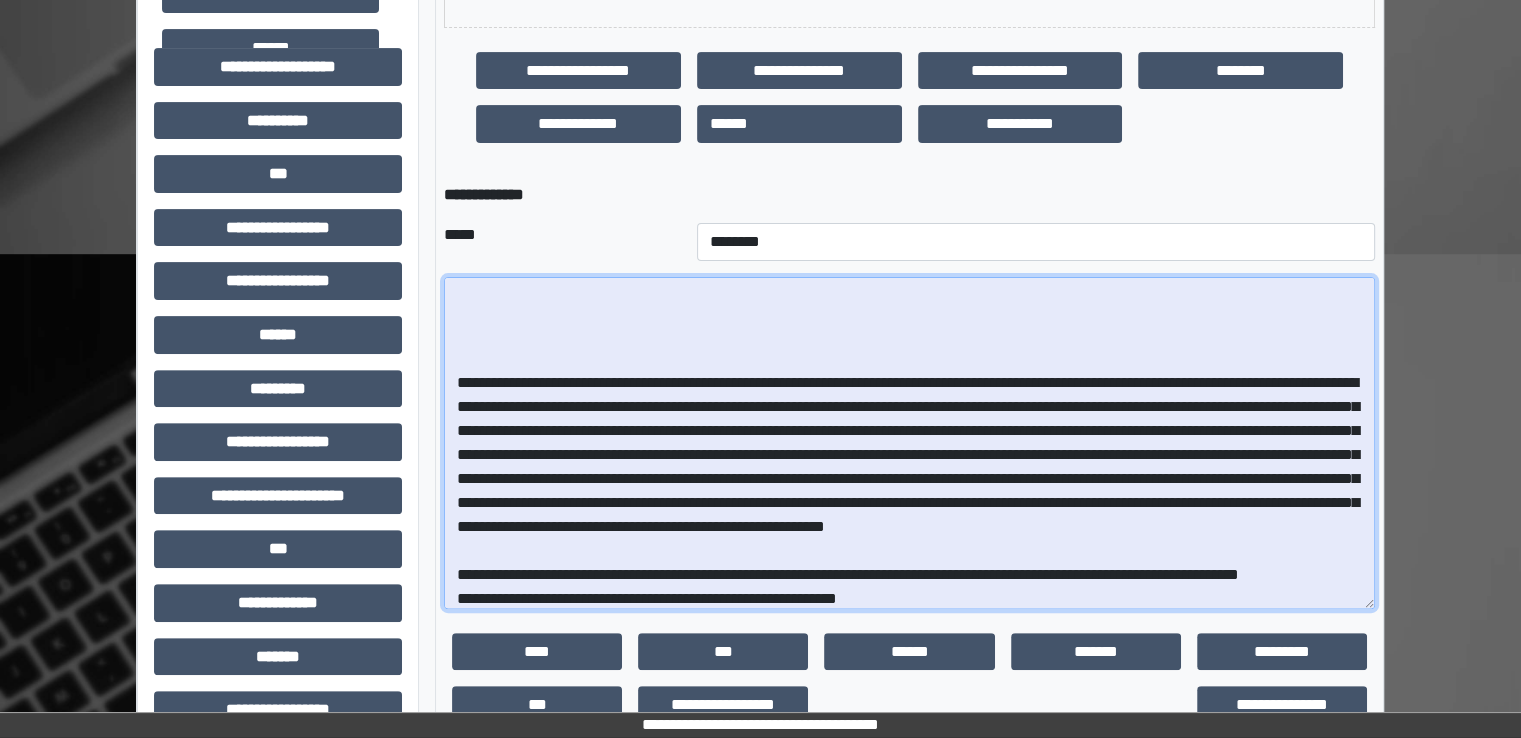 click at bounding box center [909, 443] 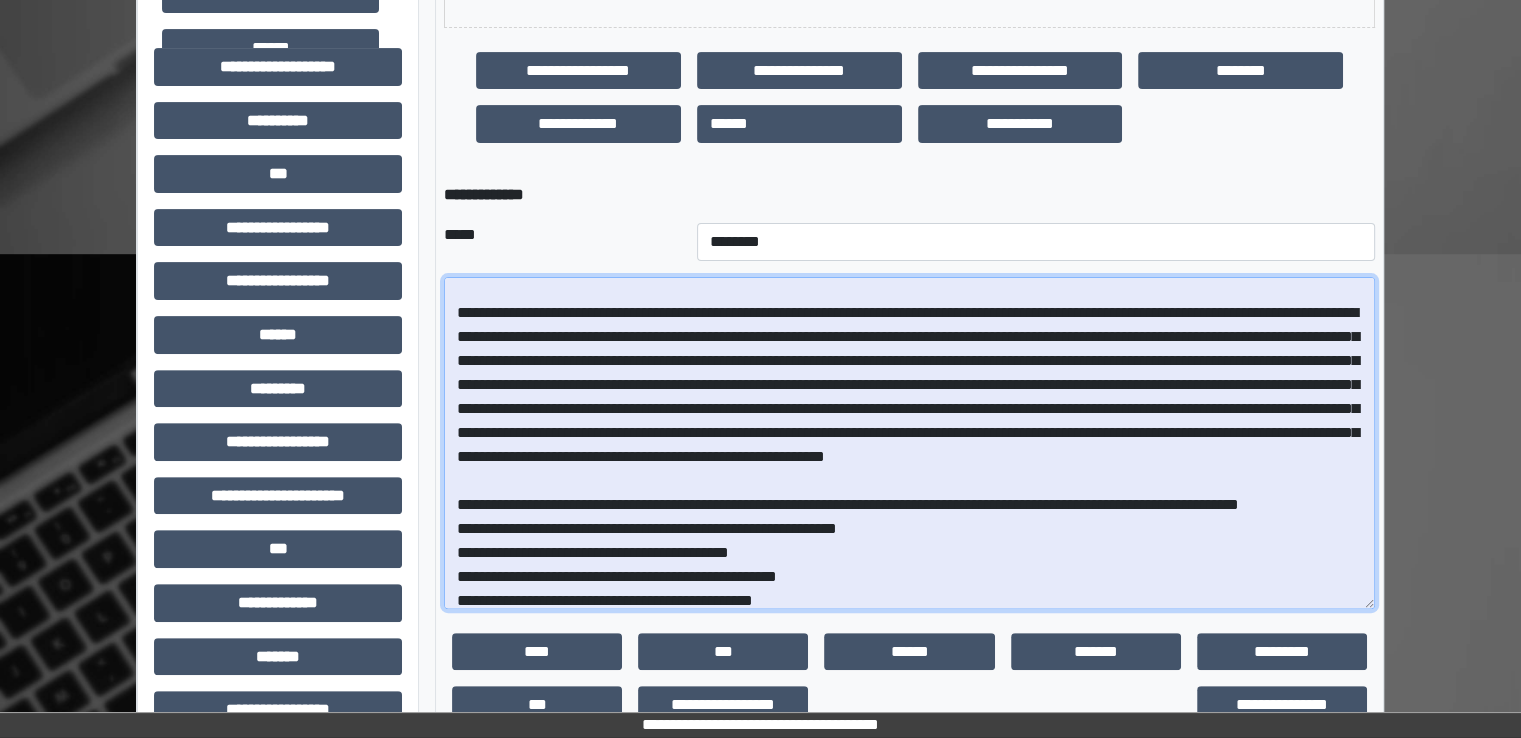 scroll, scrollTop: 349, scrollLeft: 0, axis: vertical 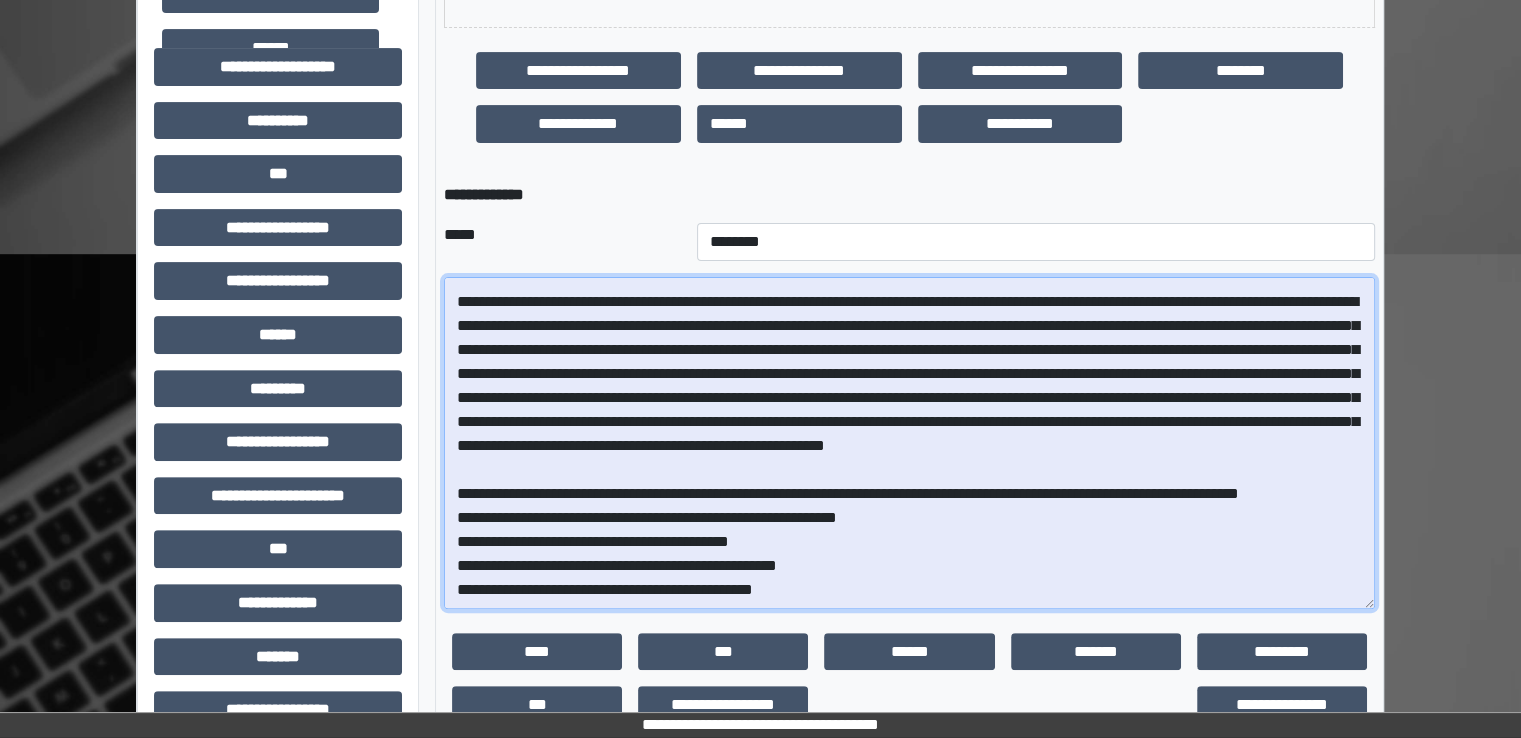 drag, startPoint x: 1267, startPoint y: 494, endPoint x: 350, endPoint y: 301, distance: 937.09015 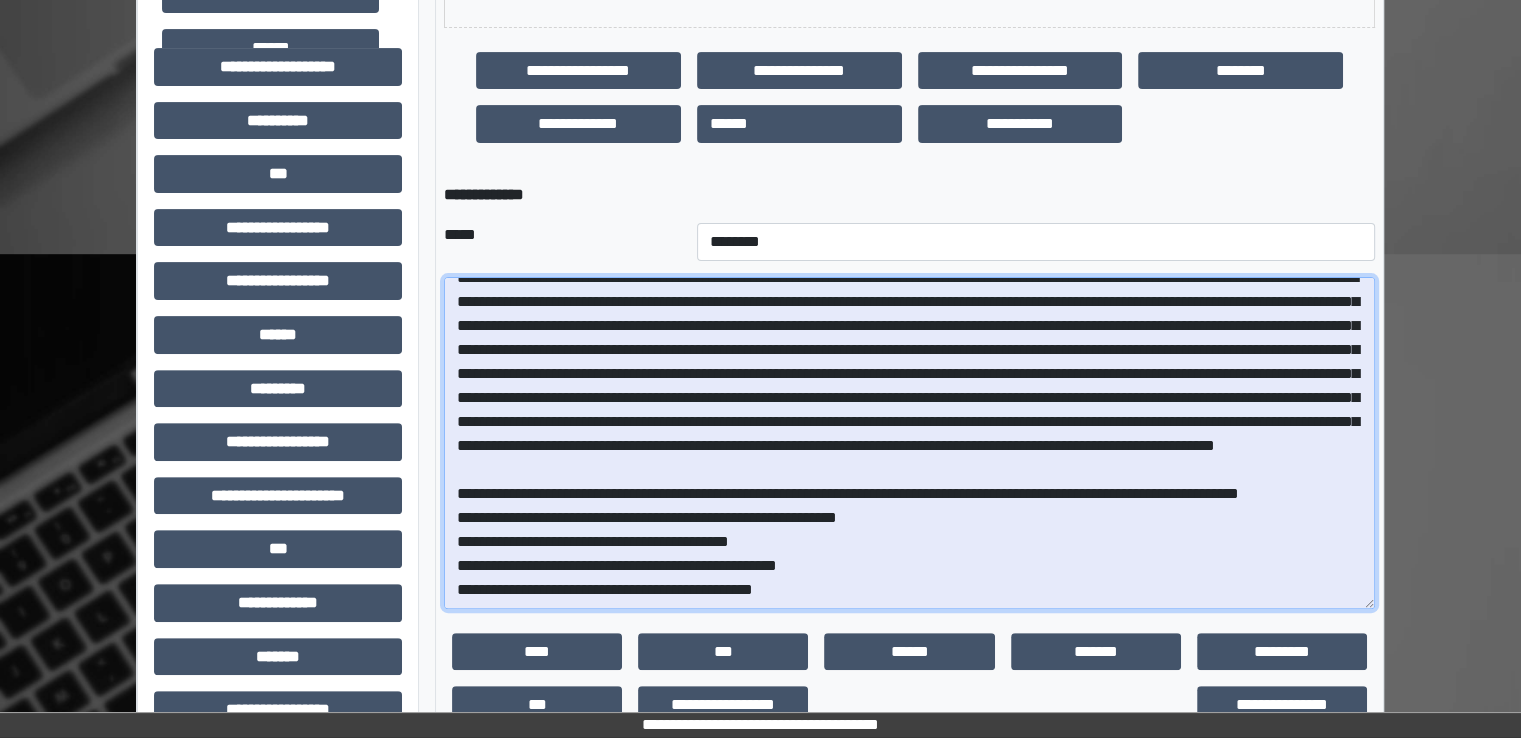 scroll, scrollTop: 61, scrollLeft: 0, axis: vertical 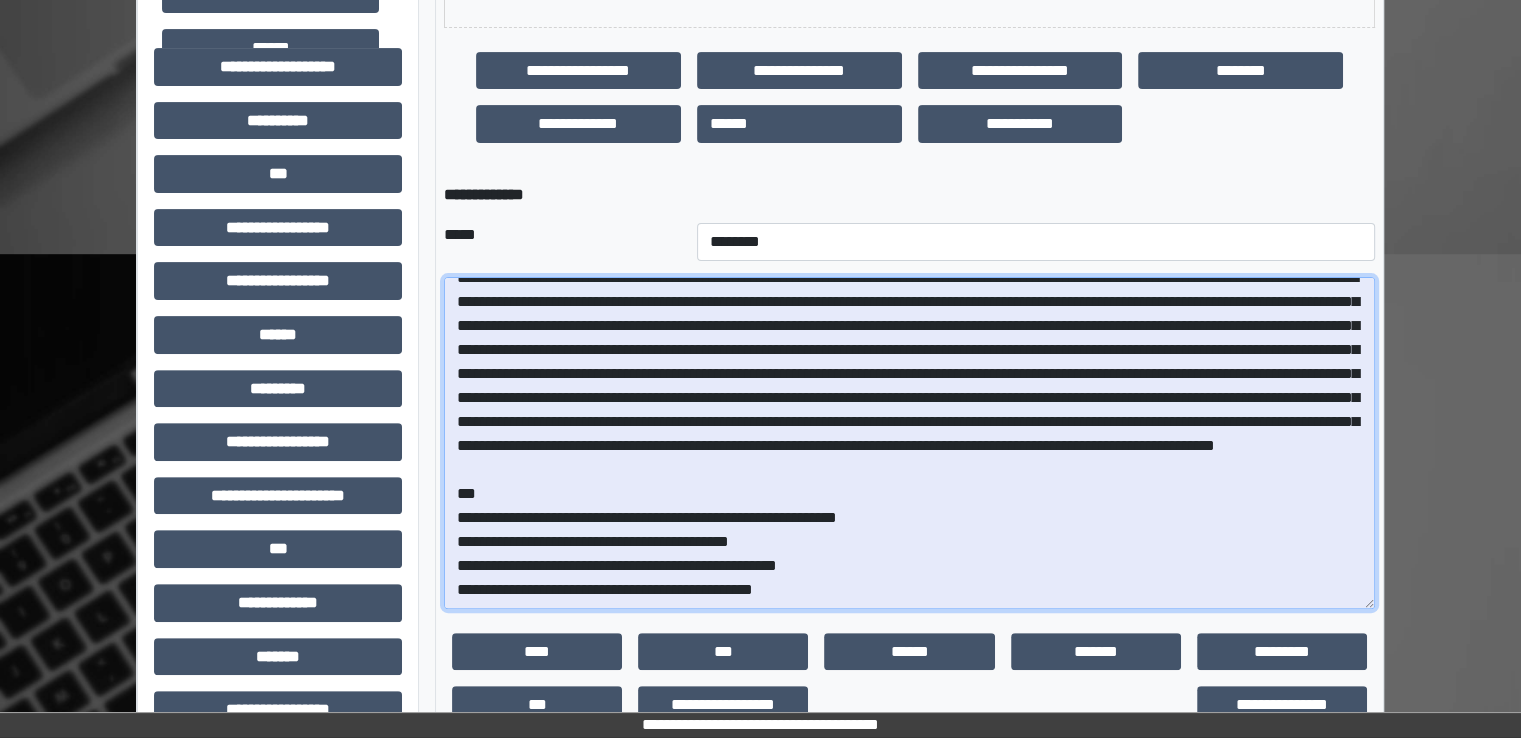 paste on "**********" 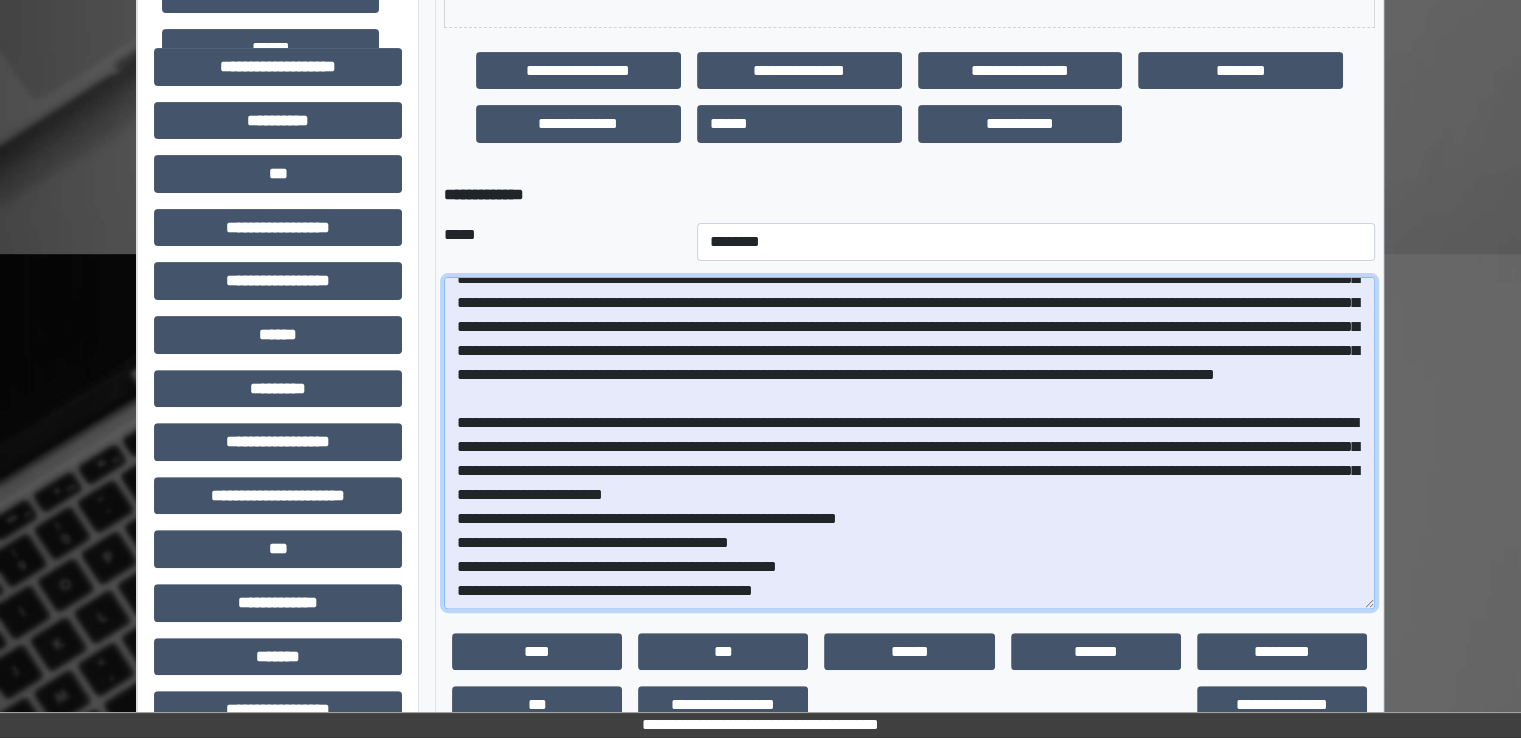 scroll, scrollTop: 161, scrollLeft: 0, axis: vertical 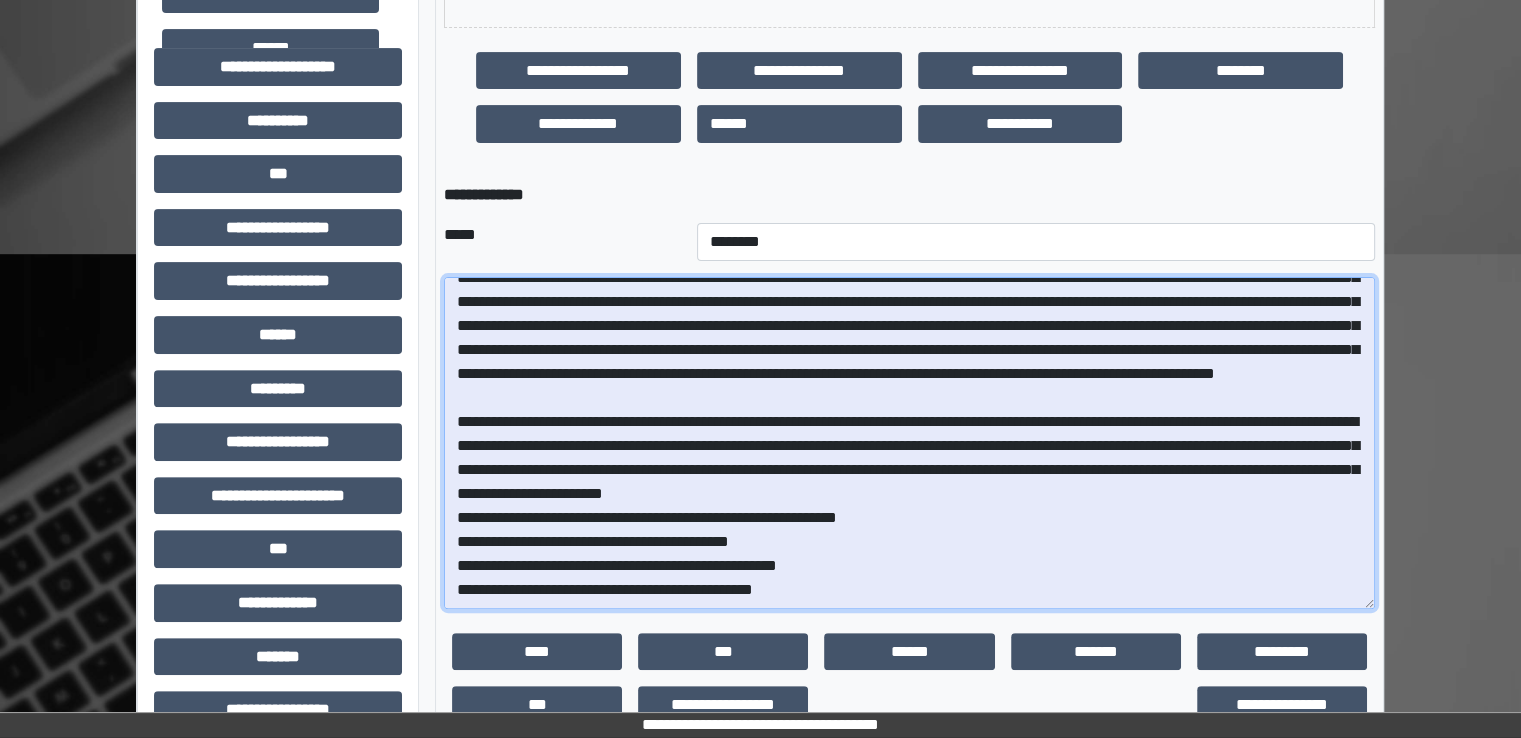 click at bounding box center (909, 443) 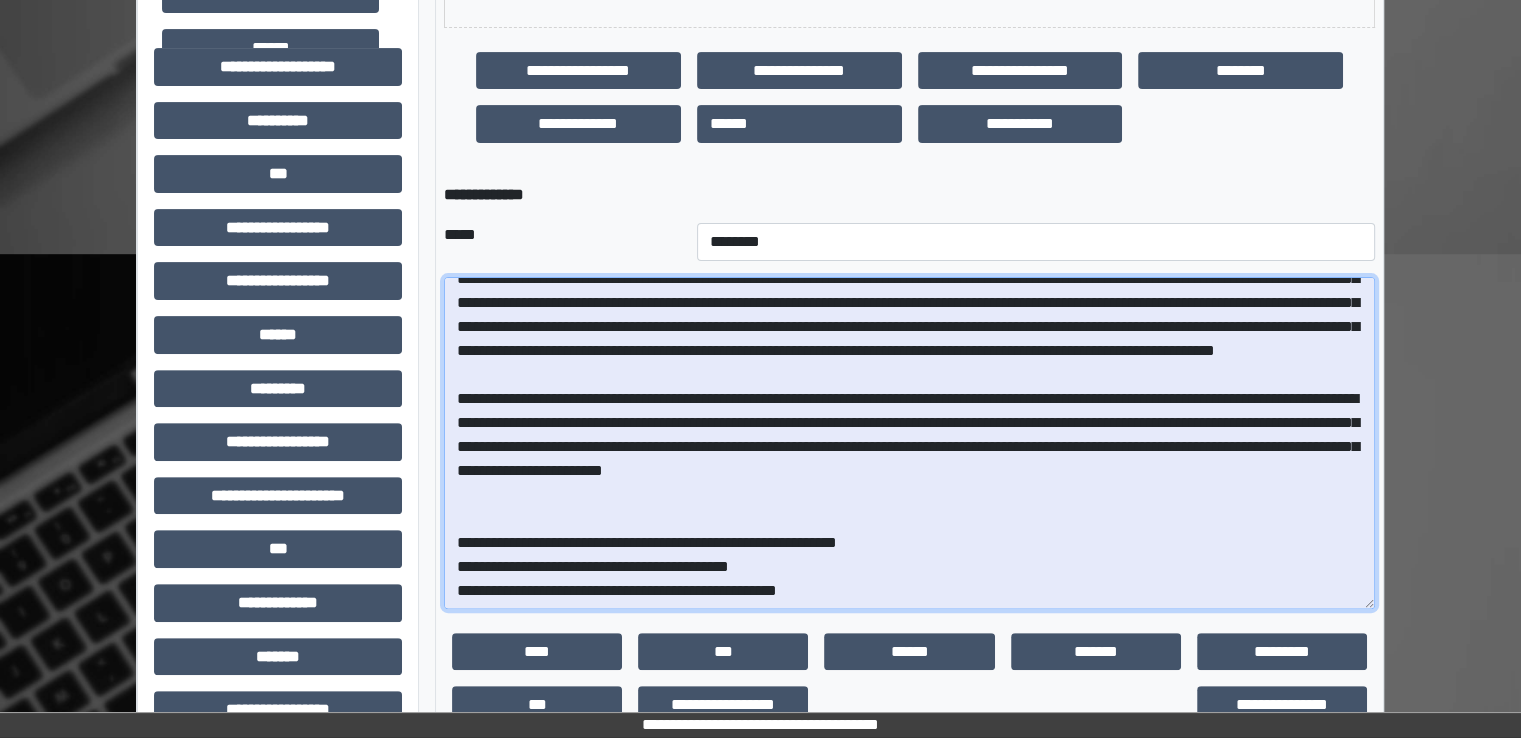 click at bounding box center [909, 443] 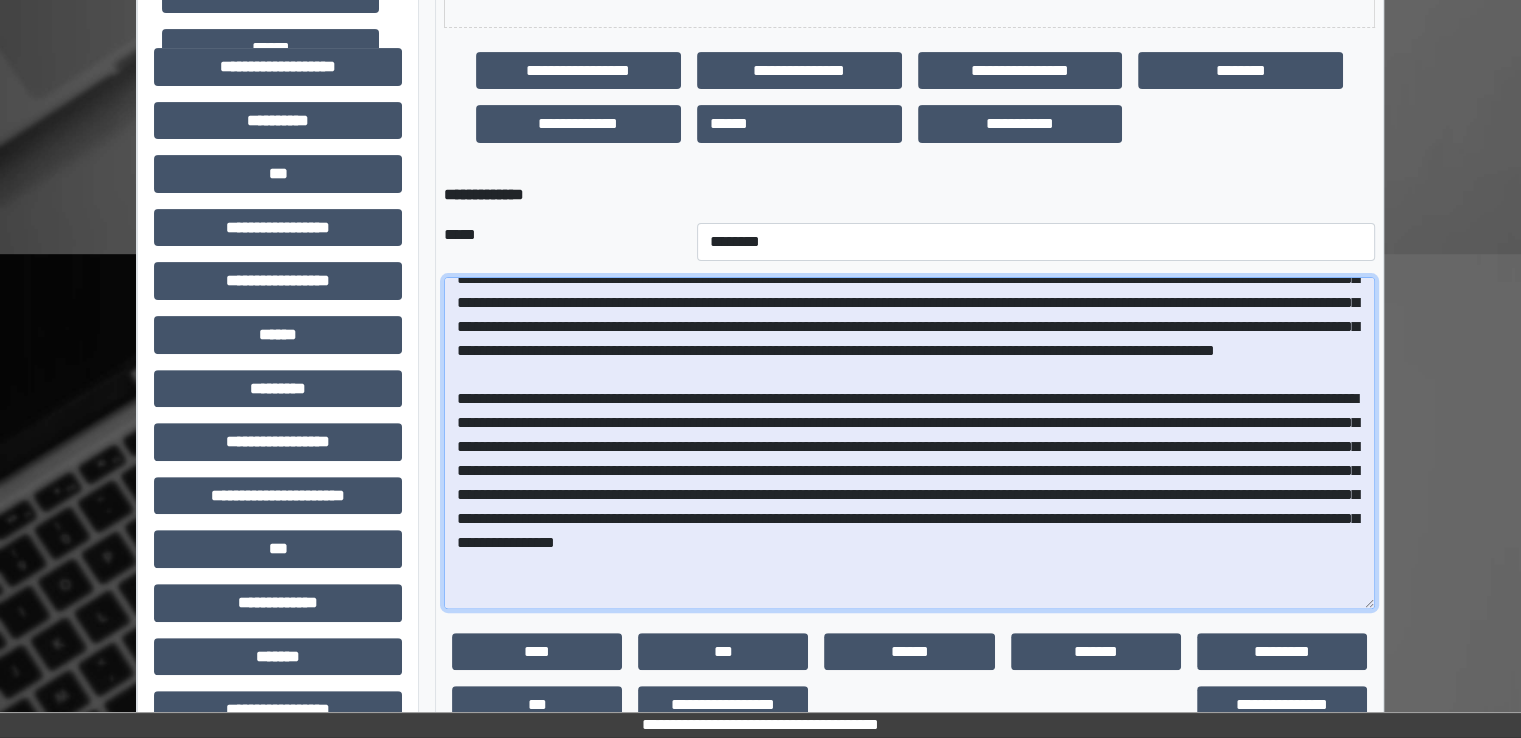 scroll, scrollTop: 178, scrollLeft: 0, axis: vertical 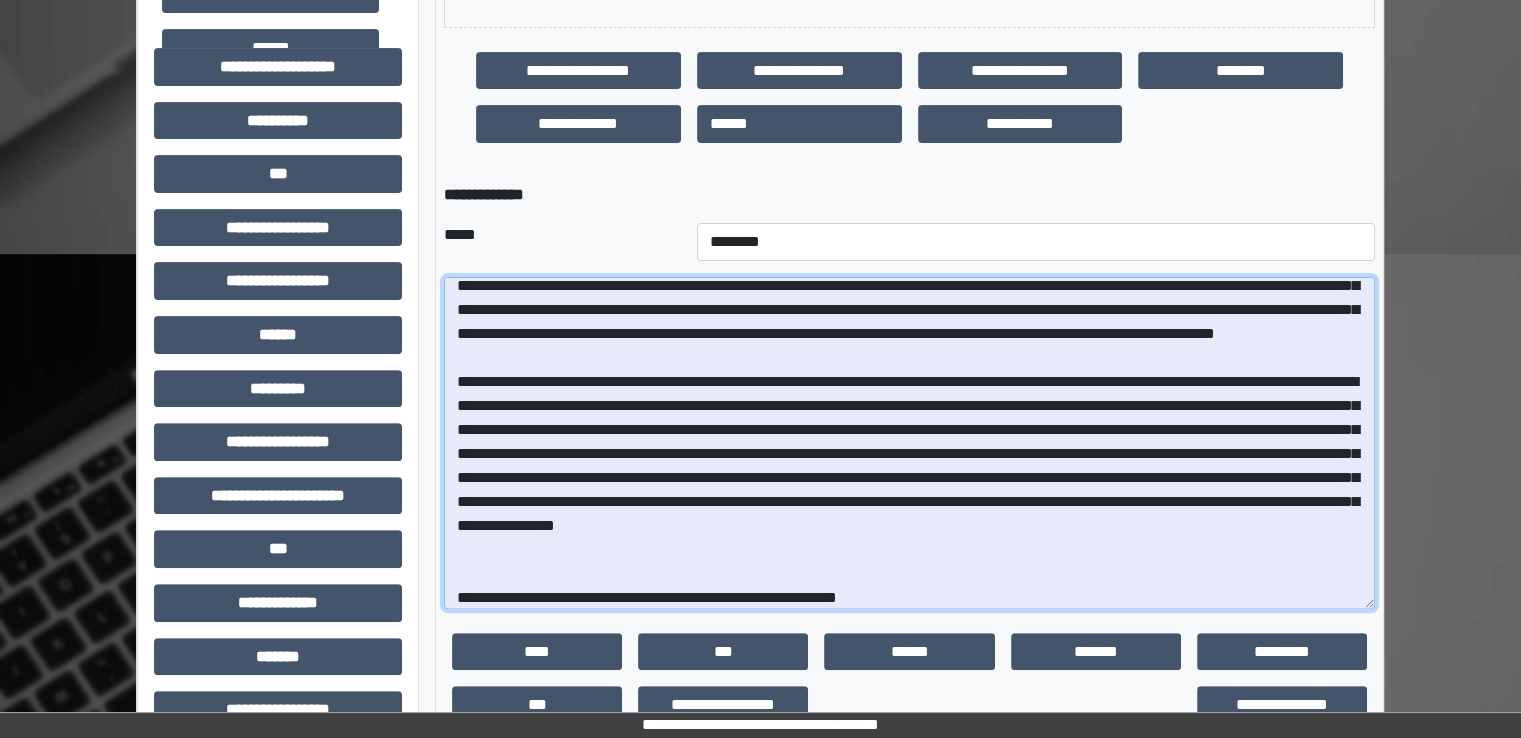 click at bounding box center [909, 443] 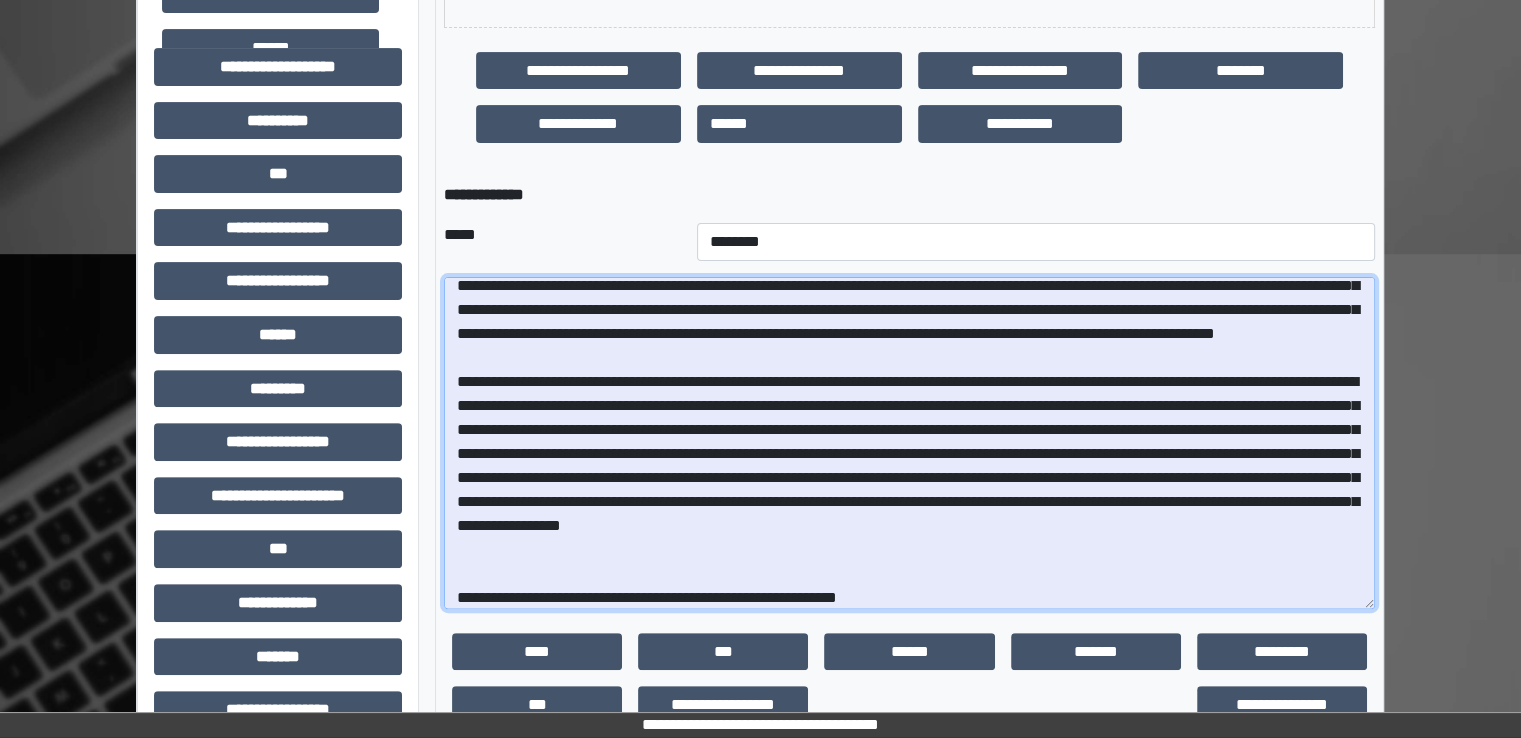 drag, startPoint x: 452, startPoint y: 521, endPoint x: 533, endPoint y: 509, distance: 81.88406 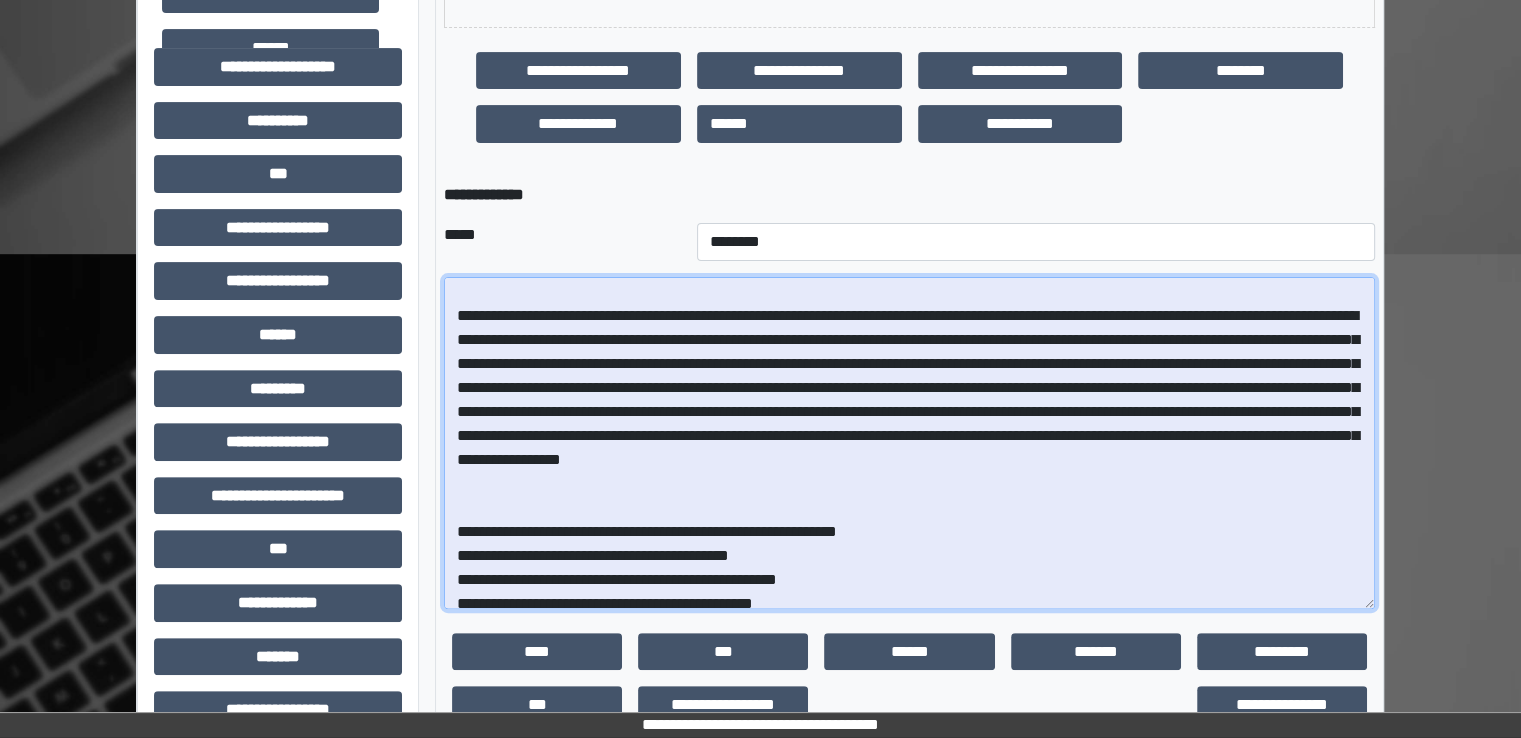 scroll, scrollTop: 278, scrollLeft: 0, axis: vertical 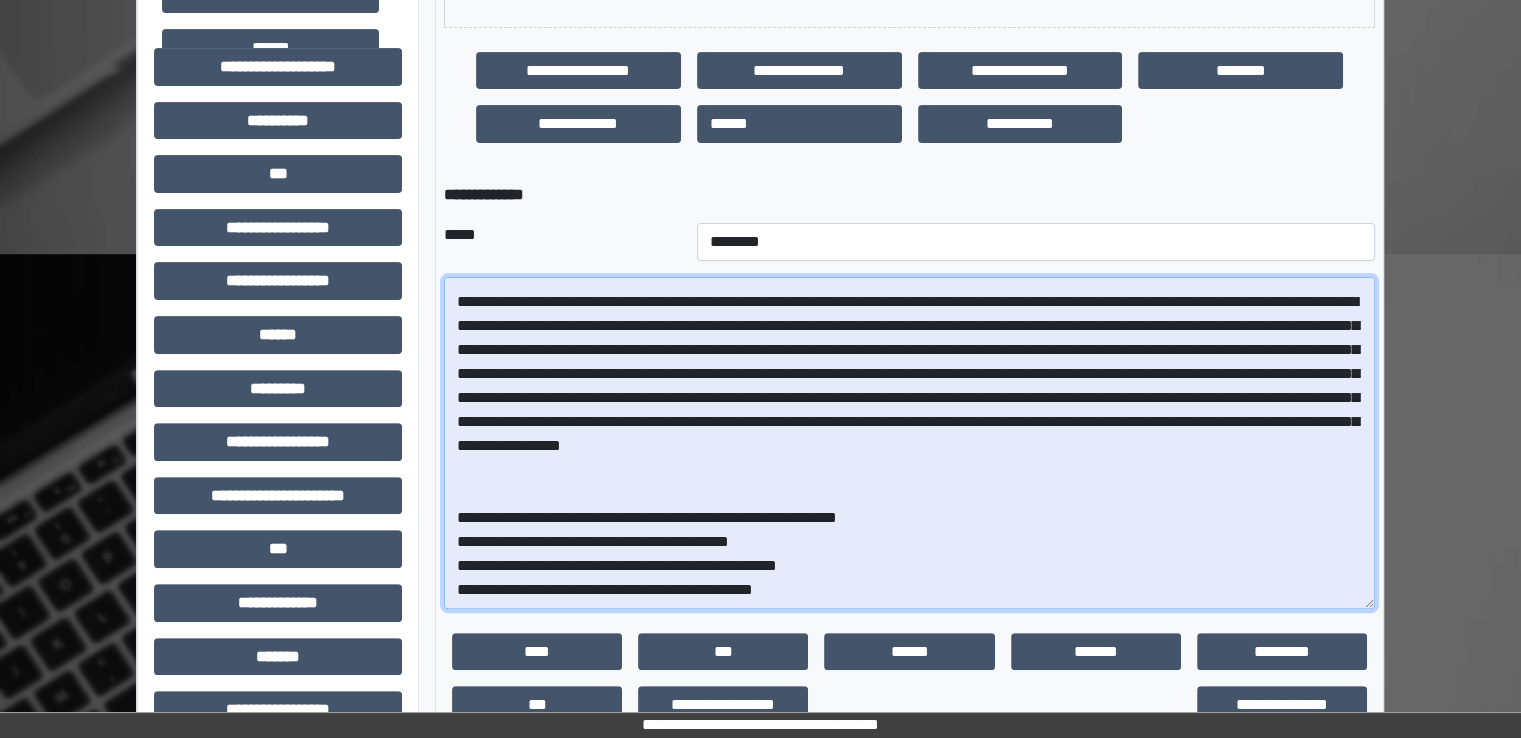 drag, startPoint x: 1048, startPoint y: 425, endPoint x: 664, endPoint y: 433, distance: 384.0833 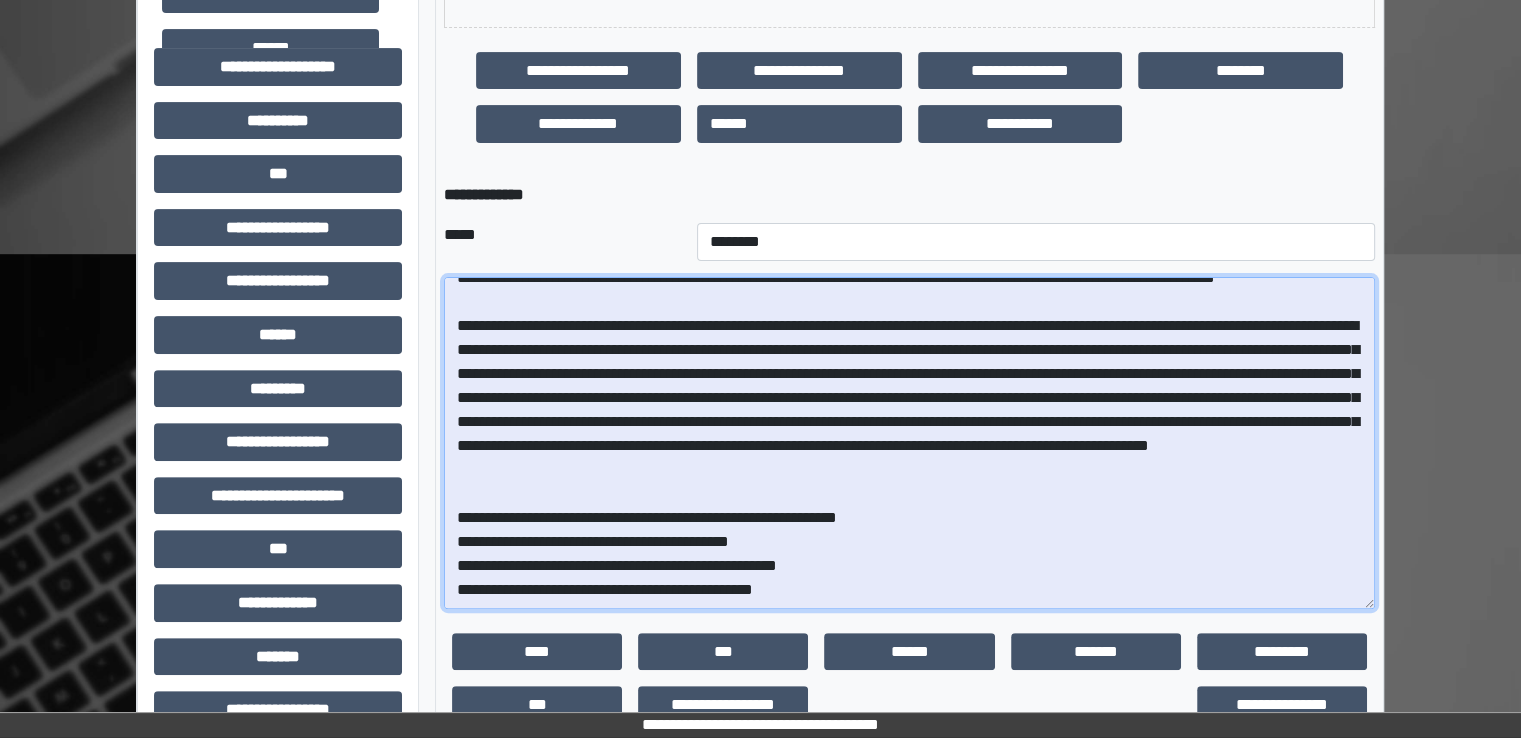 click at bounding box center (909, 443) 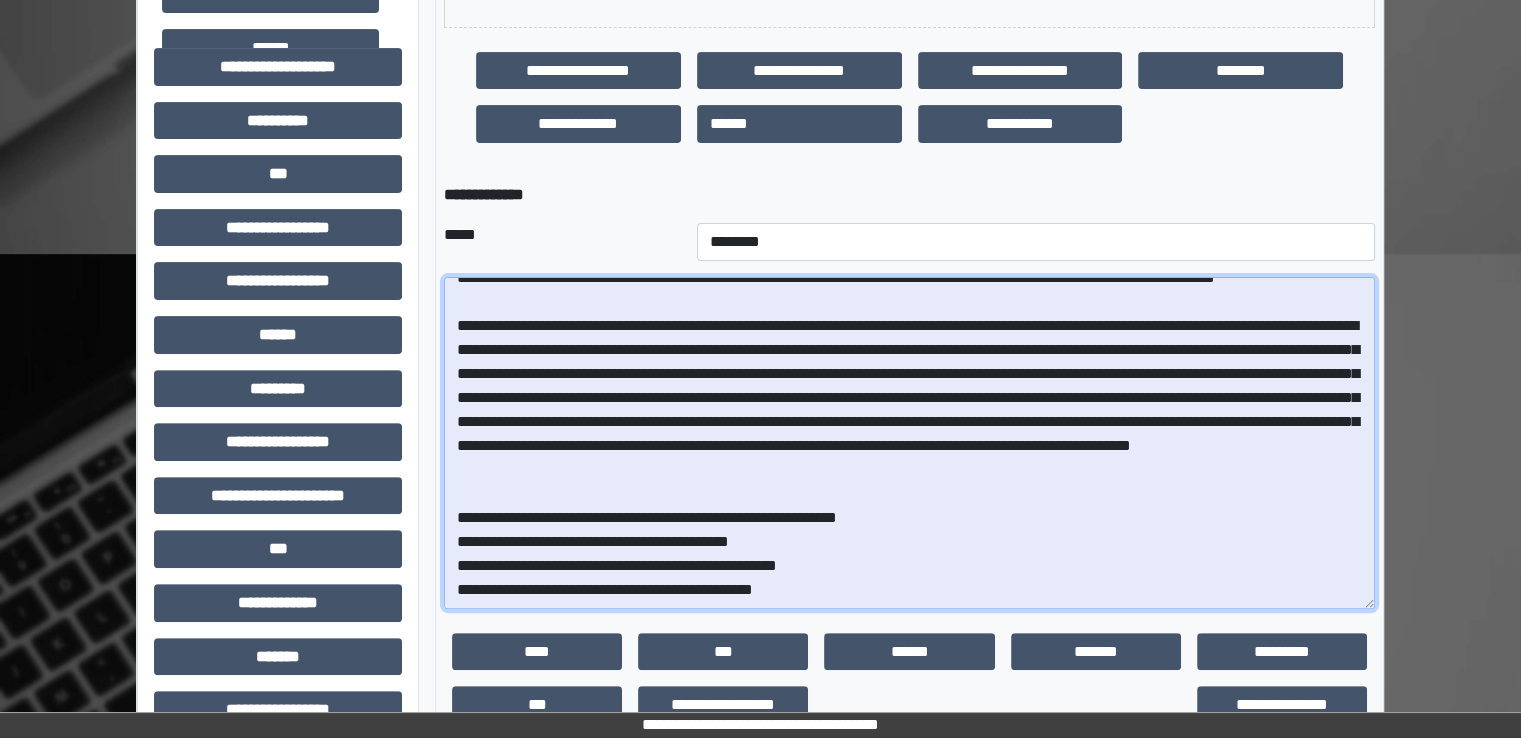 click at bounding box center (909, 443) 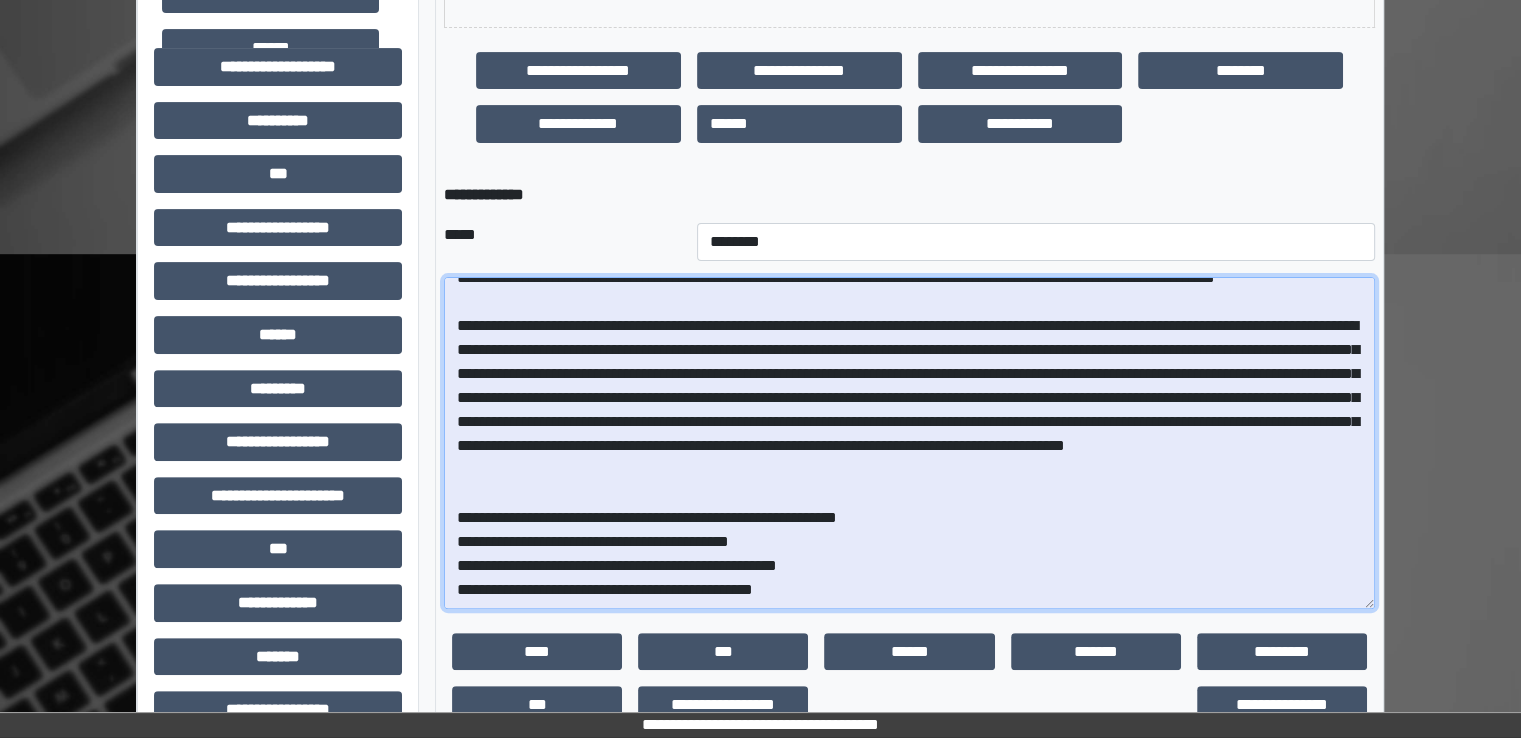 drag, startPoint x: 1320, startPoint y: 377, endPoint x: 1171, endPoint y: 374, distance: 149.0302 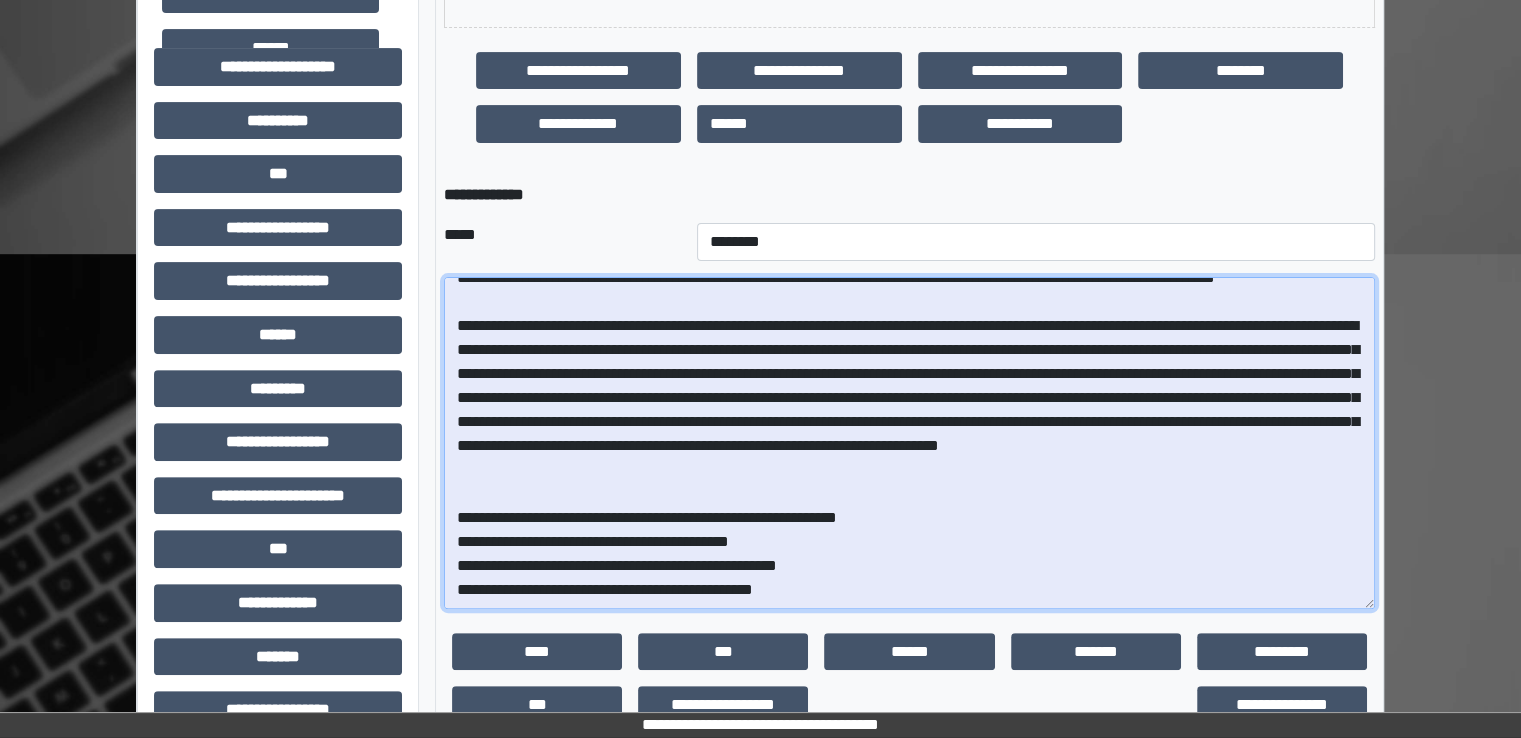 drag, startPoint x: 1248, startPoint y: 377, endPoint x: 1366, endPoint y: 381, distance: 118.06778 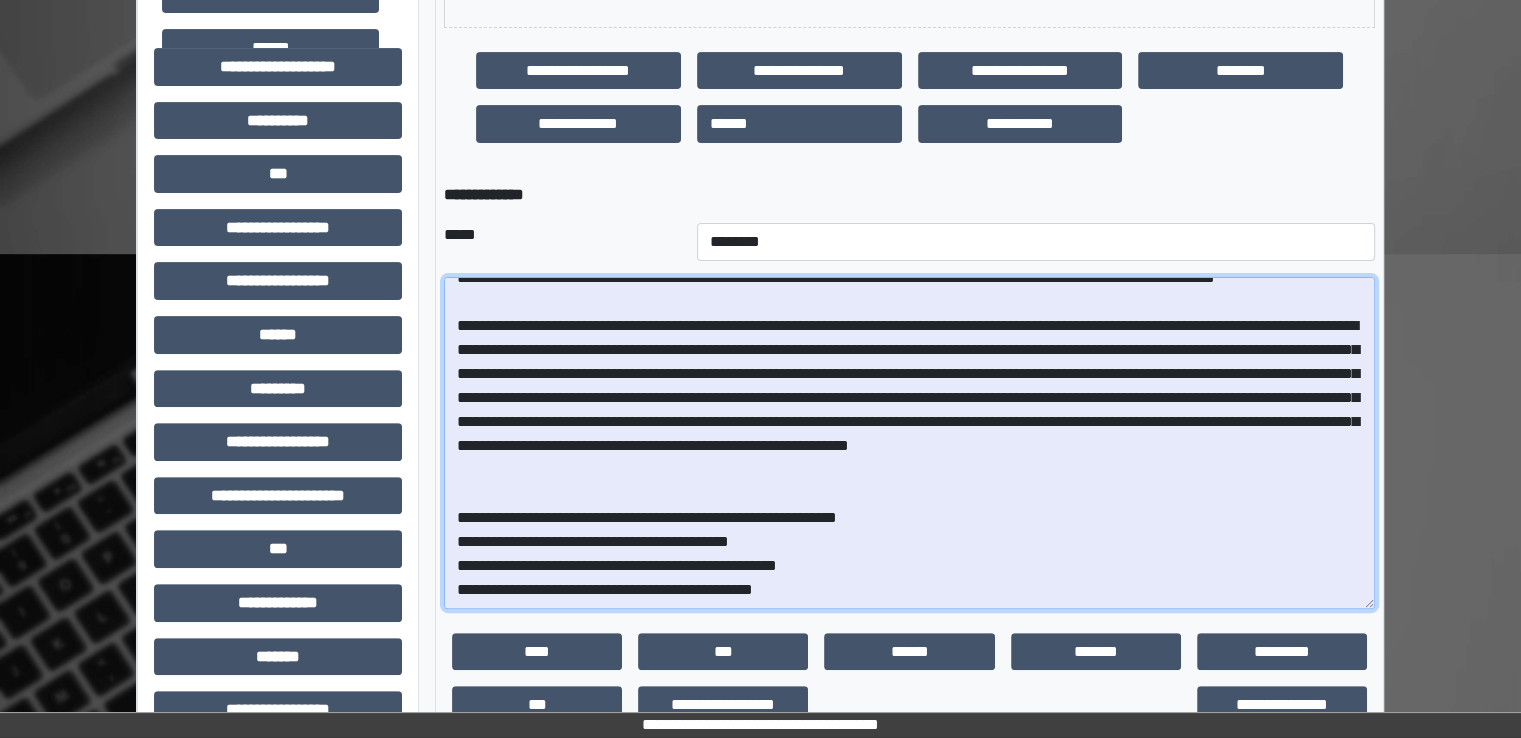 drag, startPoint x: 1267, startPoint y: 381, endPoint x: 1407, endPoint y: 395, distance: 140.69826 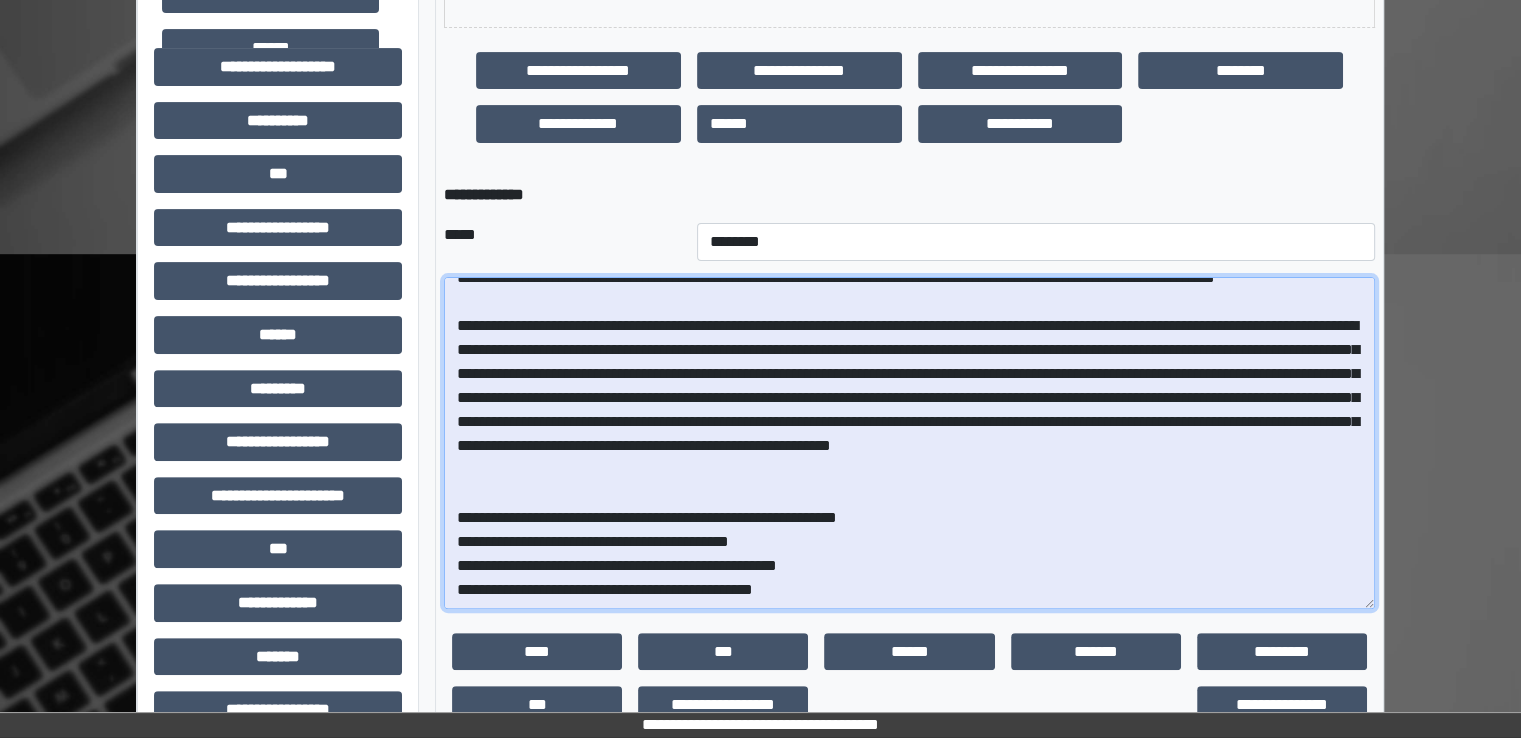 click at bounding box center (909, 443) 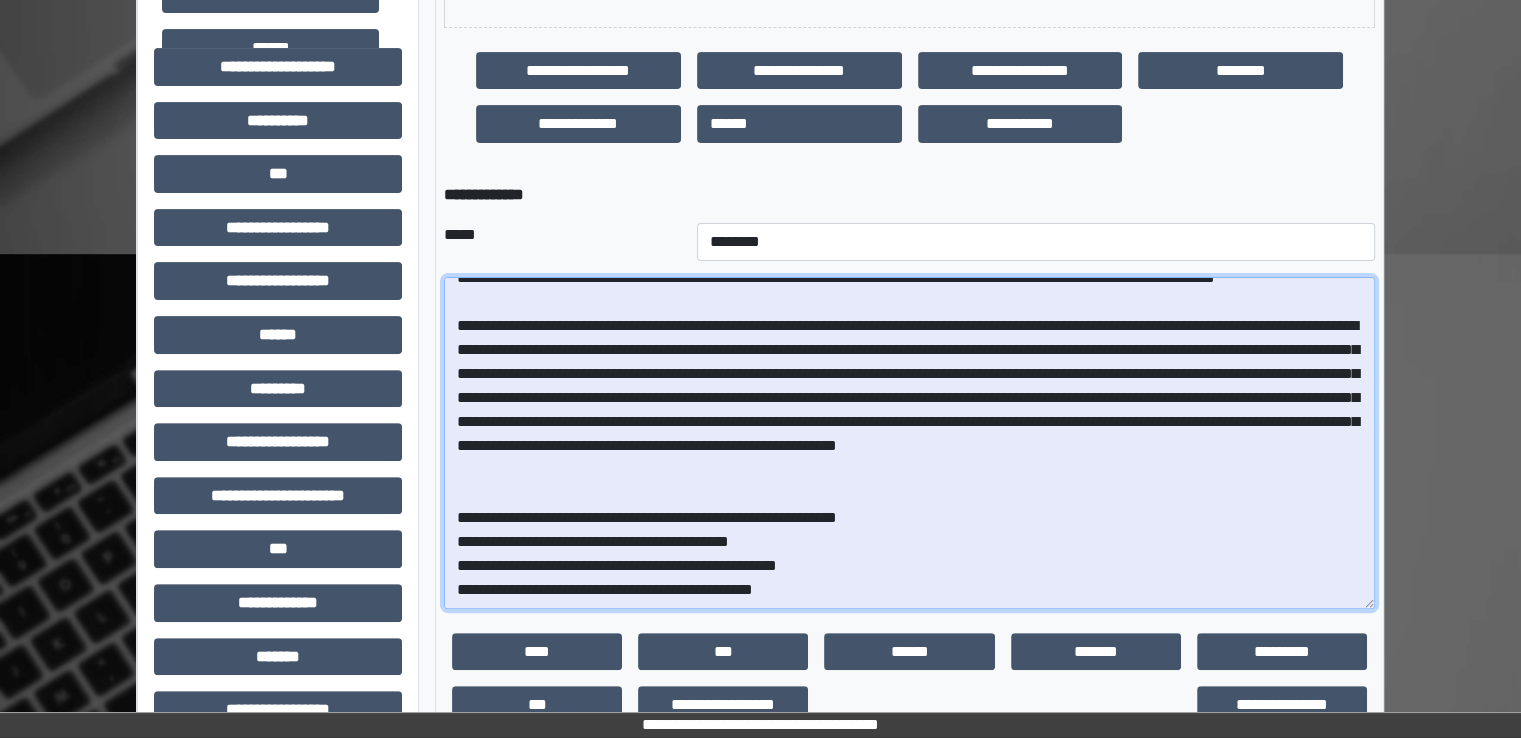 click at bounding box center (909, 443) 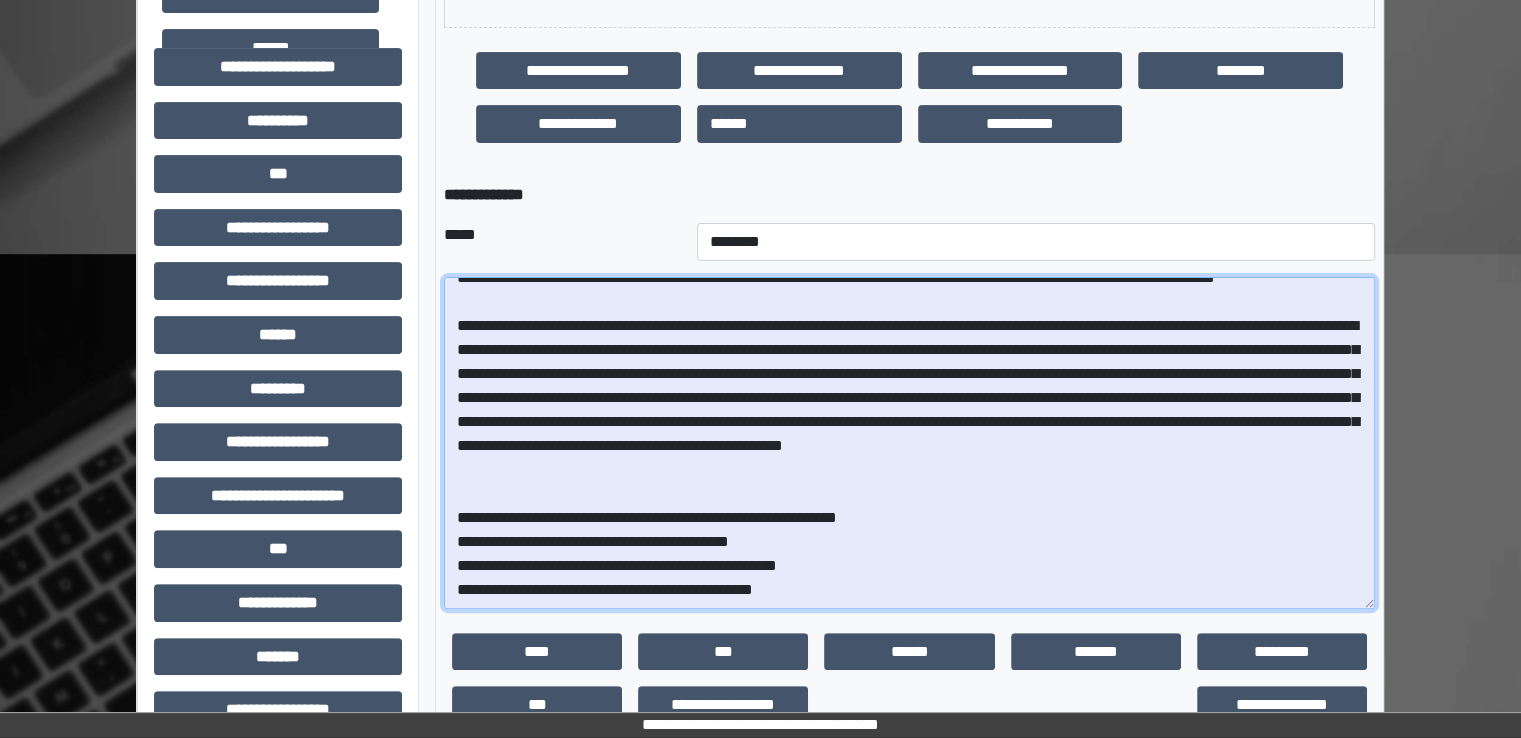 drag, startPoint x: 1146, startPoint y: 453, endPoint x: 1097, endPoint y: 446, distance: 49.497475 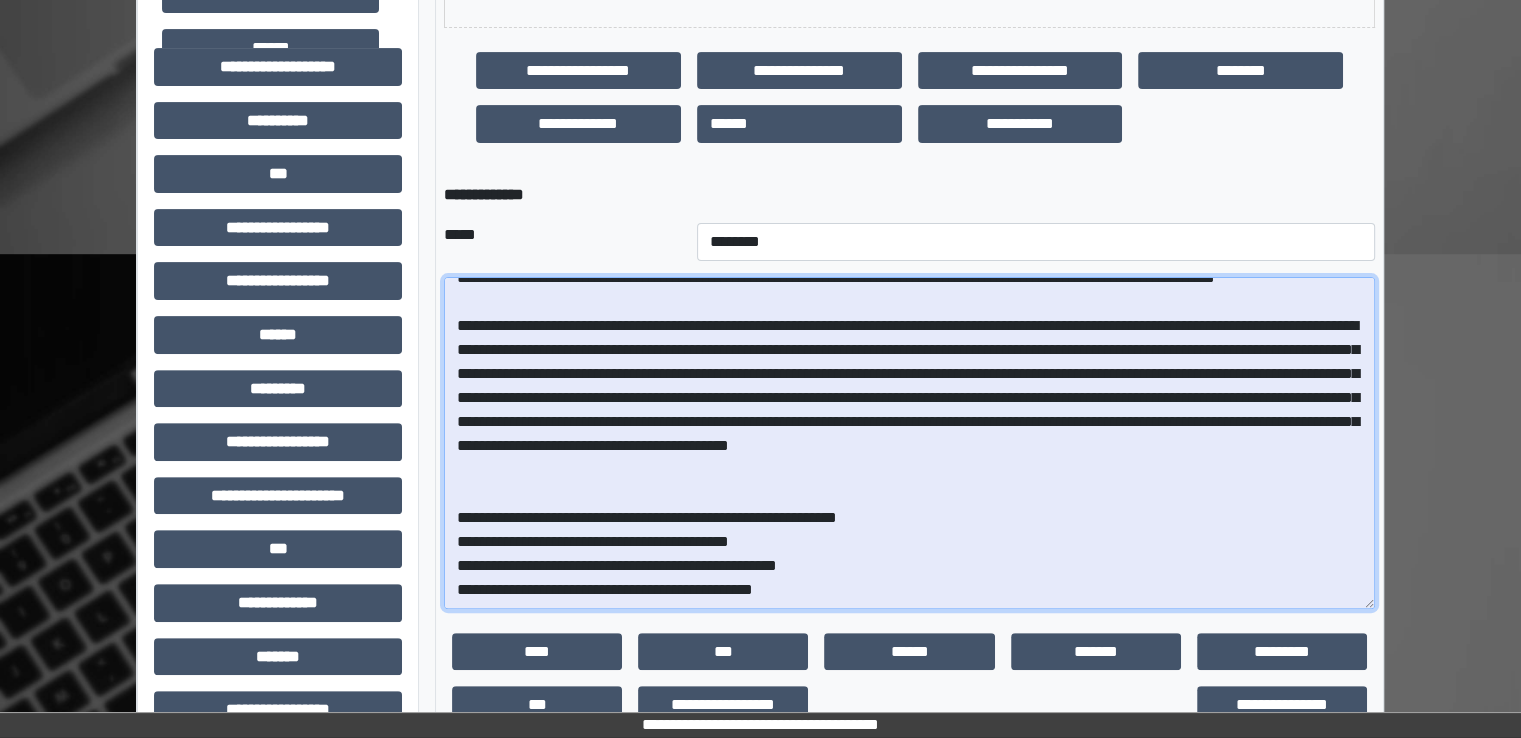 scroll, scrollTop: 229, scrollLeft: 0, axis: vertical 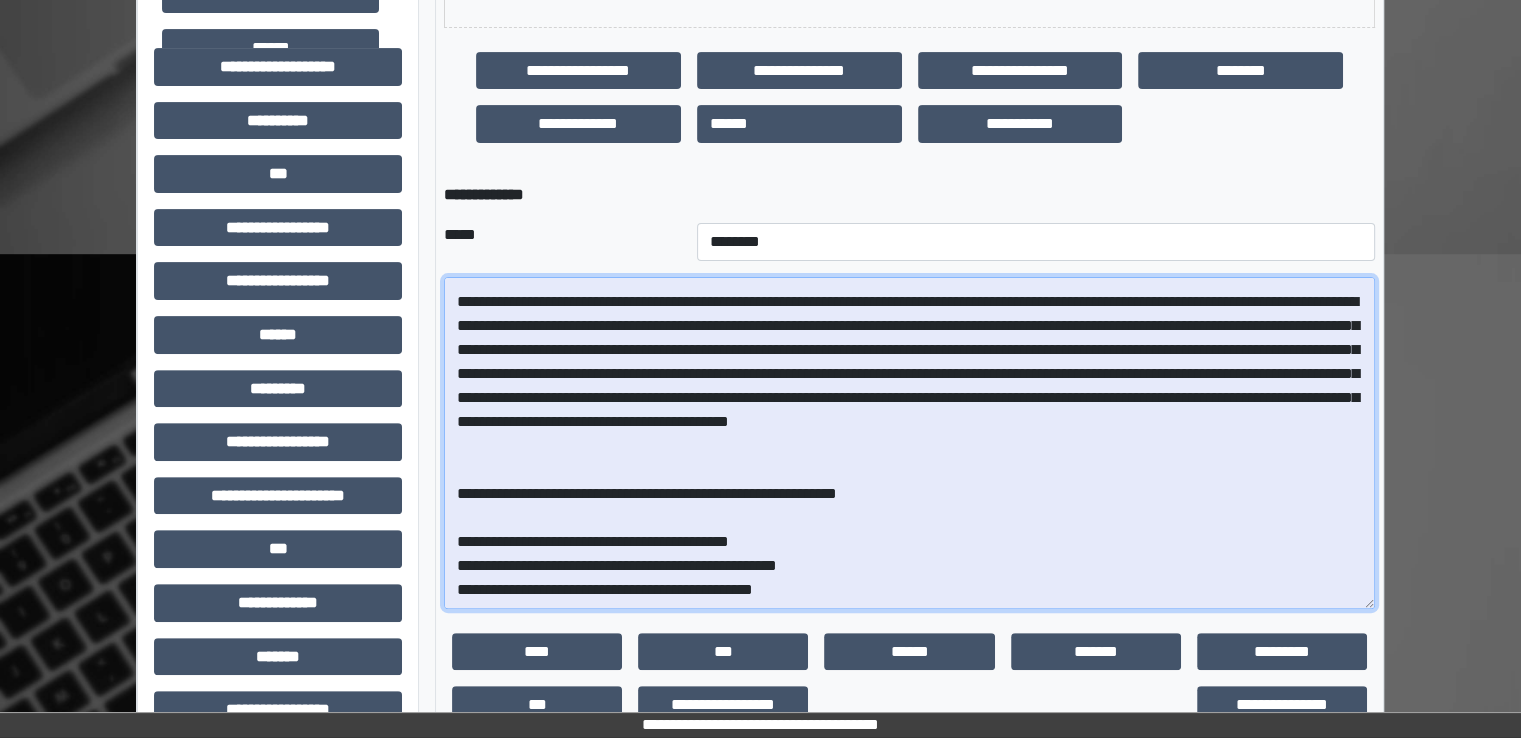 paste on "**********" 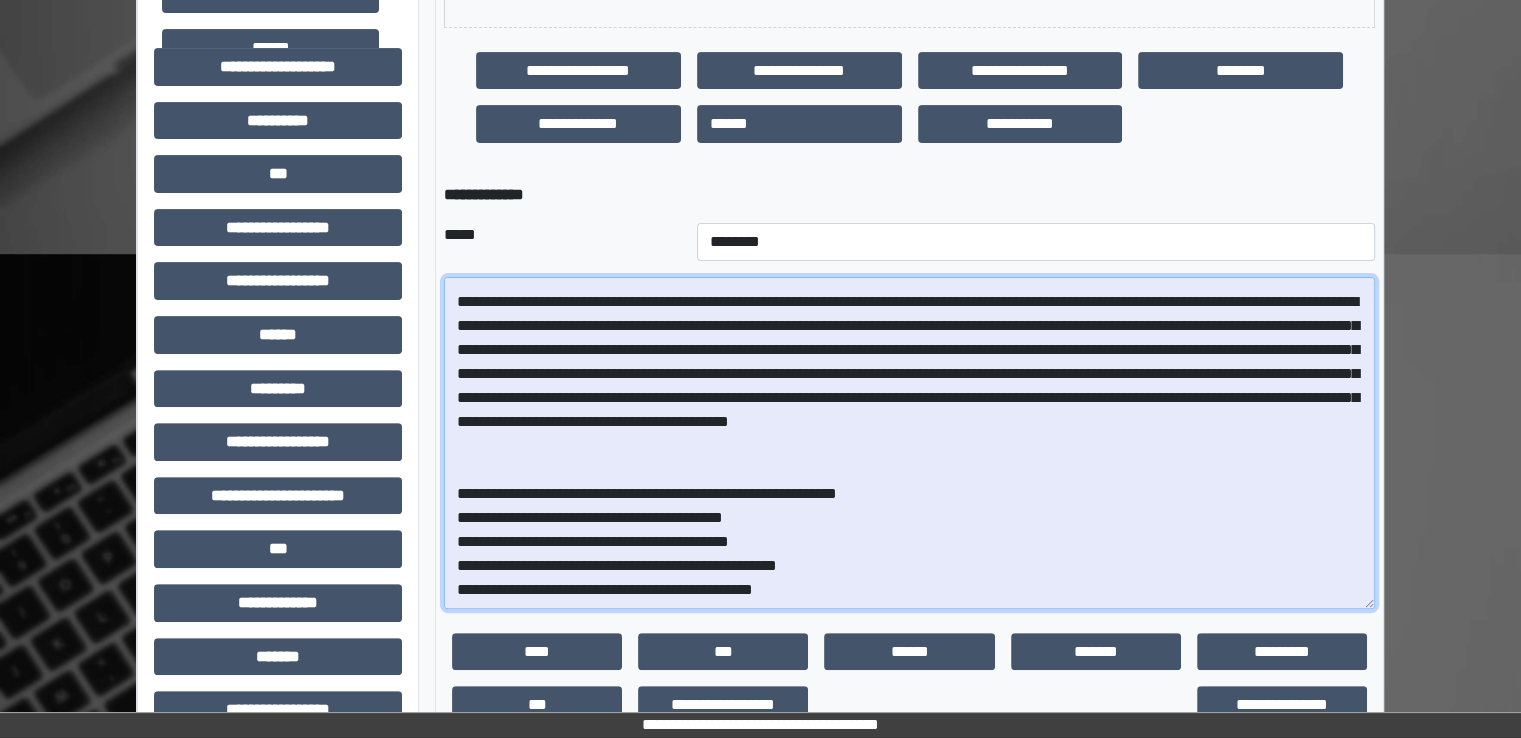 click at bounding box center [909, 443] 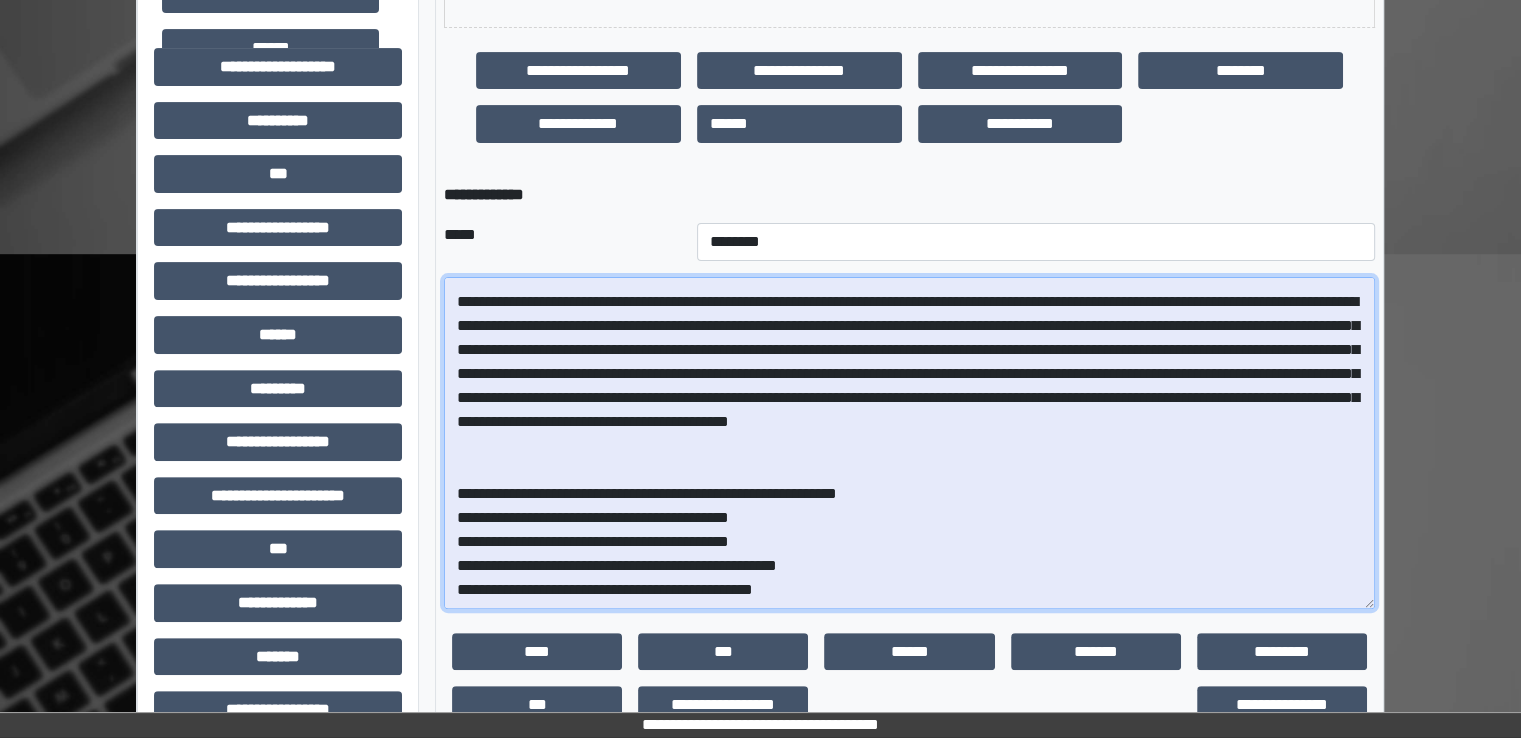 click at bounding box center [909, 443] 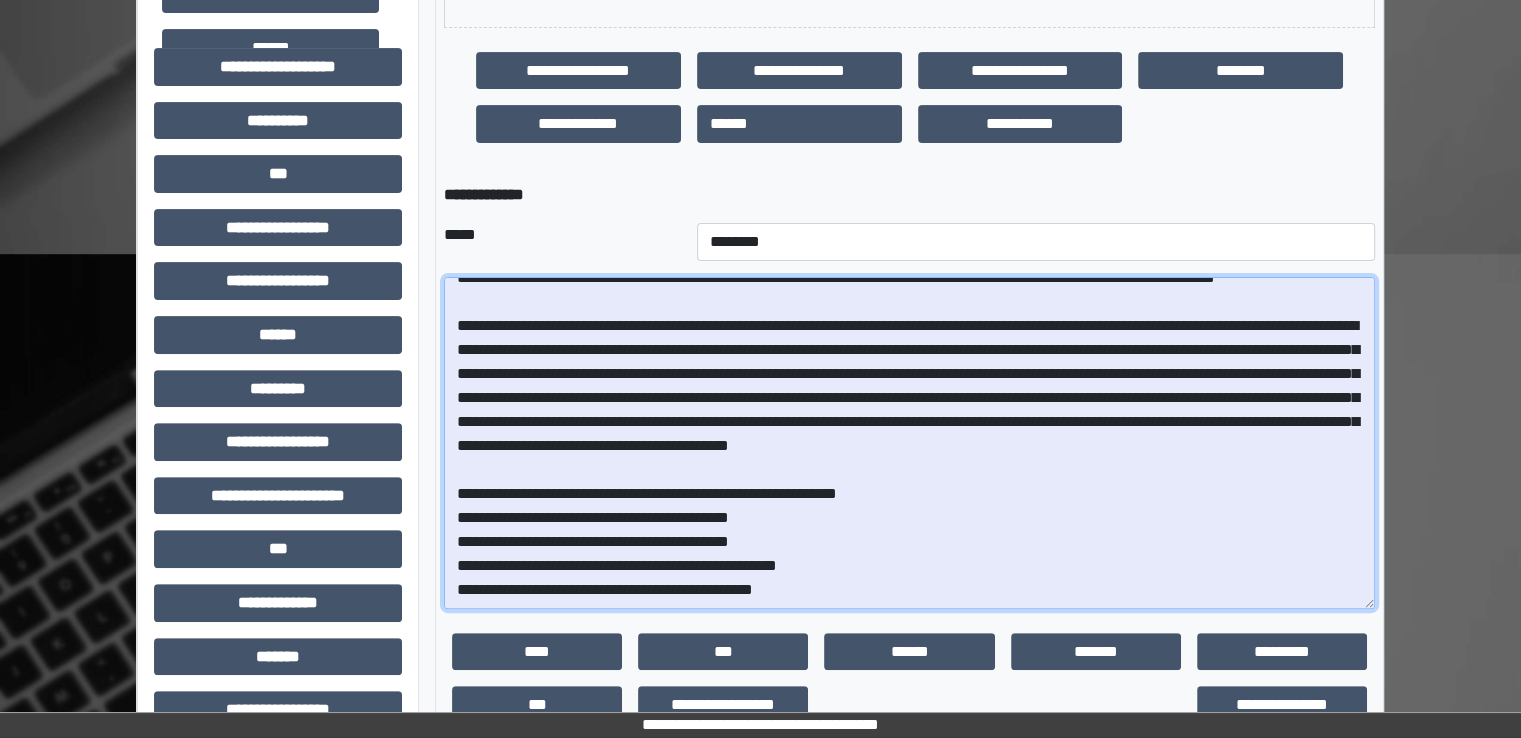 scroll, scrollTop: 329, scrollLeft: 0, axis: vertical 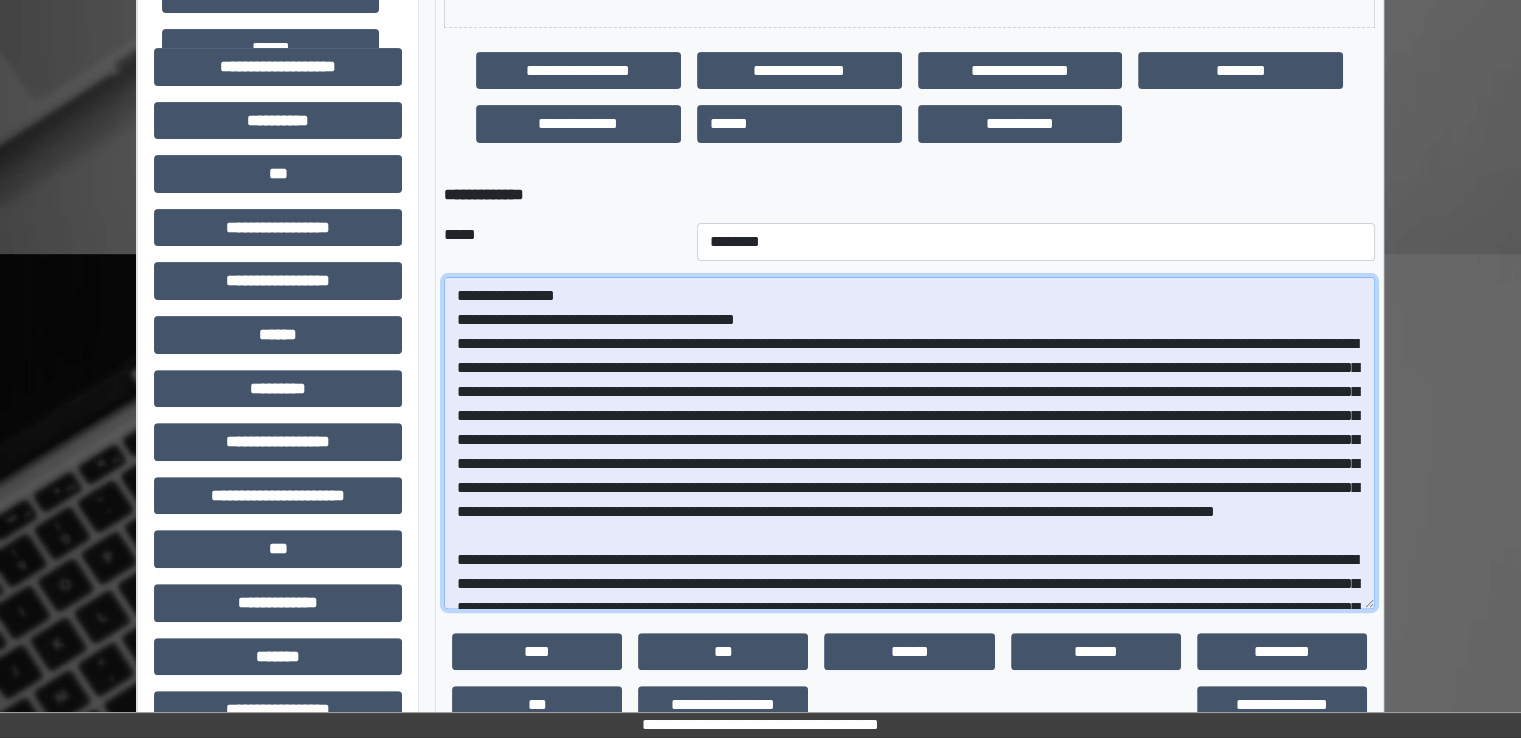 drag, startPoint x: 833, startPoint y: 596, endPoint x: 401, endPoint y: 245, distance: 556.61926 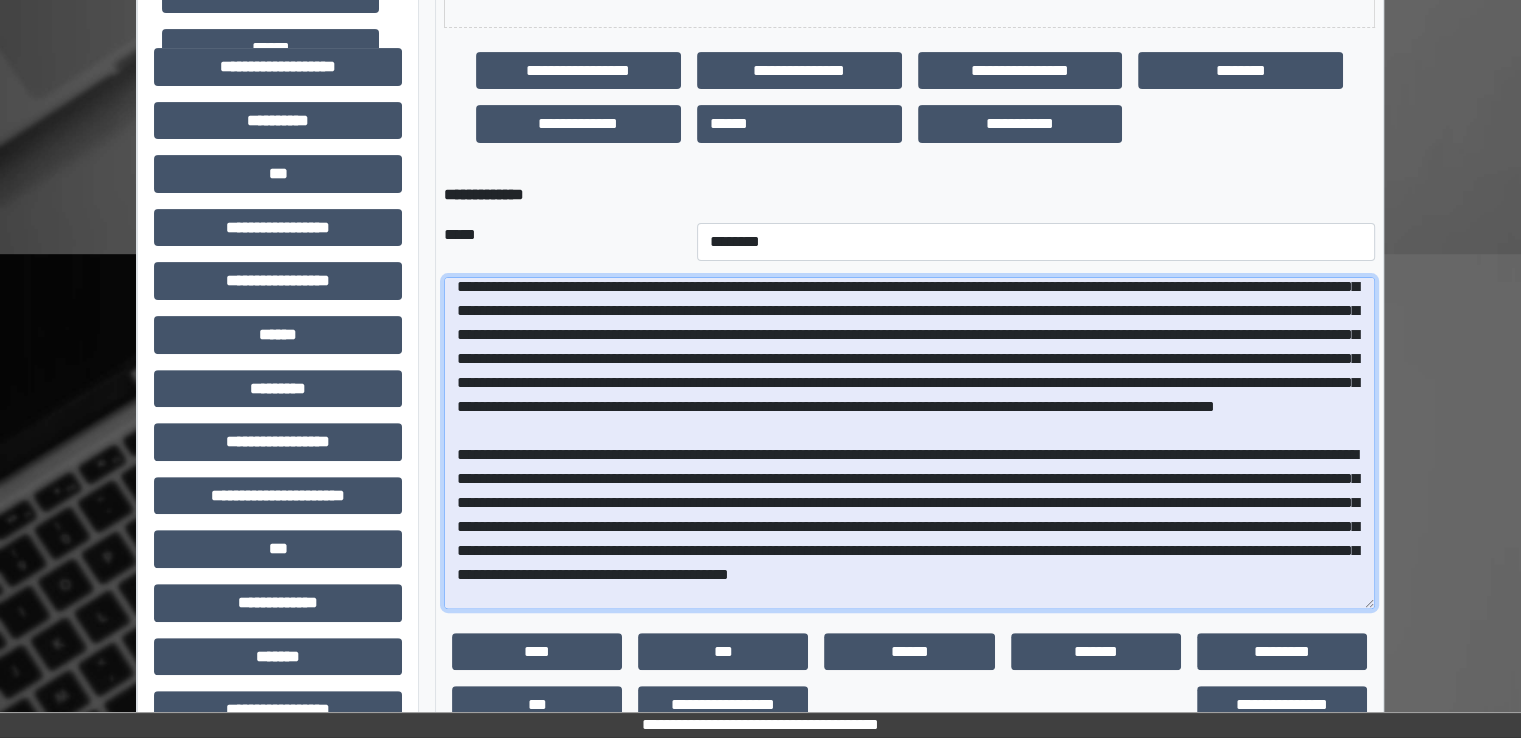 scroll, scrollTop: 300, scrollLeft: 0, axis: vertical 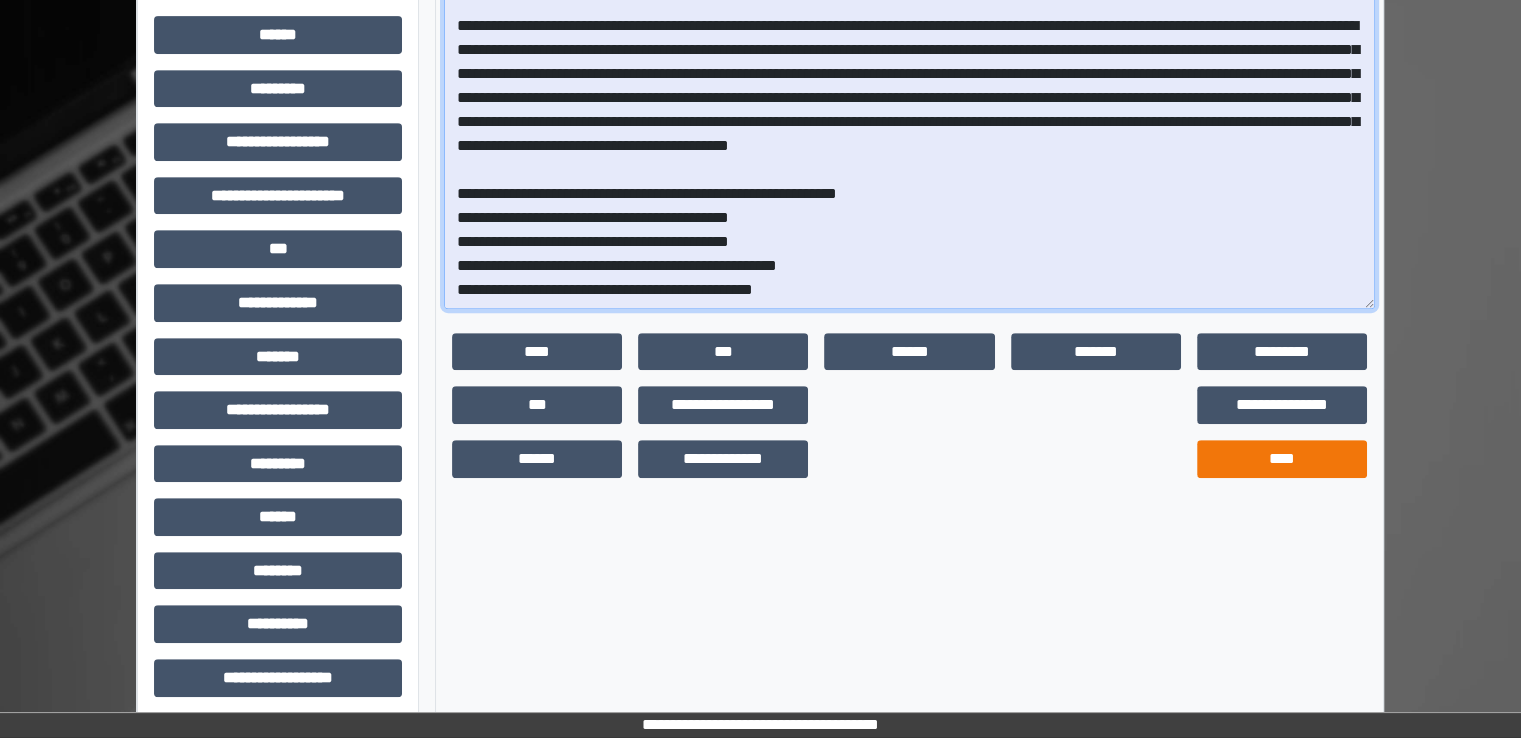 type on "**********" 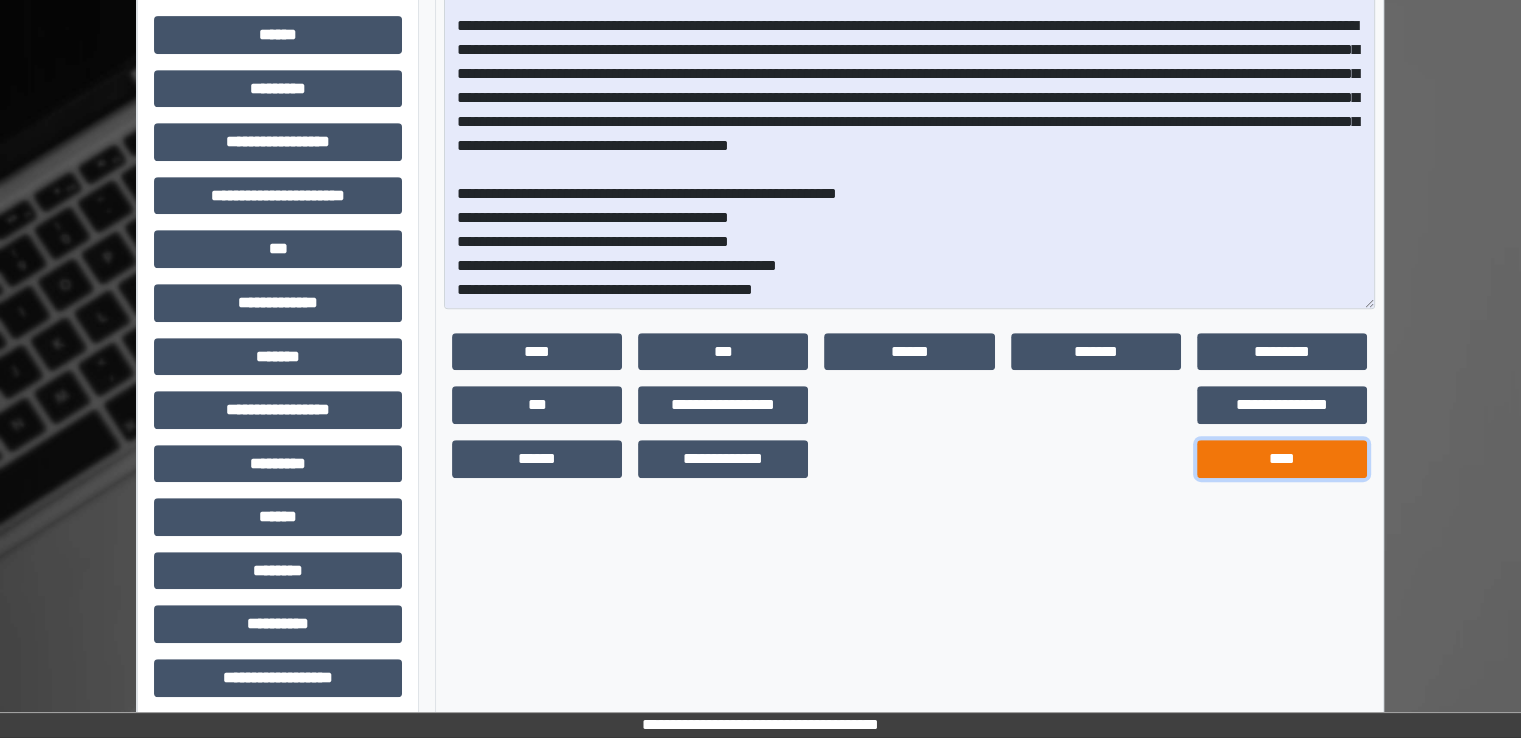 click on "****" at bounding box center [1282, 459] 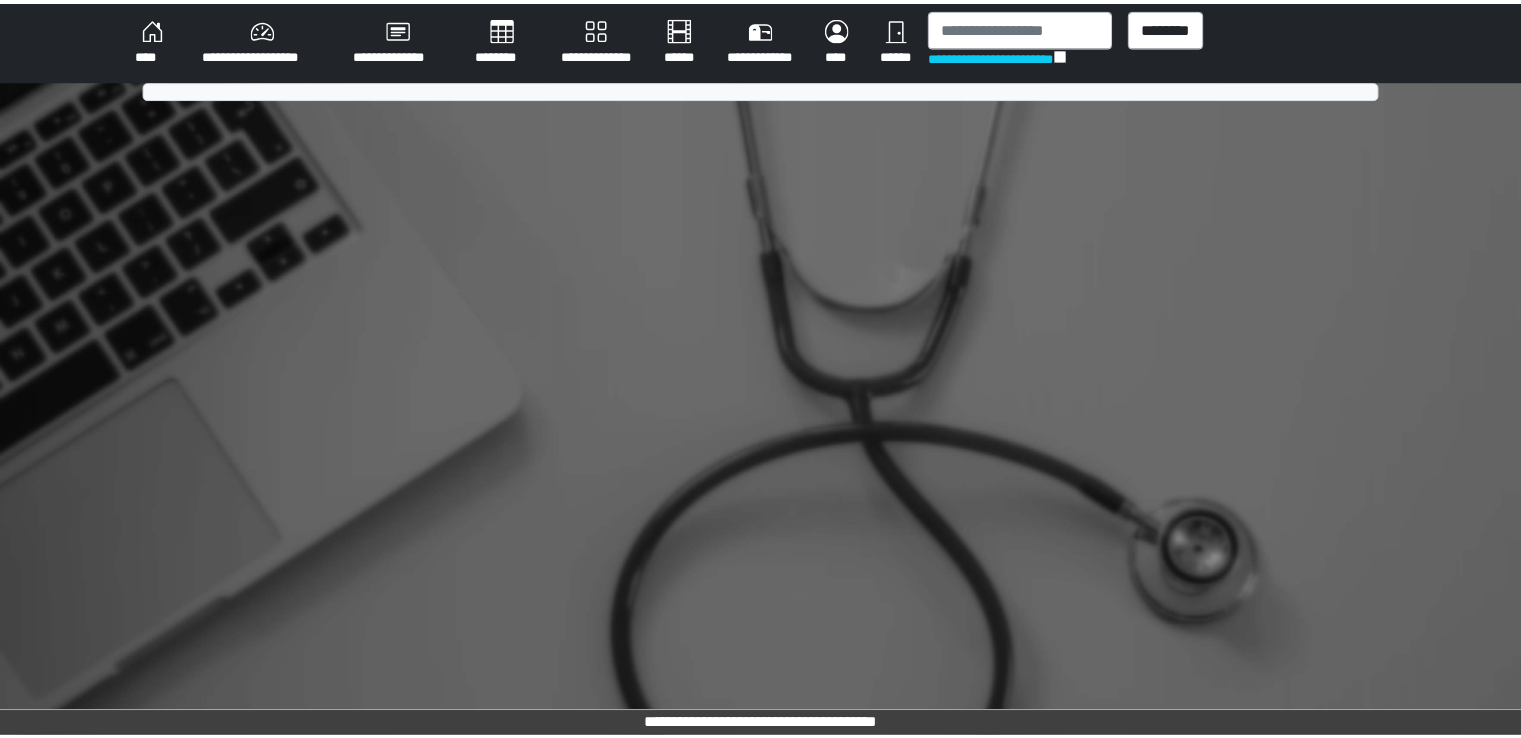 scroll, scrollTop: 0, scrollLeft: 0, axis: both 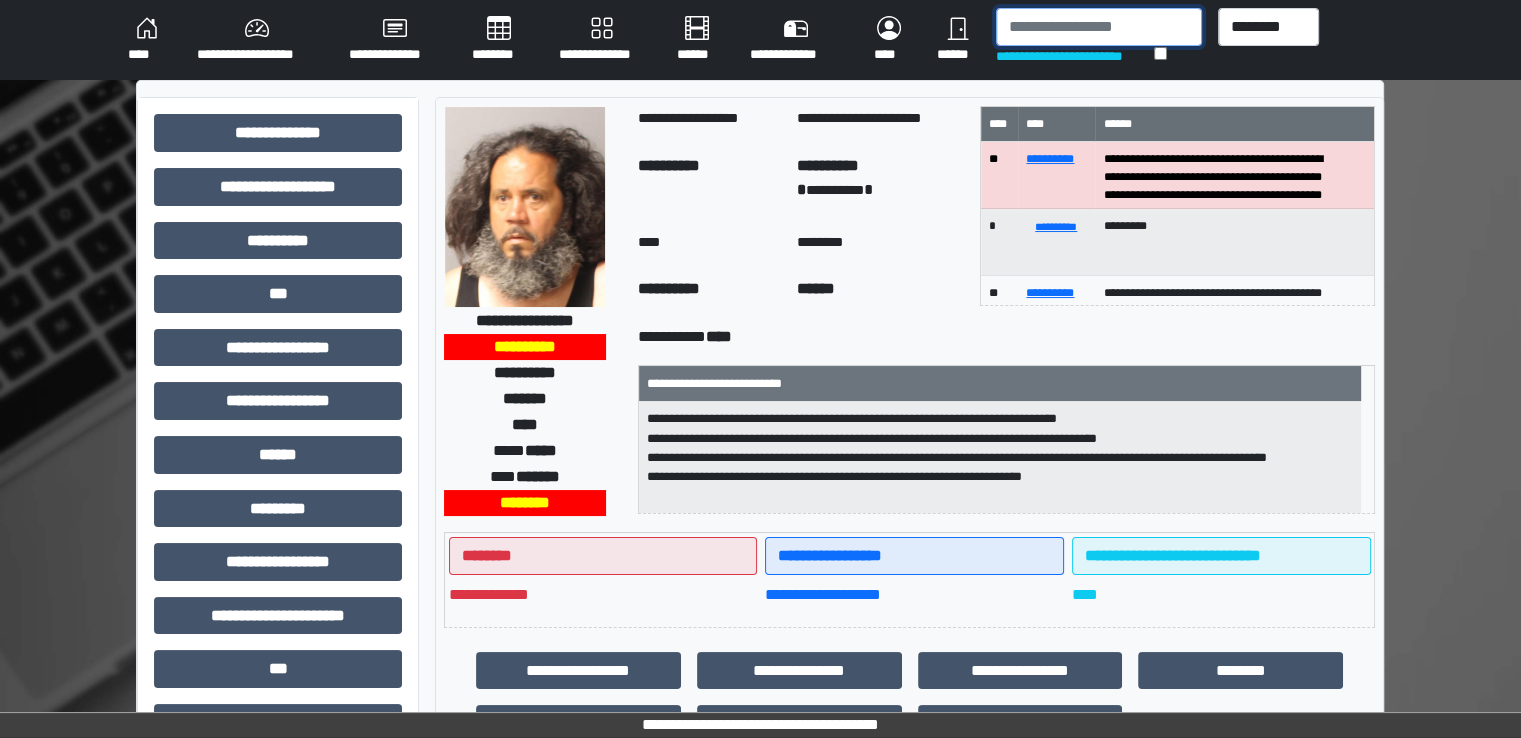 click at bounding box center (1099, 27) 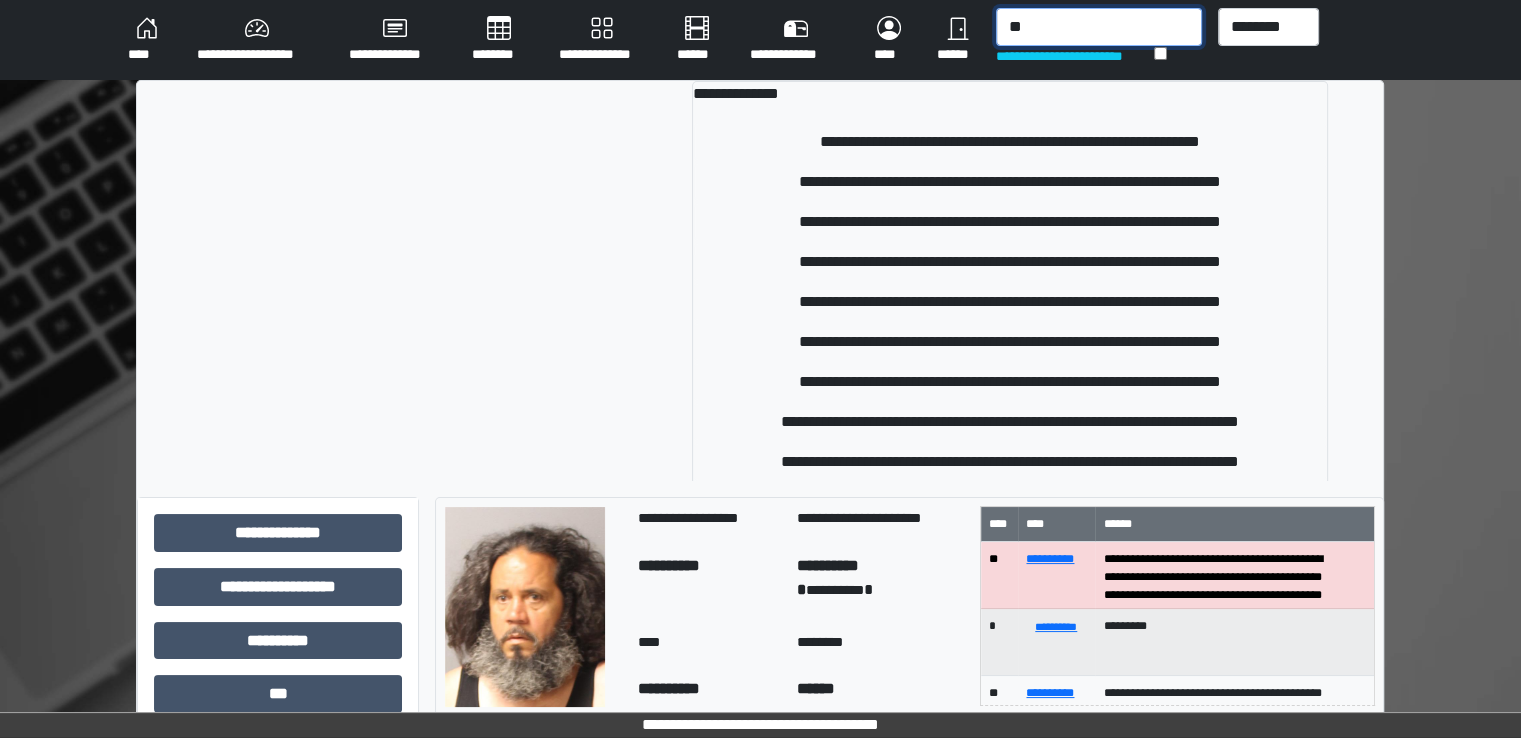 type on "*" 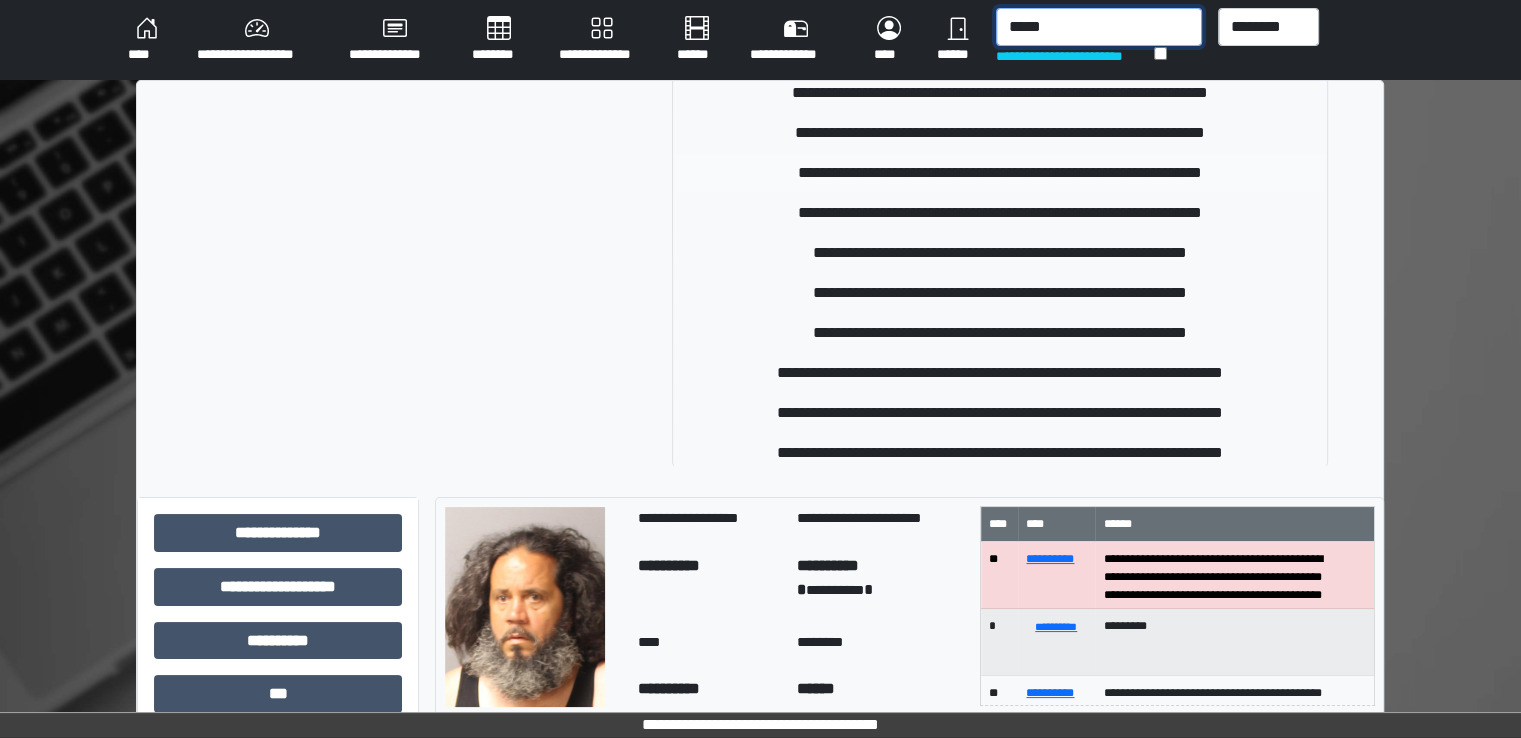 scroll, scrollTop: 330, scrollLeft: 0, axis: vertical 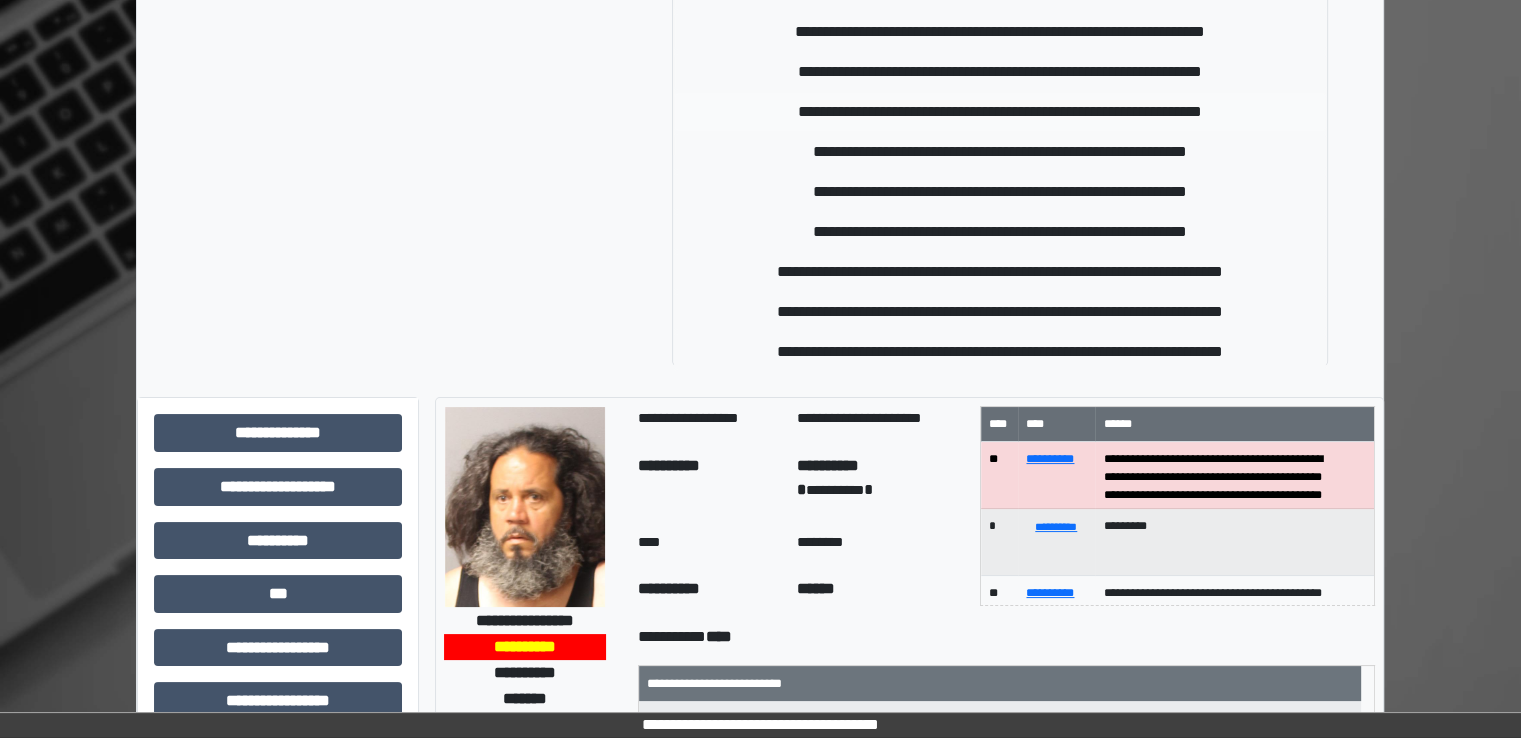 type on "*****" 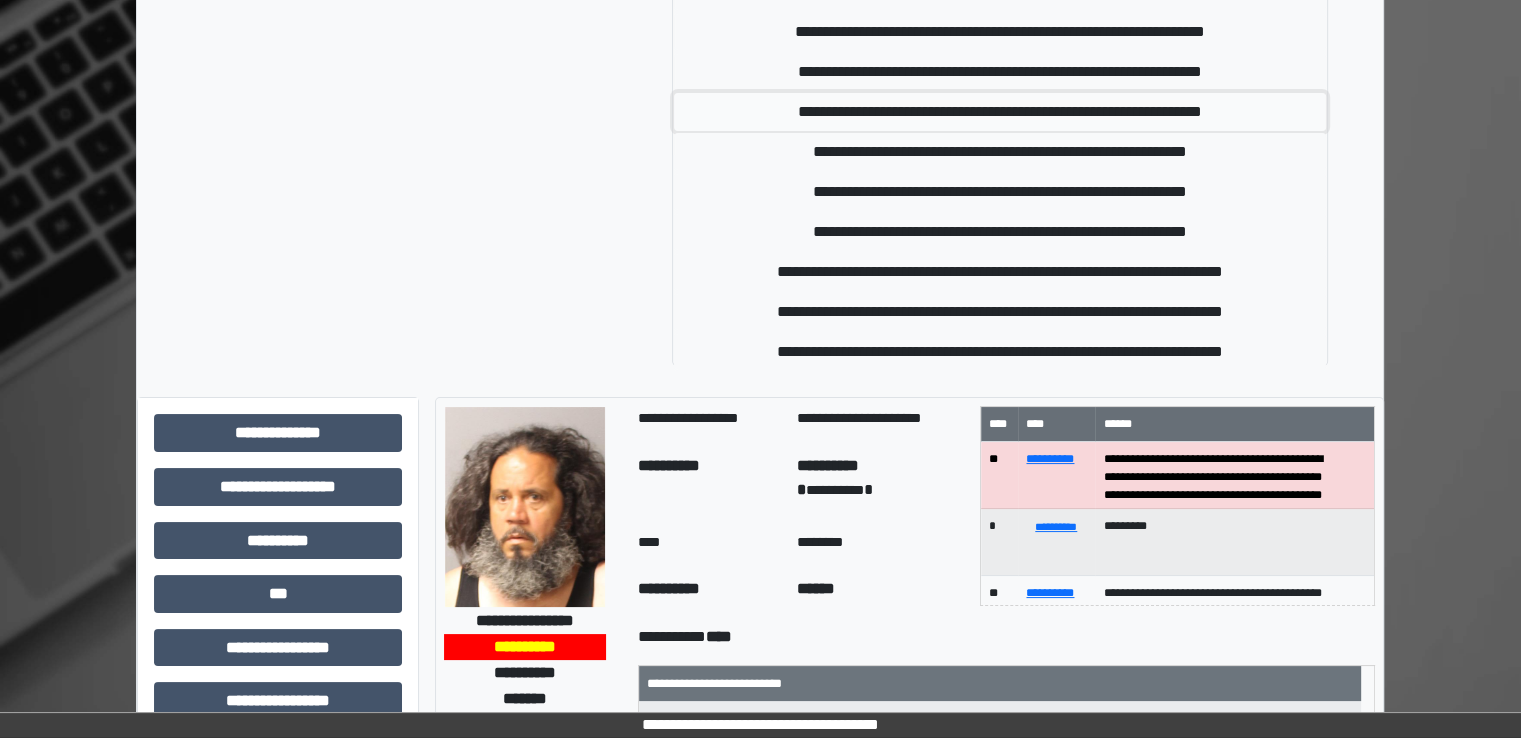 click on "**********" at bounding box center [1000, 112] 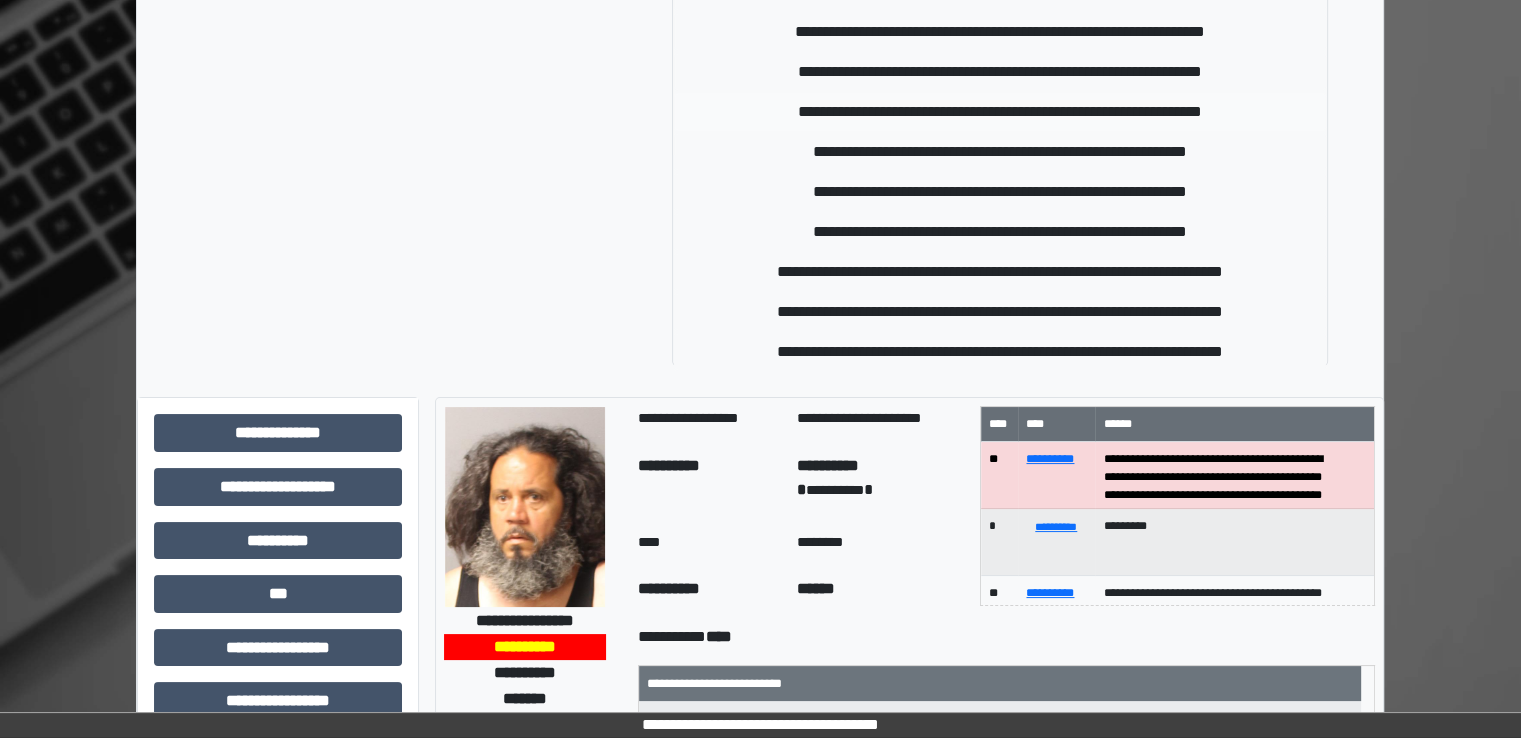 type 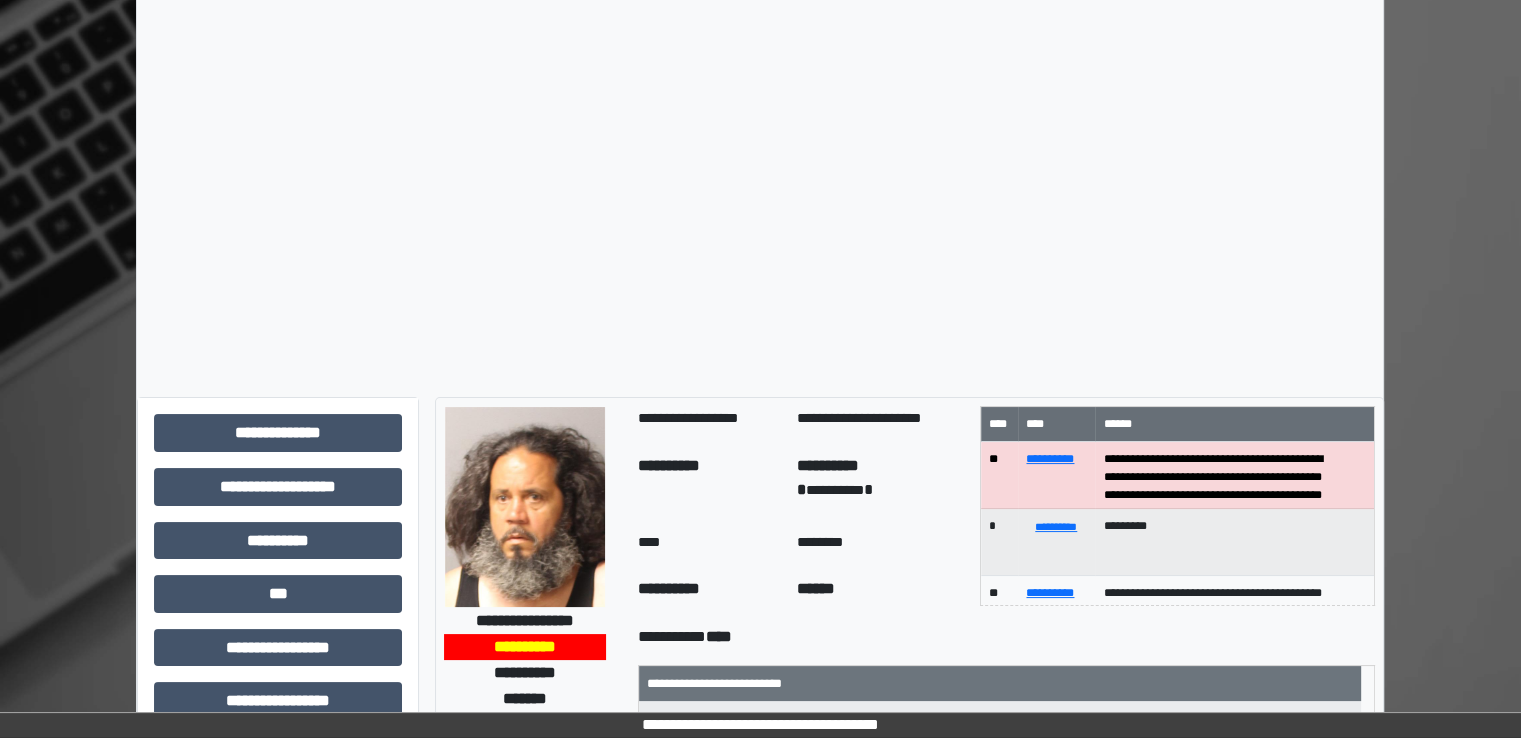 scroll, scrollTop: 116, scrollLeft: 0, axis: vertical 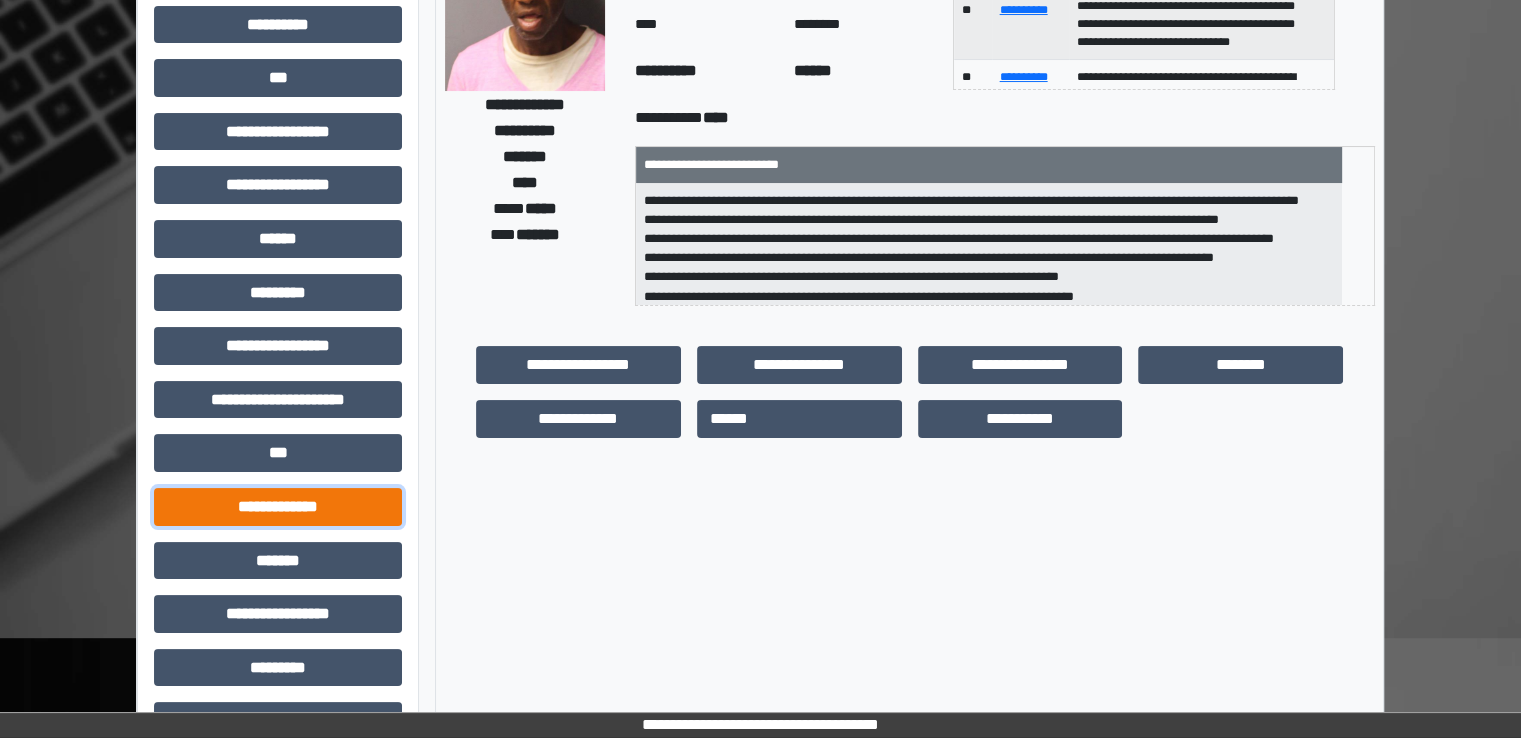 click on "**********" at bounding box center [278, 507] 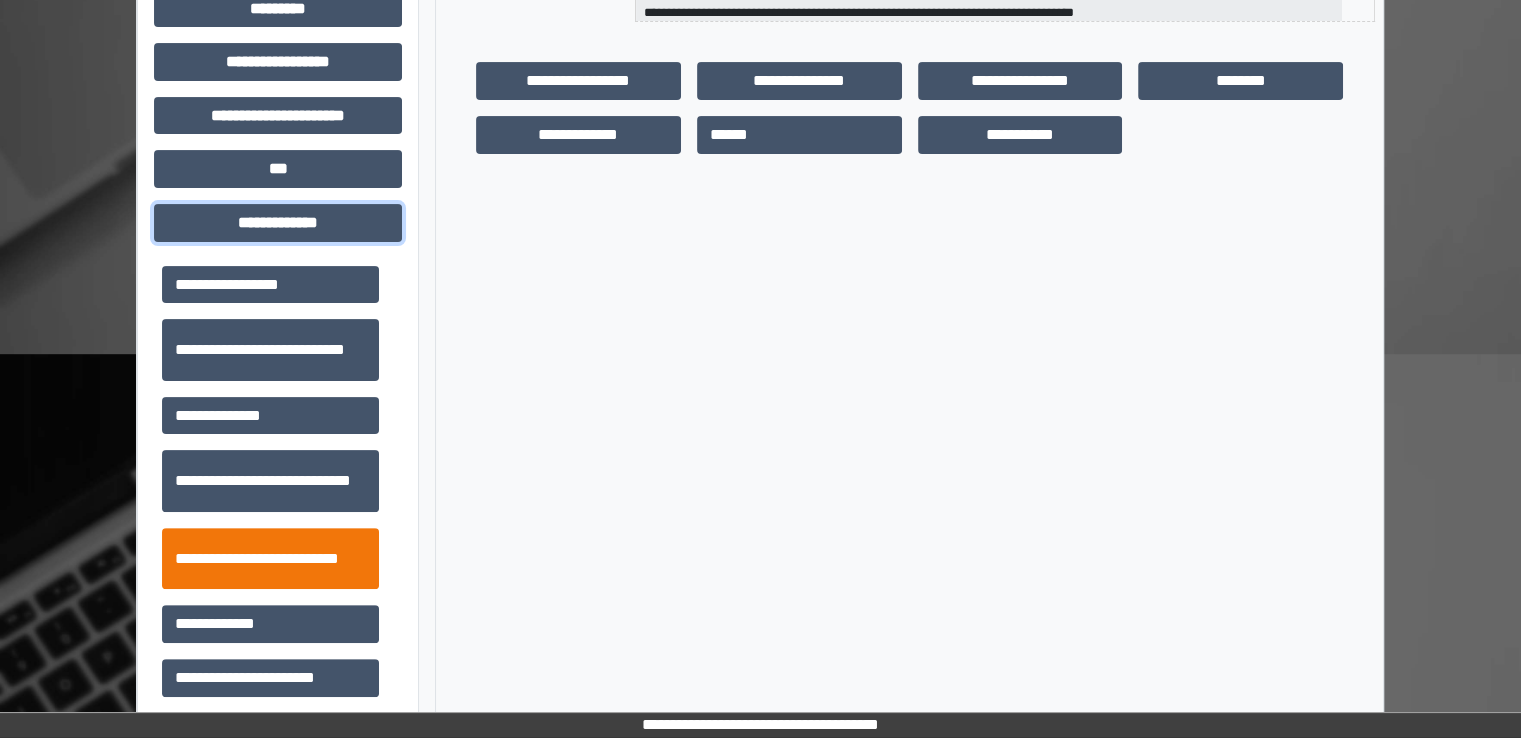 scroll, scrollTop: 516, scrollLeft: 0, axis: vertical 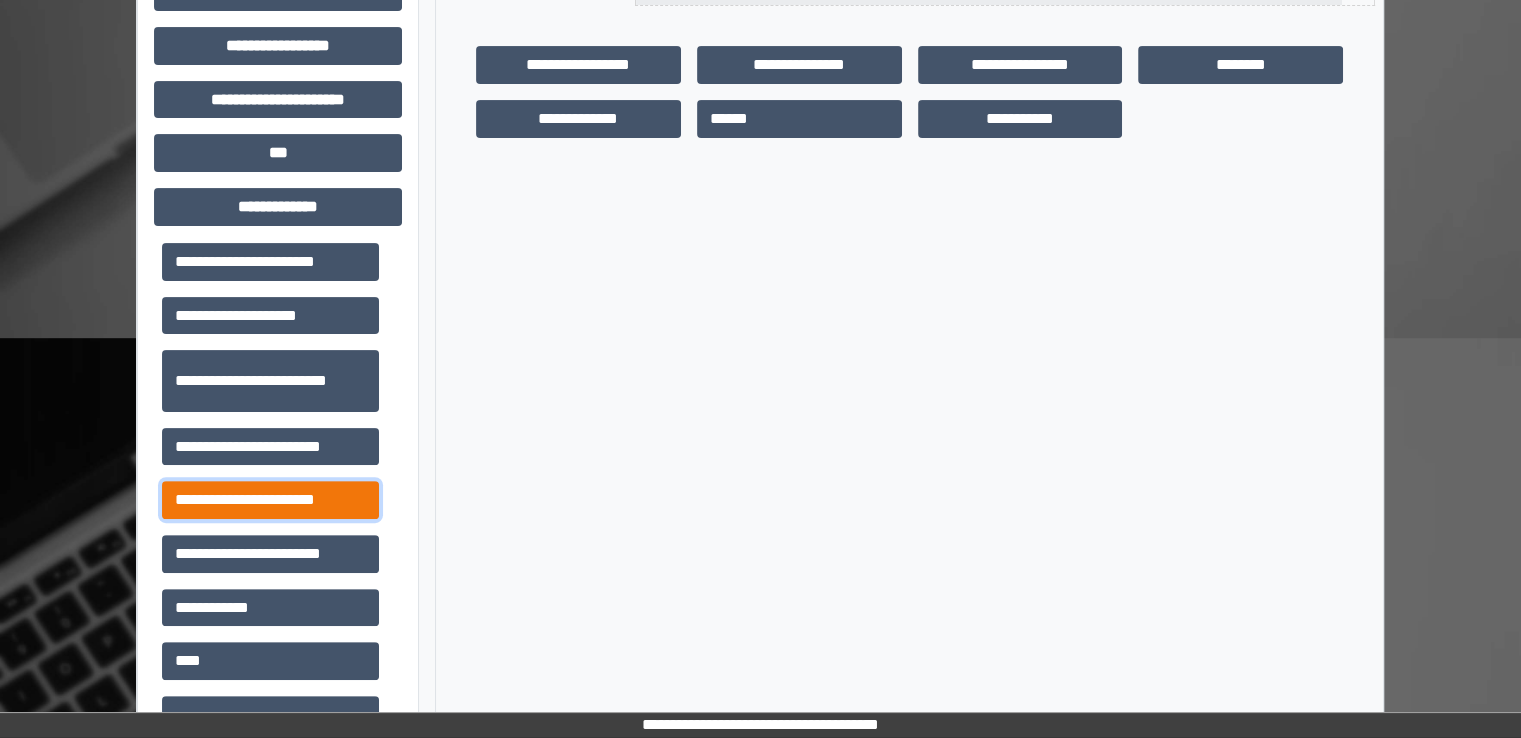 click on "**********" at bounding box center [270, 500] 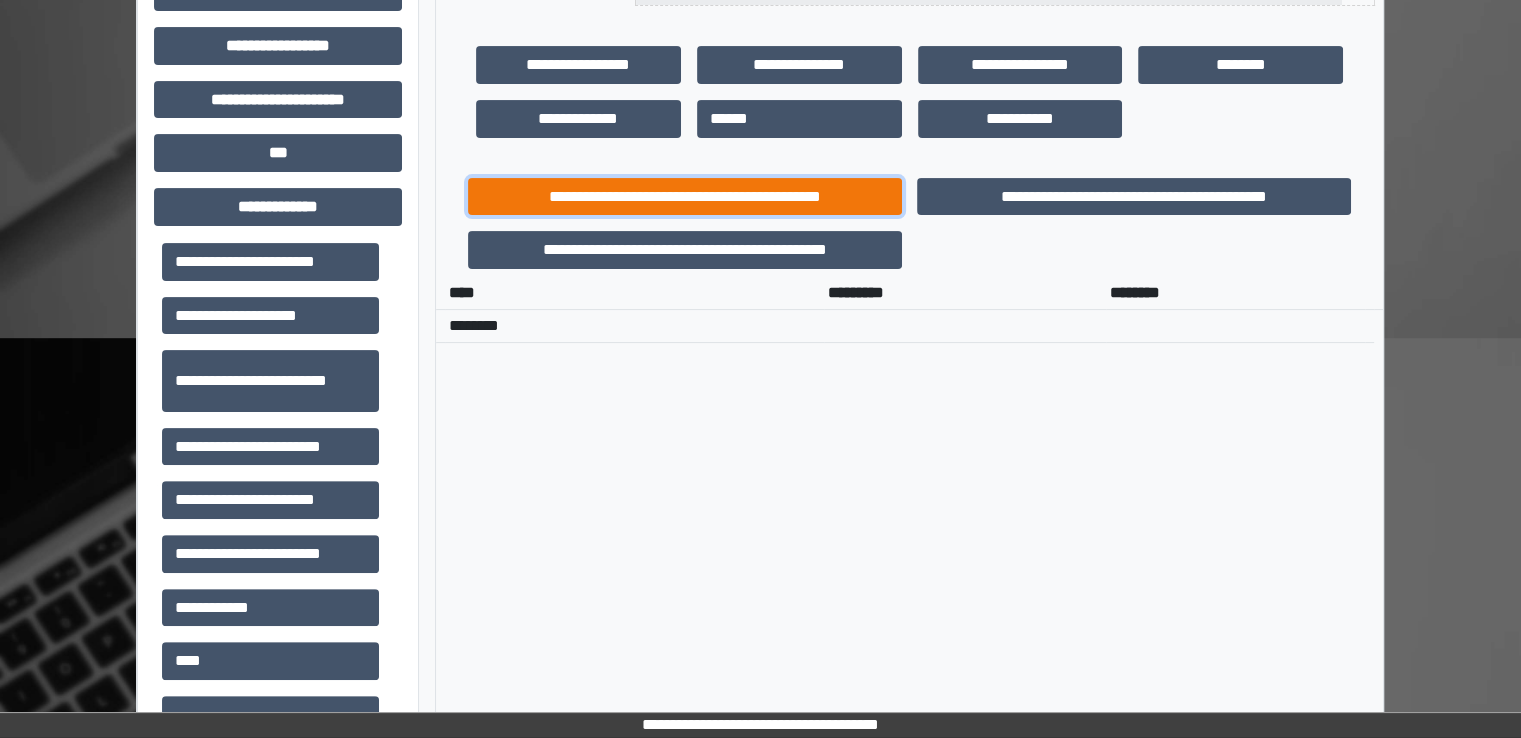 click on "**********" at bounding box center (685, 197) 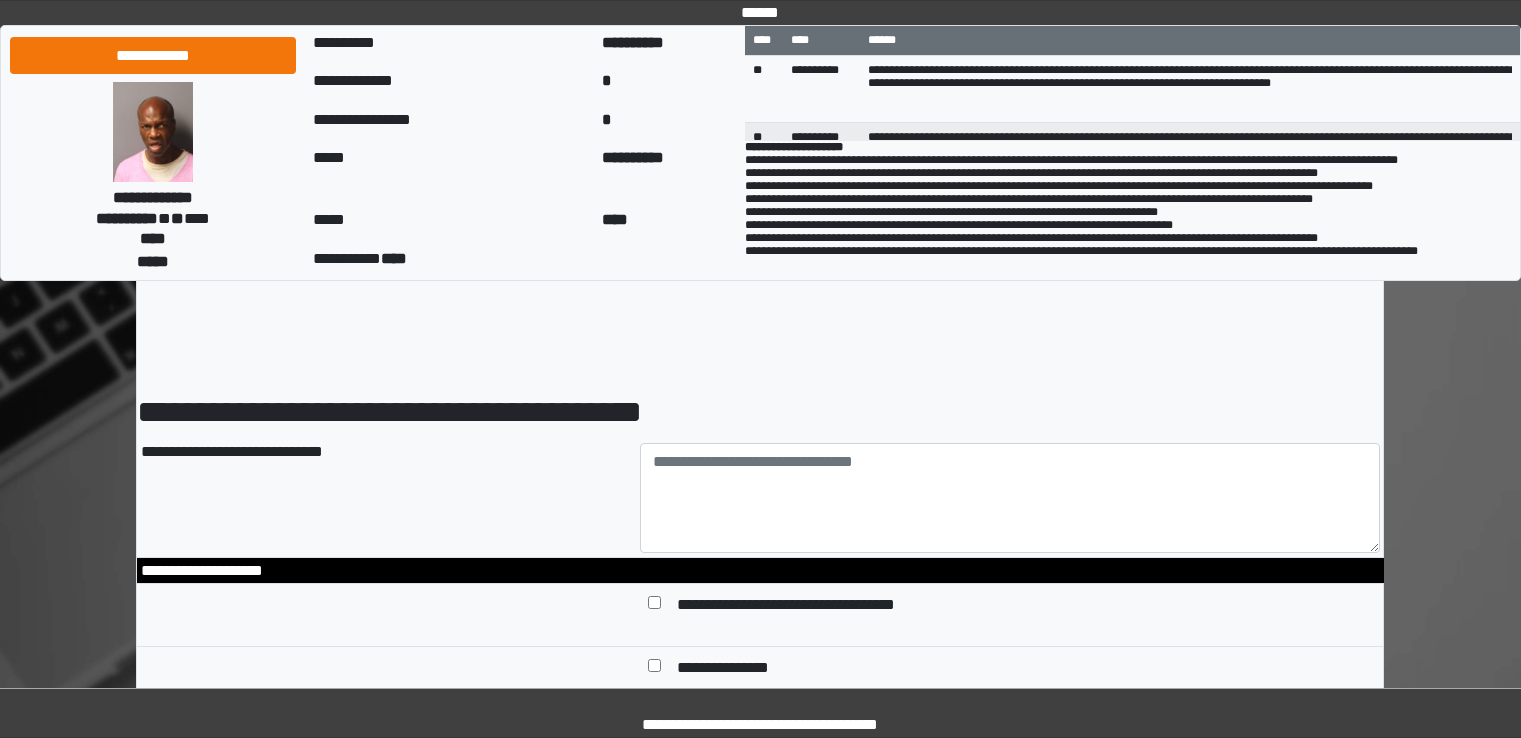 scroll, scrollTop: 0, scrollLeft: 0, axis: both 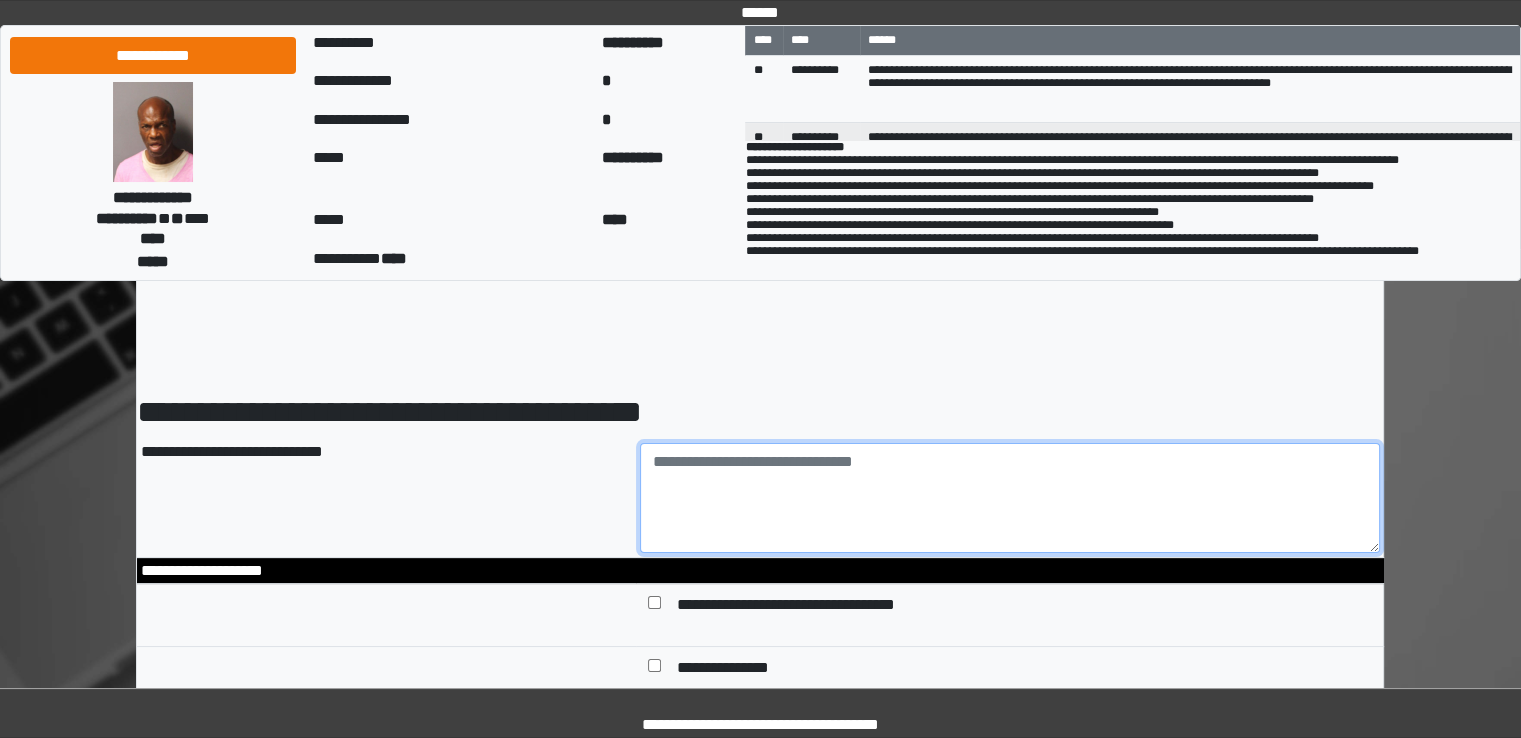 paste on "**********" 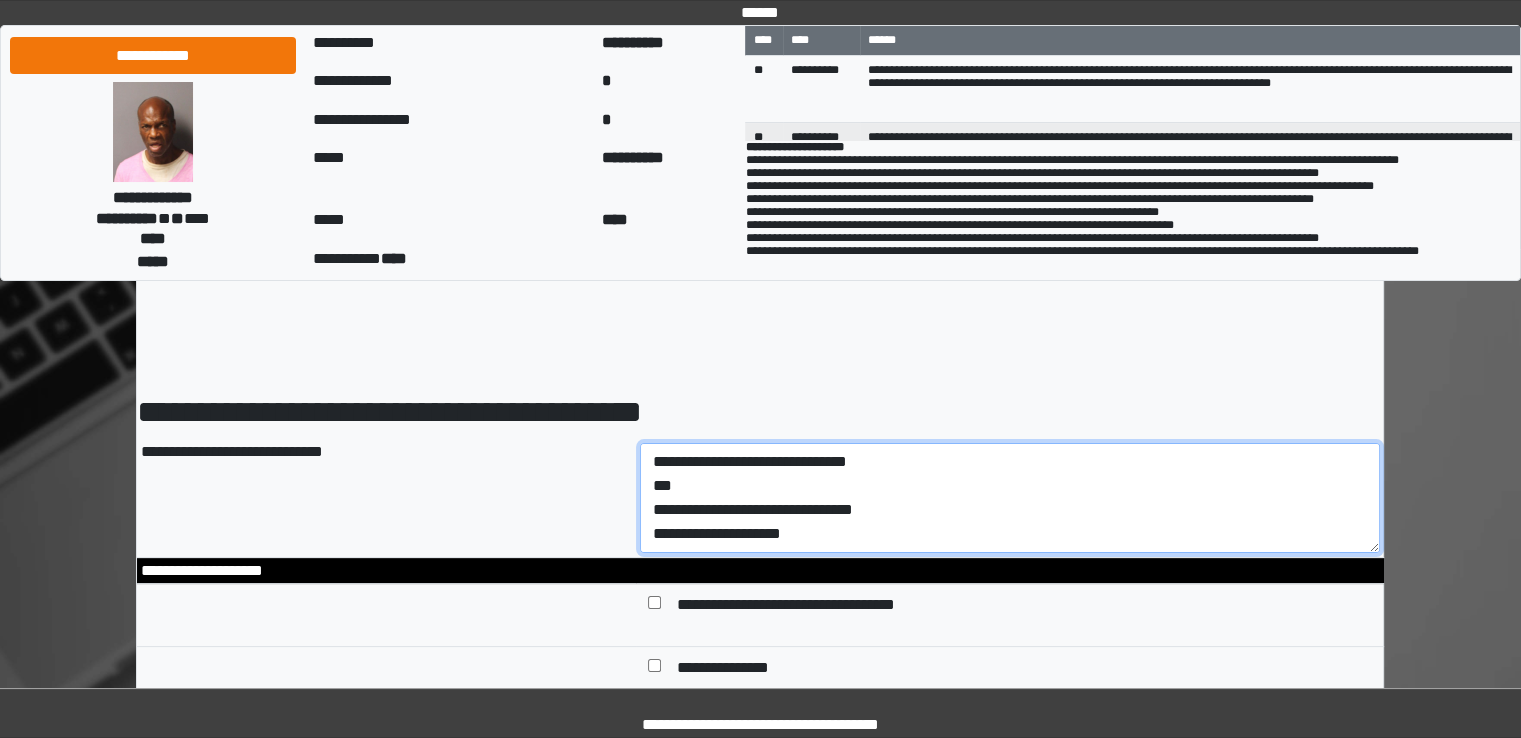 scroll, scrollTop: 40, scrollLeft: 0, axis: vertical 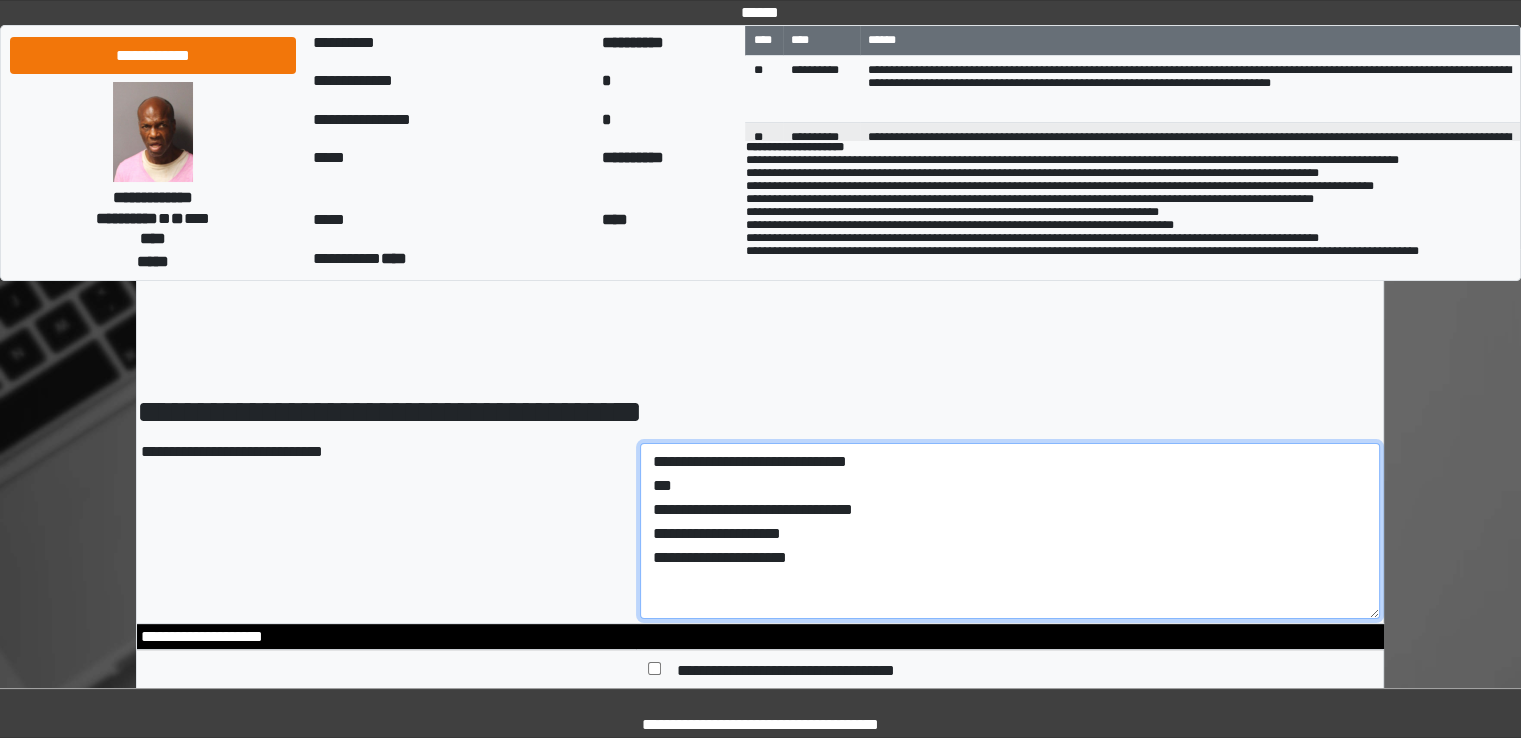 drag, startPoint x: 1407, startPoint y: 584, endPoint x: 1414, endPoint y: 620, distance: 36.67424 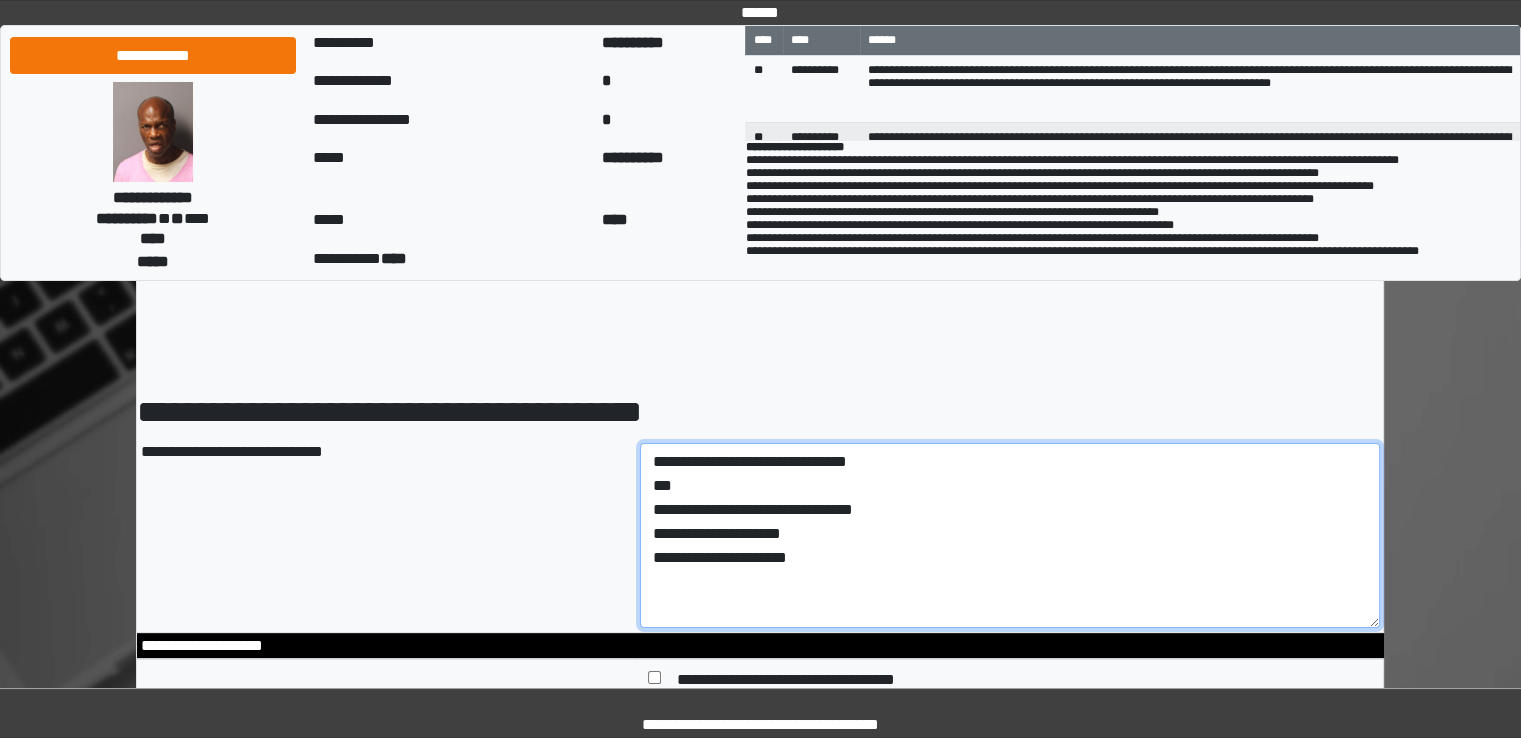 click on "**********" at bounding box center [1010, 535] 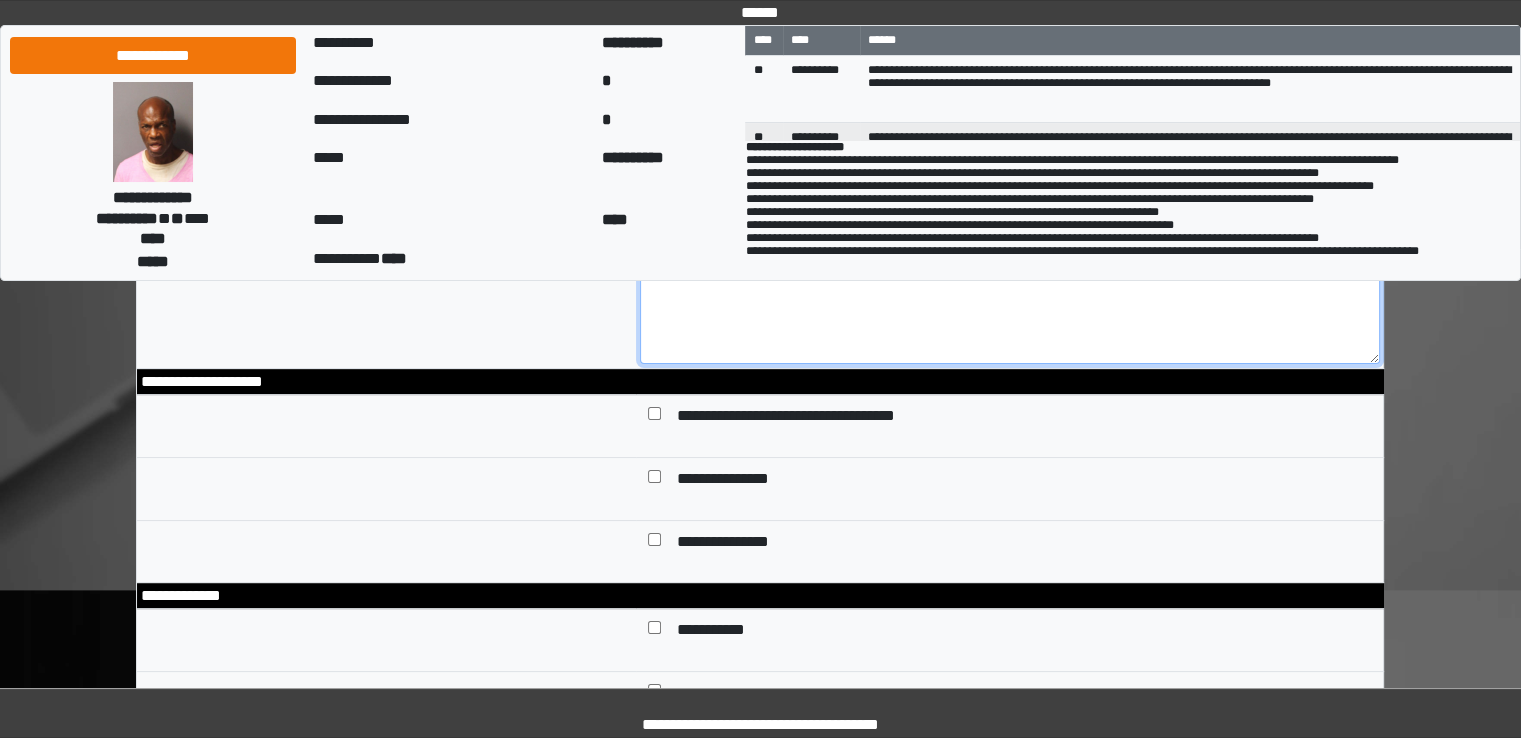 scroll, scrollTop: 300, scrollLeft: 0, axis: vertical 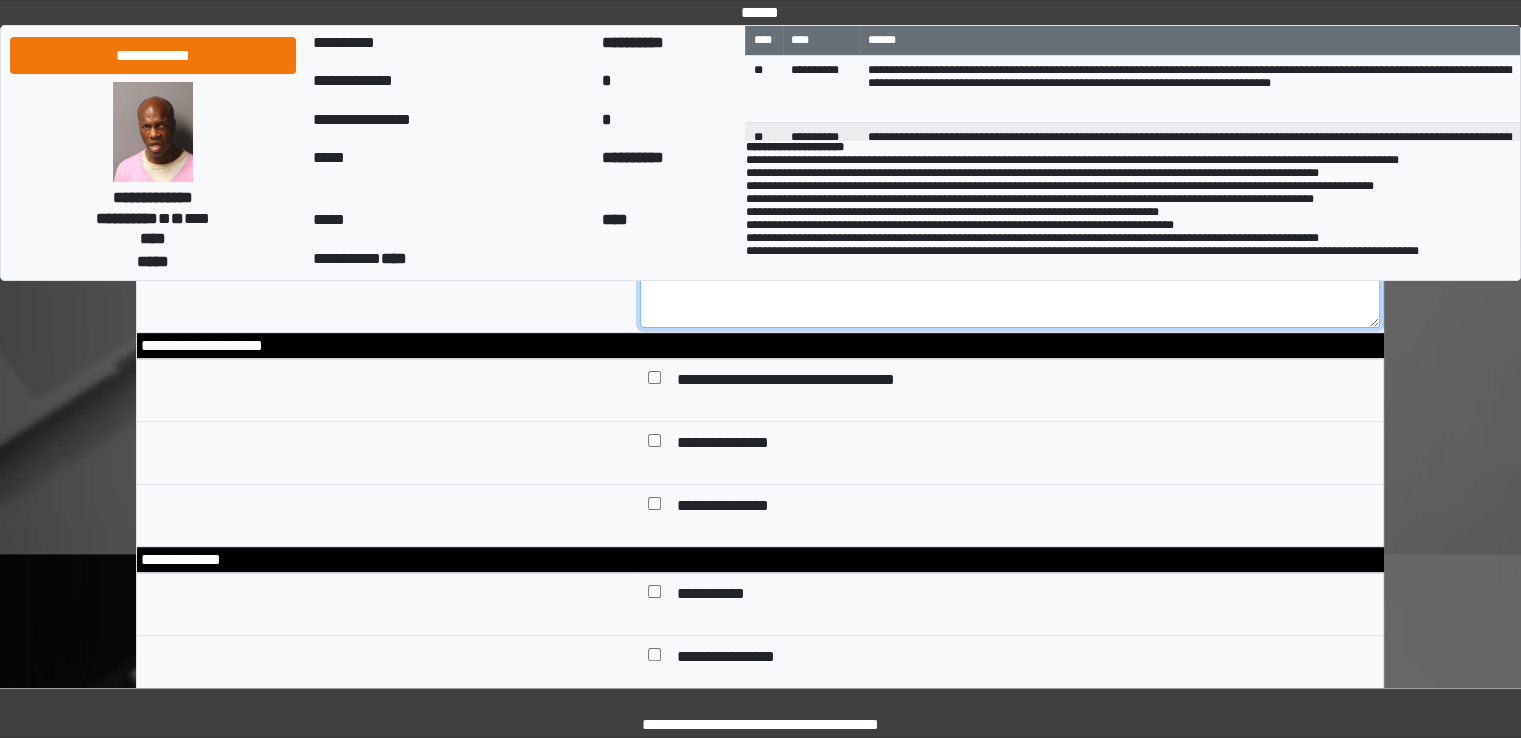 type on "**********" 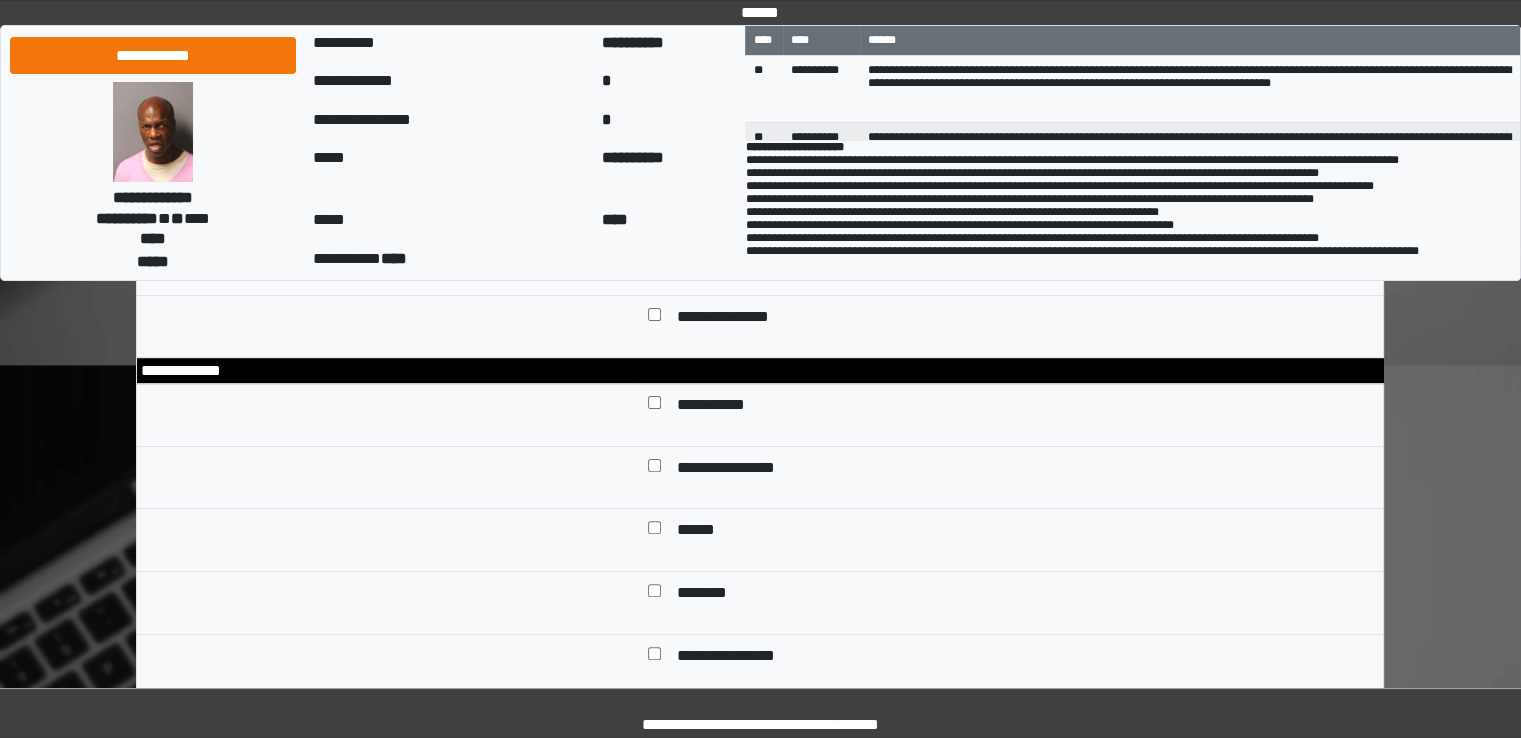 scroll, scrollTop: 500, scrollLeft: 0, axis: vertical 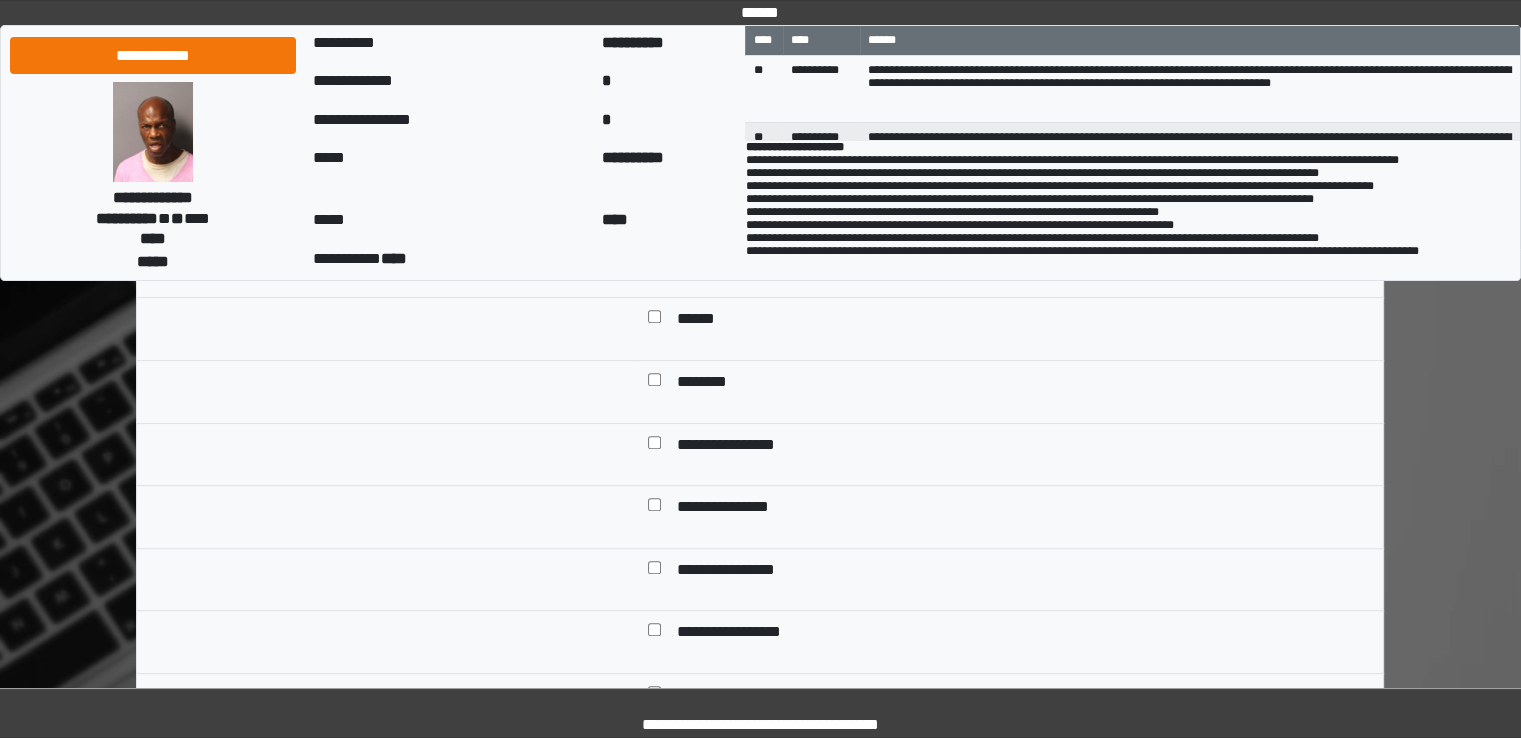 click at bounding box center [654, 447] 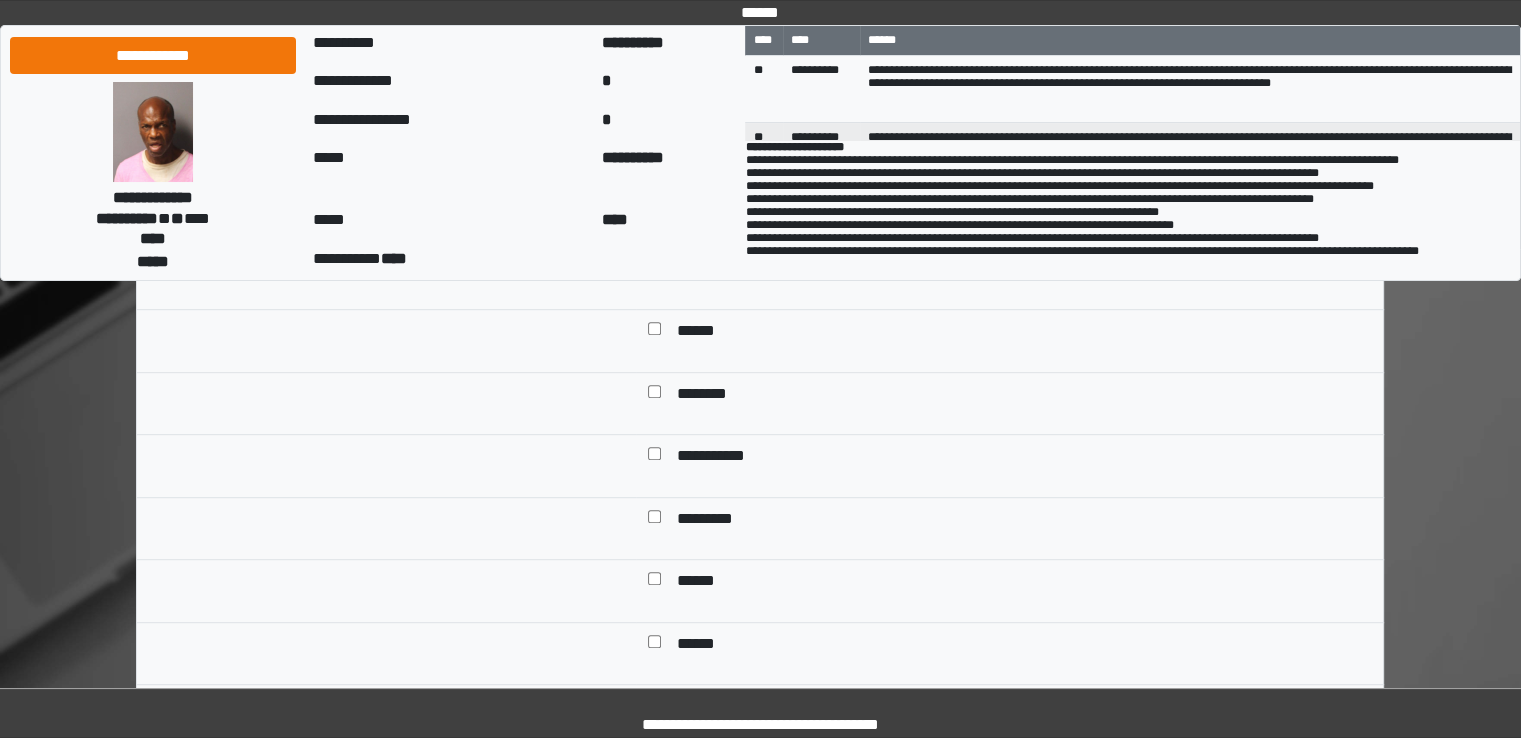 scroll, scrollTop: 1100, scrollLeft: 0, axis: vertical 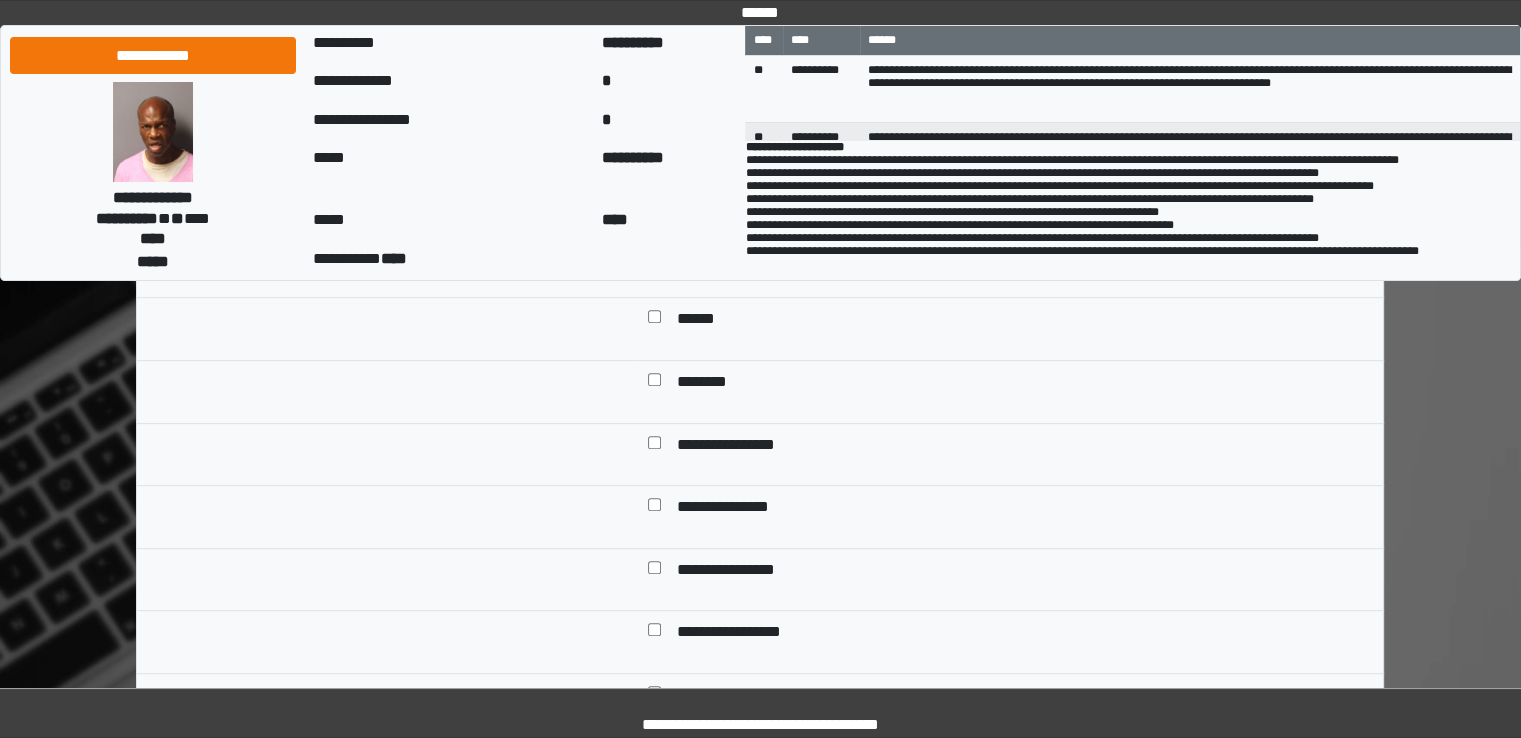 click at bounding box center (654, 447) 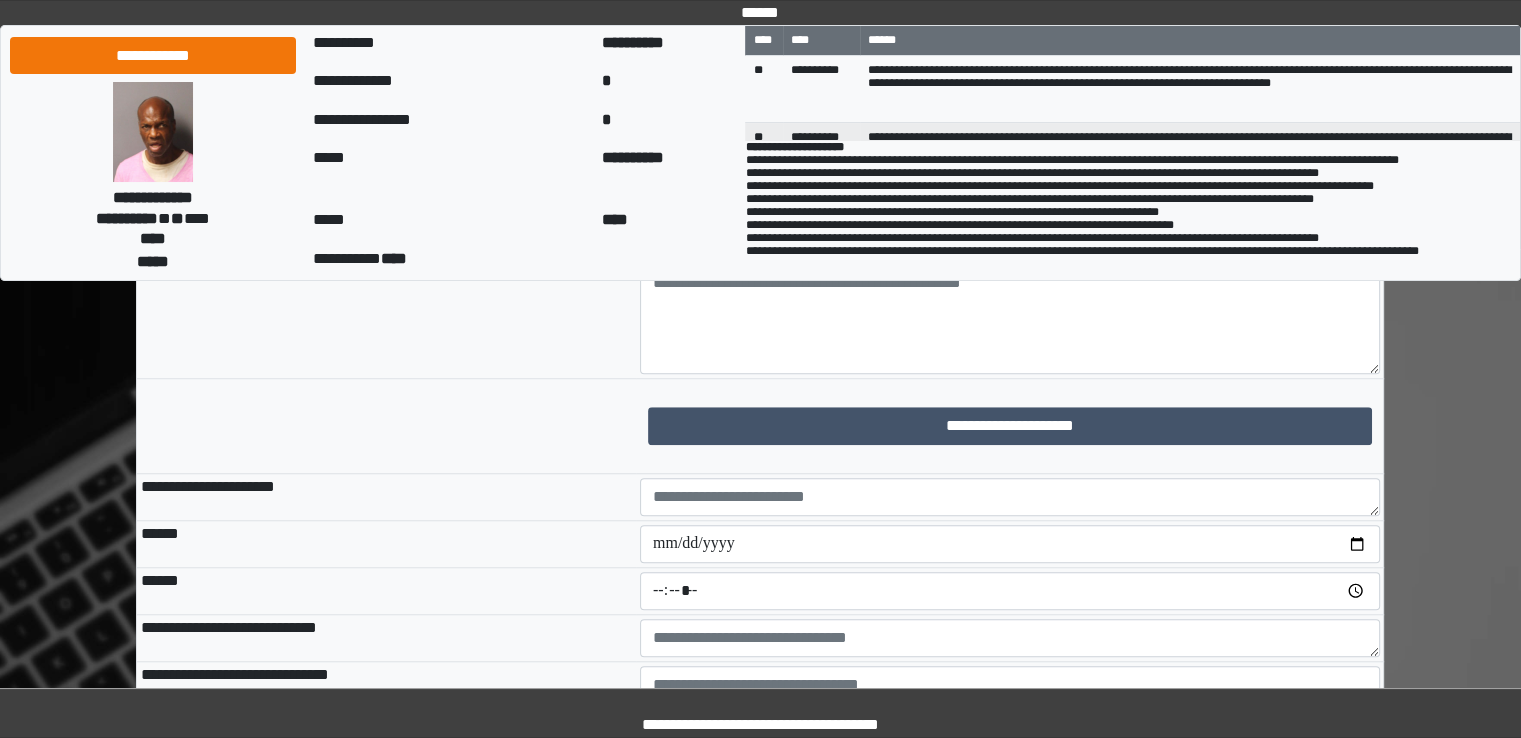 scroll, scrollTop: 1400, scrollLeft: 0, axis: vertical 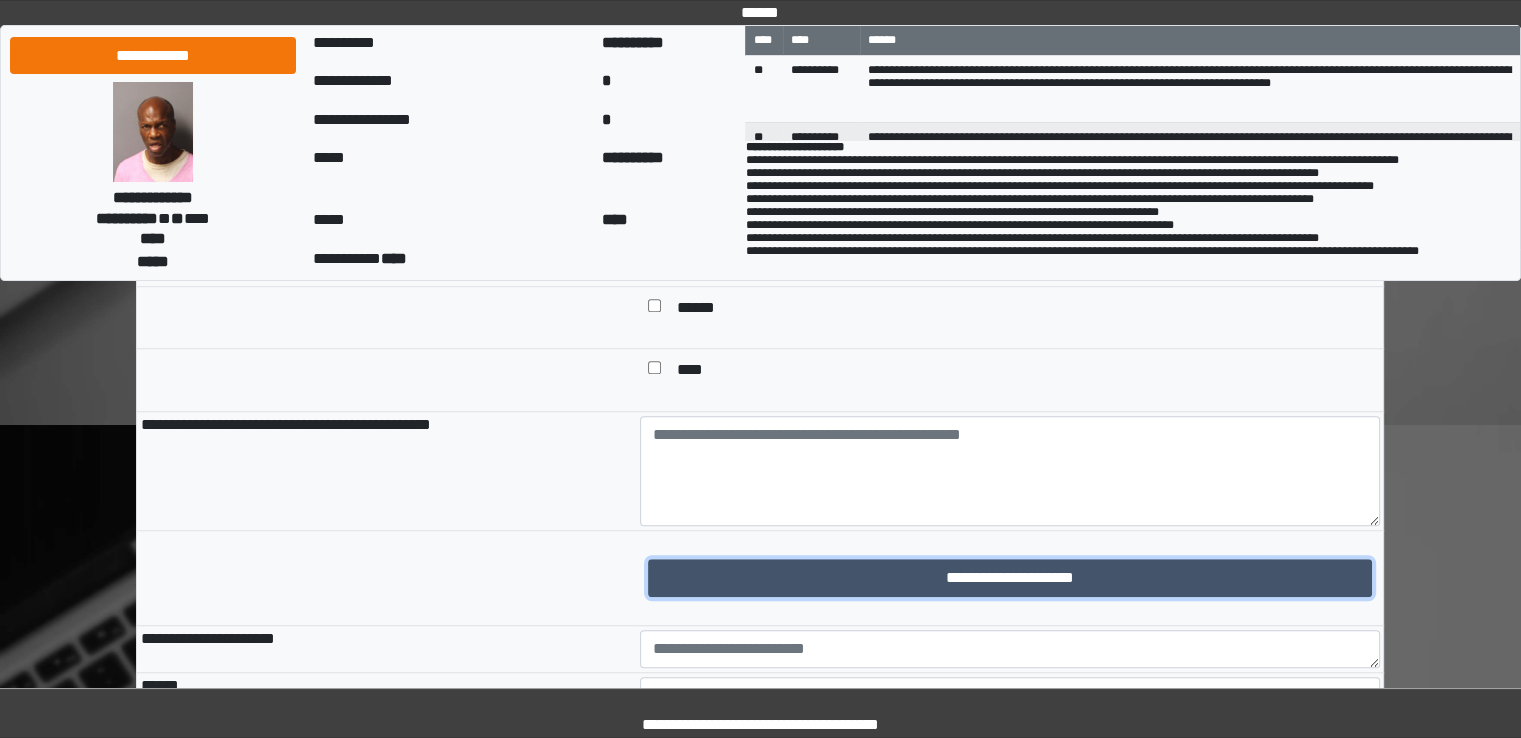 drag, startPoint x: 841, startPoint y: 577, endPoint x: 838, endPoint y: 565, distance: 12.369317 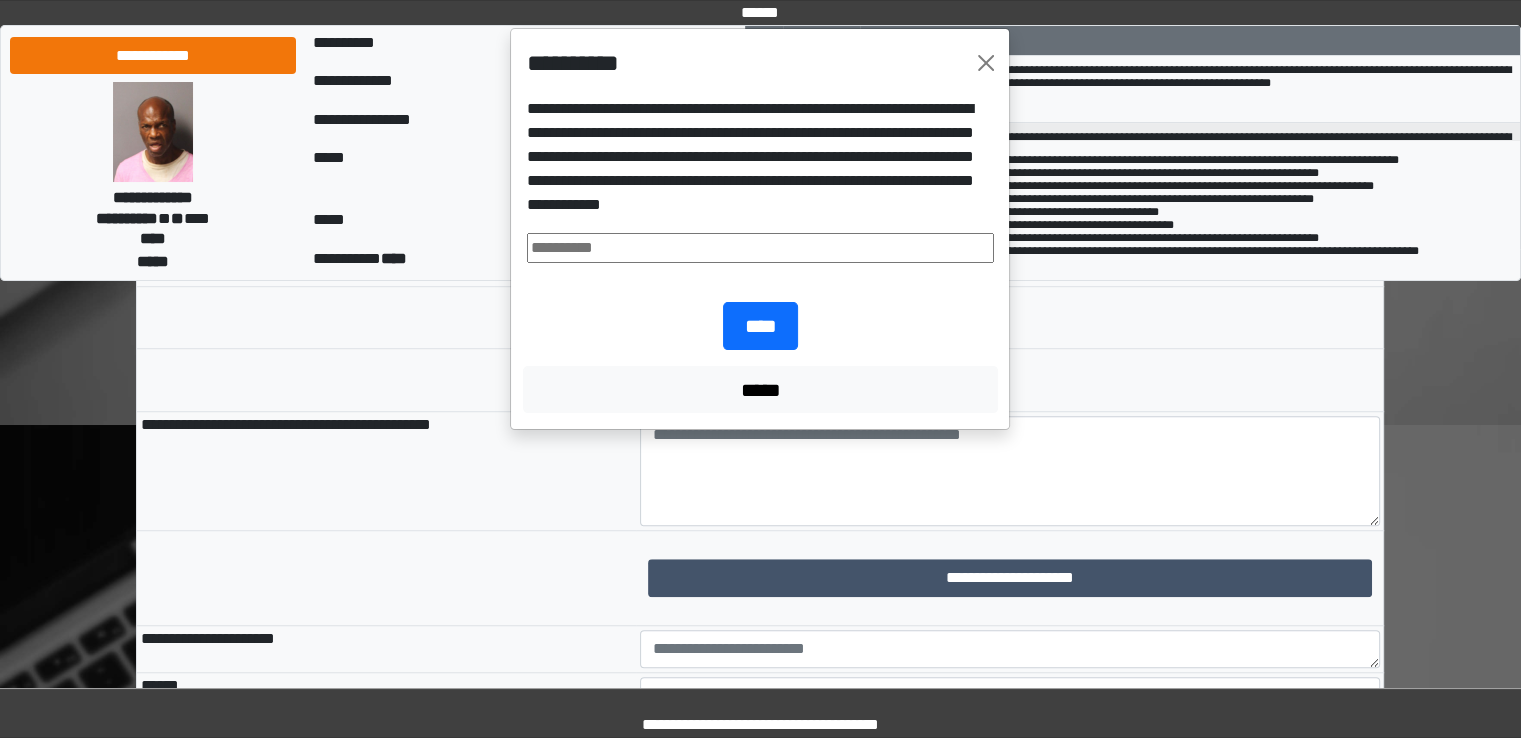 click on "**********" at bounding box center [760, 229] 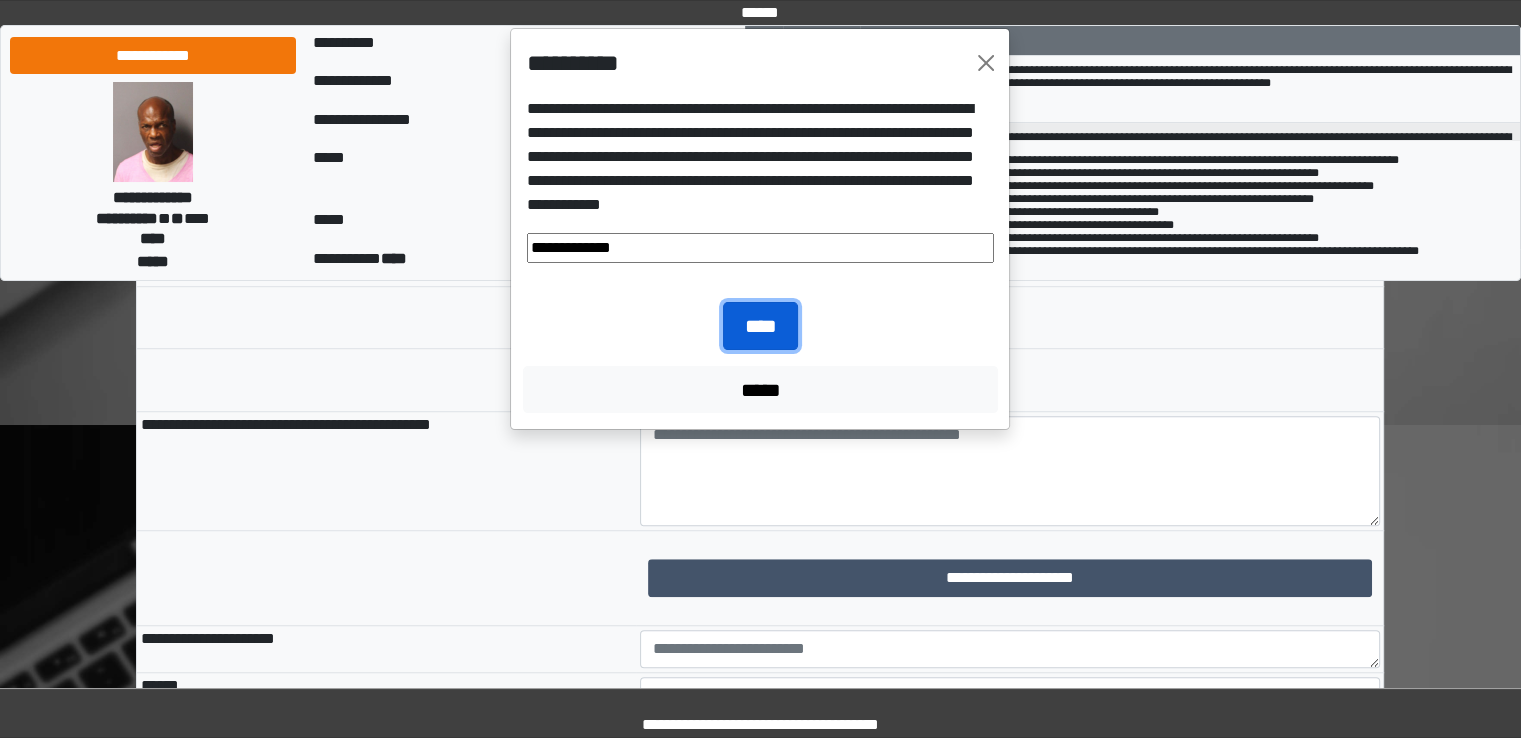 click on "****" at bounding box center [760, 326] 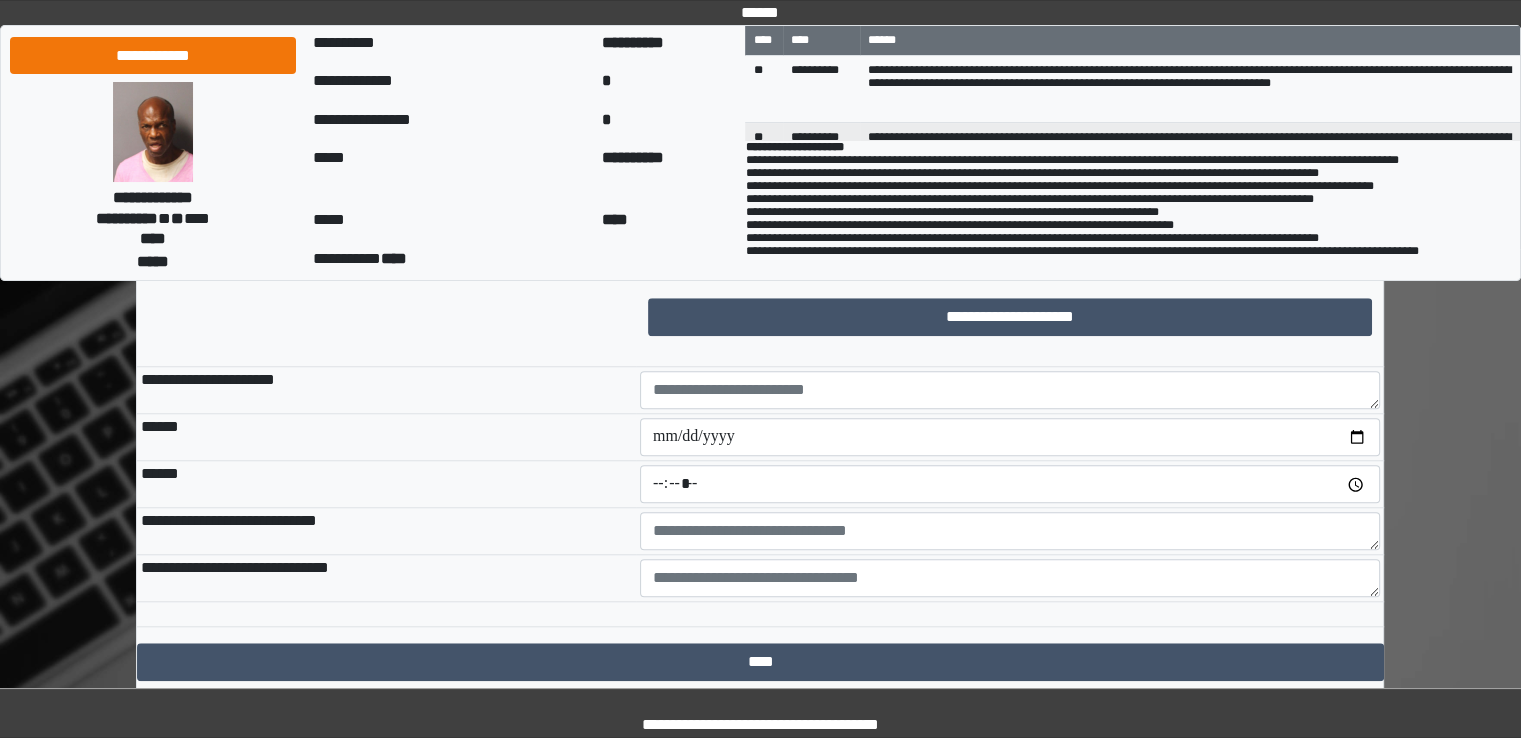 scroll, scrollTop: 1700, scrollLeft: 0, axis: vertical 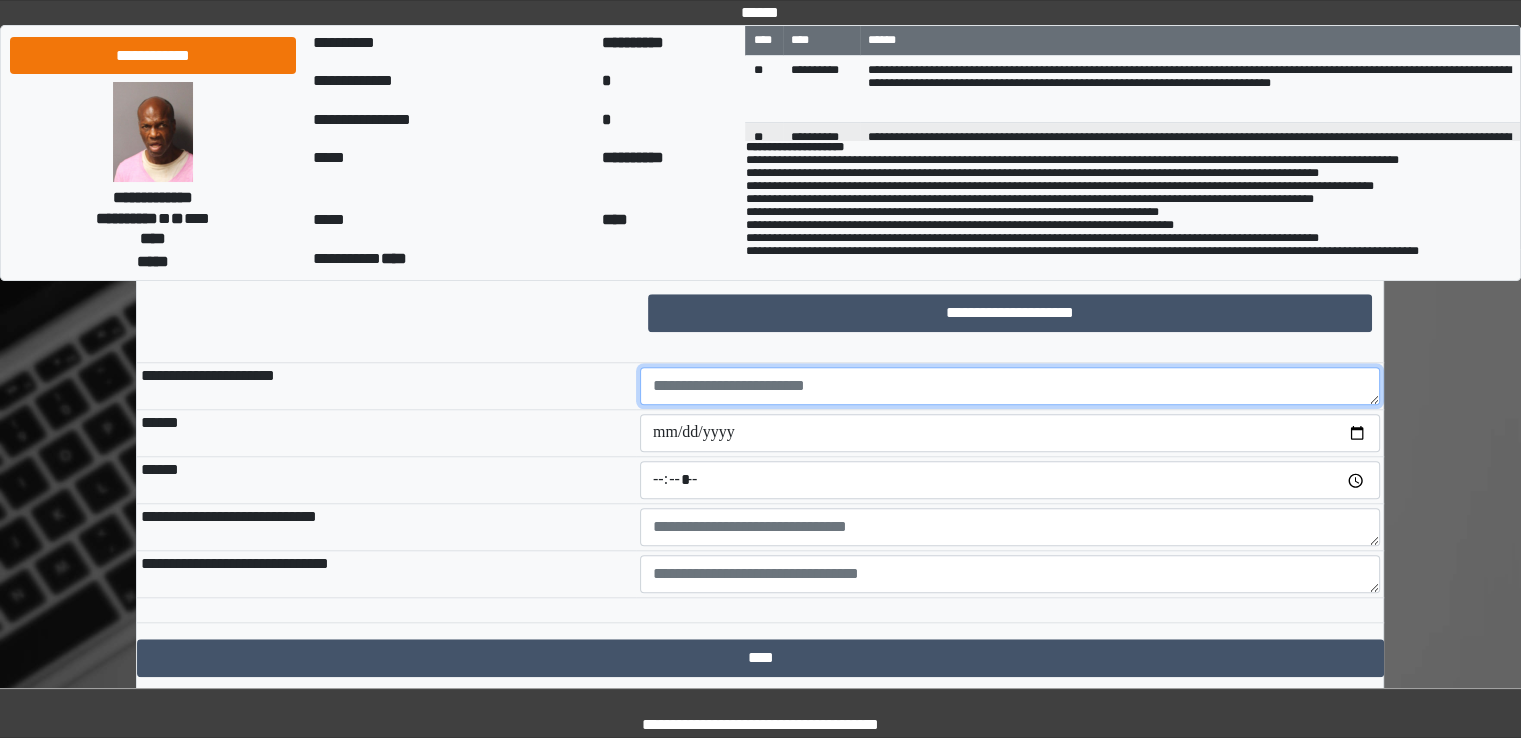 click at bounding box center [1010, 386] 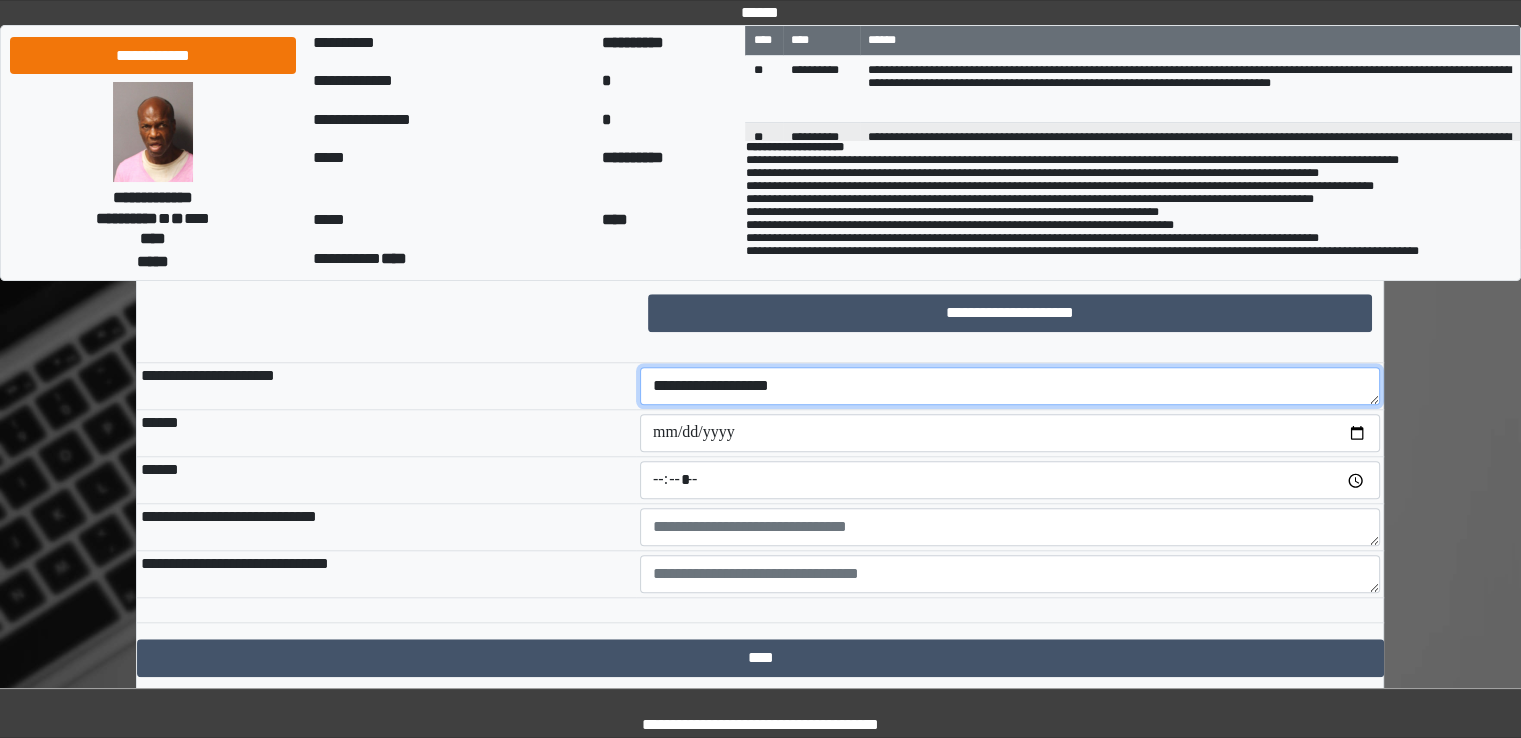 type on "**********" 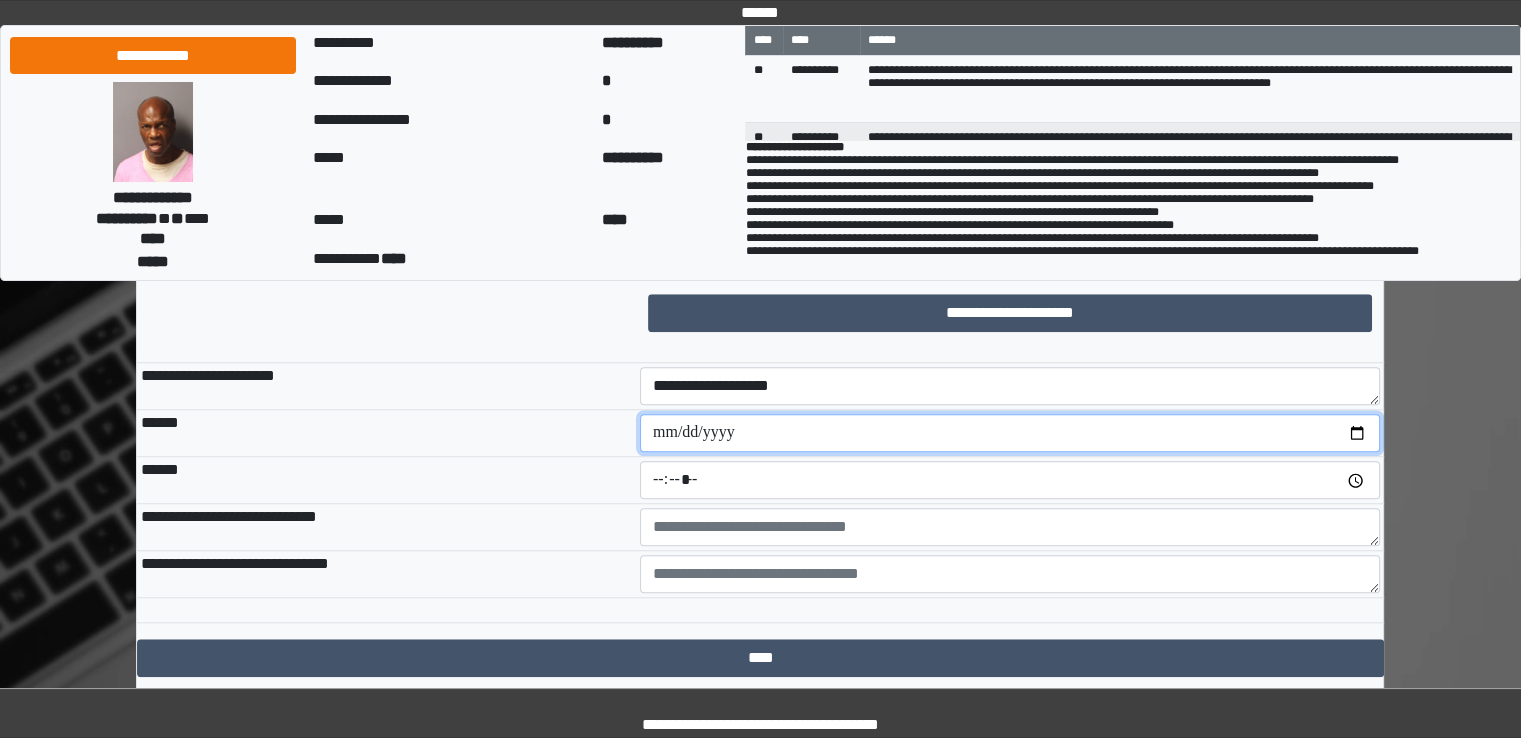 click at bounding box center [1010, 433] 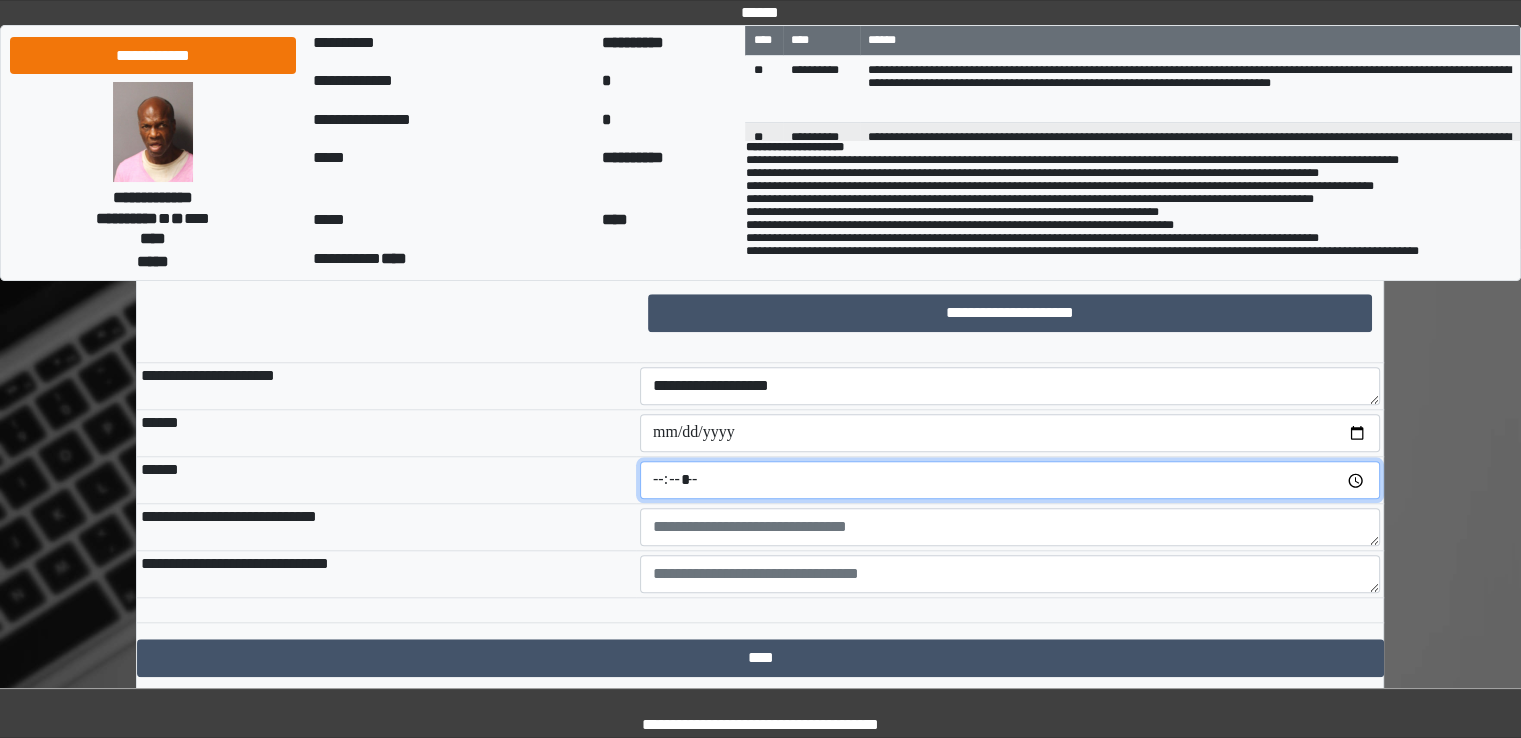 click at bounding box center [1010, 480] 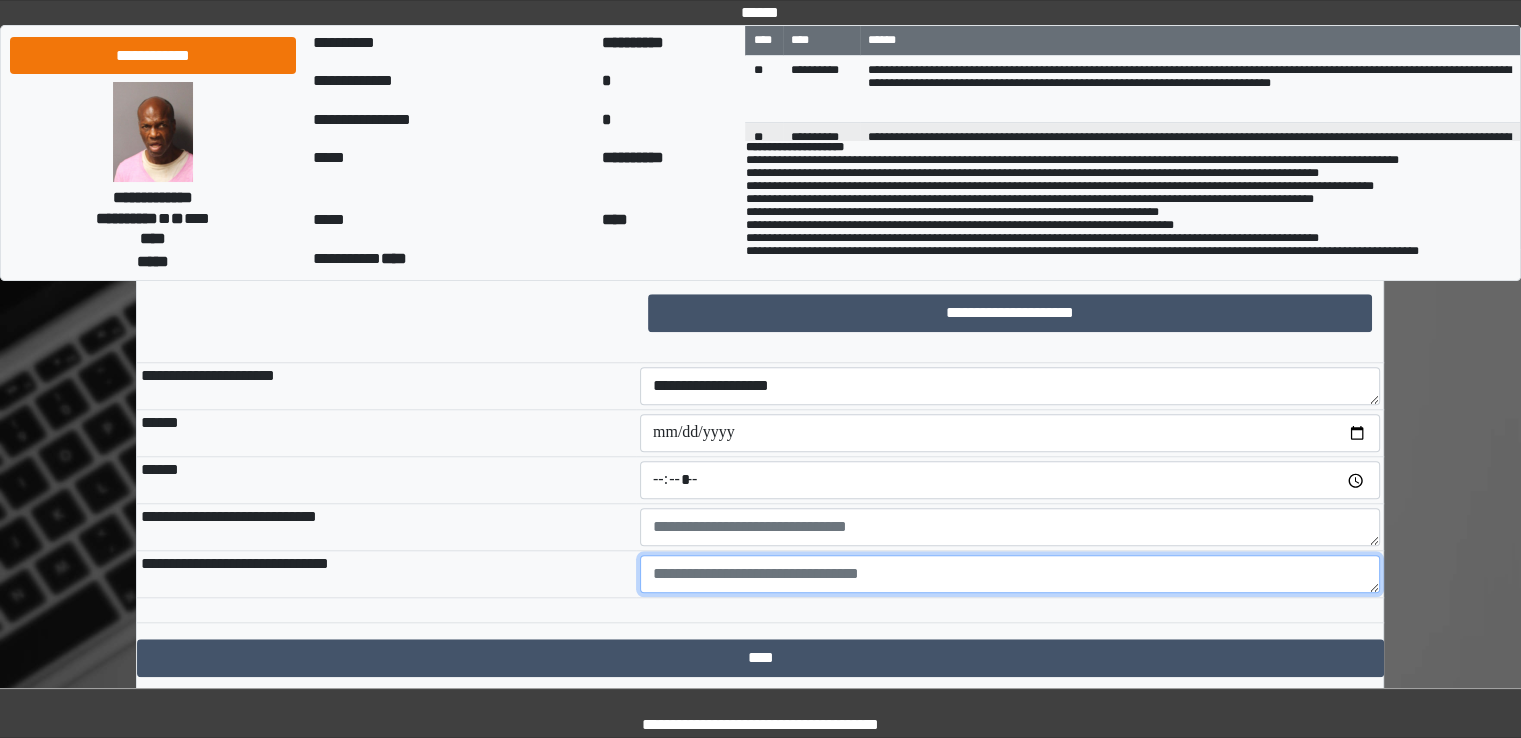 type on "*****" 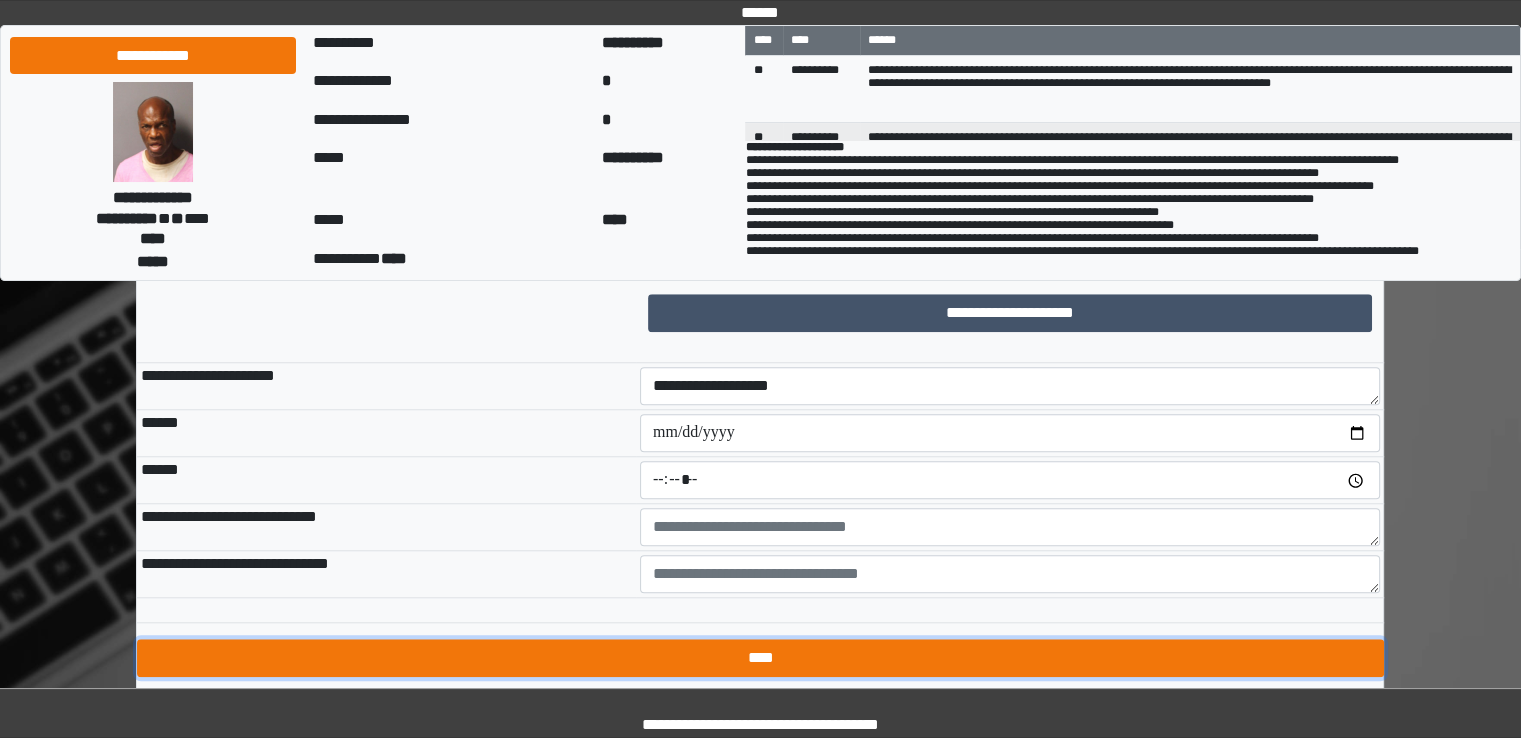 click on "****" at bounding box center [760, 658] 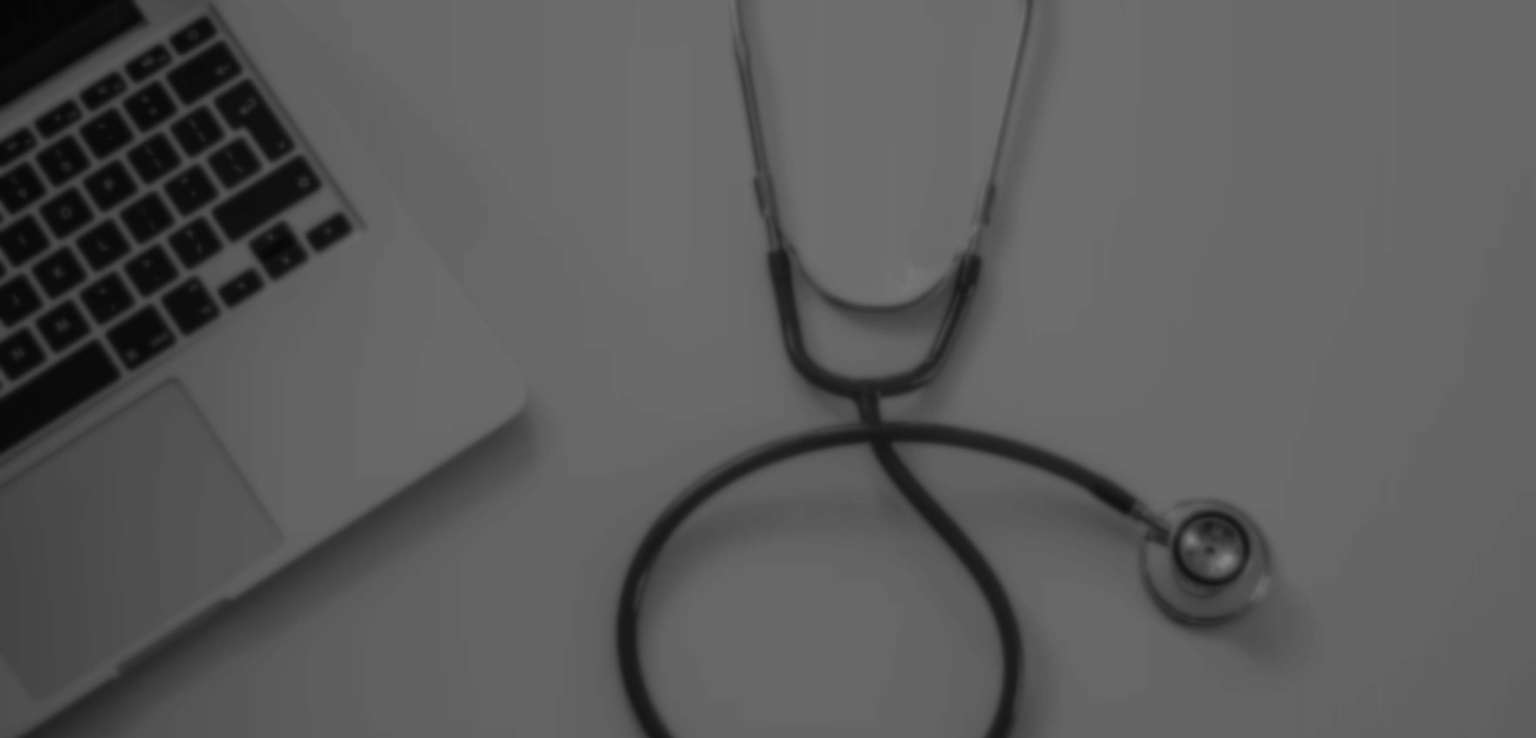 scroll, scrollTop: 0, scrollLeft: 0, axis: both 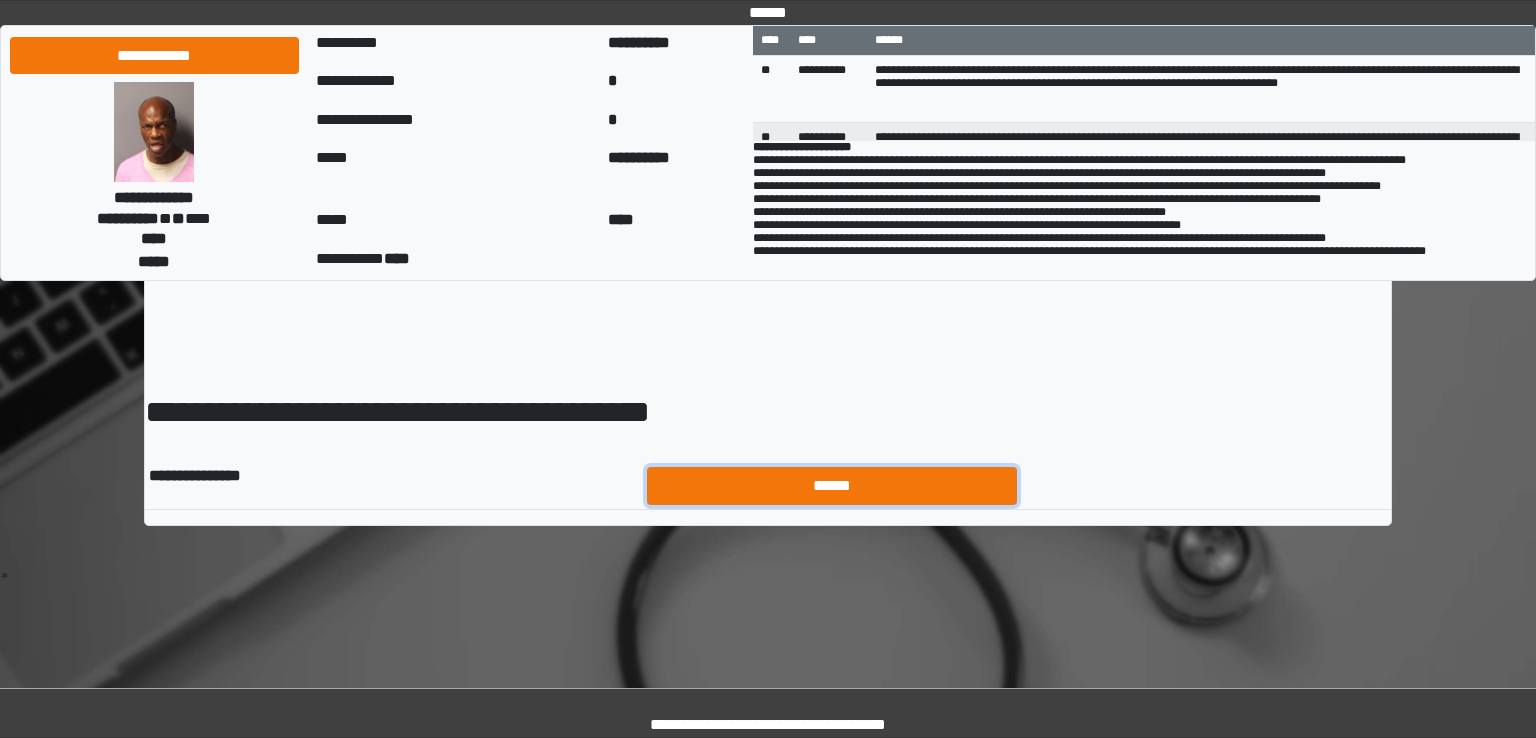 click on "******" at bounding box center [832, 486] 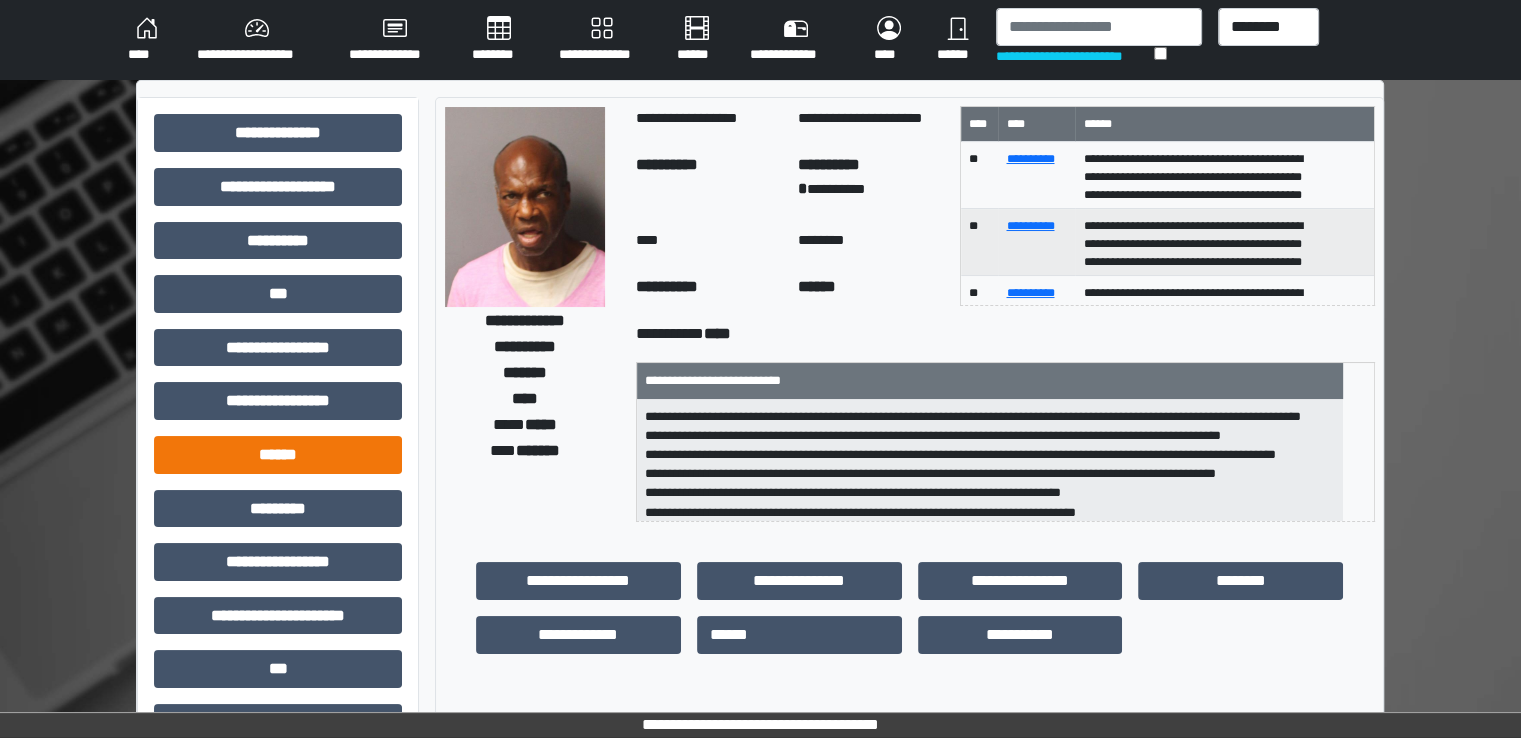 scroll, scrollTop: 200, scrollLeft: 0, axis: vertical 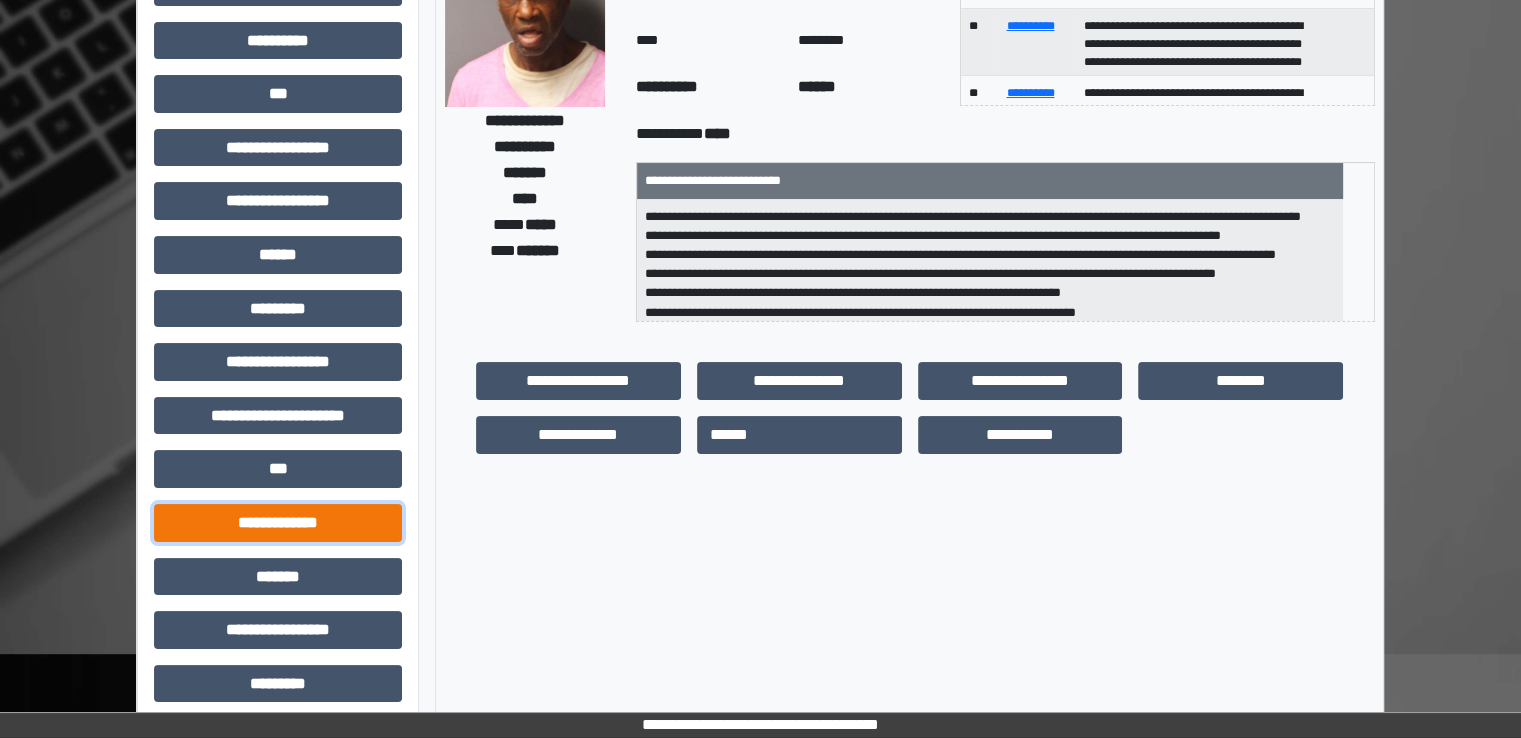click on "**********" at bounding box center [278, 523] 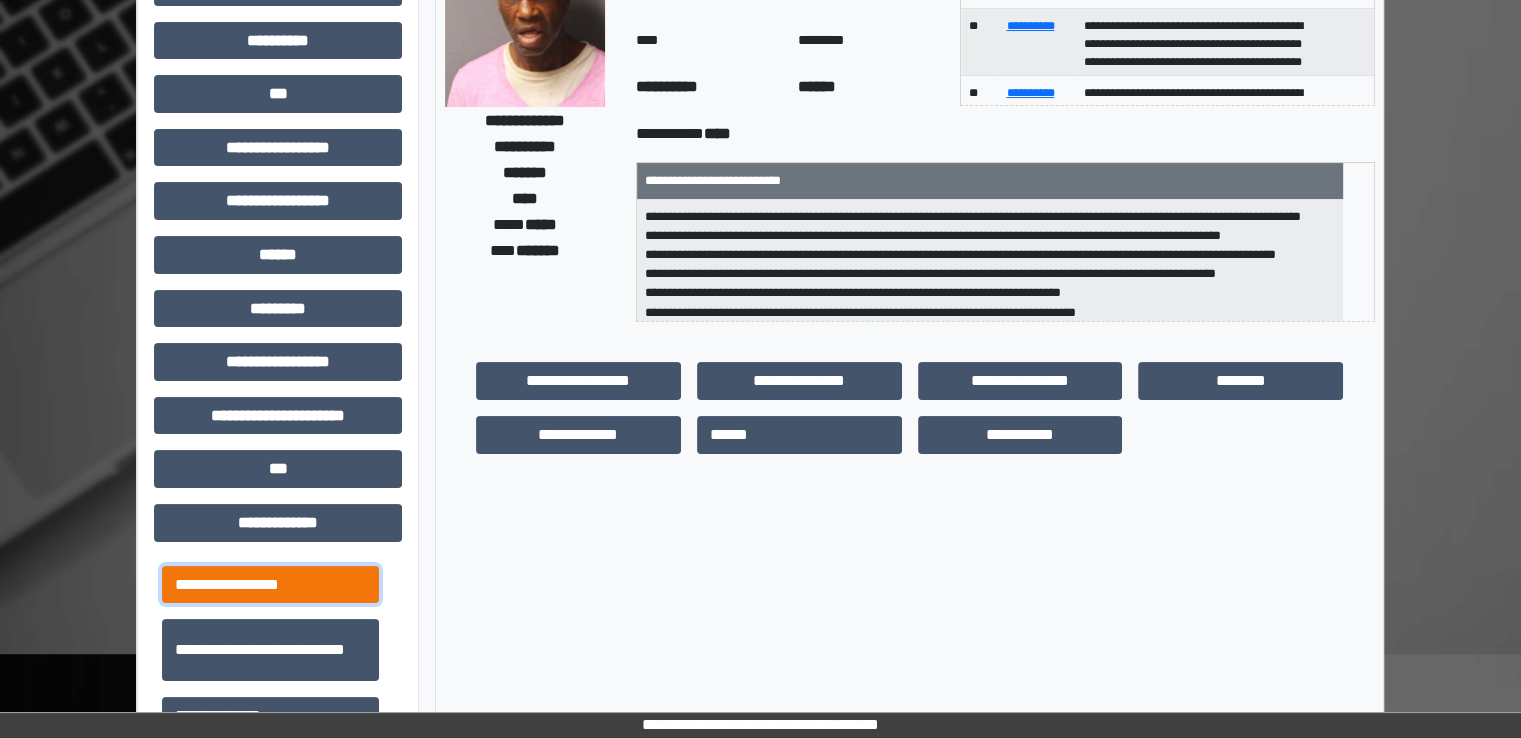 click on "**********" at bounding box center (270, 585) 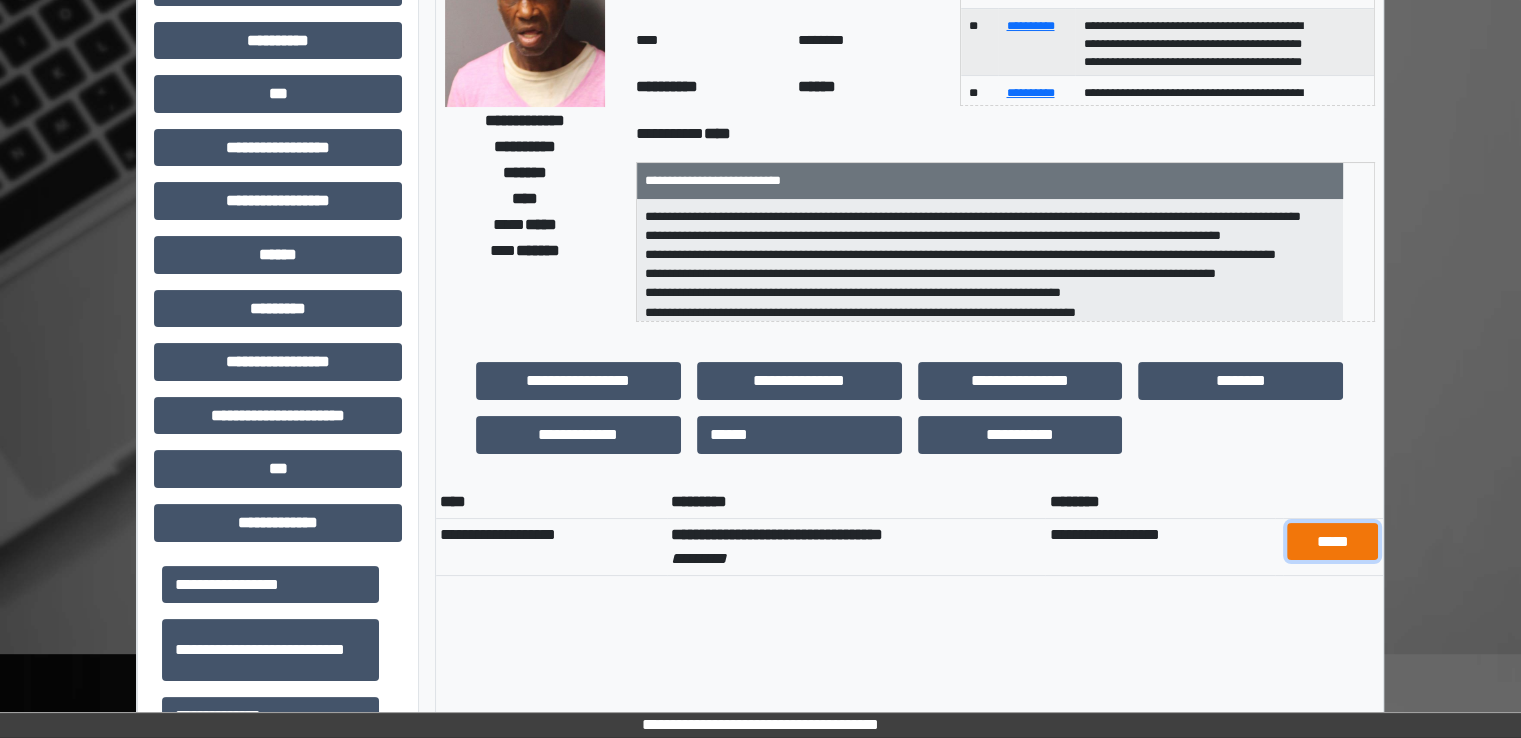 click on "*****" at bounding box center (1333, 542) 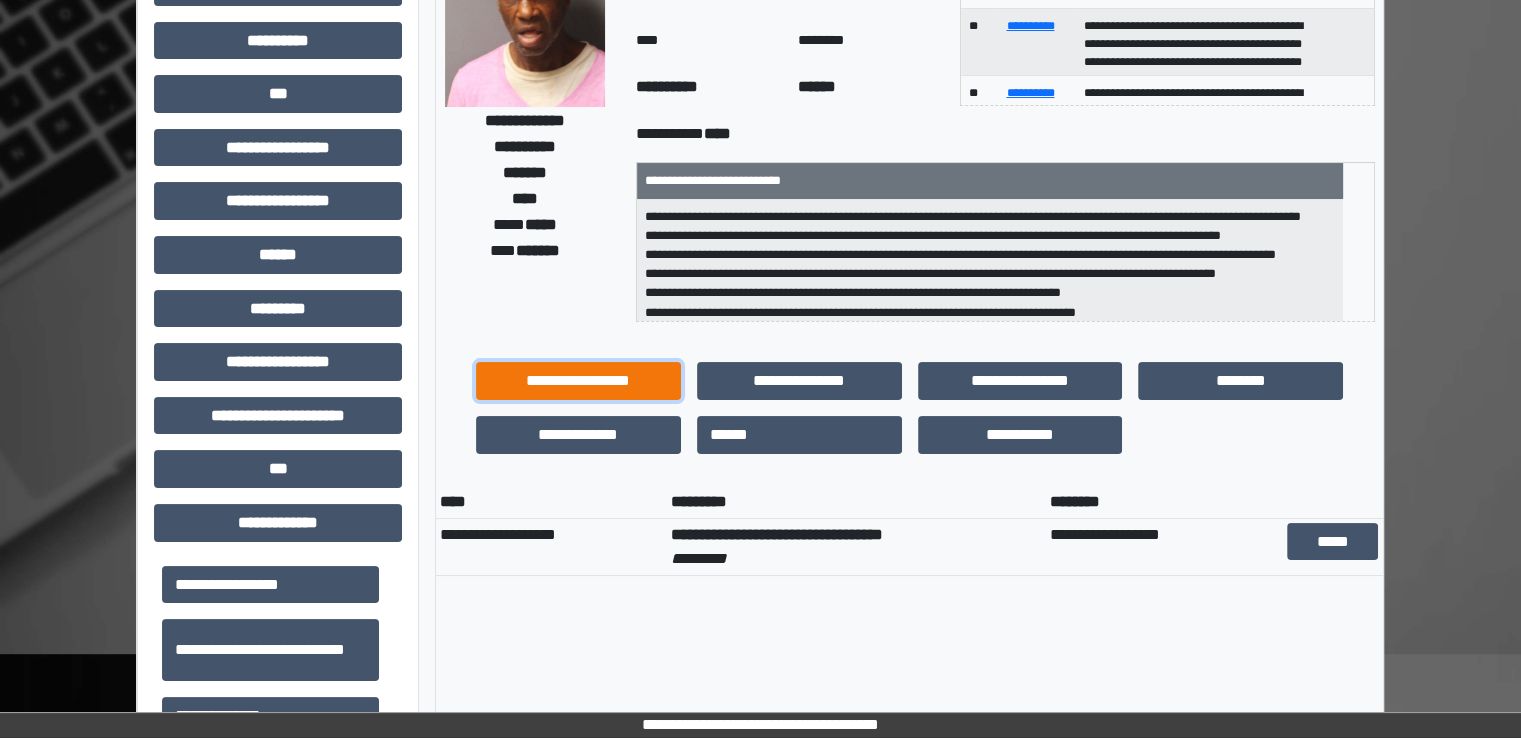 click on "**********" at bounding box center [578, 381] 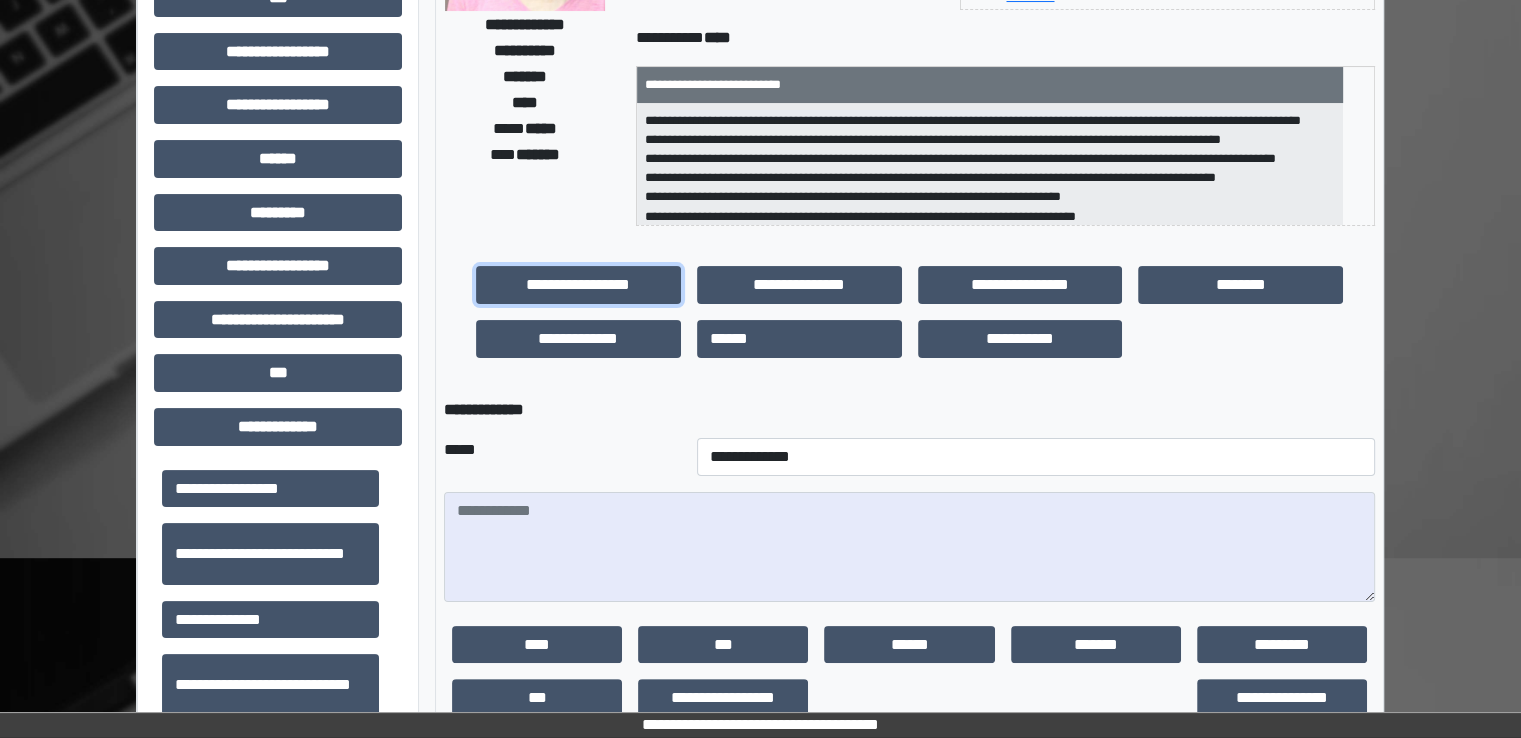 scroll, scrollTop: 300, scrollLeft: 0, axis: vertical 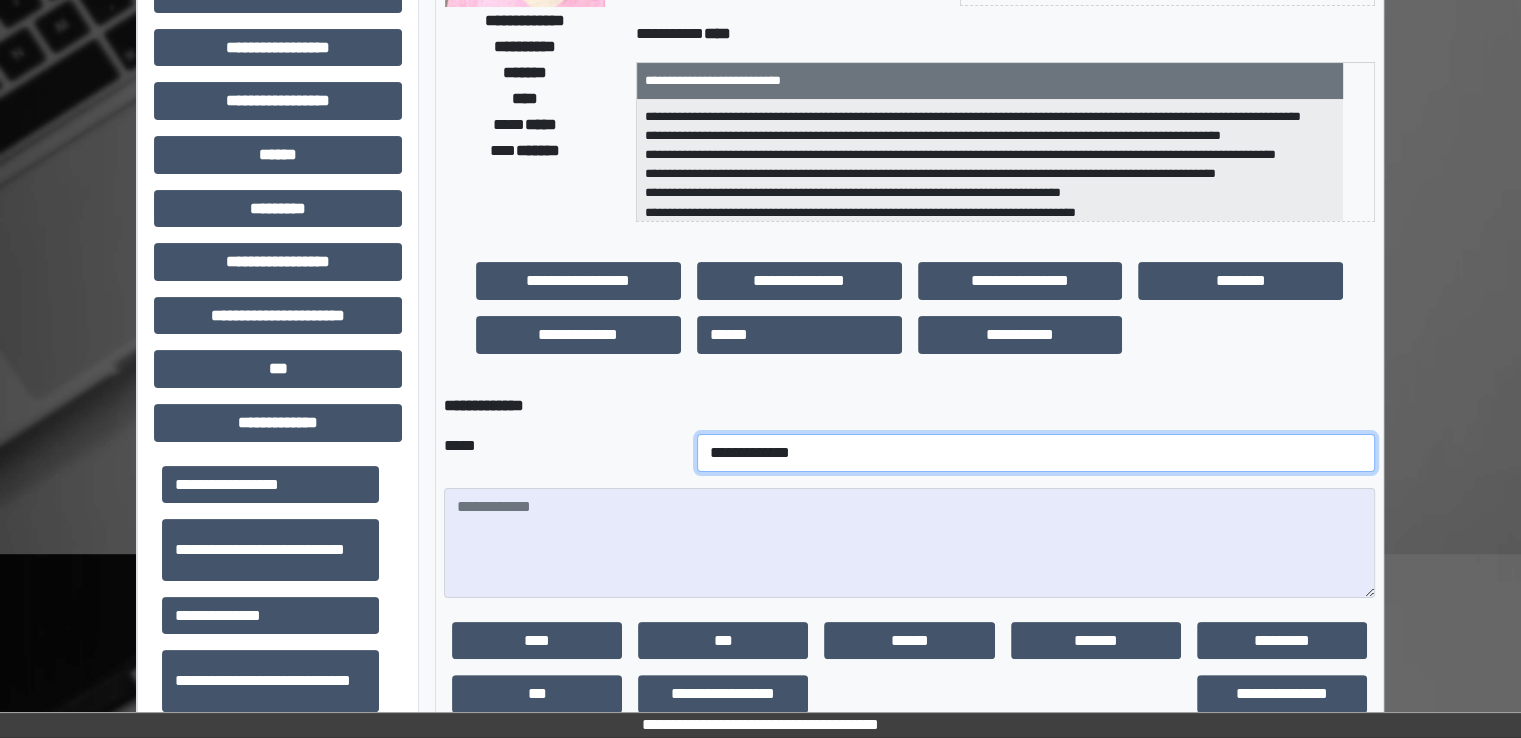 click on "**********" at bounding box center (1036, 453) 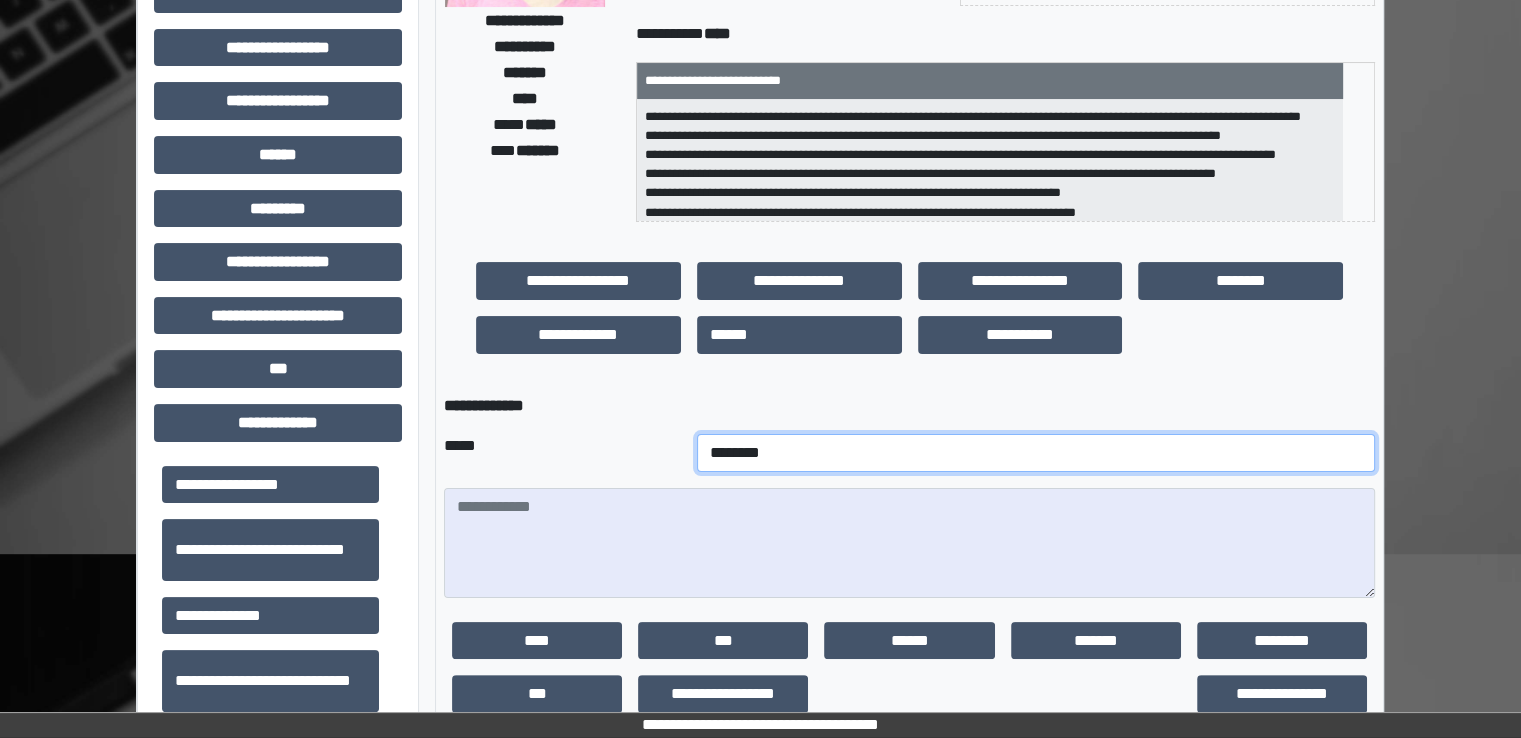 click on "**********" at bounding box center (1036, 453) 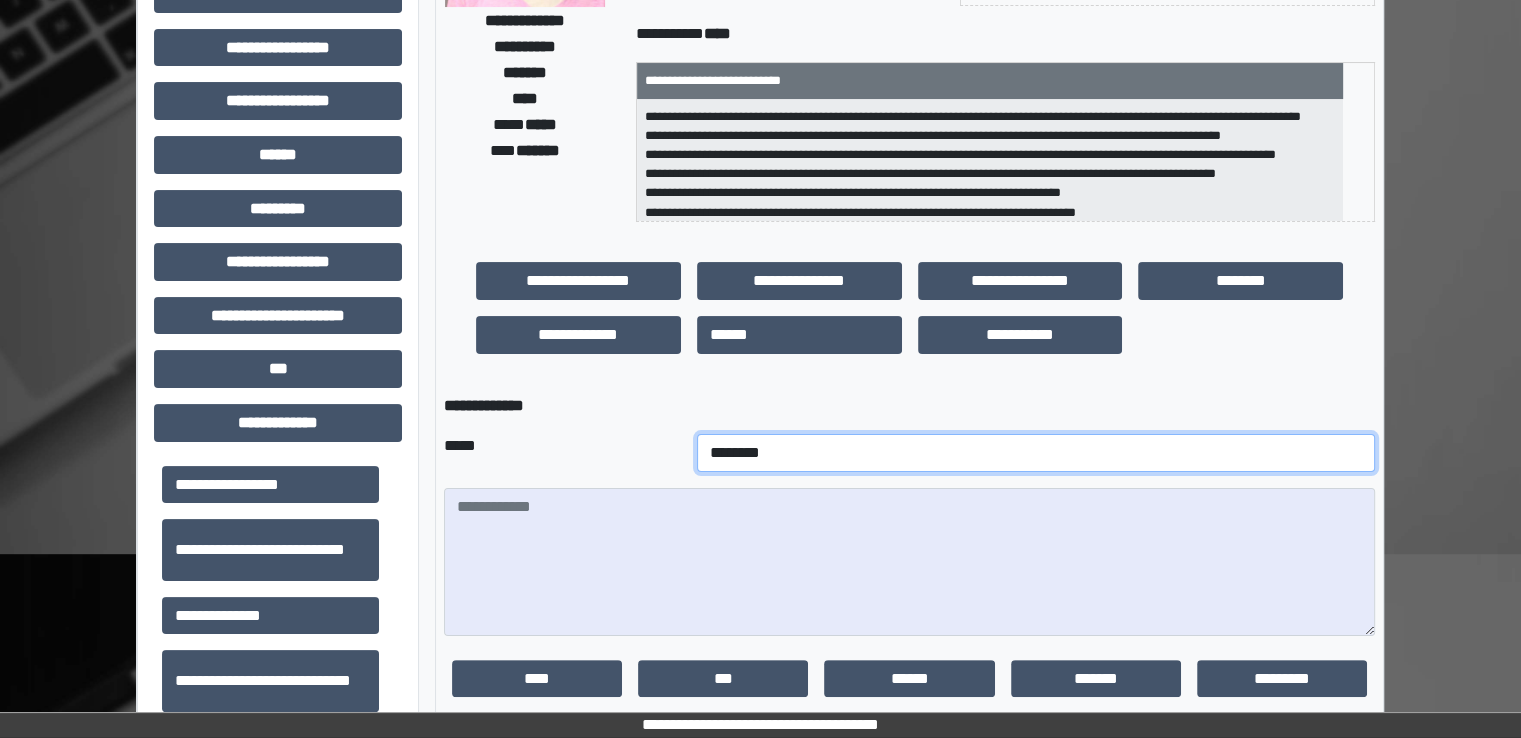 drag, startPoint x: 1371, startPoint y: 586, endPoint x: 1016, endPoint y: 483, distance: 369.64038 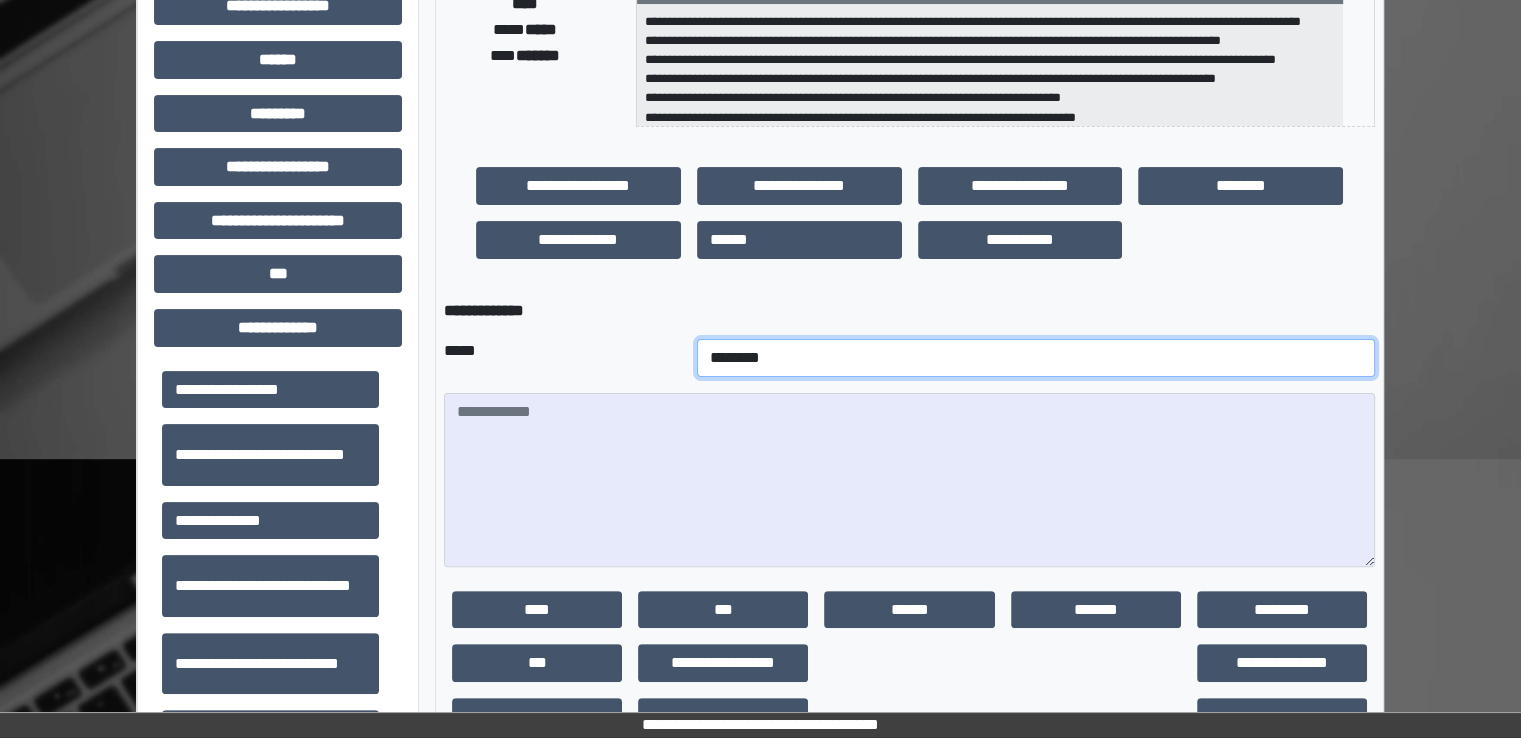scroll, scrollTop: 600, scrollLeft: 0, axis: vertical 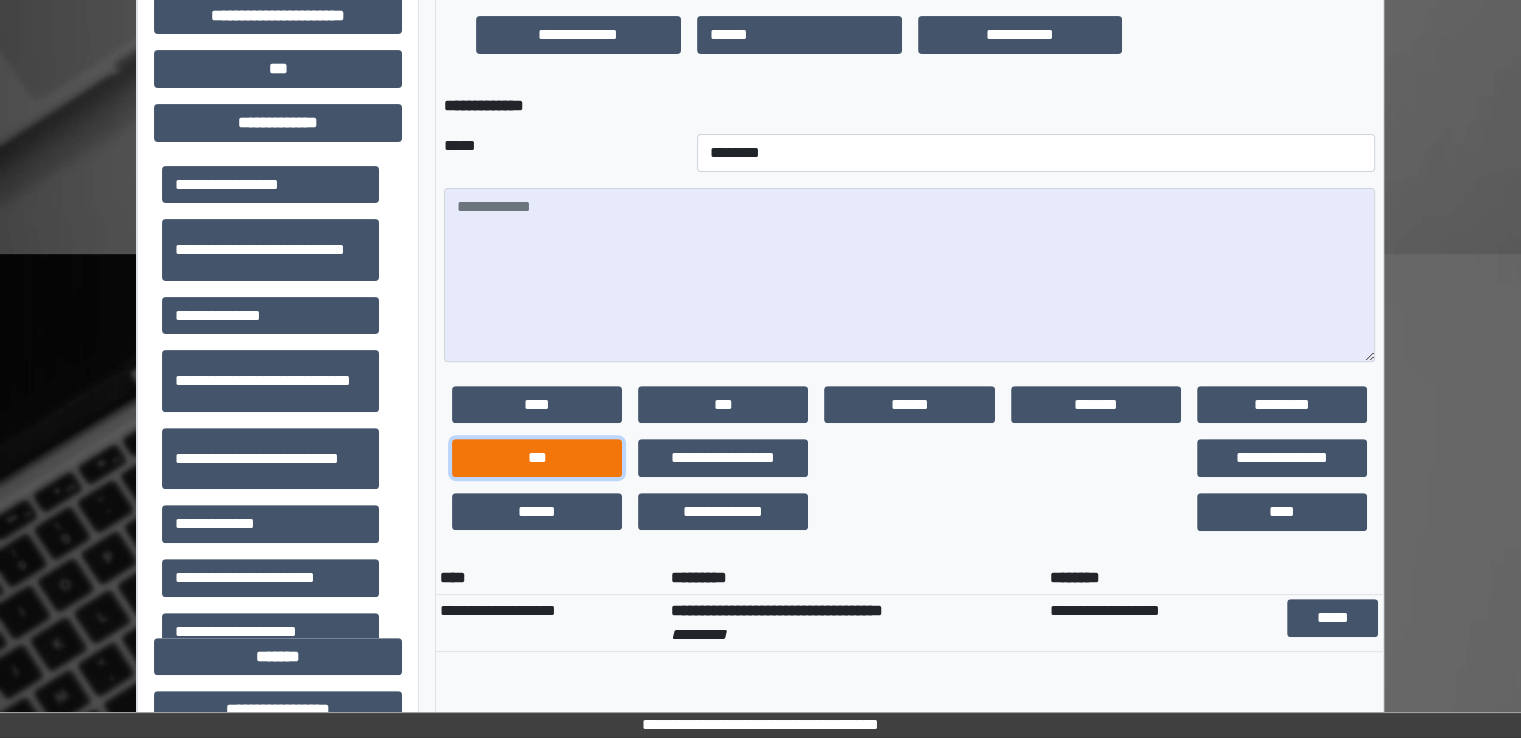 click on "***" at bounding box center [537, 458] 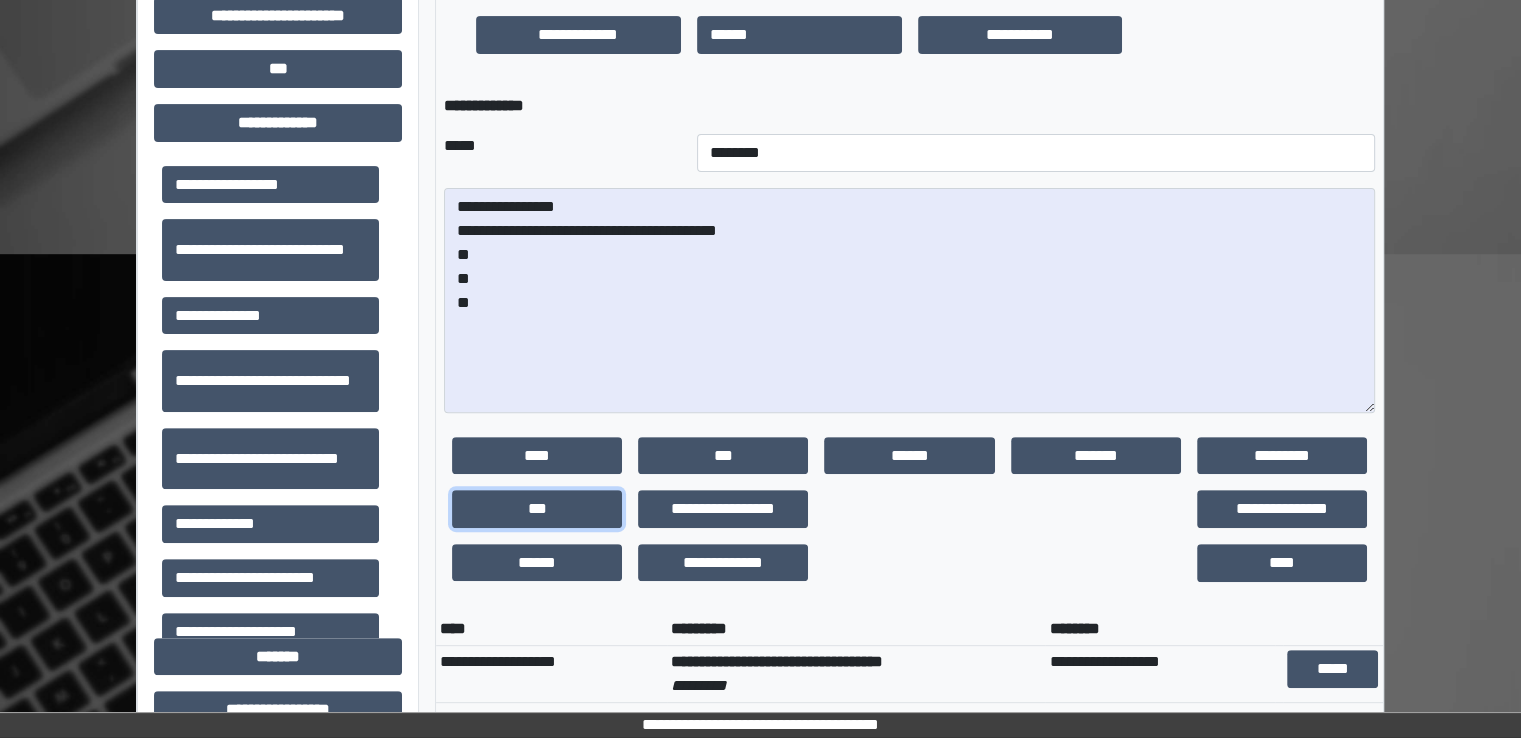 click on "**********" at bounding box center (760, 321) 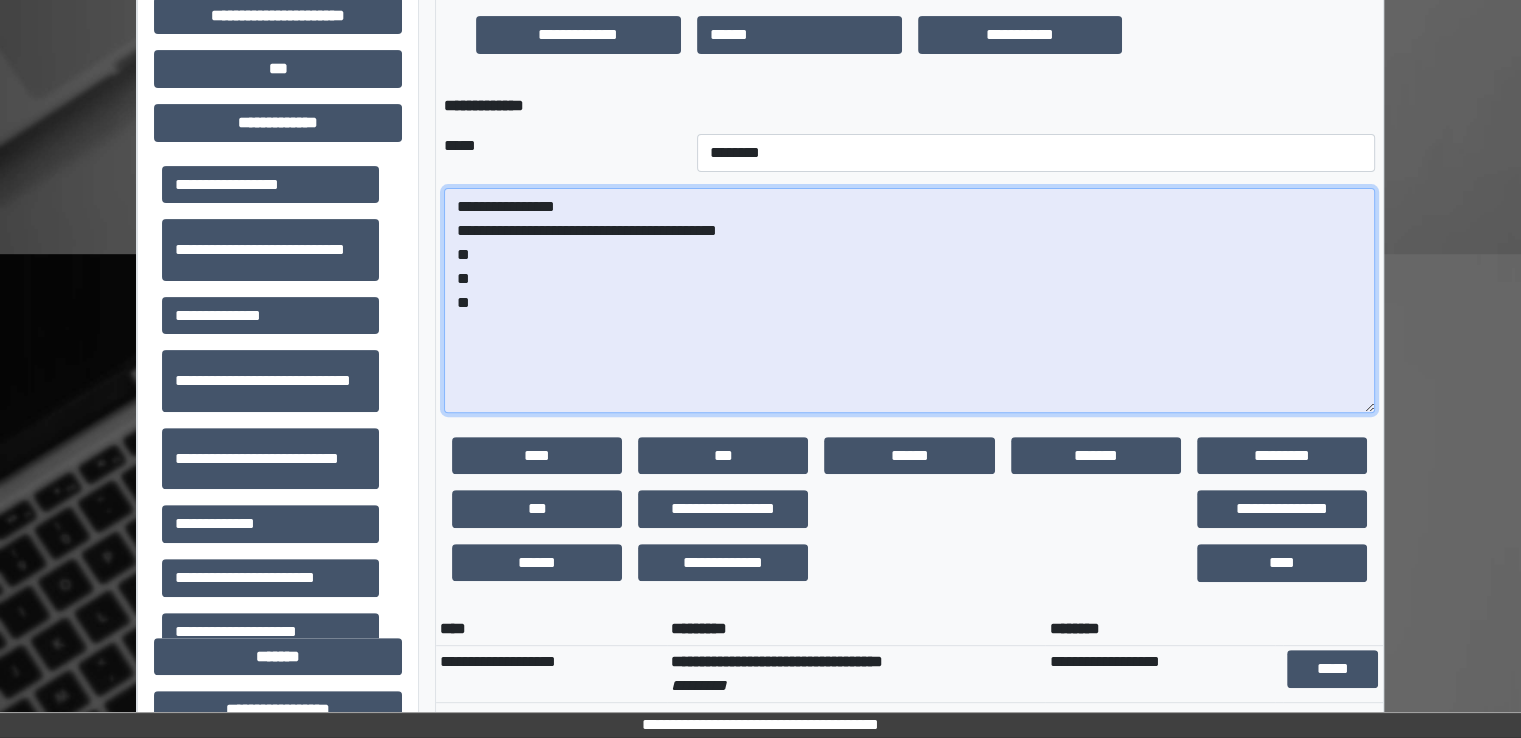 click on "**********" at bounding box center (909, 300) 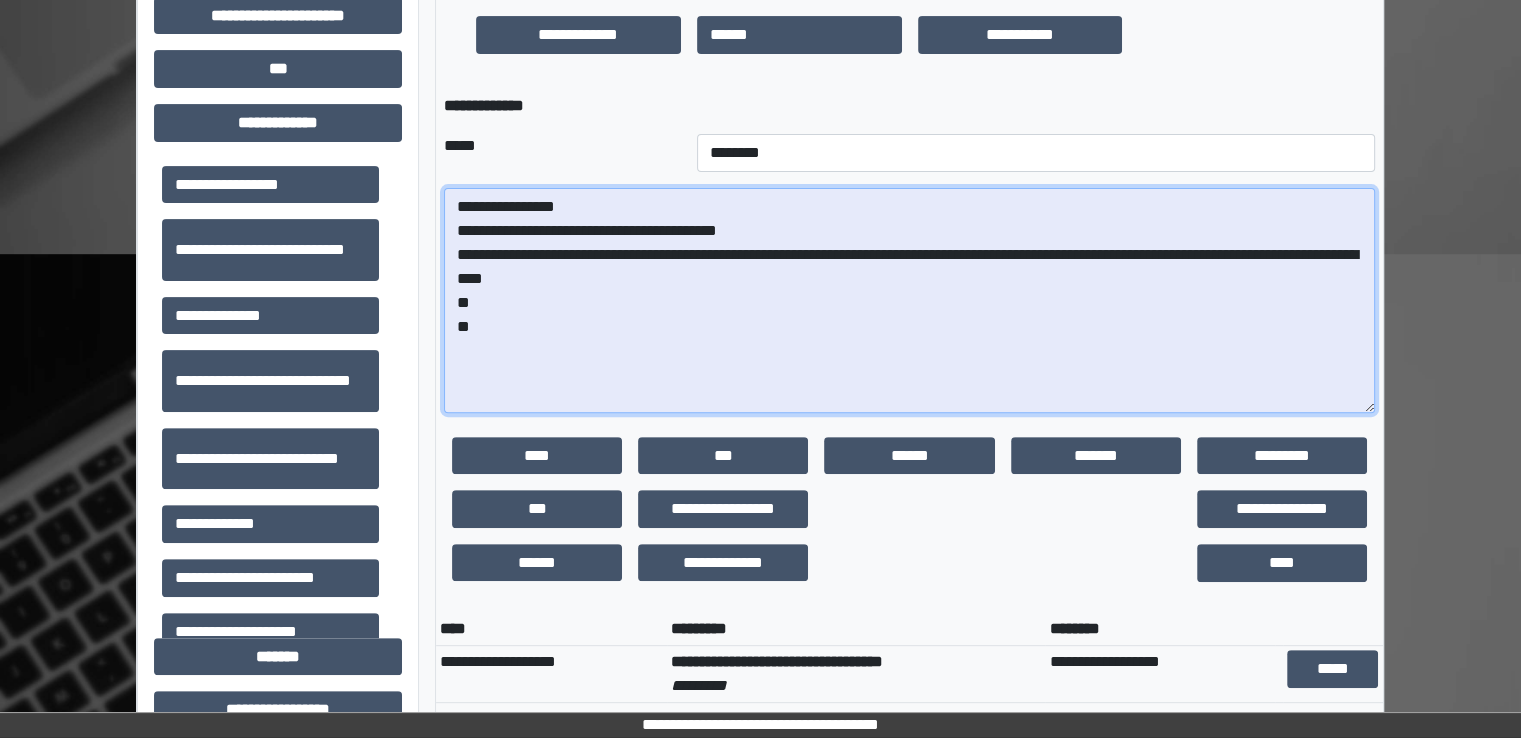 click on "**********" at bounding box center [909, 300] 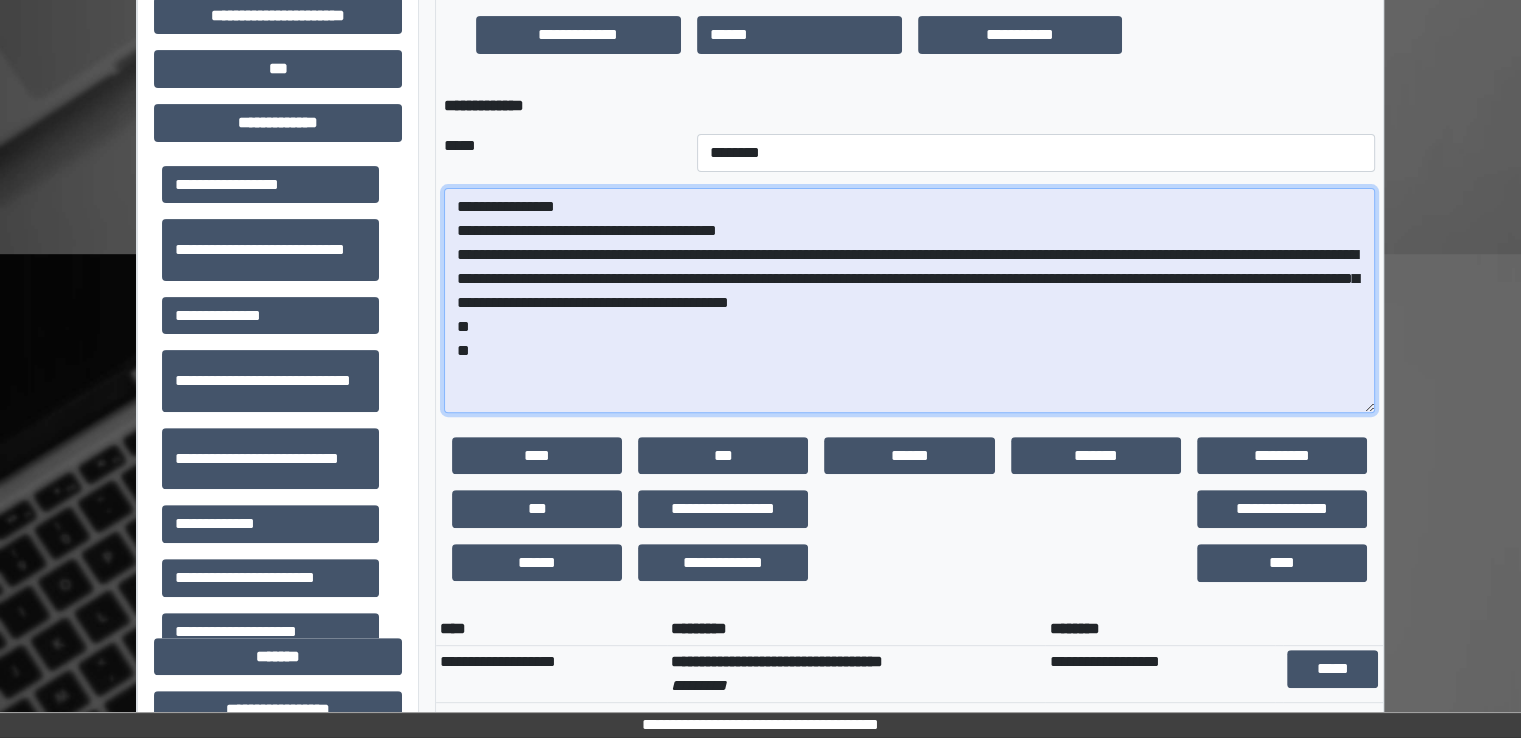 paste on "**********" 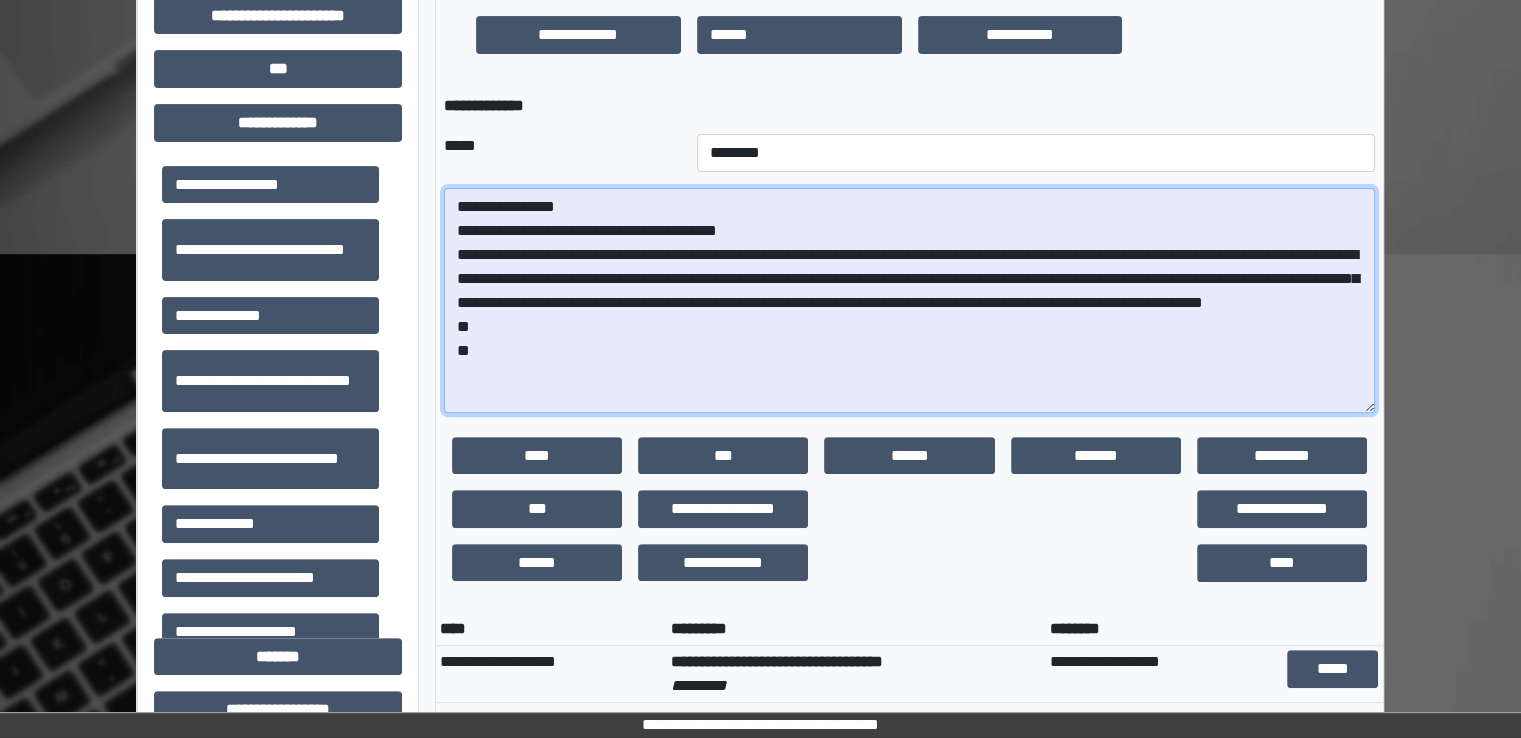 click on "**********" at bounding box center [909, 300] 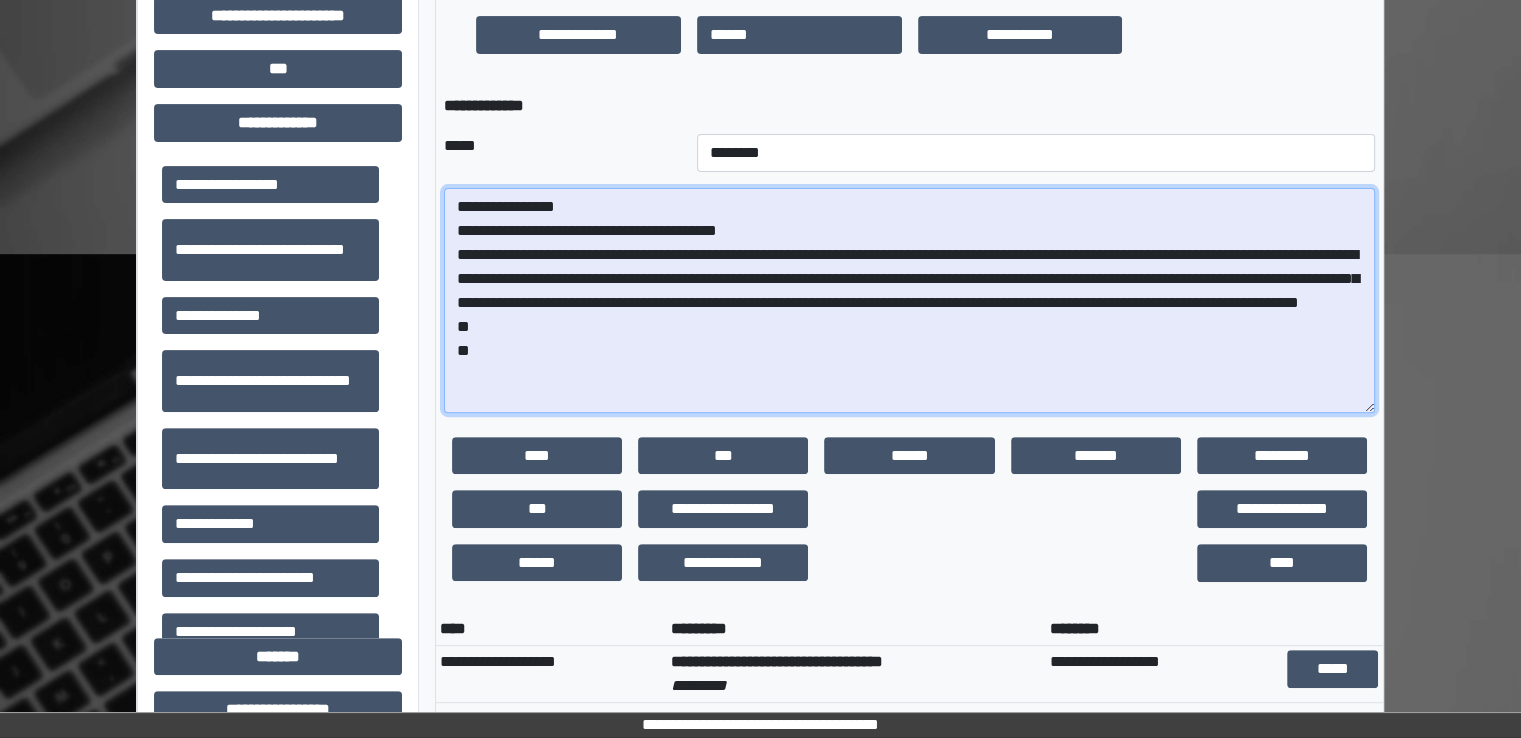 click on "**********" at bounding box center (909, 300) 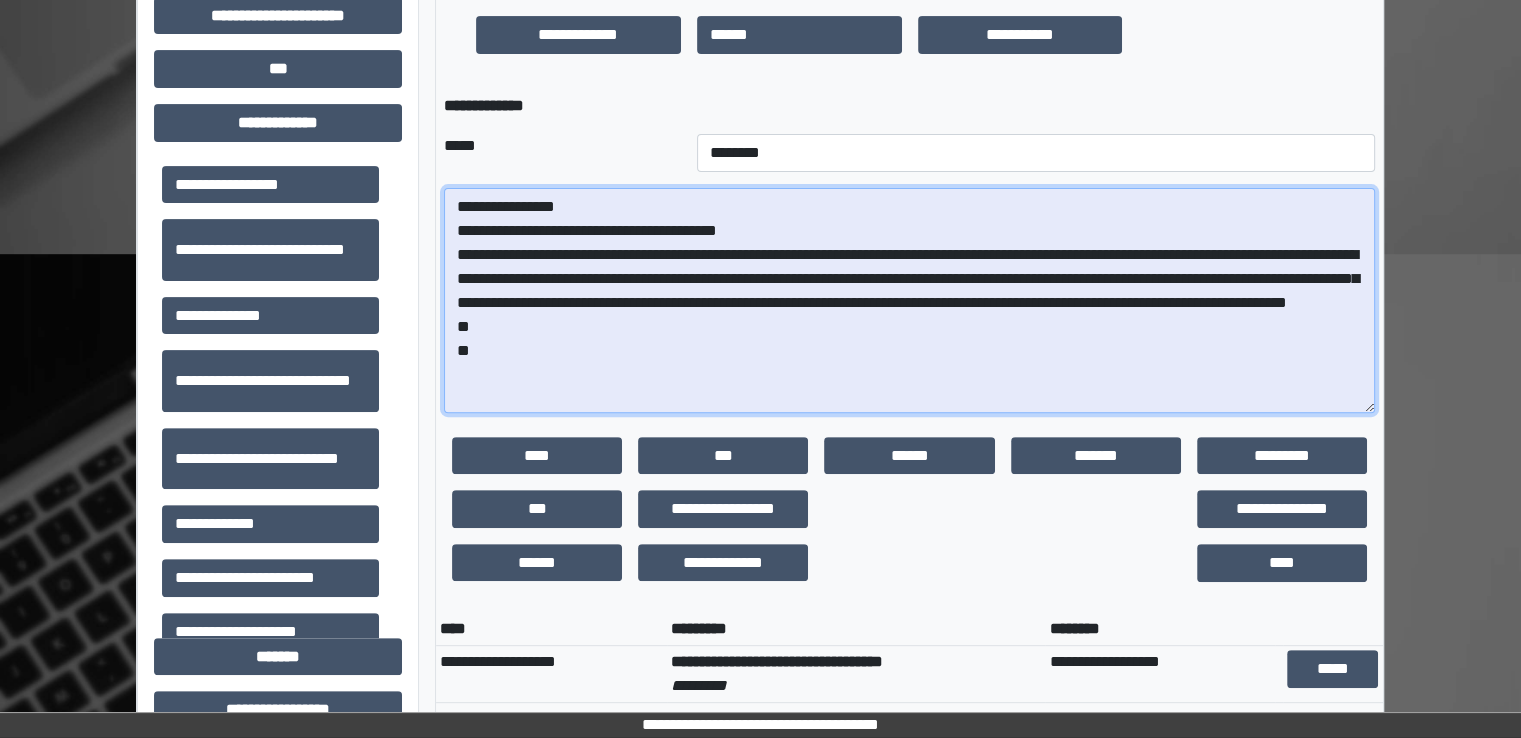 click on "**********" at bounding box center (909, 300) 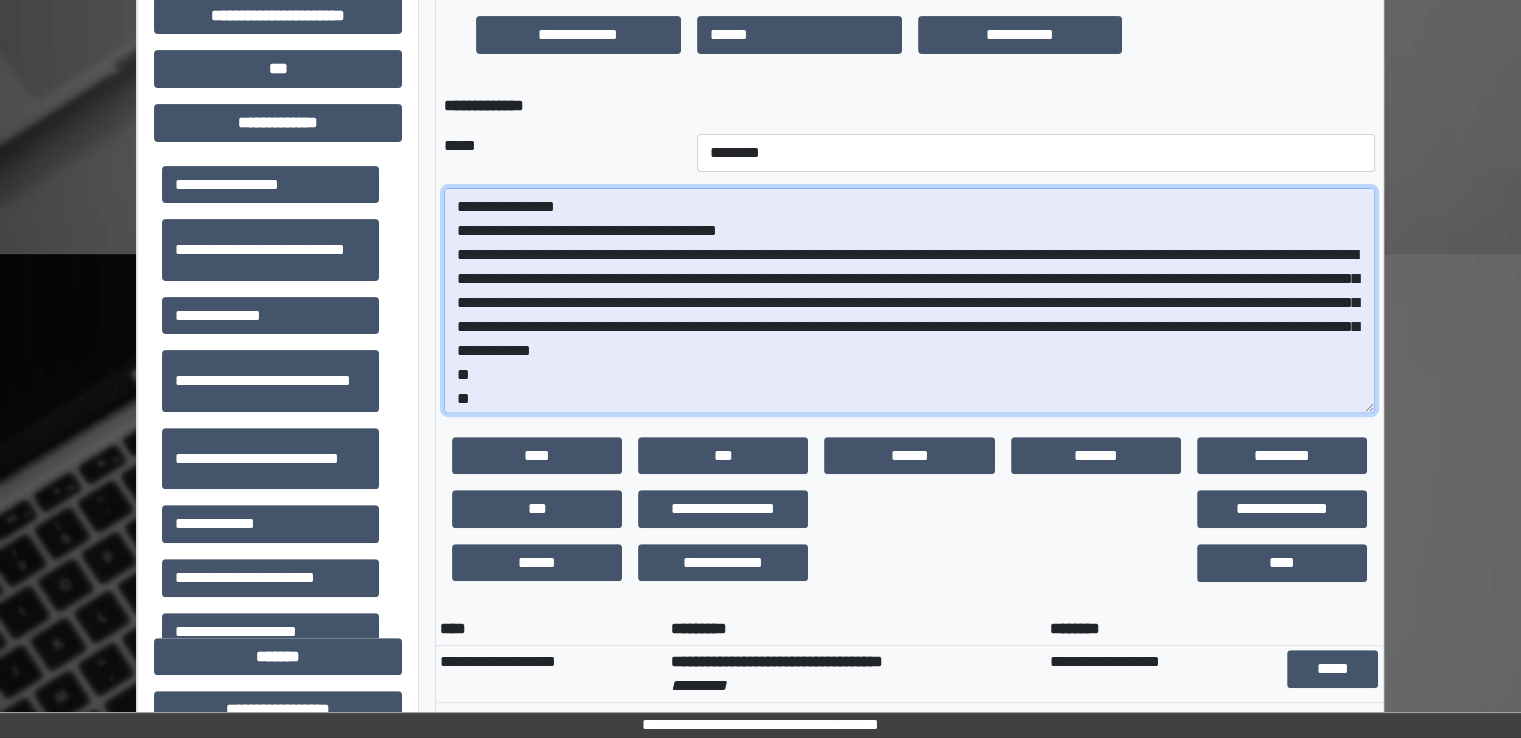 paste on "**********" 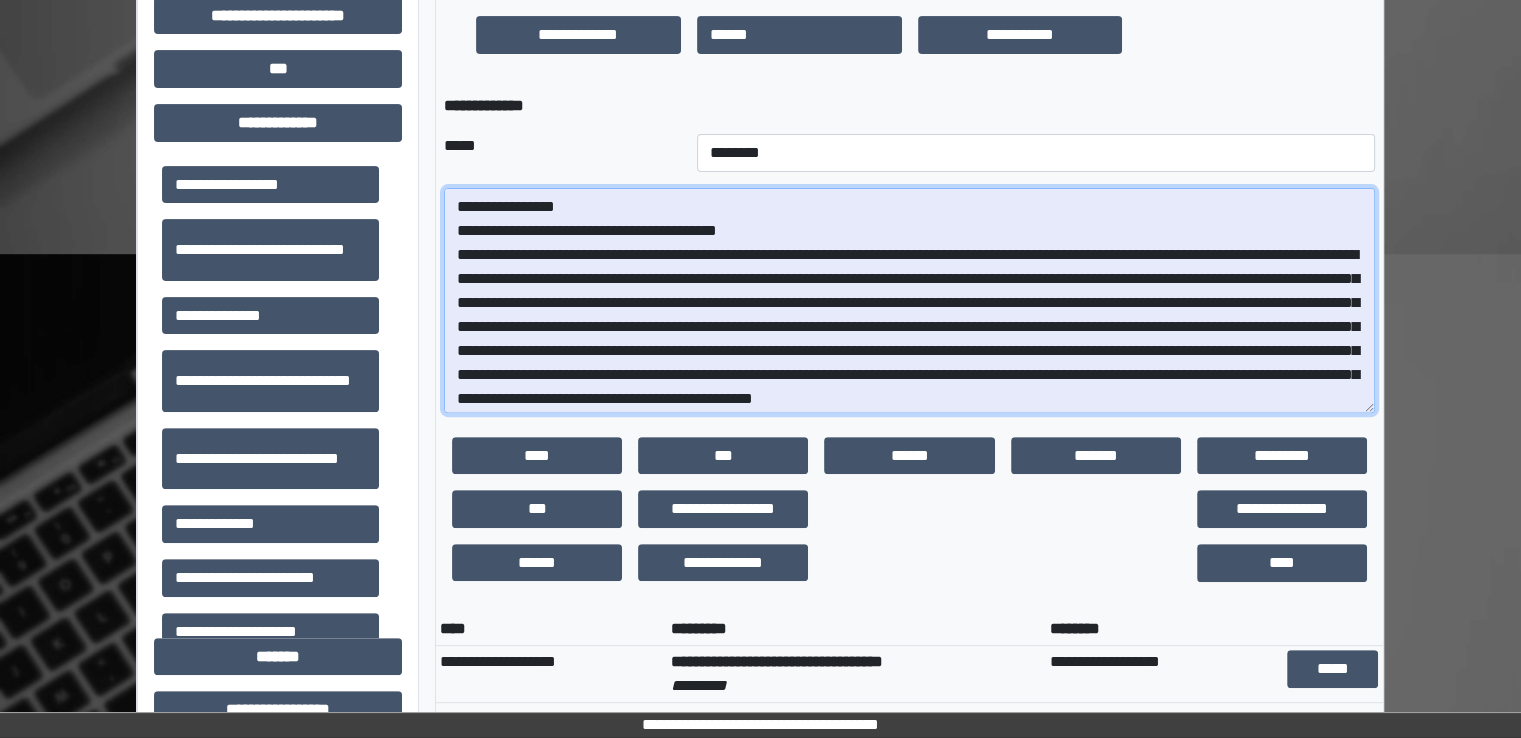 scroll, scrollTop: 92, scrollLeft: 0, axis: vertical 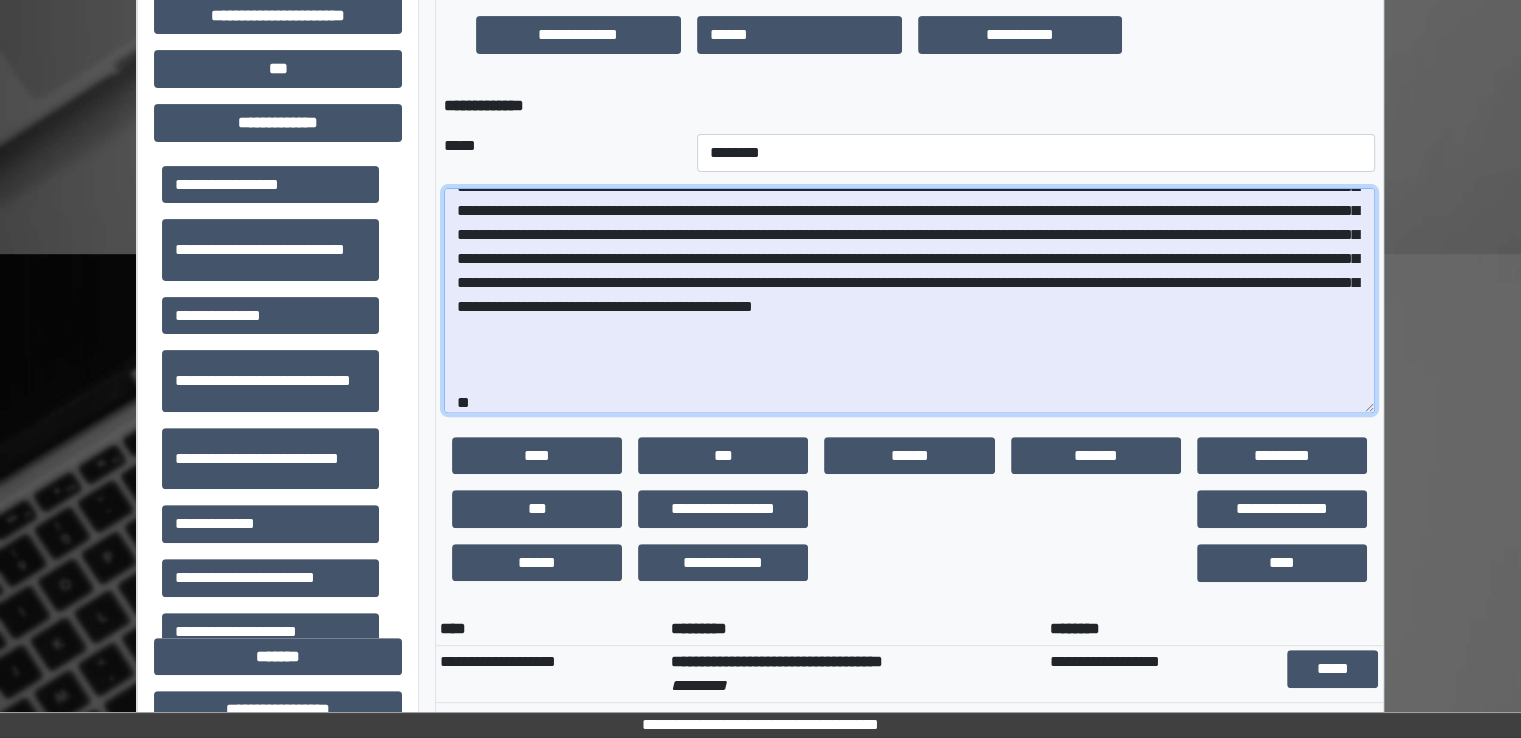 click on "**********" at bounding box center (909, 300) 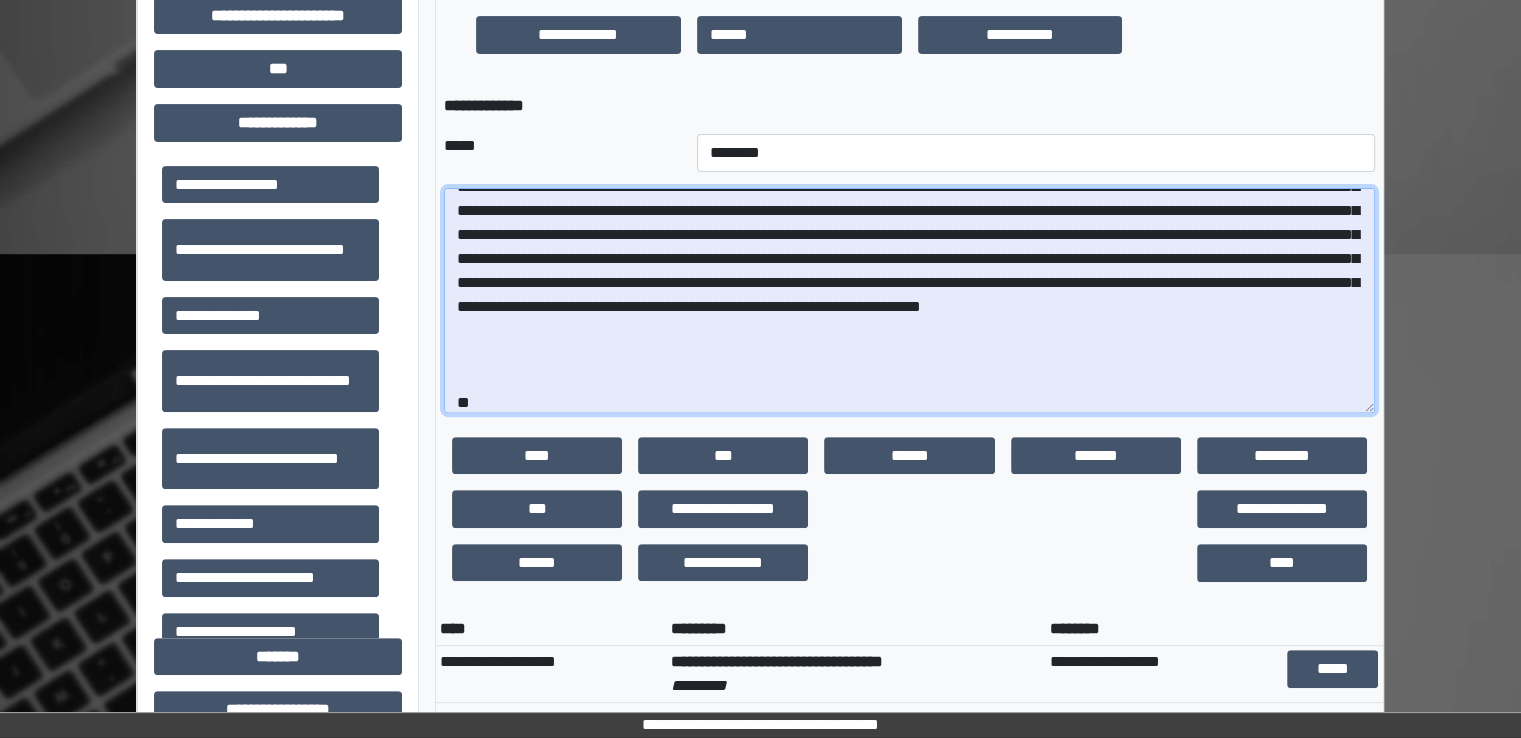 drag, startPoint x: 810, startPoint y: 283, endPoint x: 1009, endPoint y: 287, distance: 199.04019 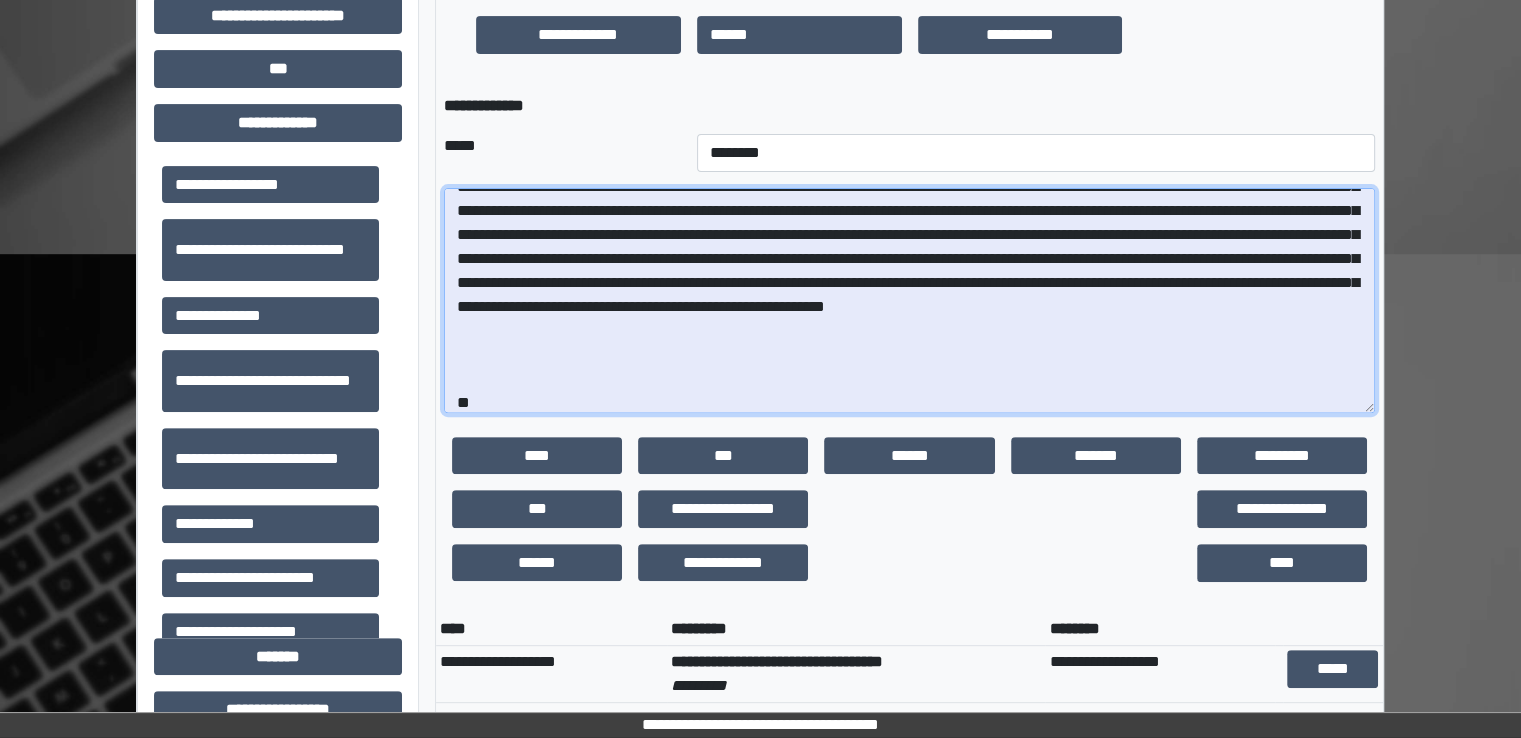 click at bounding box center [909, 300] 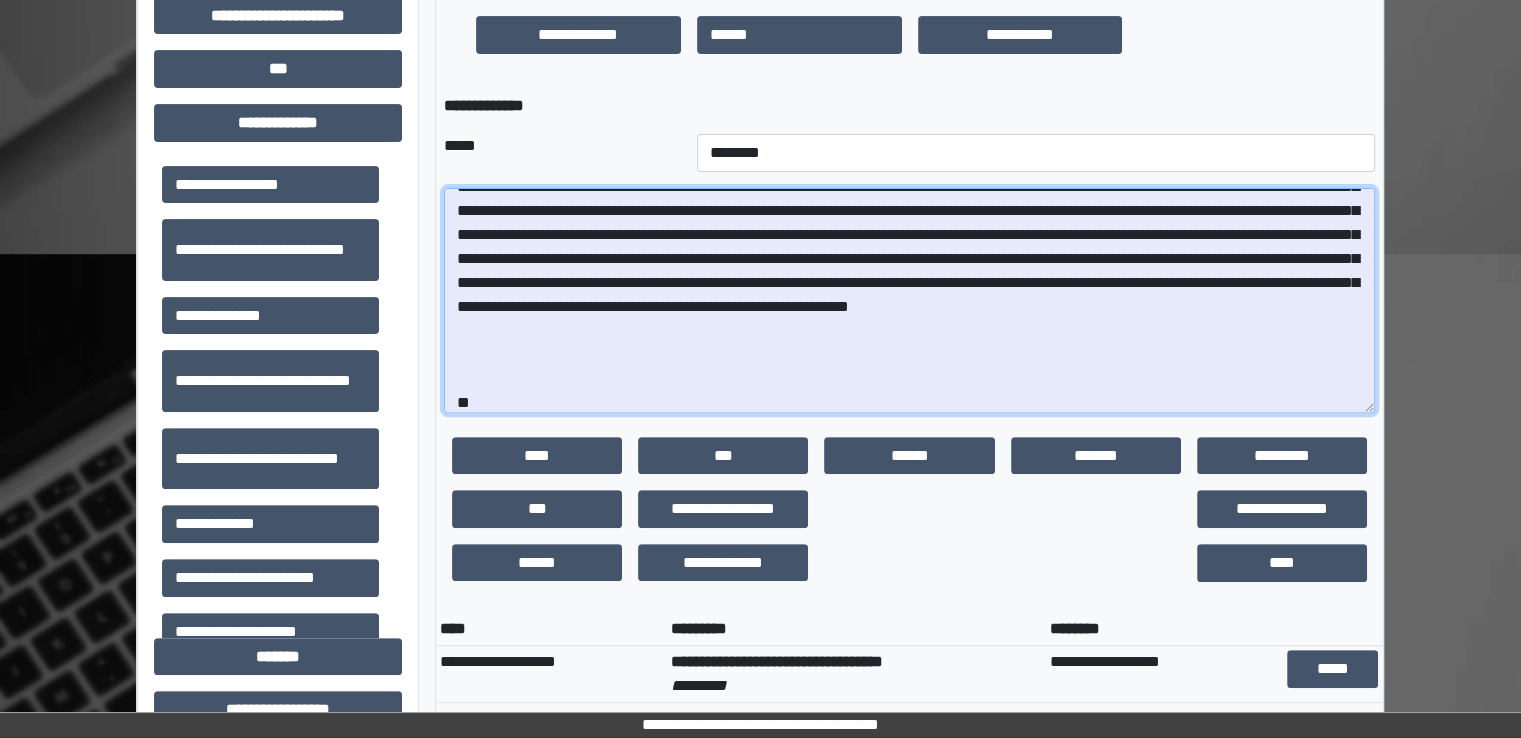 click at bounding box center (909, 300) 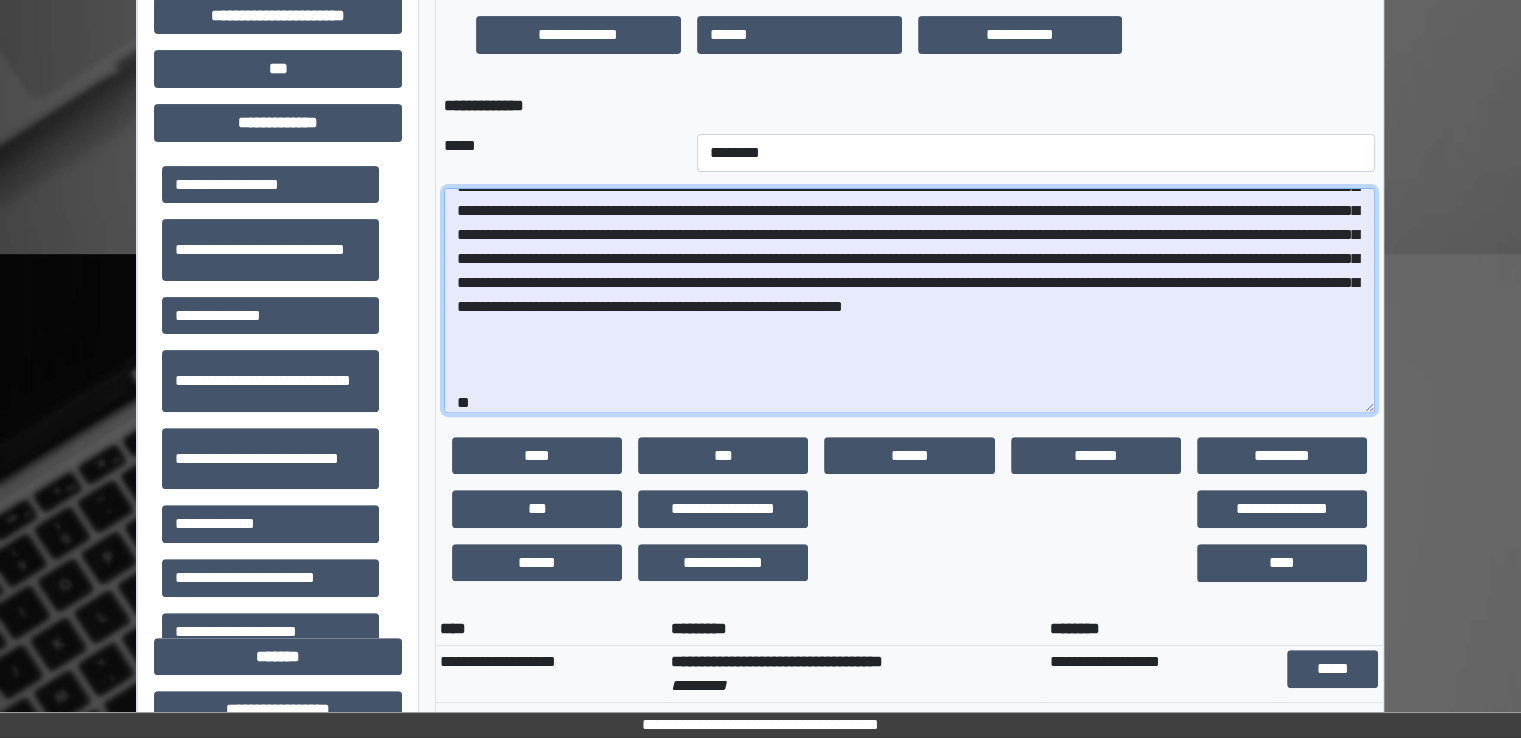 paste on "**********" 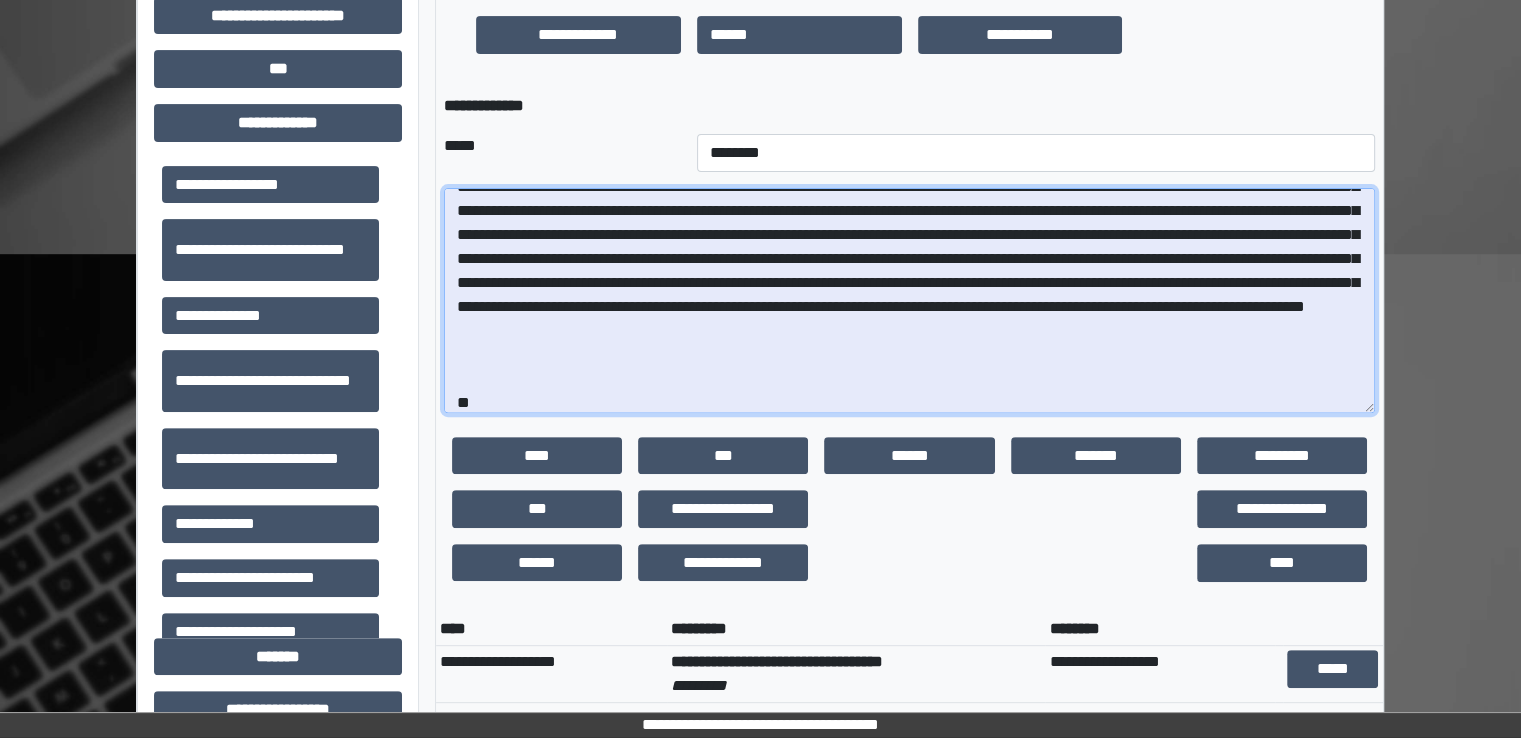 drag, startPoint x: 772, startPoint y: 303, endPoint x: 1224, endPoint y: 313, distance: 452.1106 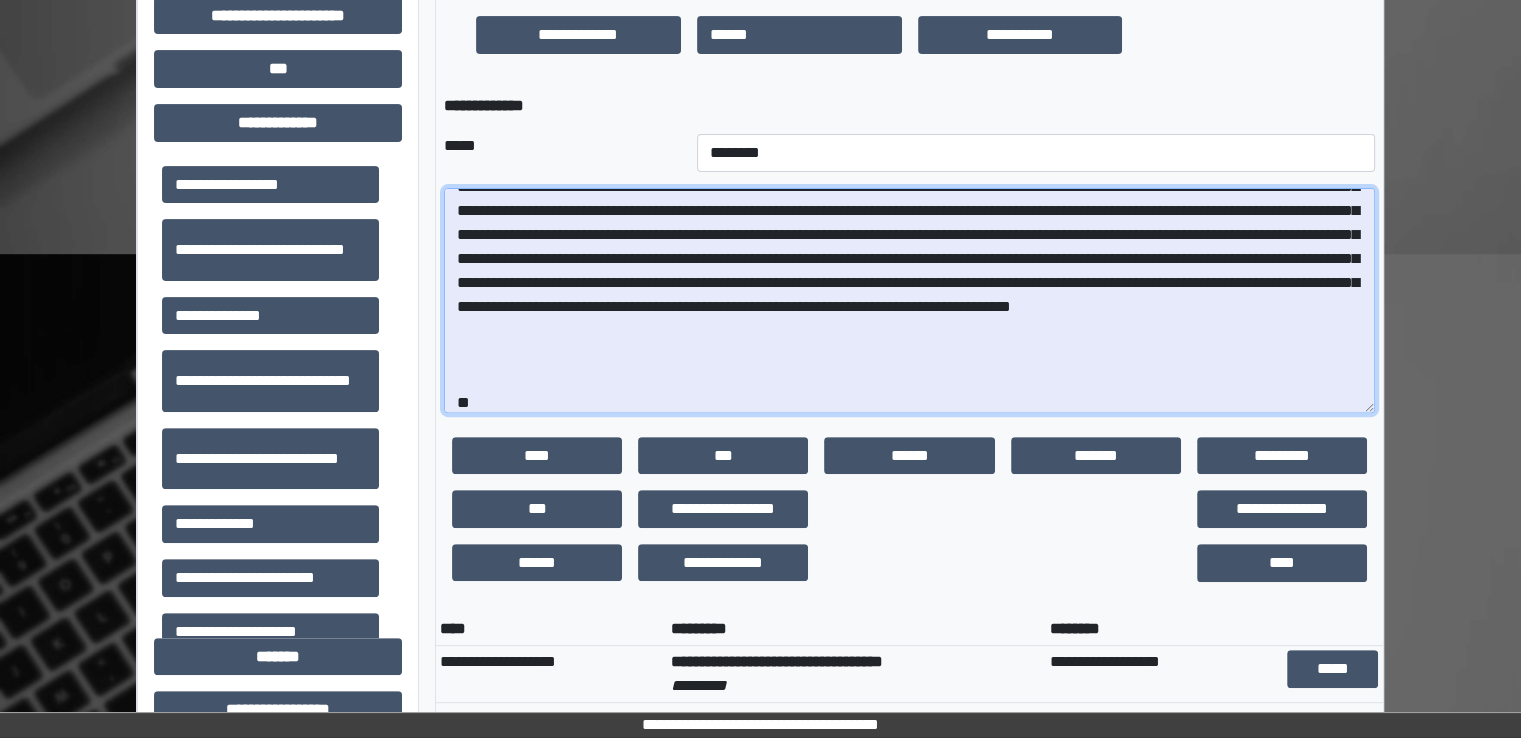 drag, startPoint x: 971, startPoint y: 309, endPoint x: 645, endPoint y: 333, distance: 326.88223 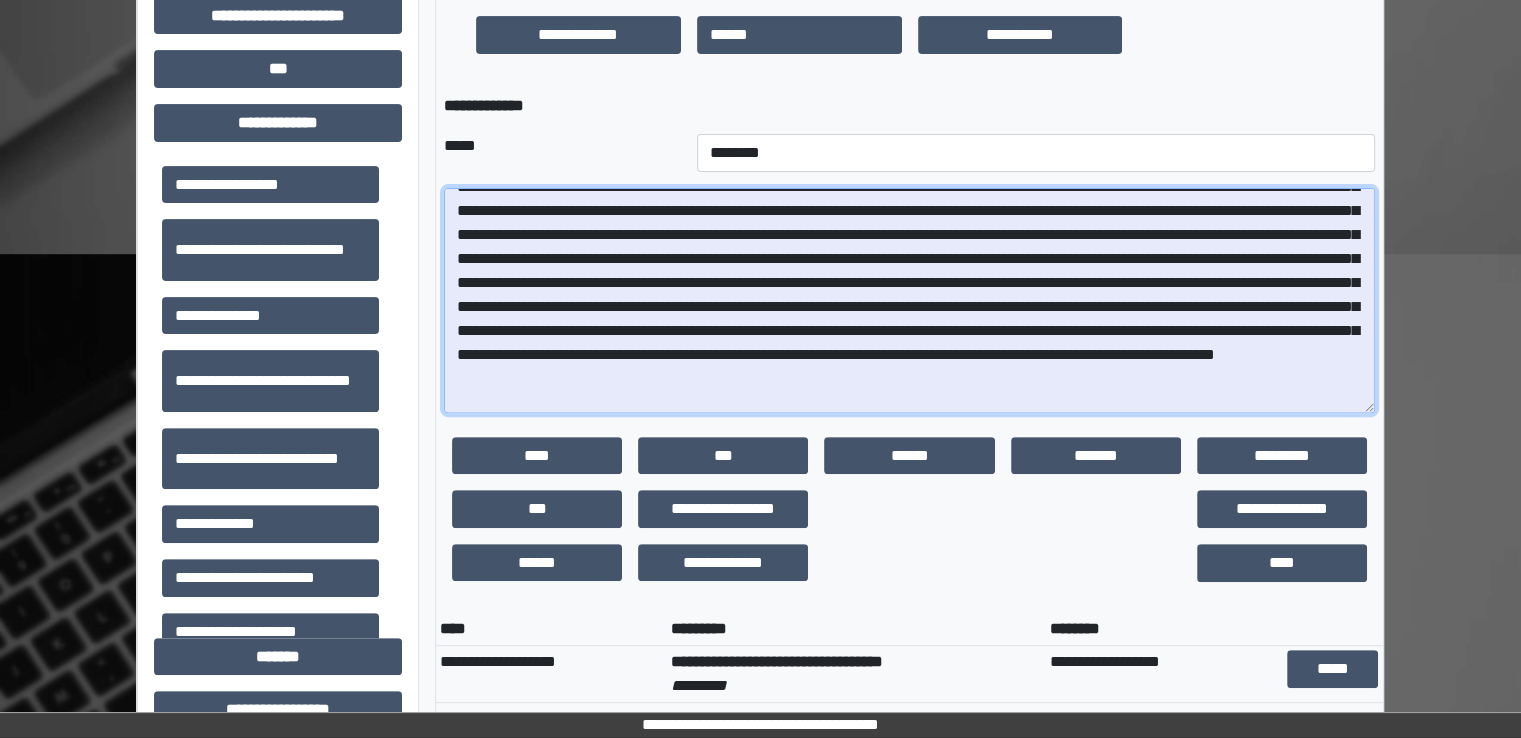 click at bounding box center [909, 300] 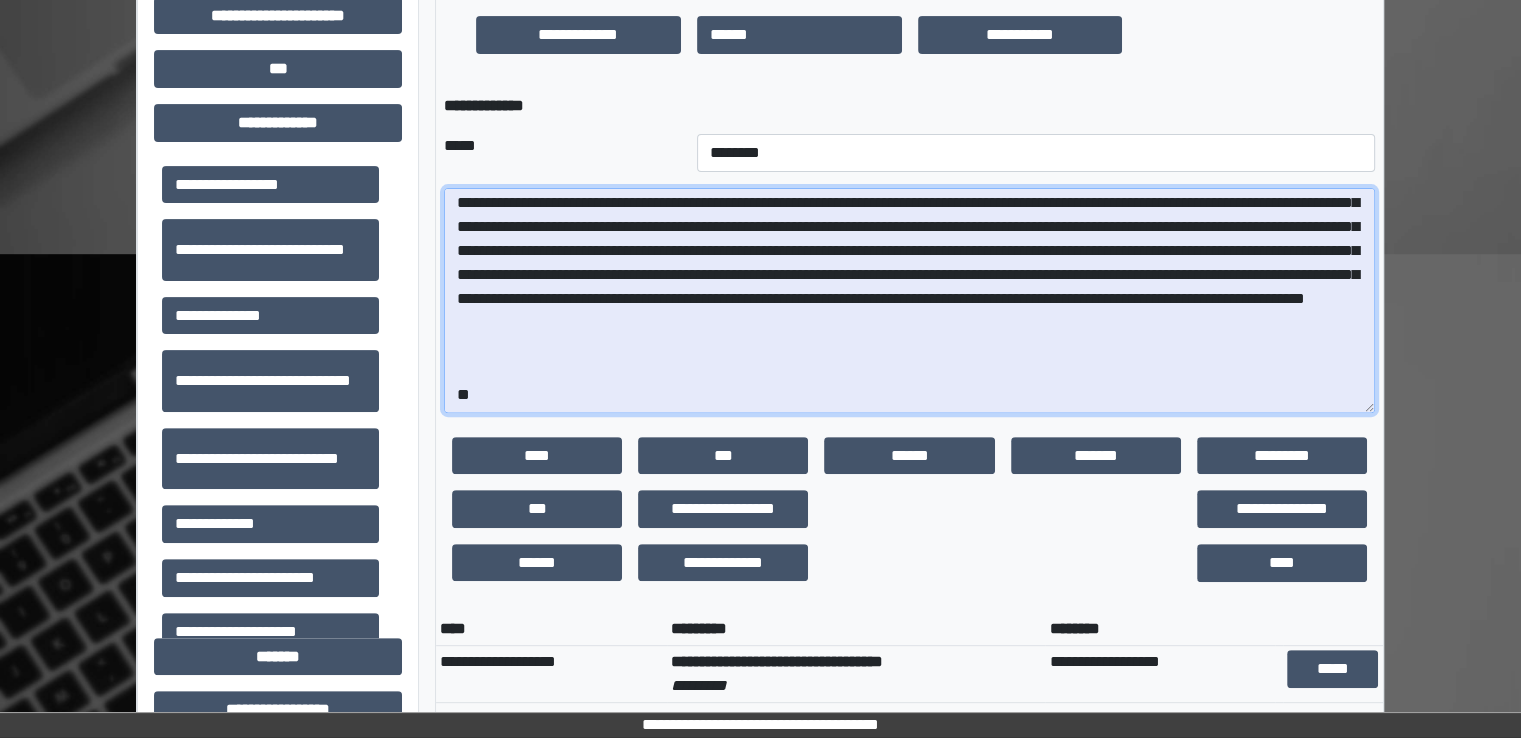 scroll, scrollTop: 192, scrollLeft: 0, axis: vertical 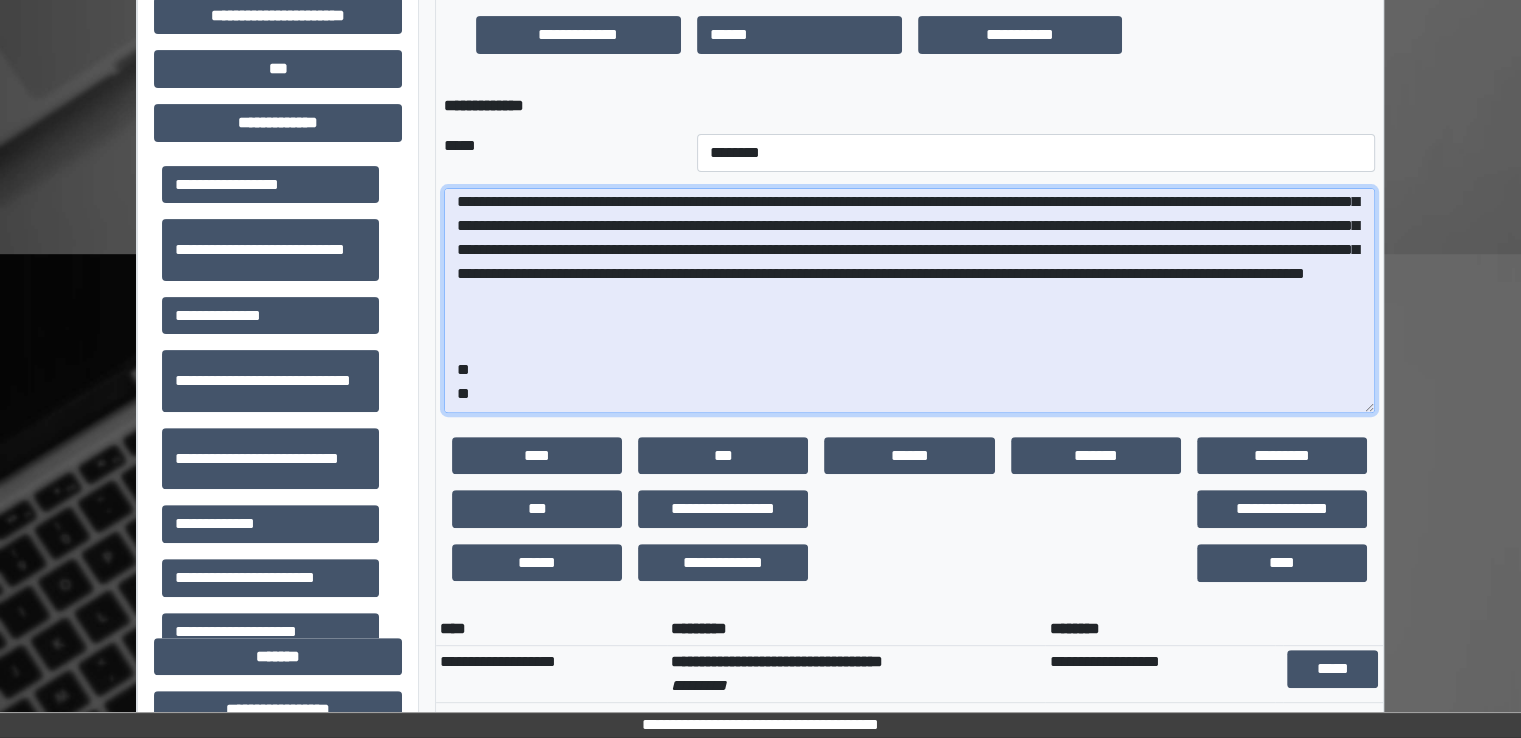 drag, startPoint x: 499, startPoint y: 301, endPoint x: 622, endPoint y: 305, distance: 123.065025 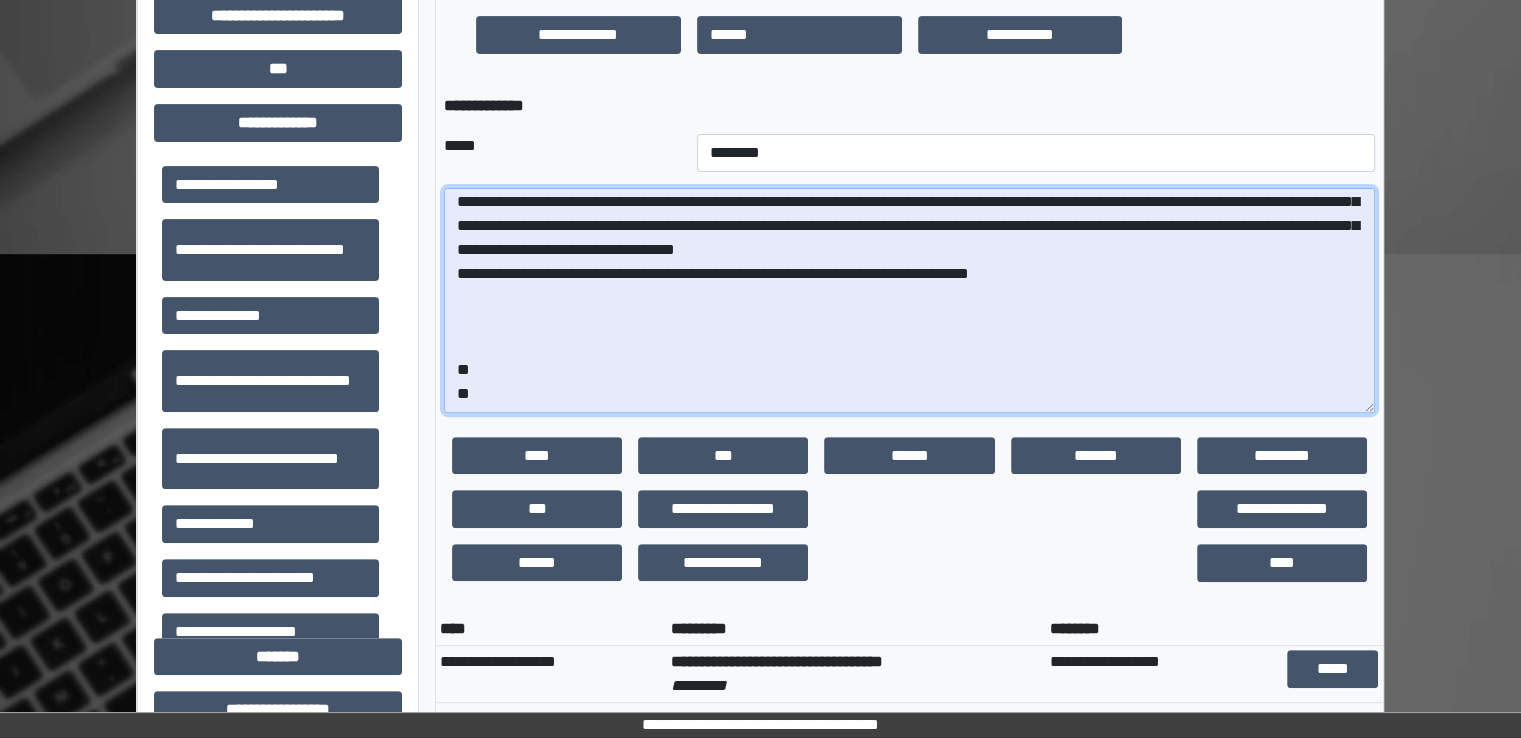 scroll, scrollTop: 144, scrollLeft: 0, axis: vertical 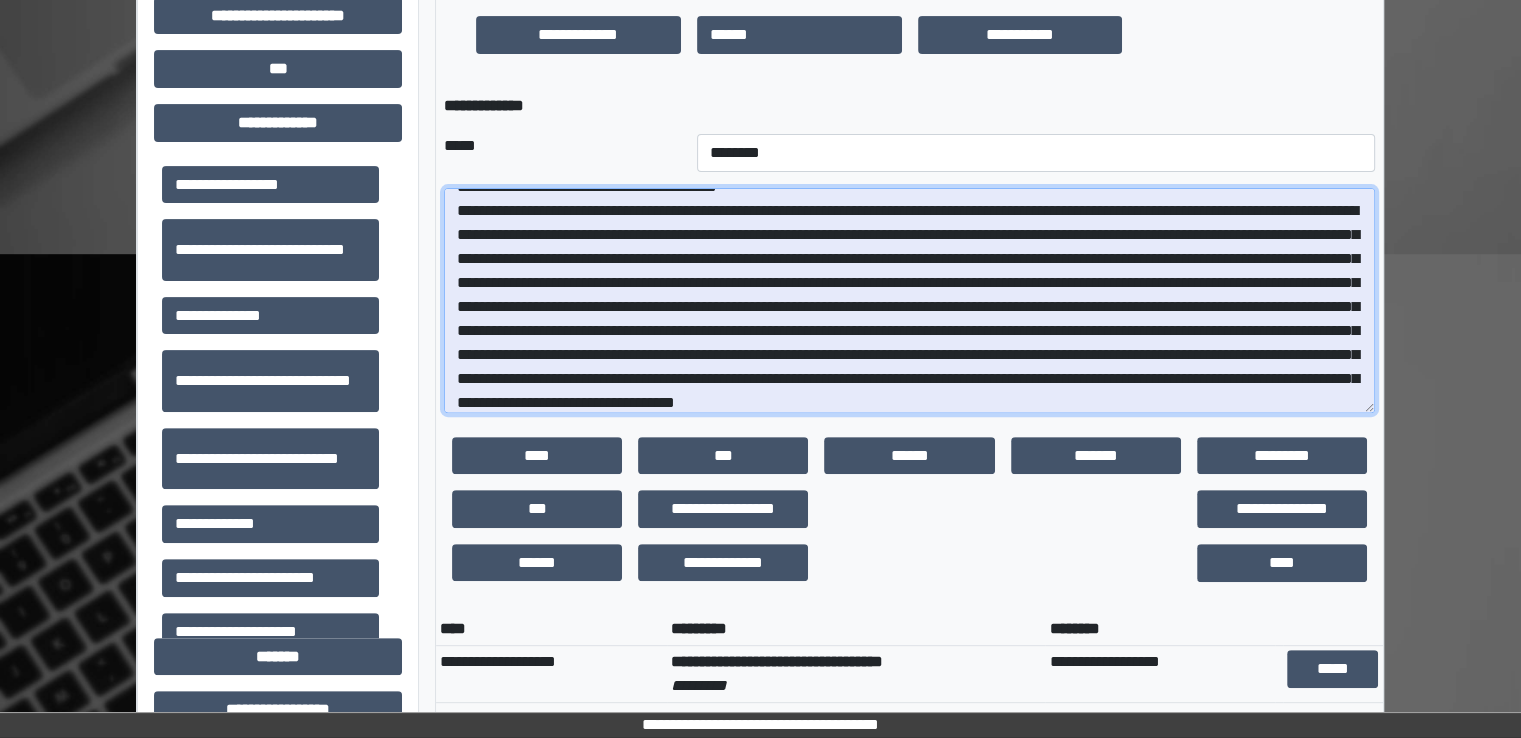 drag, startPoint x: 544, startPoint y: 345, endPoint x: 473, endPoint y: 210, distance: 152.53197 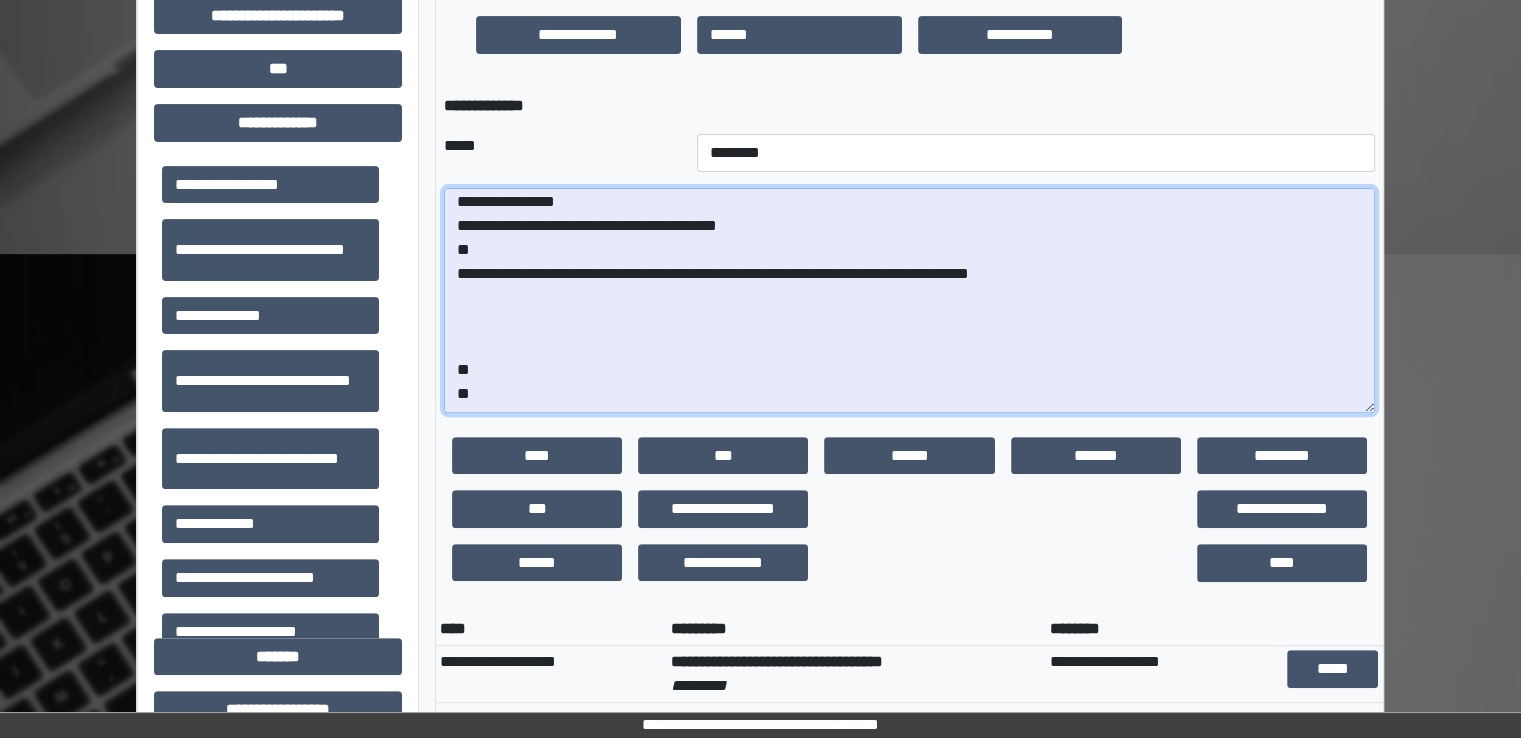 scroll, scrollTop: 4, scrollLeft: 0, axis: vertical 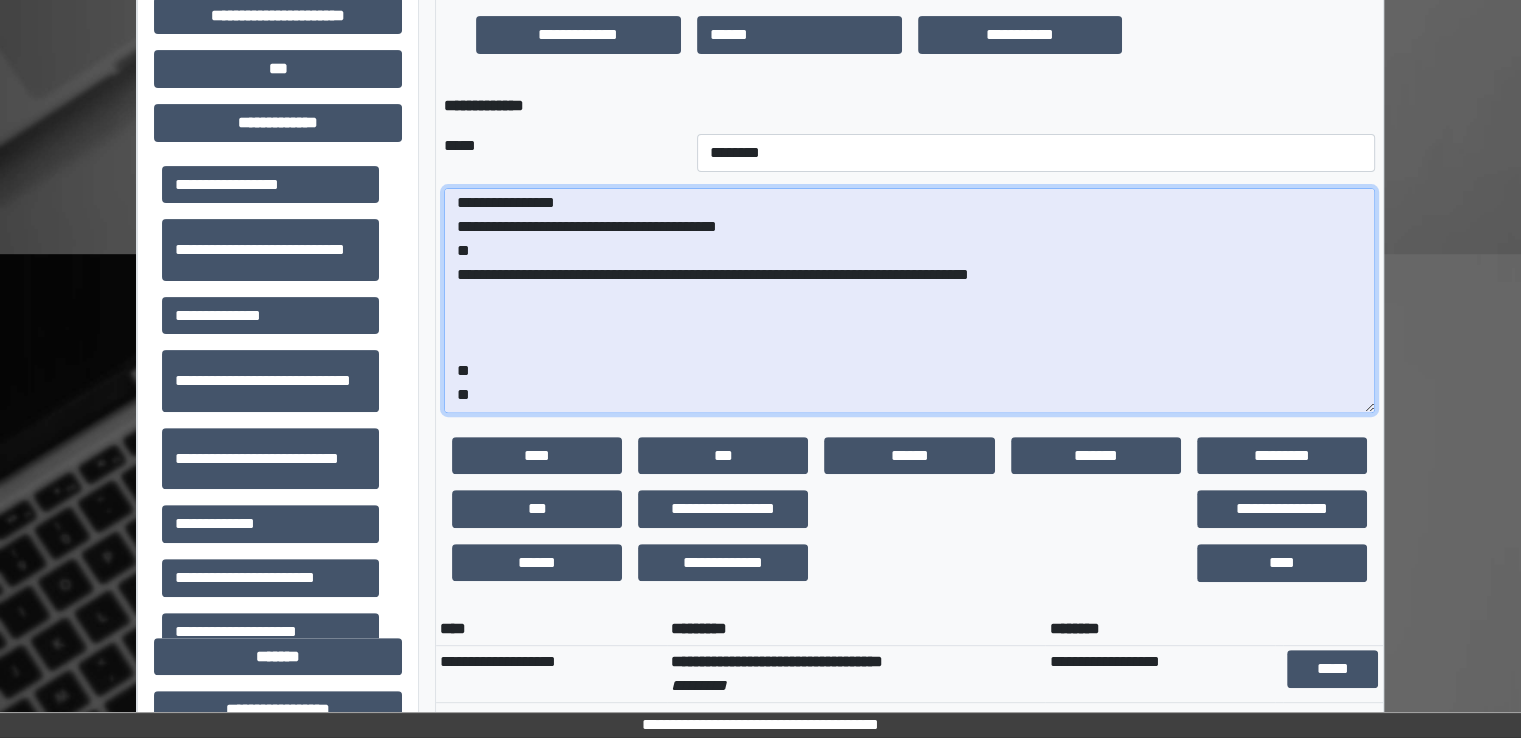 paste on "**********" 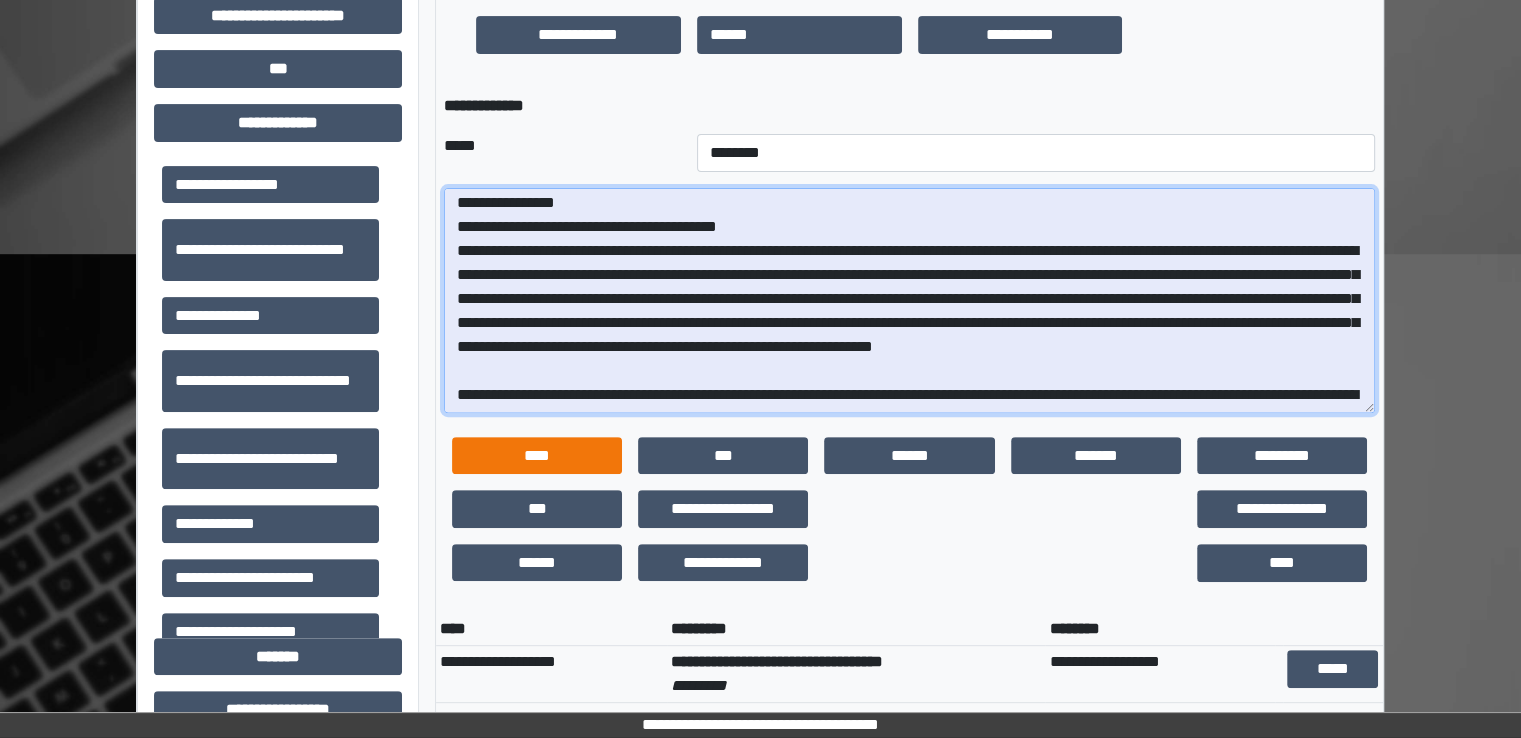scroll, scrollTop: 292, scrollLeft: 0, axis: vertical 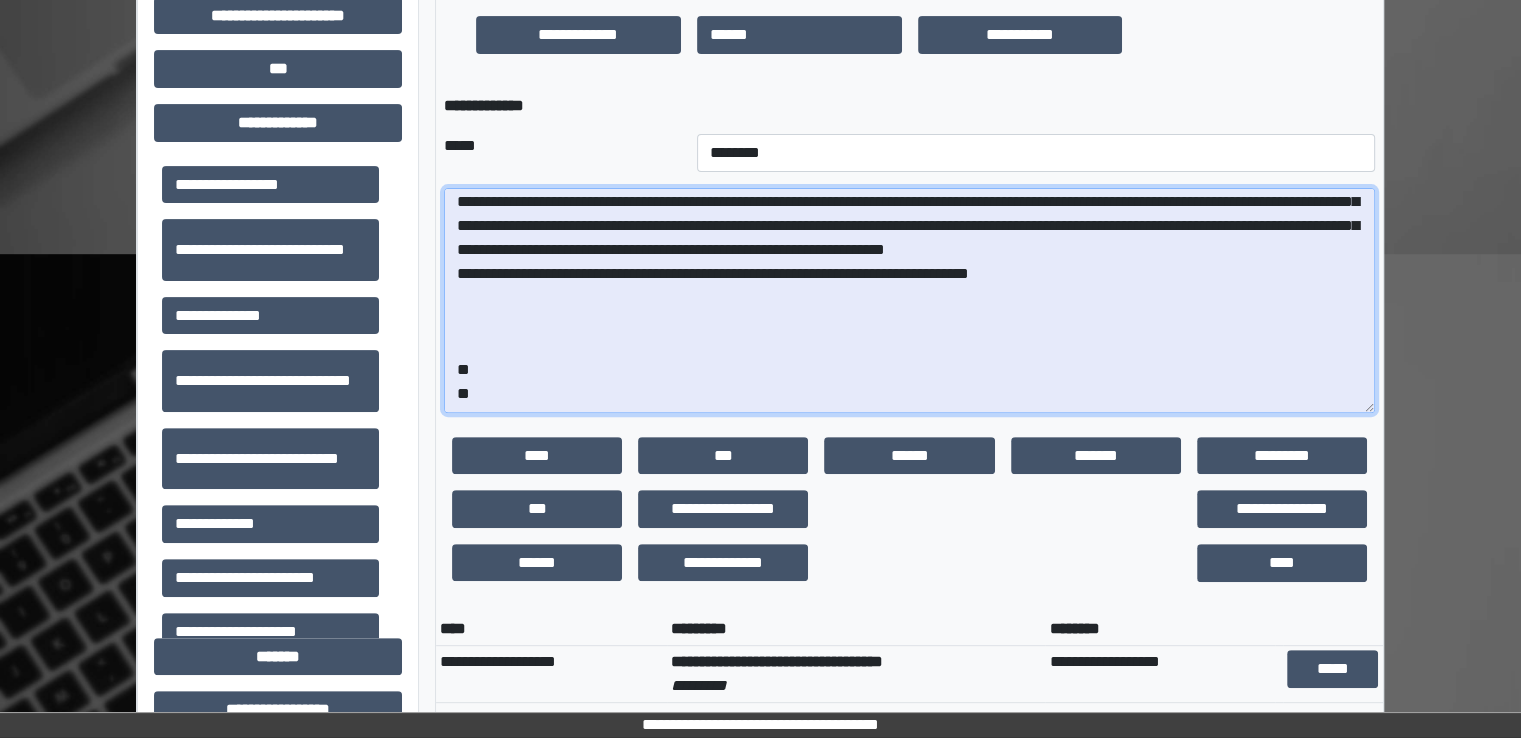 click at bounding box center [909, 300] 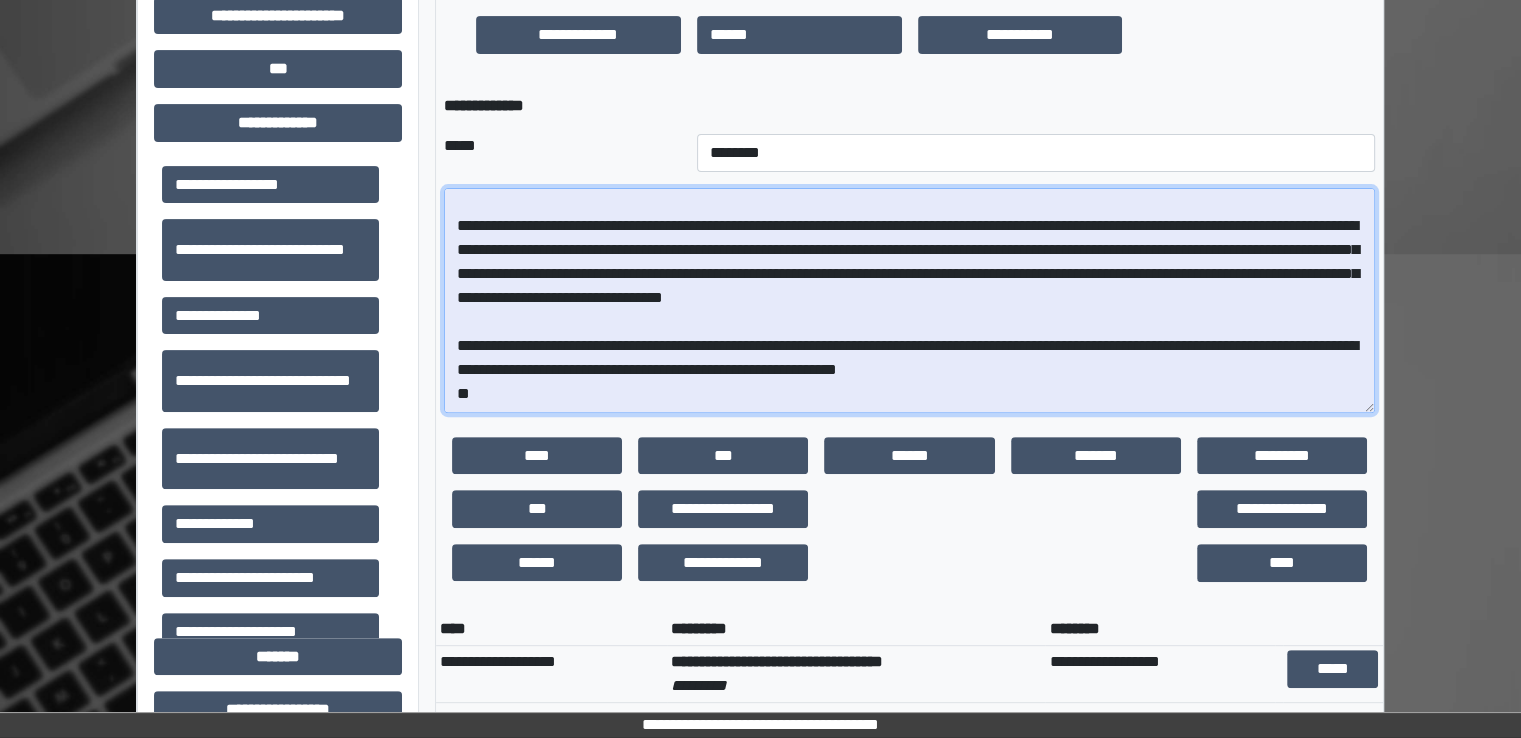scroll, scrollTop: 436, scrollLeft: 0, axis: vertical 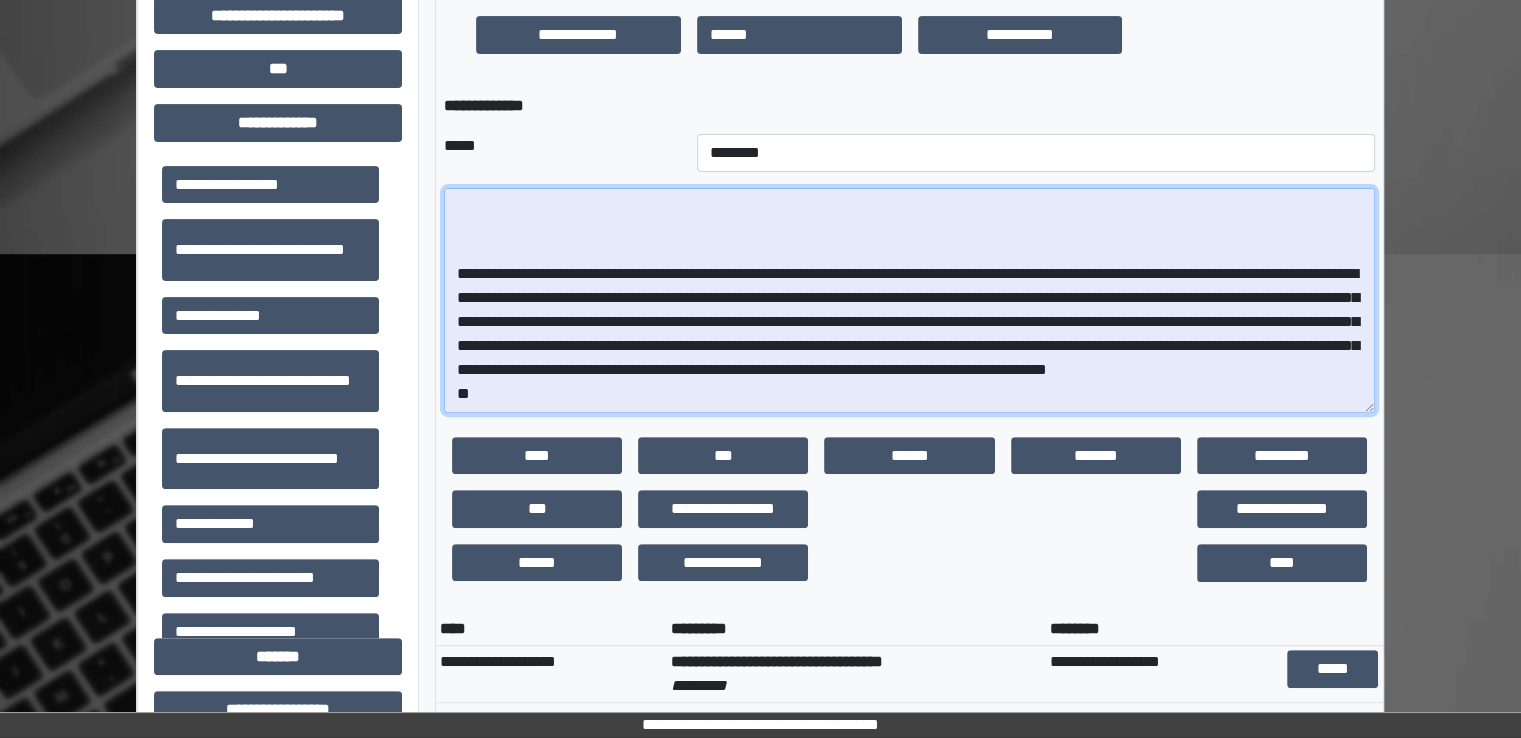 drag, startPoint x: 1252, startPoint y: 369, endPoint x: 1340, endPoint y: 369, distance: 88 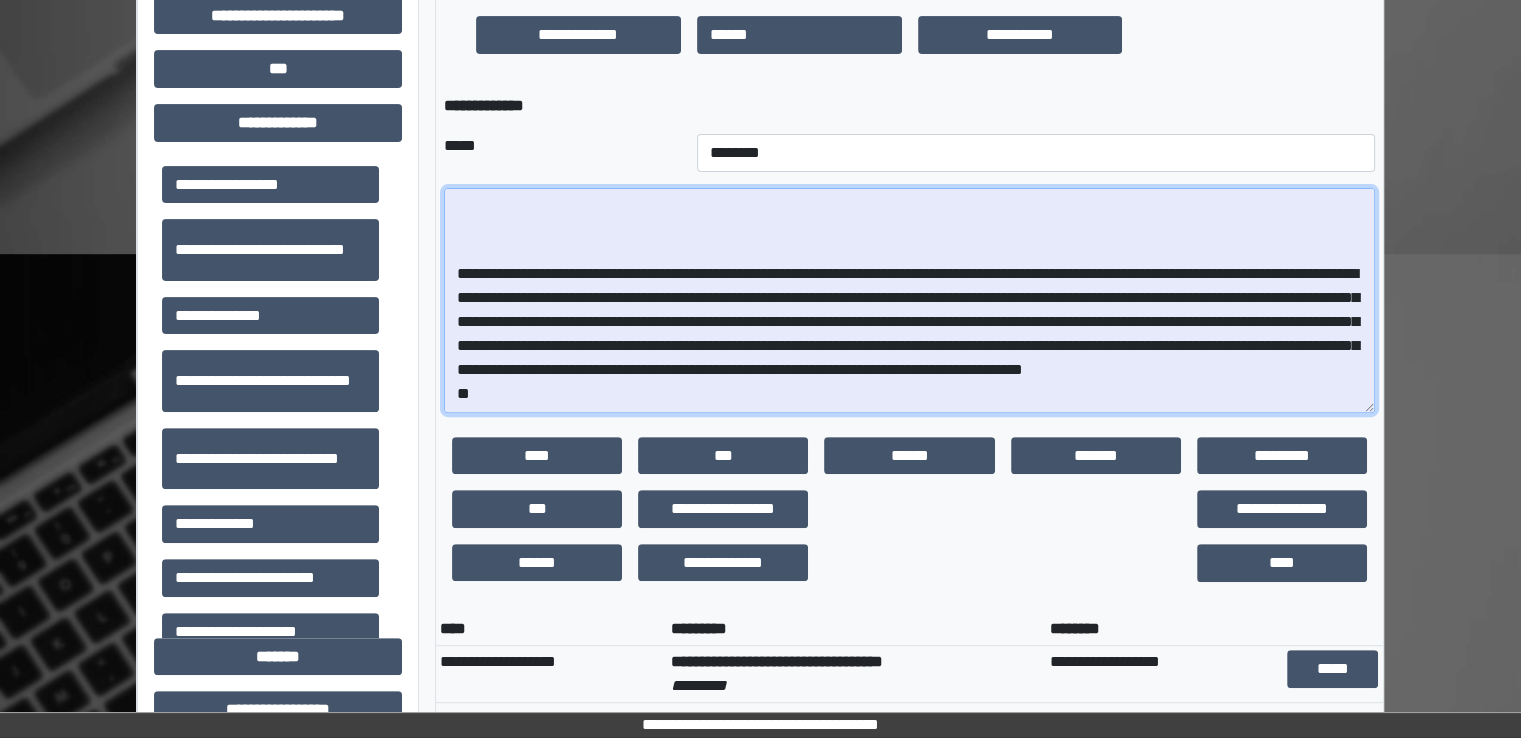 drag, startPoint x: 1309, startPoint y: 371, endPoint x: 1360, endPoint y: 365, distance: 51.351727 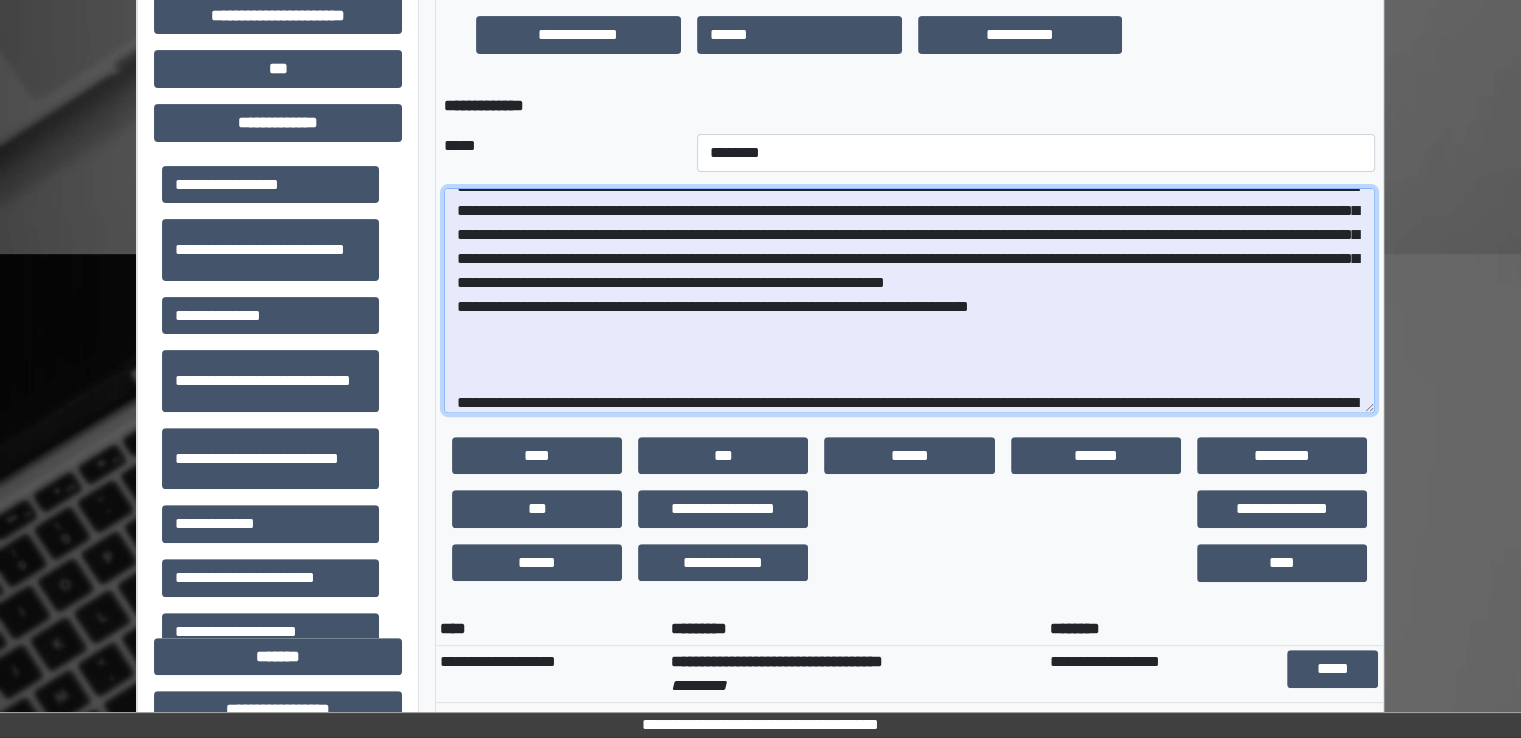 scroll, scrollTop: 312, scrollLeft: 0, axis: vertical 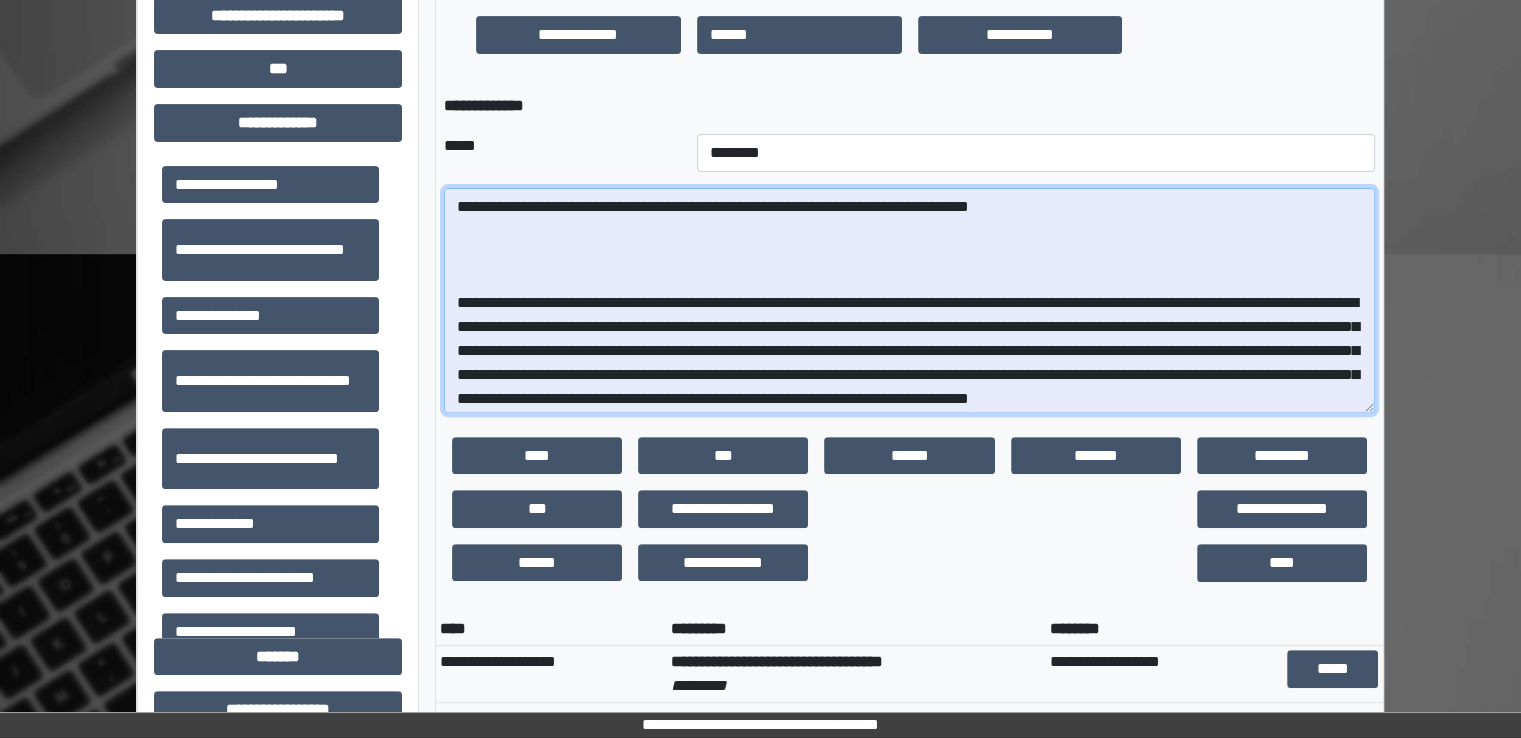 click at bounding box center (909, 300) 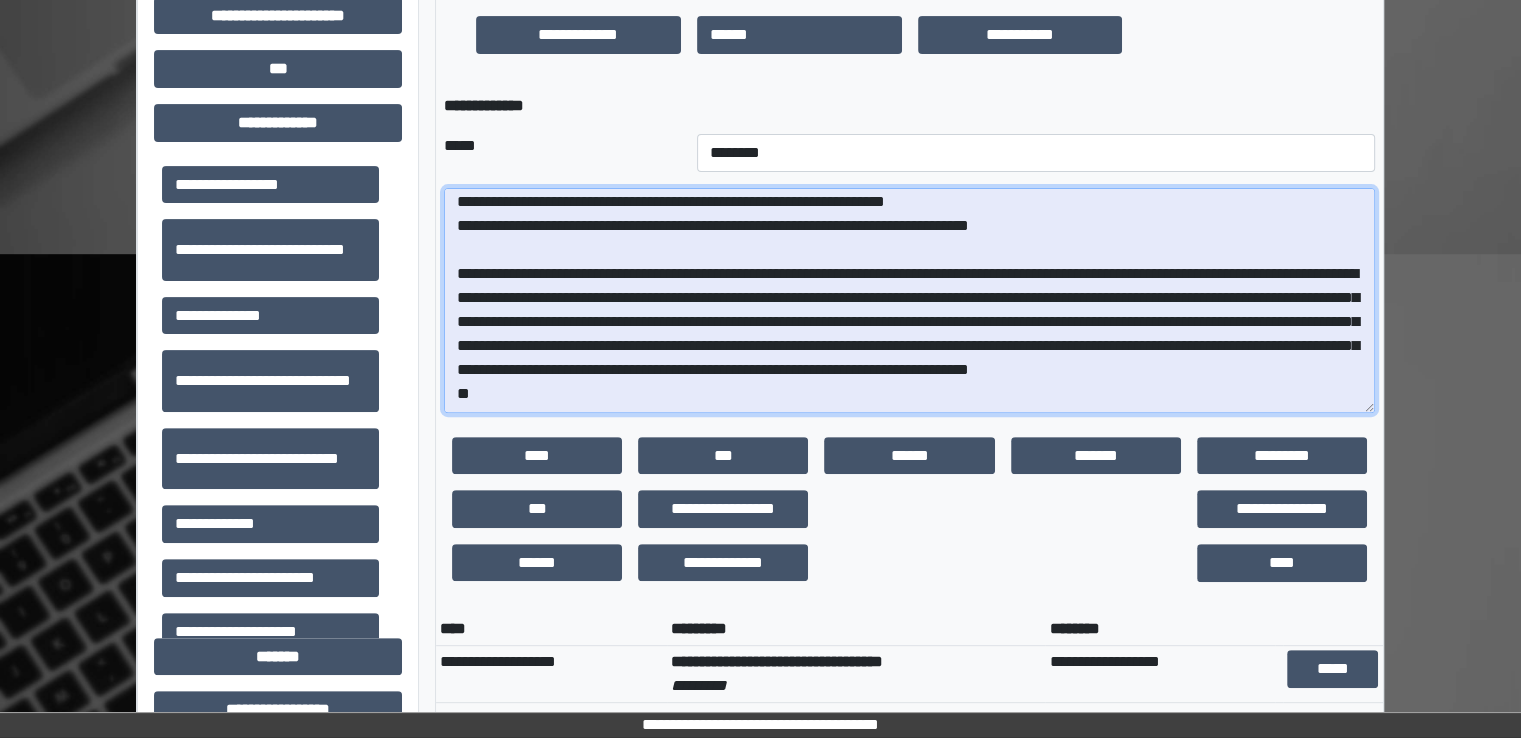 click at bounding box center [909, 300] 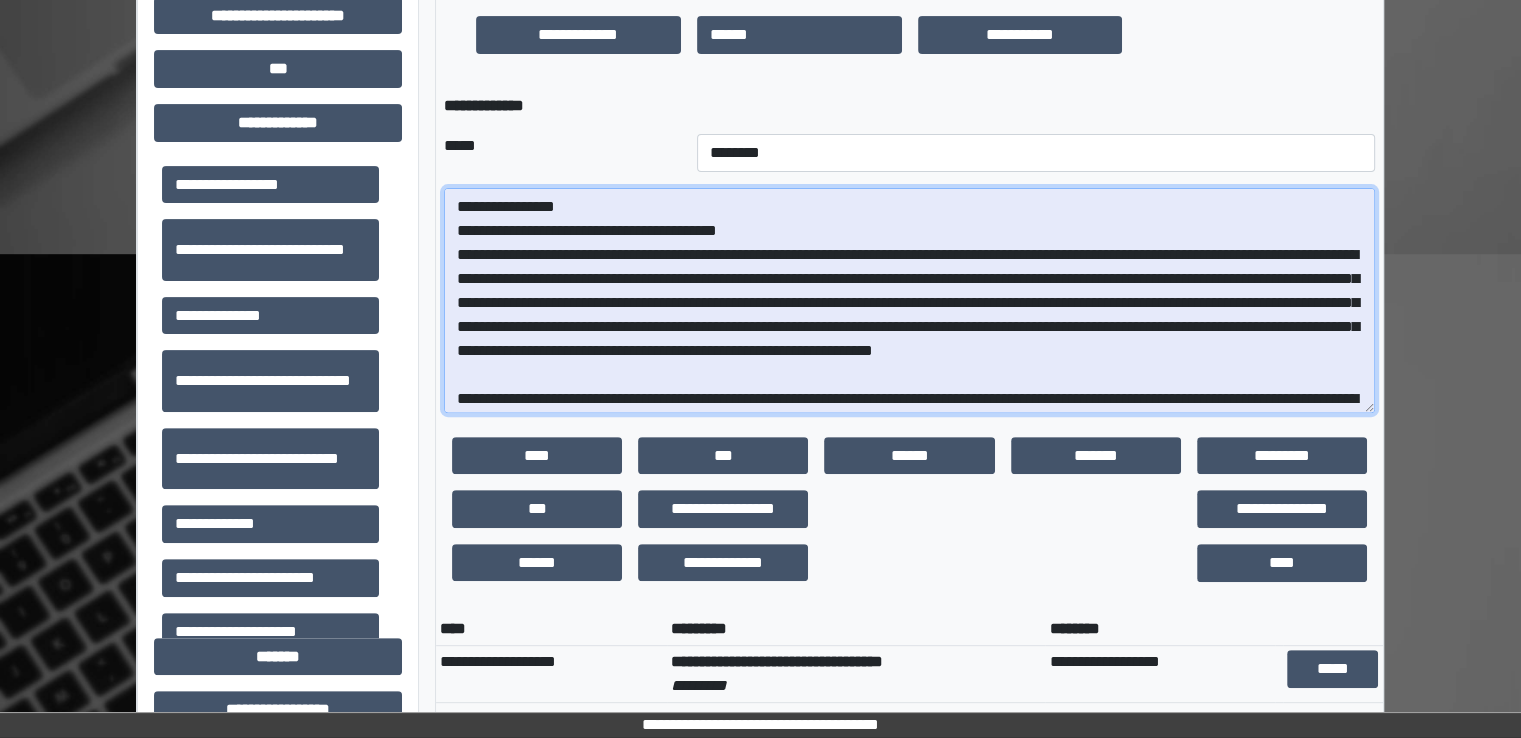 scroll, scrollTop: 200, scrollLeft: 0, axis: vertical 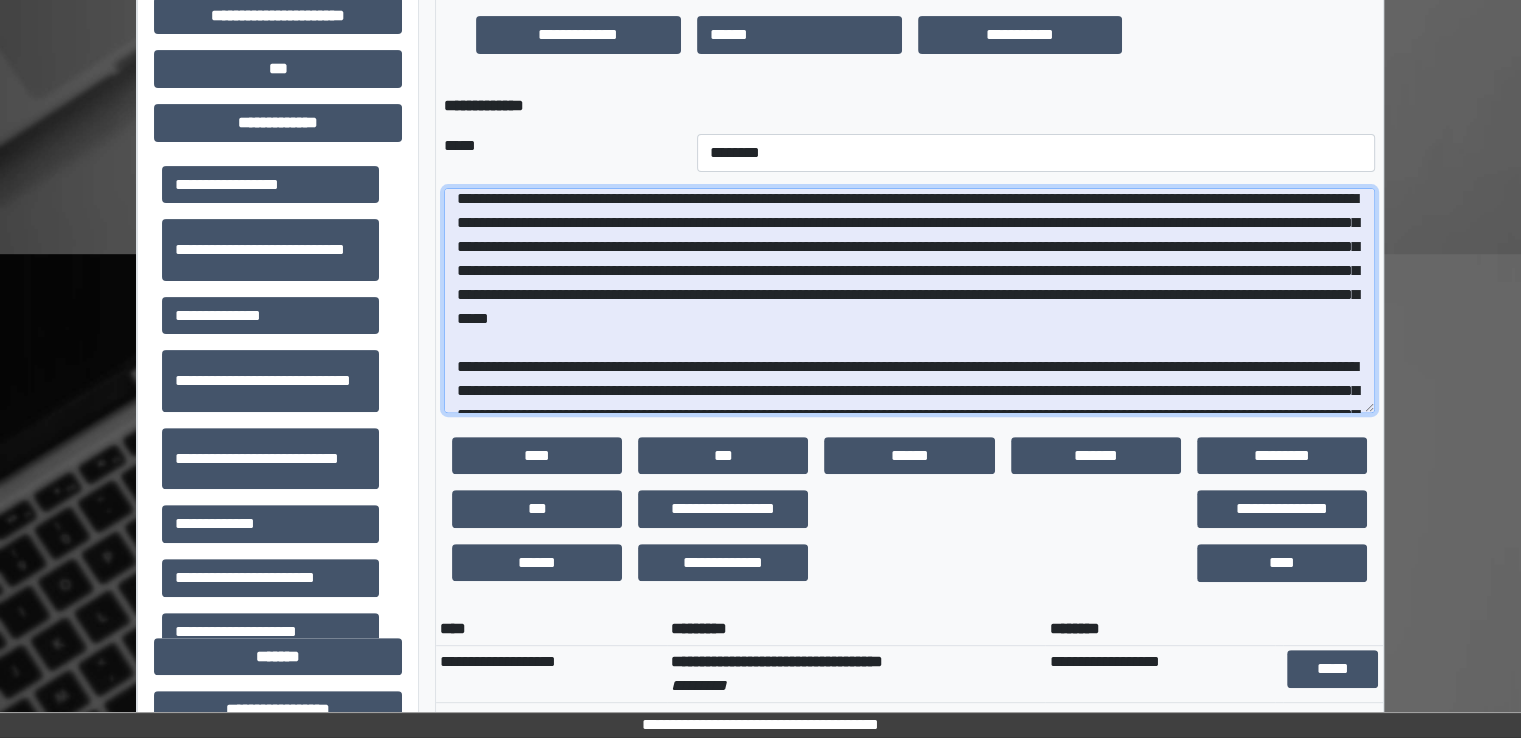 click at bounding box center (909, 300) 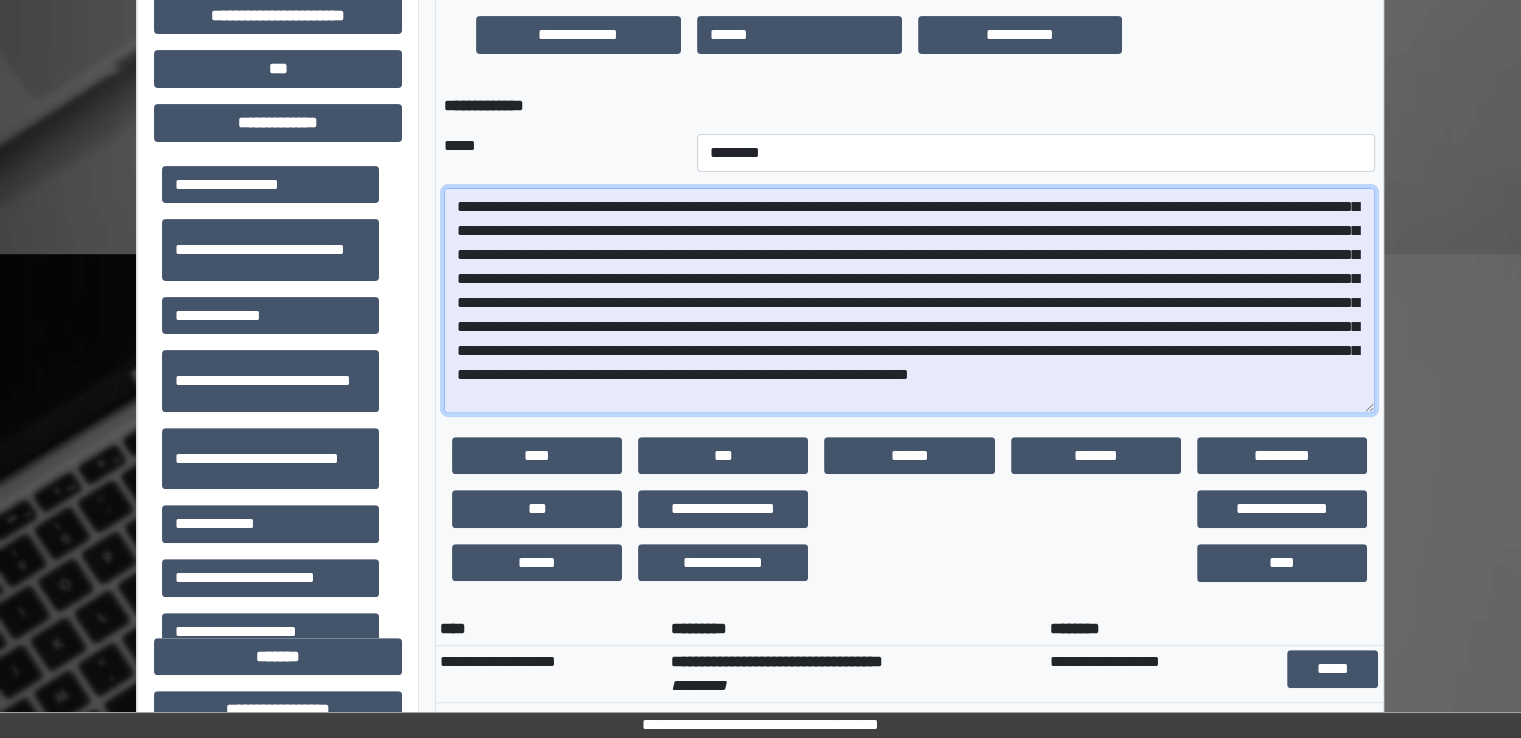 scroll, scrollTop: 52, scrollLeft: 0, axis: vertical 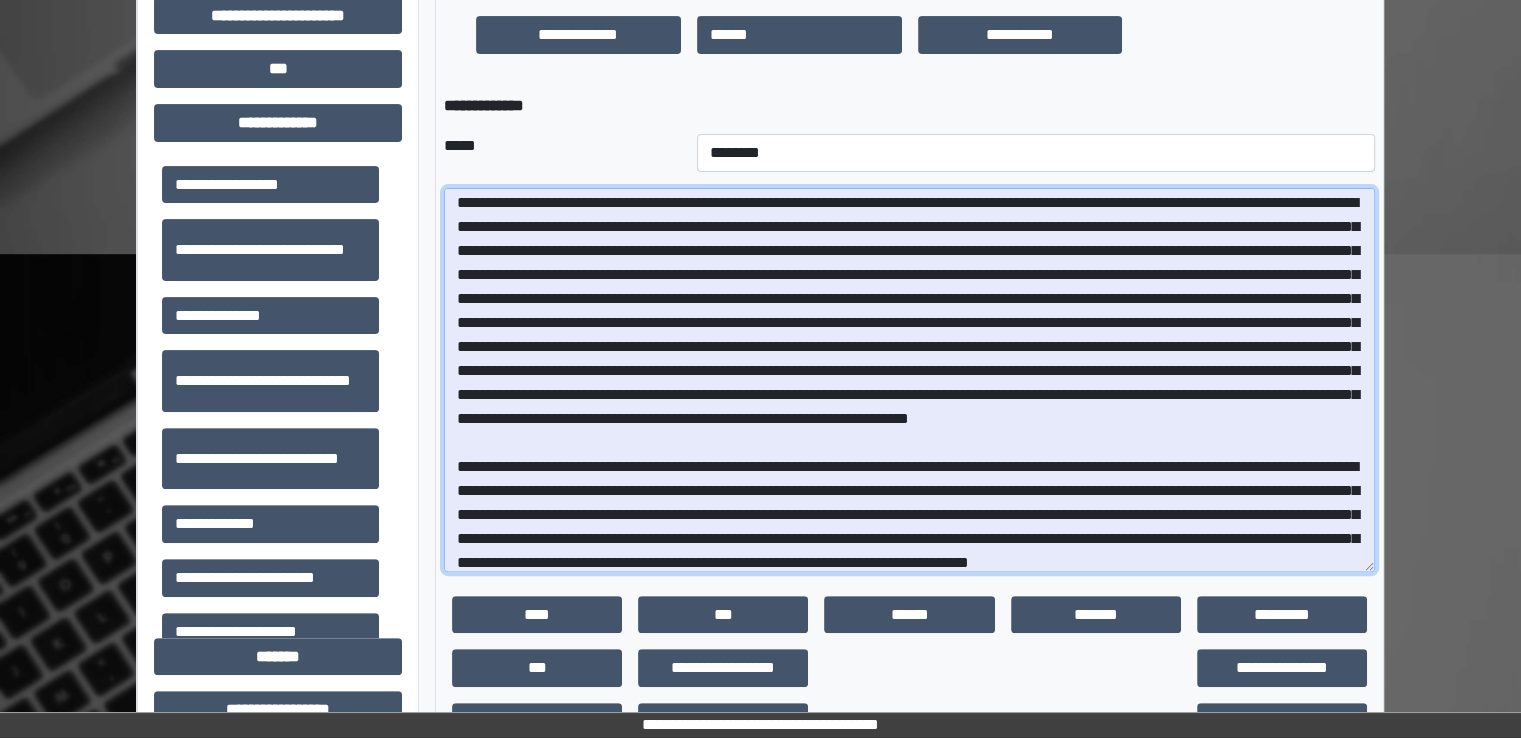 drag, startPoint x: 1396, startPoint y: 431, endPoint x: 1476, endPoint y: 633, distance: 217.26482 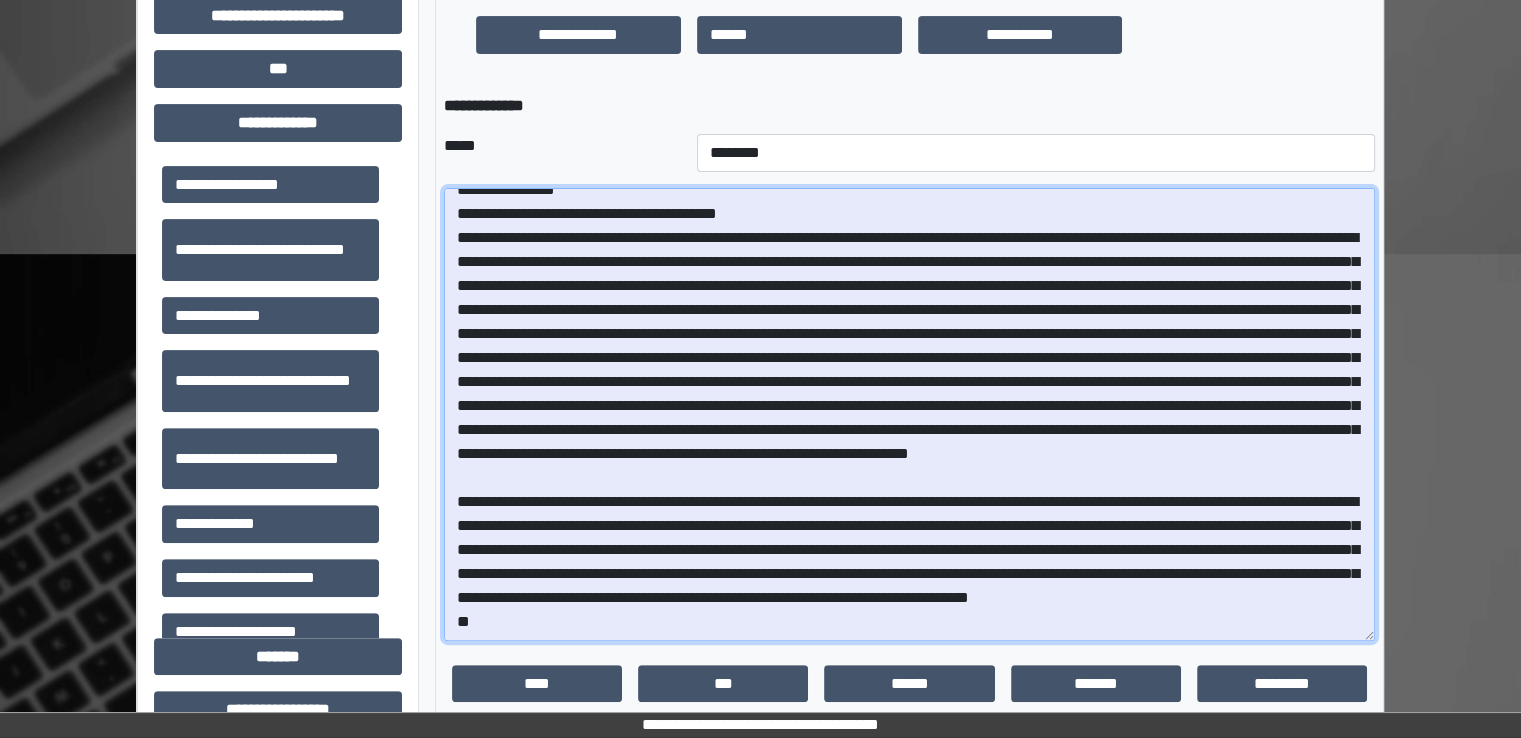 scroll, scrollTop: 0, scrollLeft: 0, axis: both 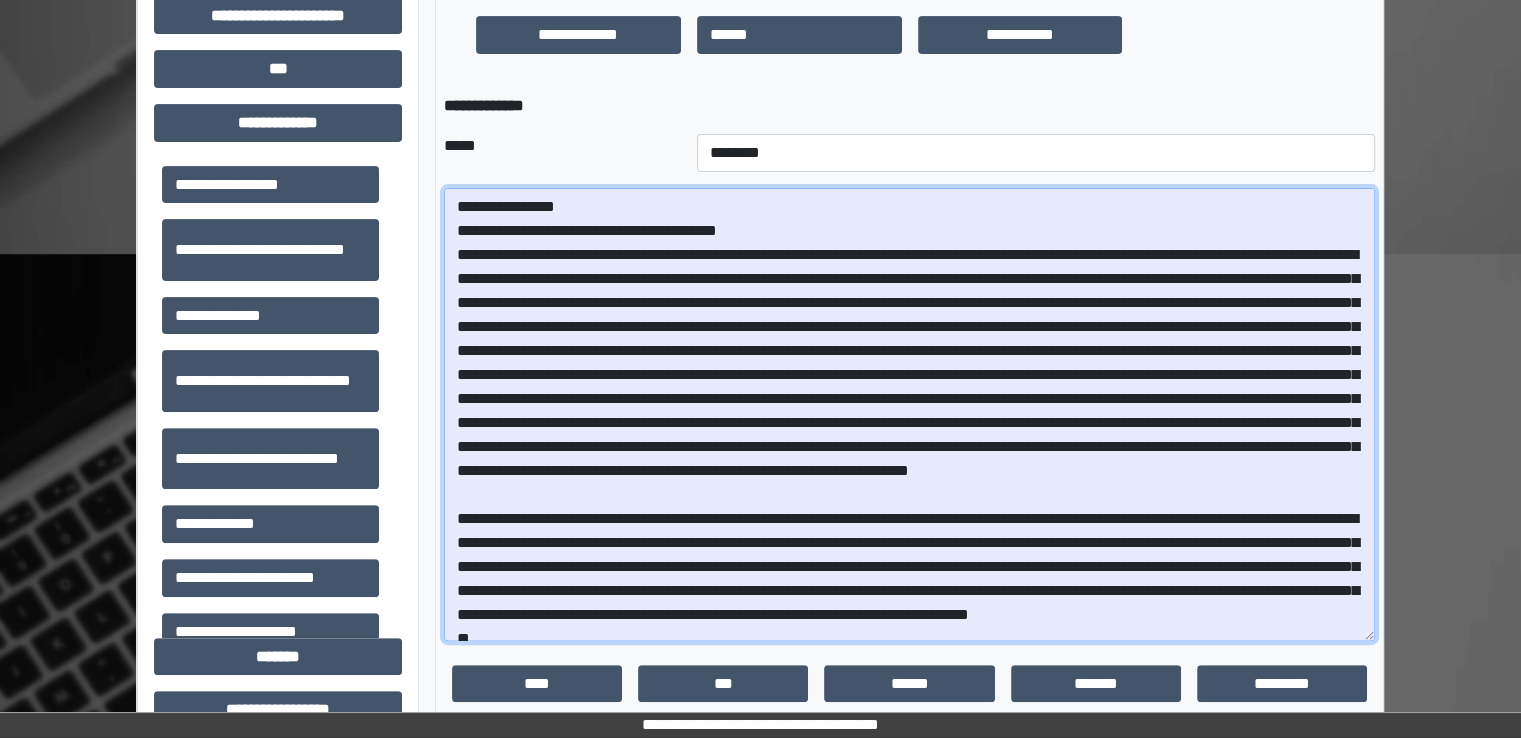 drag, startPoint x: 994, startPoint y: 301, endPoint x: 872, endPoint y: 300, distance: 122.0041 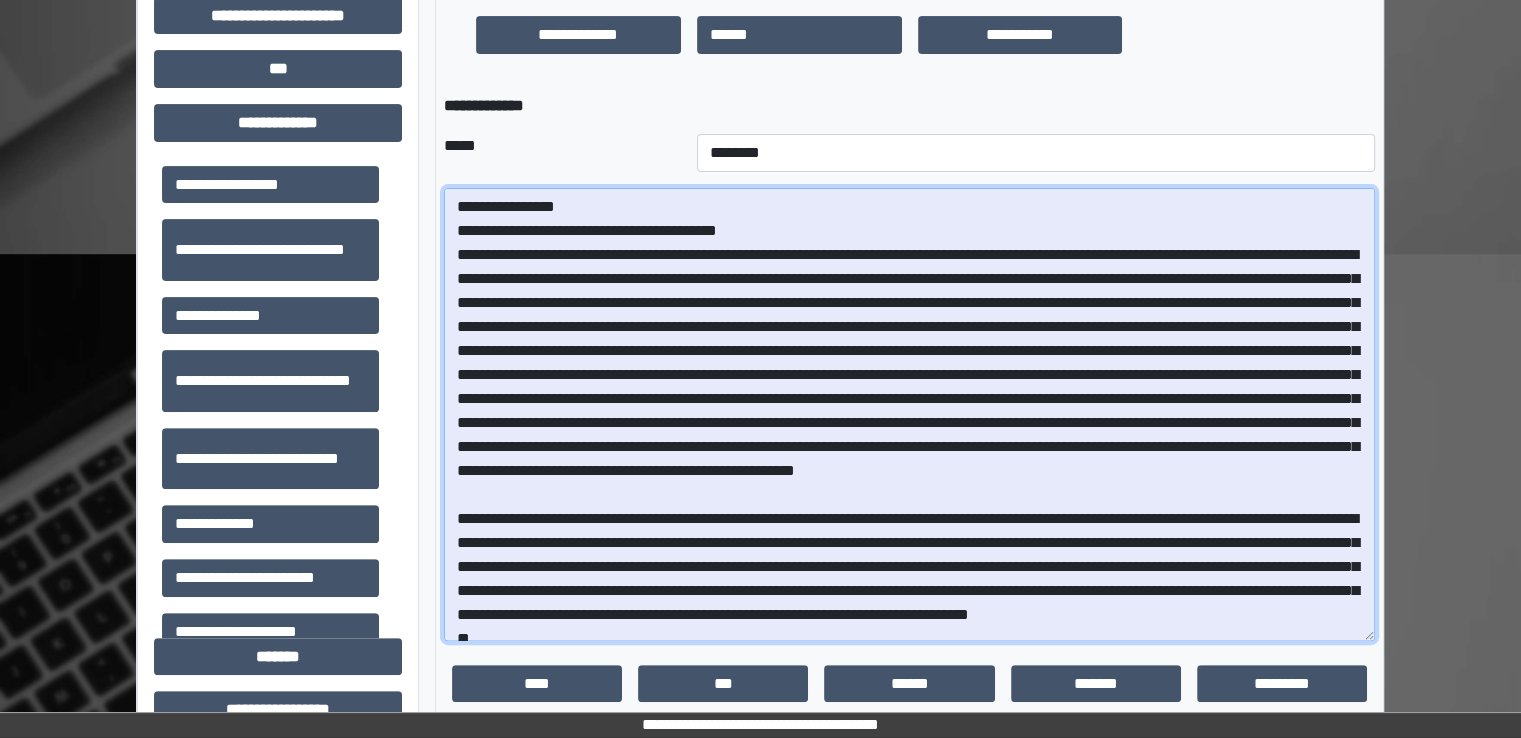 click at bounding box center (909, 414) 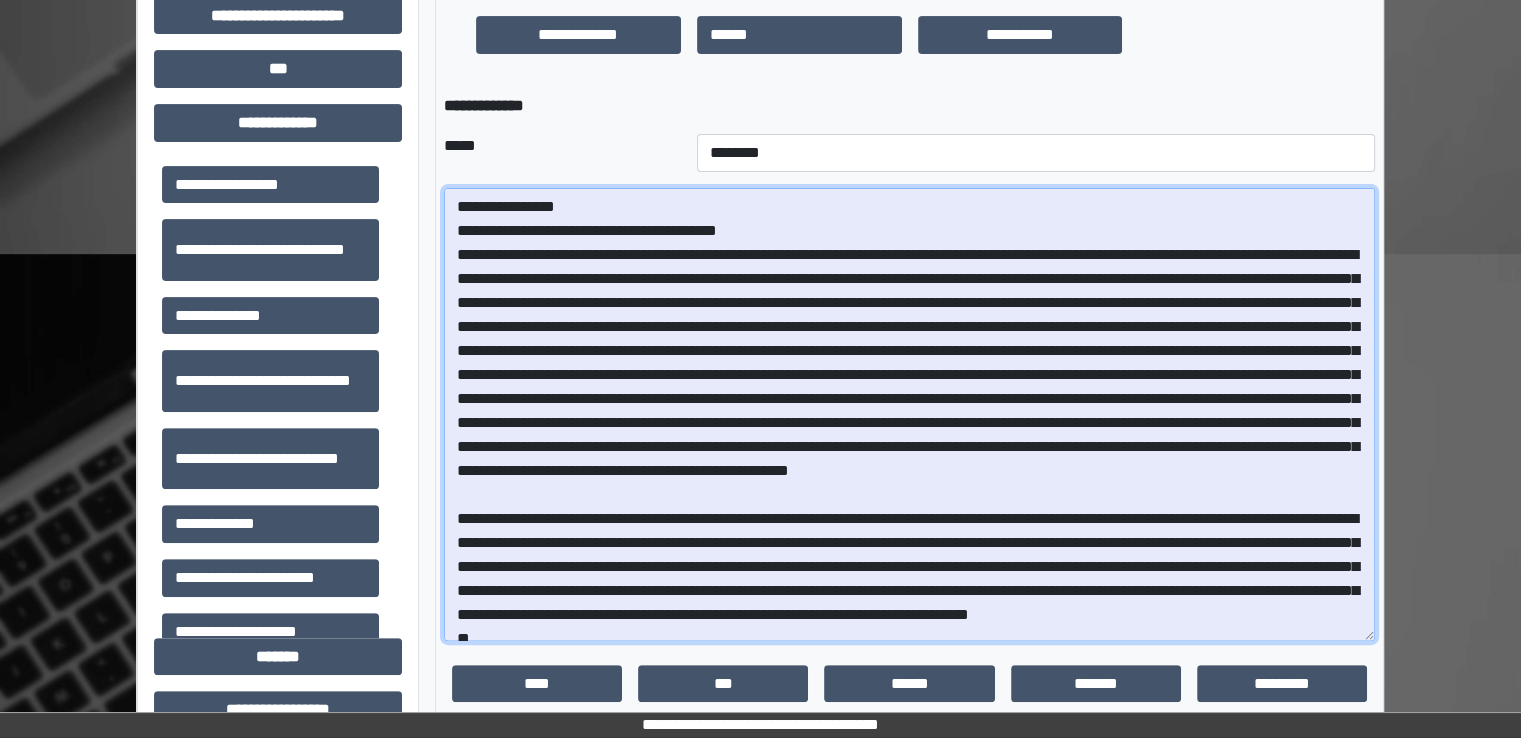 drag, startPoint x: 857, startPoint y: 326, endPoint x: 1092, endPoint y: 325, distance: 235.00212 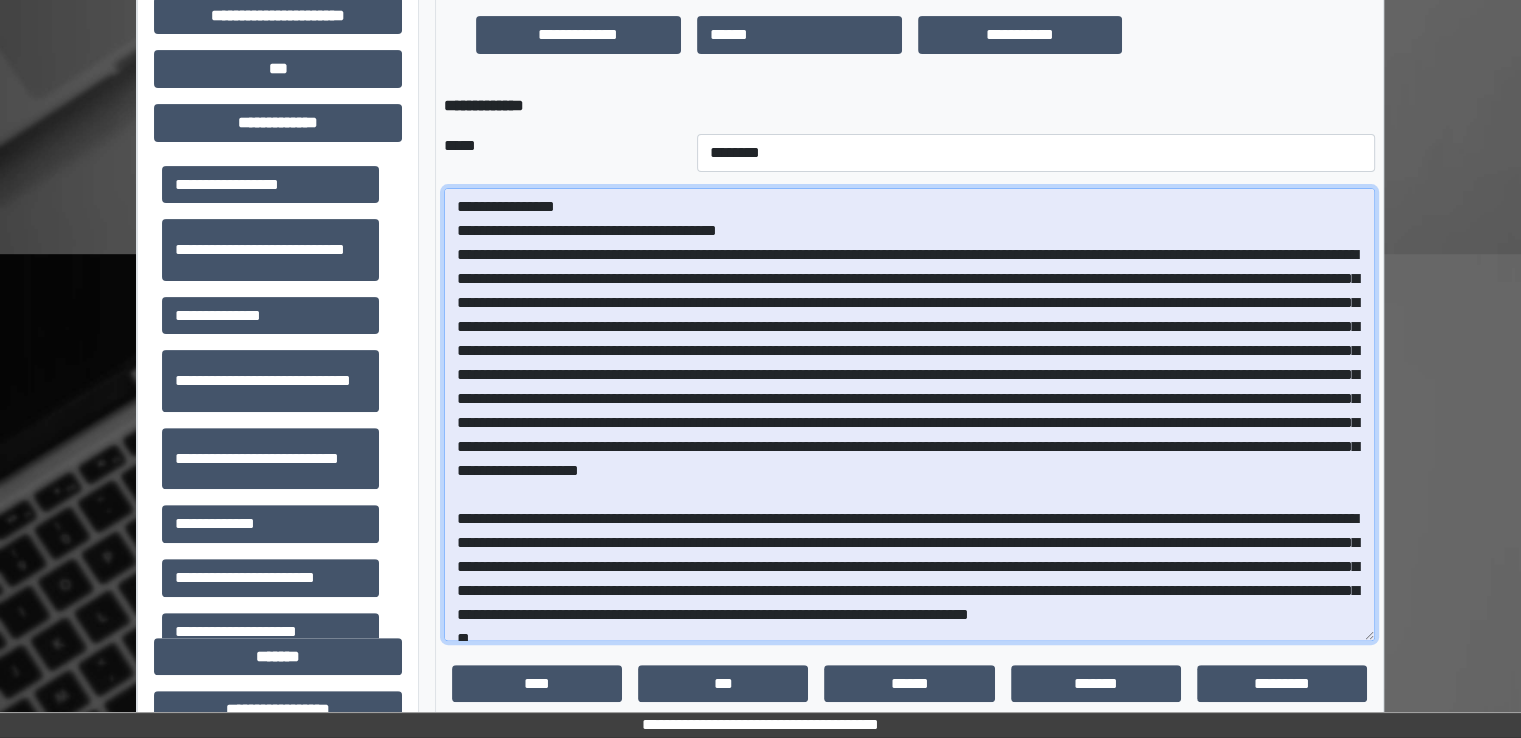 click at bounding box center [909, 414] 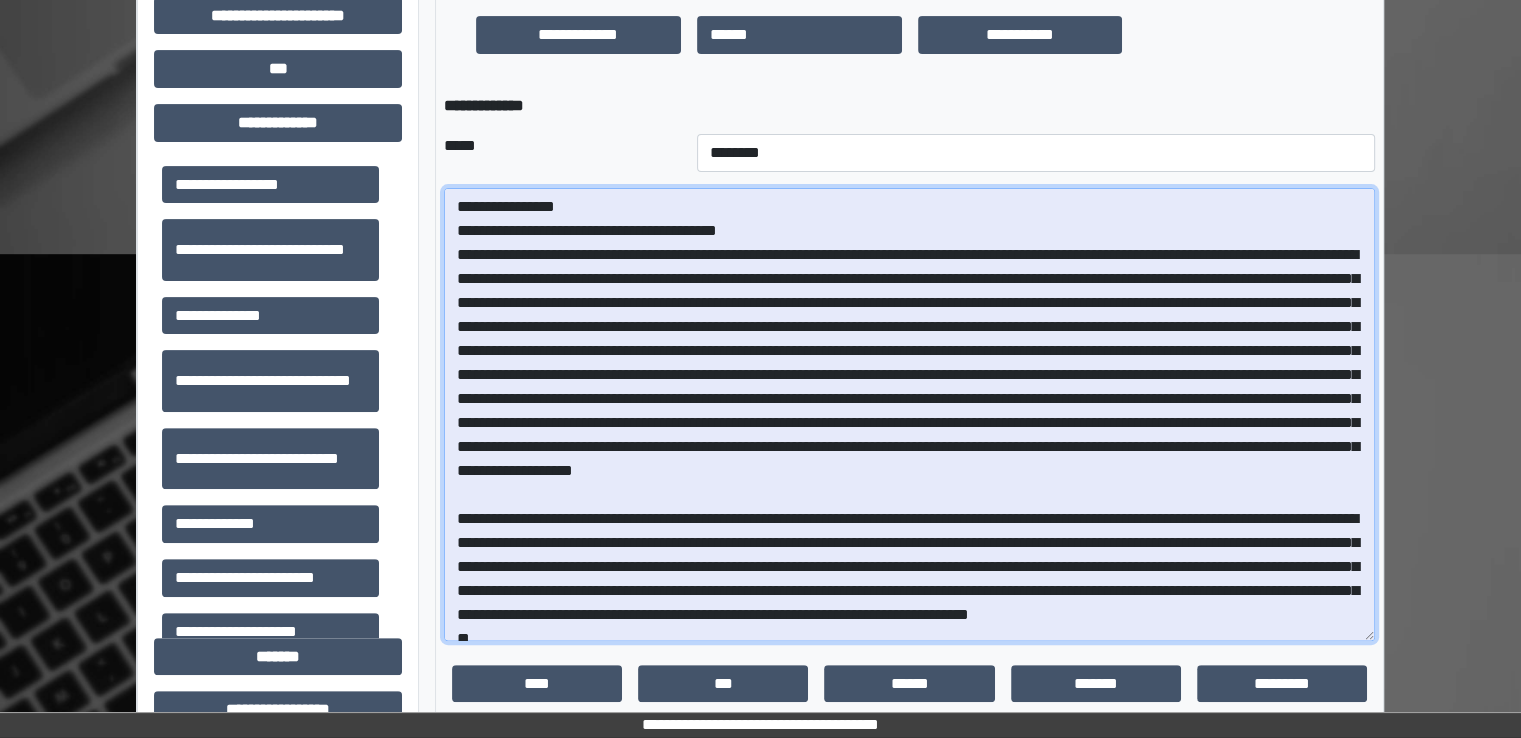 drag, startPoint x: 1165, startPoint y: 327, endPoint x: 1322, endPoint y: 331, distance: 157.05095 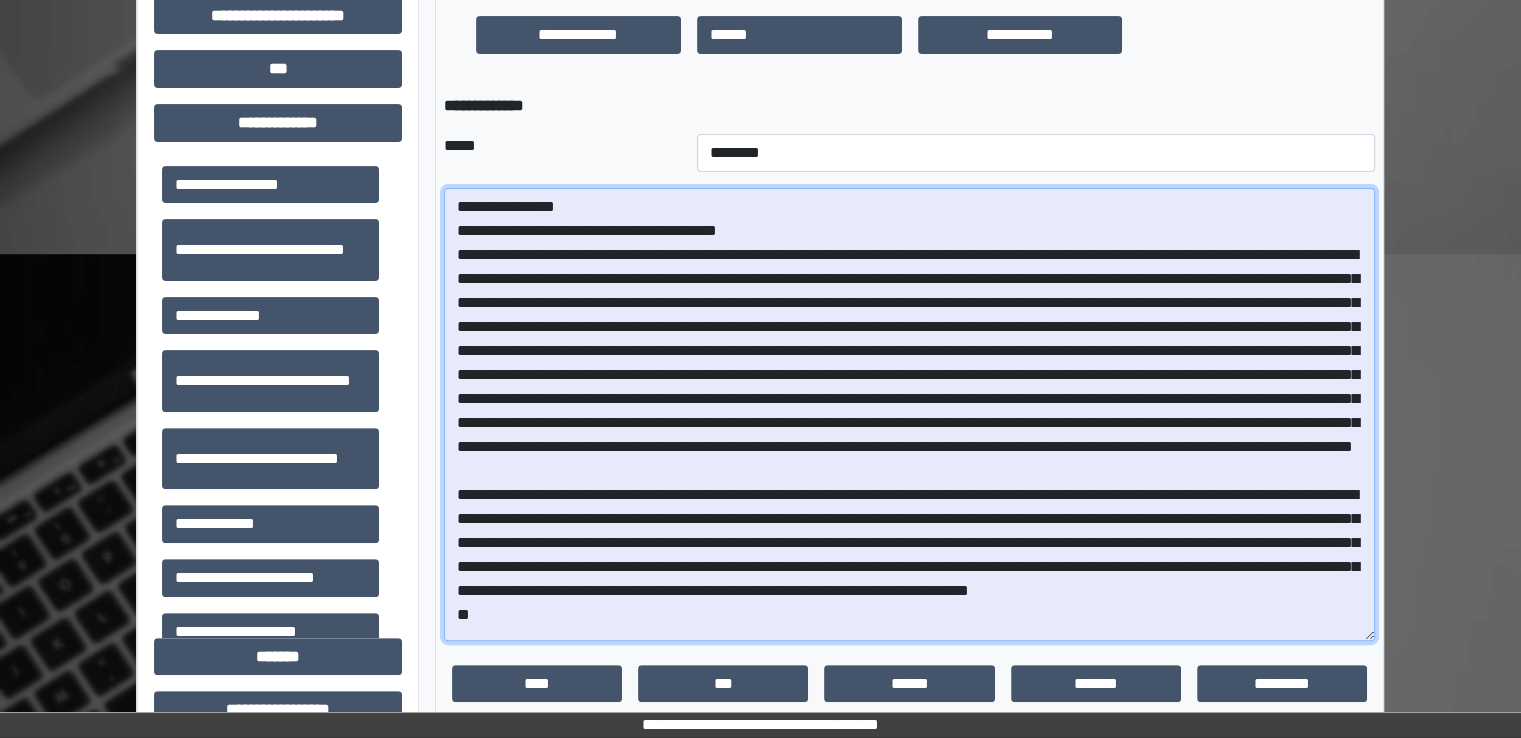 drag, startPoint x: 1226, startPoint y: 325, endPoint x: 1164, endPoint y: 320, distance: 62.201286 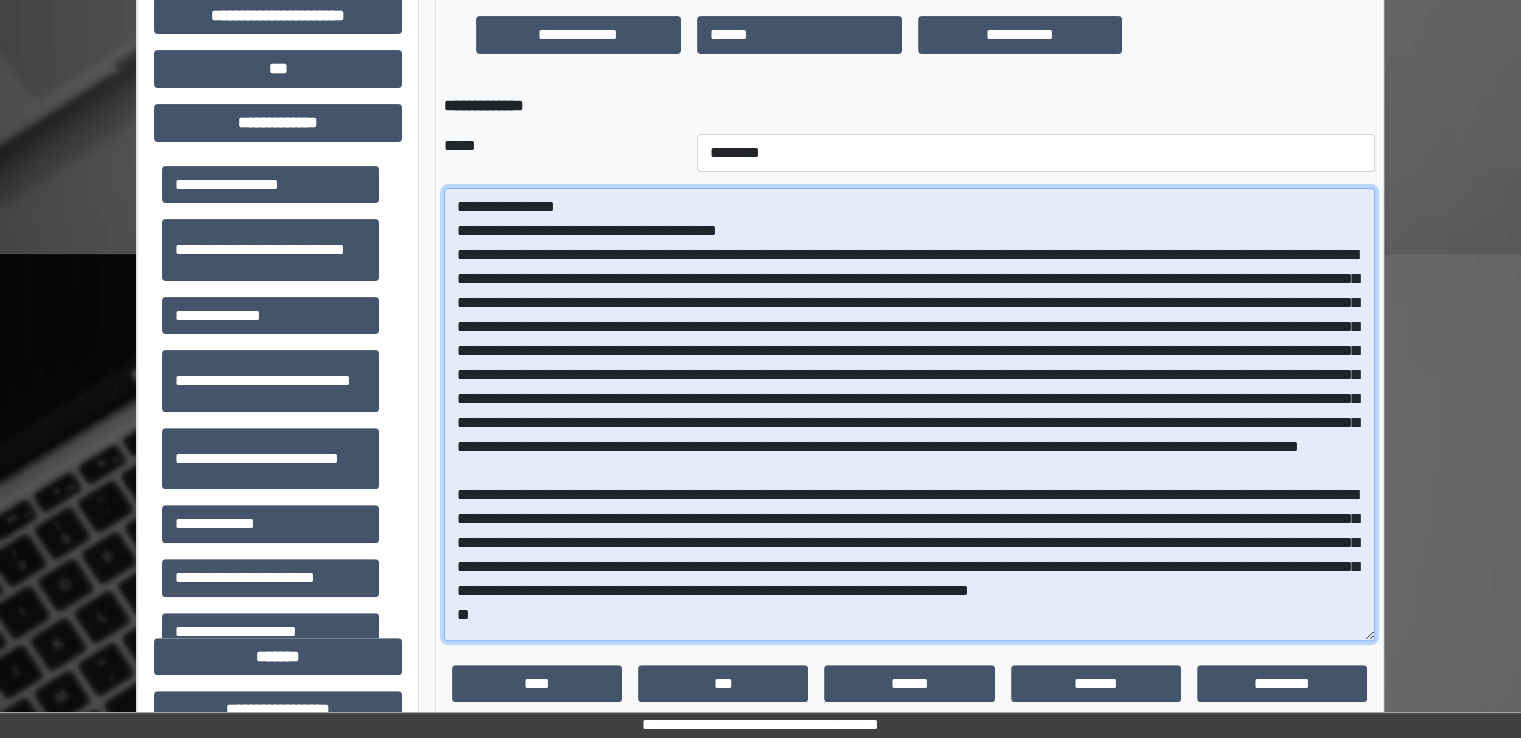 click at bounding box center [909, 414] 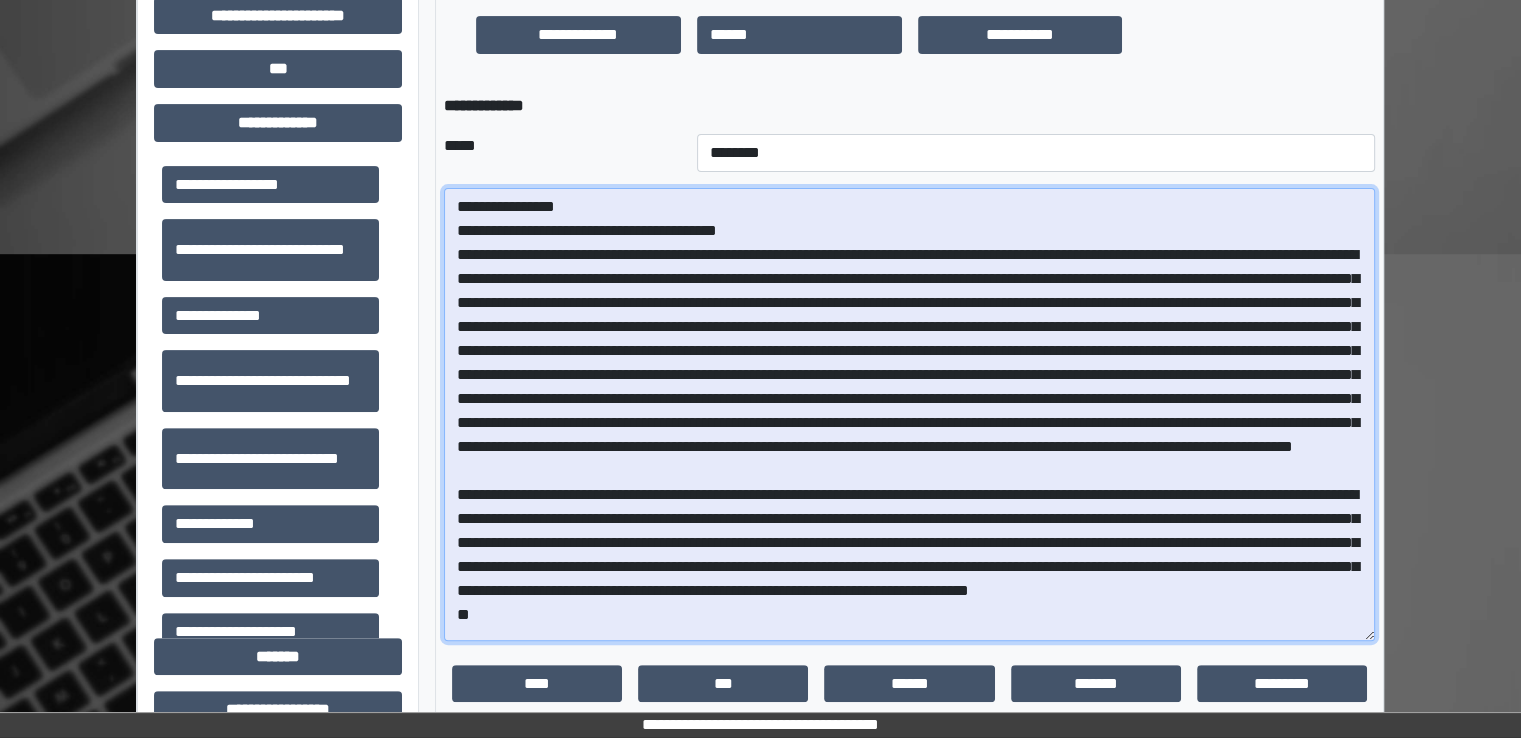 click at bounding box center [909, 414] 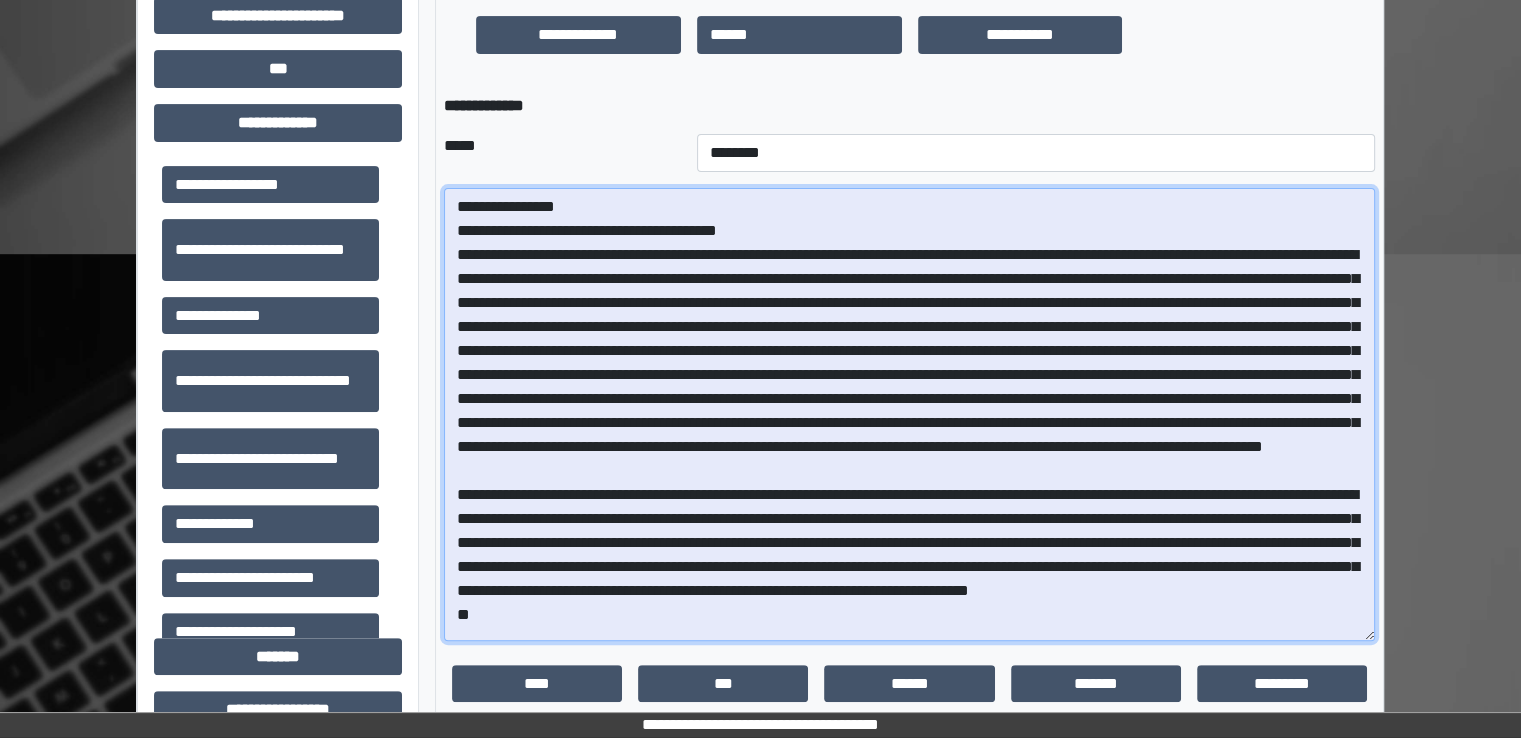 click at bounding box center [909, 414] 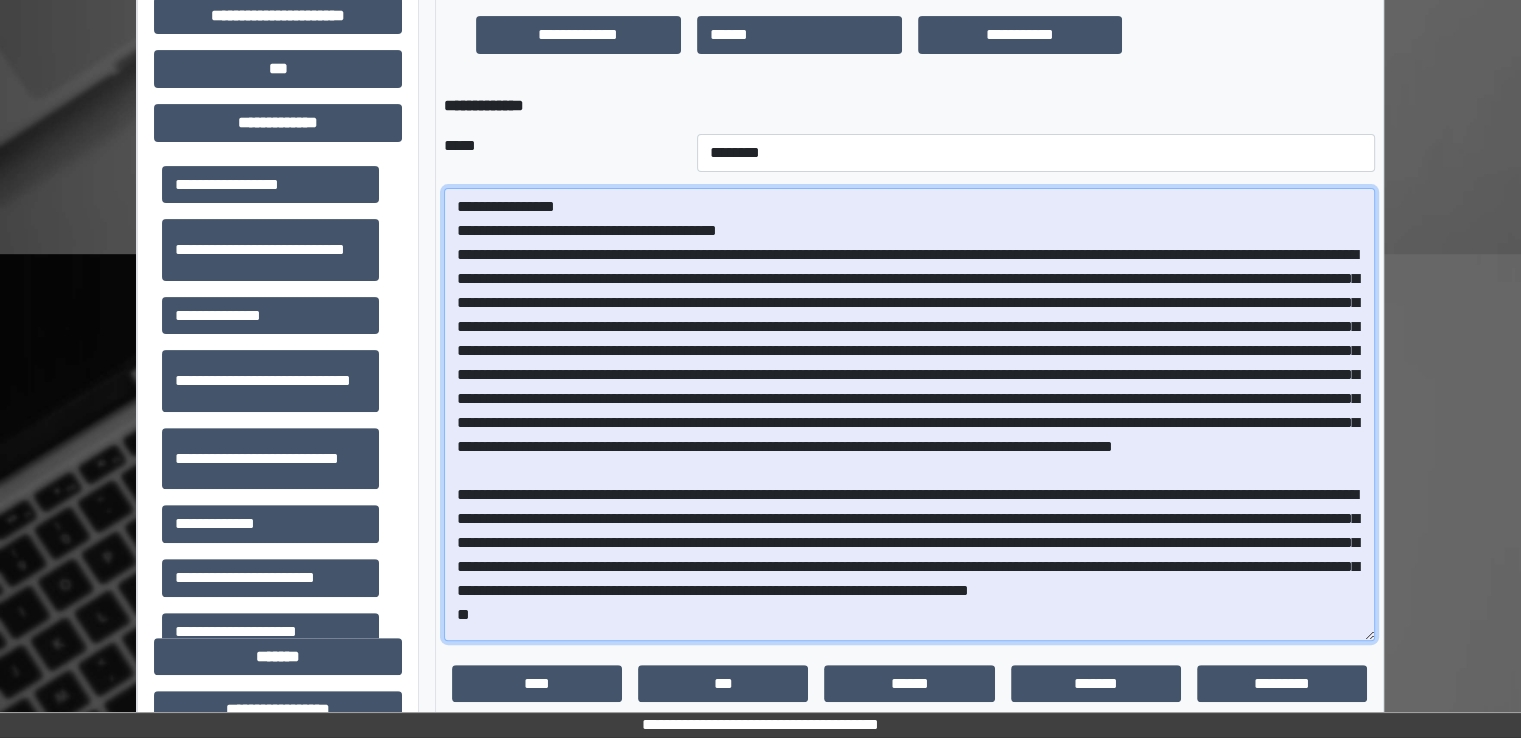 click at bounding box center (909, 414) 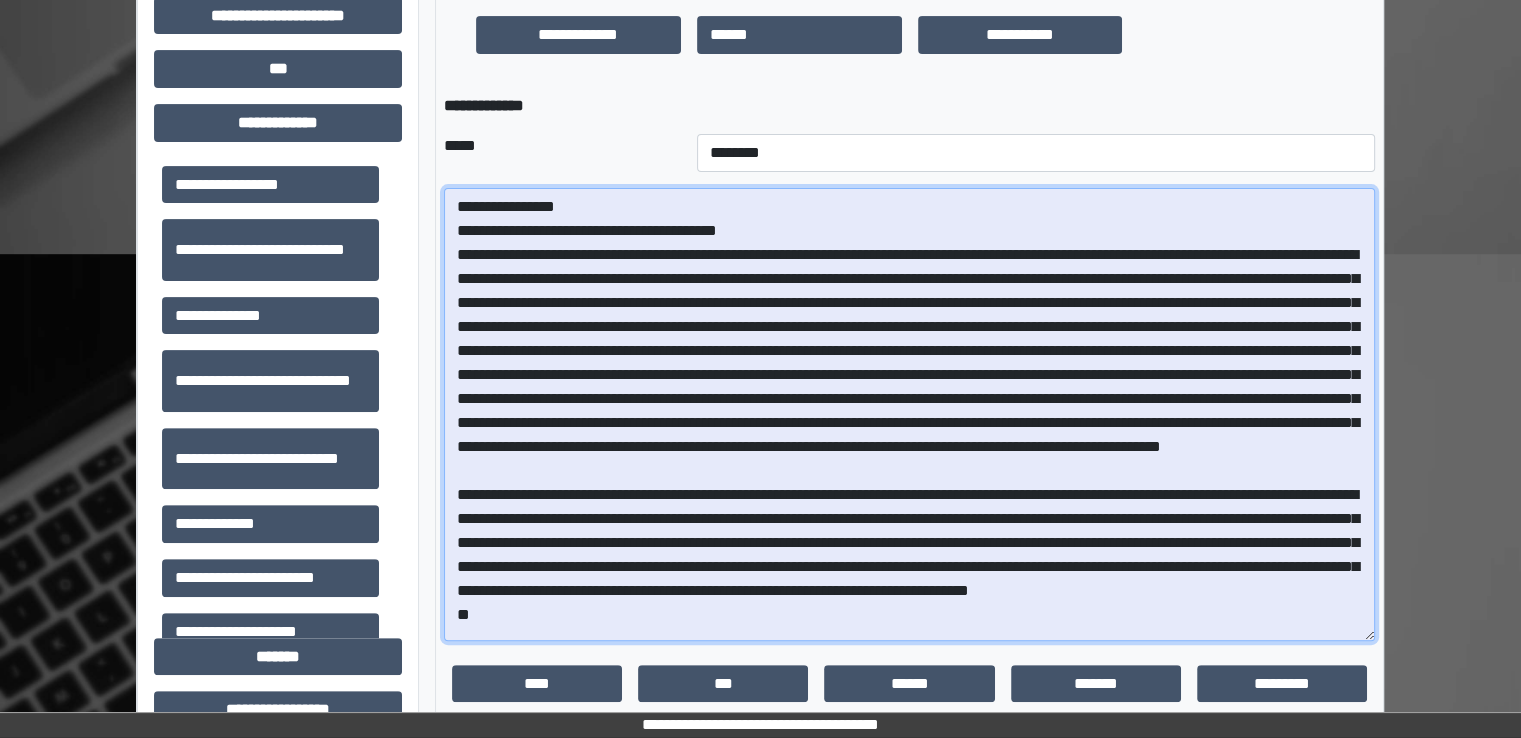 click at bounding box center [909, 414] 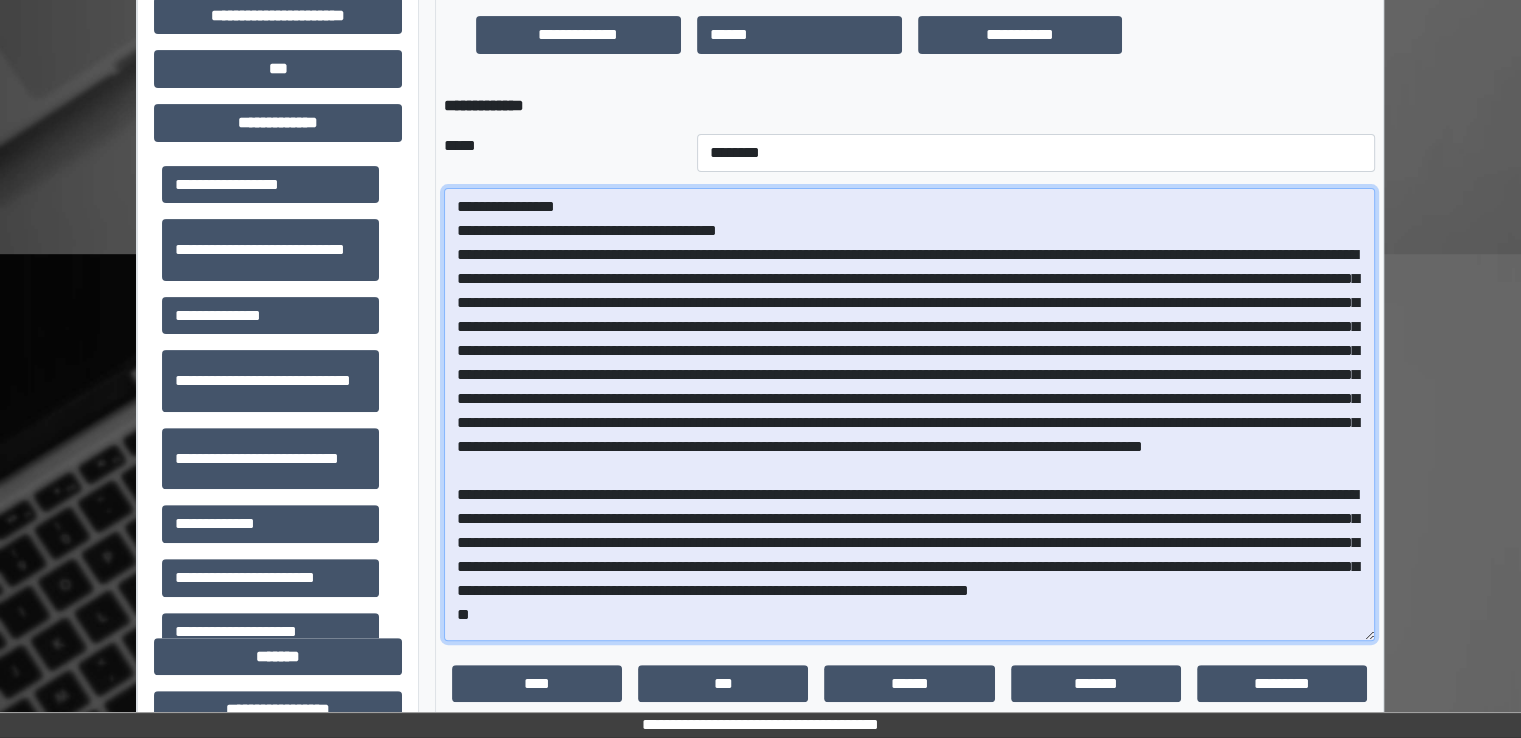 click at bounding box center (909, 414) 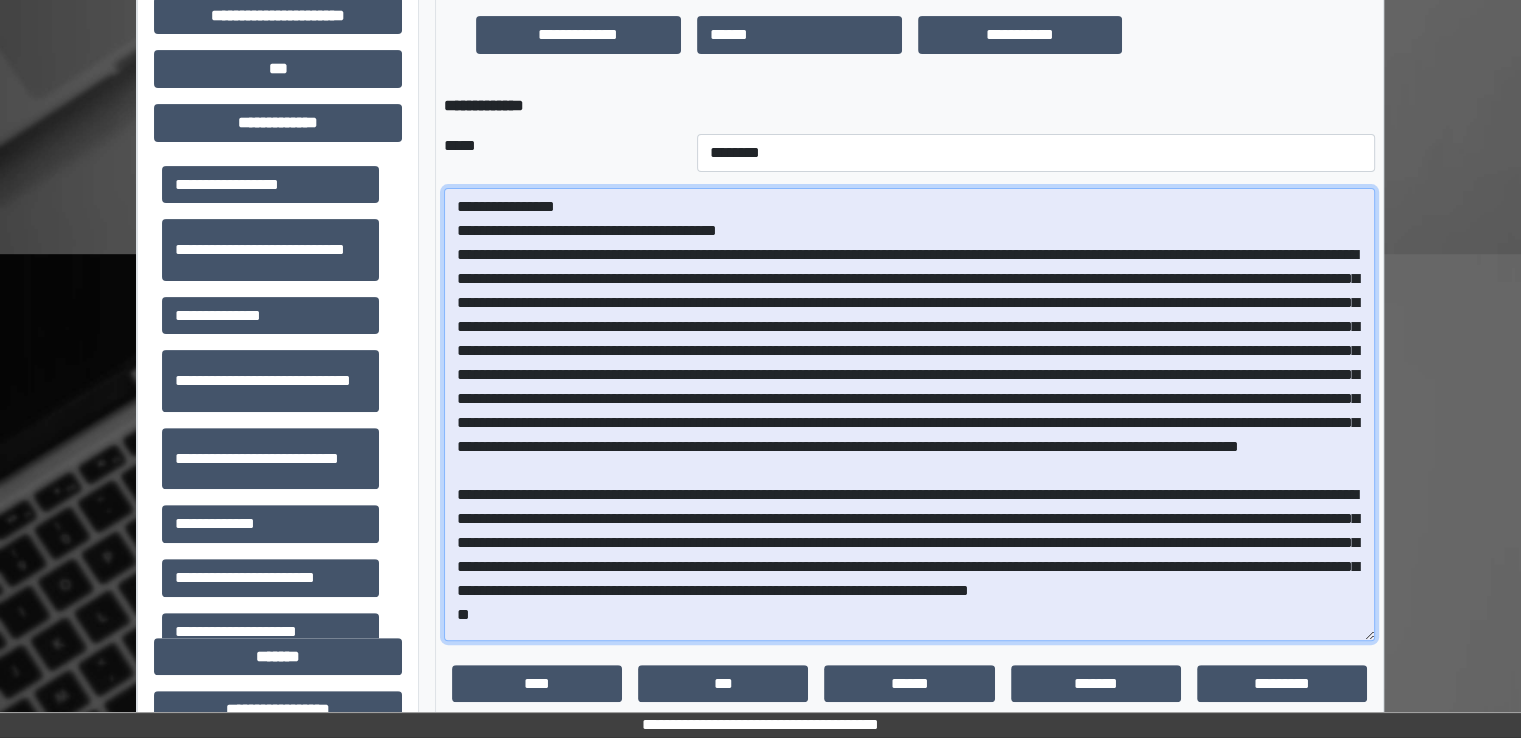 scroll, scrollTop: 64, scrollLeft: 0, axis: vertical 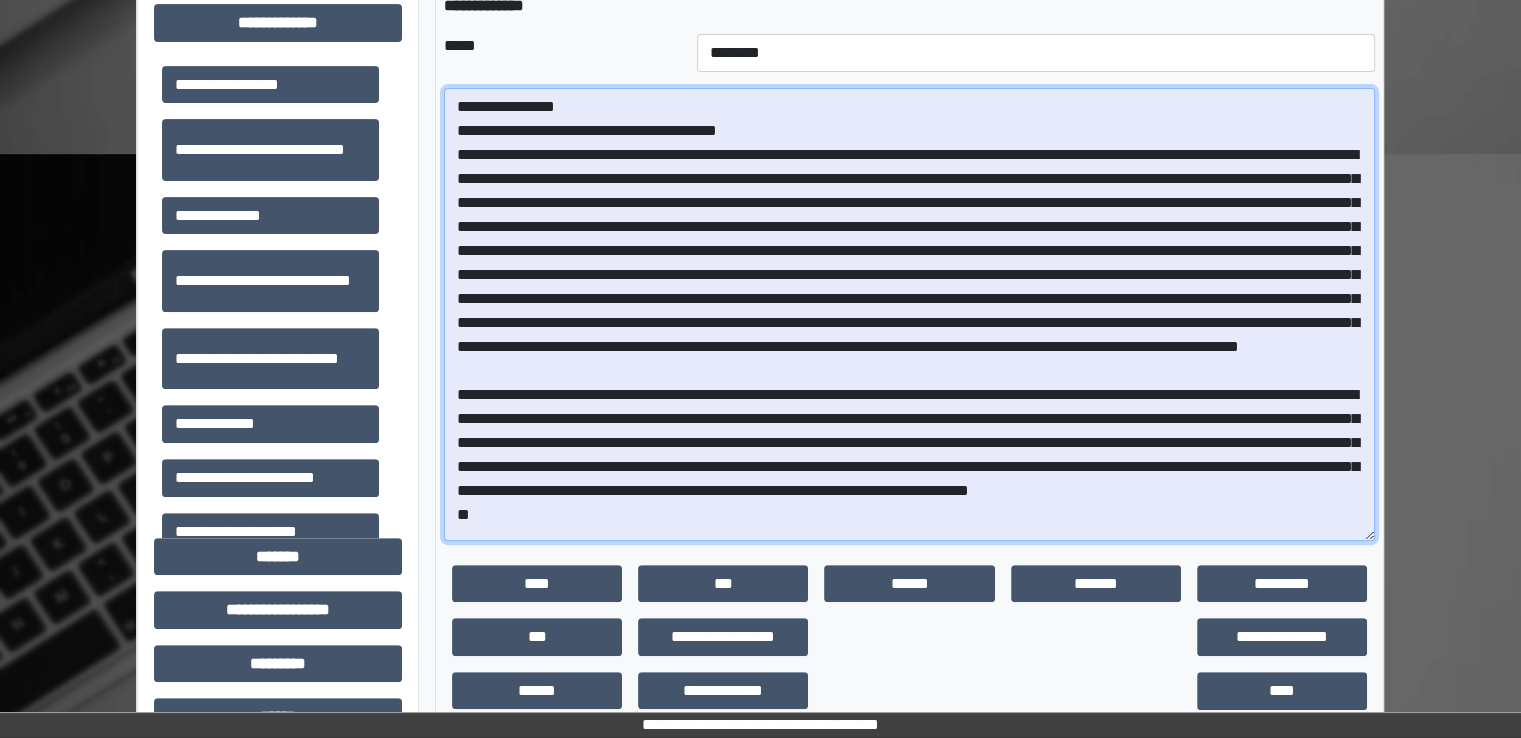drag, startPoint x: 472, startPoint y: 374, endPoint x: 511, endPoint y: 372, distance: 39.051247 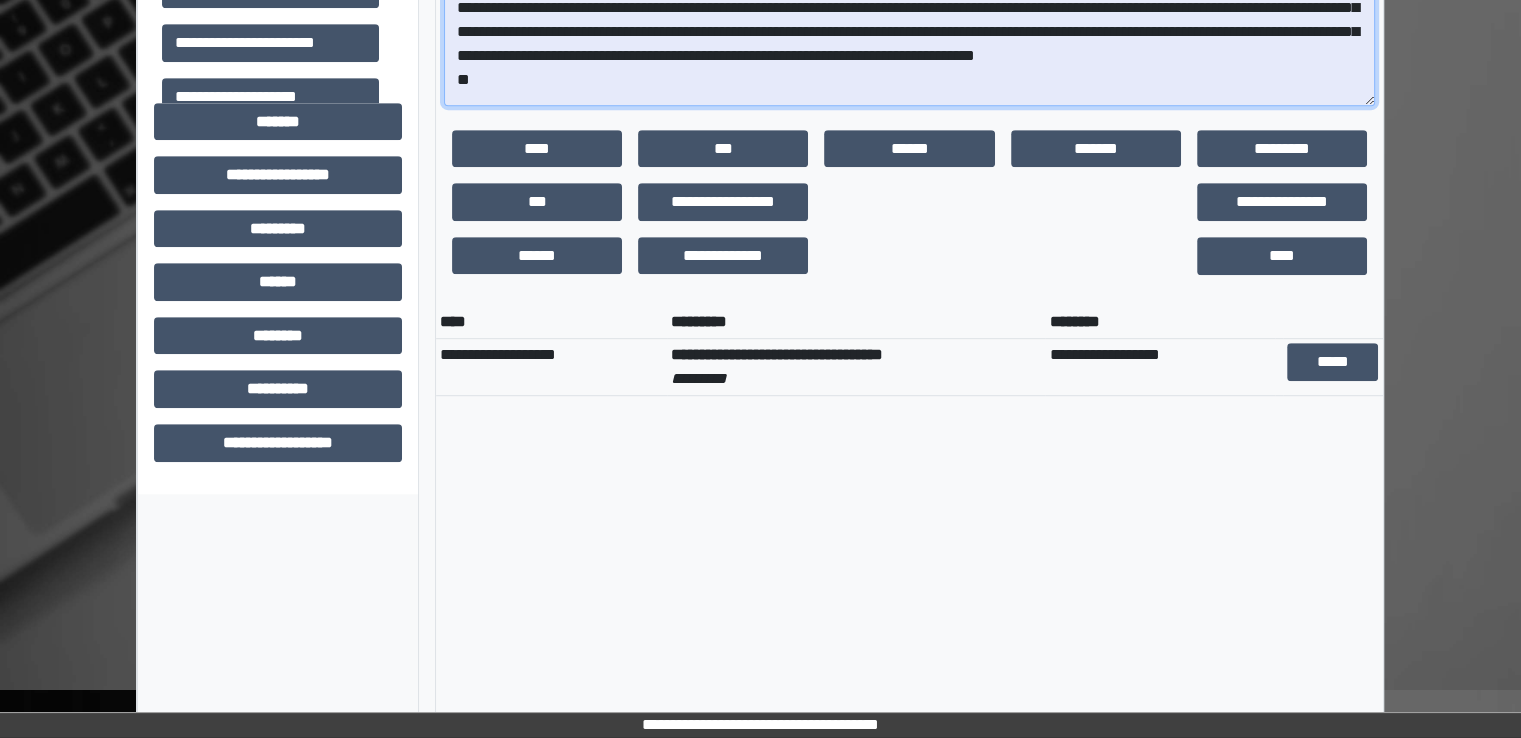 scroll, scrollTop: 954, scrollLeft: 0, axis: vertical 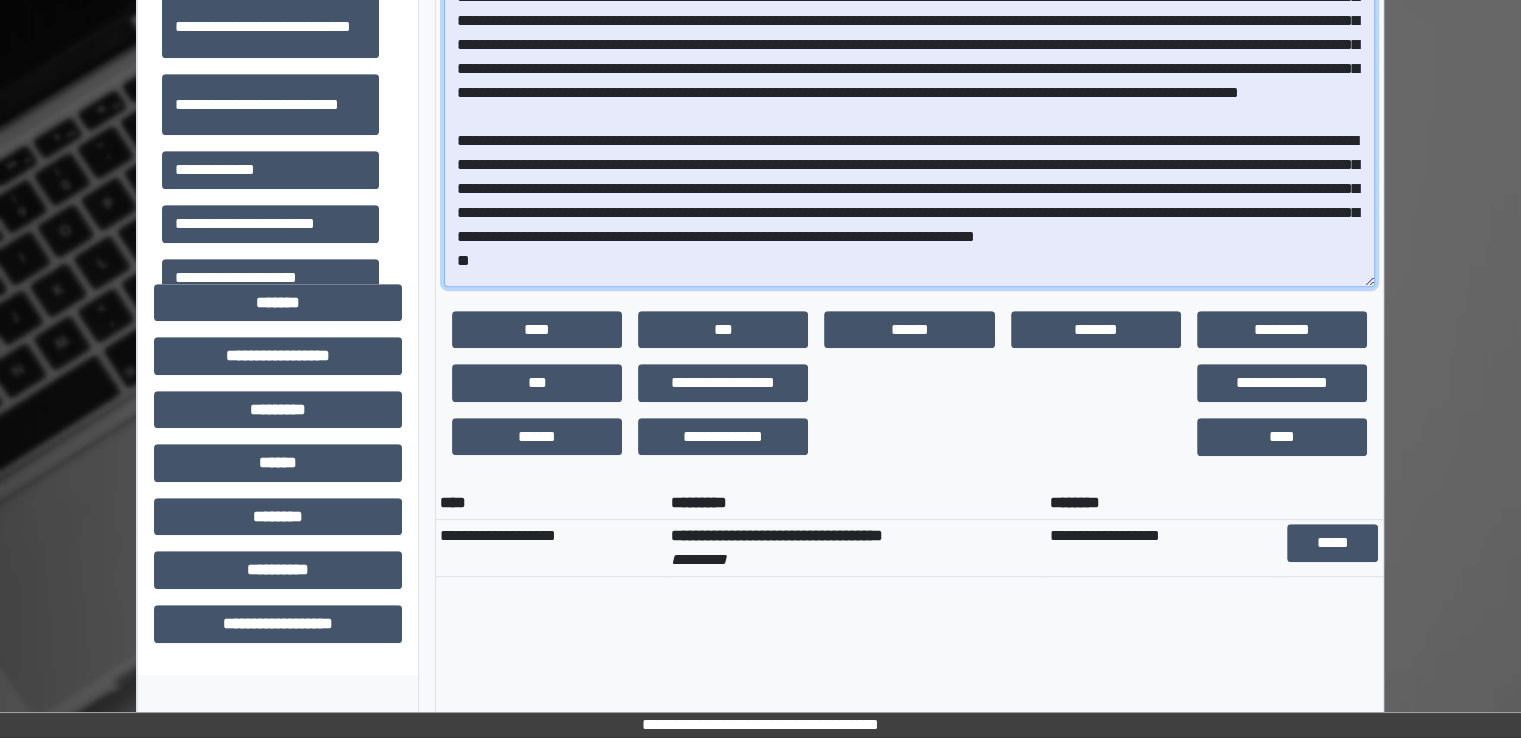 click at bounding box center [909, 60] 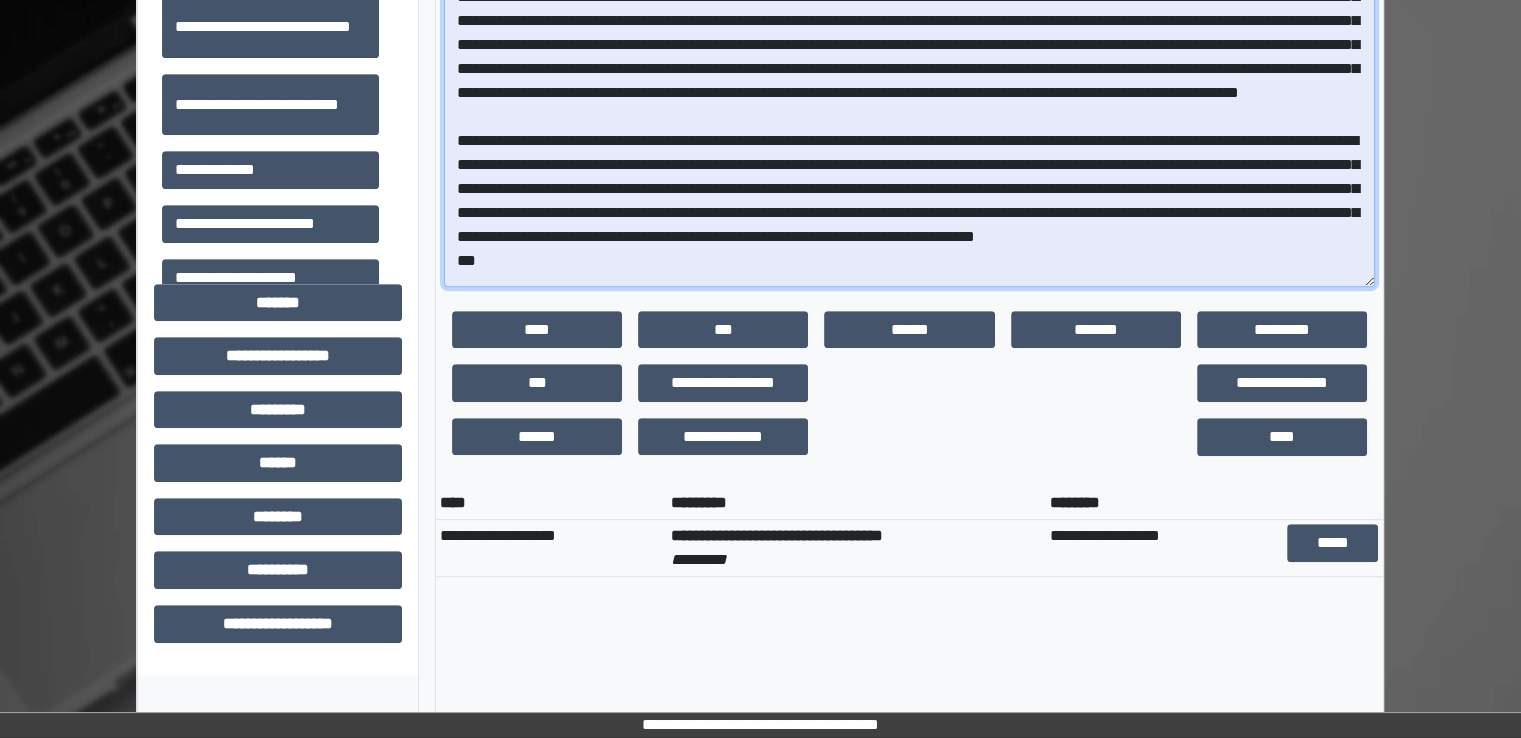 scroll, scrollTop: 80, scrollLeft: 0, axis: vertical 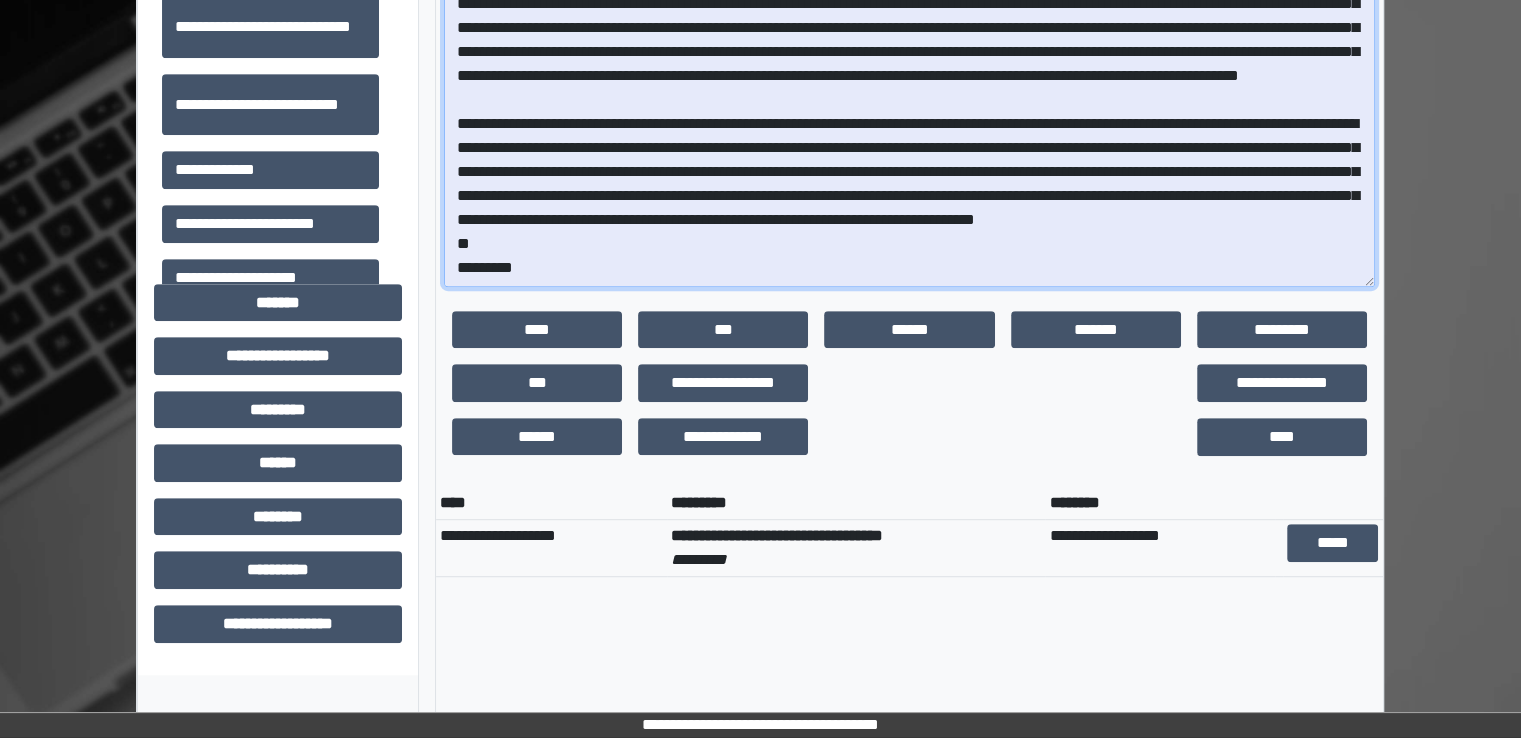 paste on "**********" 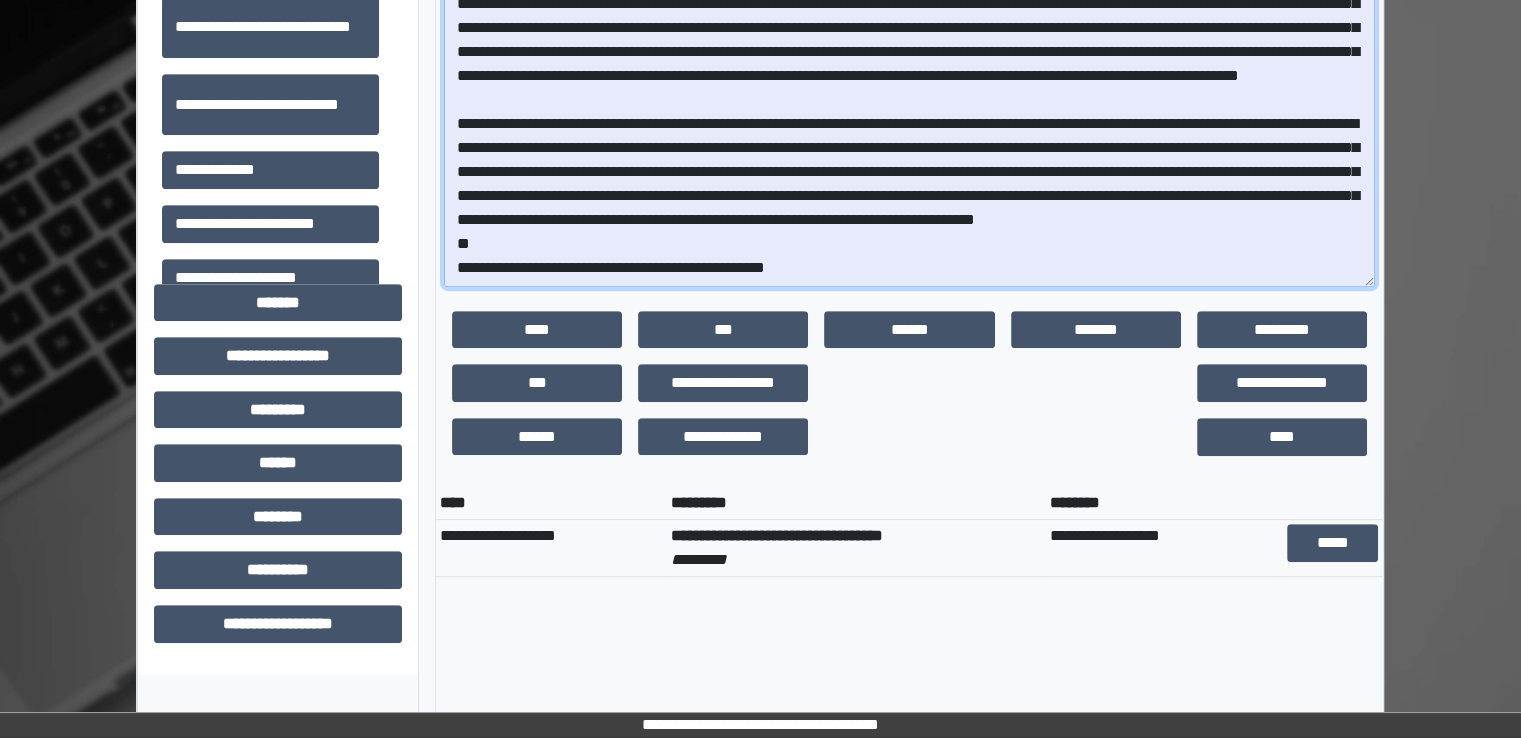 drag, startPoint x: 532, startPoint y: 275, endPoint x: 588, endPoint y: 287, distance: 57.271286 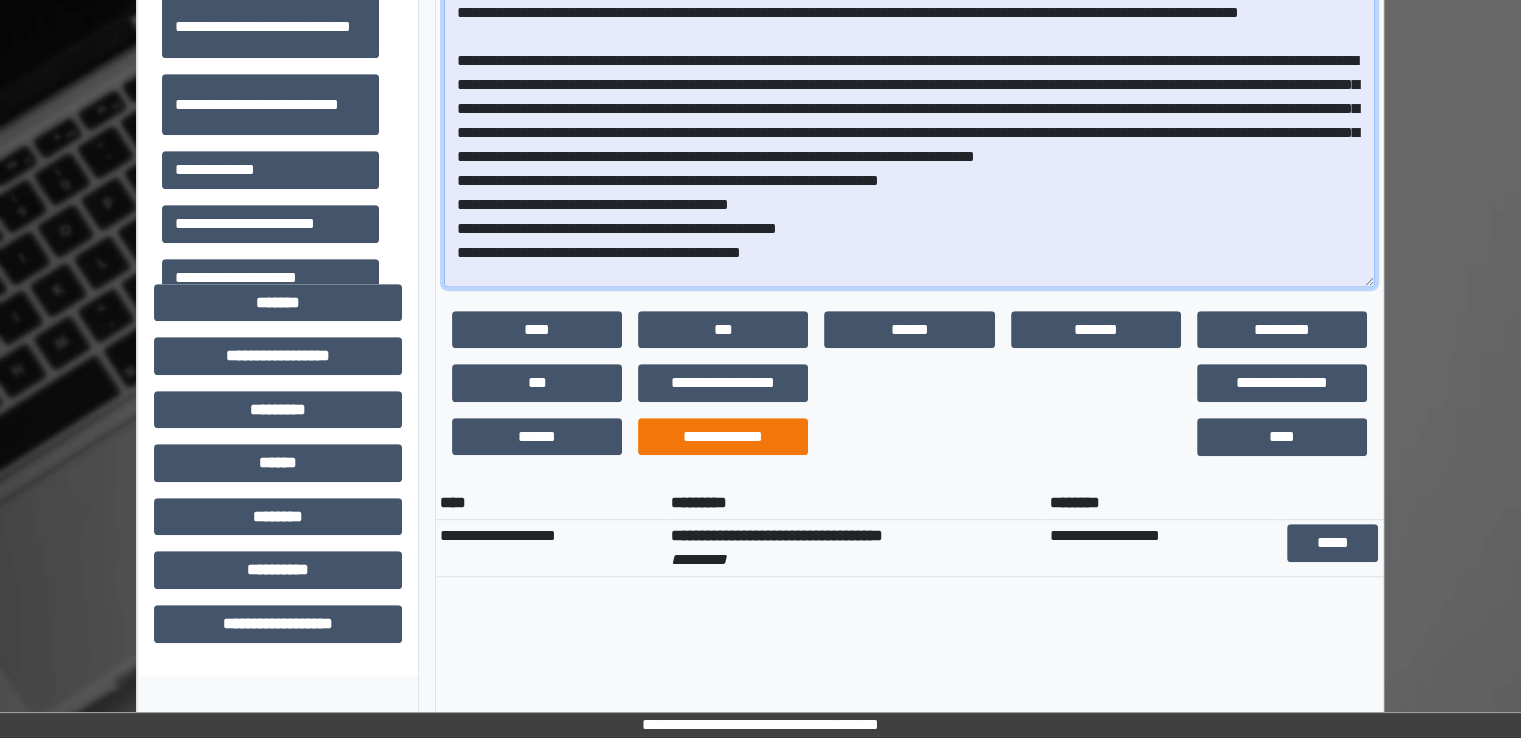 scroll, scrollTop: 152, scrollLeft: 0, axis: vertical 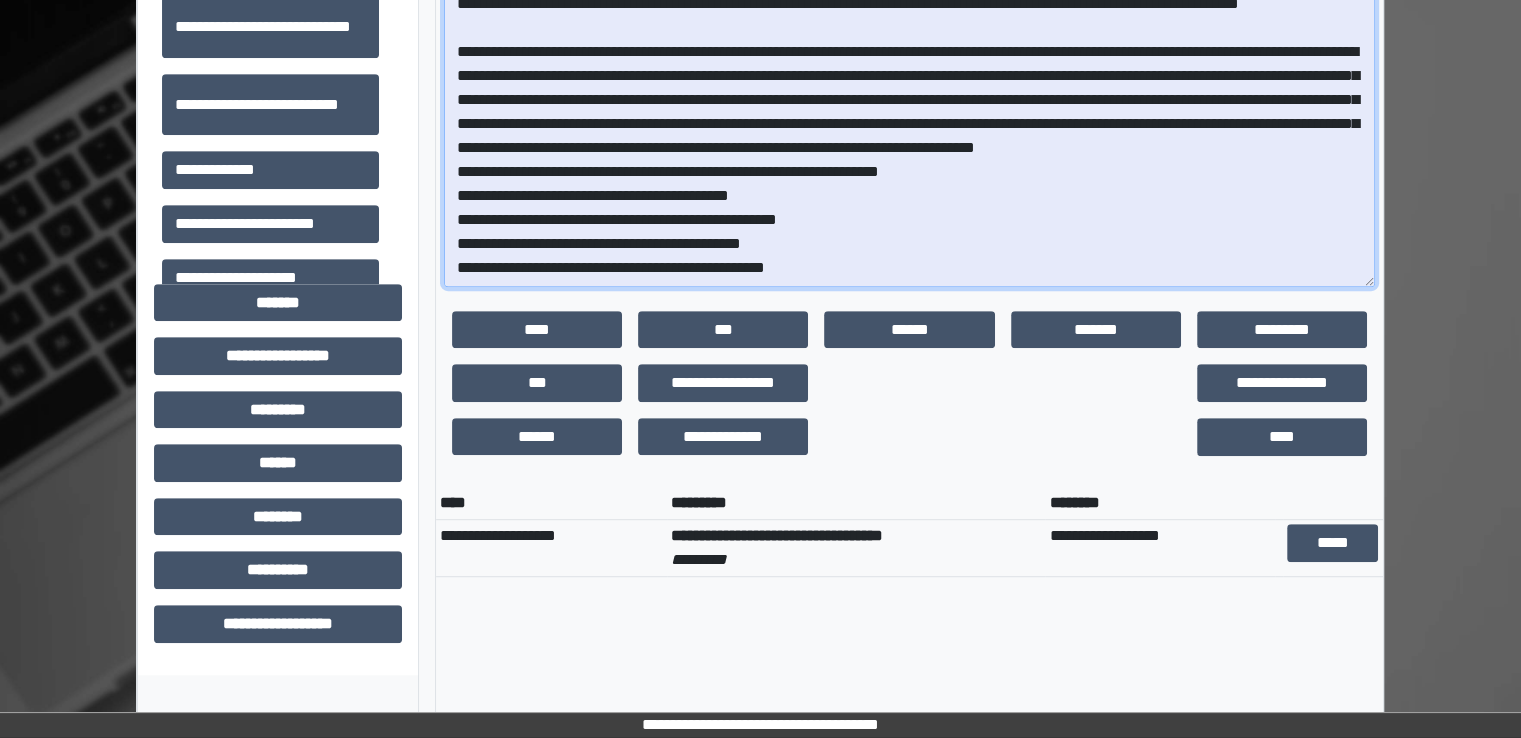 click at bounding box center [909, 60] 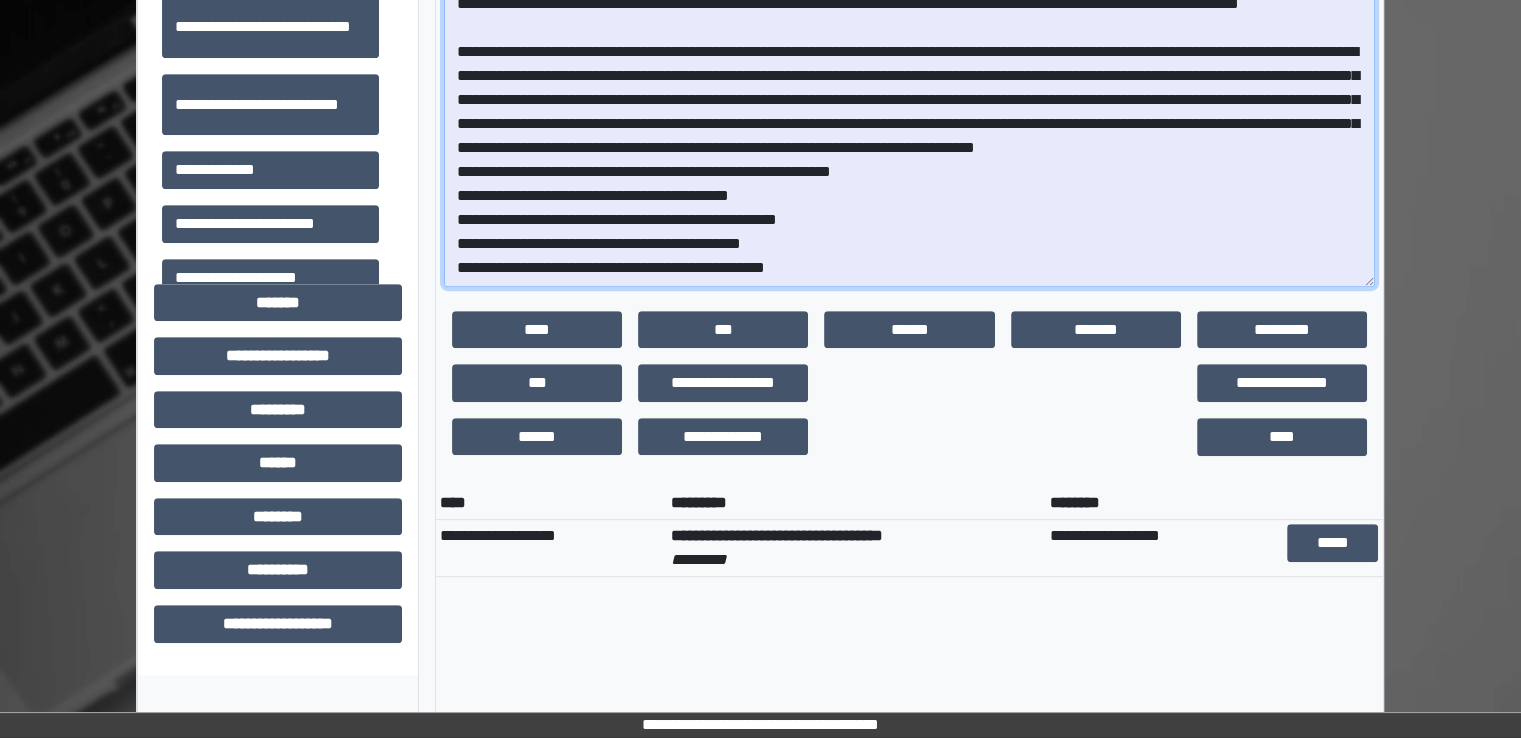 click at bounding box center (909, 60) 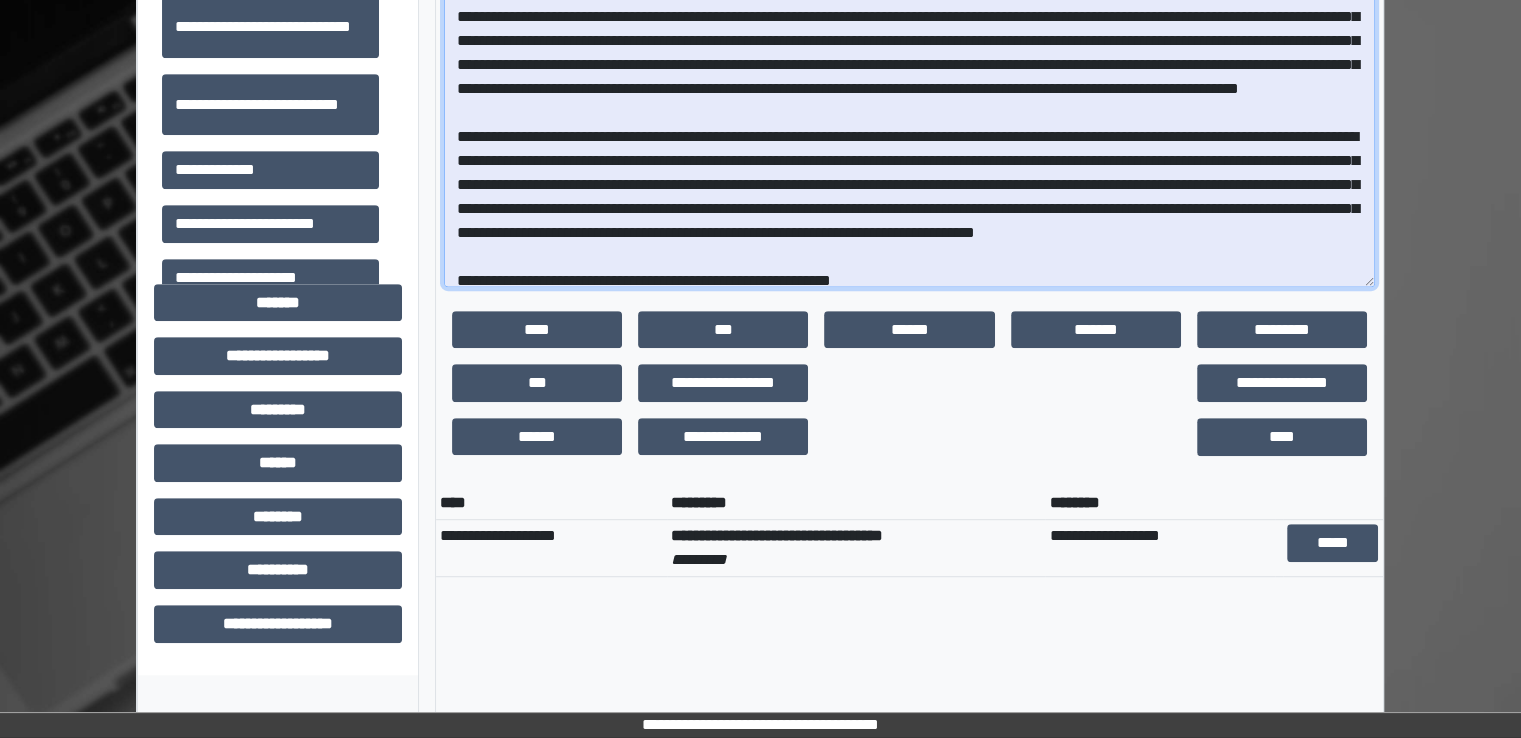 scroll, scrollTop: 0, scrollLeft: 0, axis: both 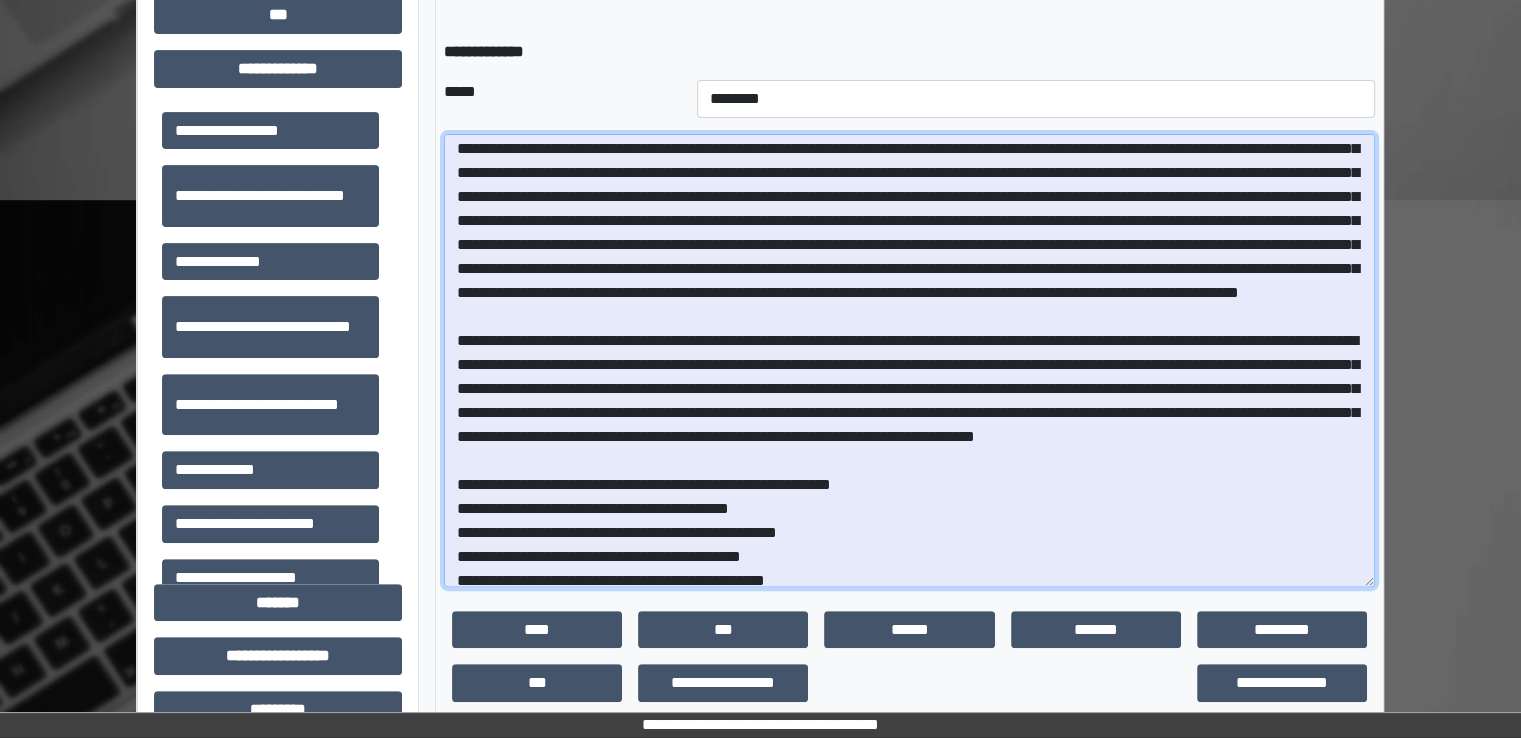 type on "**********" 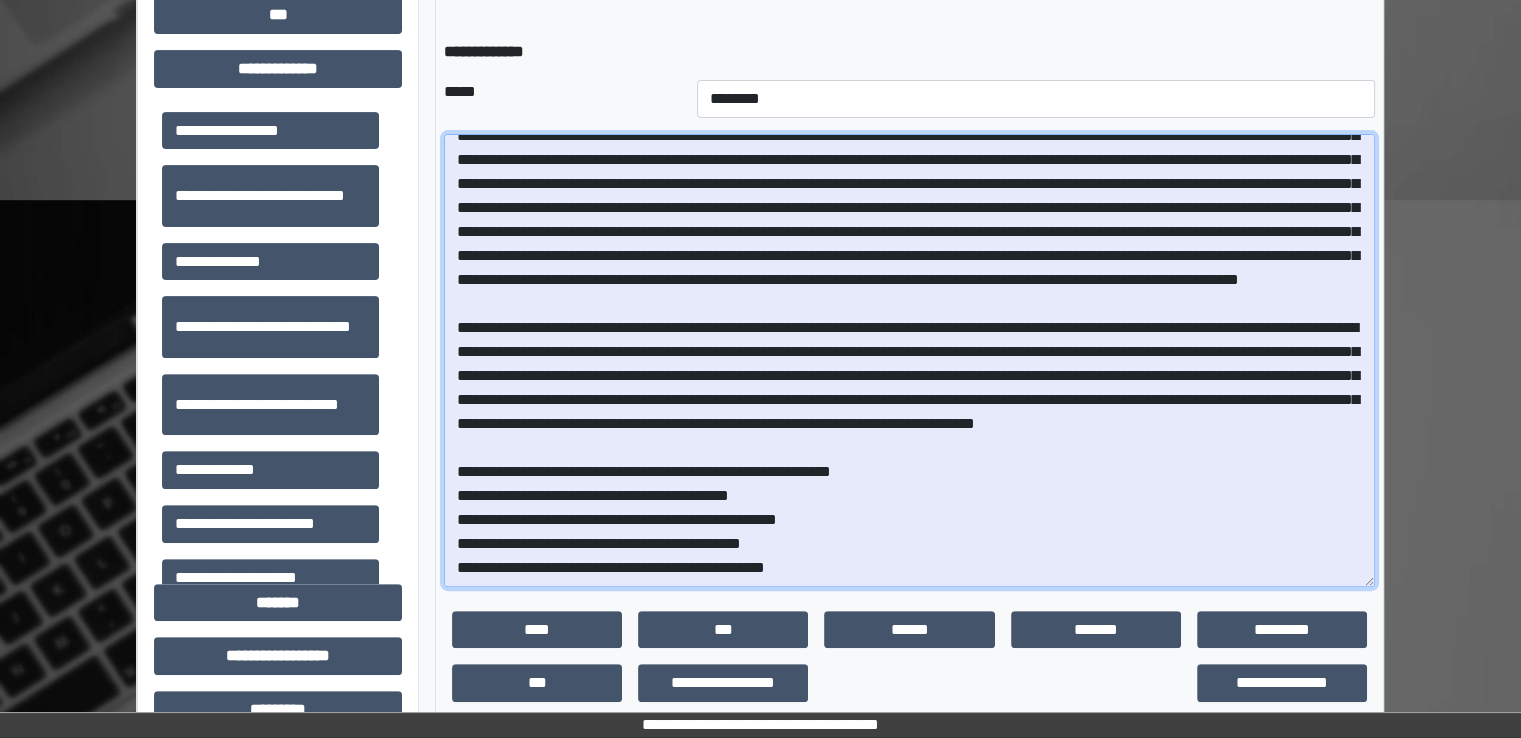 scroll, scrollTop: 184, scrollLeft: 0, axis: vertical 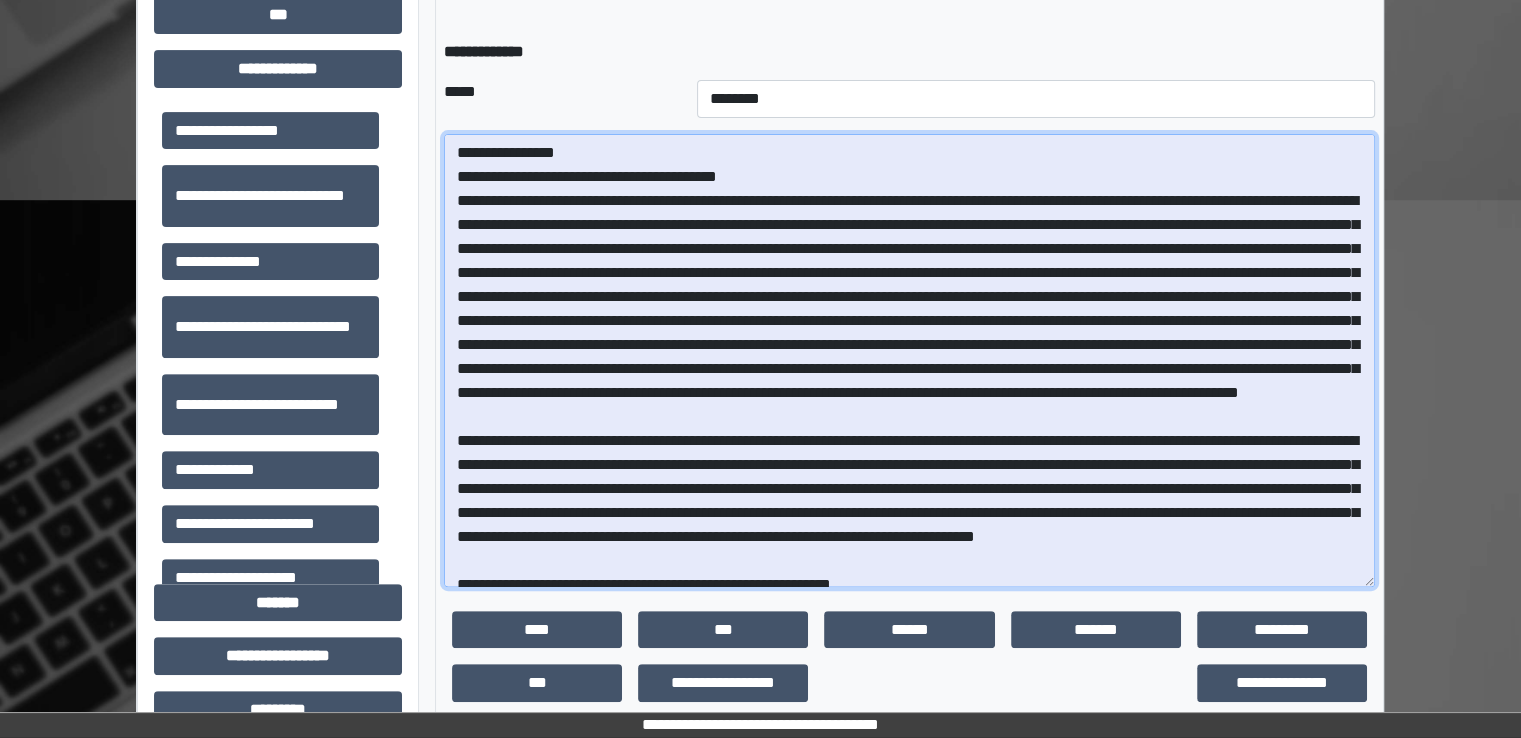 drag, startPoint x: 817, startPoint y: 562, endPoint x: 424, endPoint y: 90, distance: 614.193 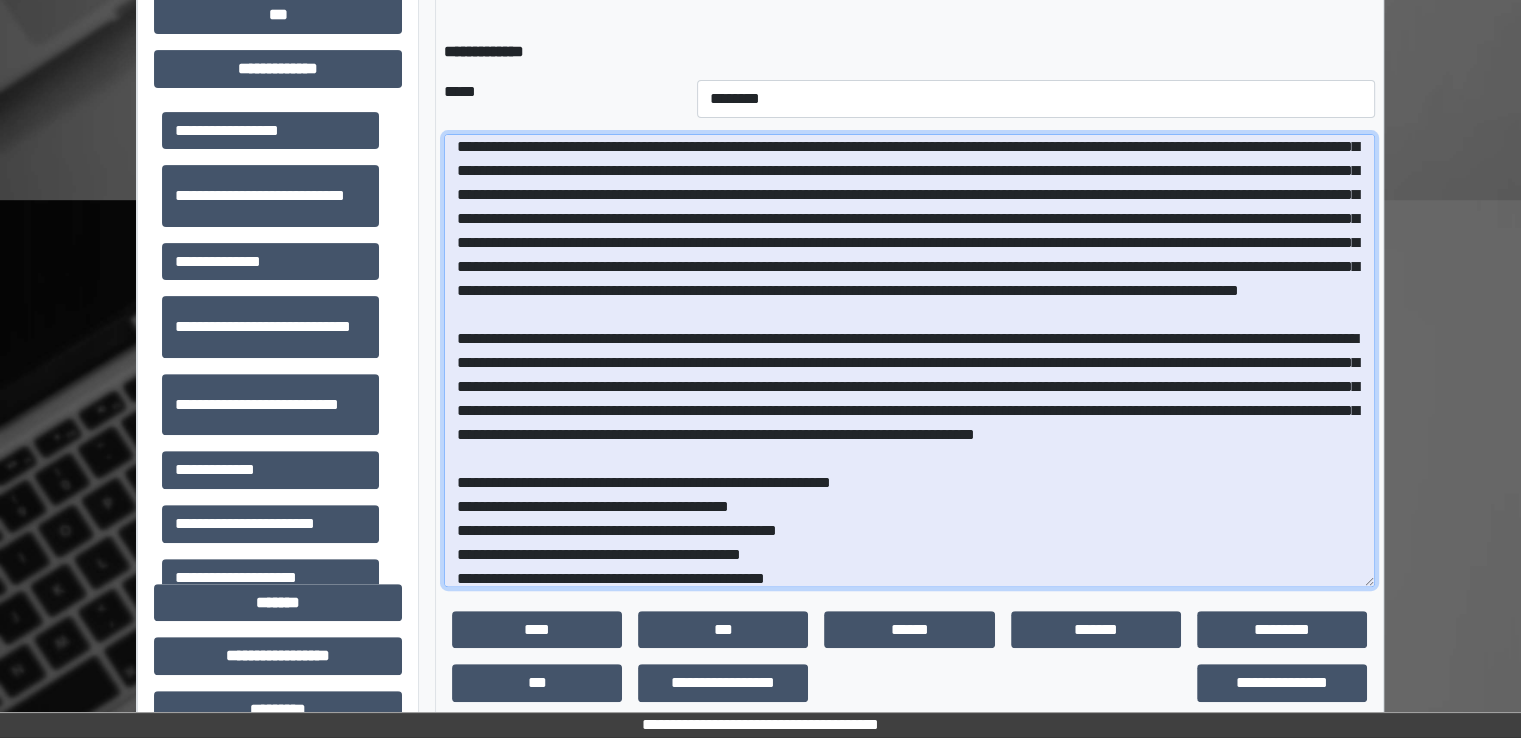 scroll, scrollTop: 184, scrollLeft: 0, axis: vertical 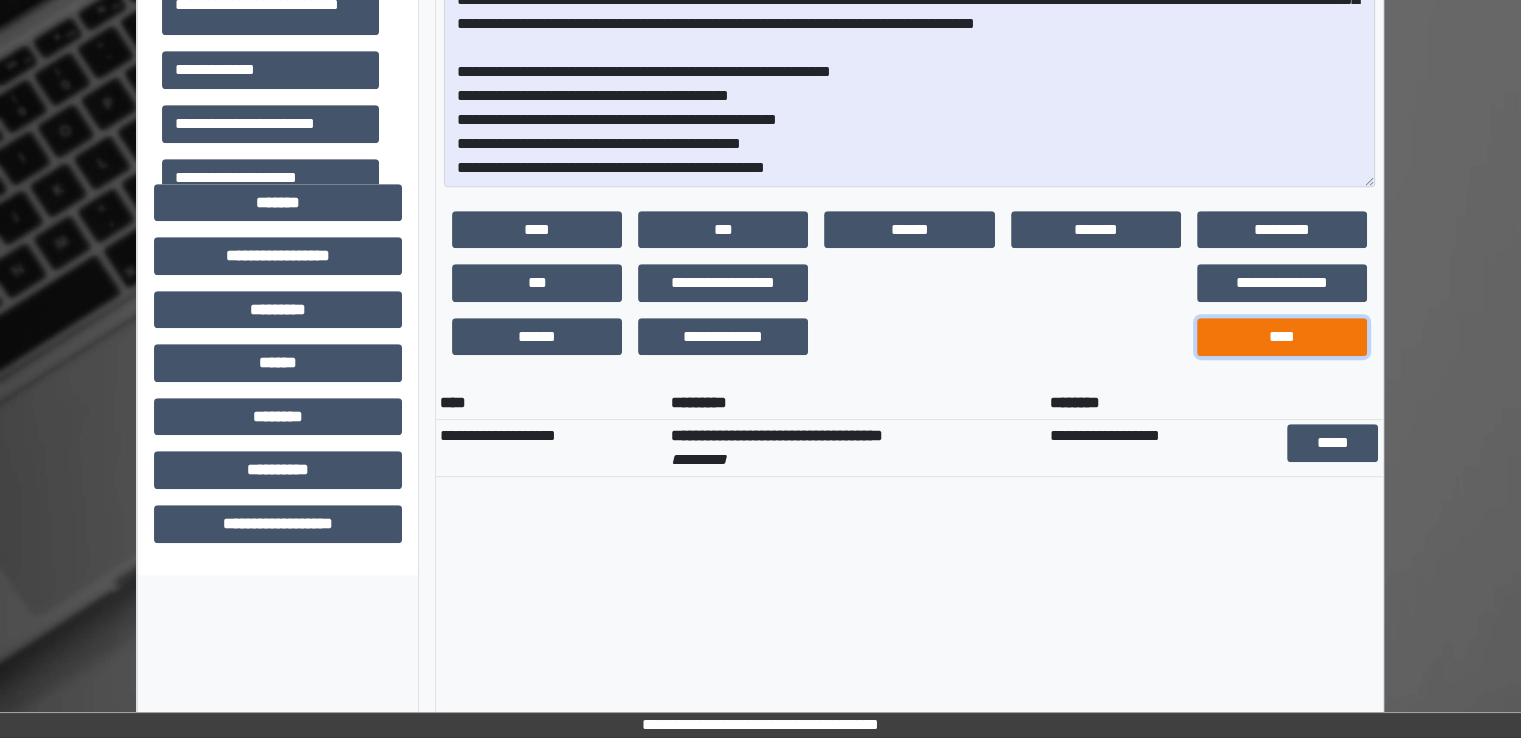 click on "****" at bounding box center (1282, 337) 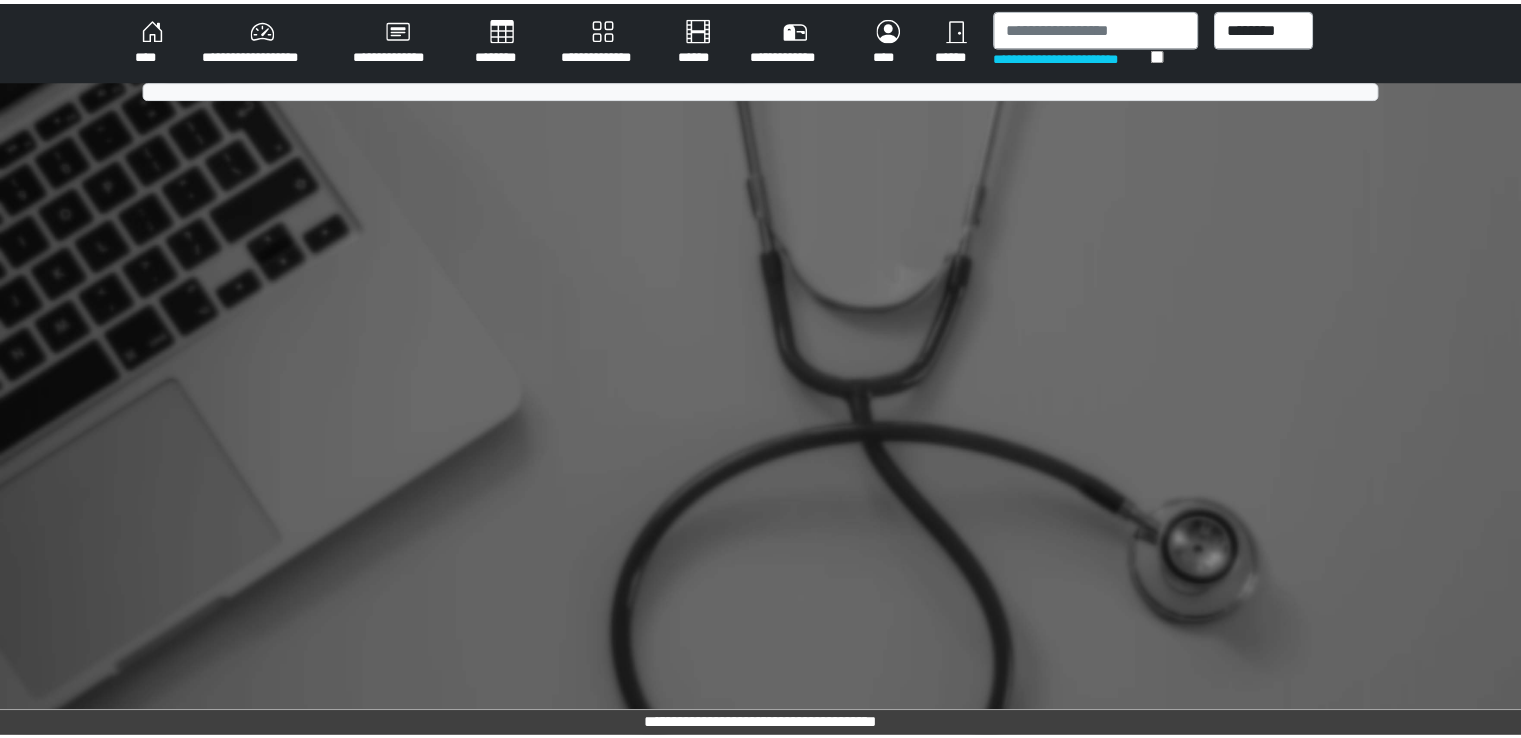 scroll, scrollTop: 0, scrollLeft: 0, axis: both 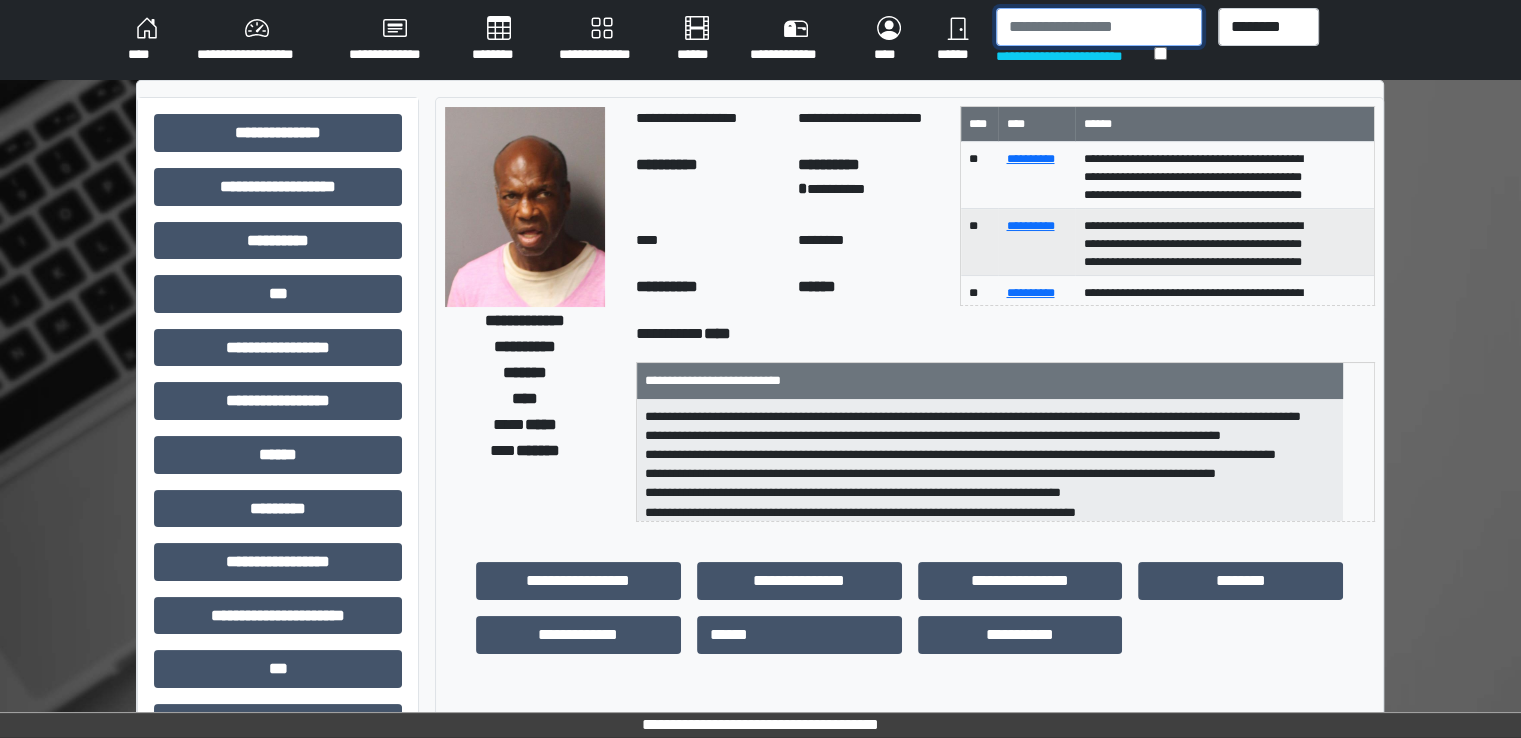 click at bounding box center [1099, 27] 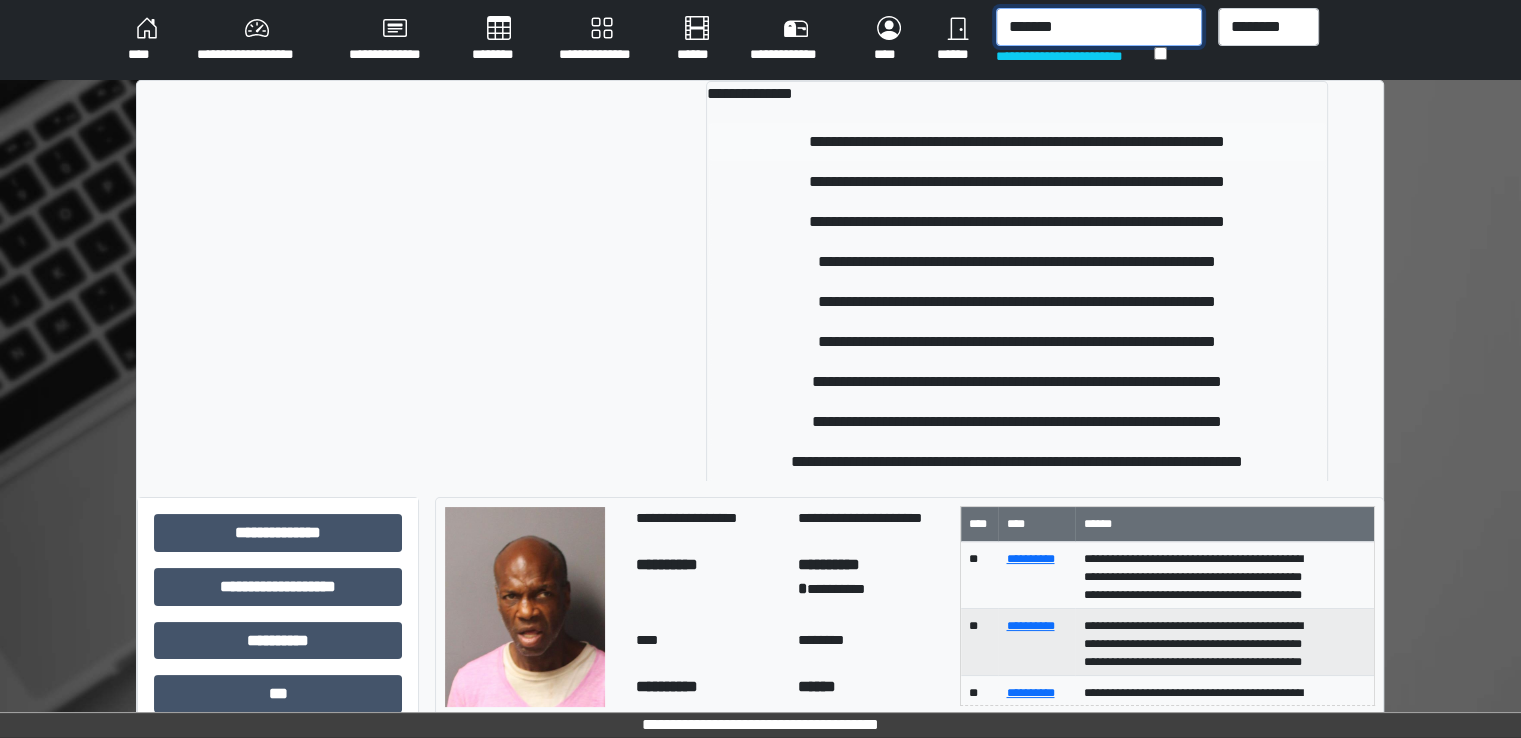 type on "*******" 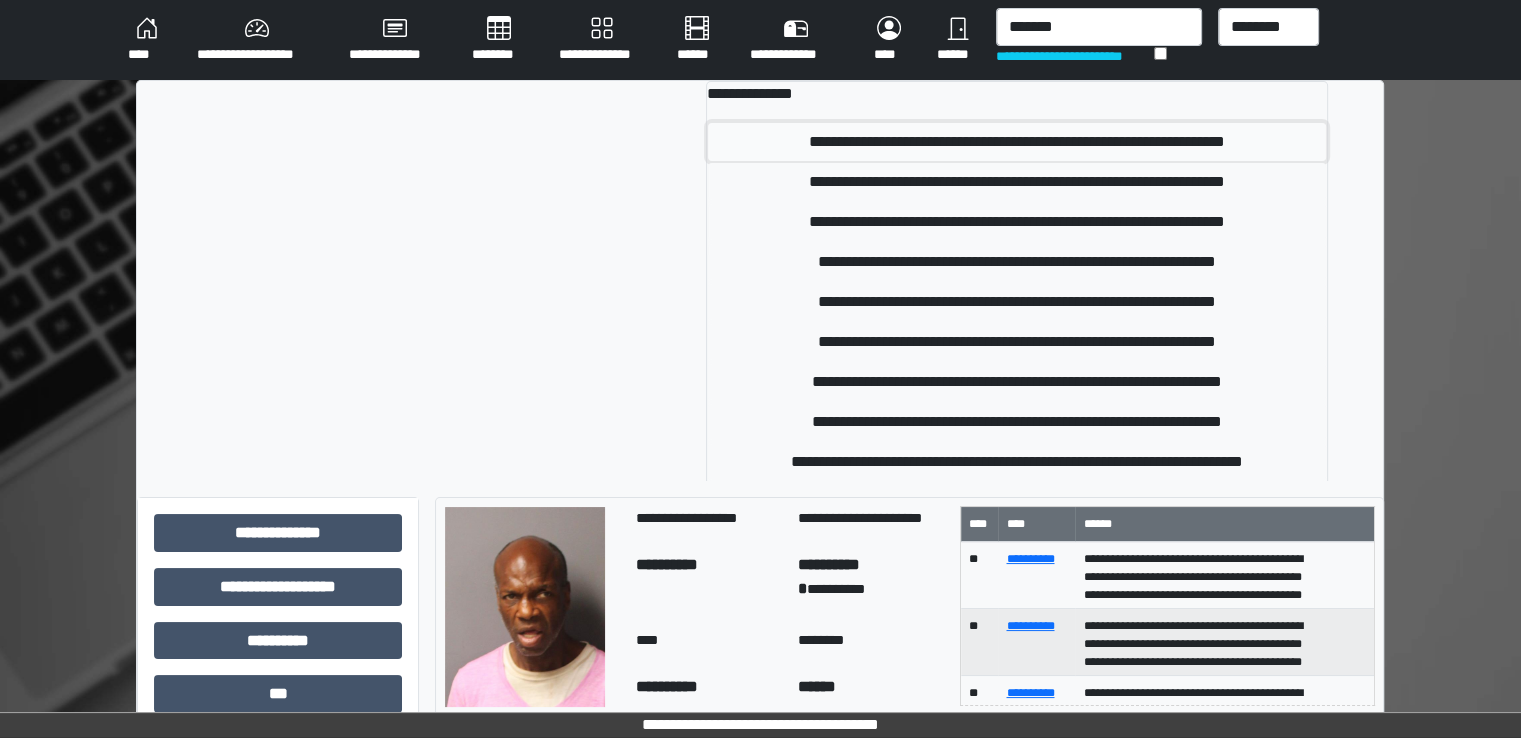 click on "**********" at bounding box center [1017, 142] 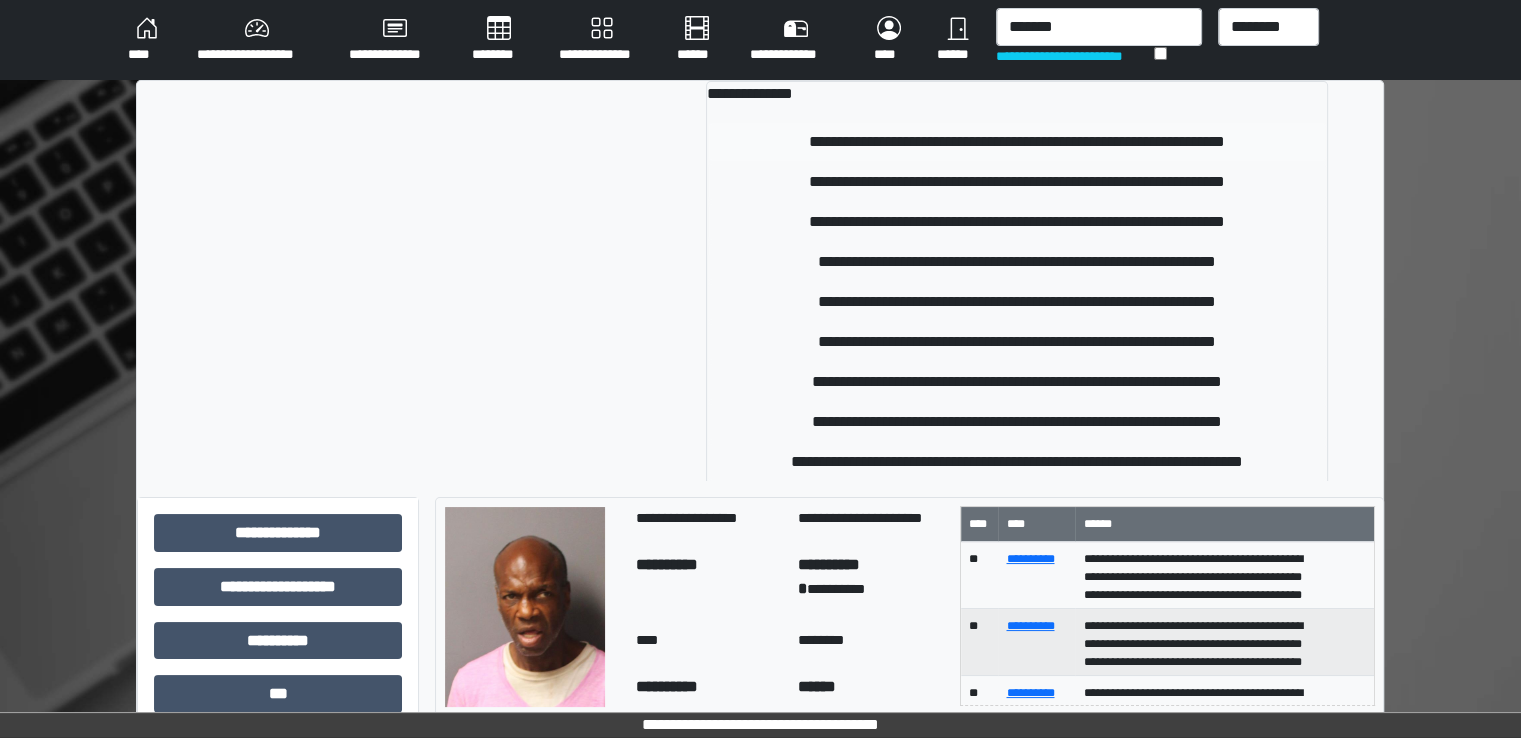 type 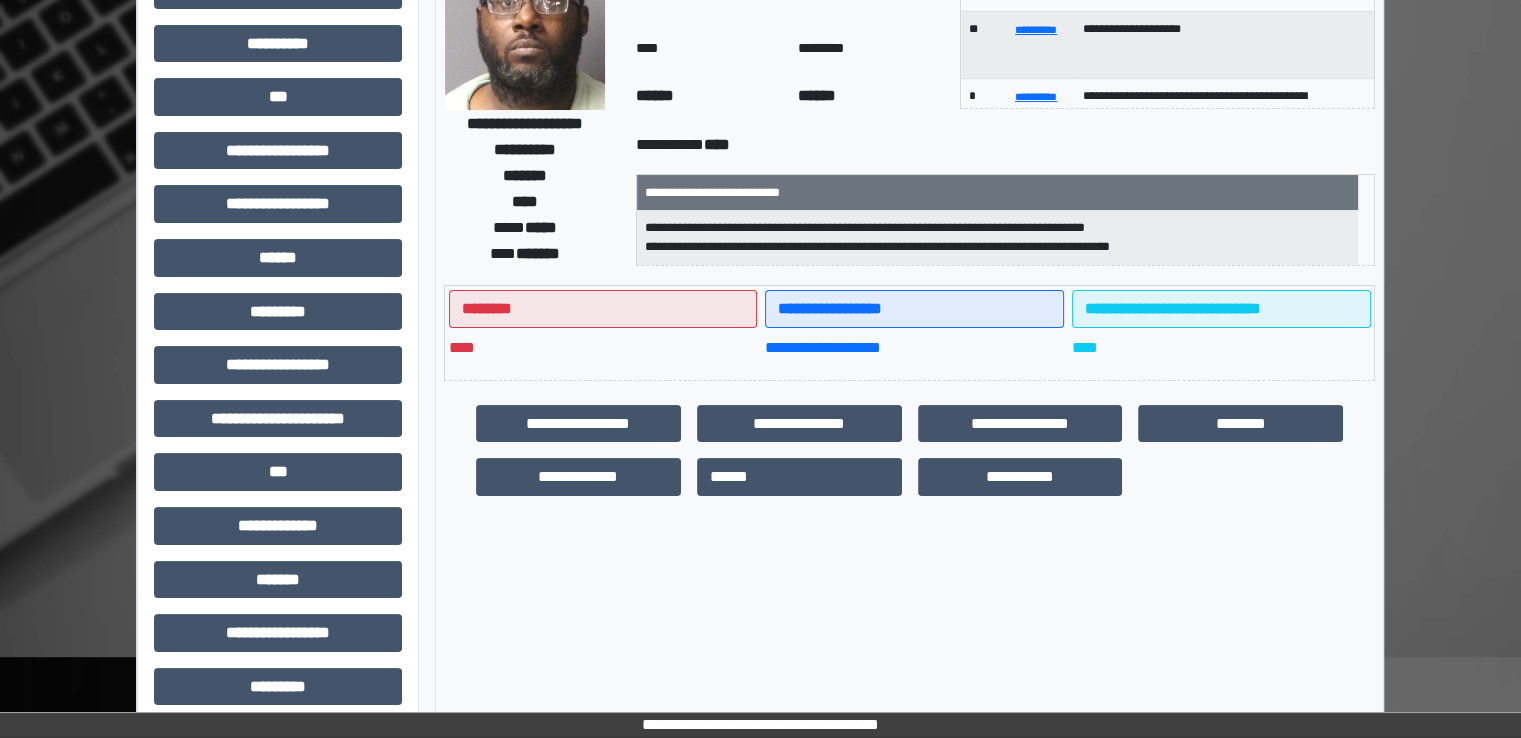 scroll, scrollTop: 200, scrollLeft: 0, axis: vertical 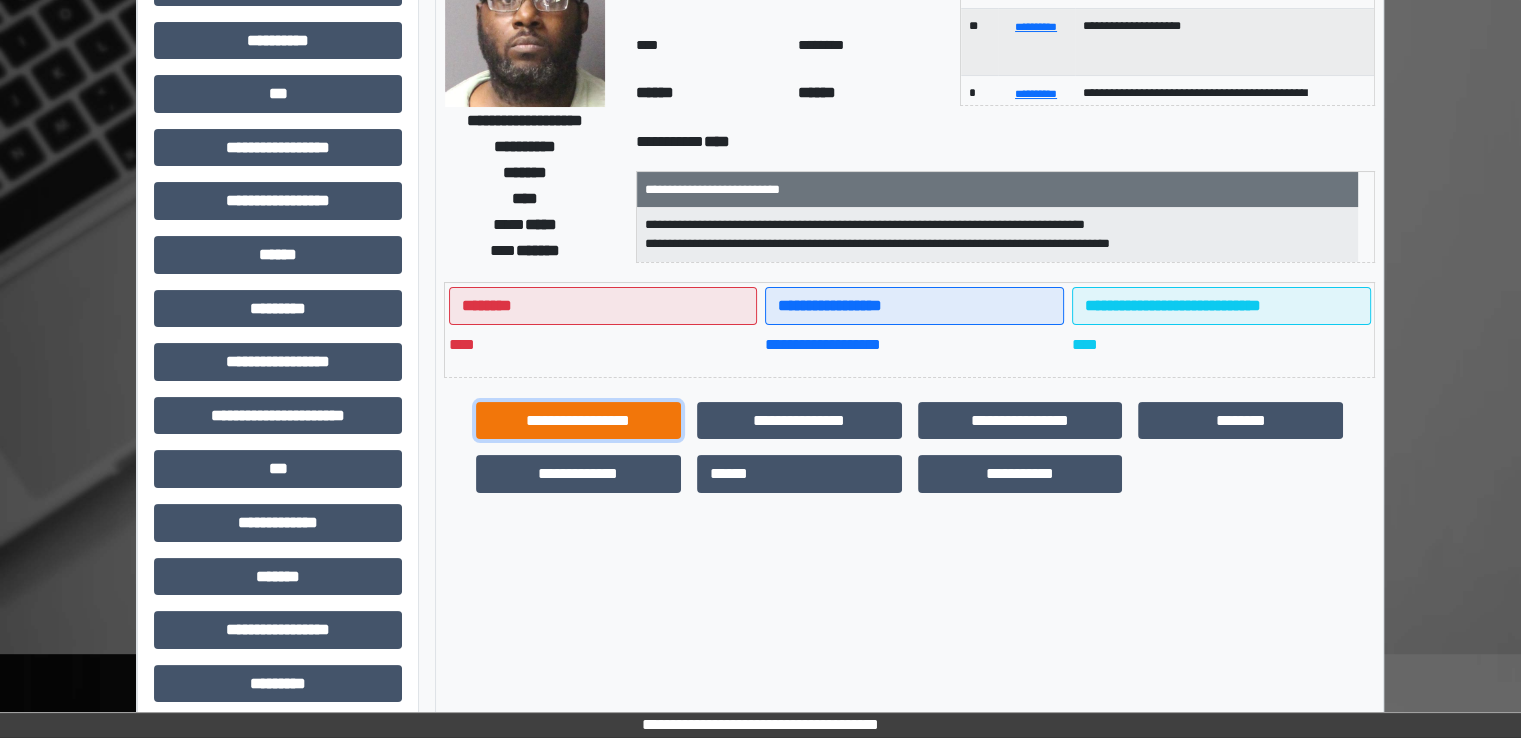 click on "**********" at bounding box center [578, 421] 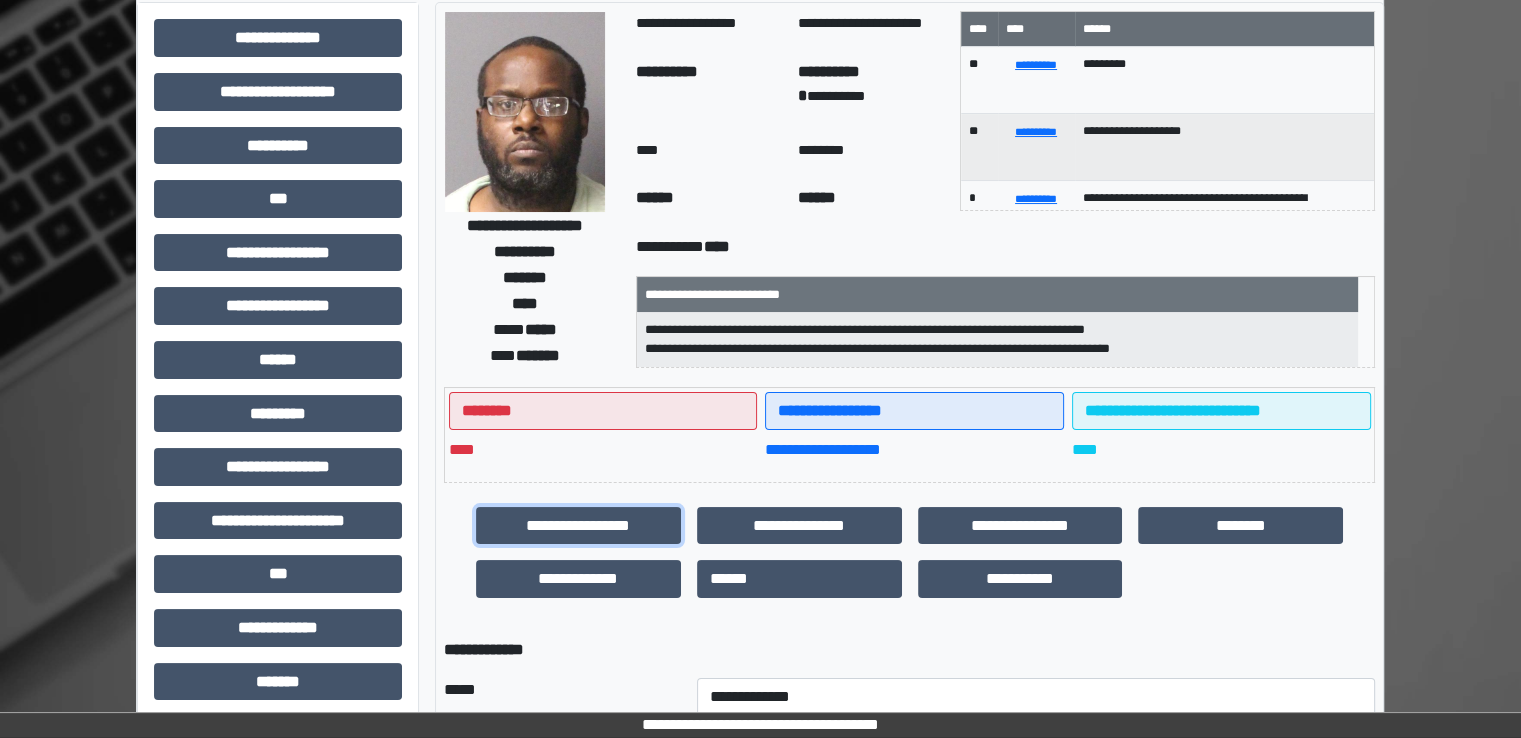 scroll, scrollTop: 0, scrollLeft: 0, axis: both 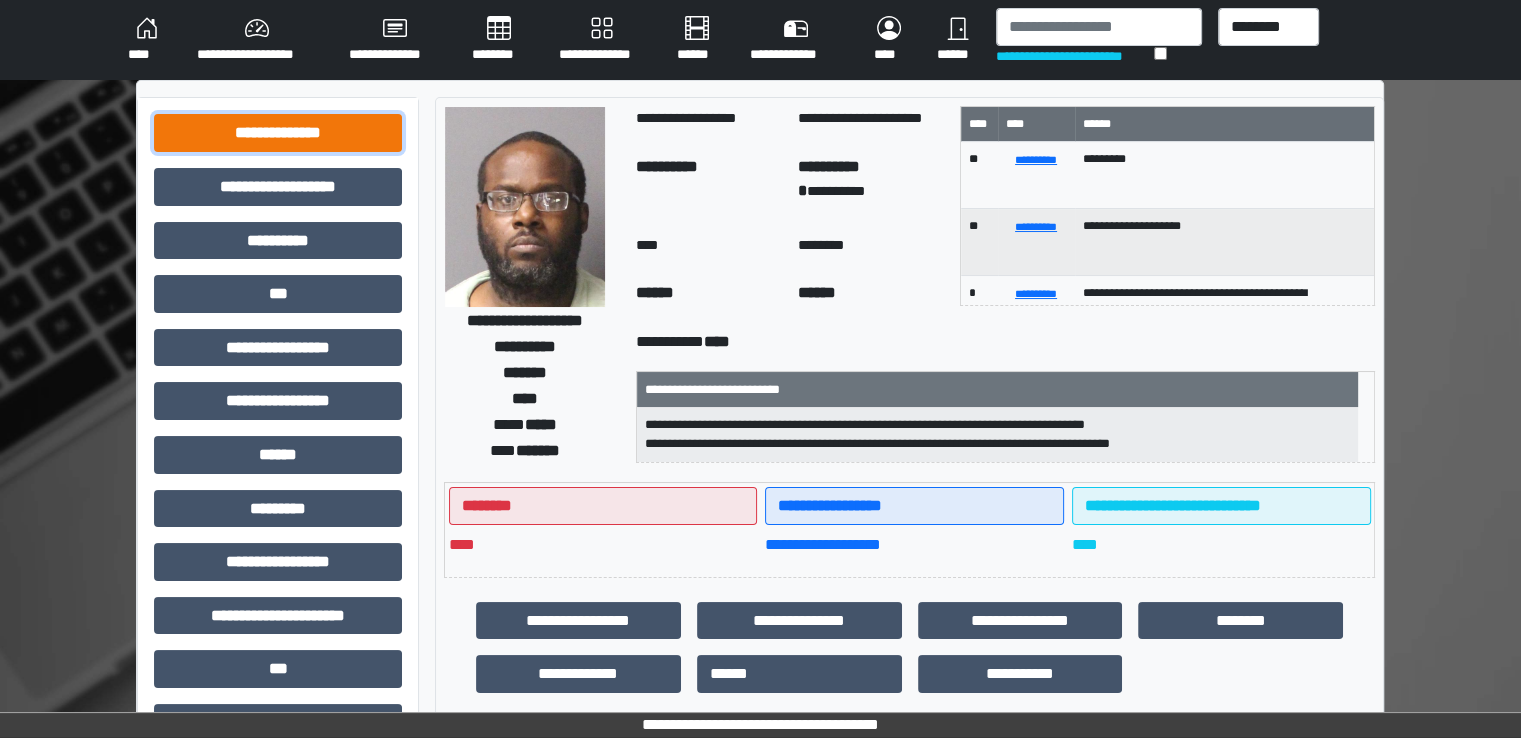 click on "**********" at bounding box center (278, 133) 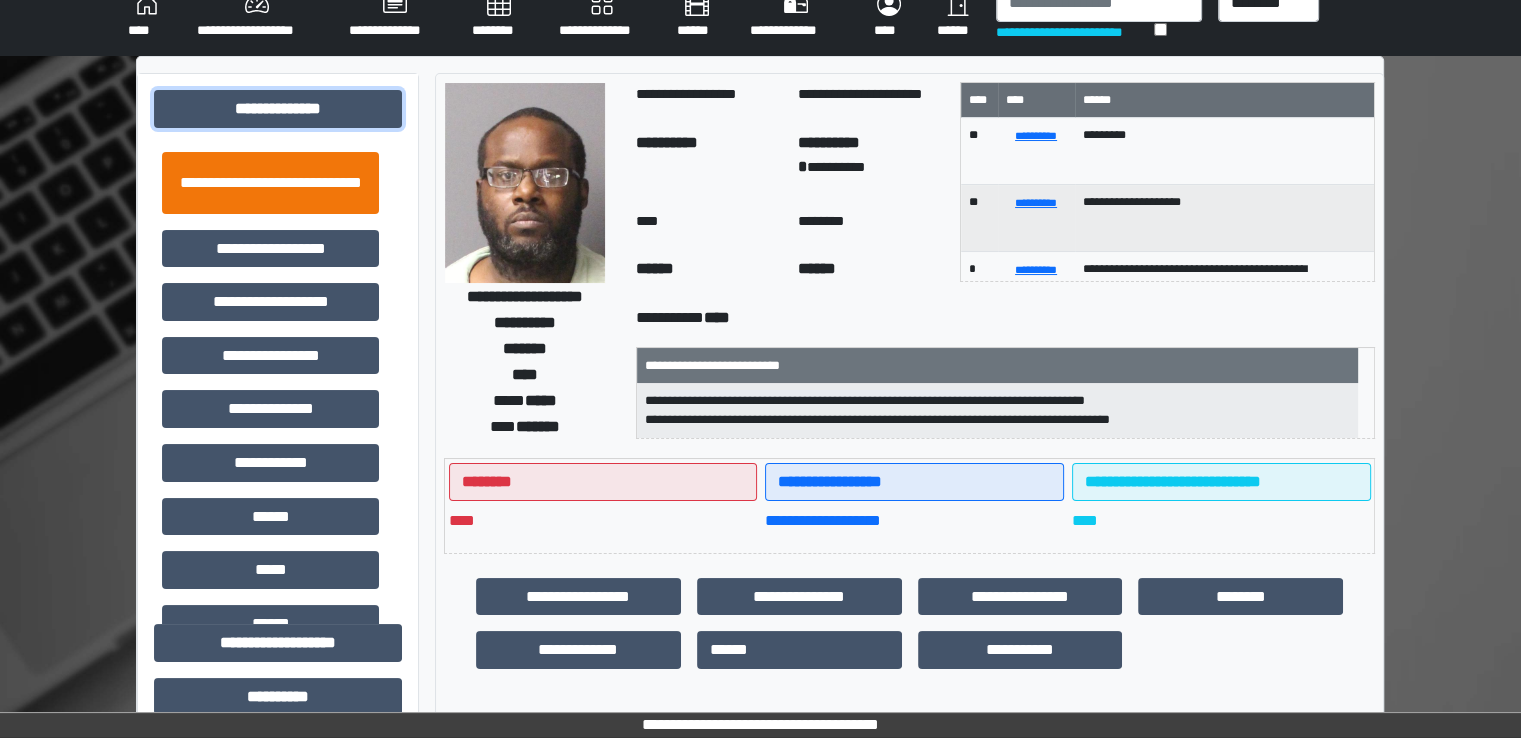 scroll, scrollTop: 0, scrollLeft: 0, axis: both 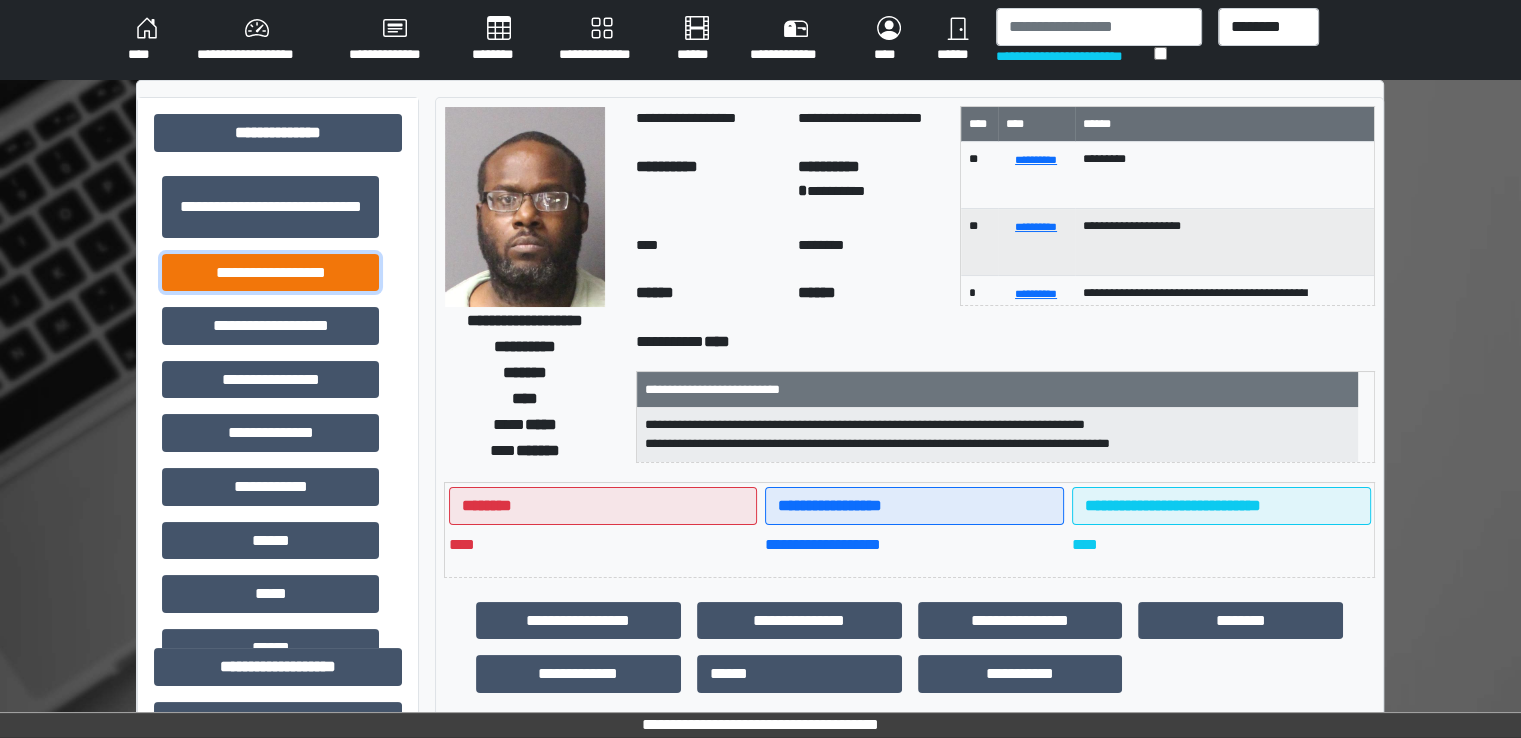 click on "**********" at bounding box center (270, 273) 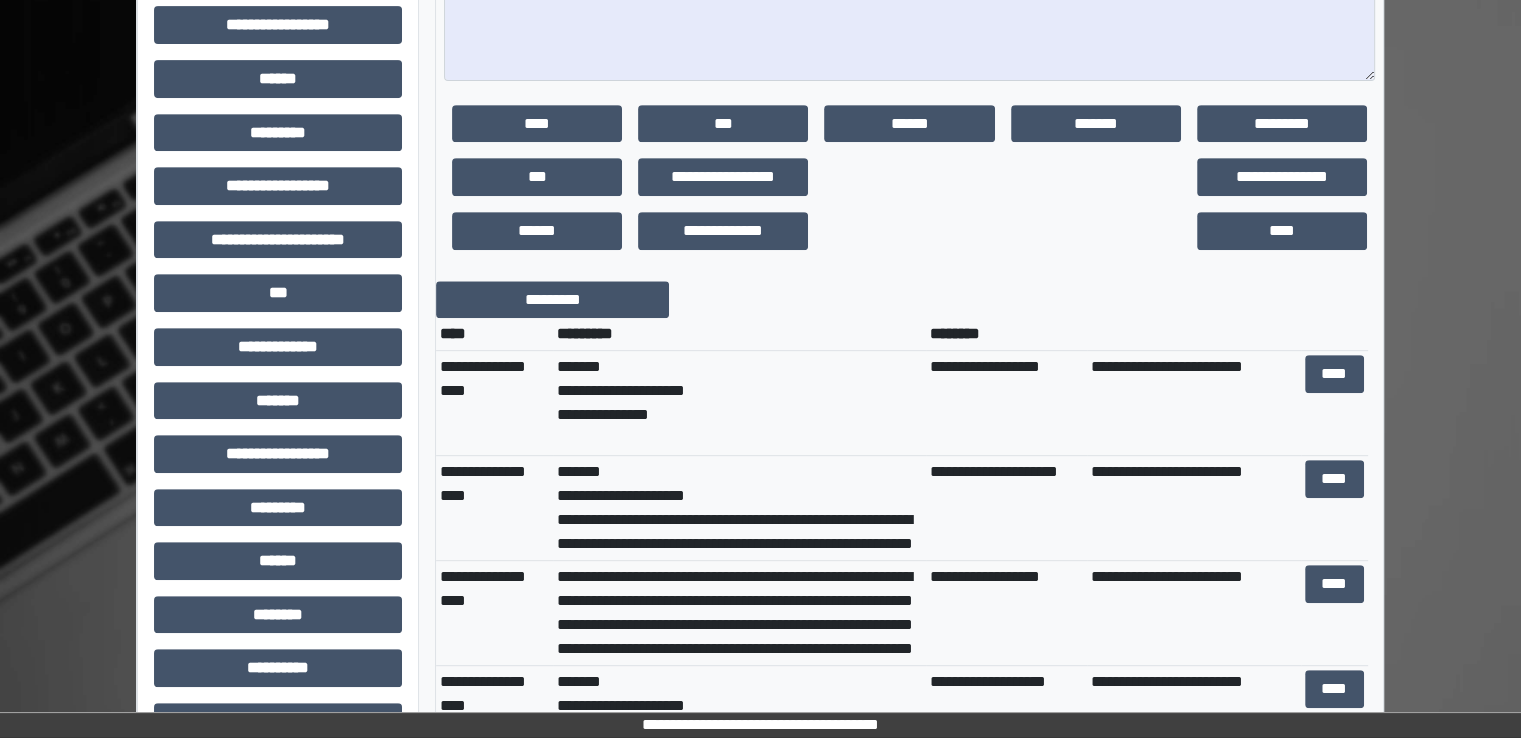 scroll, scrollTop: 900, scrollLeft: 0, axis: vertical 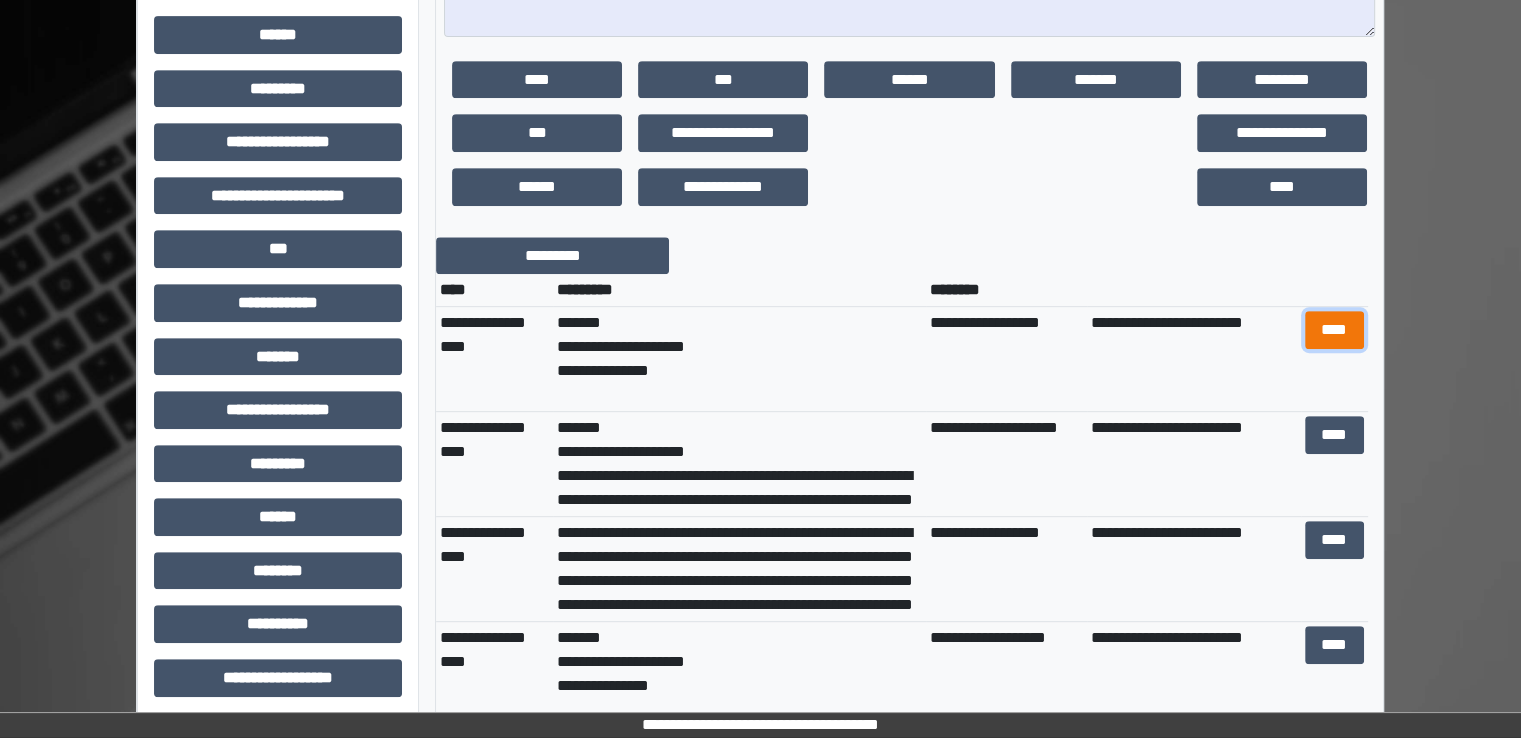 click on "****" at bounding box center (1334, 330) 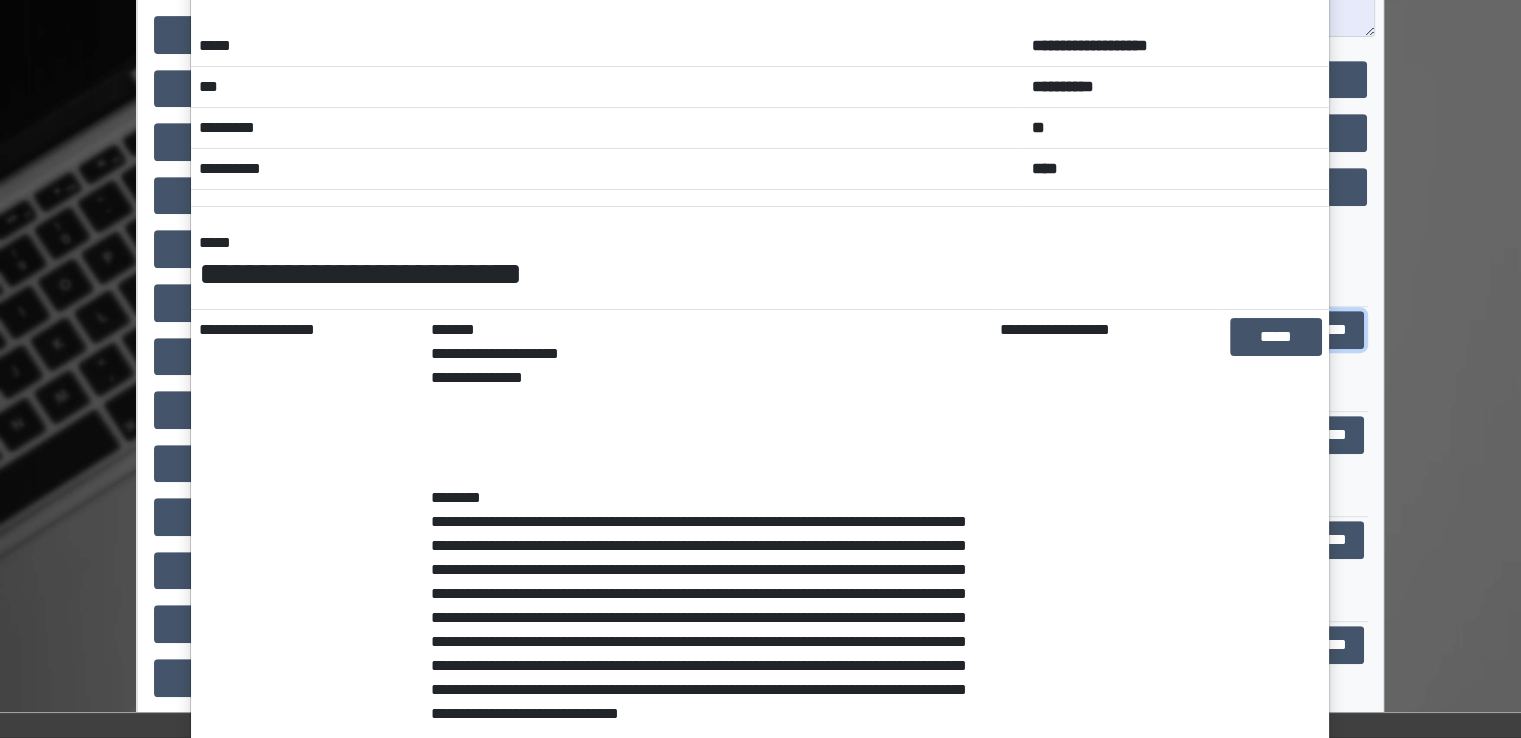 scroll, scrollTop: 200, scrollLeft: 0, axis: vertical 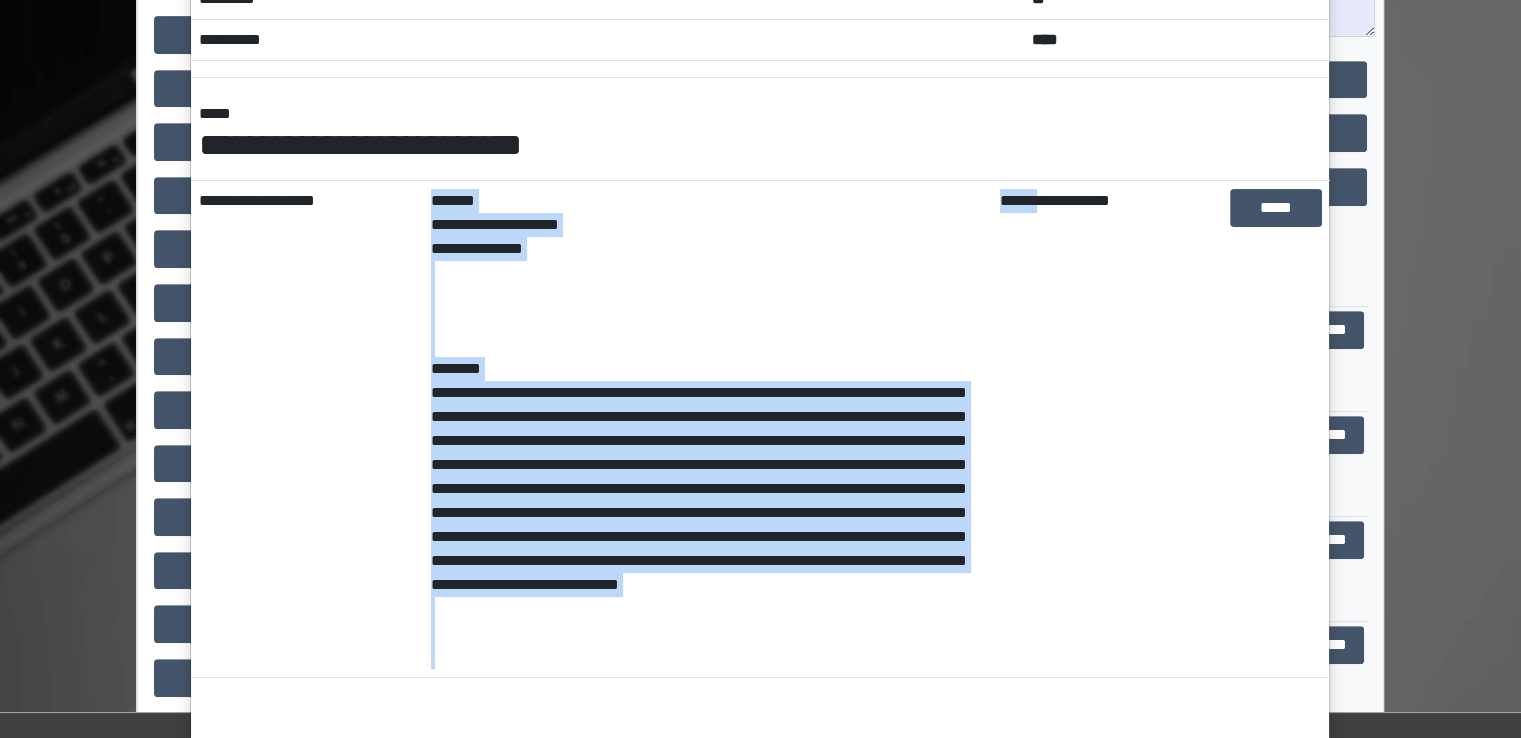 drag, startPoint x: 401, startPoint y: 381, endPoint x: 1043, endPoint y: 585, distance: 673.63196 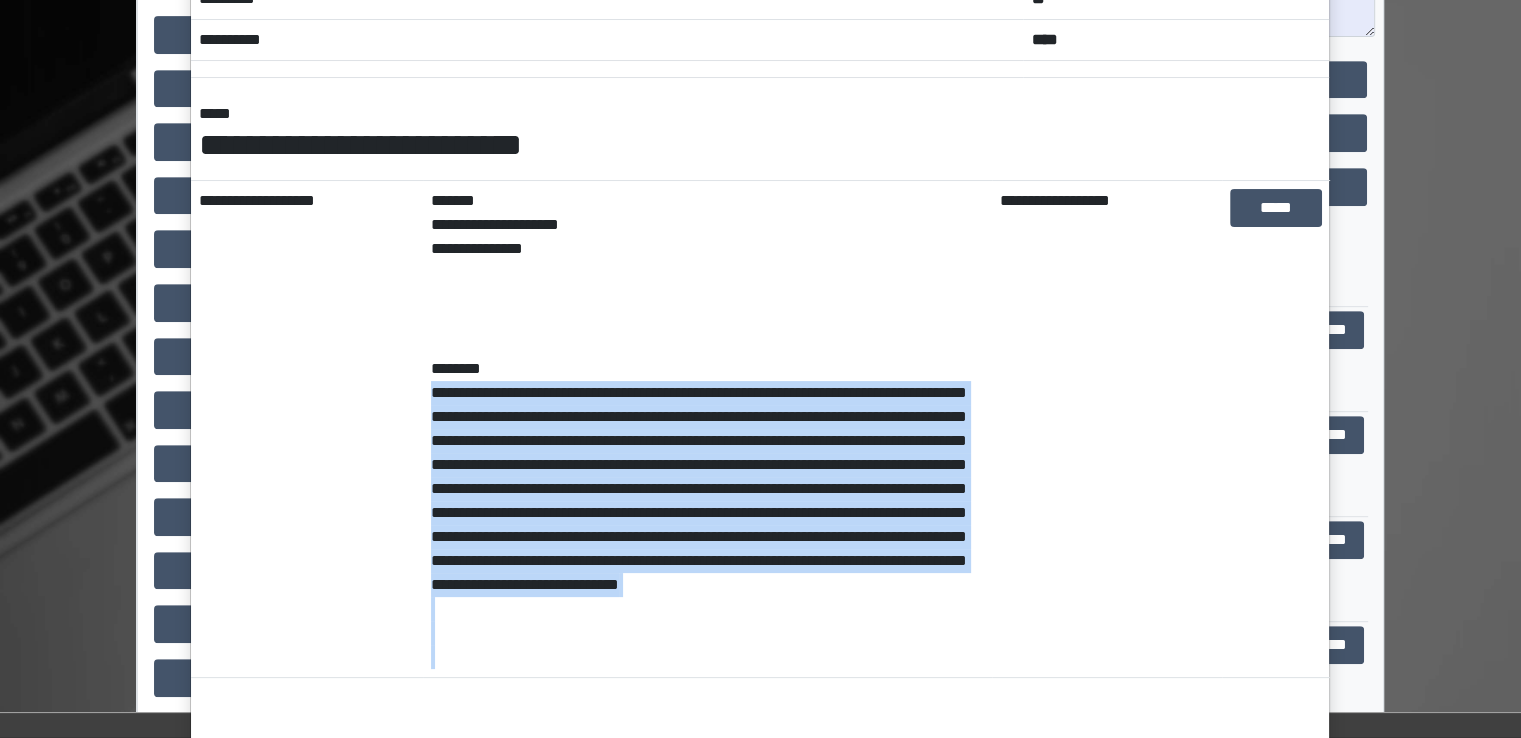 drag, startPoint x: 972, startPoint y: 616, endPoint x: 475, endPoint y: 419, distance: 534.6195 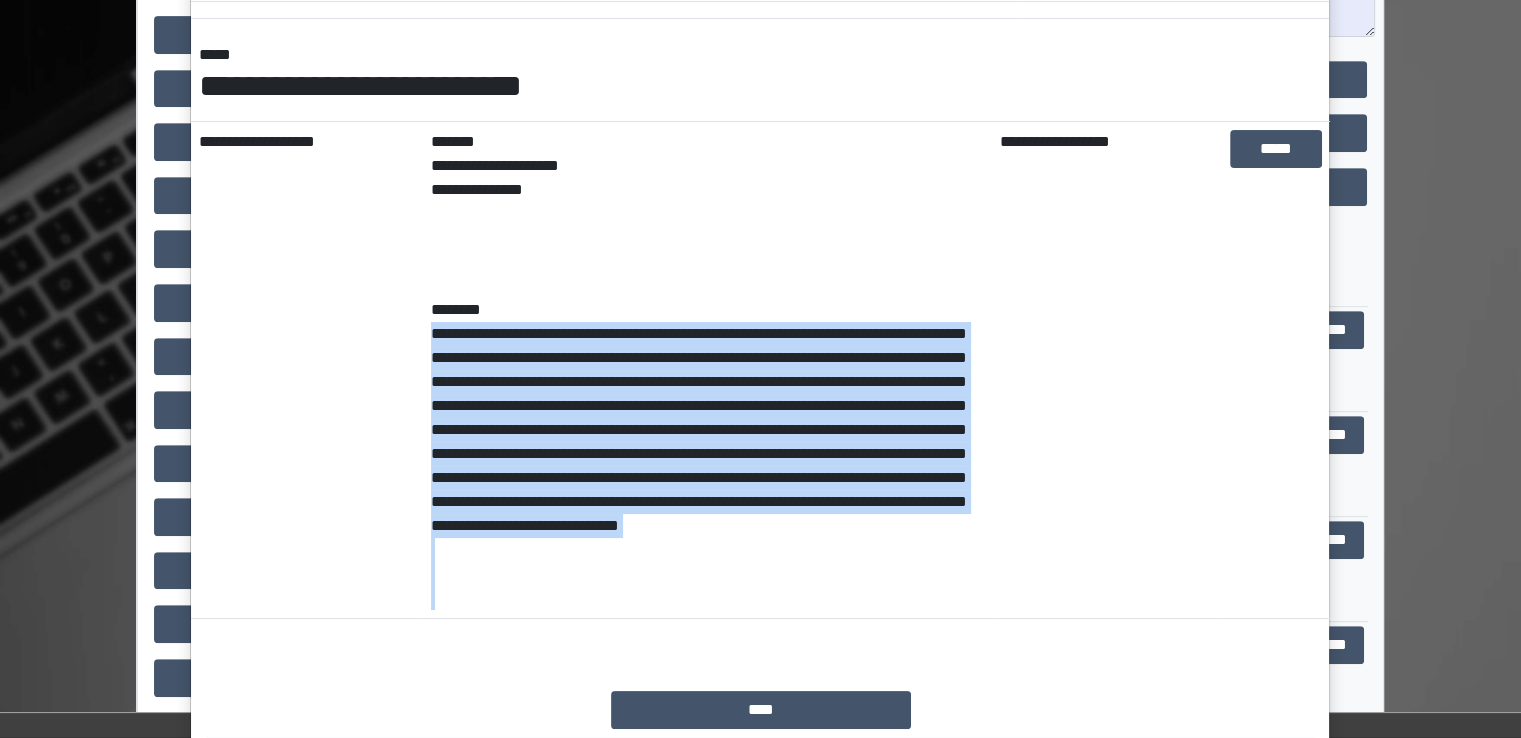 scroll, scrollTop: 373, scrollLeft: 0, axis: vertical 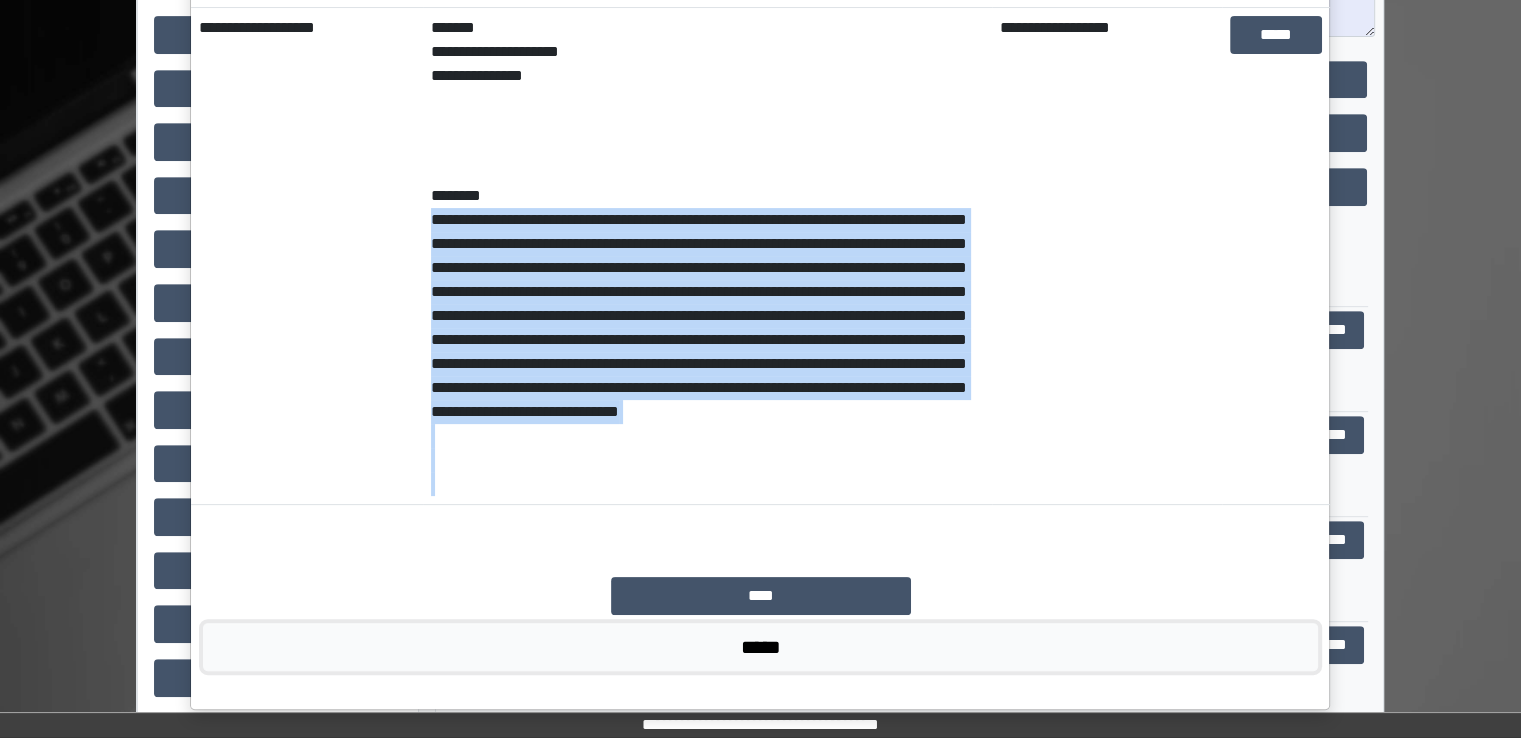 click on "*****" at bounding box center (760, 647) 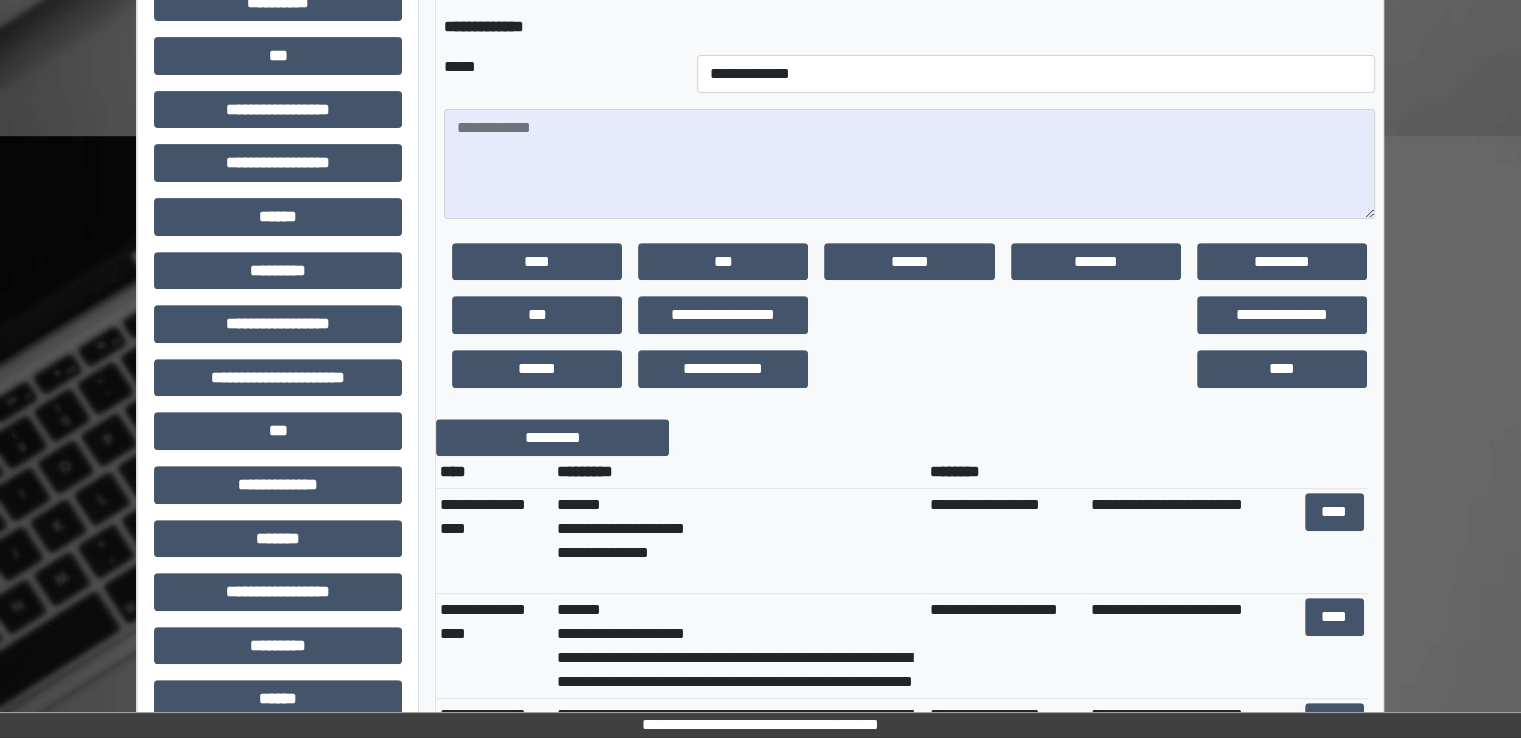 scroll, scrollTop: 500, scrollLeft: 0, axis: vertical 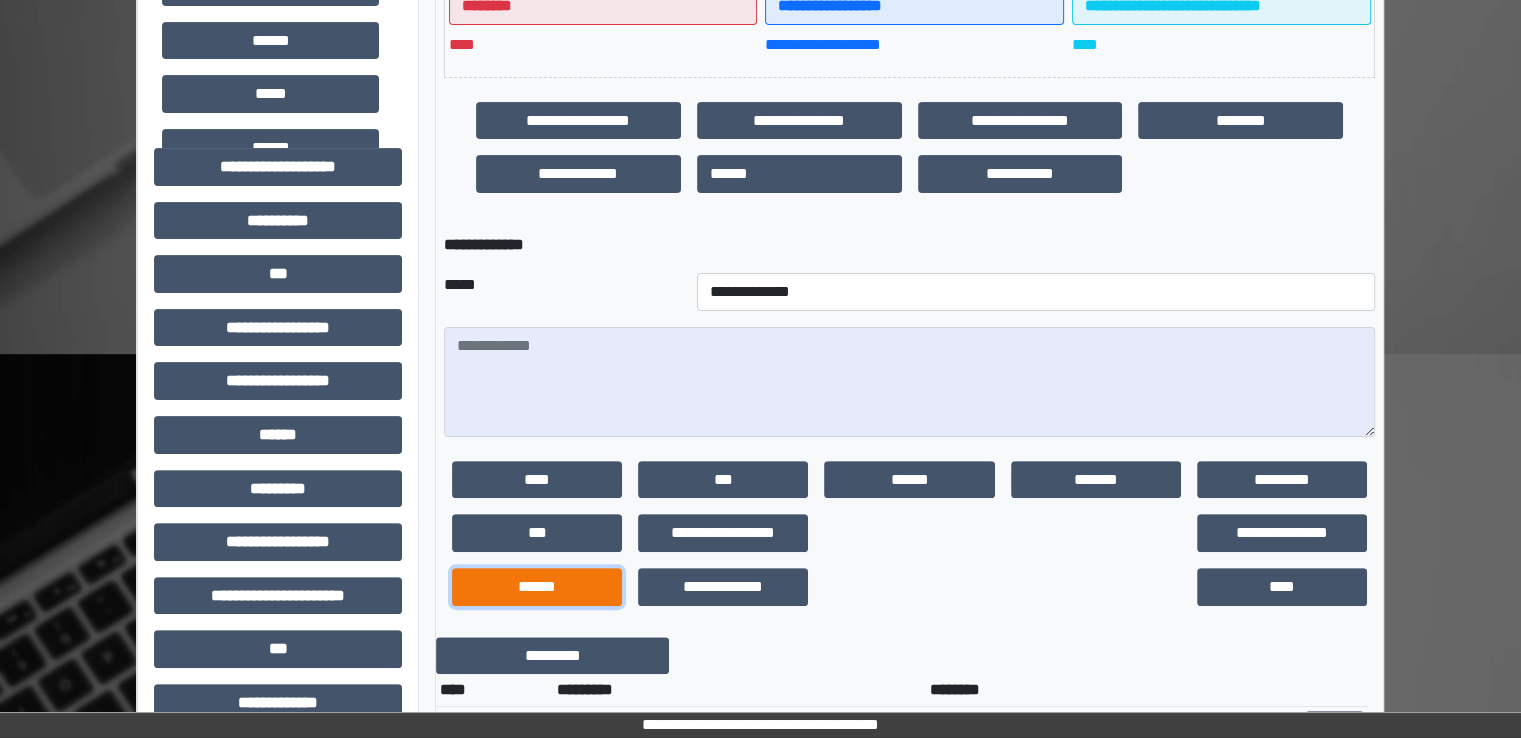 click on "******" at bounding box center [537, 587] 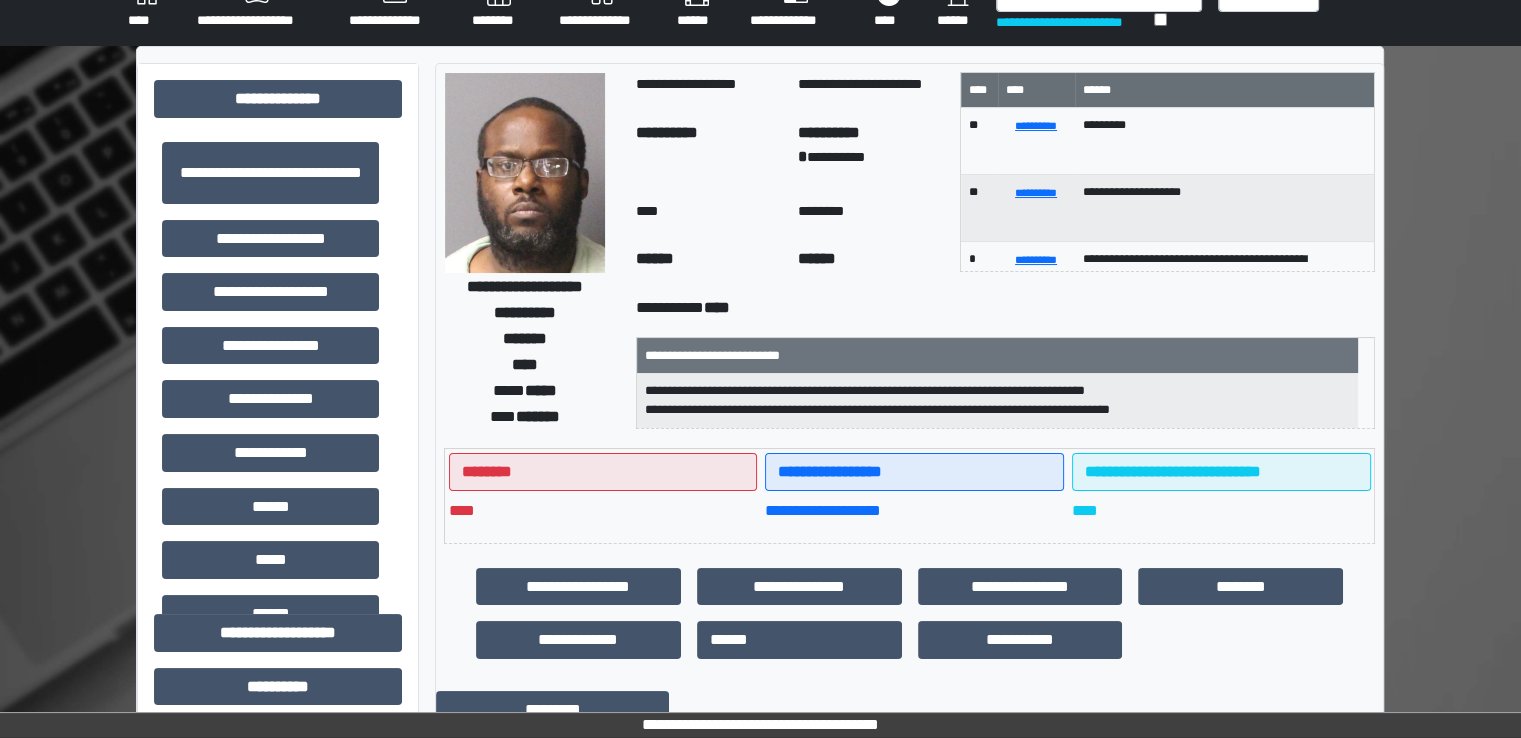scroll, scrollTop: 0, scrollLeft: 0, axis: both 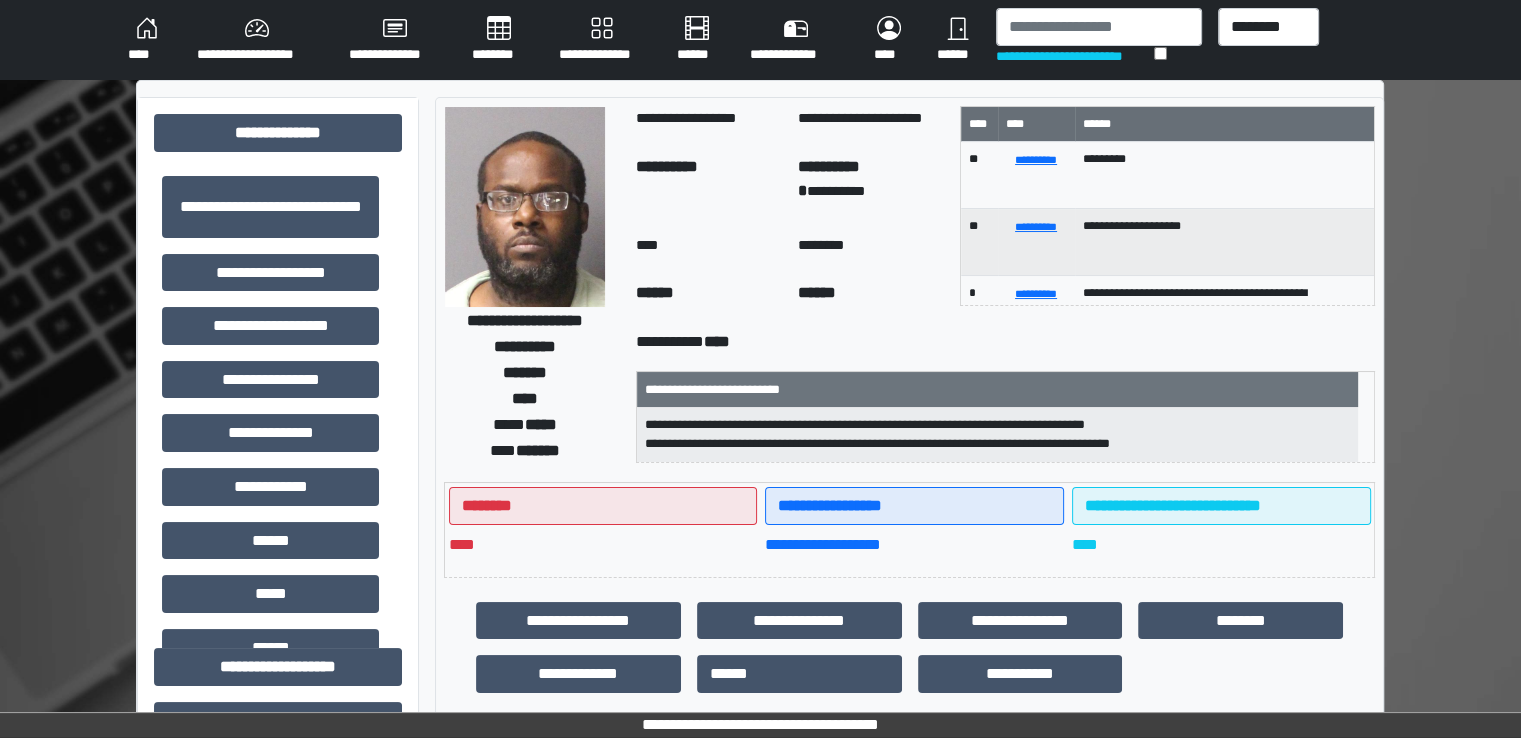 click on "********" at bounding box center (499, 40) 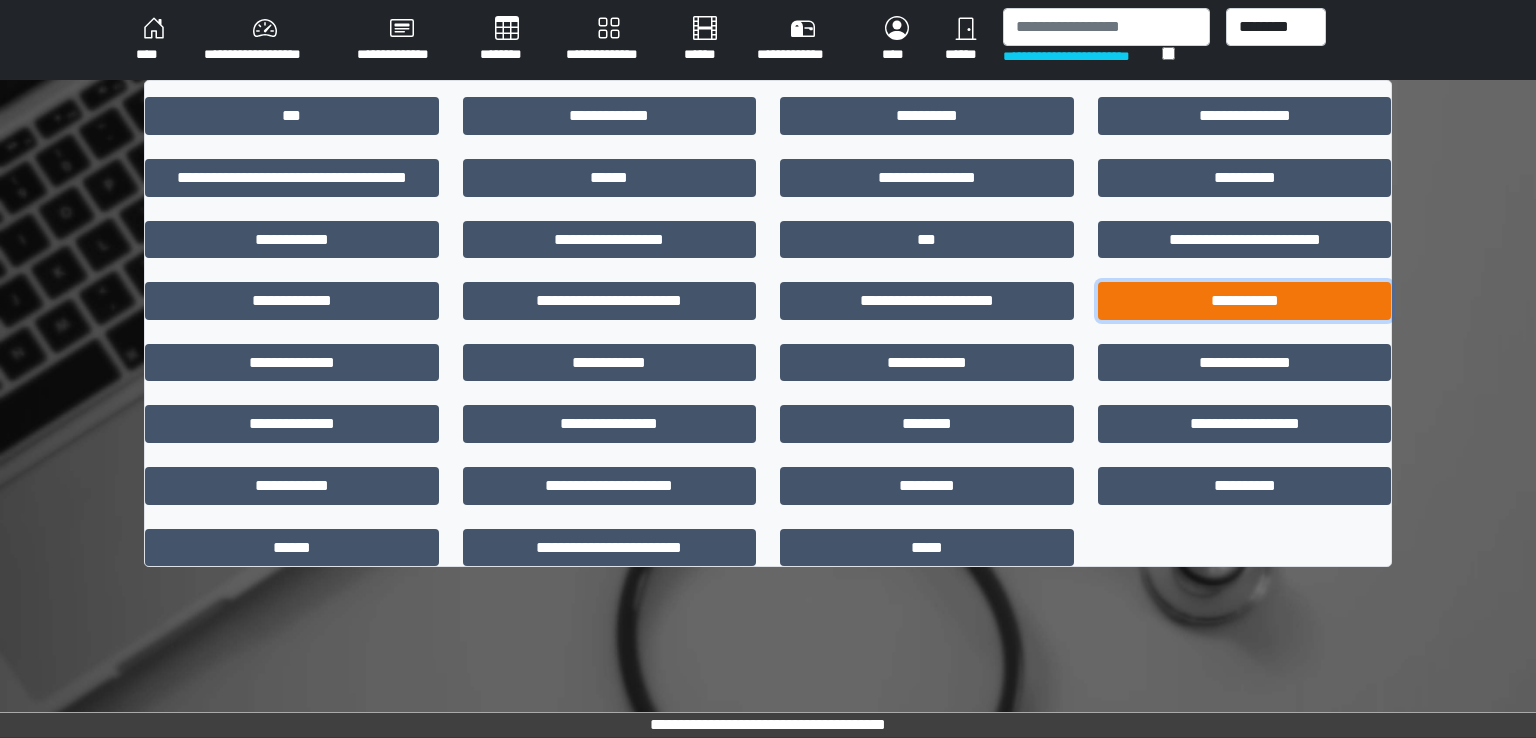click on "**********" at bounding box center [1245, 301] 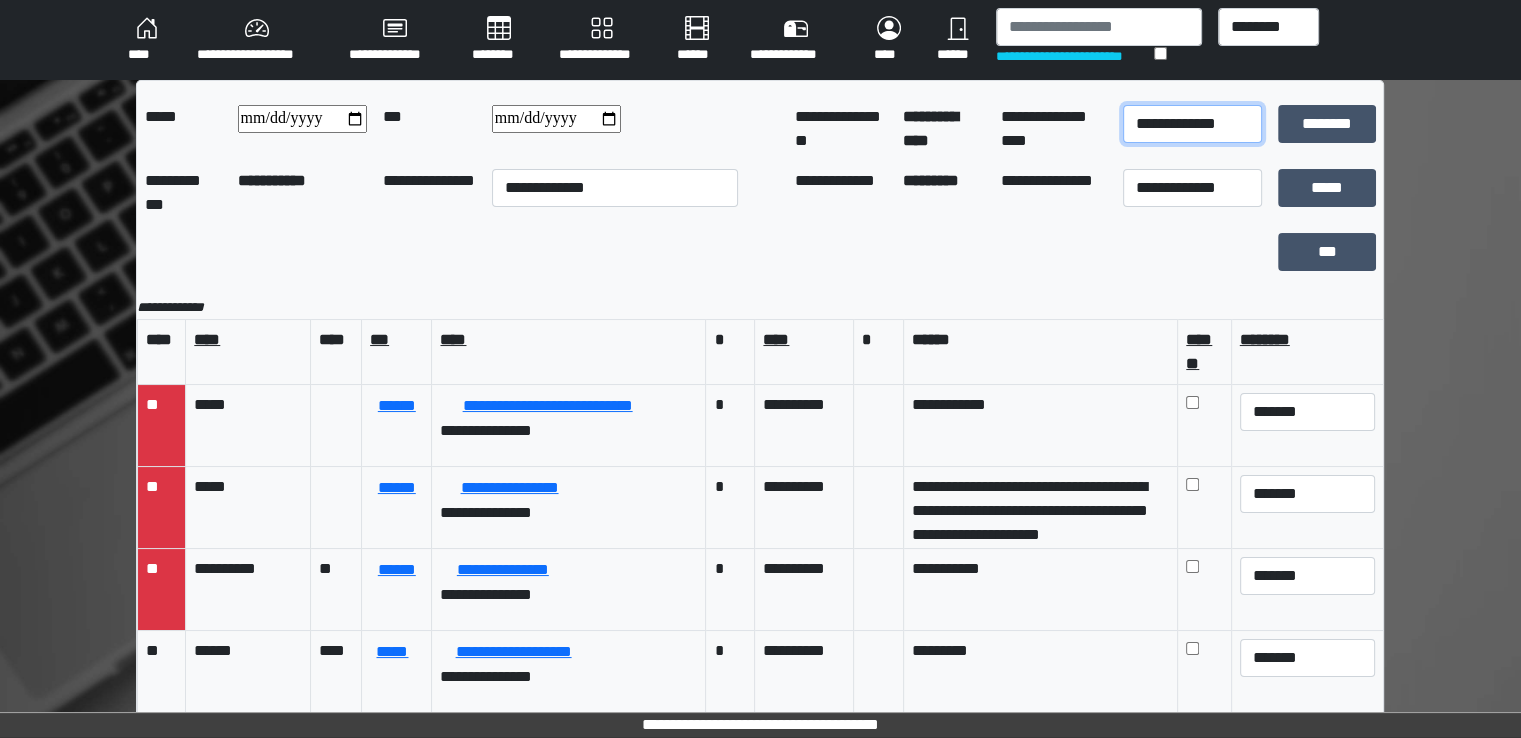click on "**********" at bounding box center (1192, 124) 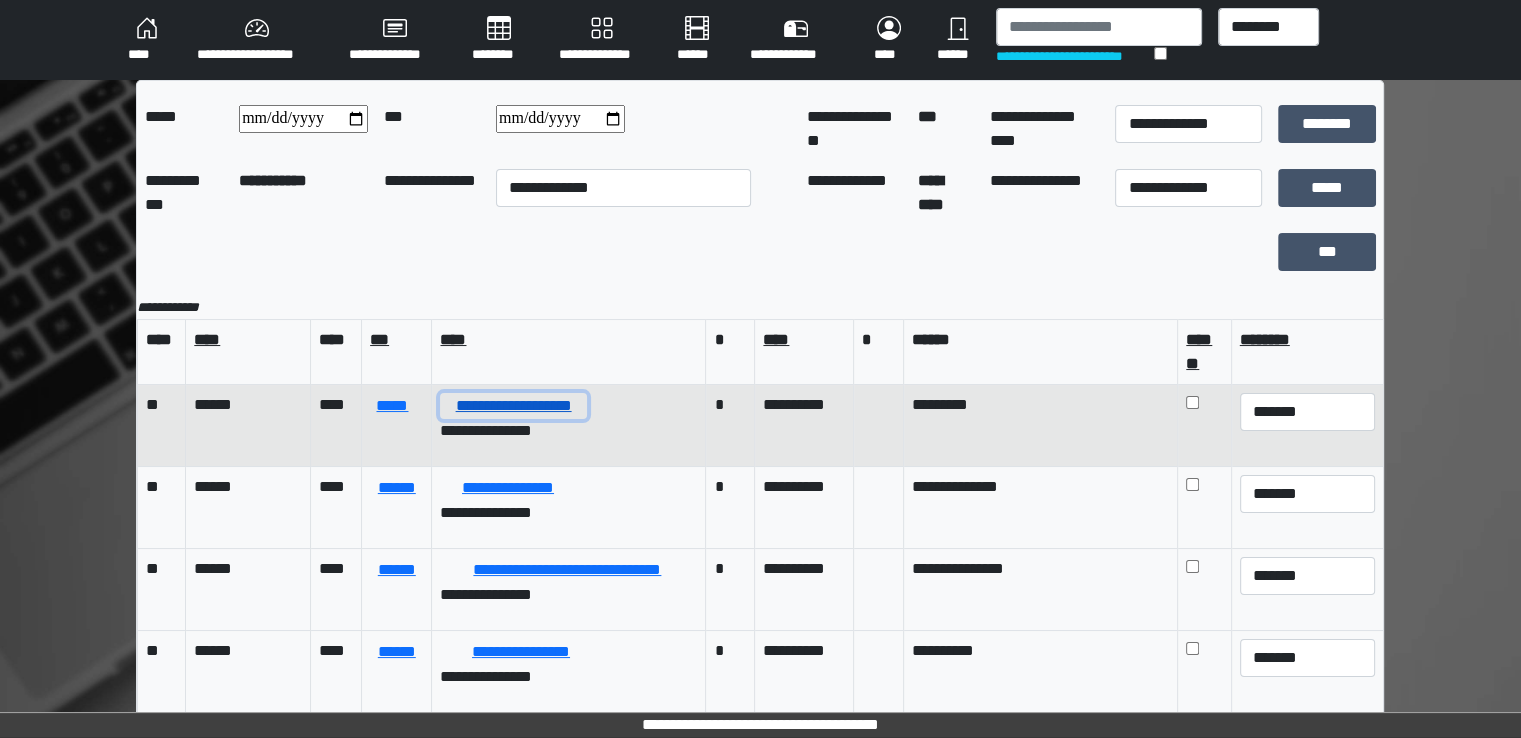 click on "**********" at bounding box center [513, 406] 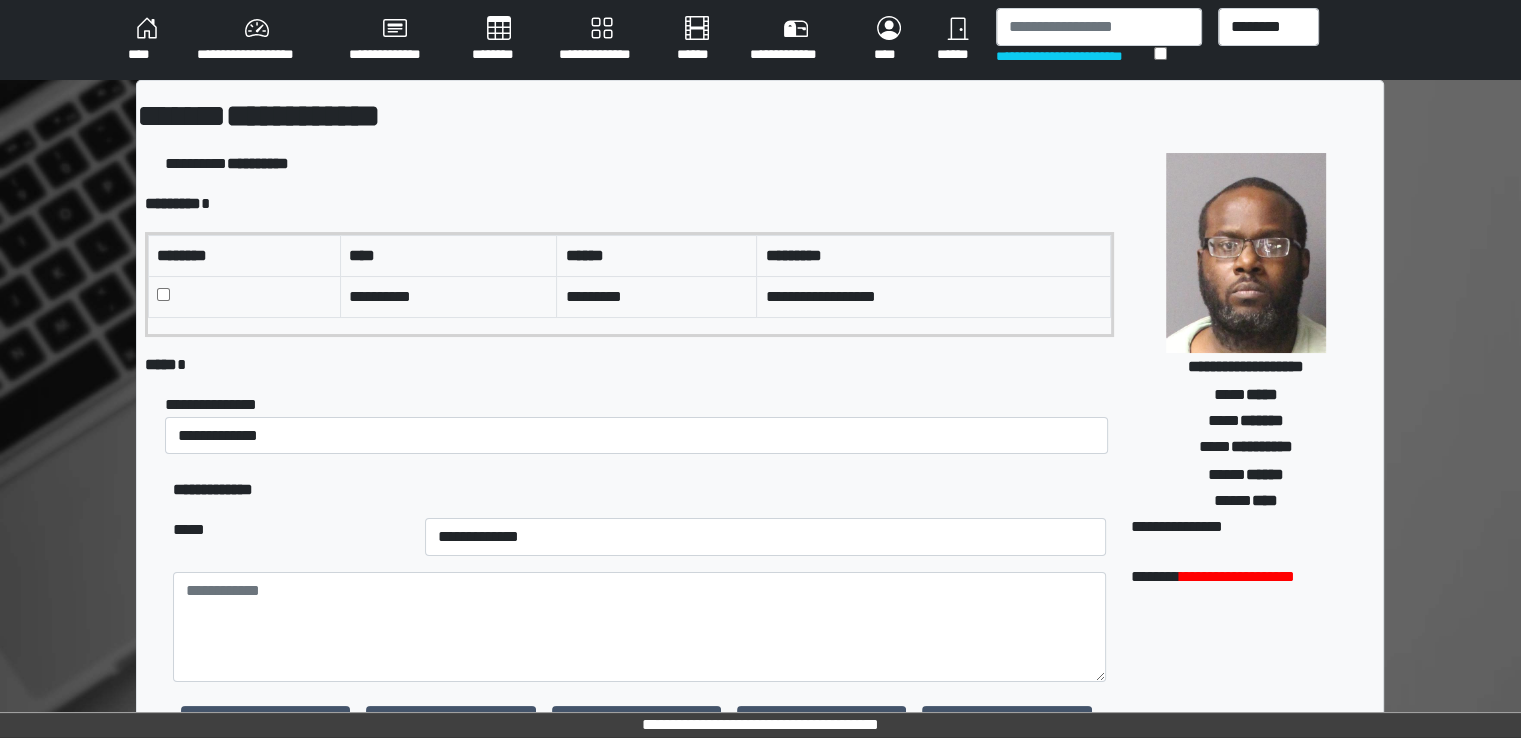click at bounding box center (245, 296) 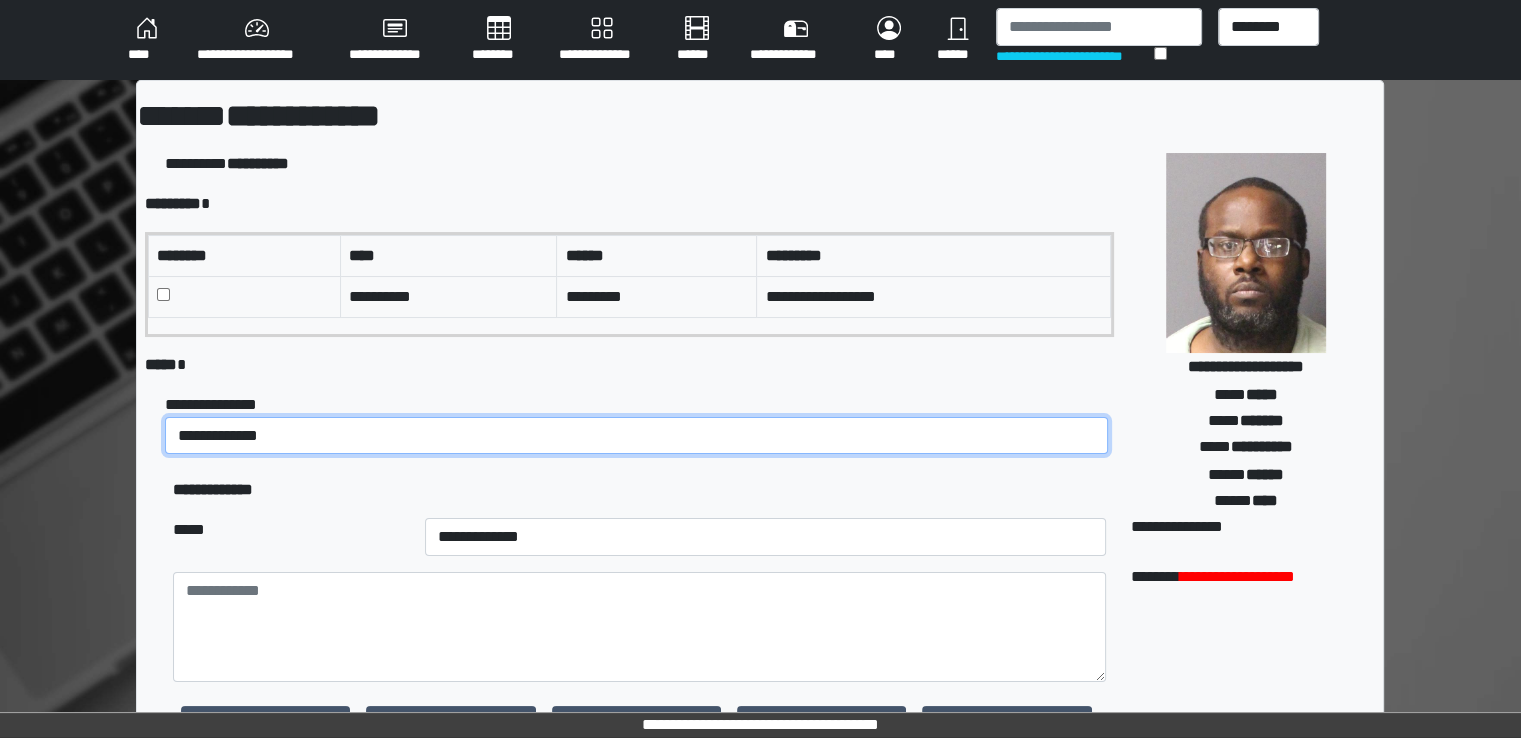 click on "**********" at bounding box center (636, 436) 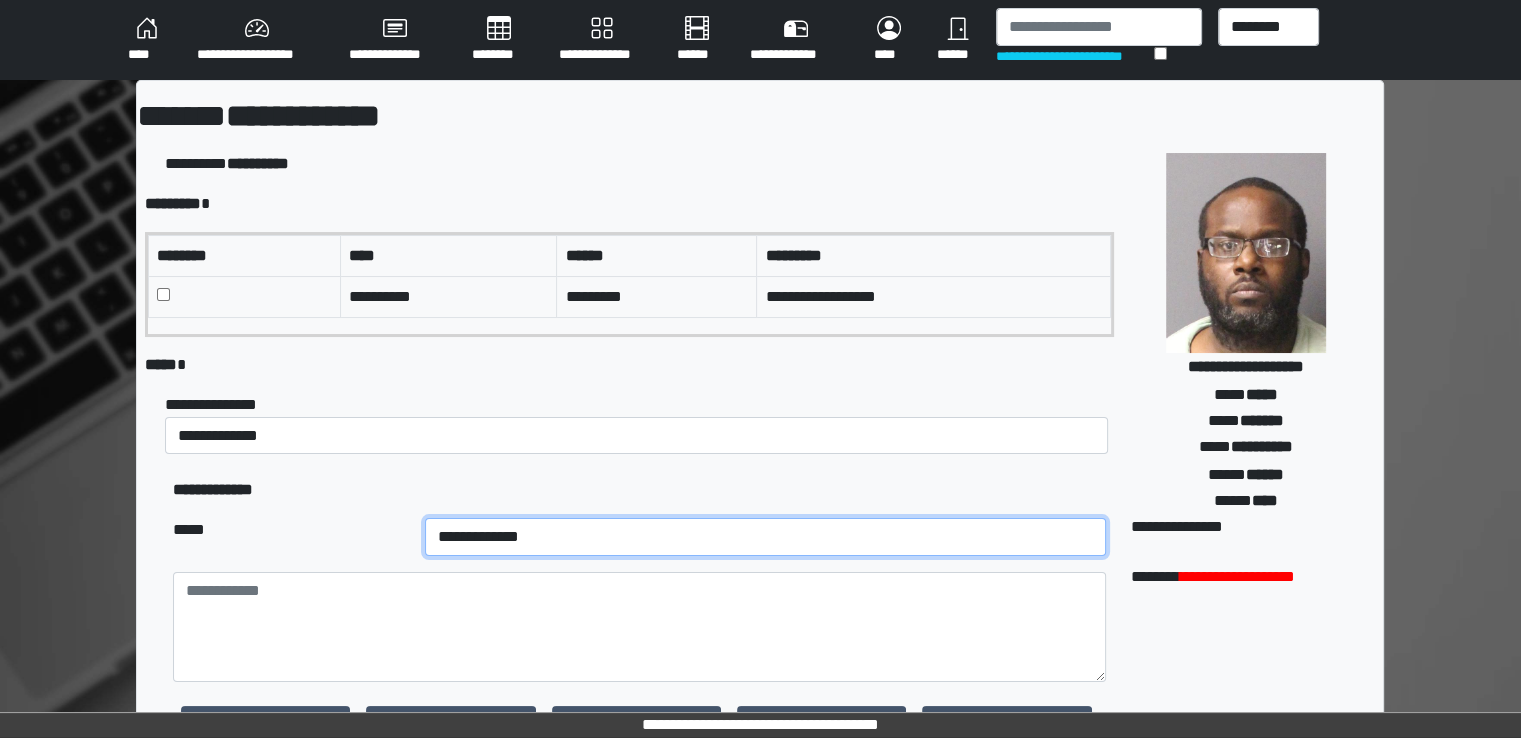 click on "**********" at bounding box center [765, 537] 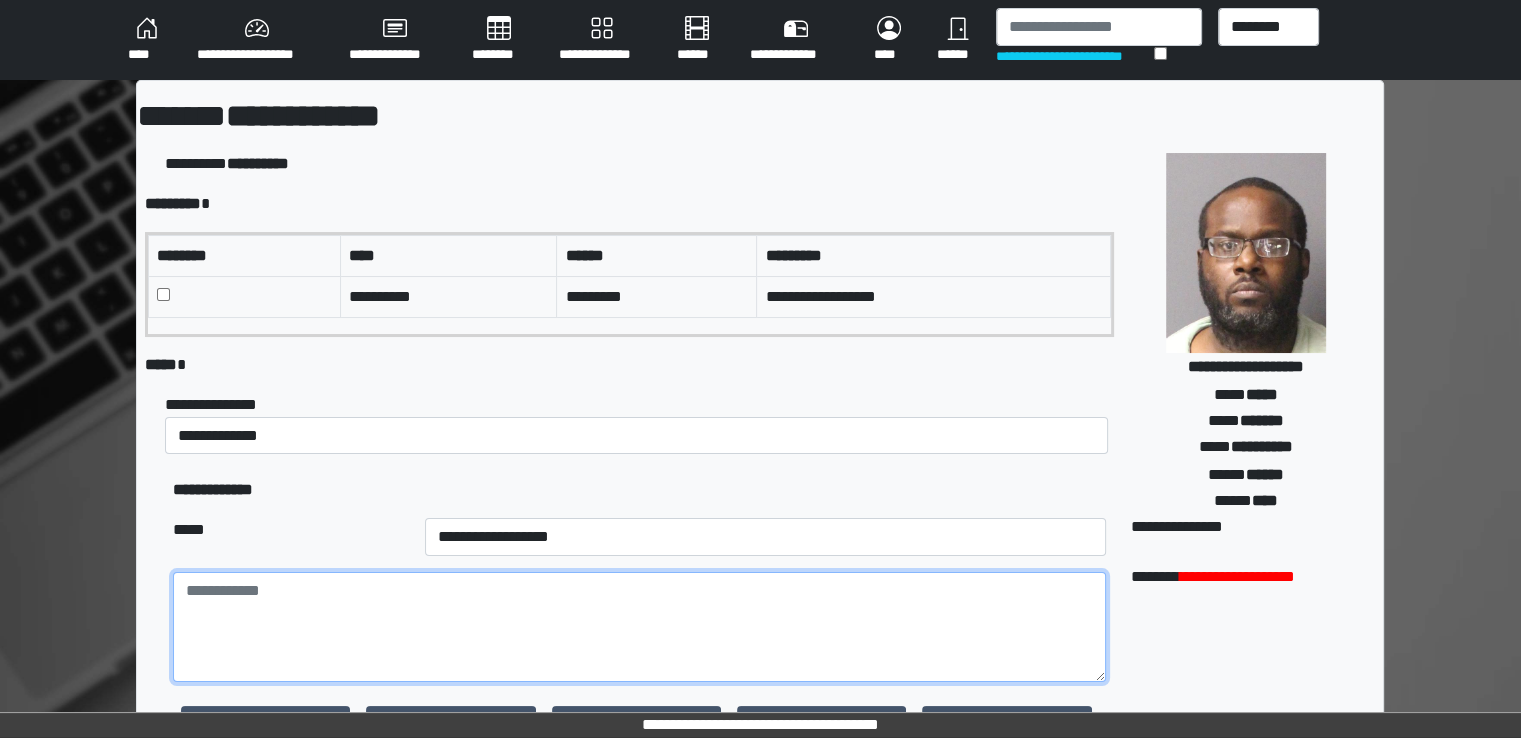 click at bounding box center (639, 627) 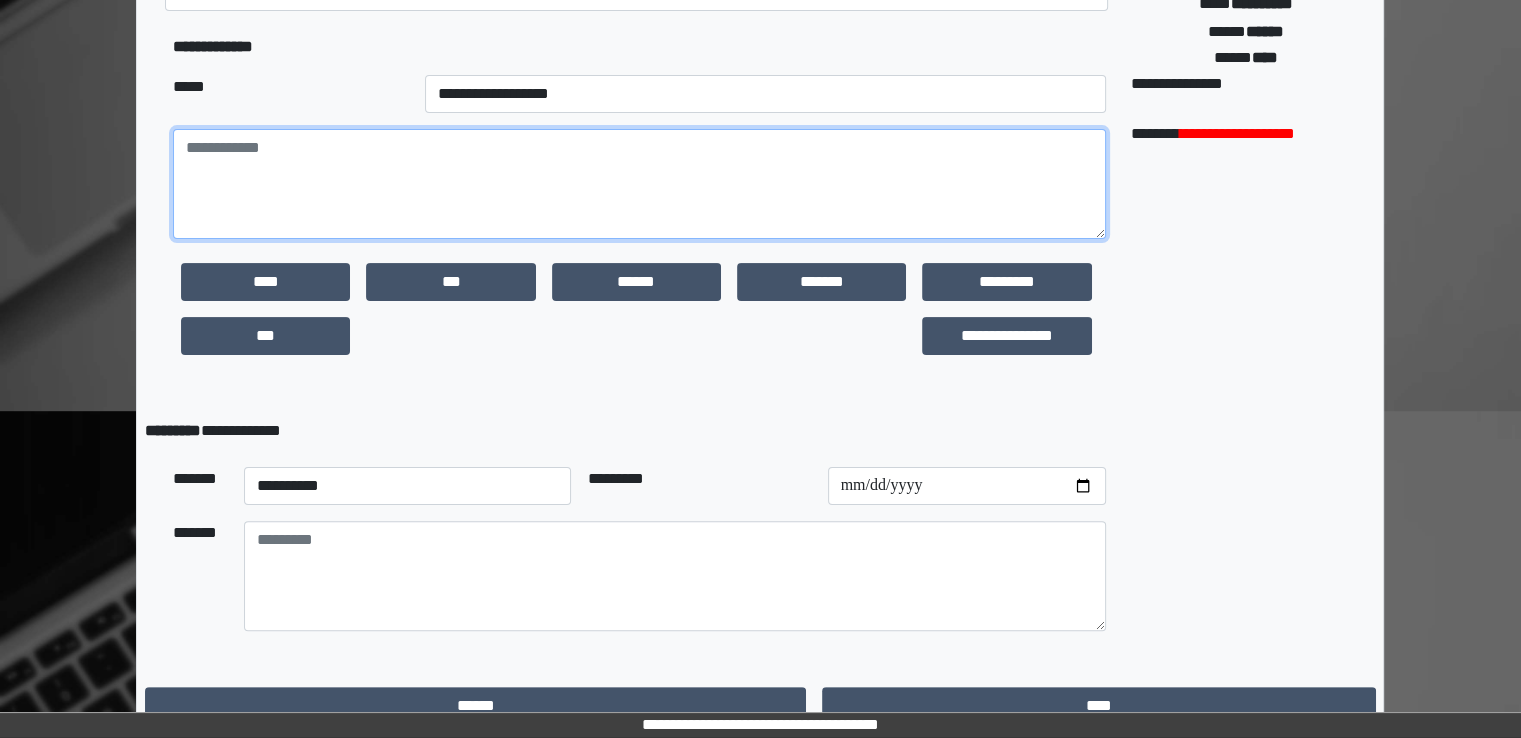 scroll, scrollTop: 467, scrollLeft: 0, axis: vertical 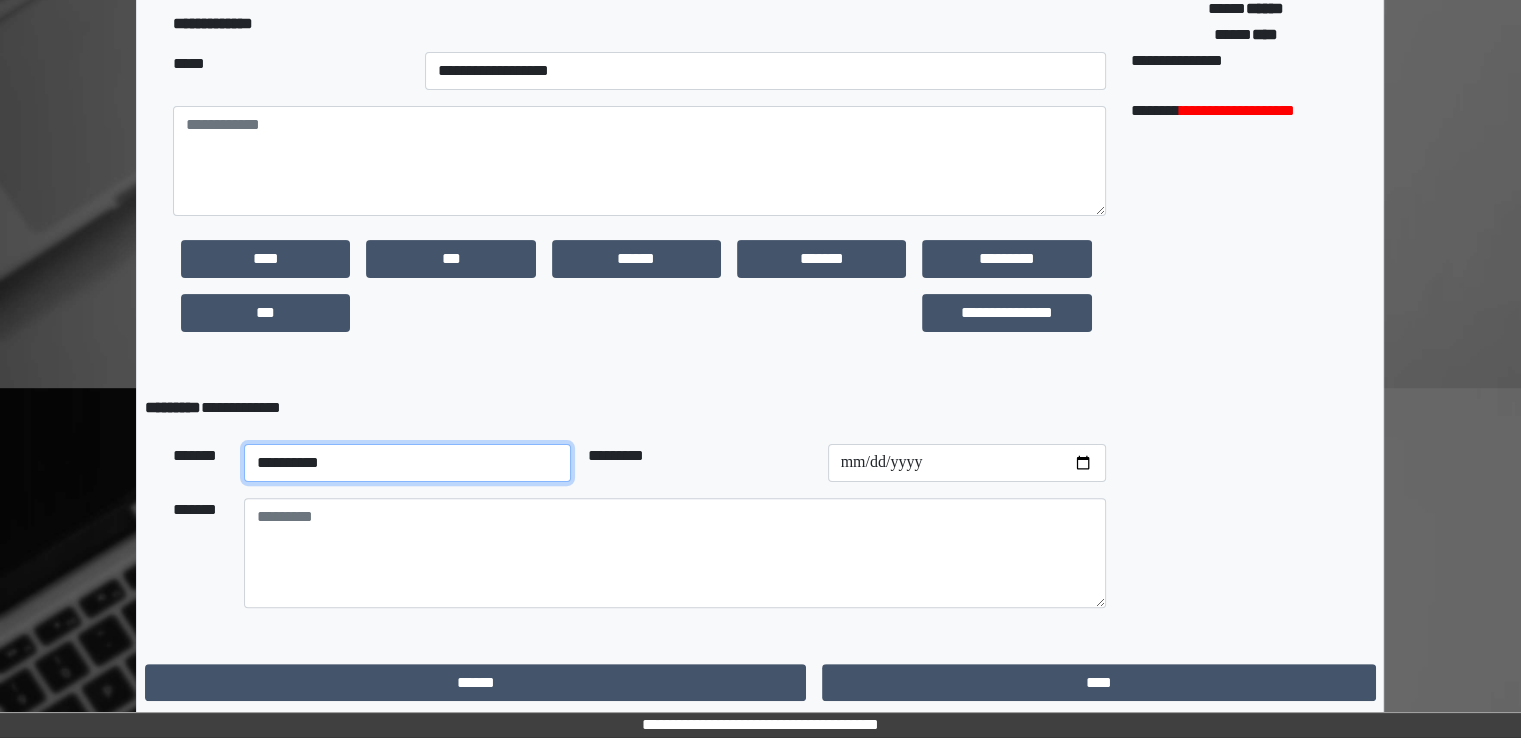 click on "**********" at bounding box center [408, 463] 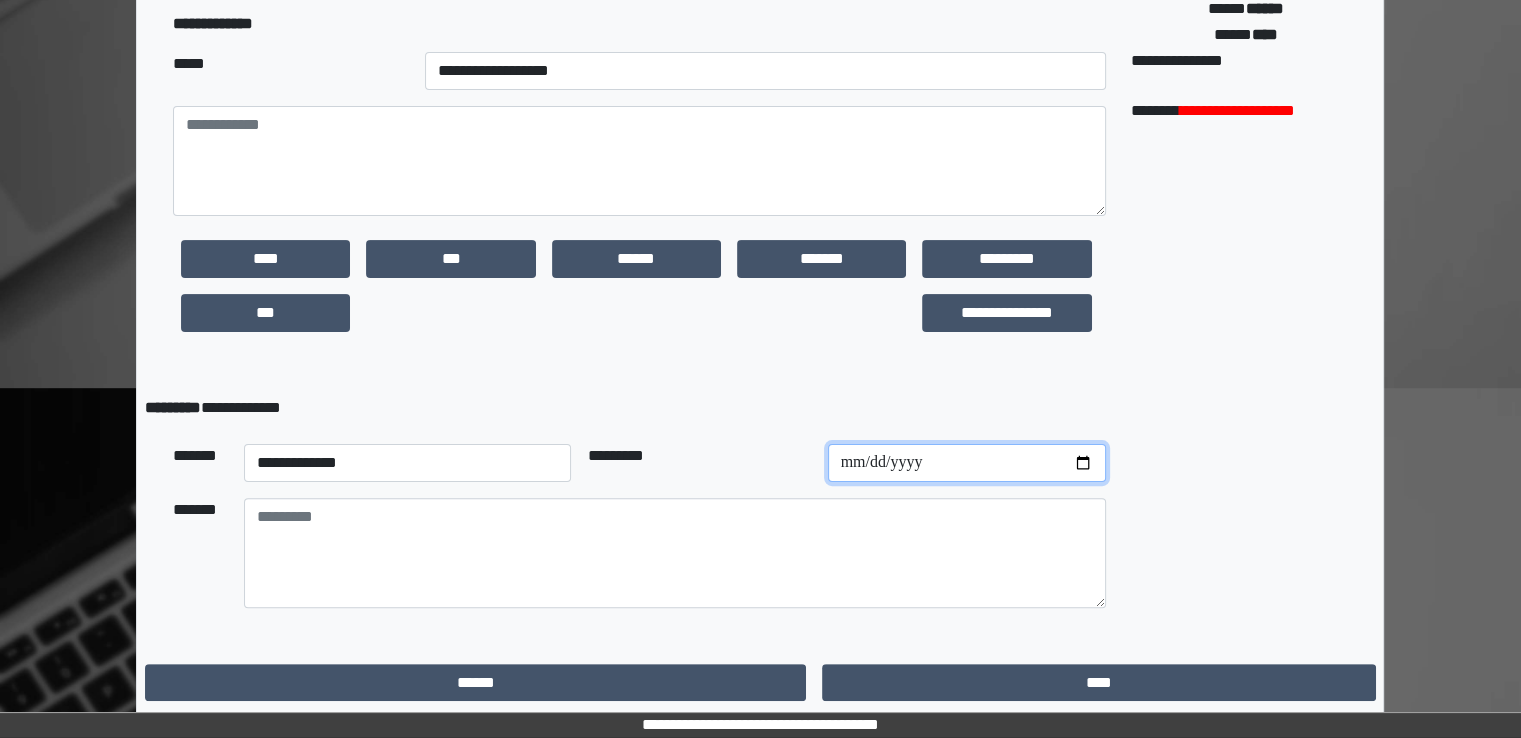 click at bounding box center [967, 463] 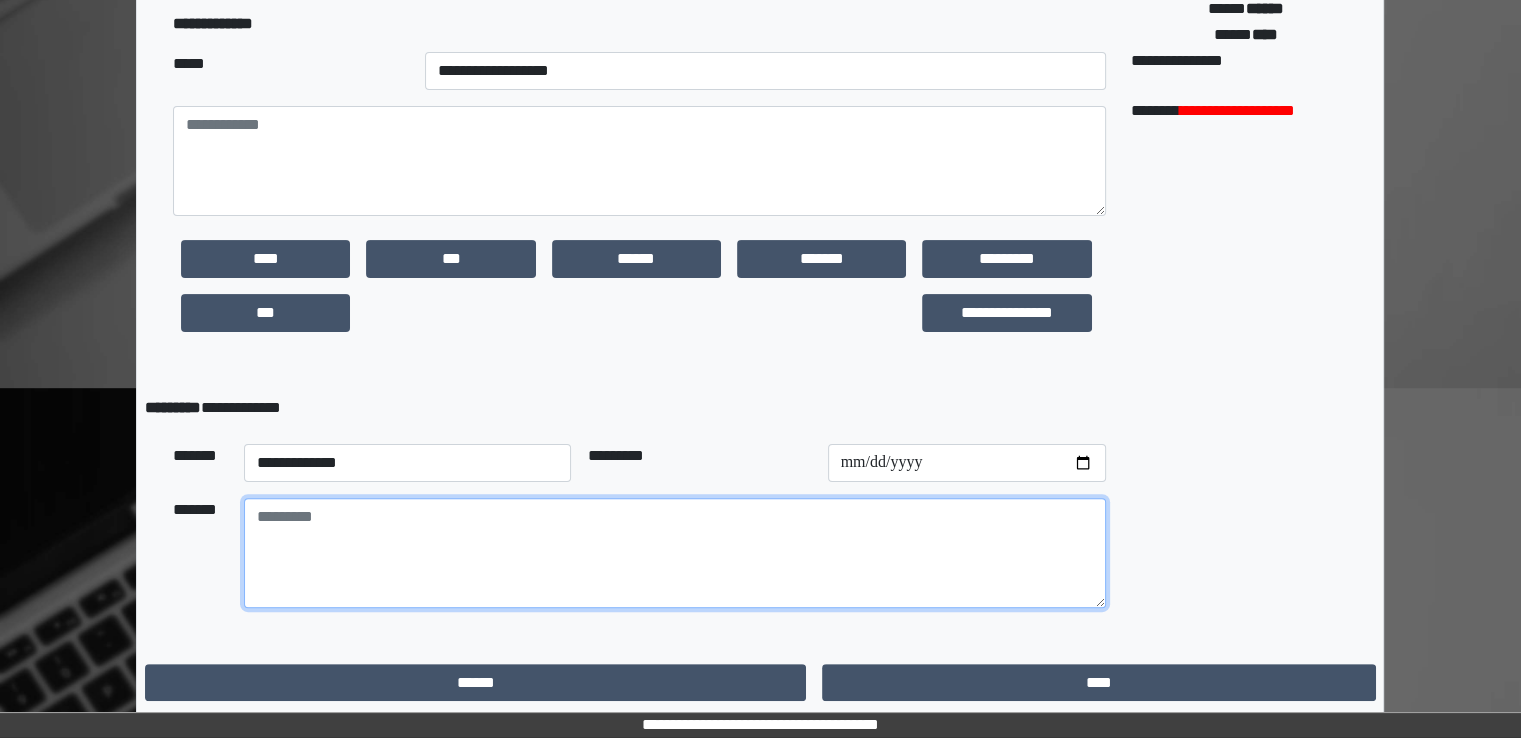 click at bounding box center [675, 553] 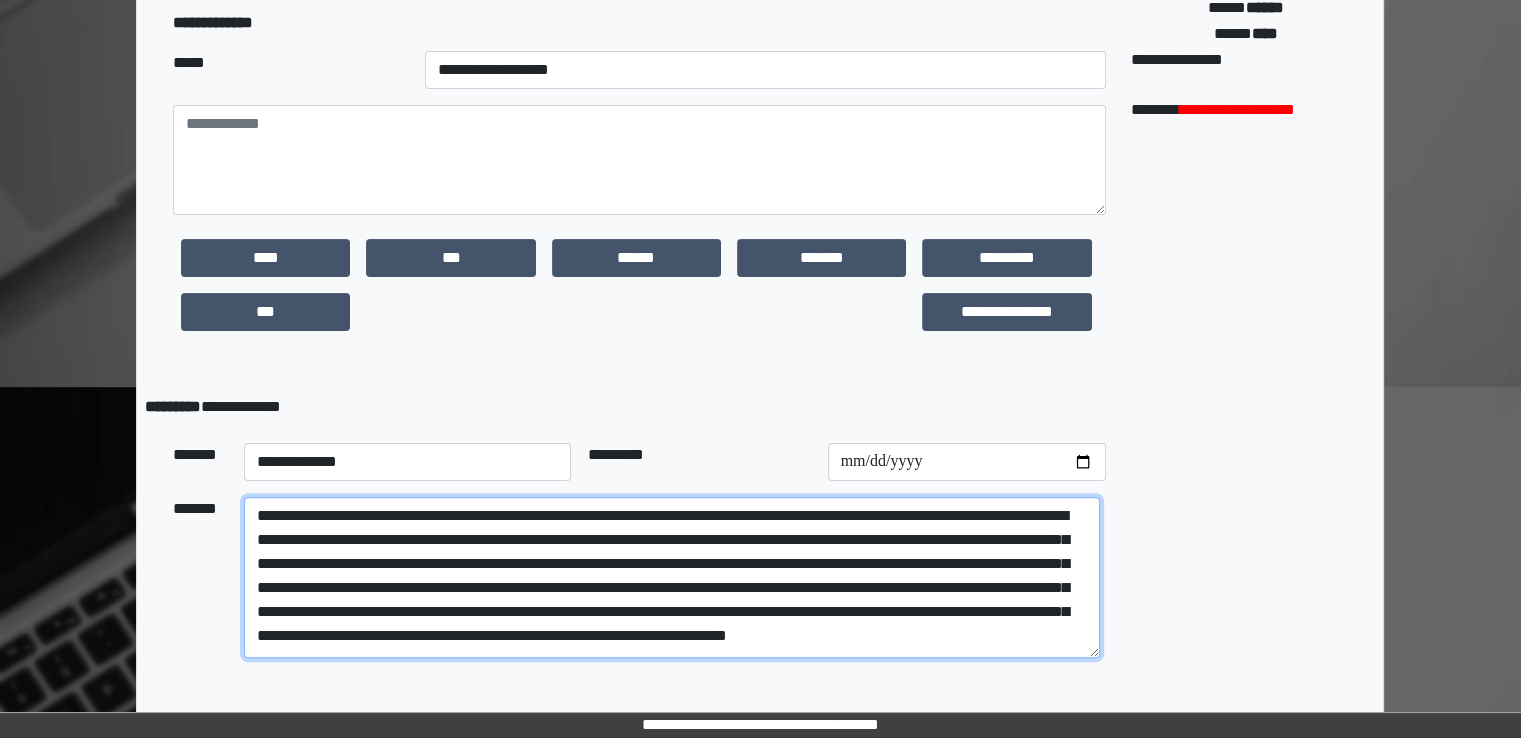 scroll, scrollTop: 104, scrollLeft: 0, axis: vertical 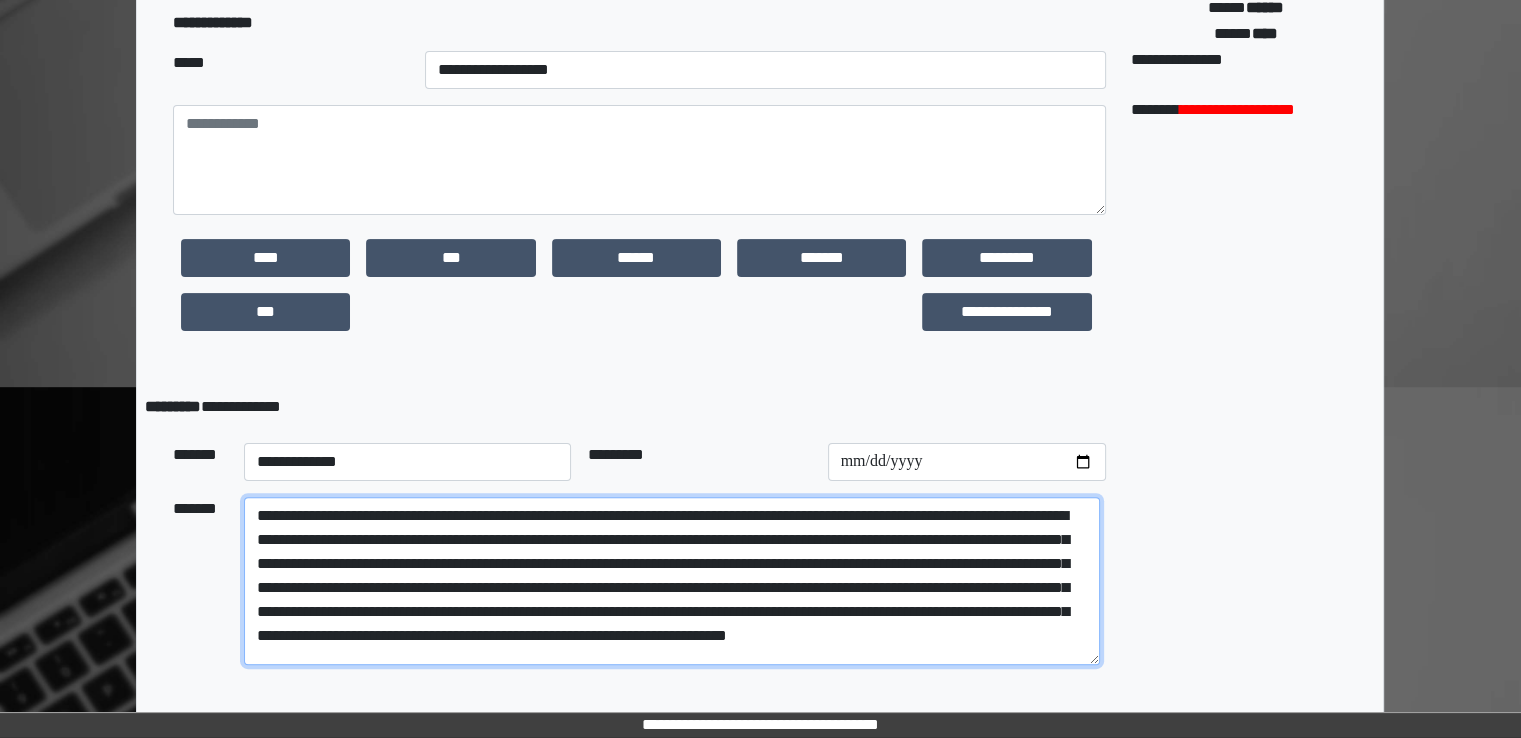 drag, startPoint x: 920, startPoint y: 598, endPoint x: 390, endPoint y: 367, distance: 578.1531 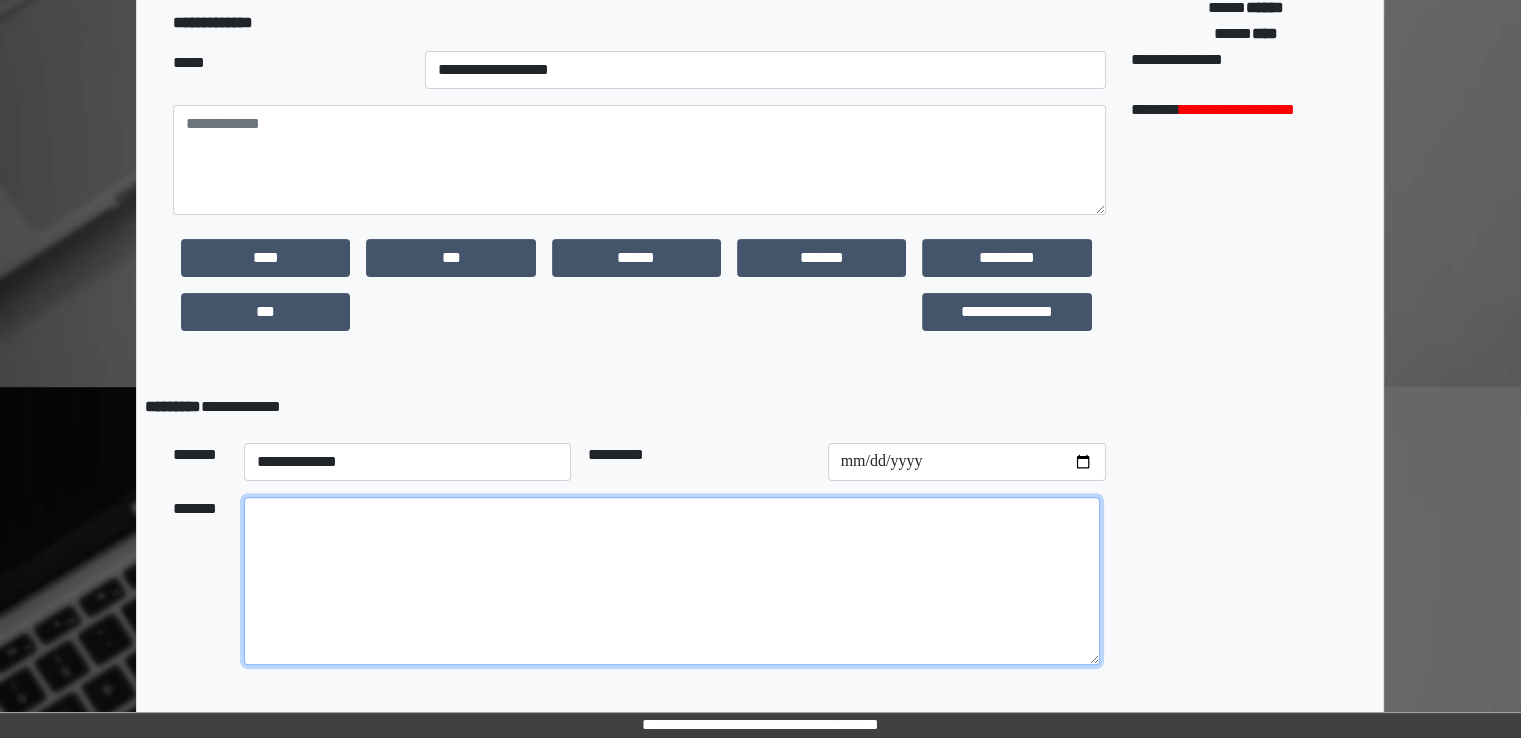 type 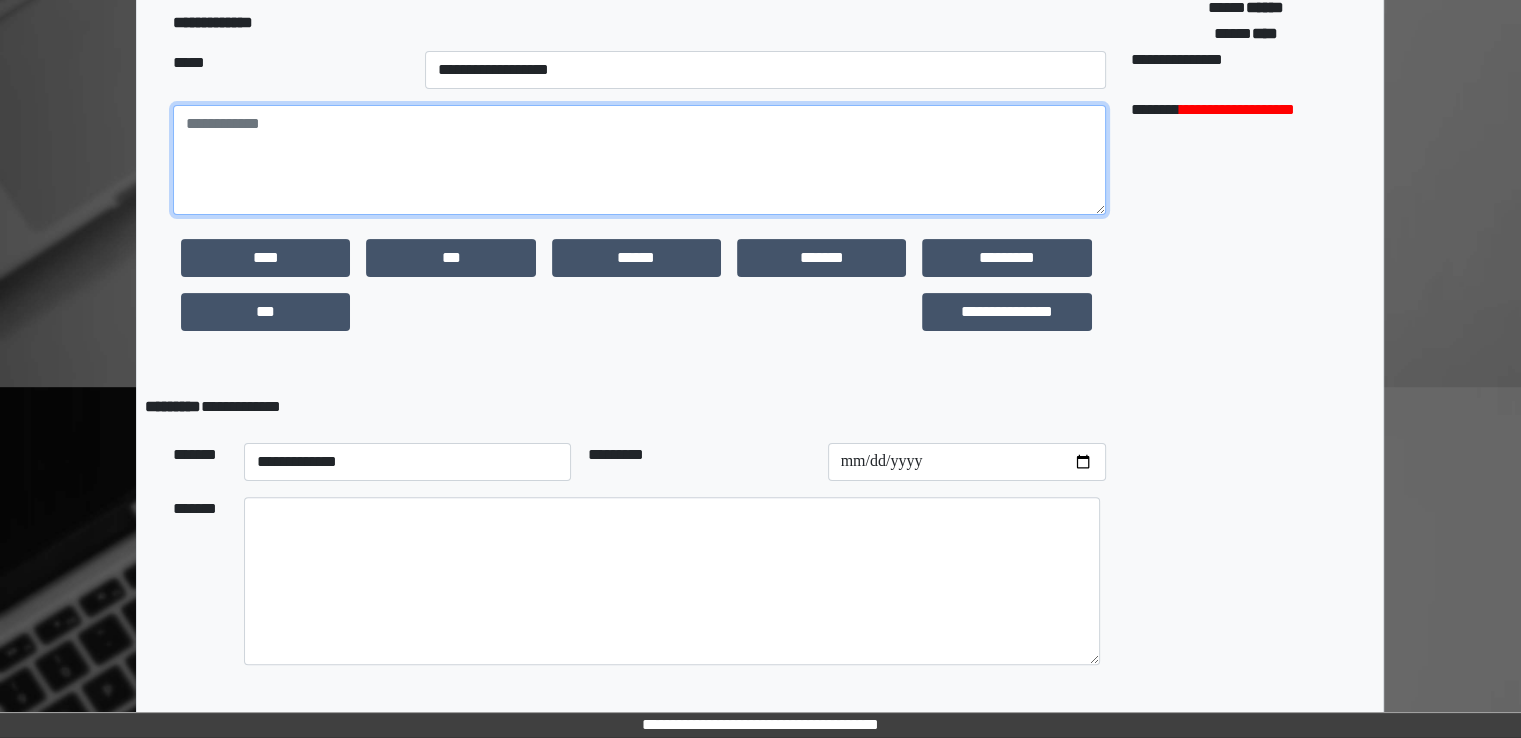 paste on "**********" 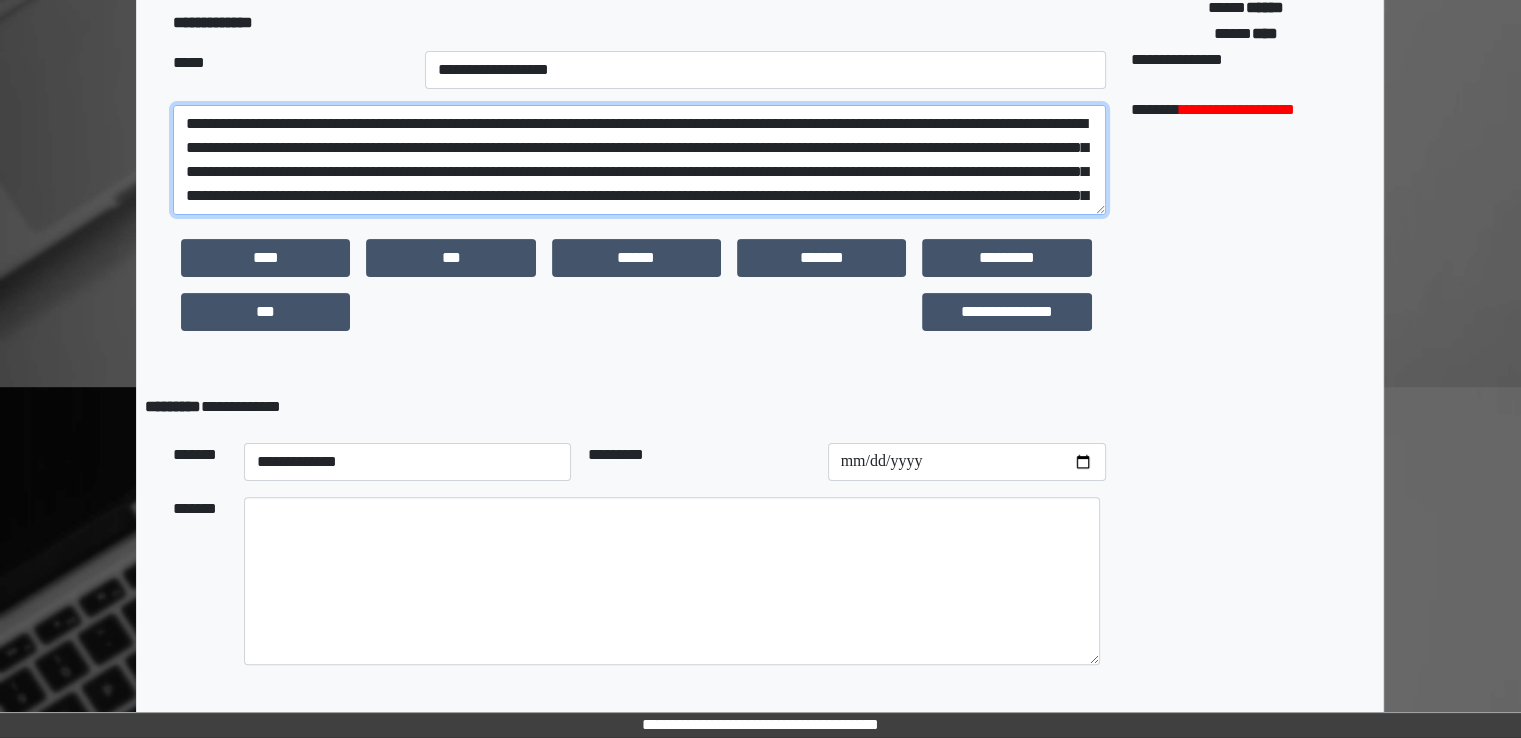 scroll, scrollTop: 160, scrollLeft: 0, axis: vertical 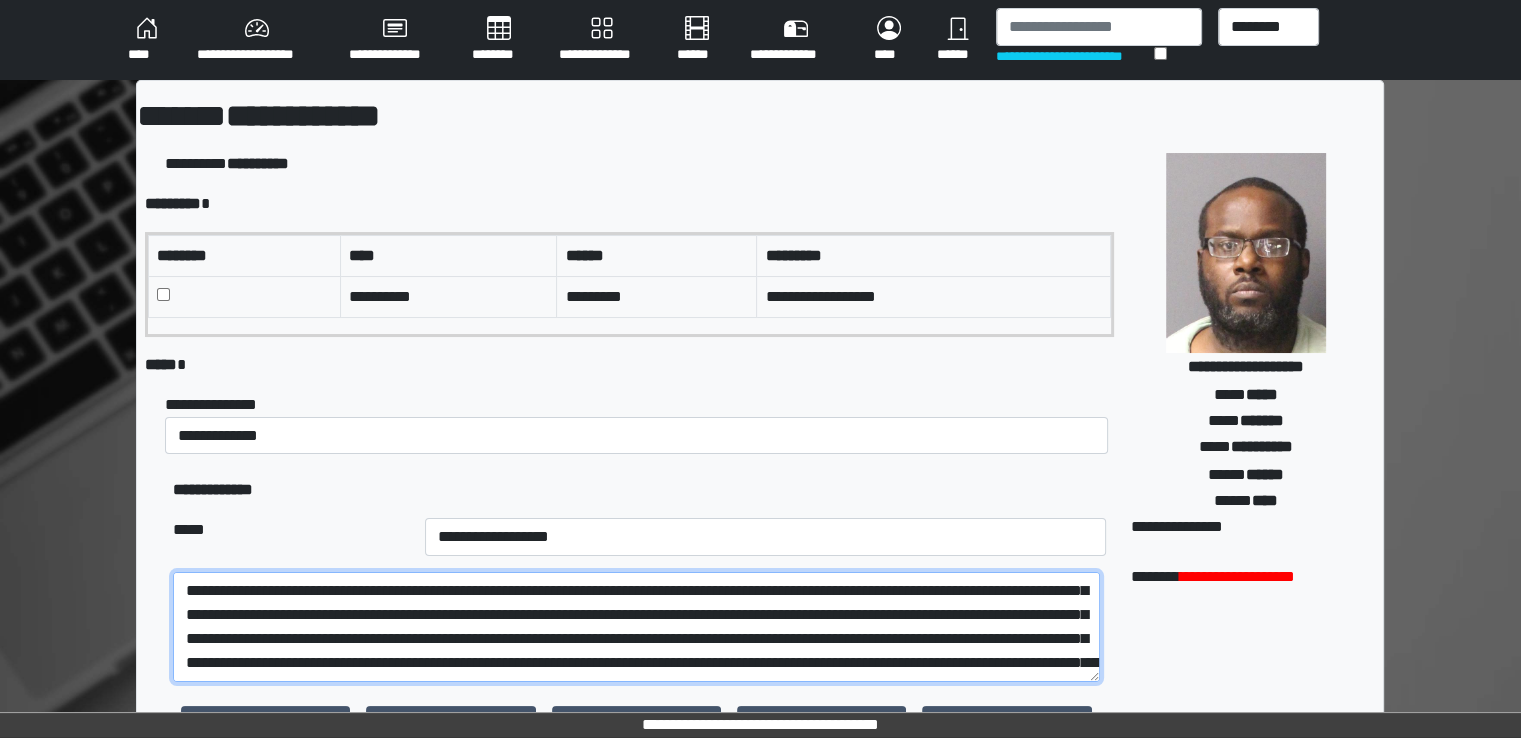 type on "**********" 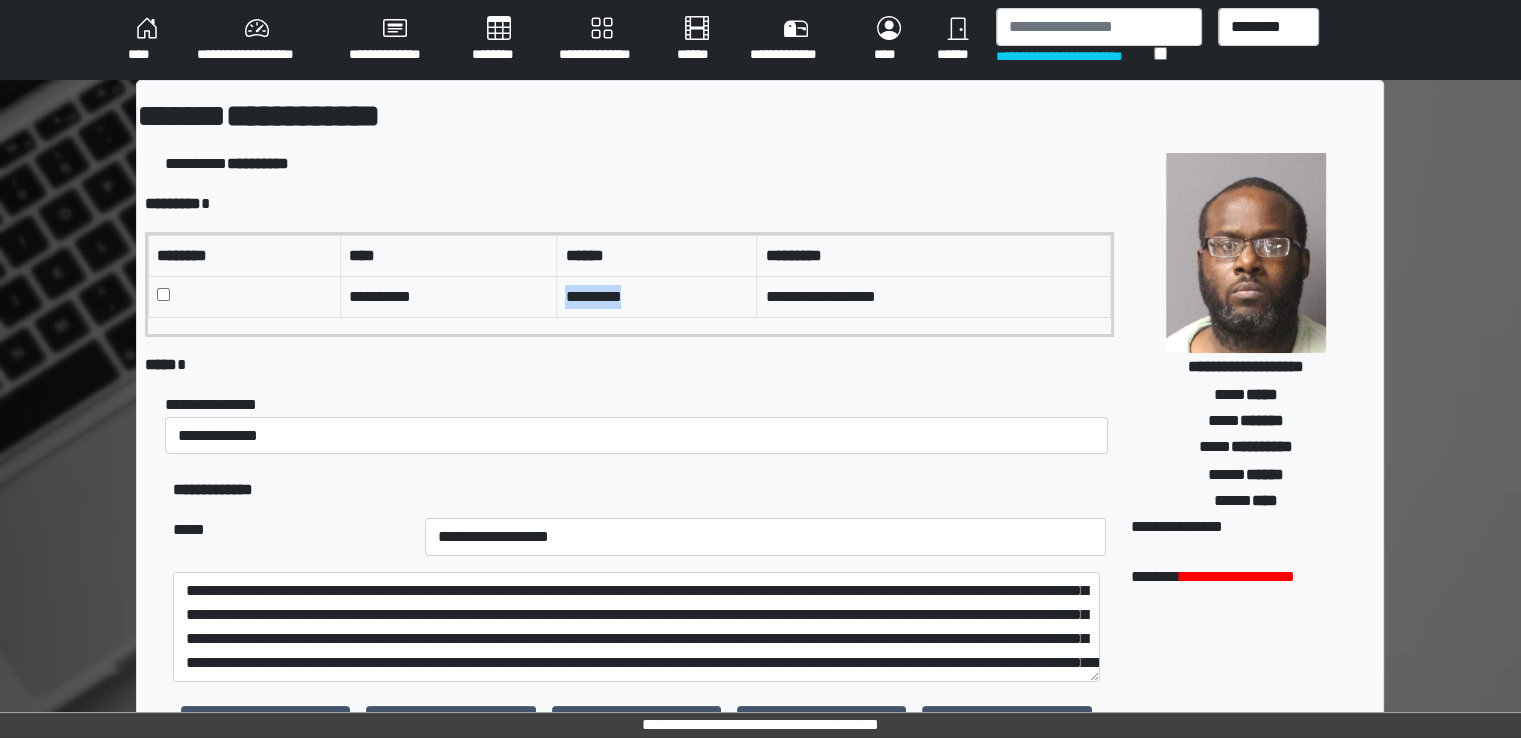 drag, startPoint x: 636, startPoint y: 299, endPoint x: 520, endPoint y: 297, distance: 116.01724 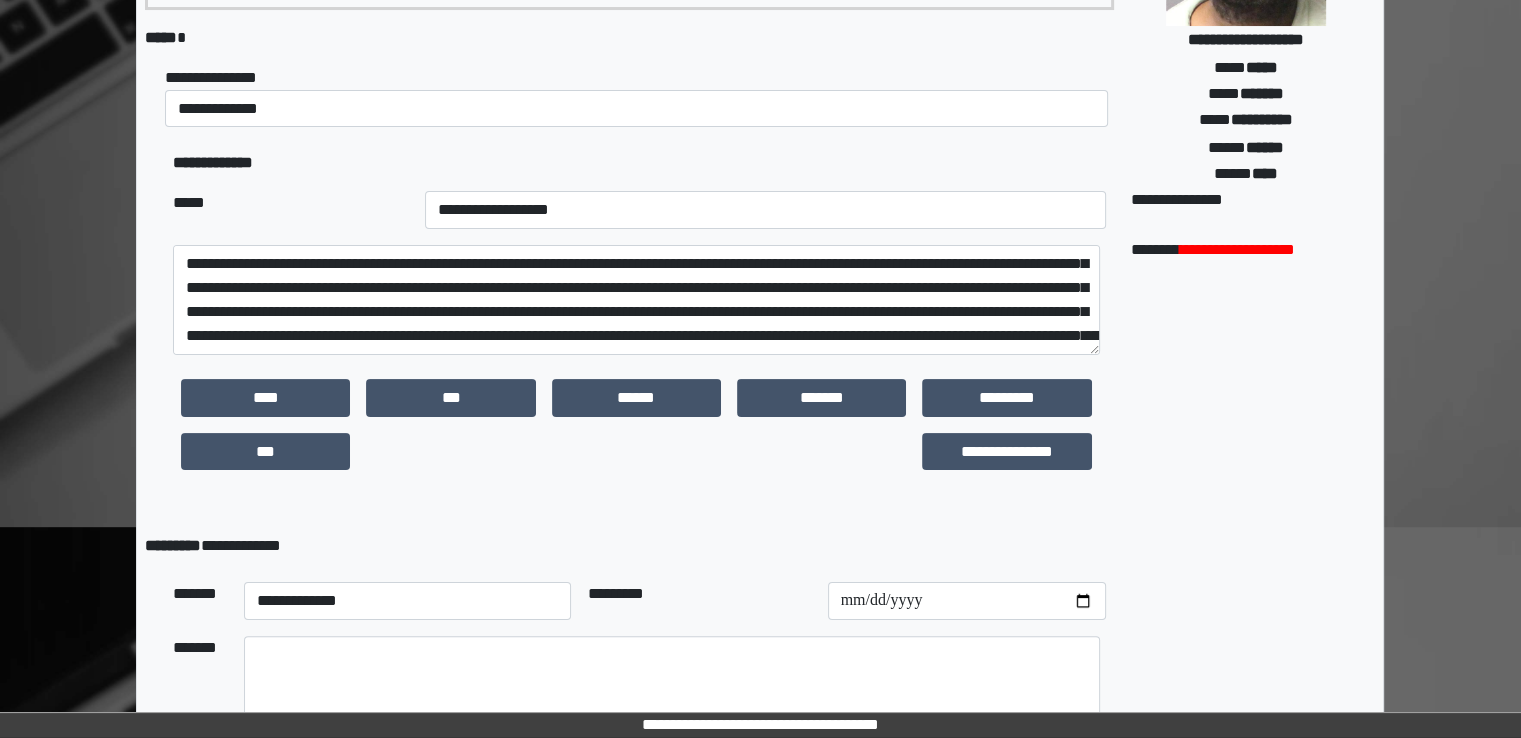 scroll, scrollTop: 500, scrollLeft: 0, axis: vertical 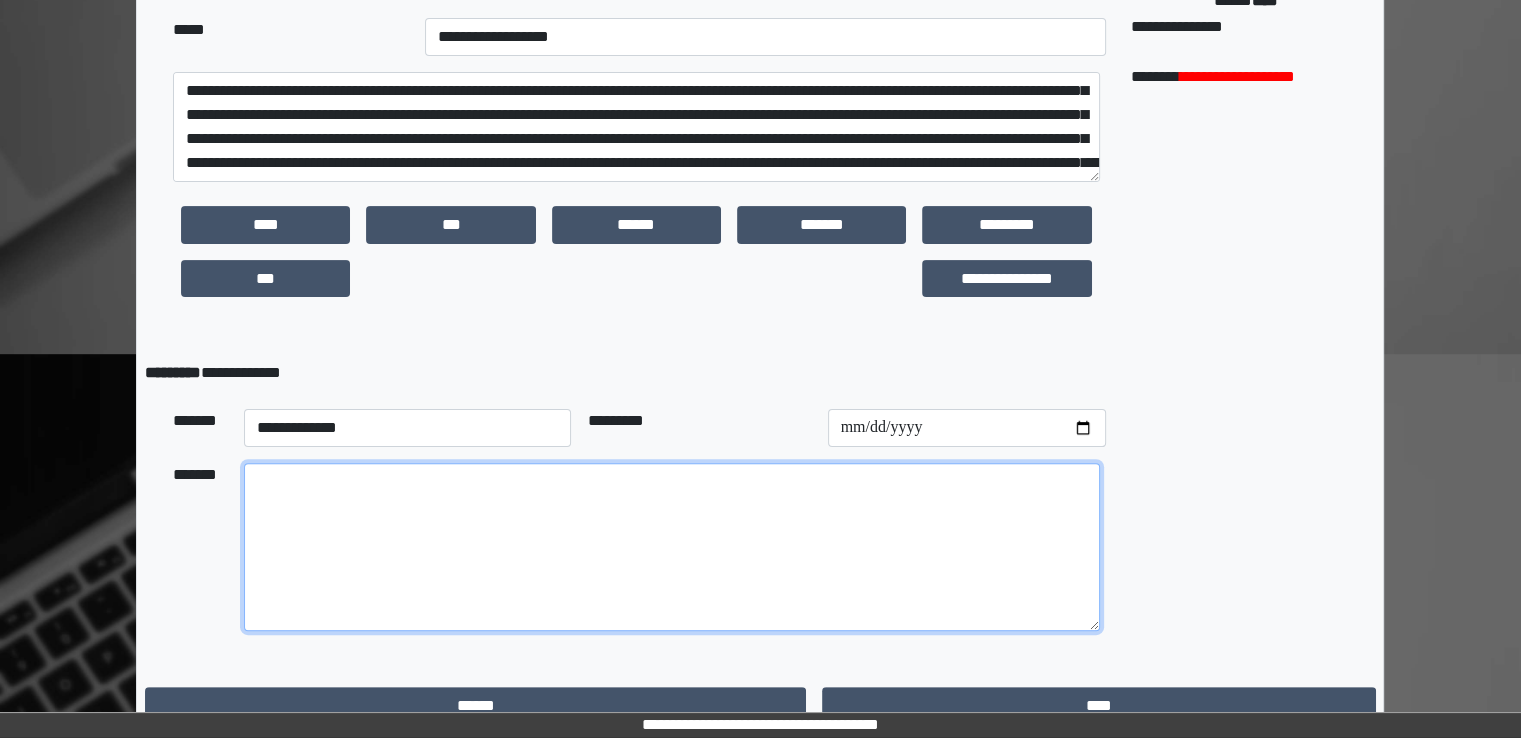click at bounding box center (672, 547) 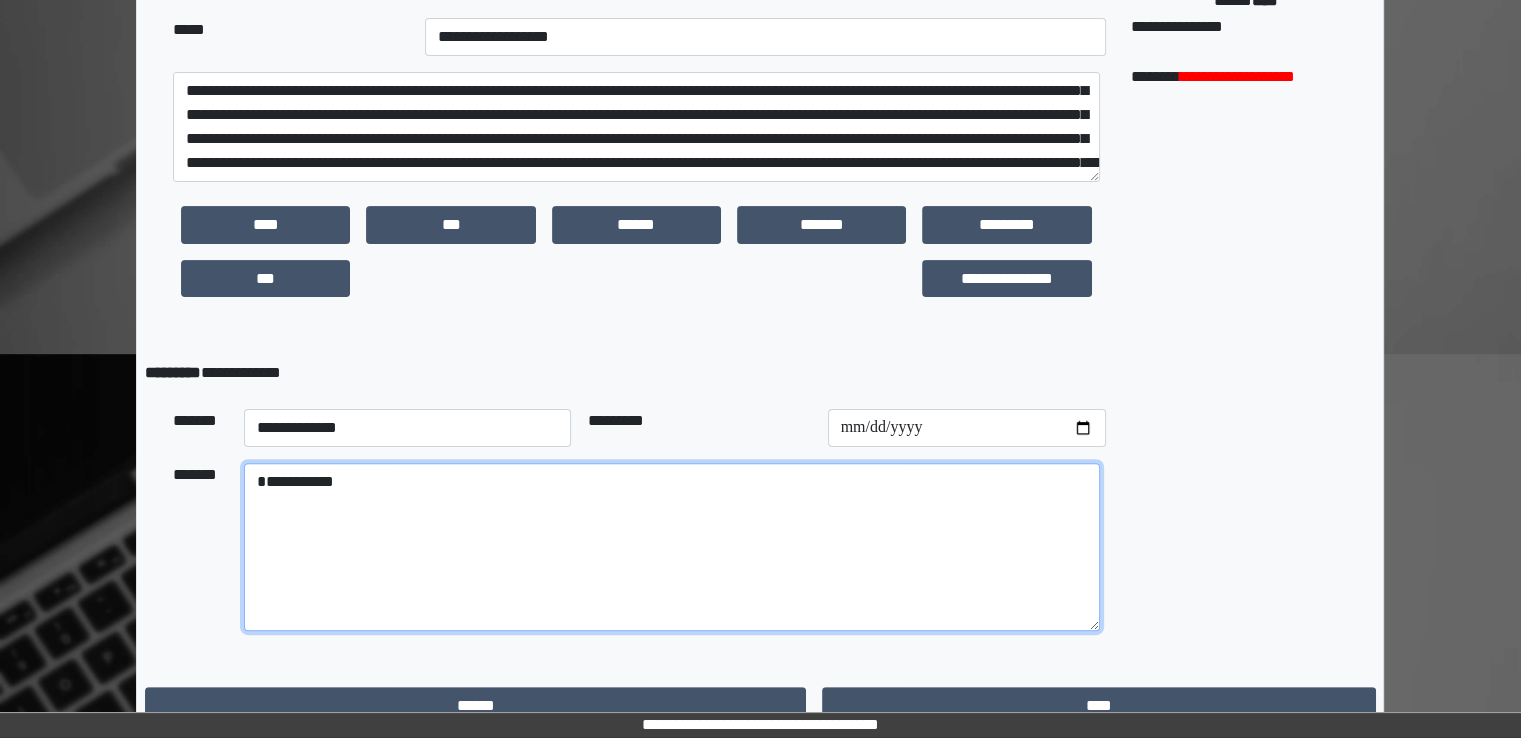click on "*********" at bounding box center [672, 547] 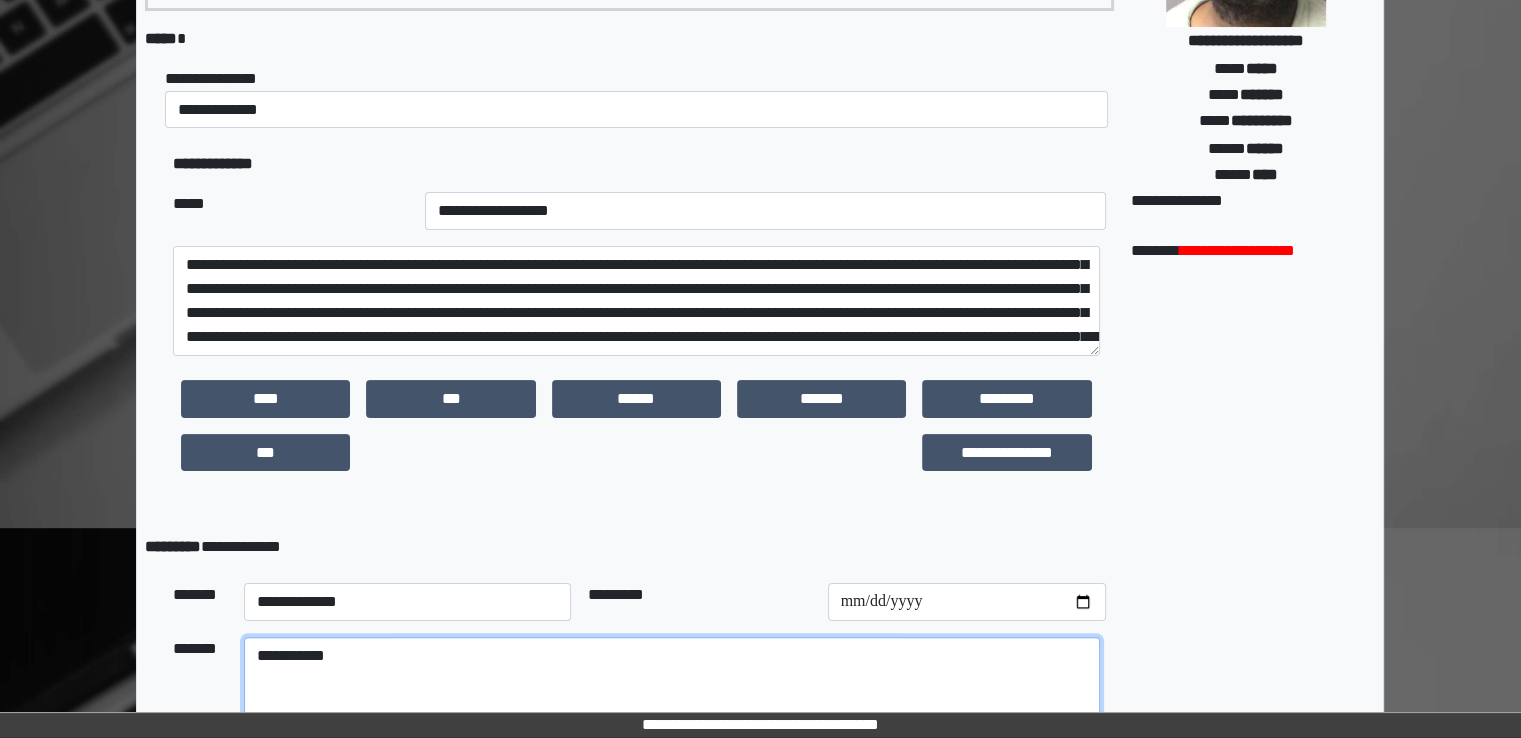 scroll, scrollTop: 100, scrollLeft: 0, axis: vertical 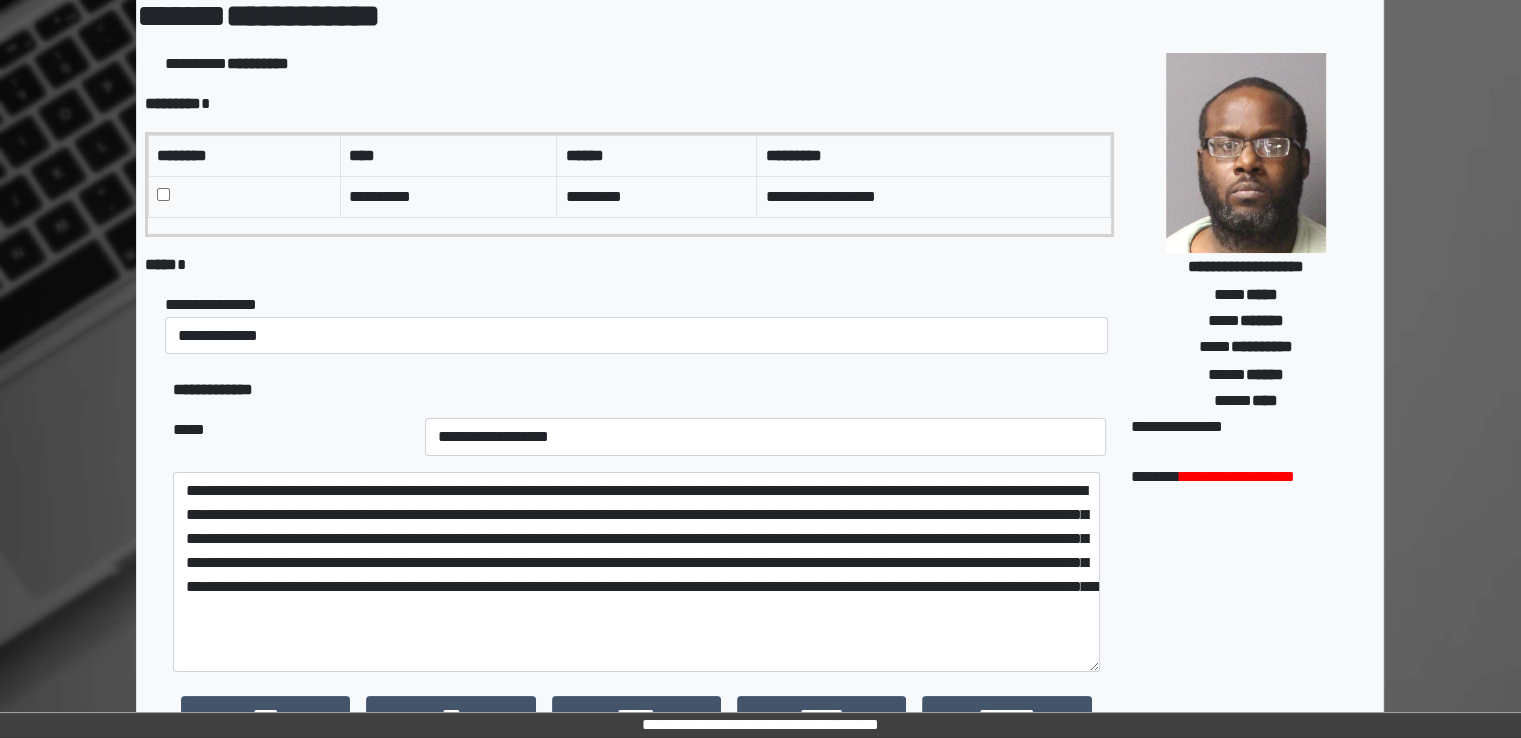 drag, startPoint x: 1090, startPoint y: 570, endPoint x: 972, endPoint y: 639, distance: 136.69308 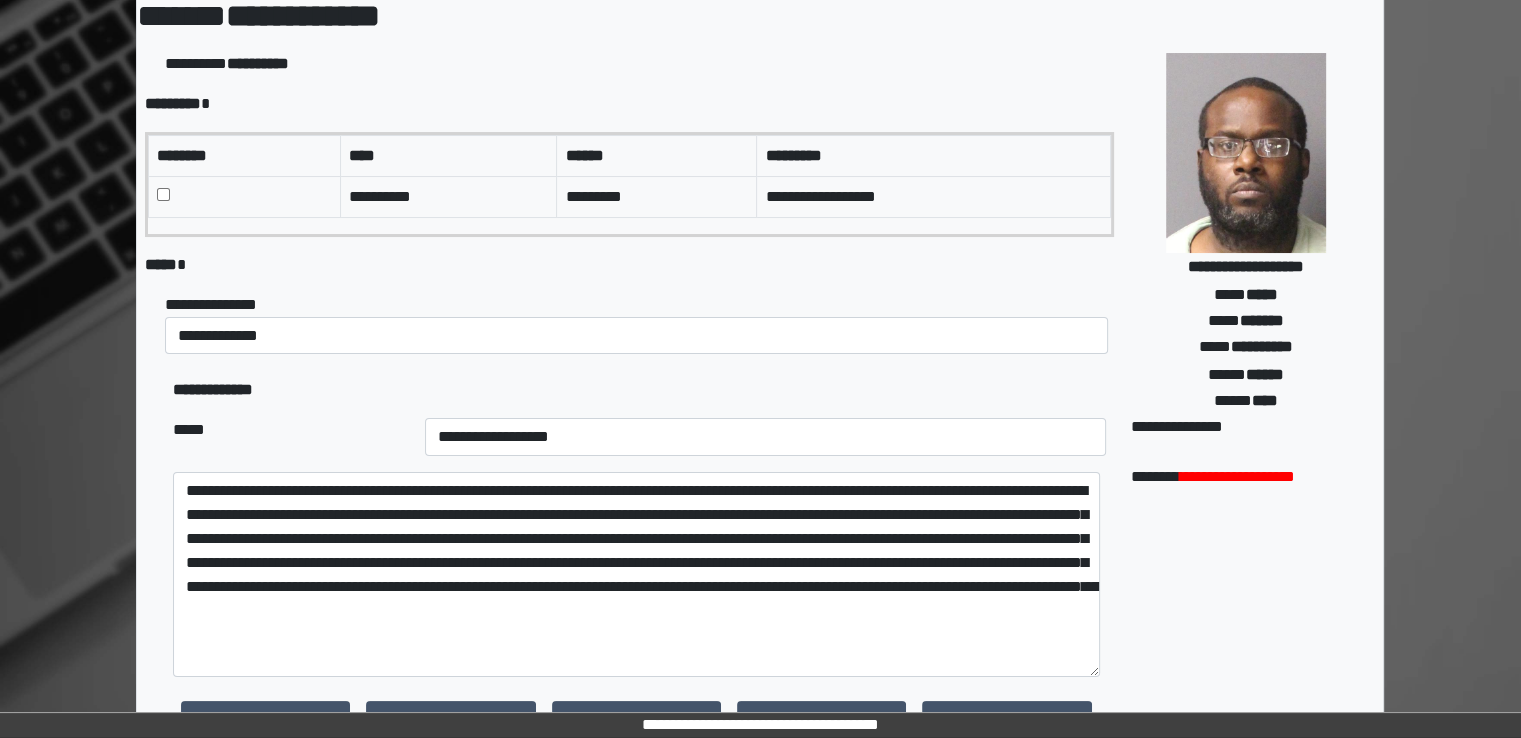 scroll, scrollTop: 0, scrollLeft: 0, axis: both 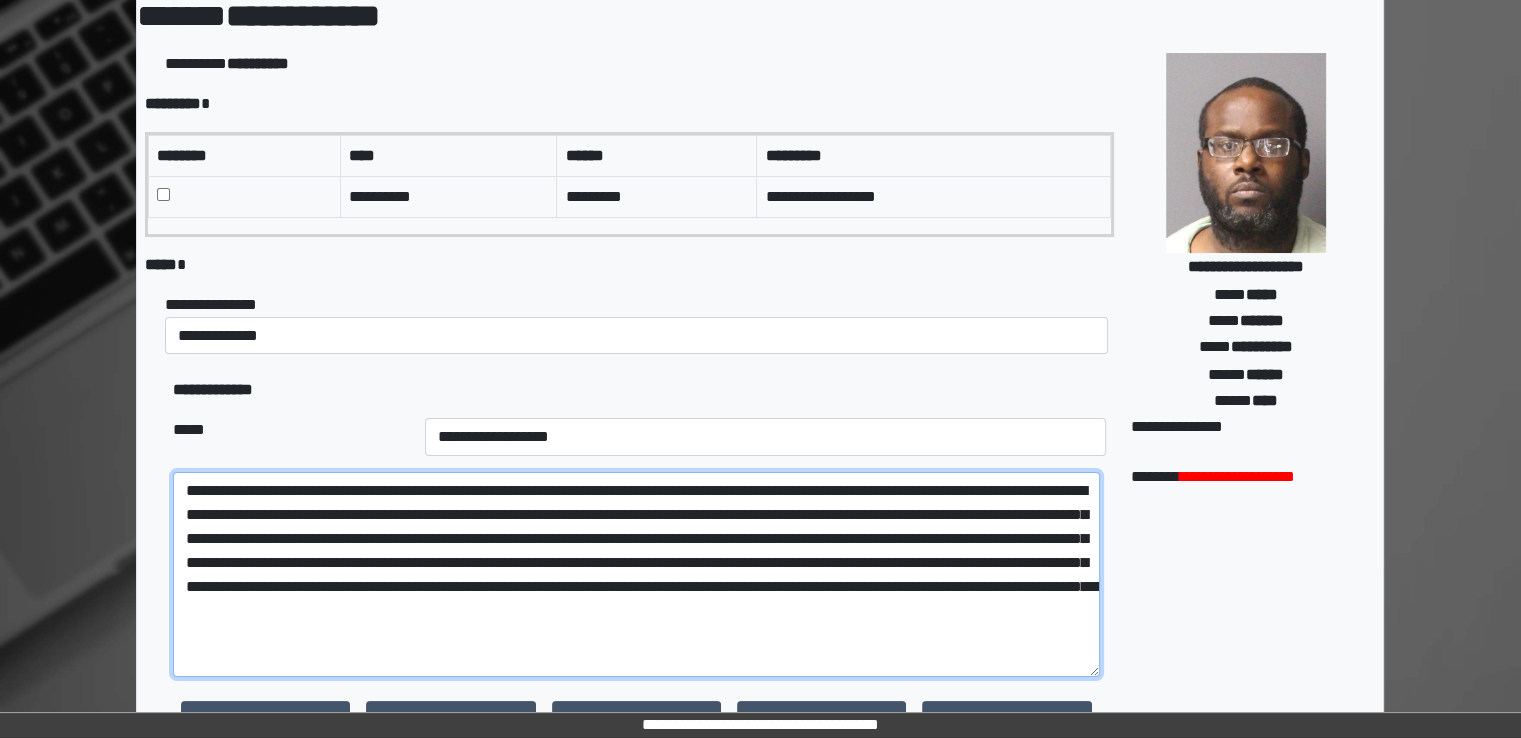 click on "**********" at bounding box center [636, 574] 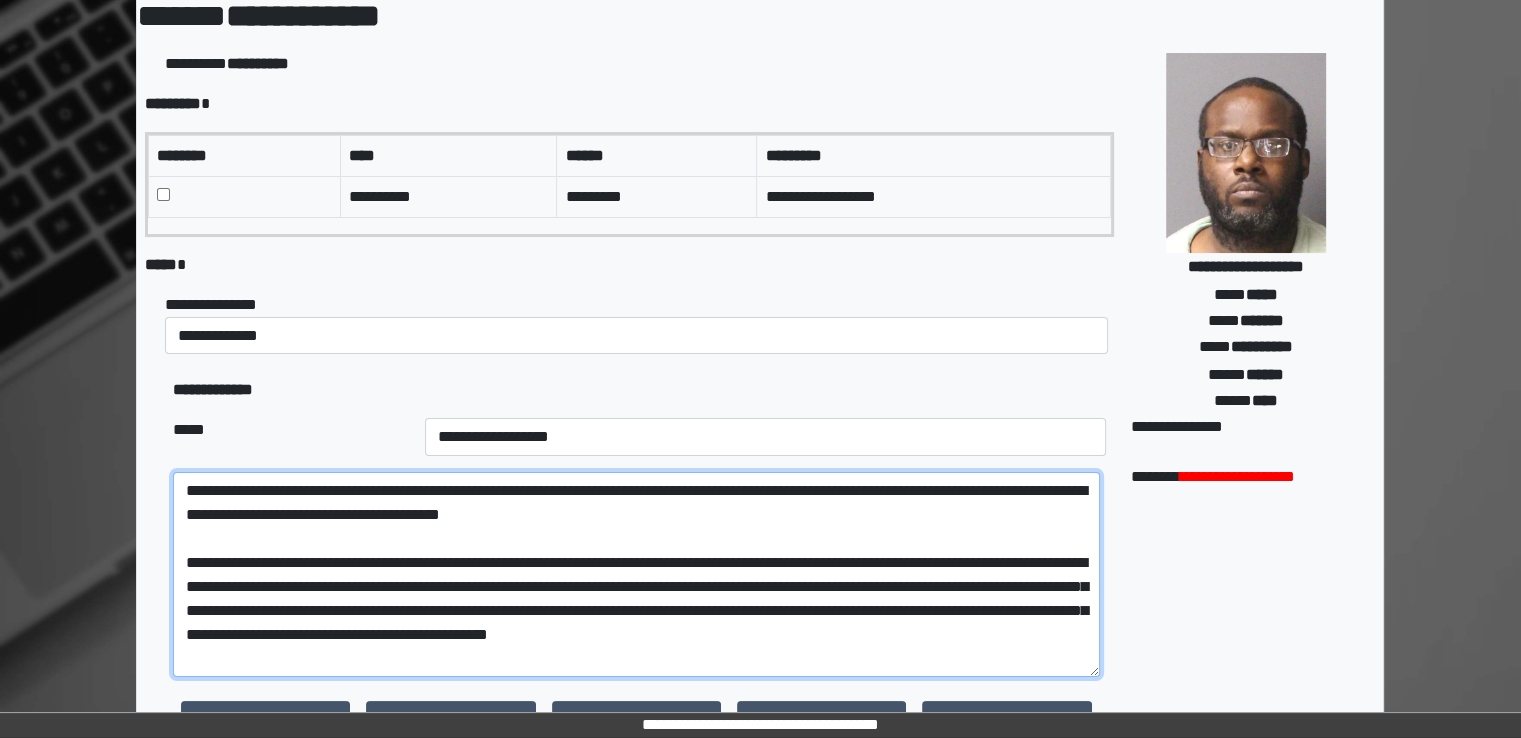 click on "**********" at bounding box center [636, 574] 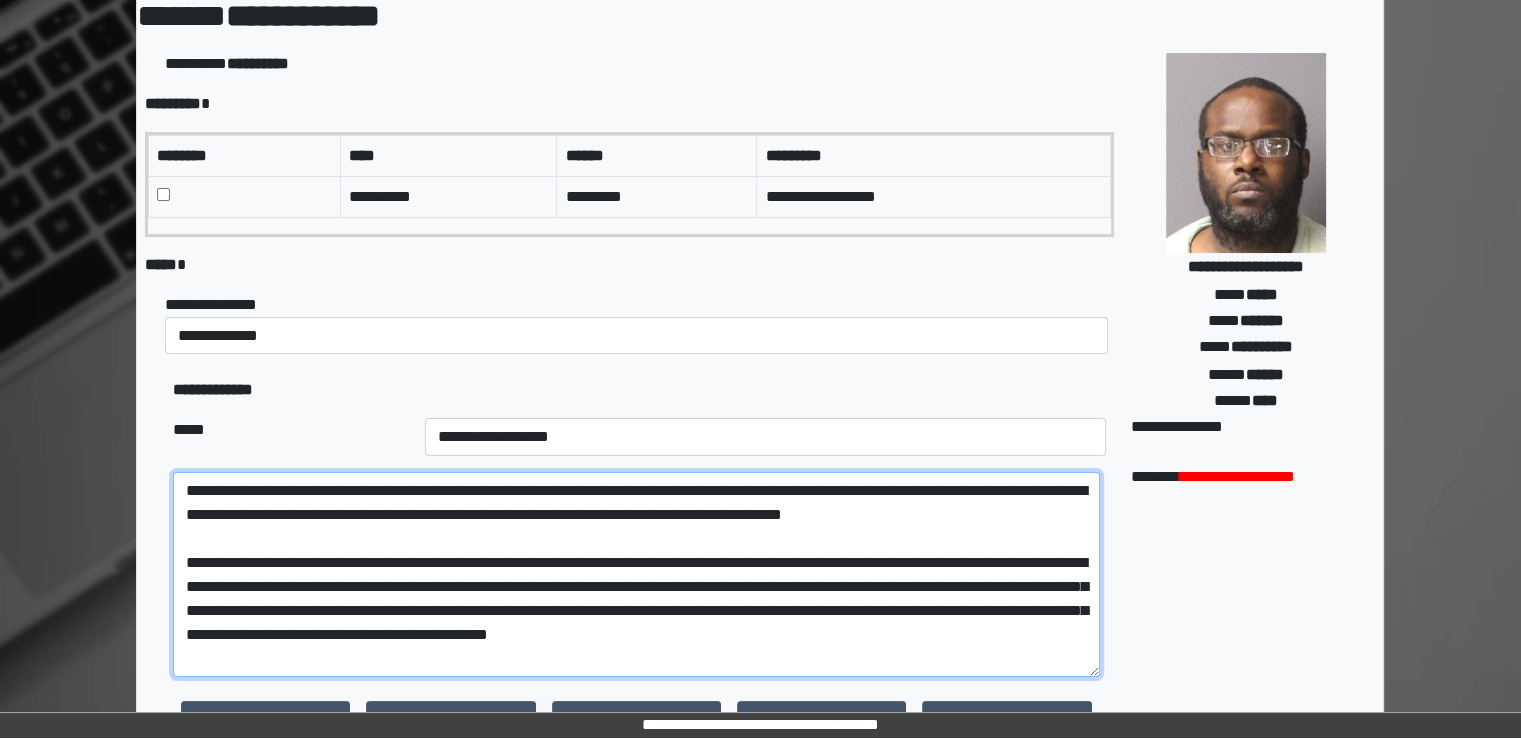 drag, startPoint x: 189, startPoint y: 586, endPoint x: 657, endPoint y: 593, distance: 468.05234 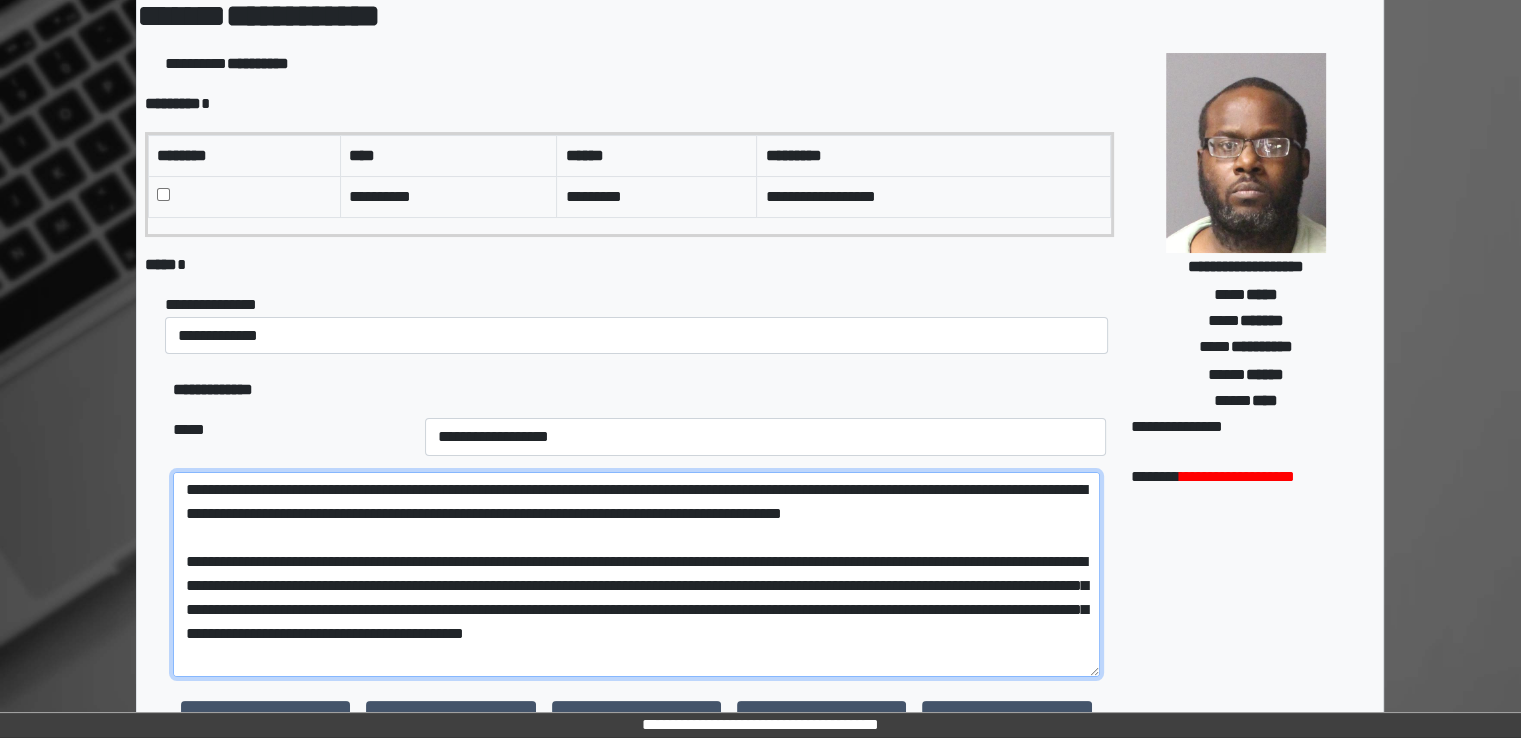 scroll, scrollTop: 0, scrollLeft: 0, axis: both 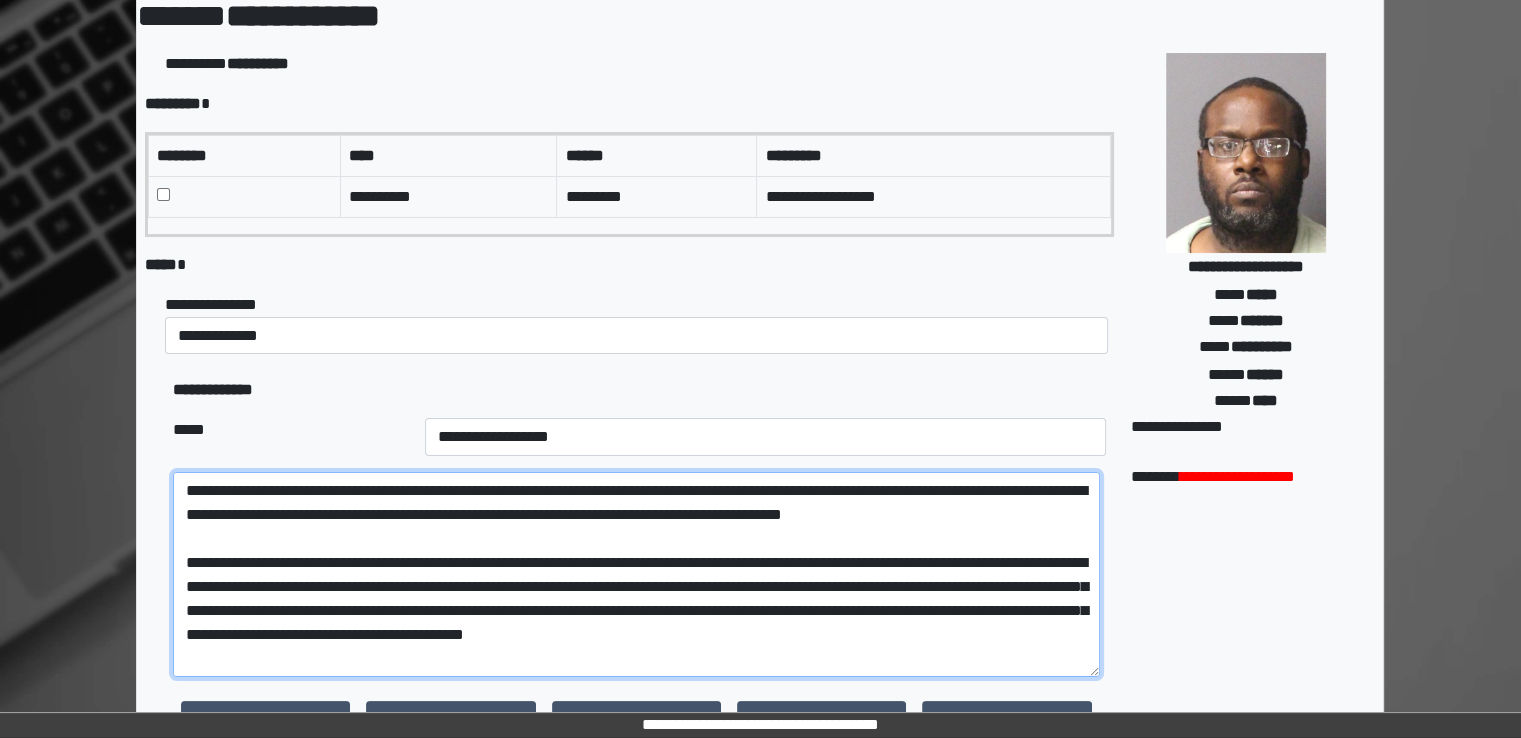drag, startPoint x: 192, startPoint y: 586, endPoint x: 672, endPoint y: 588, distance: 480.00418 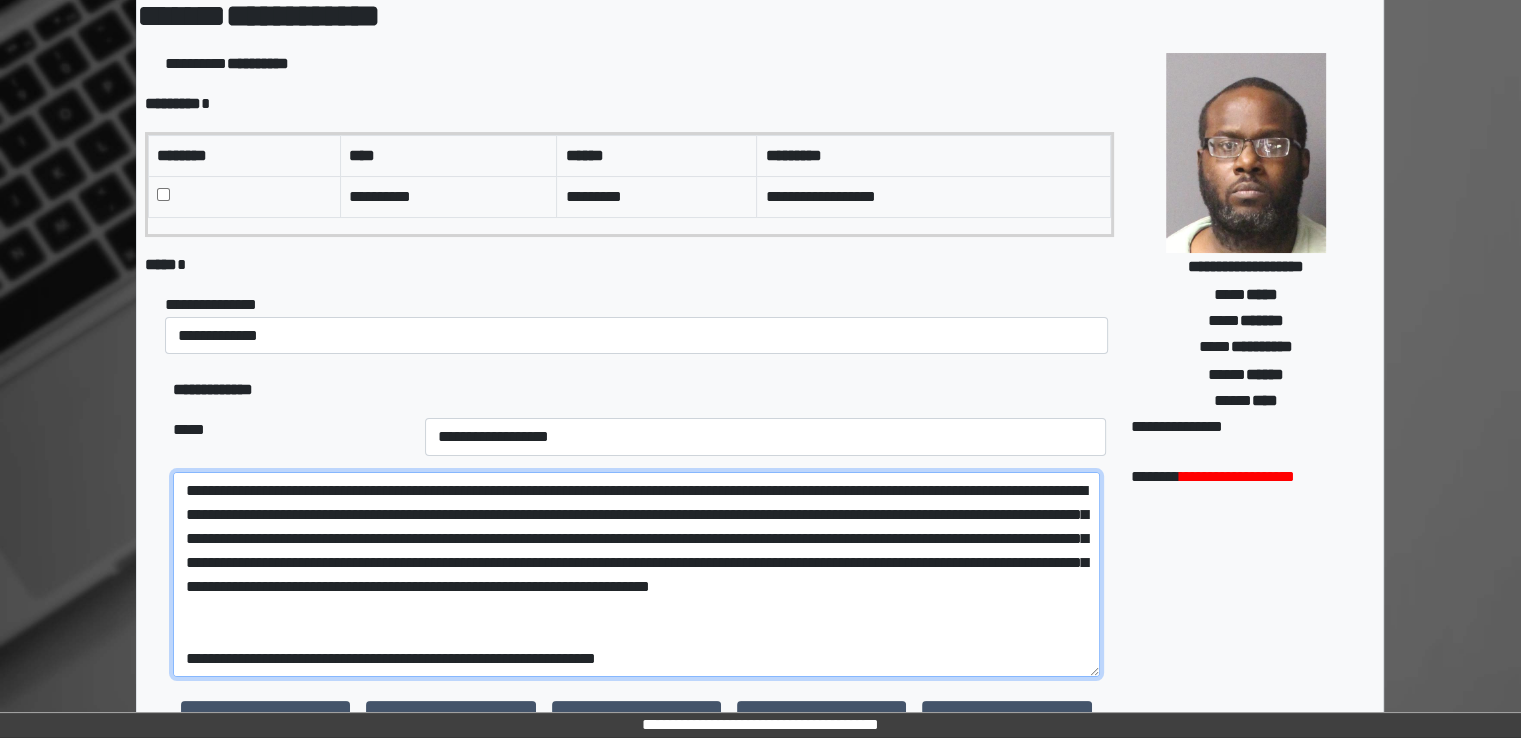 click on "**********" at bounding box center [636, 574] 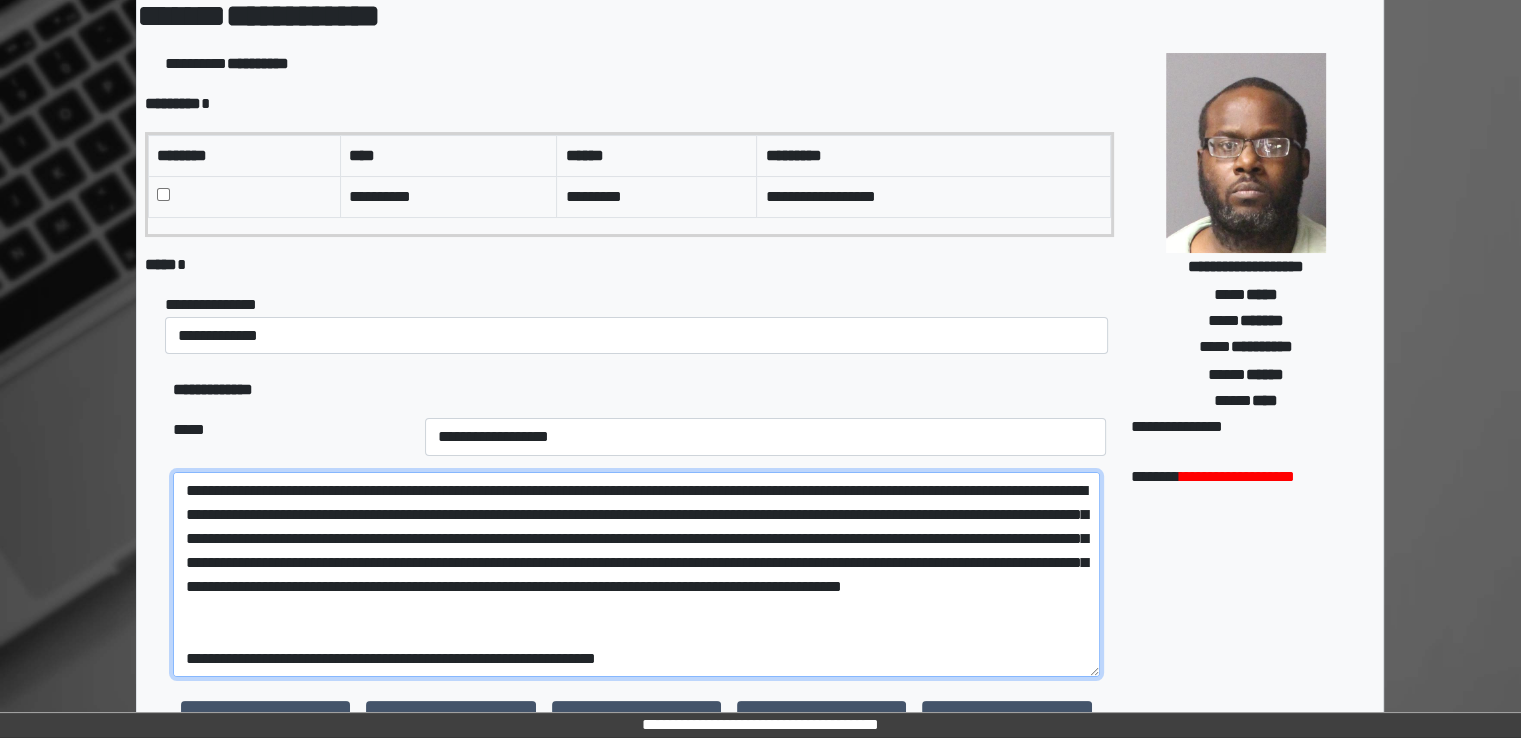click on "**********" at bounding box center (636, 574) 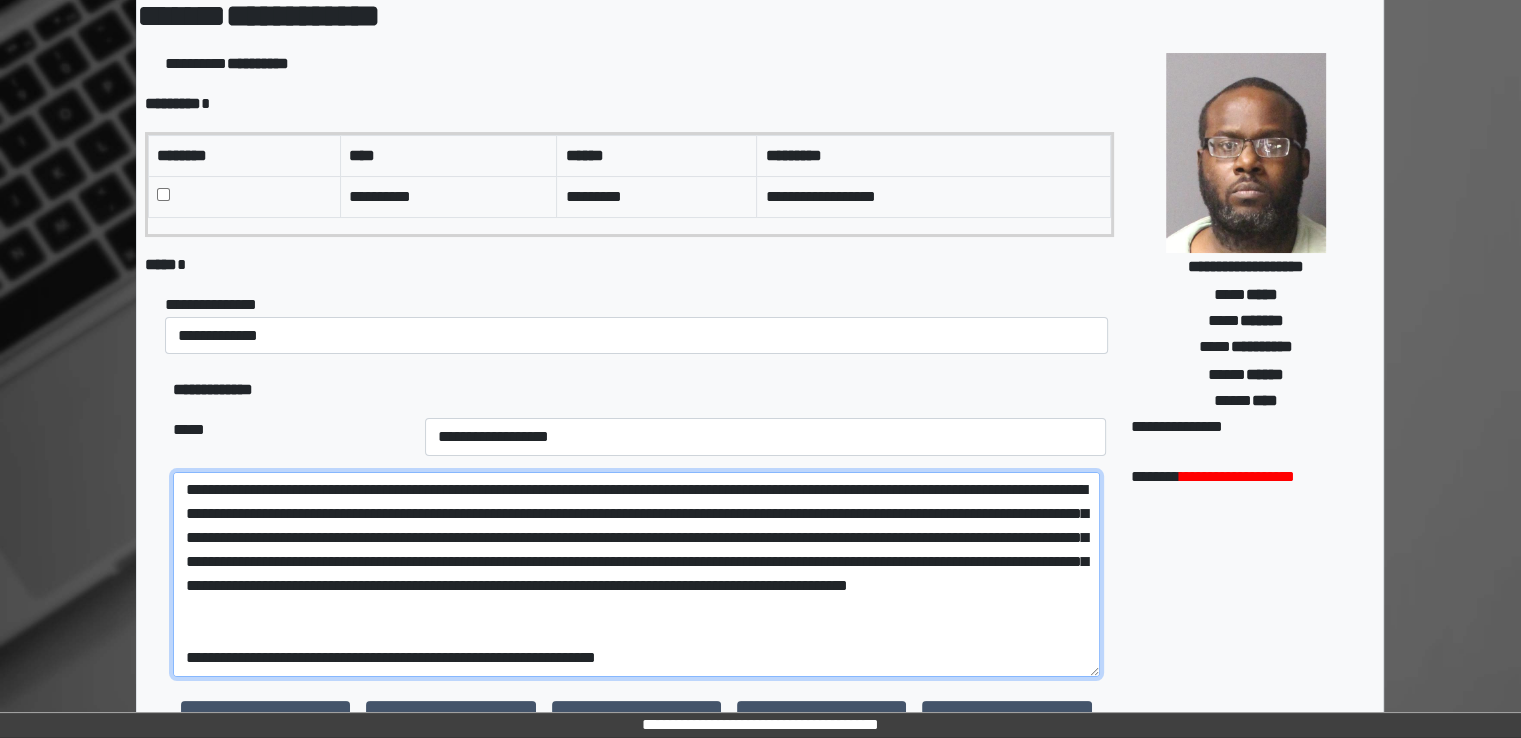 scroll, scrollTop: 0, scrollLeft: 0, axis: both 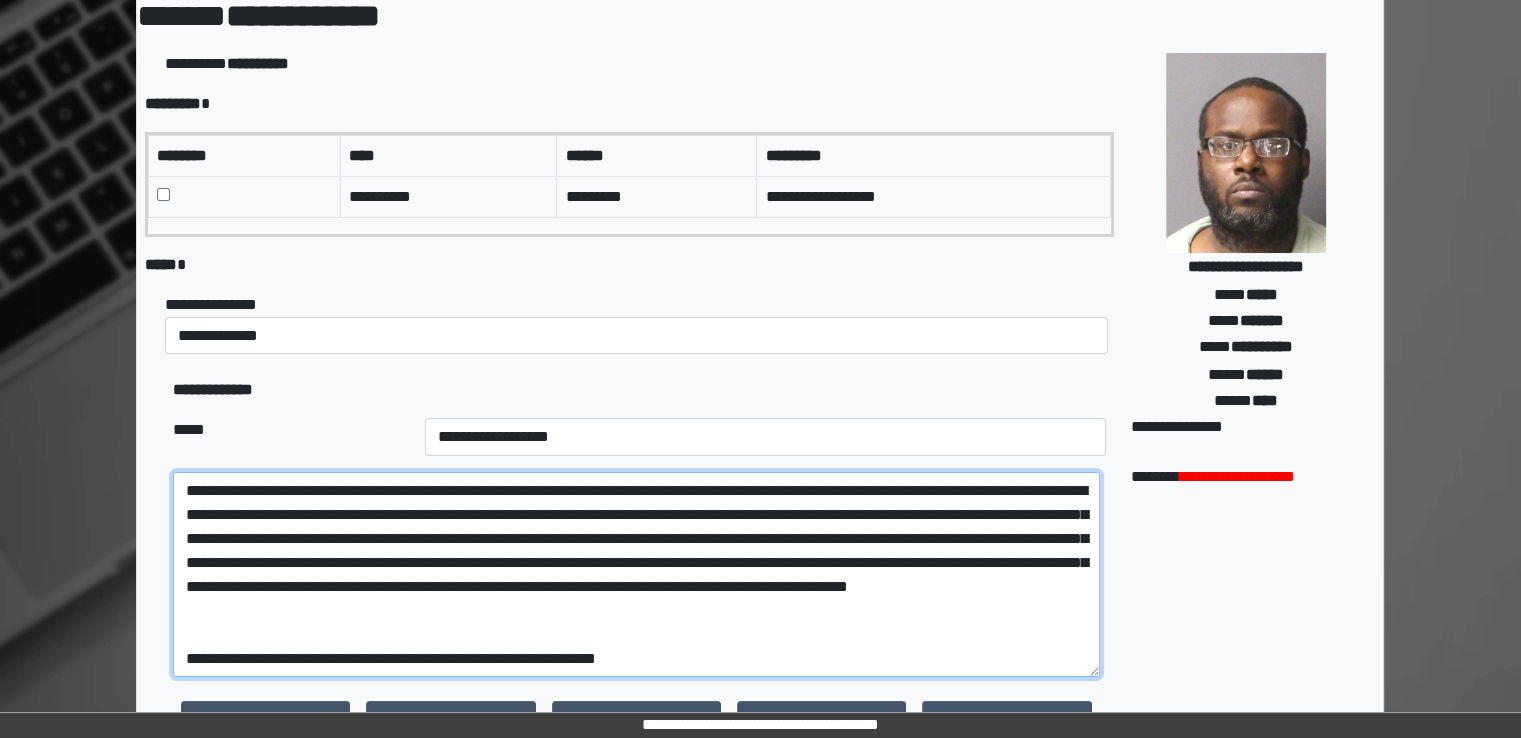 drag, startPoint x: 1008, startPoint y: 541, endPoint x: 1077, endPoint y: 541, distance: 69 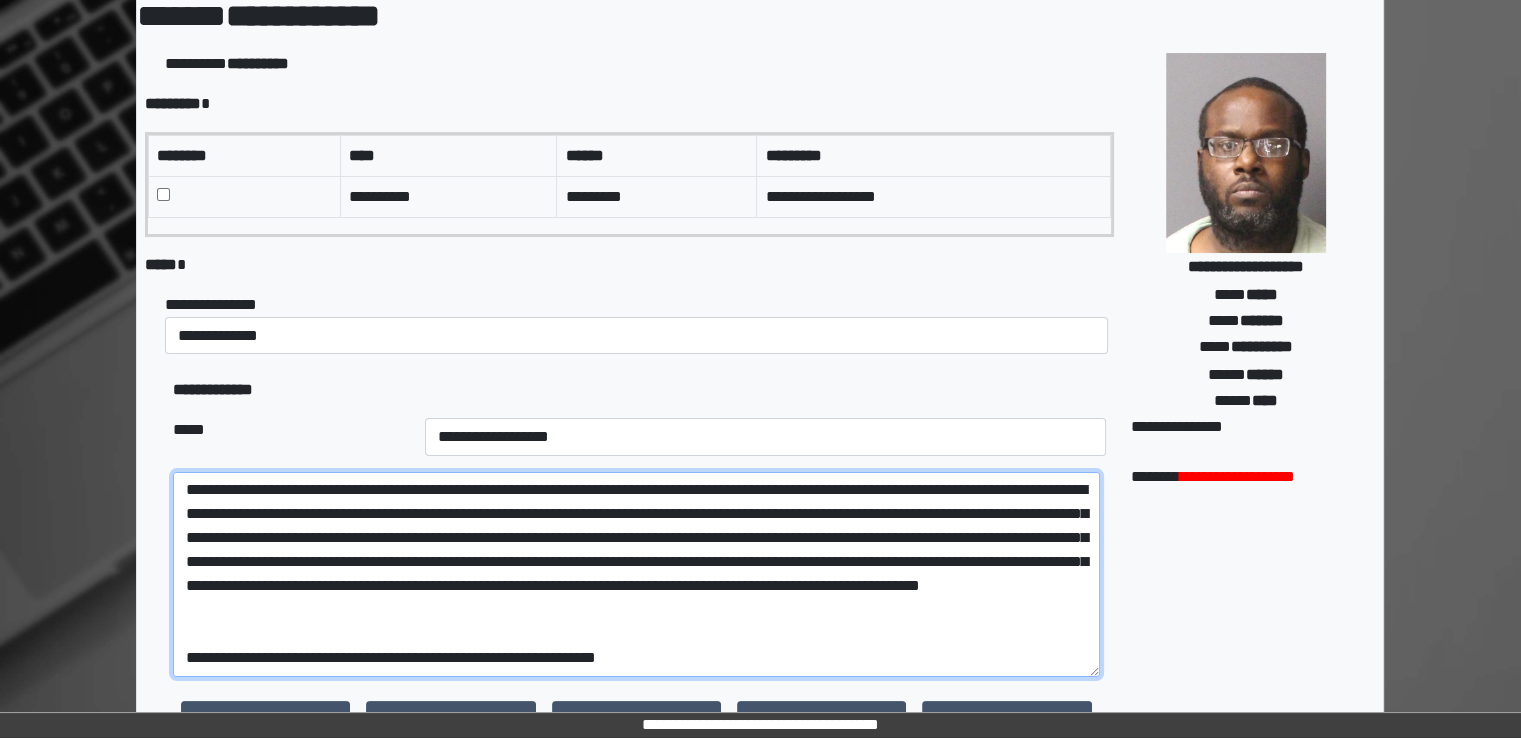 scroll, scrollTop: 48, scrollLeft: 0, axis: vertical 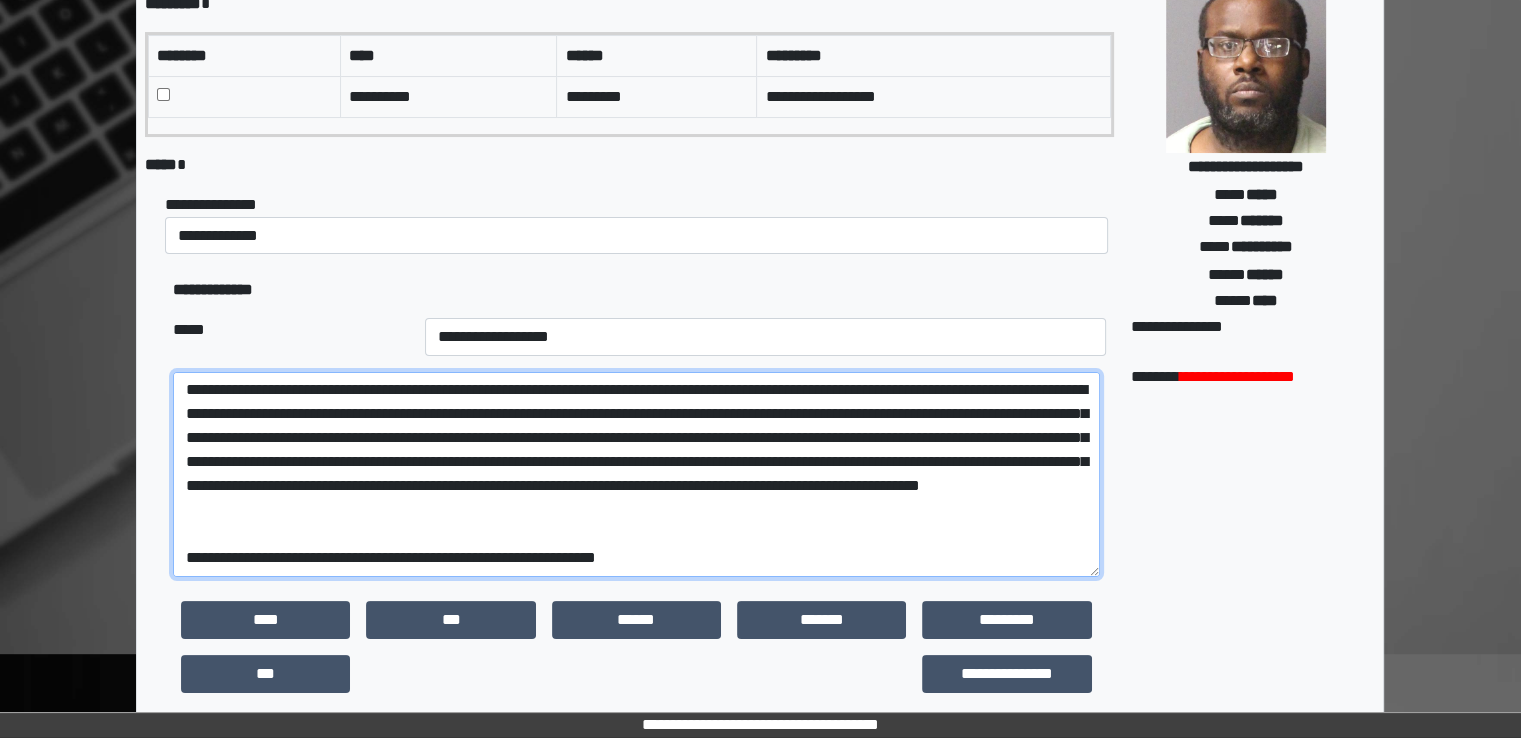 drag, startPoint x: 715, startPoint y: 547, endPoint x: 143, endPoint y: 524, distance: 572.4622 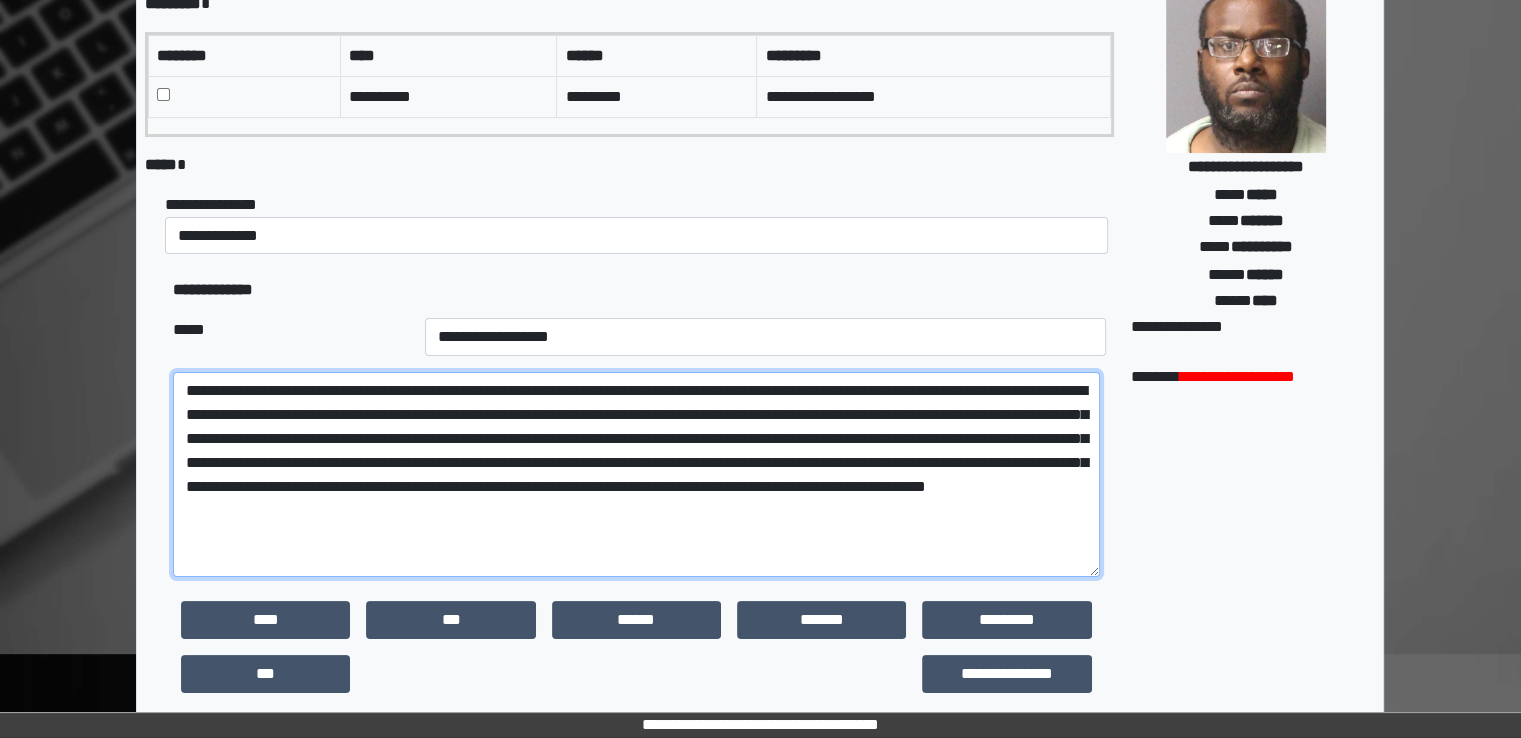 scroll, scrollTop: 0, scrollLeft: 0, axis: both 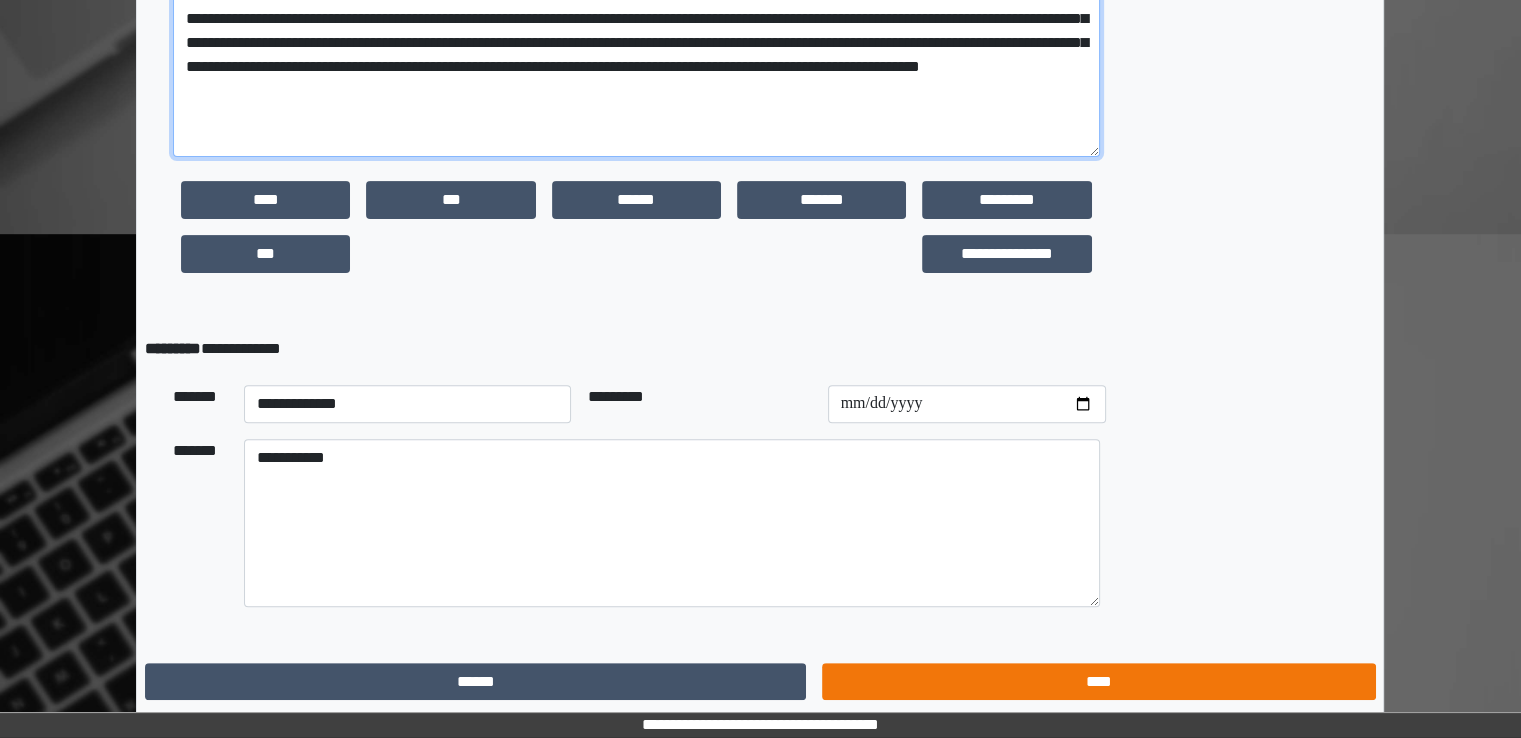 type on "**********" 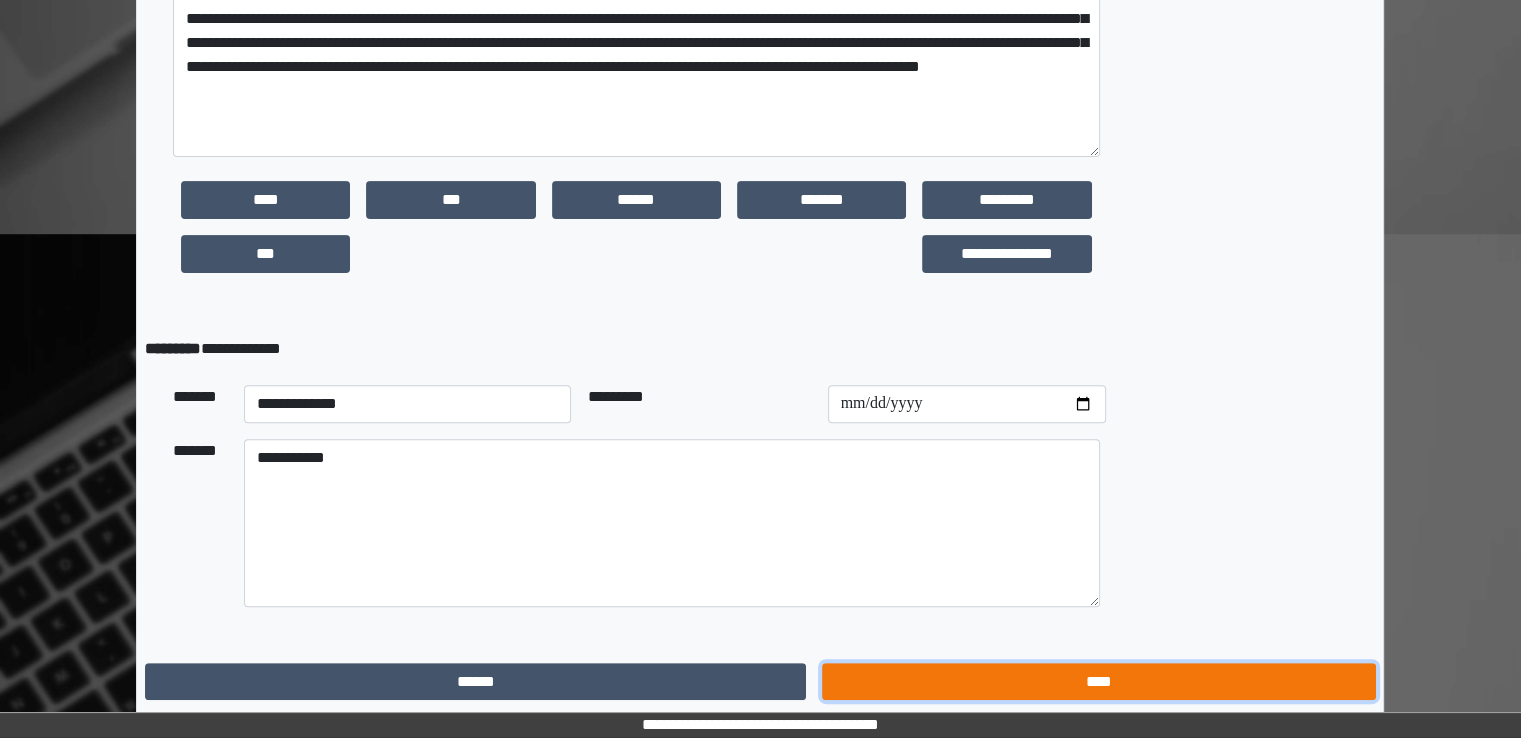 click on "****" at bounding box center (1098, 682) 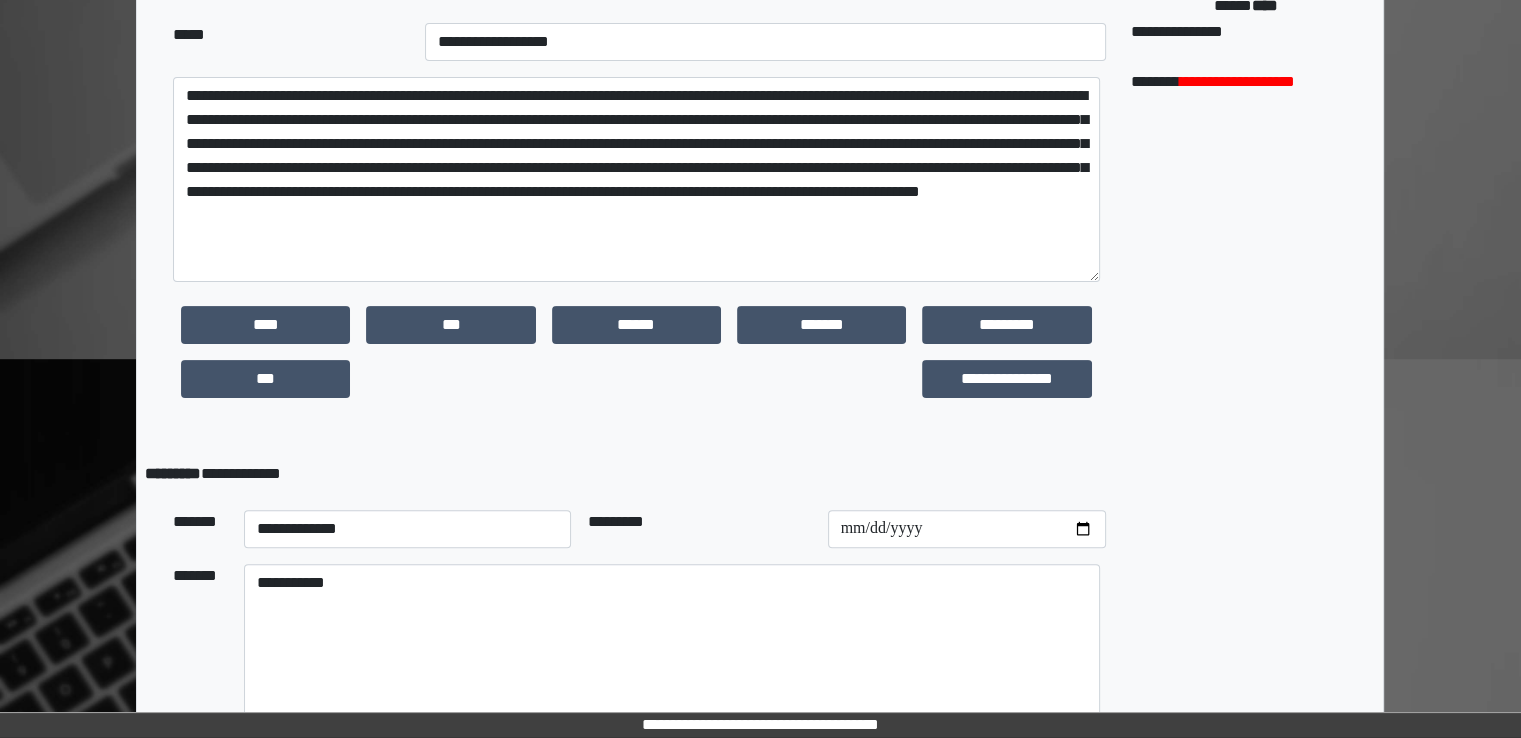 scroll, scrollTop: 600, scrollLeft: 0, axis: vertical 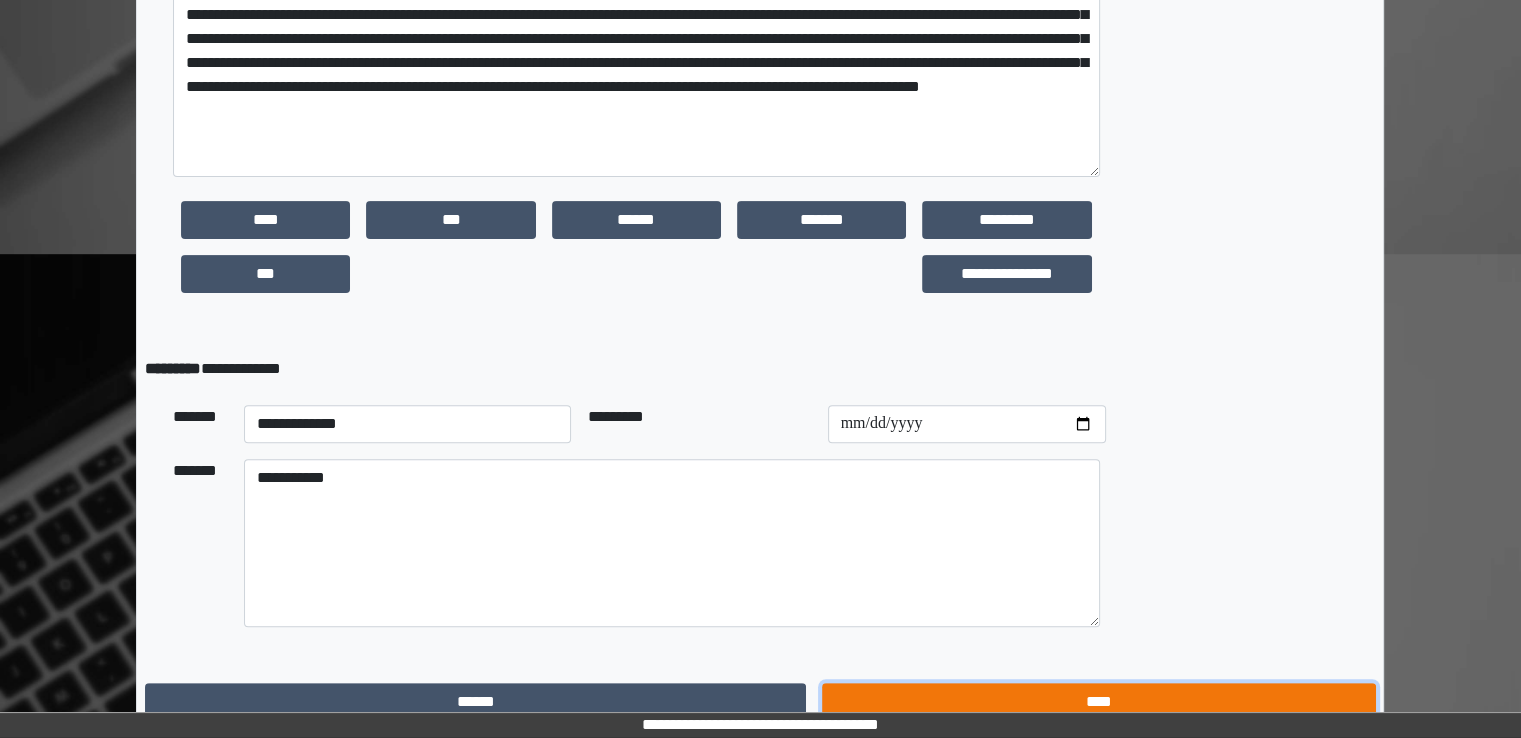 click on "****" at bounding box center (1098, 702) 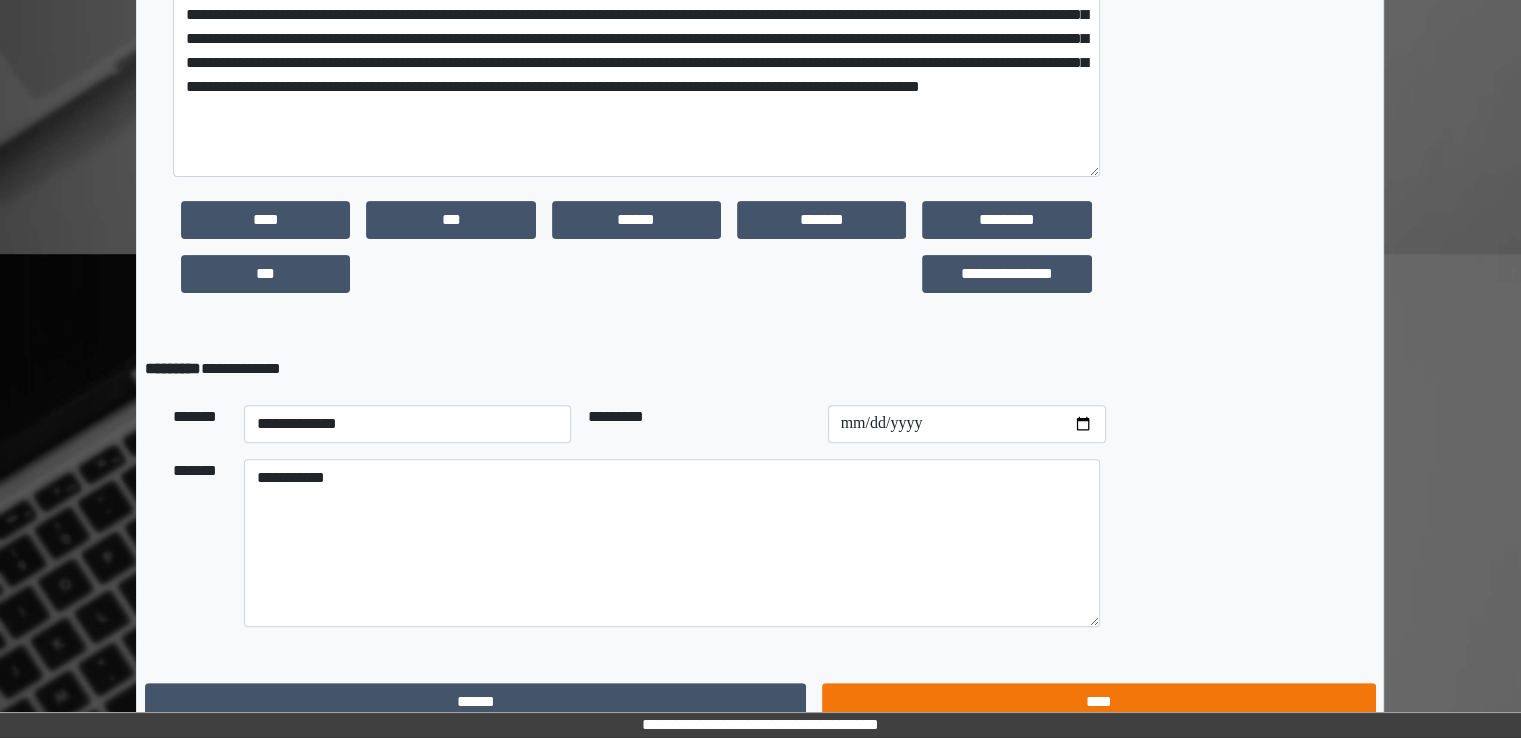 scroll, scrollTop: 0, scrollLeft: 0, axis: both 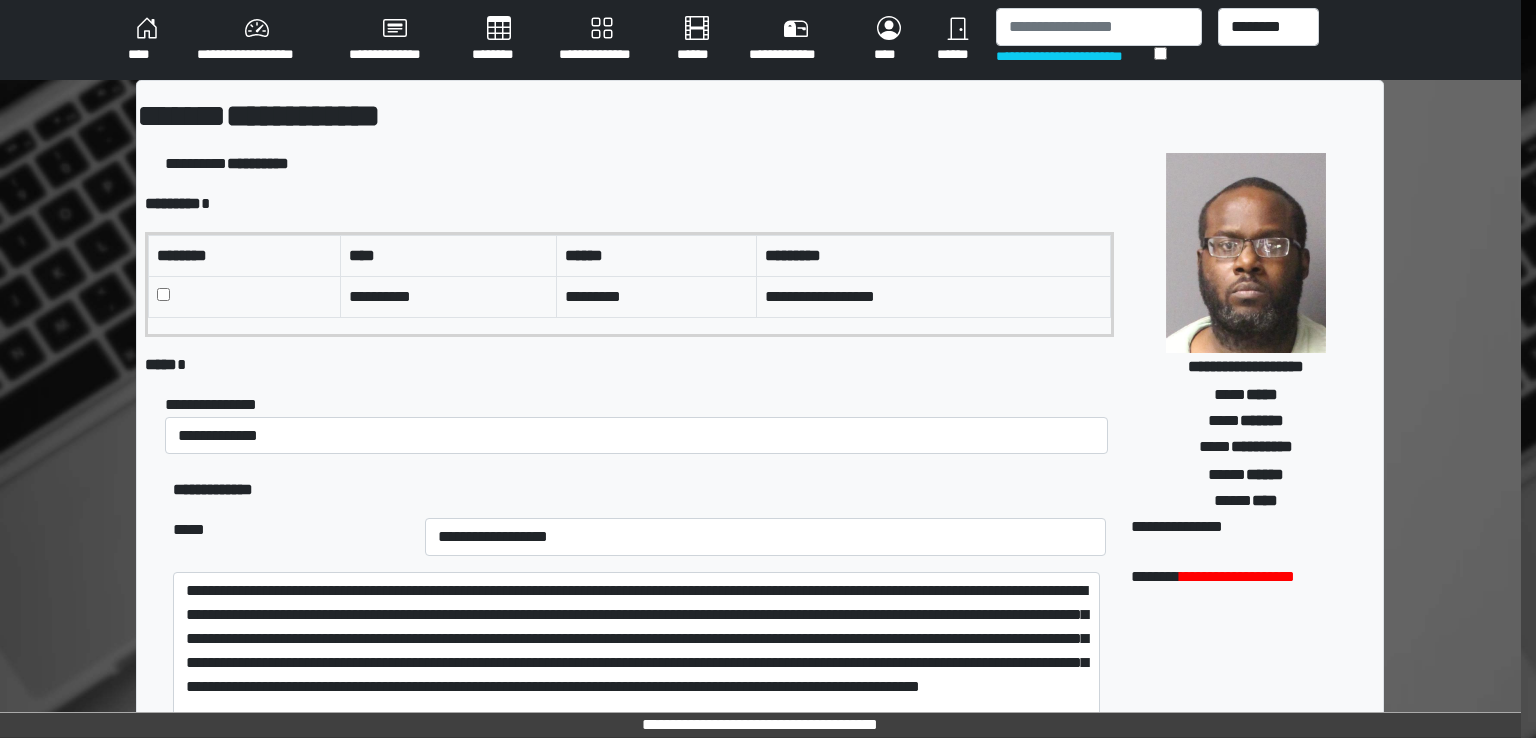 click on "**********" at bounding box center (760, 369) 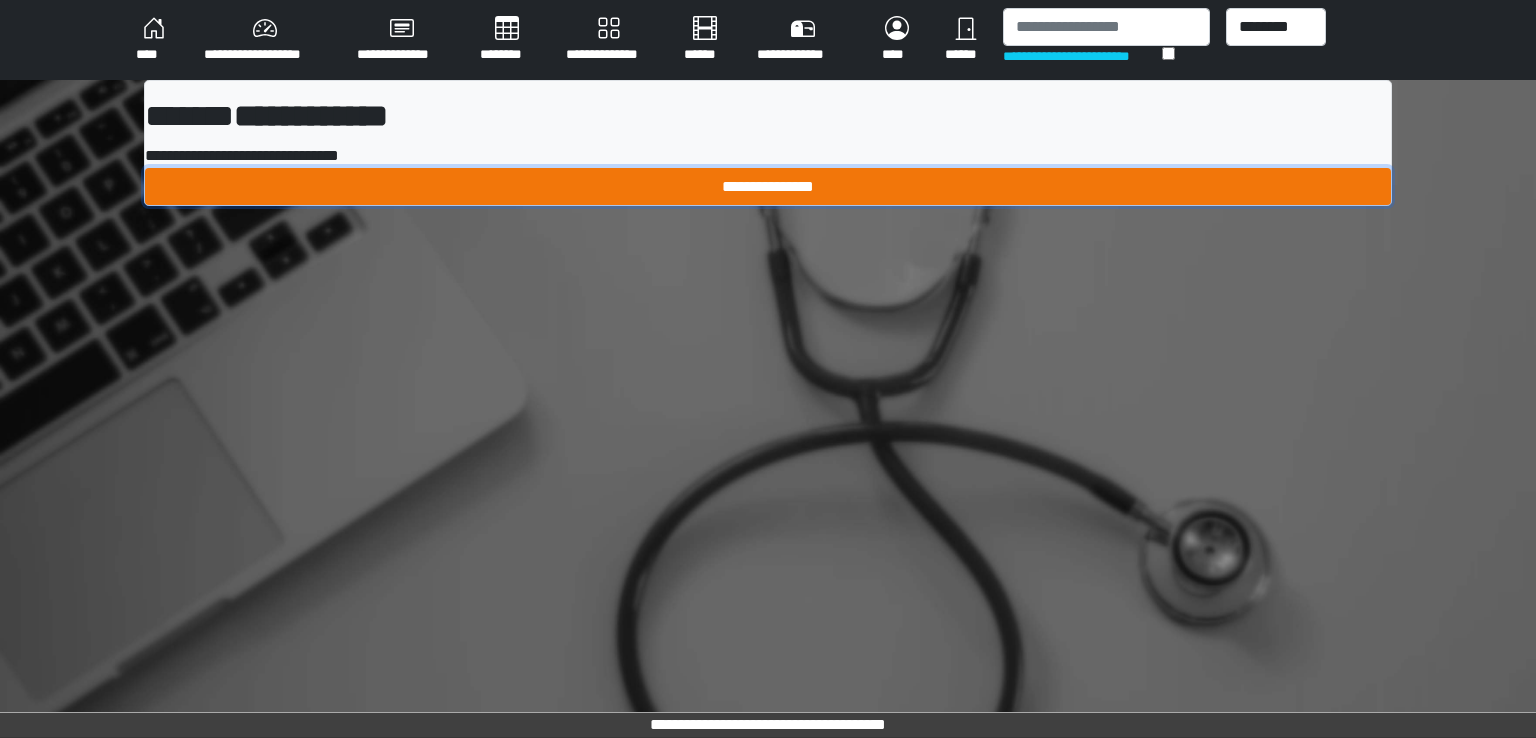 click on "**********" at bounding box center [768, 187] 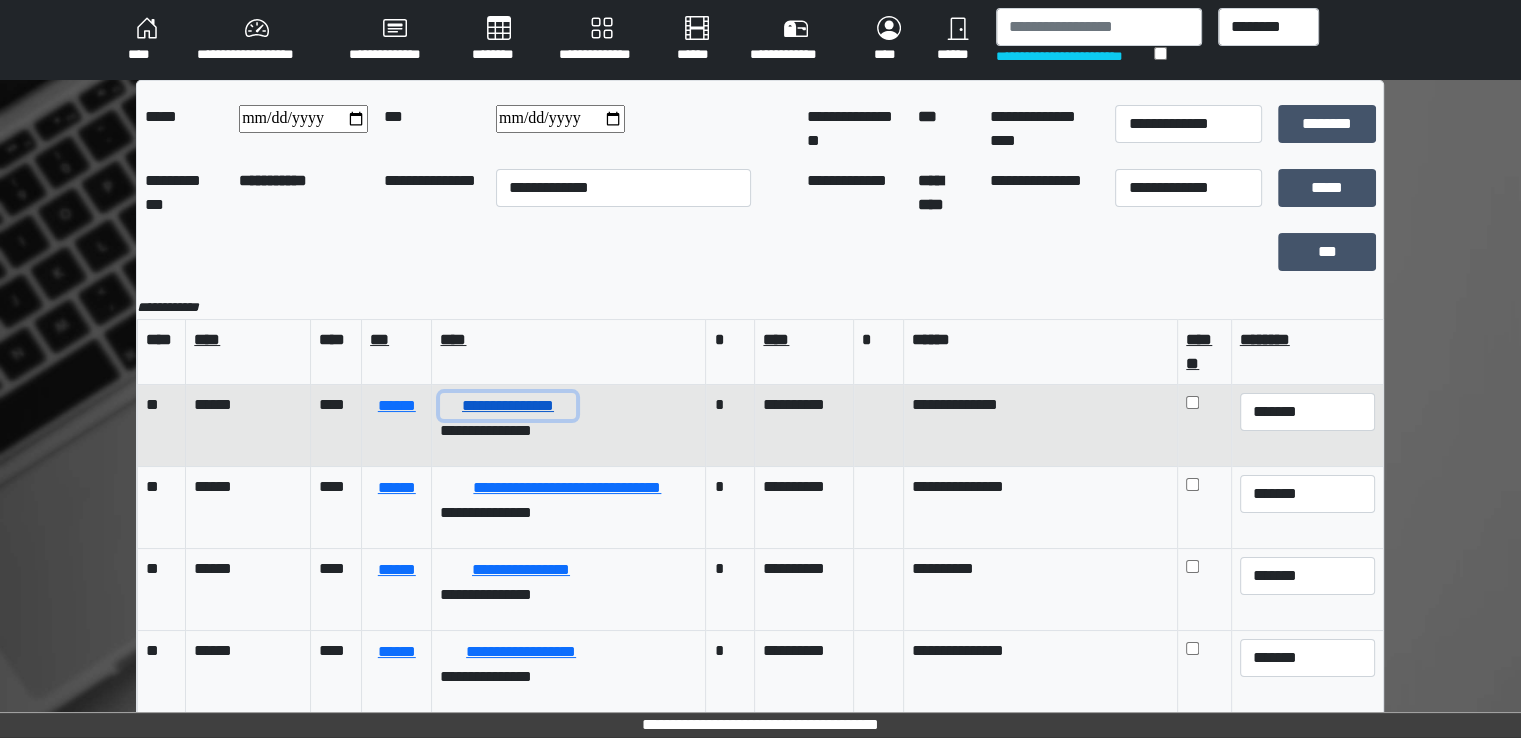 click on "**********" at bounding box center [507, 406] 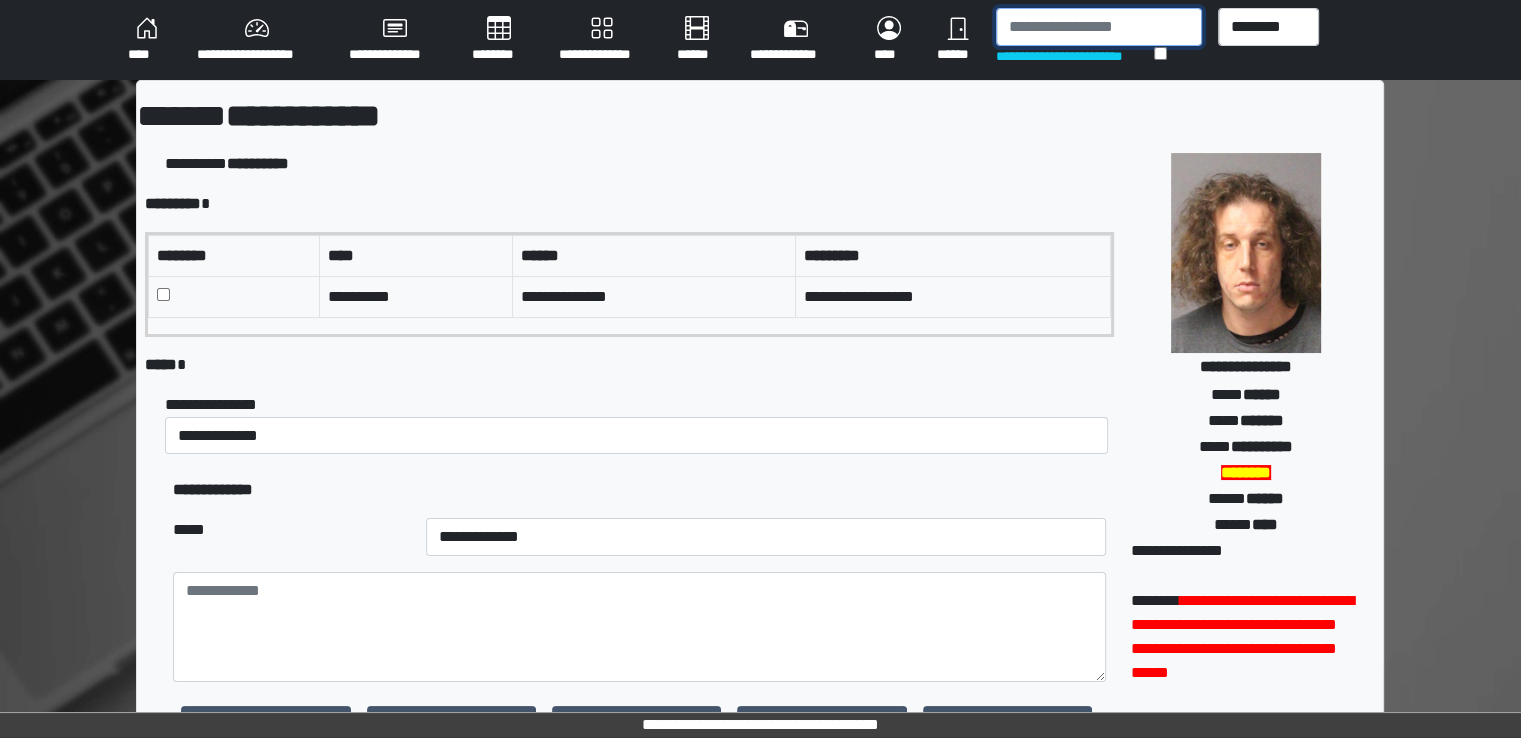 click at bounding box center (1099, 27) 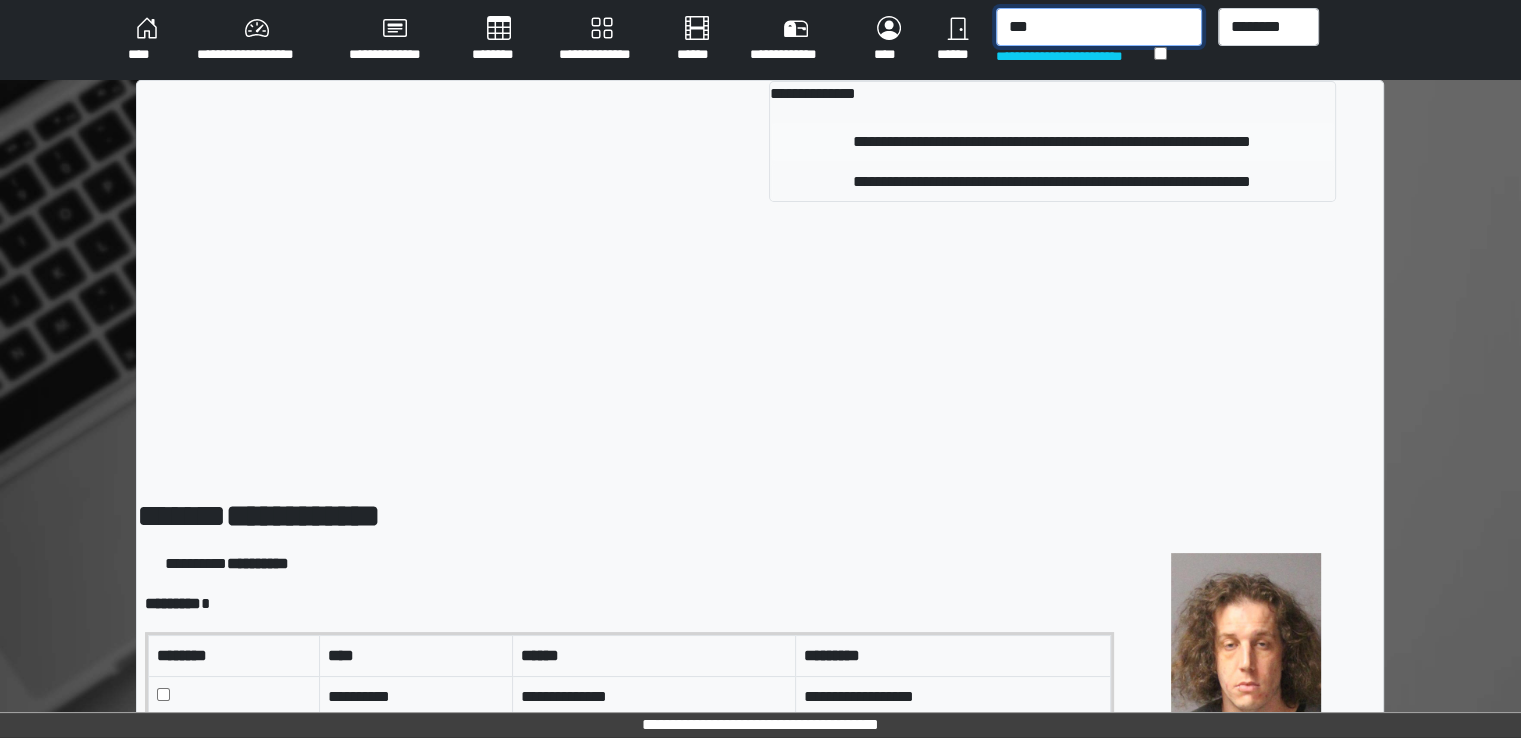 type on "***" 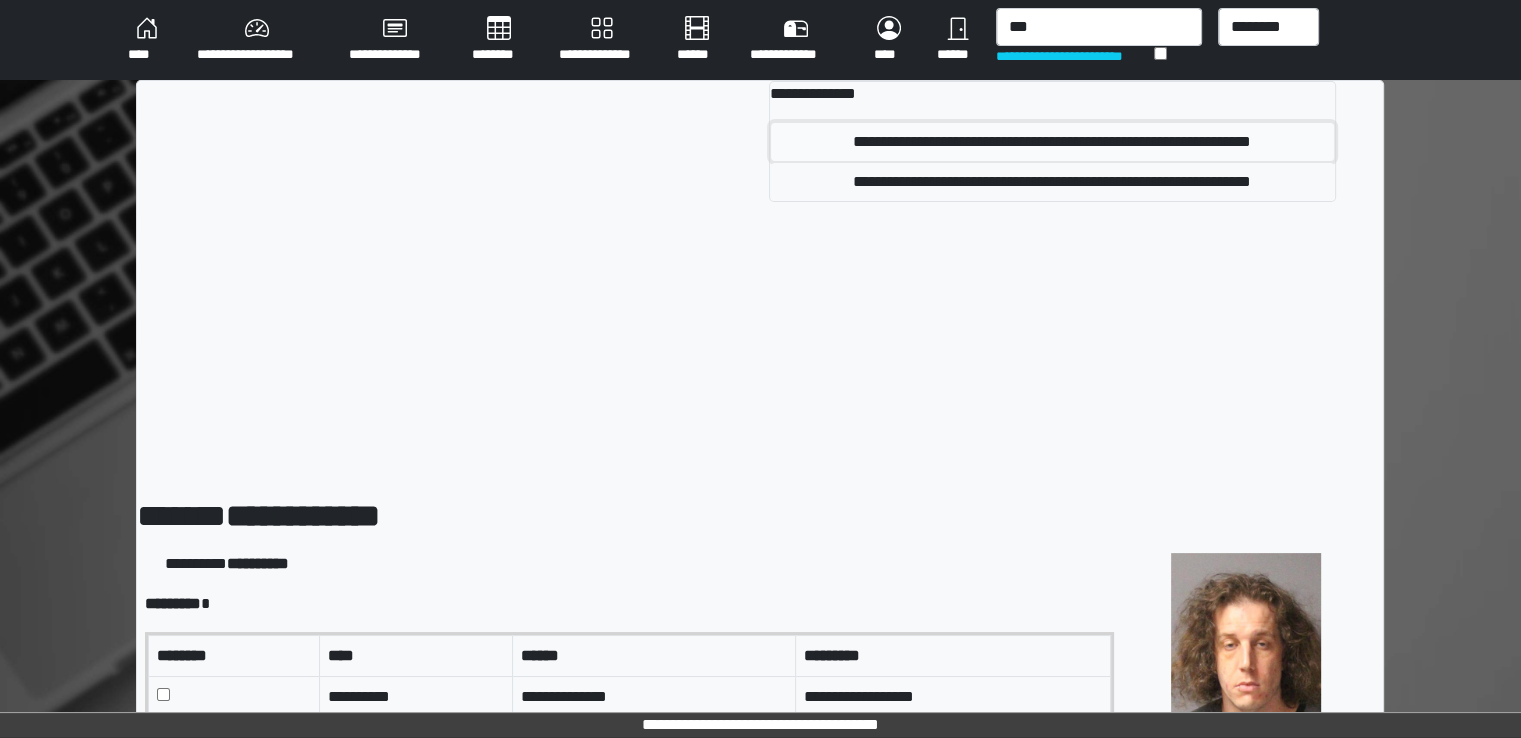 click on "**********" at bounding box center (1052, 142) 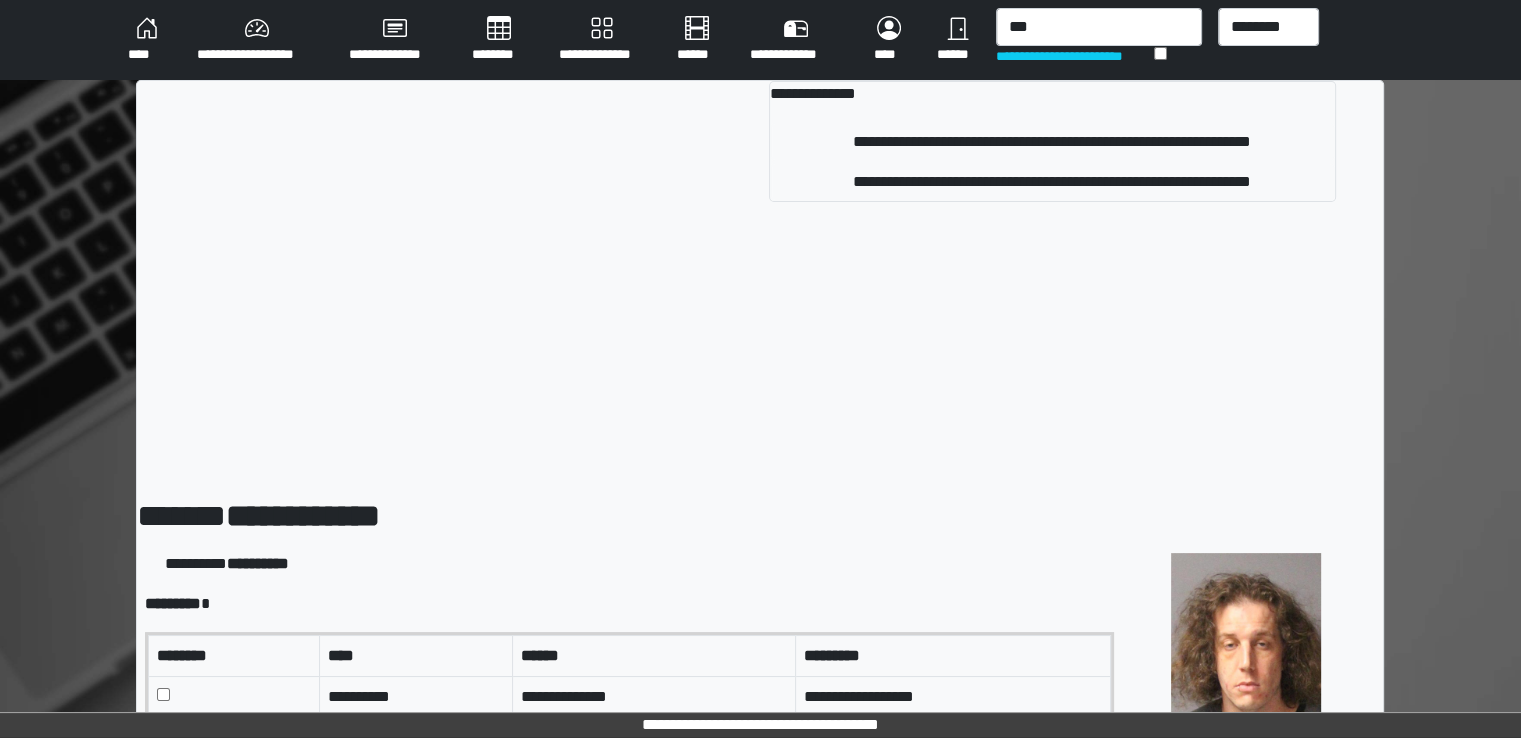 type 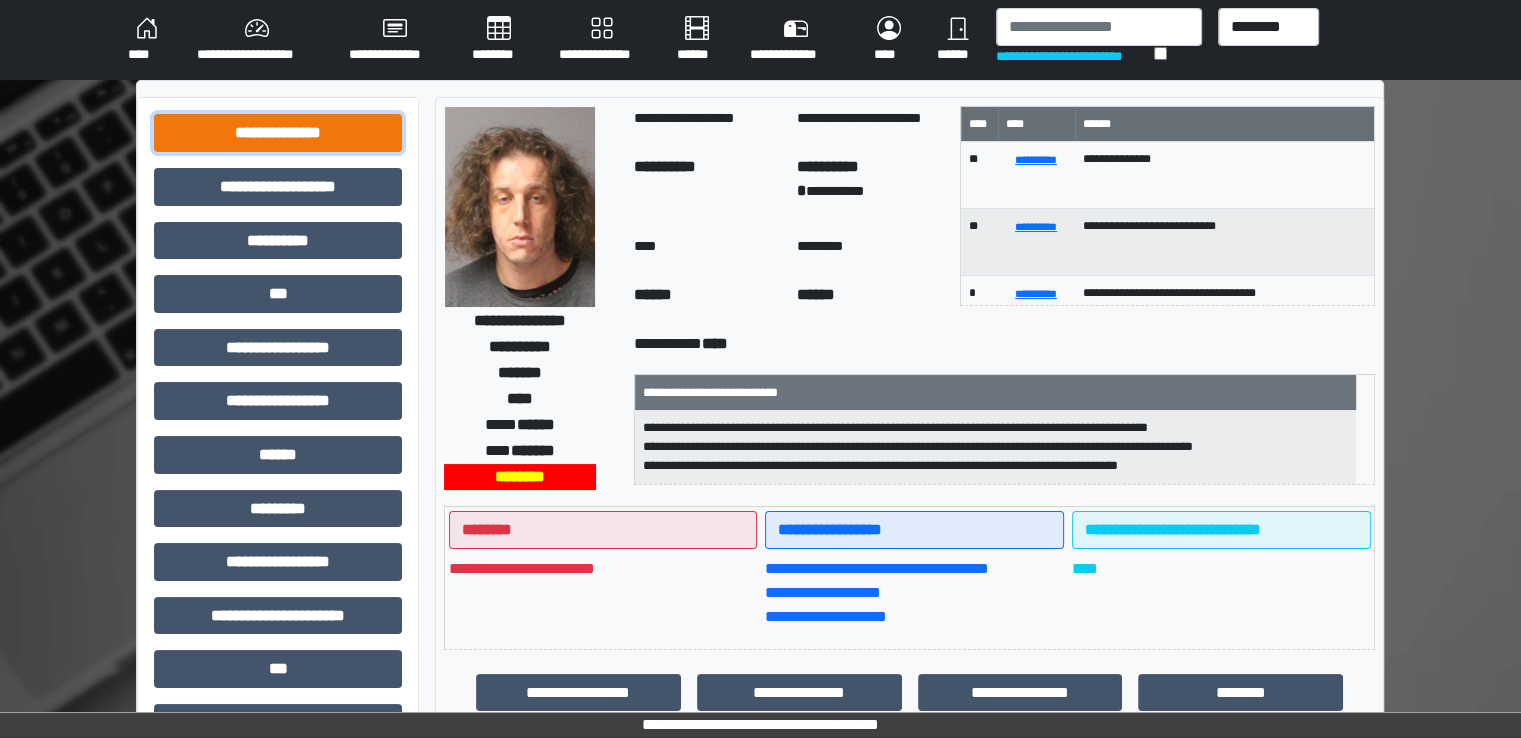 click on "**********" at bounding box center [278, 133] 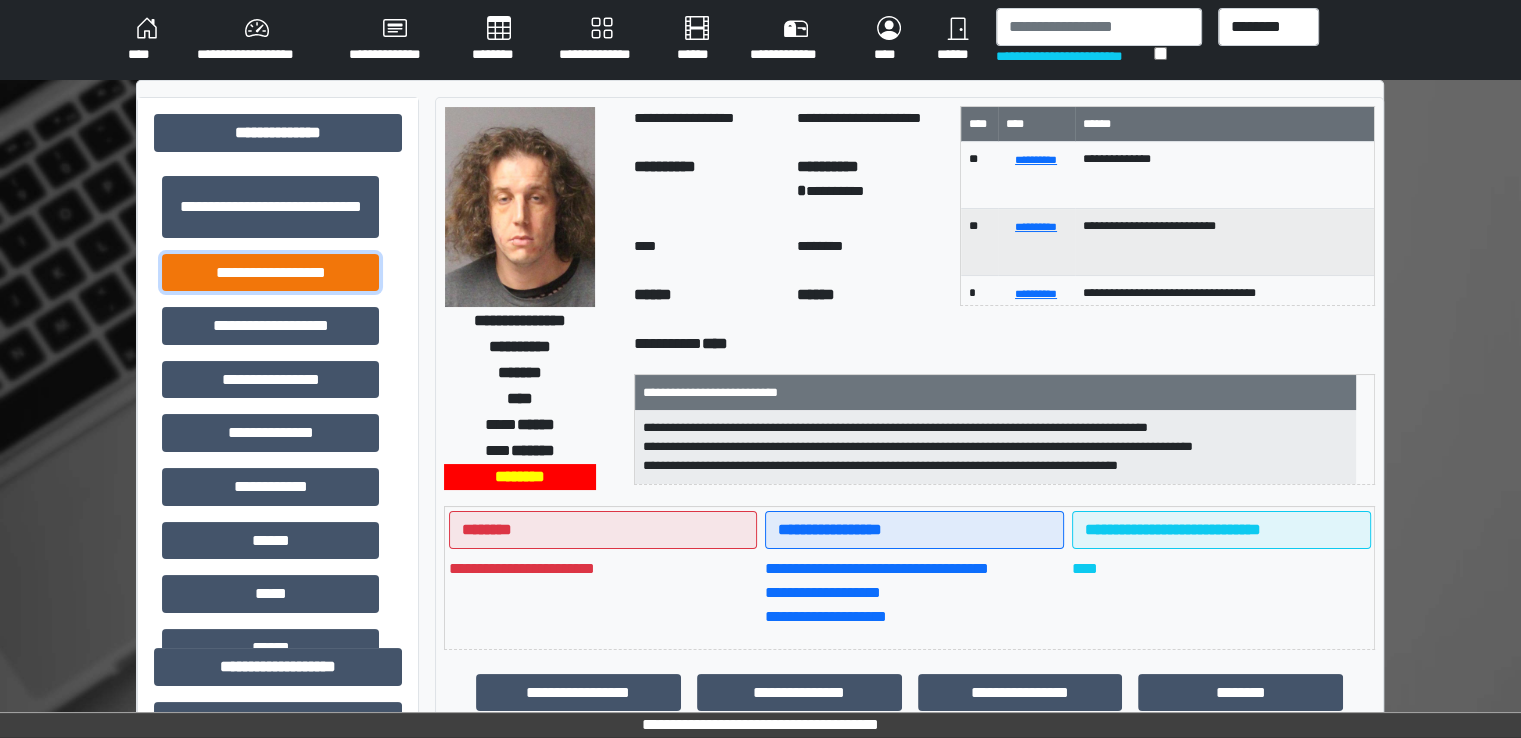 click on "**********" at bounding box center (270, 273) 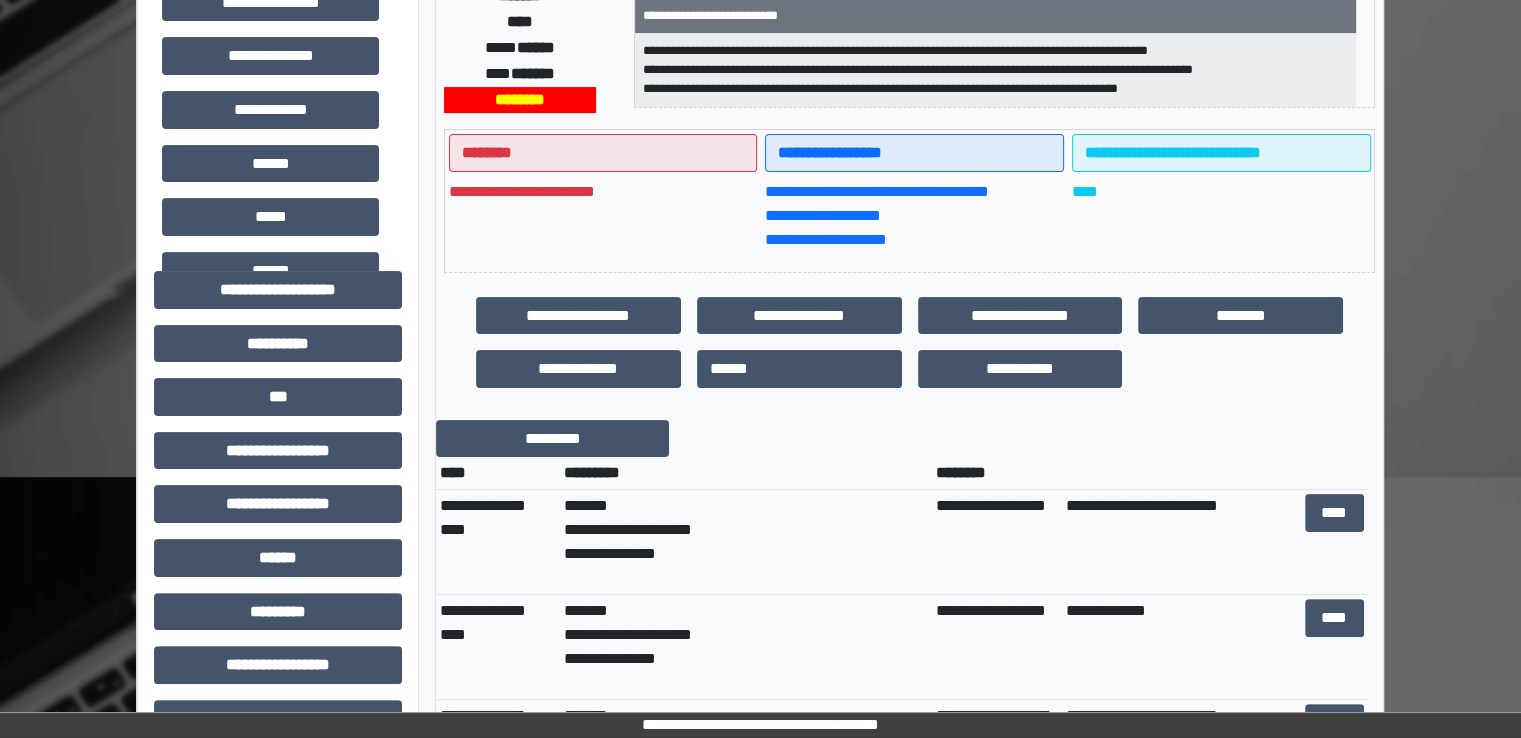 scroll, scrollTop: 600, scrollLeft: 0, axis: vertical 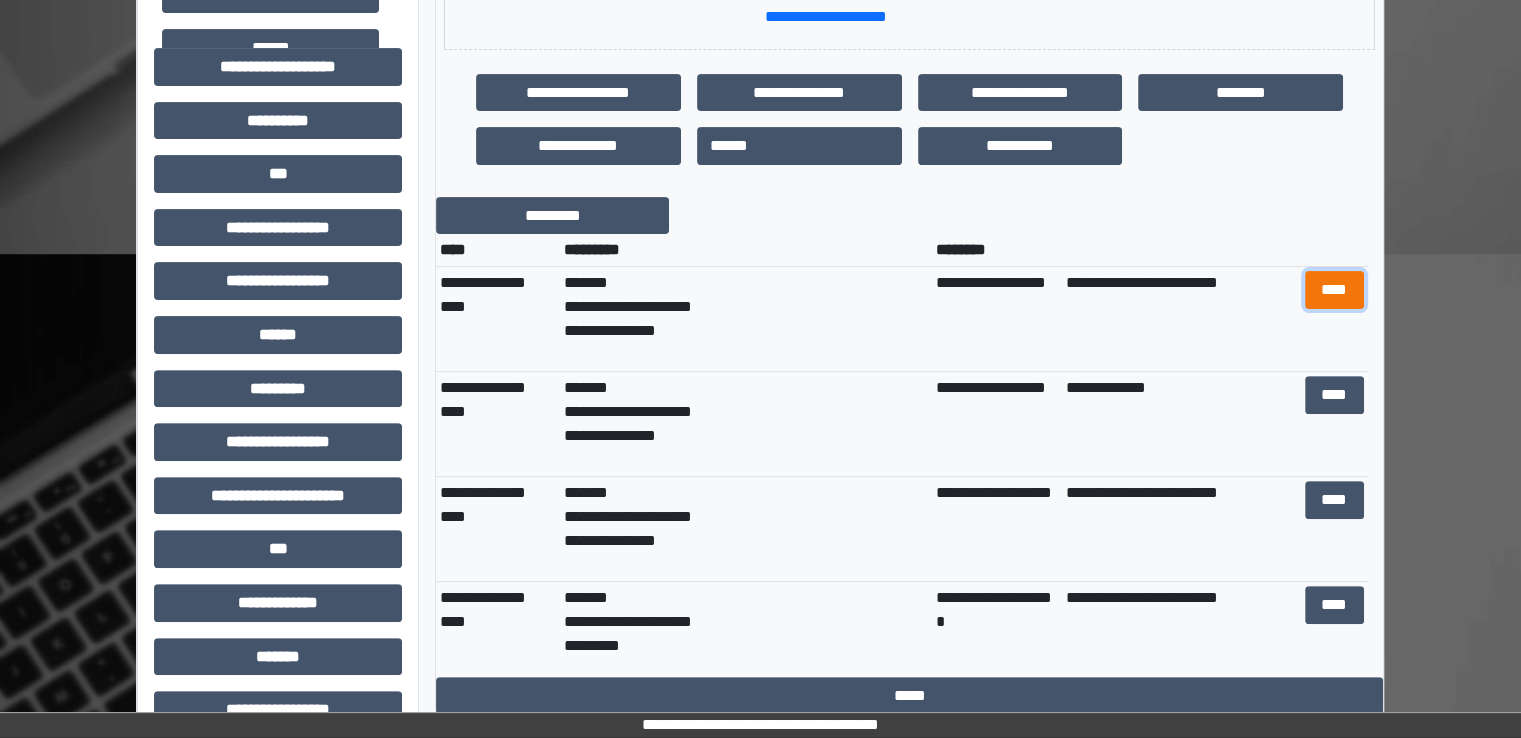 click on "****" at bounding box center [1334, 290] 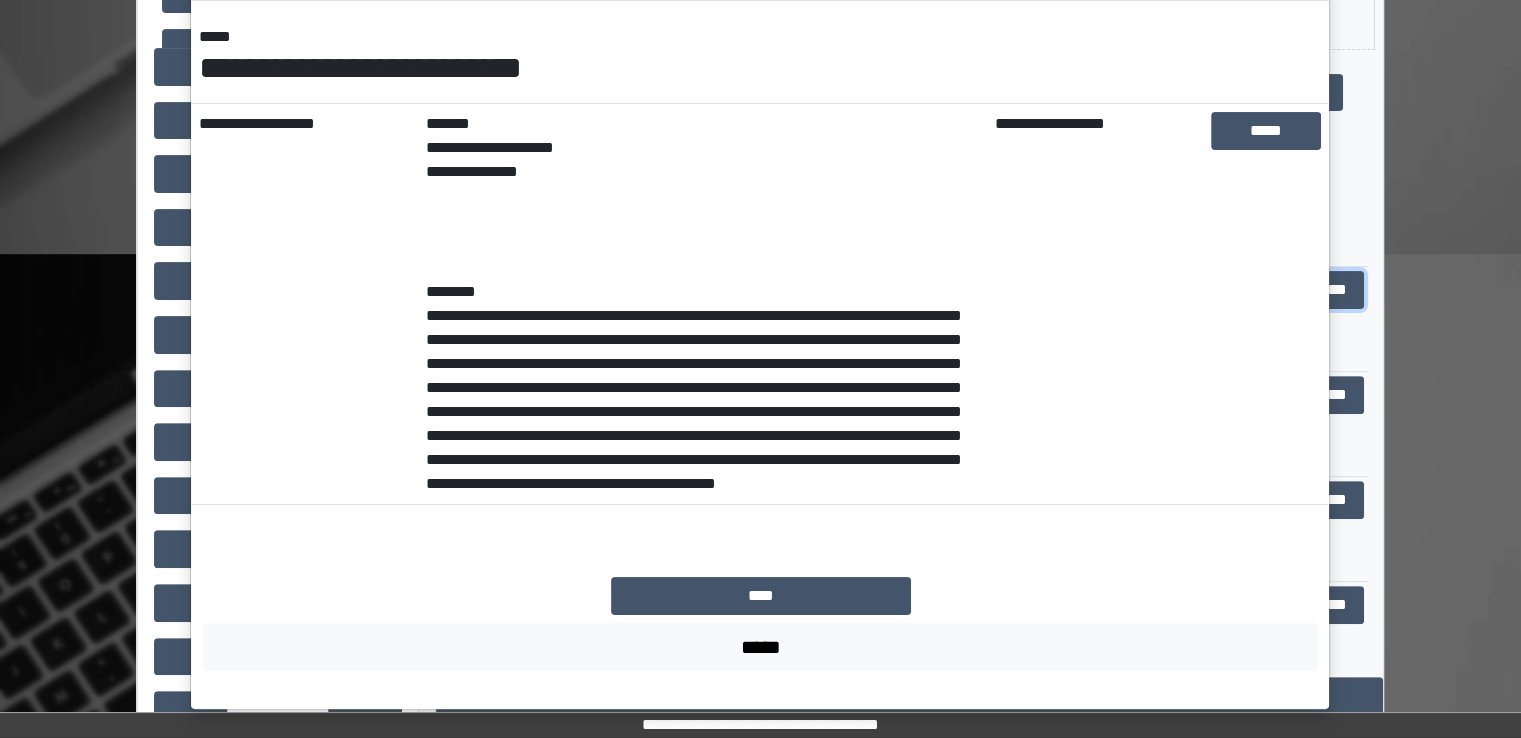 scroll, scrollTop: 277, scrollLeft: 0, axis: vertical 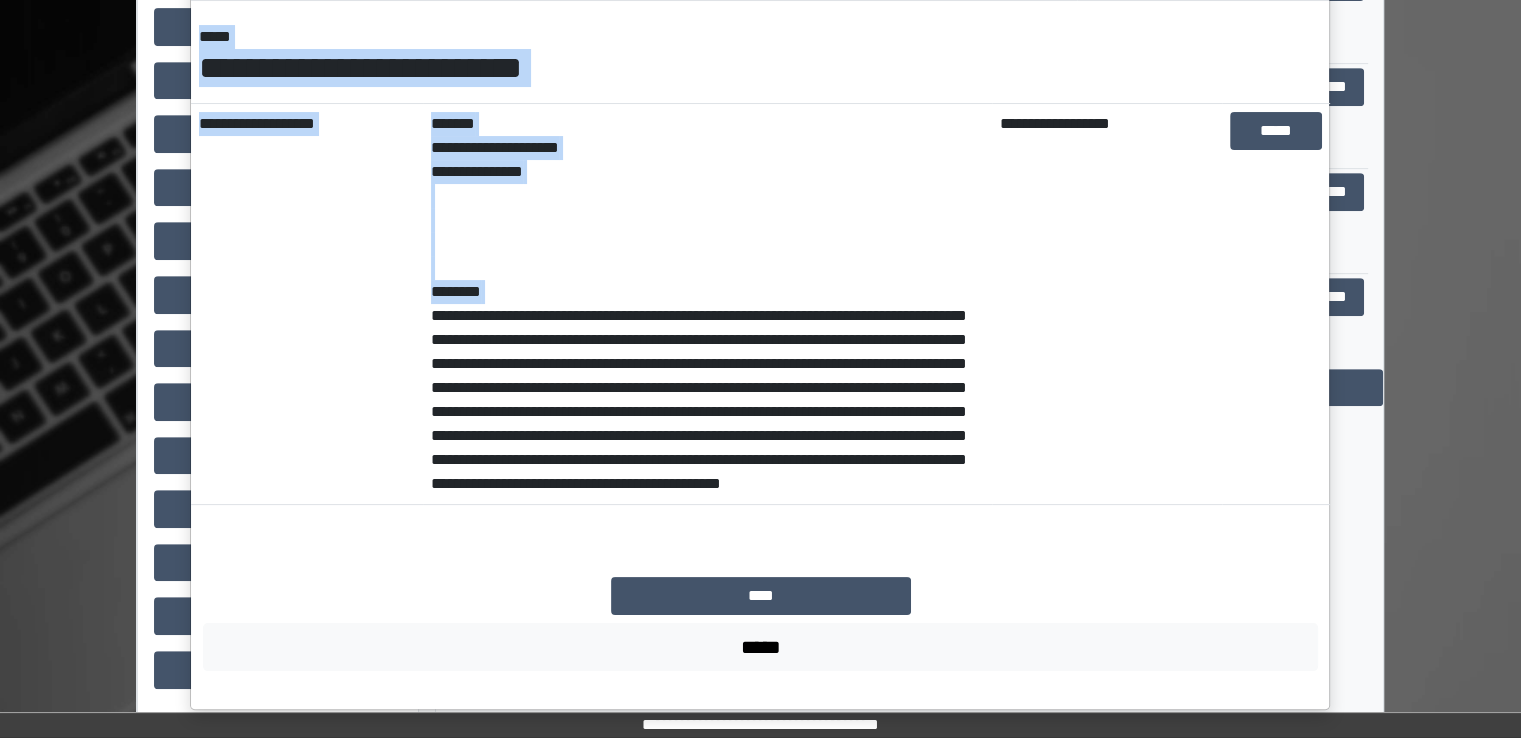 drag, startPoint x: 427, startPoint y: 317, endPoint x: 986, endPoint y: 537, distance: 600.7337 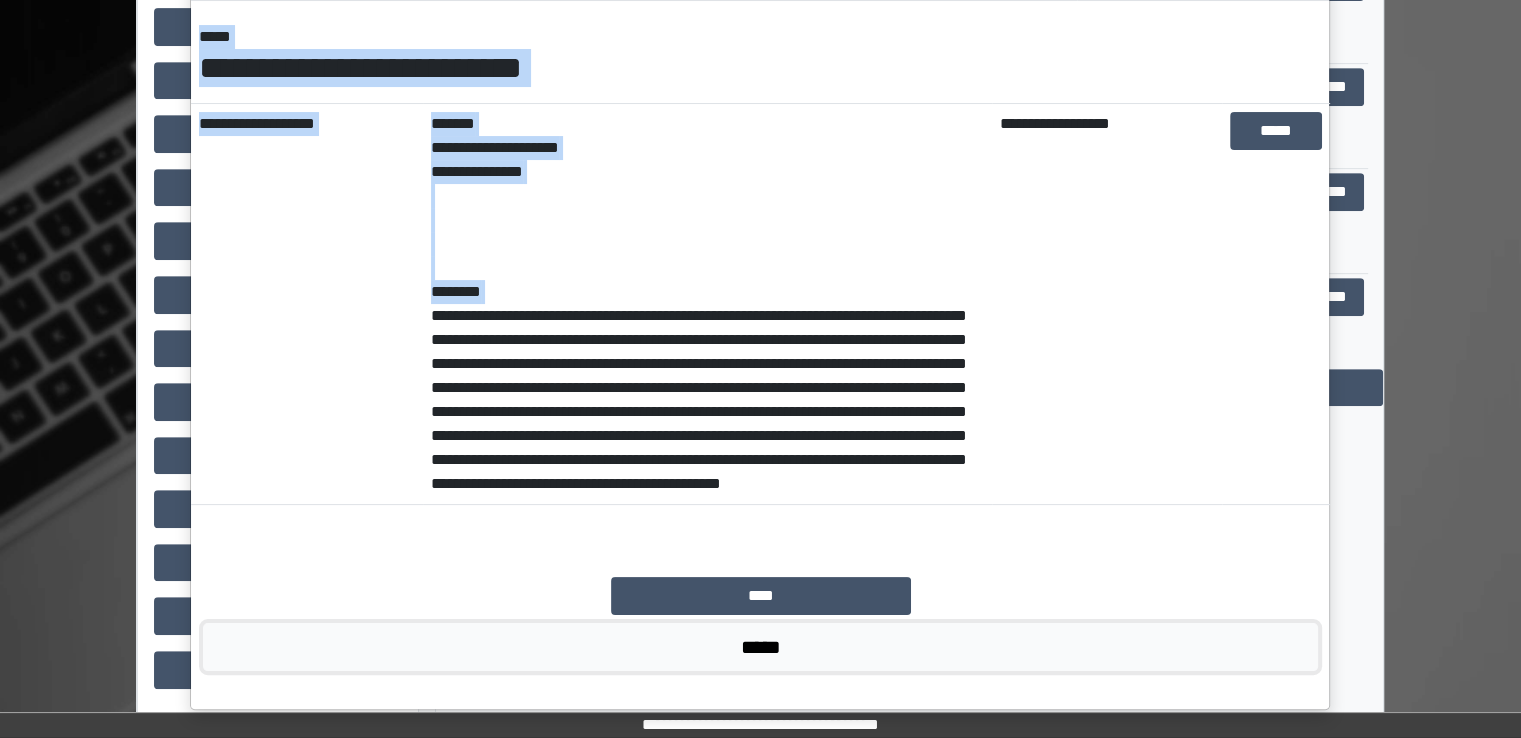 drag, startPoint x: 765, startPoint y: 668, endPoint x: 751, endPoint y: 625, distance: 45.221676 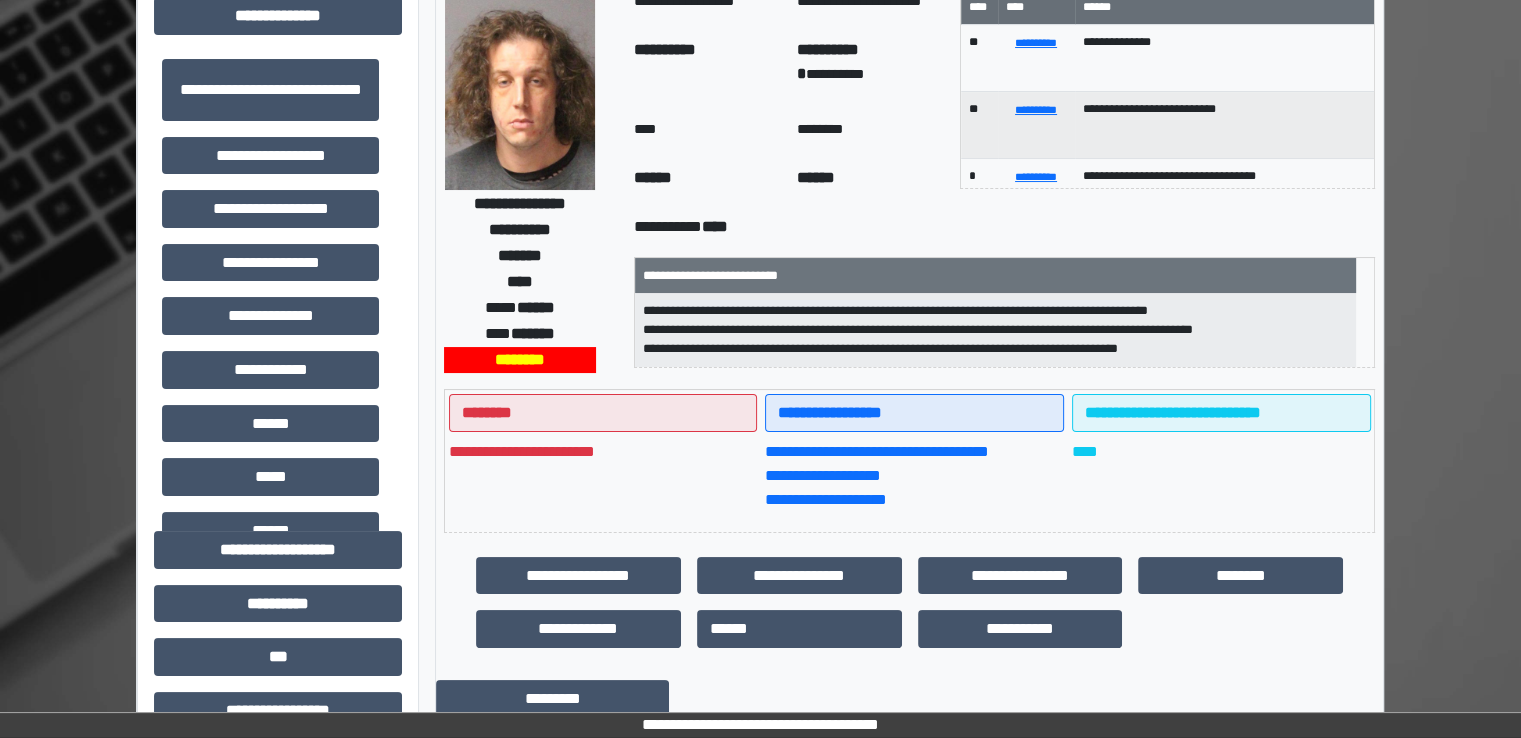 scroll, scrollTop: 0, scrollLeft: 0, axis: both 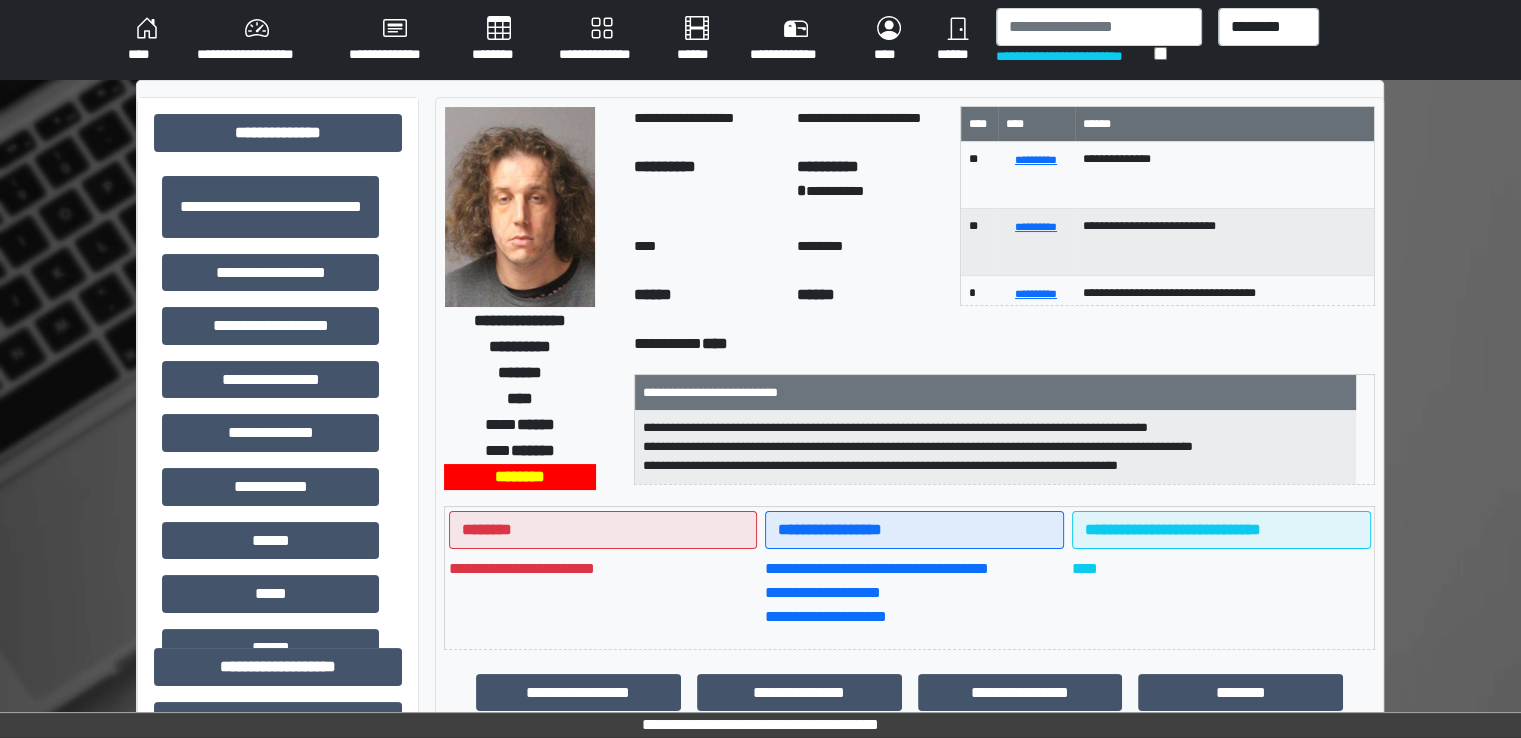 click on "********" at bounding box center (499, 40) 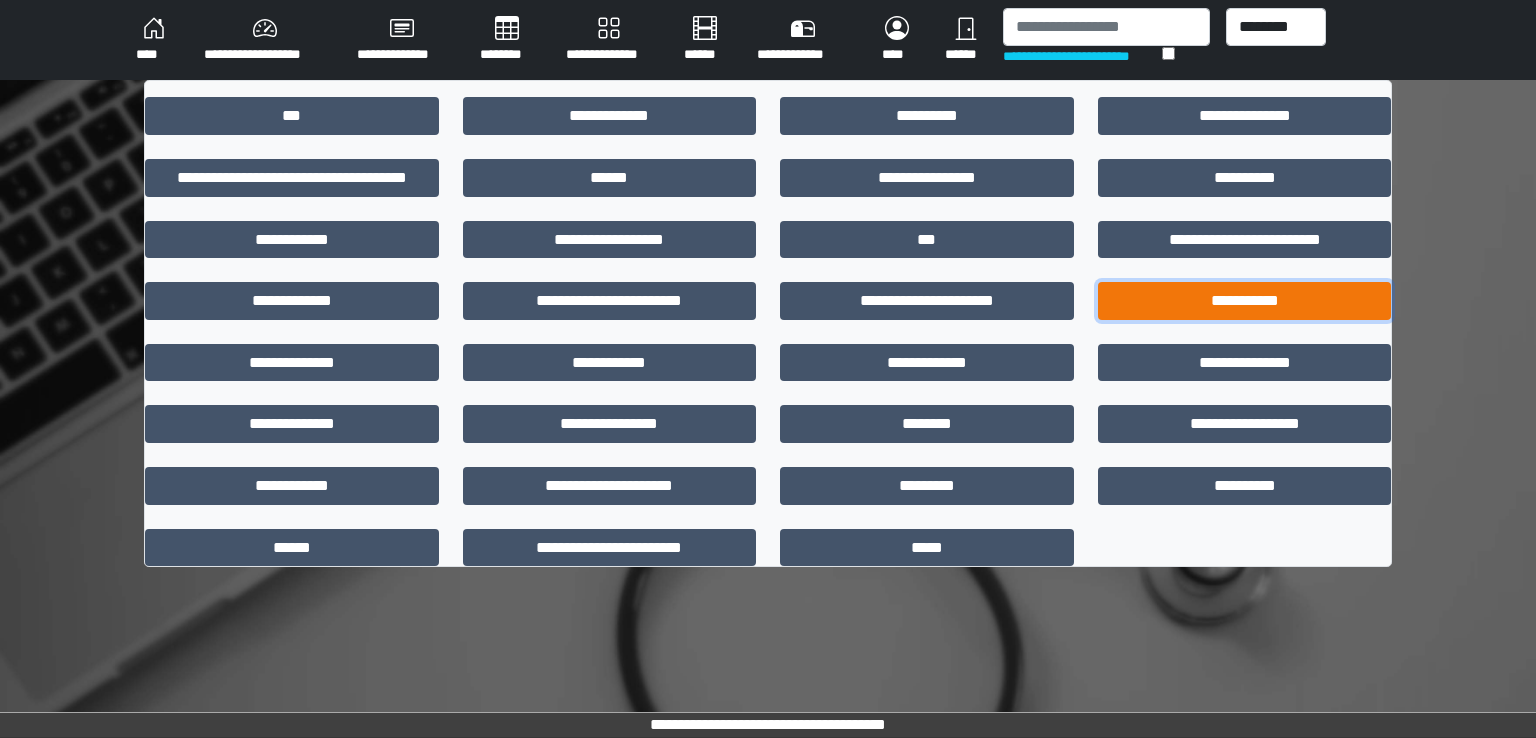 click on "**********" at bounding box center [1245, 301] 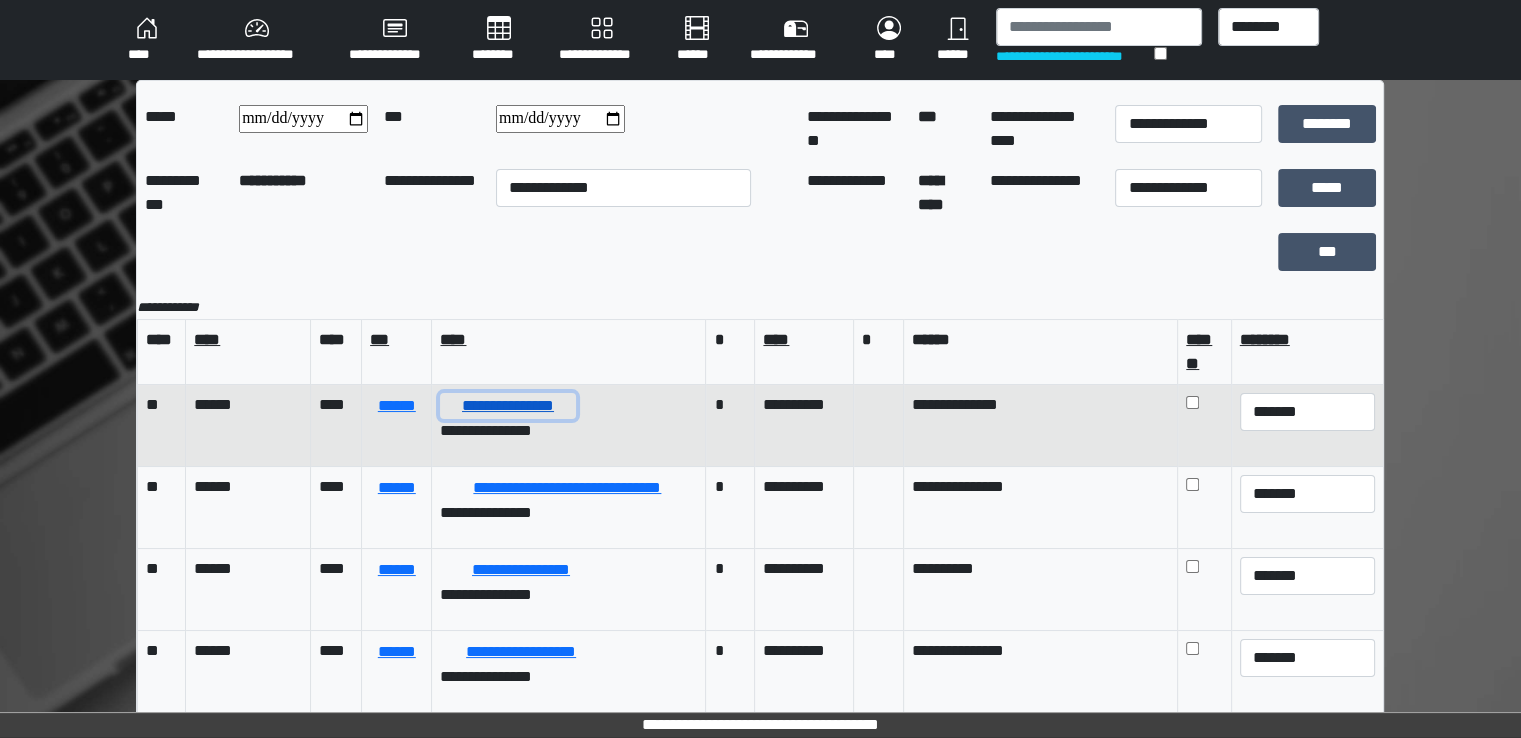 click on "**********" at bounding box center [507, 406] 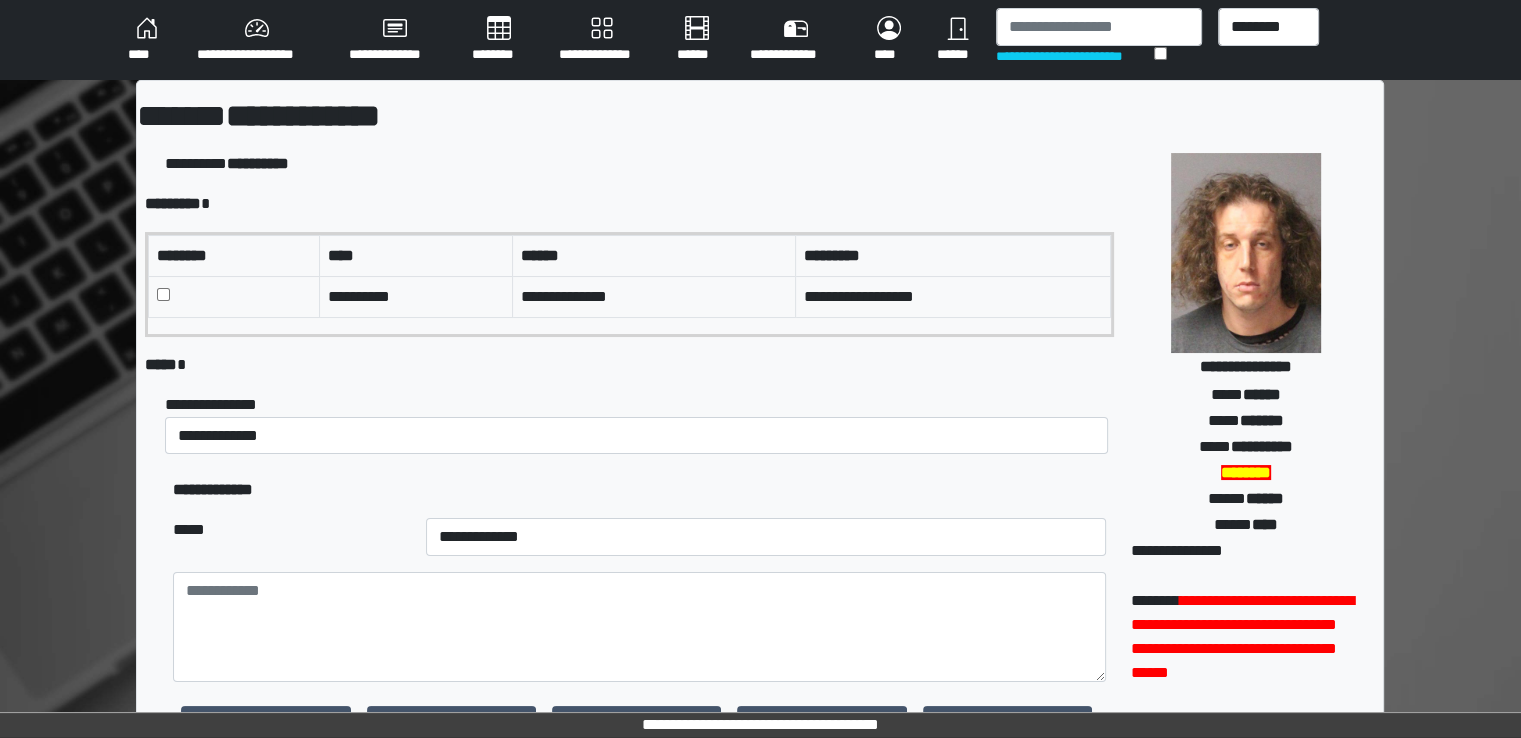 click at bounding box center [234, 296] 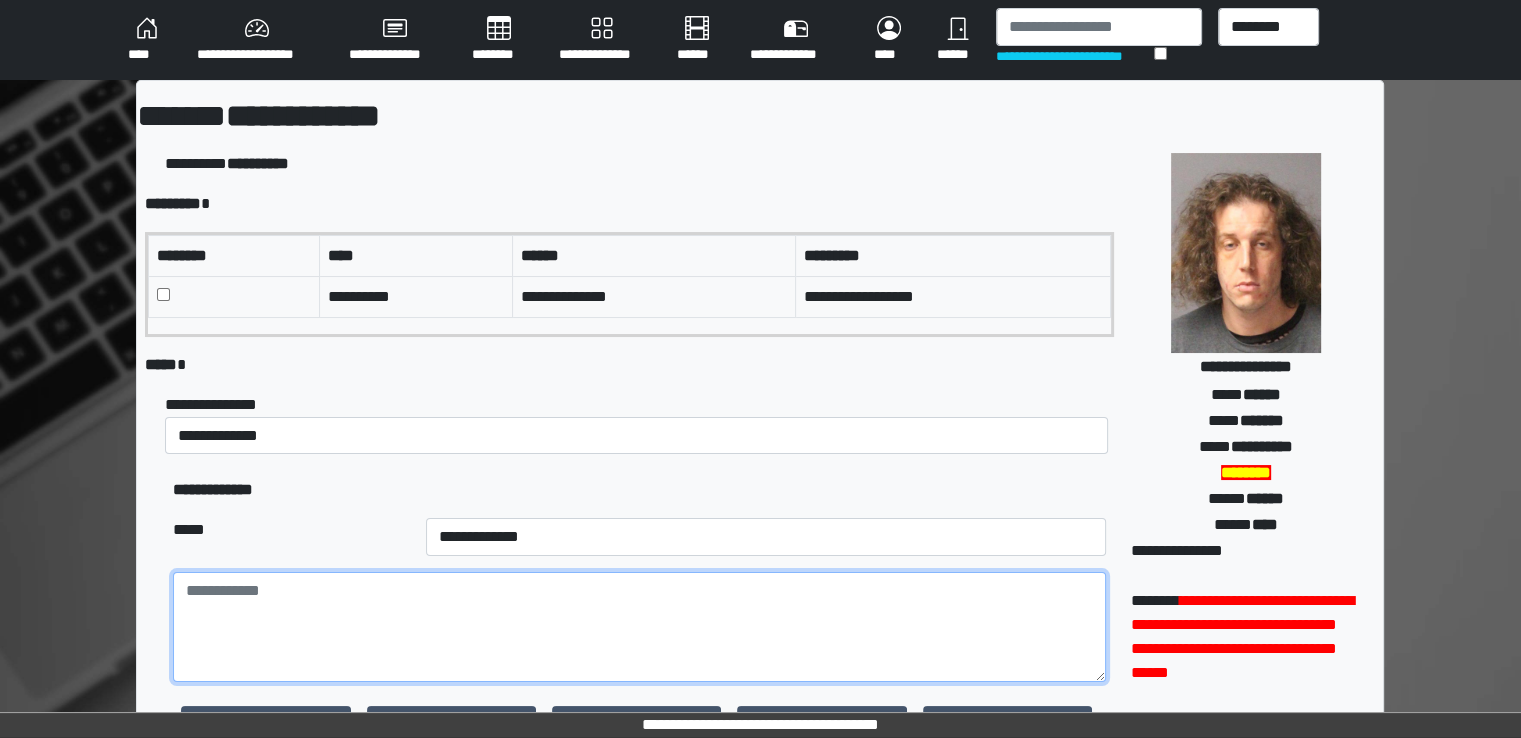 click at bounding box center (639, 627) 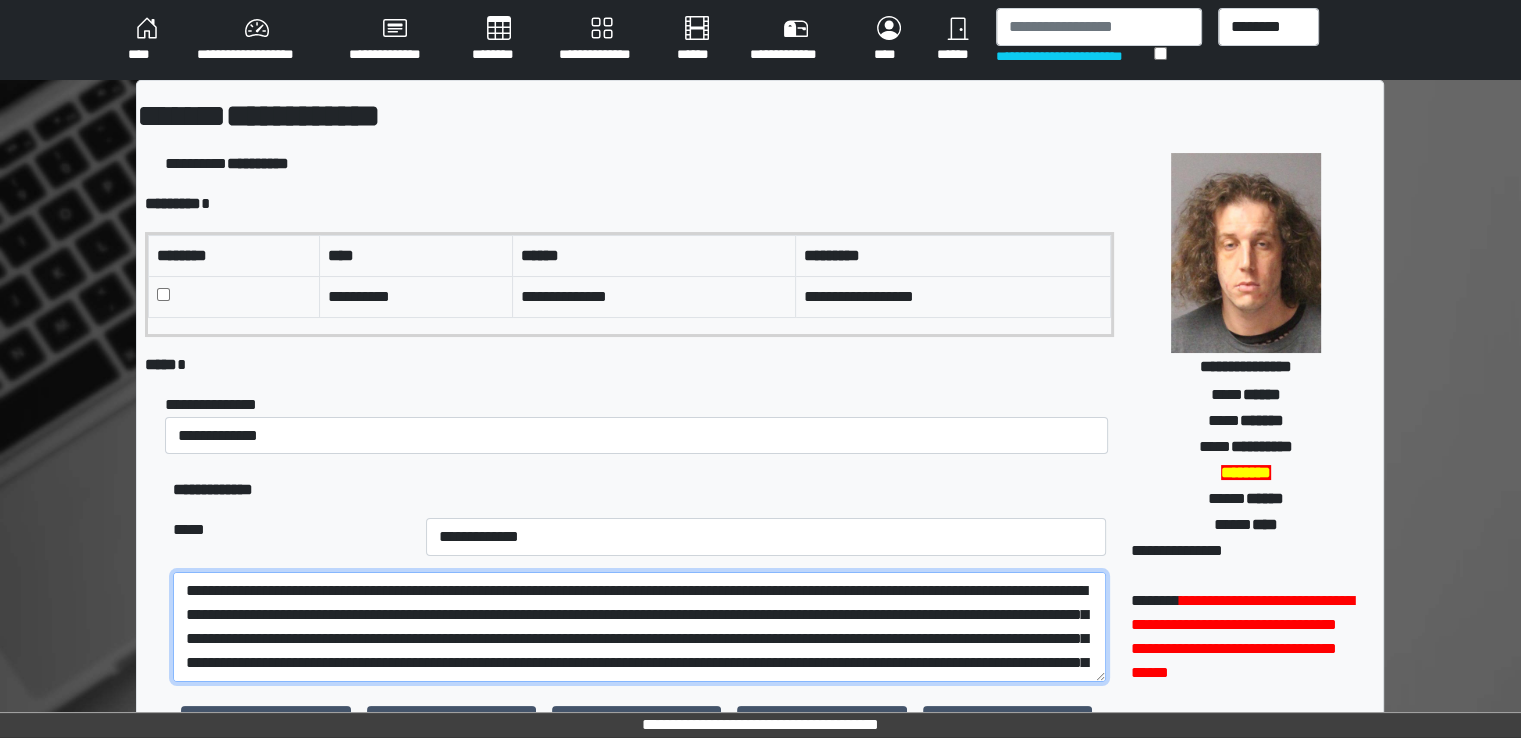 scroll, scrollTop: 64, scrollLeft: 0, axis: vertical 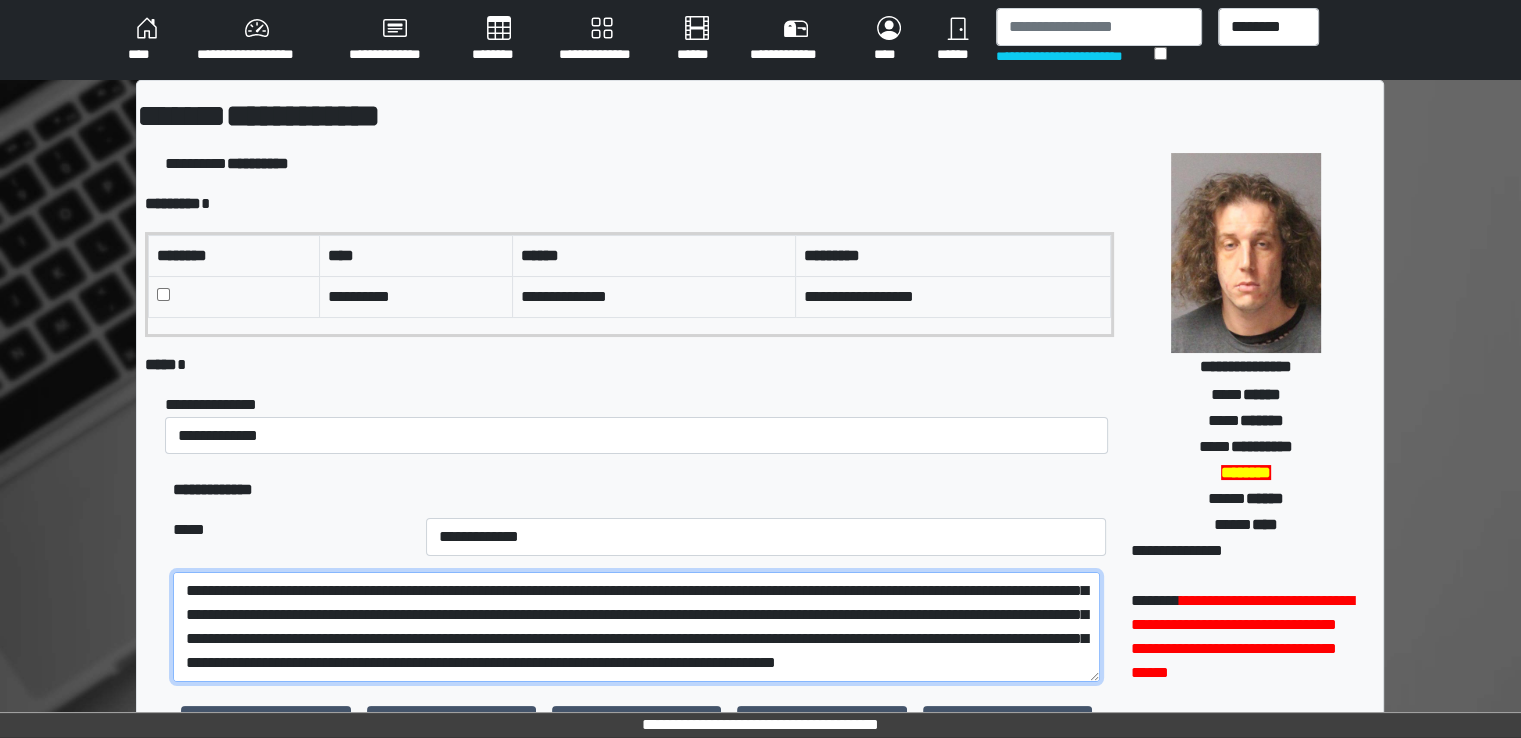 type on "**********" 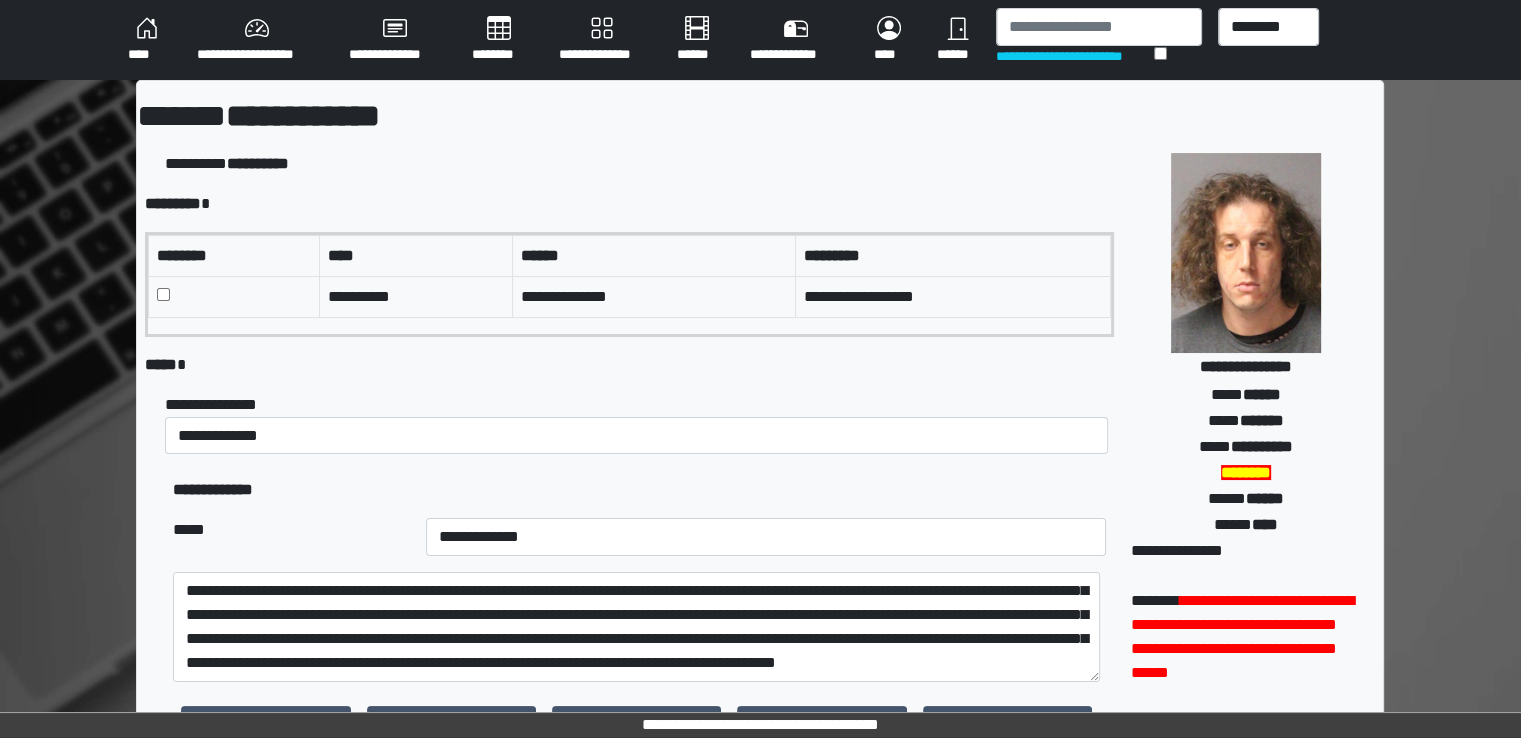 click on "**********" at bounding box center [639, 424] 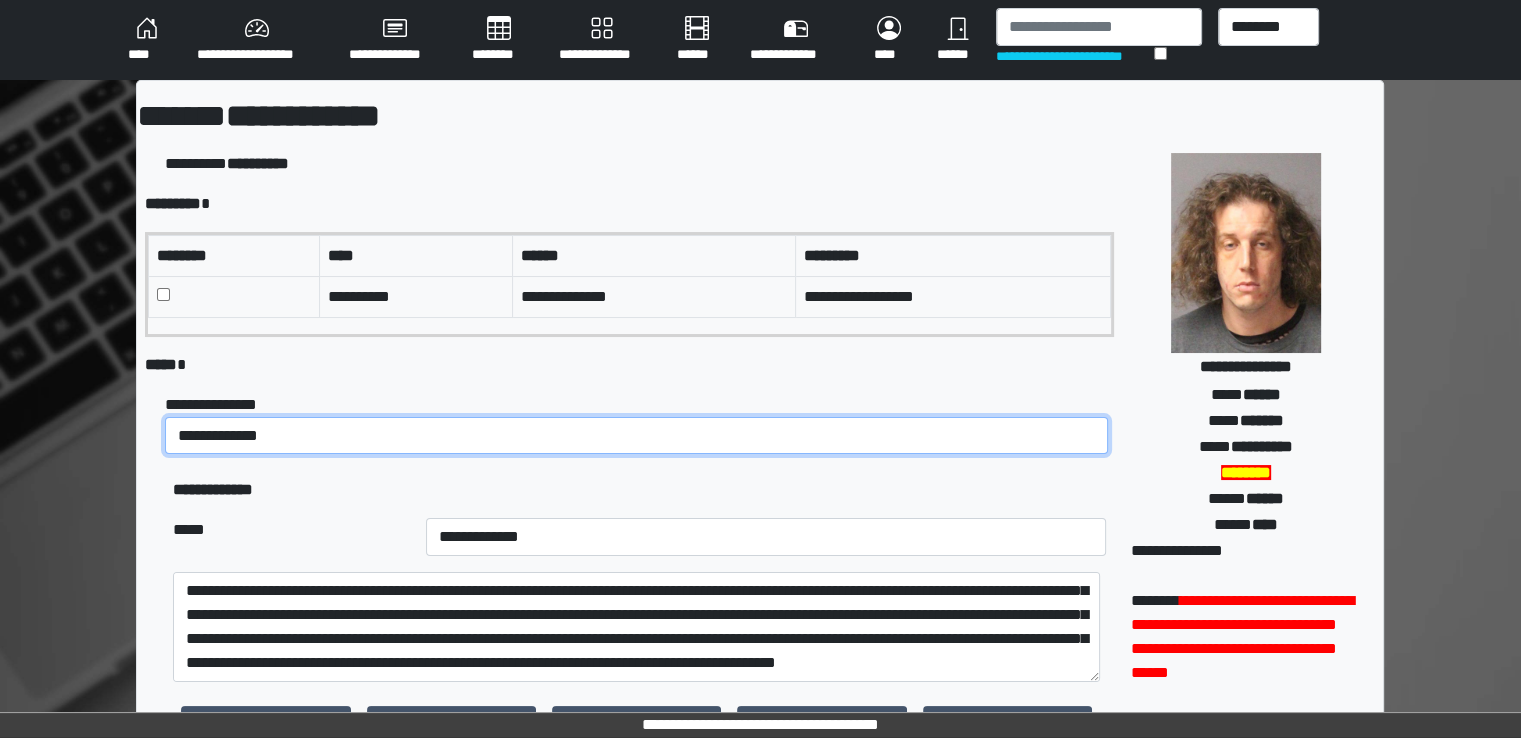 click on "**********" at bounding box center (636, 436) 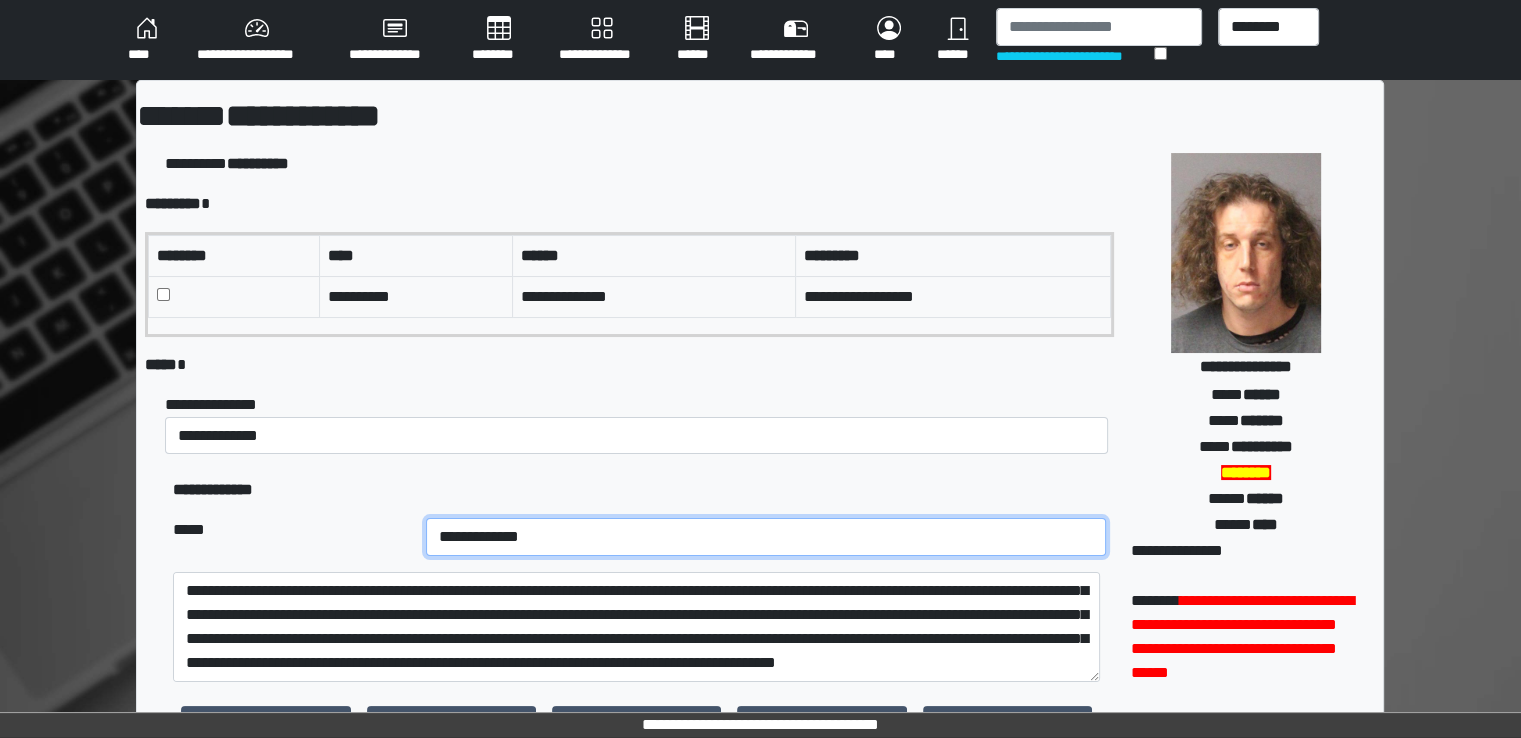 click on "**********" at bounding box center [766, 537] 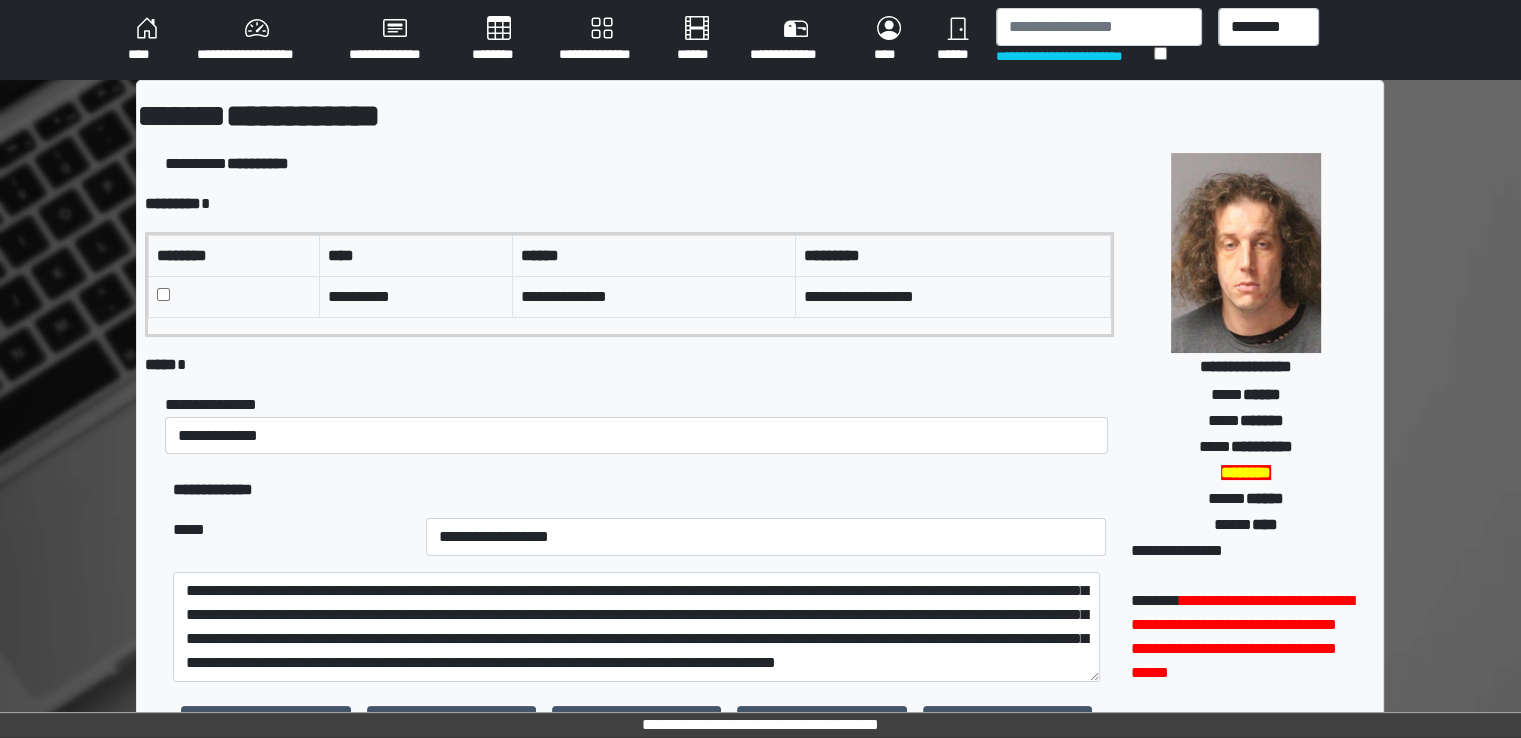 click on "**********" at bounding box center [639, 490] 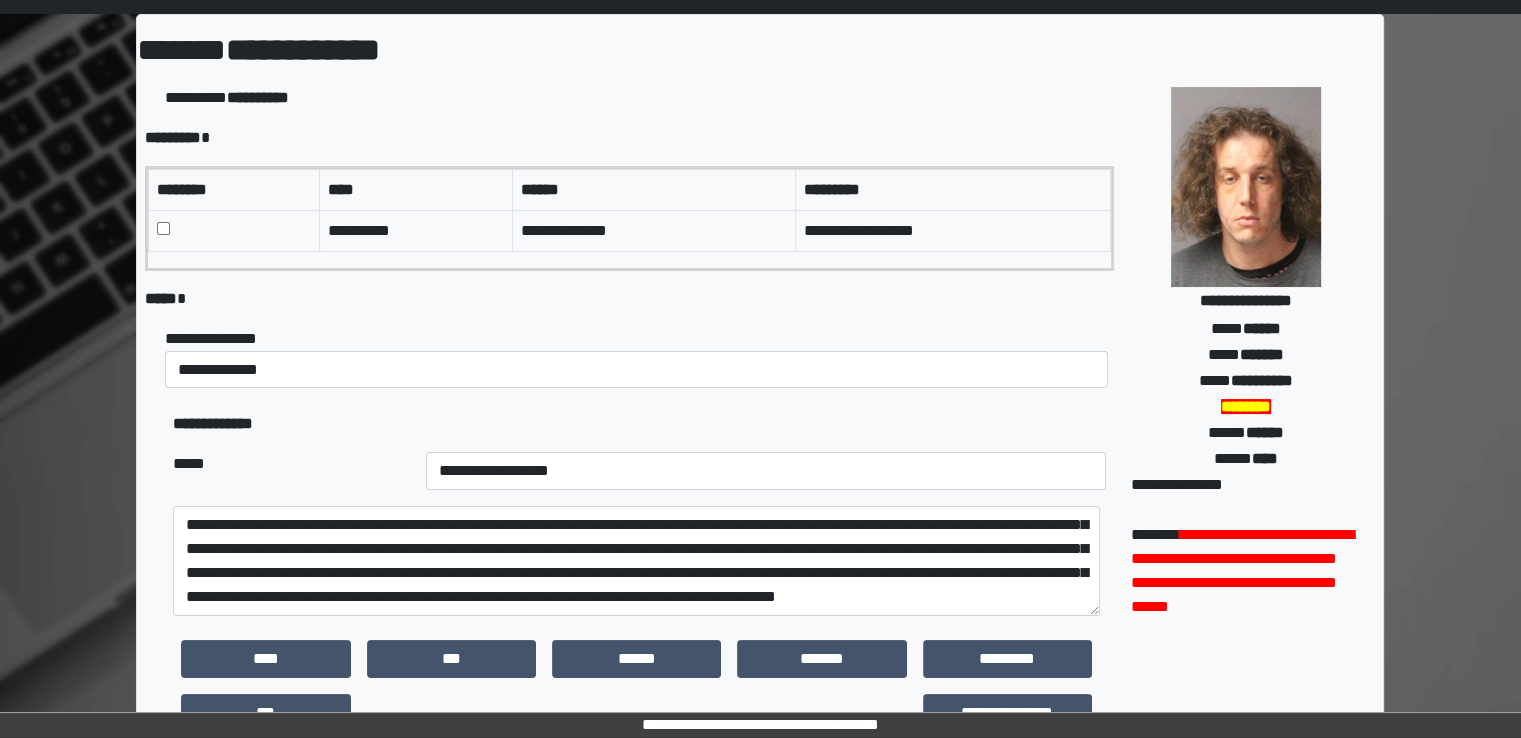 scroll, scrollTop: 0, scrollLeft: 0, axis: both 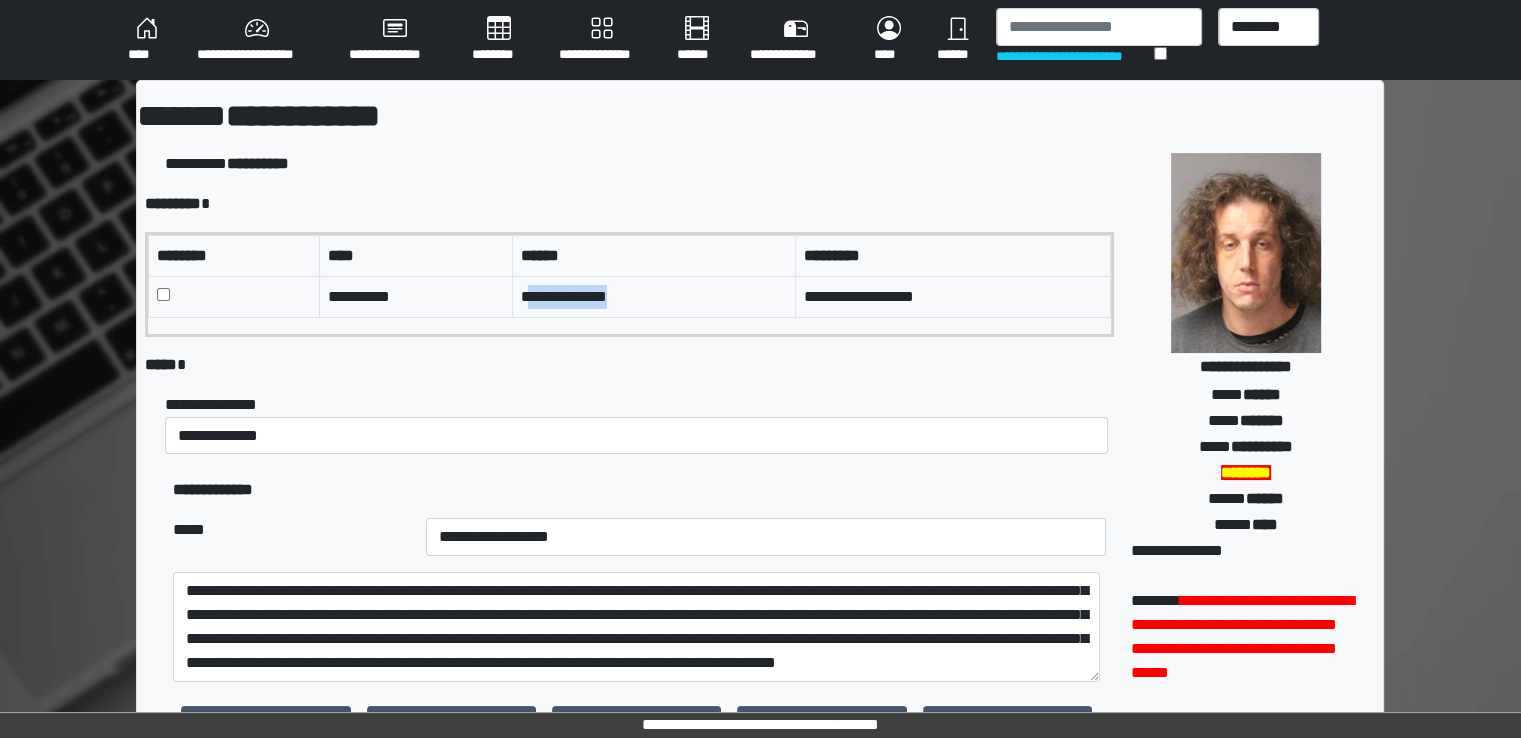 drag, startPoint x: 545, startPoint y: 305, endPoint x: 505, endPoint y: 305, distance: 40 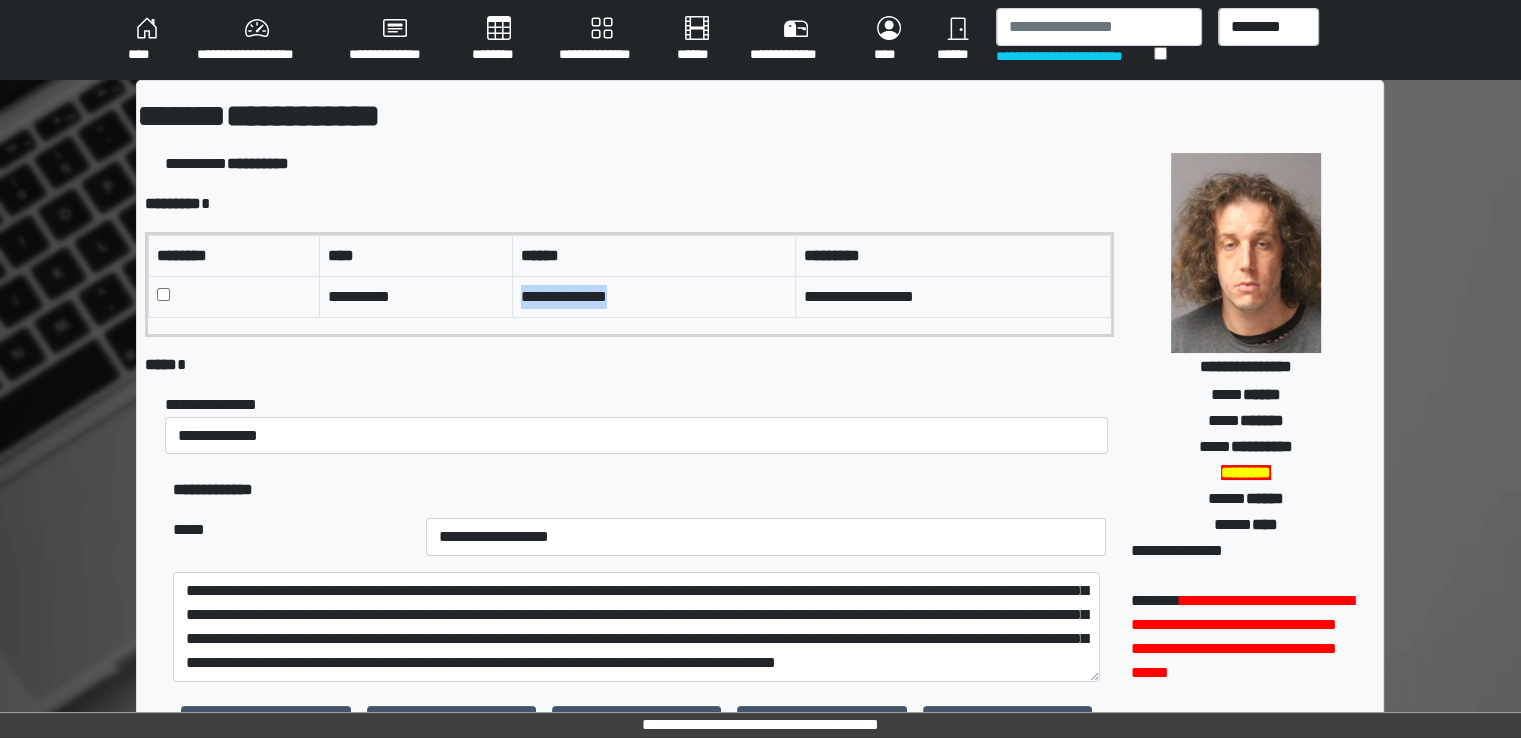 copy on "**********" 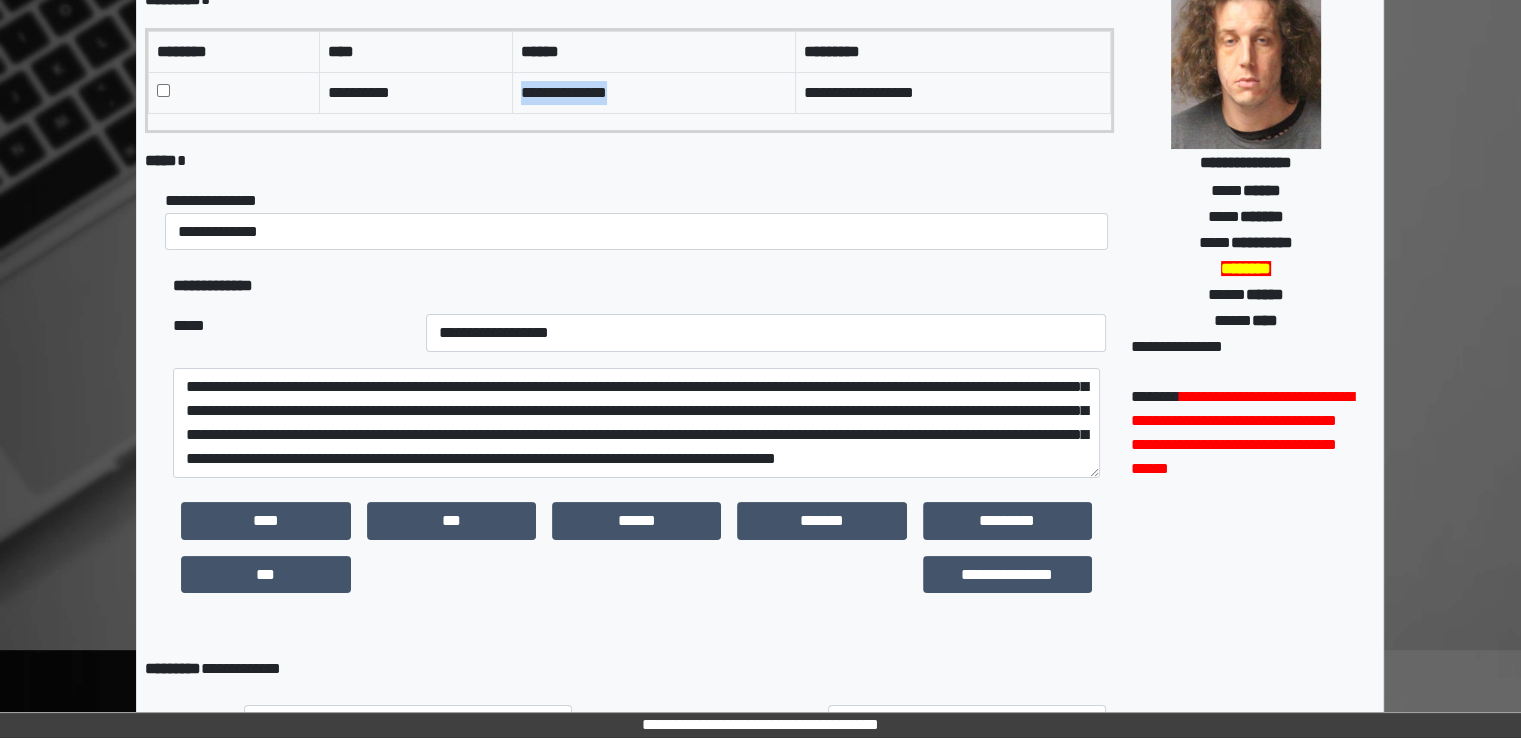 scroll, scrollTop: 400, scrollLeft: 0, axis: vertical 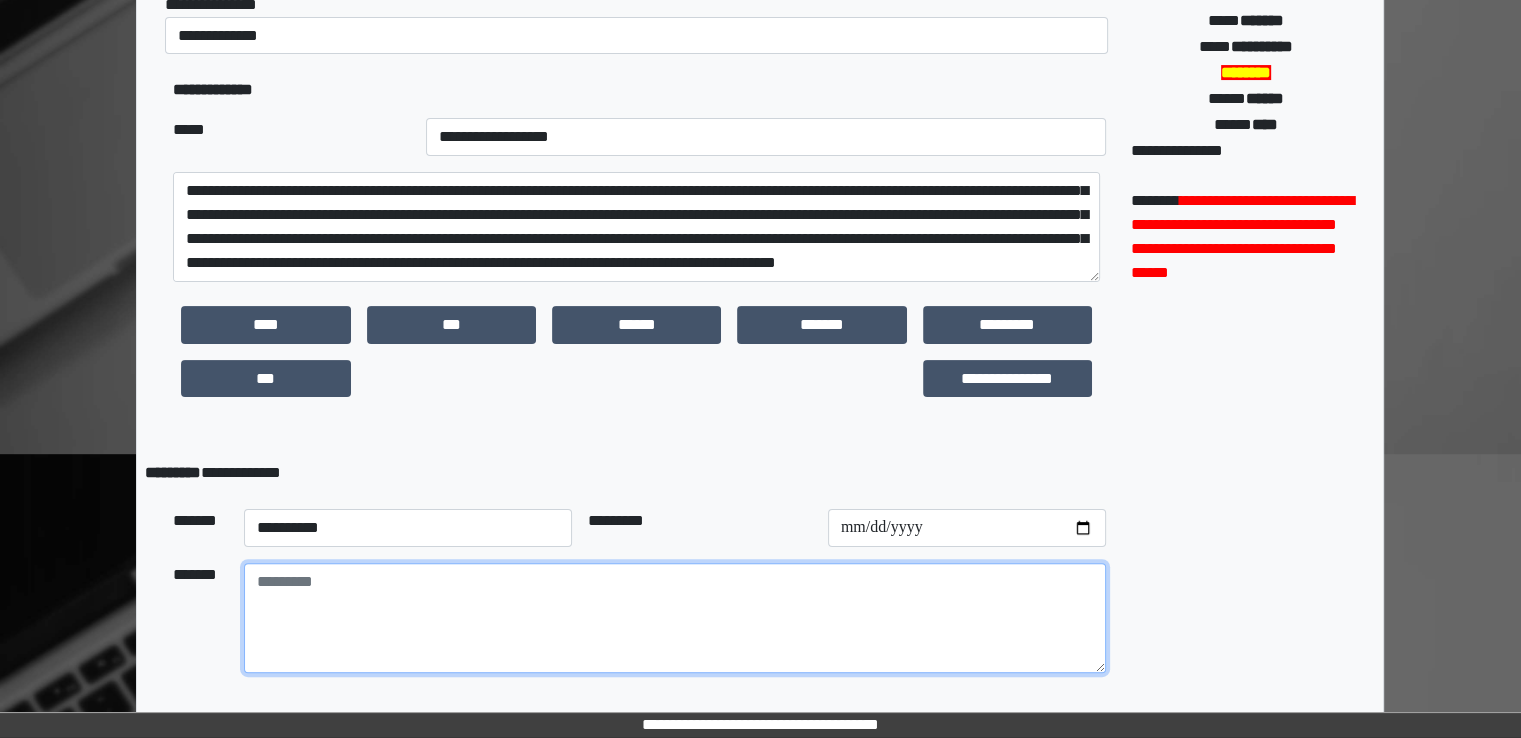 paste on "**********" 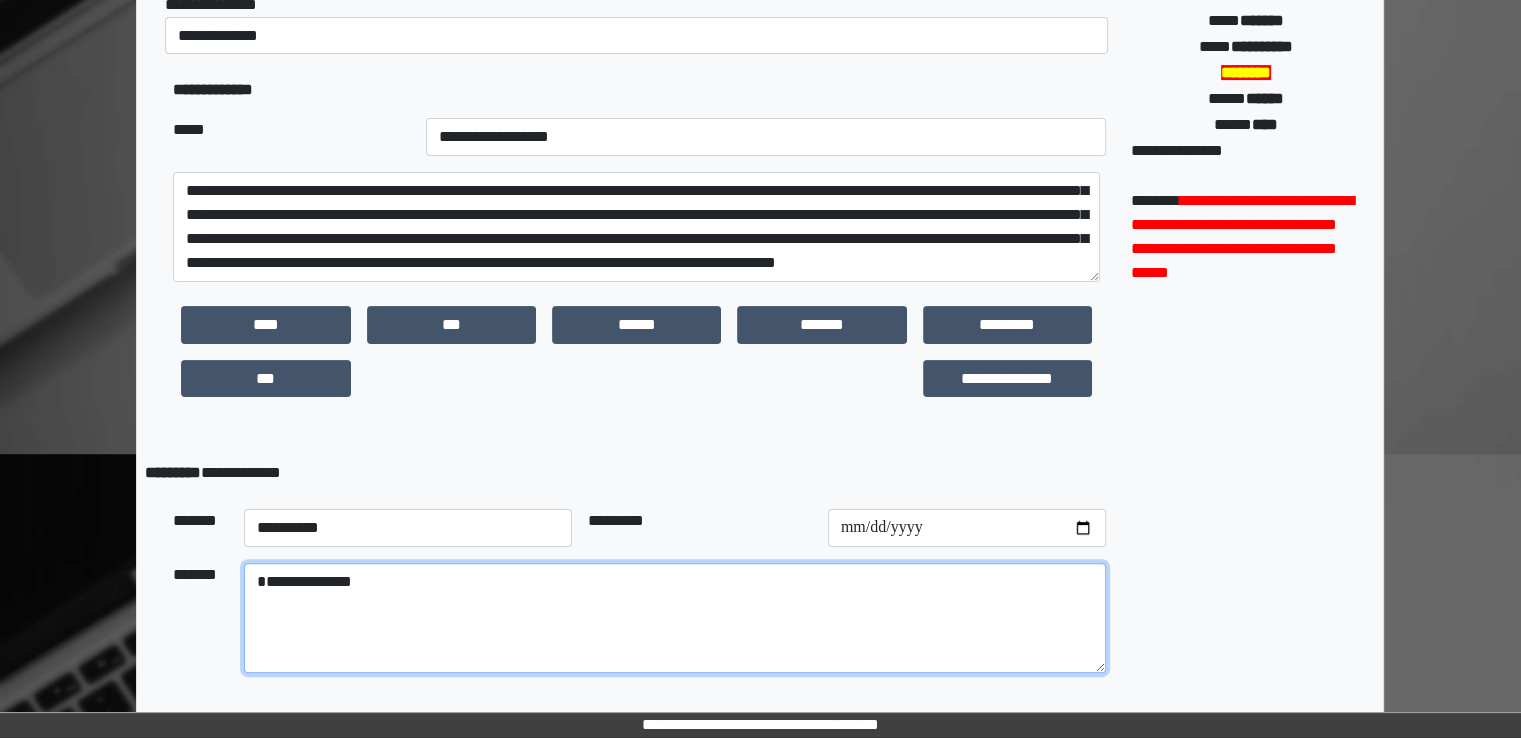 drag, startPoint x: 354, startPoint y: 581, endPoint x: 369, endPoint y: 577, distance: 15.524175 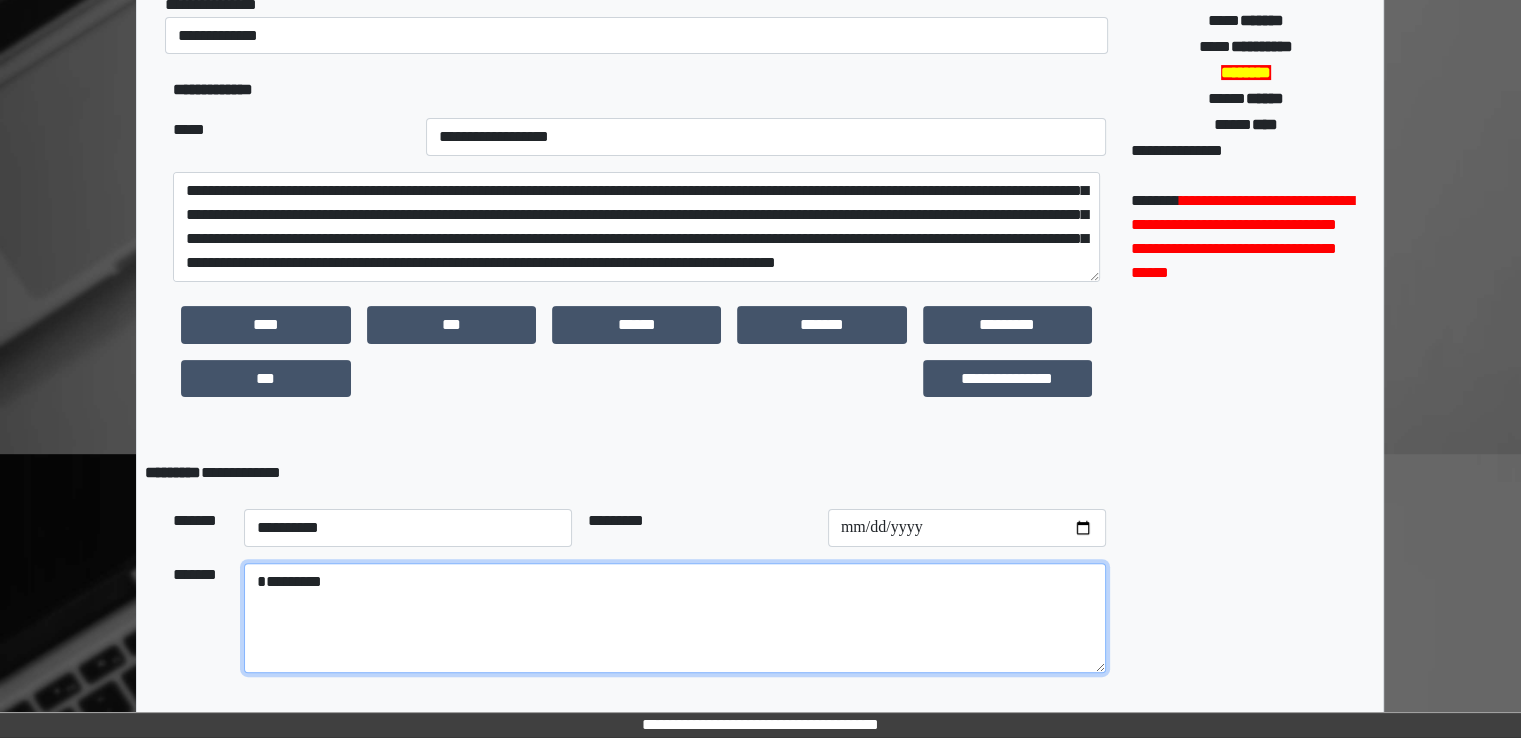 click on "*********" at bounding box center (675, 618) 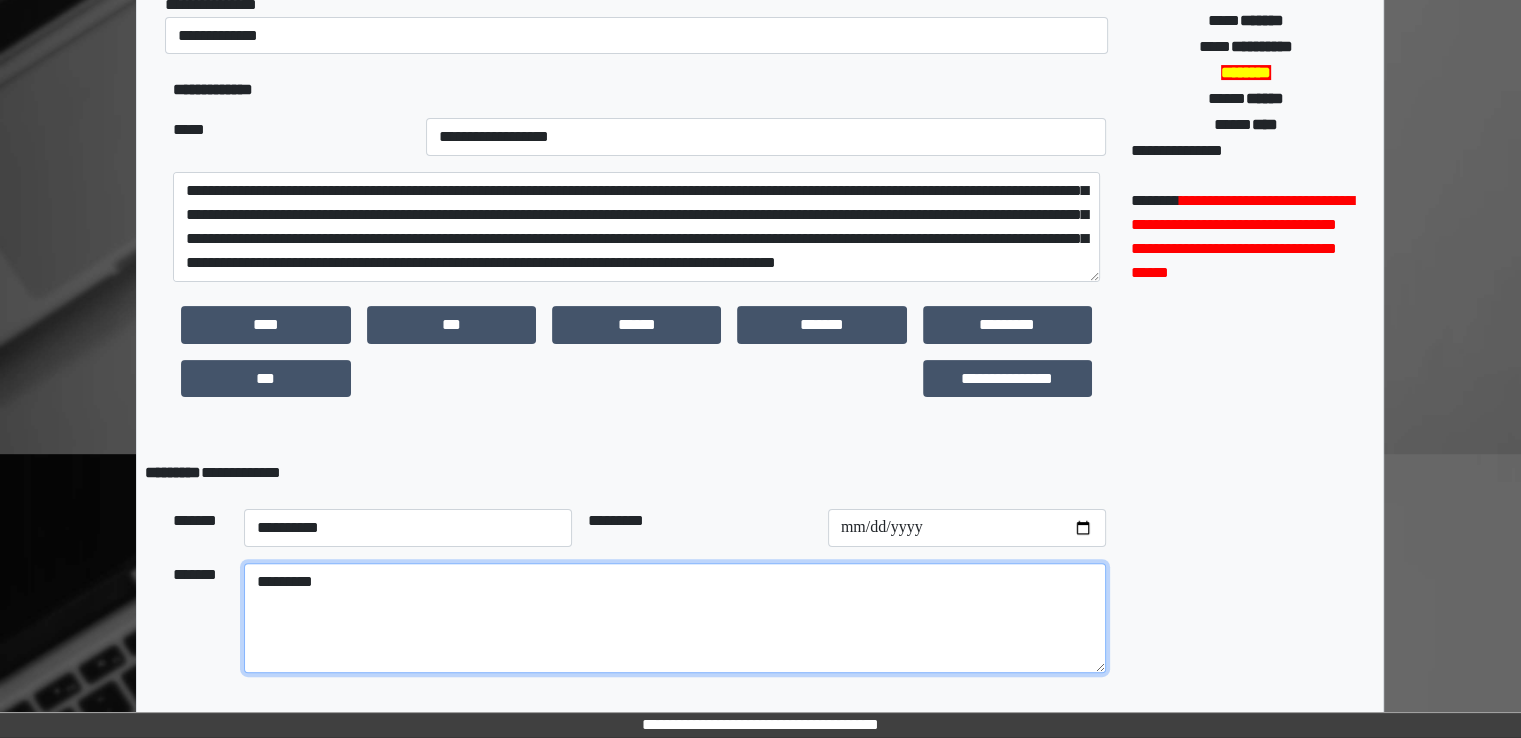 type on "*********" 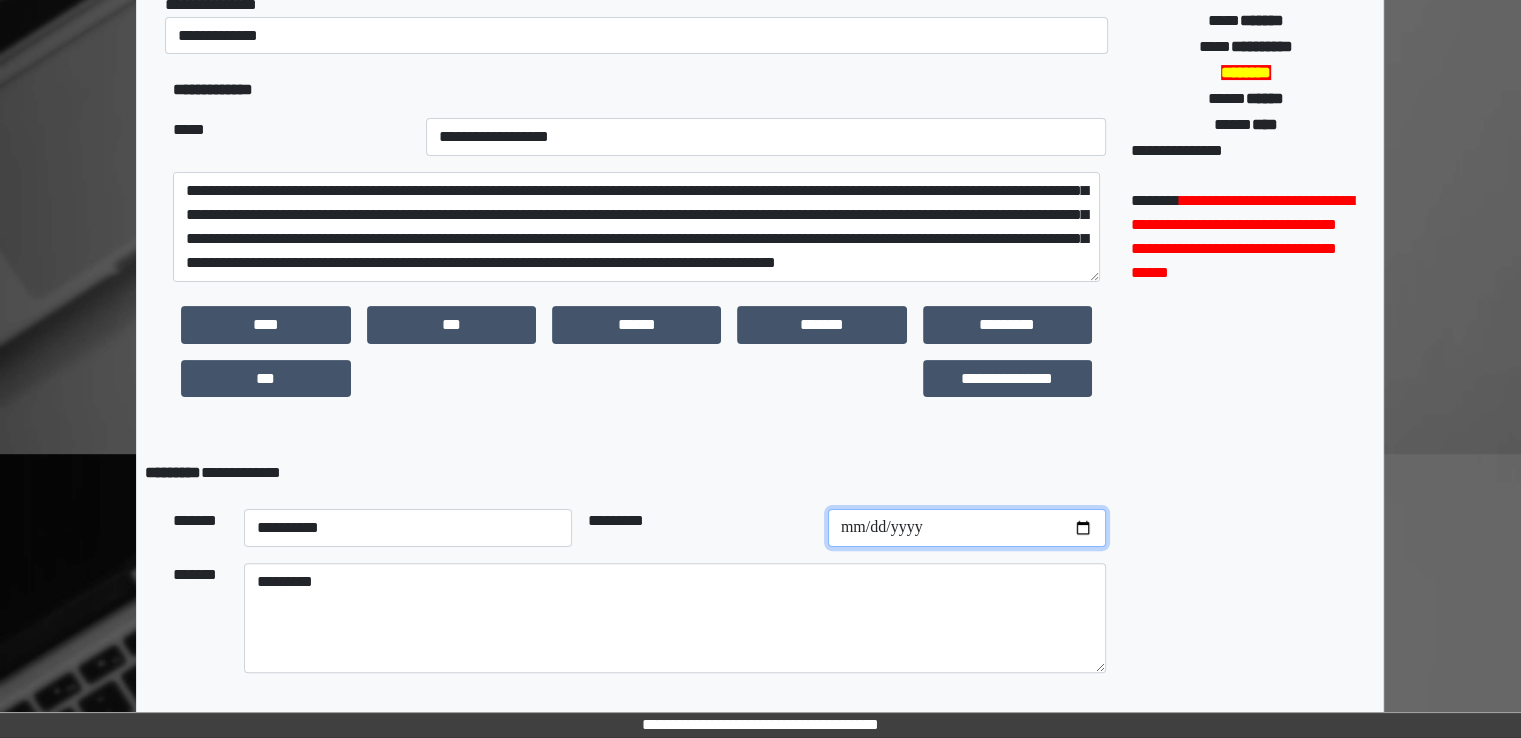 click at bounding box center [967, 528] 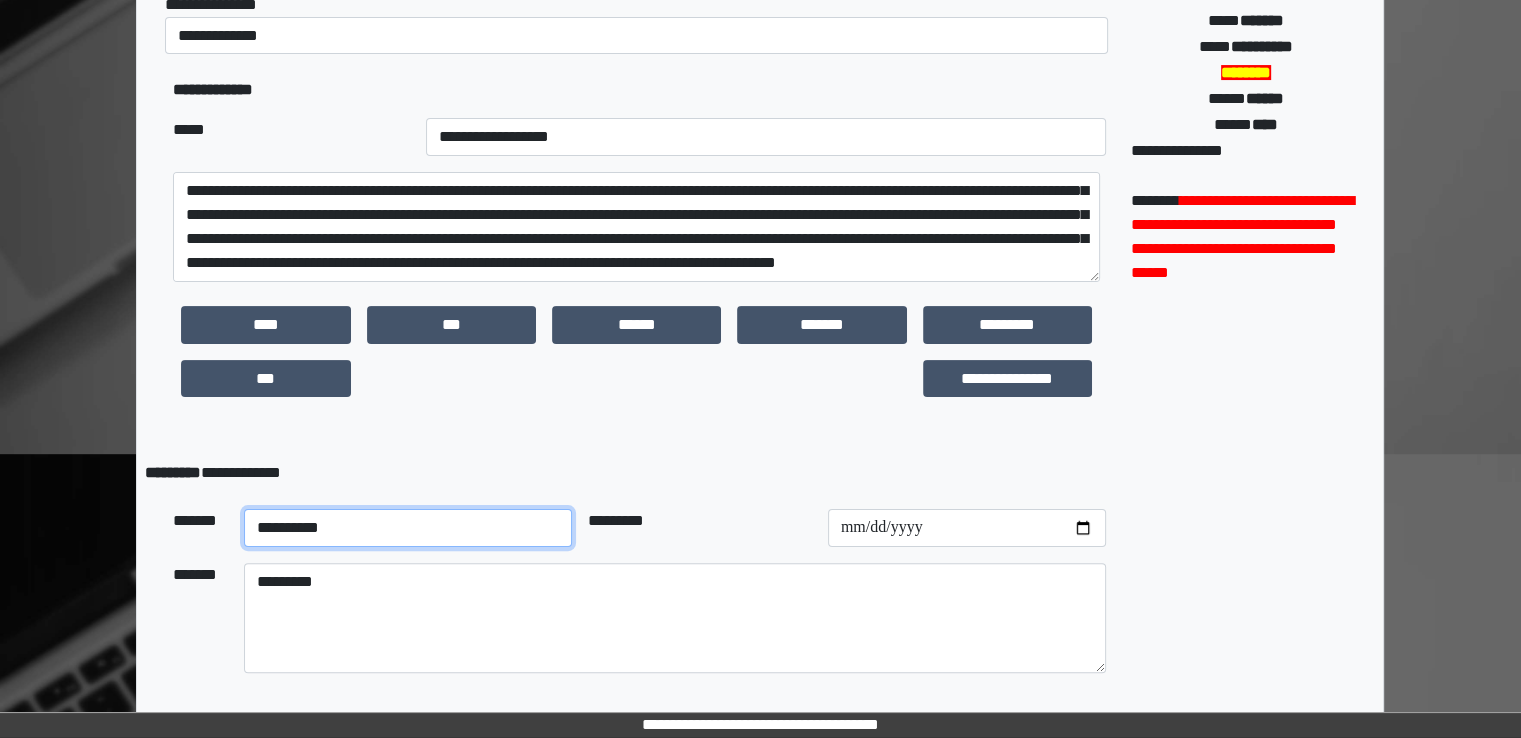 click on "**********" at bounding box center [408, 528] 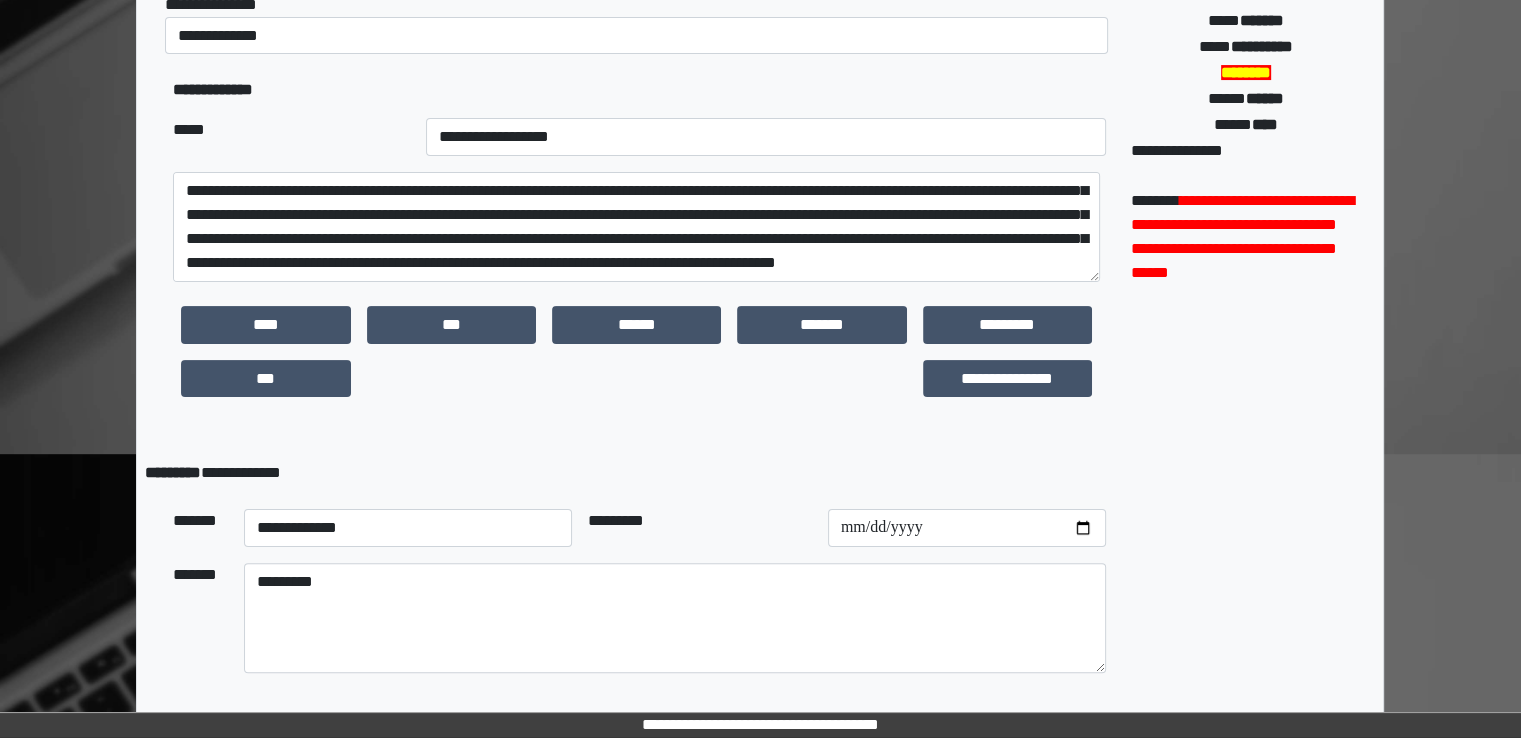 click at bounding box center (636, 379) 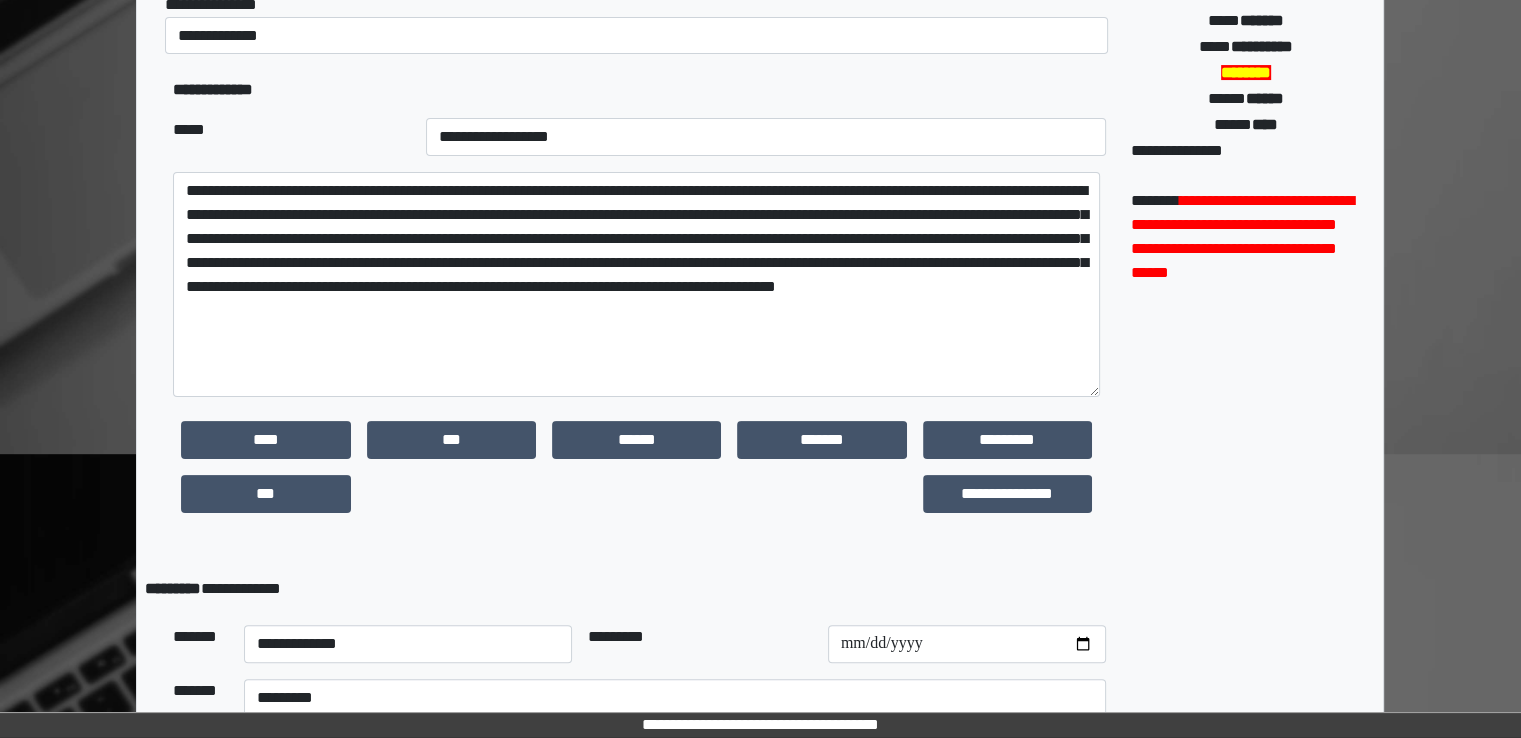 scroll, scrollTop: 0, scrollLeft: 0, axis: both 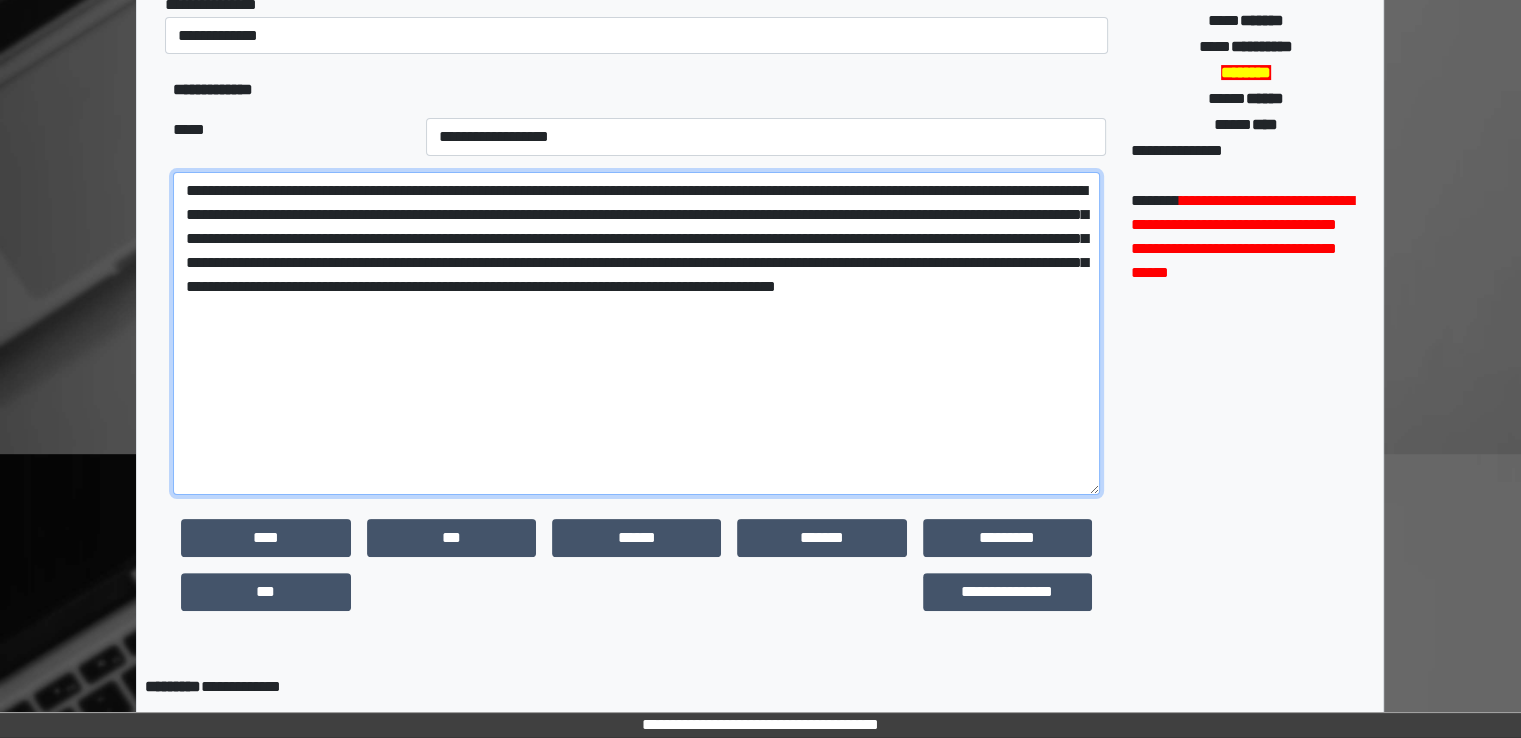 click on "**********" at bounding box center [636, 333] 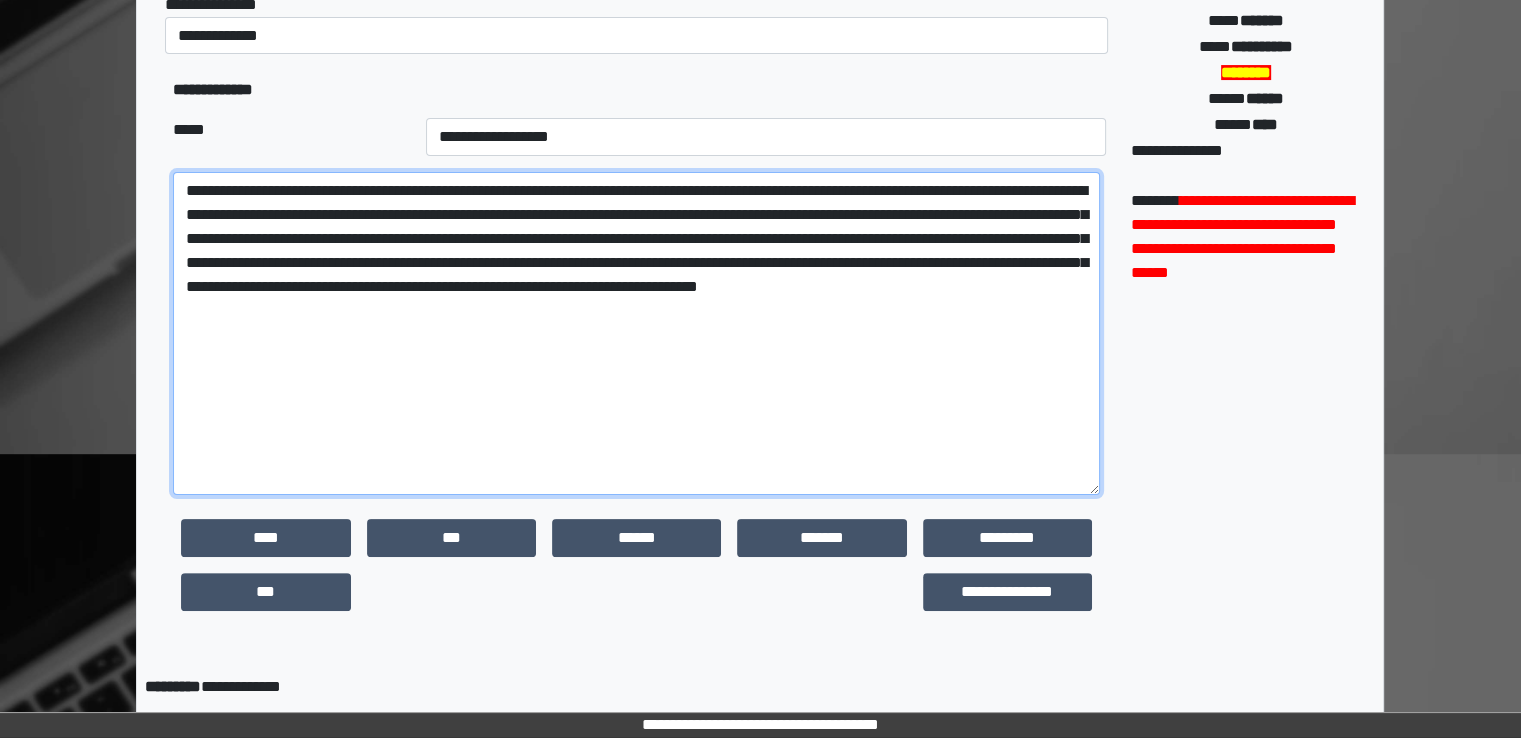 drag, startPoint x: 1059, startPoint y: 238, endPoint x: 371, endPoint y: 268, distance: 688.65375 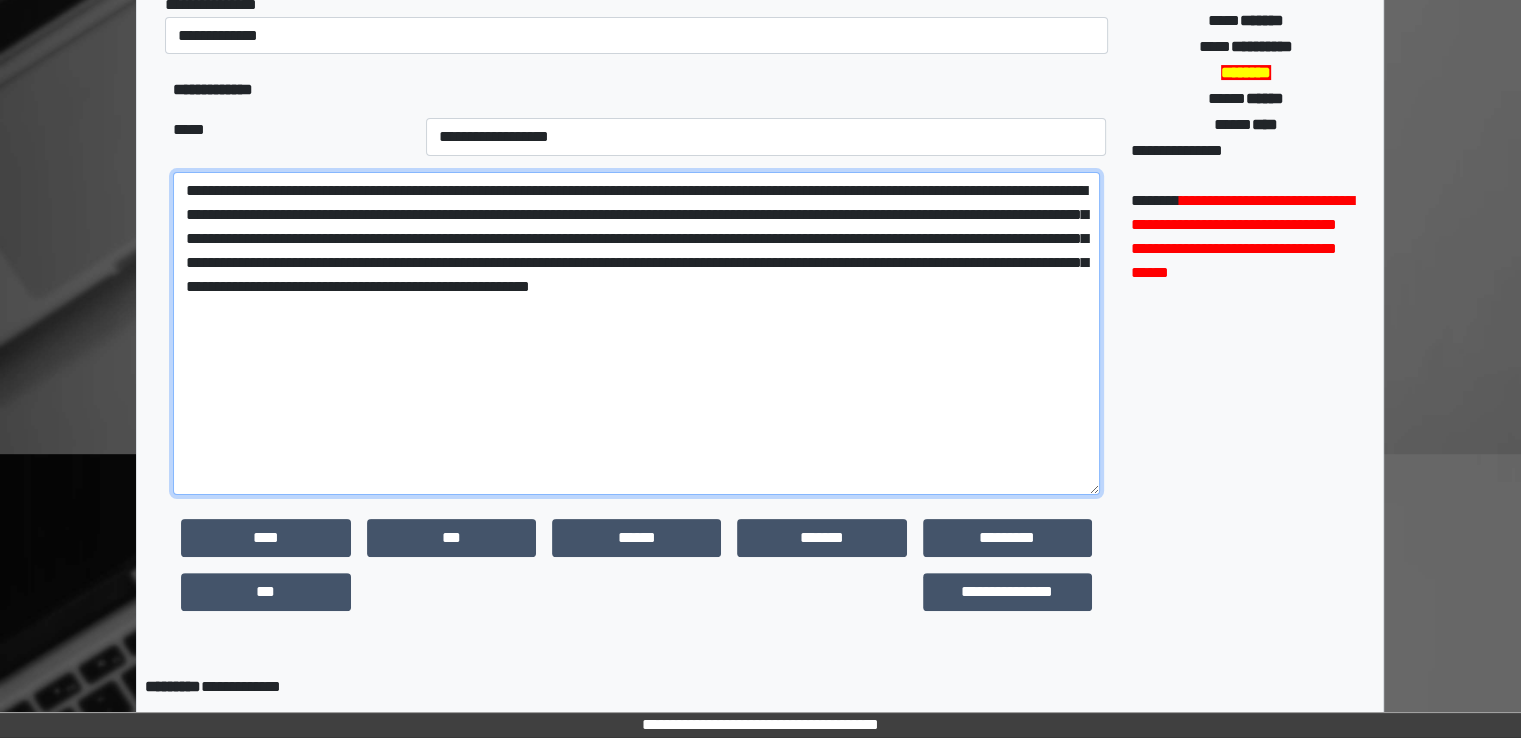 click on "**********" at bounding box center (636, 333) 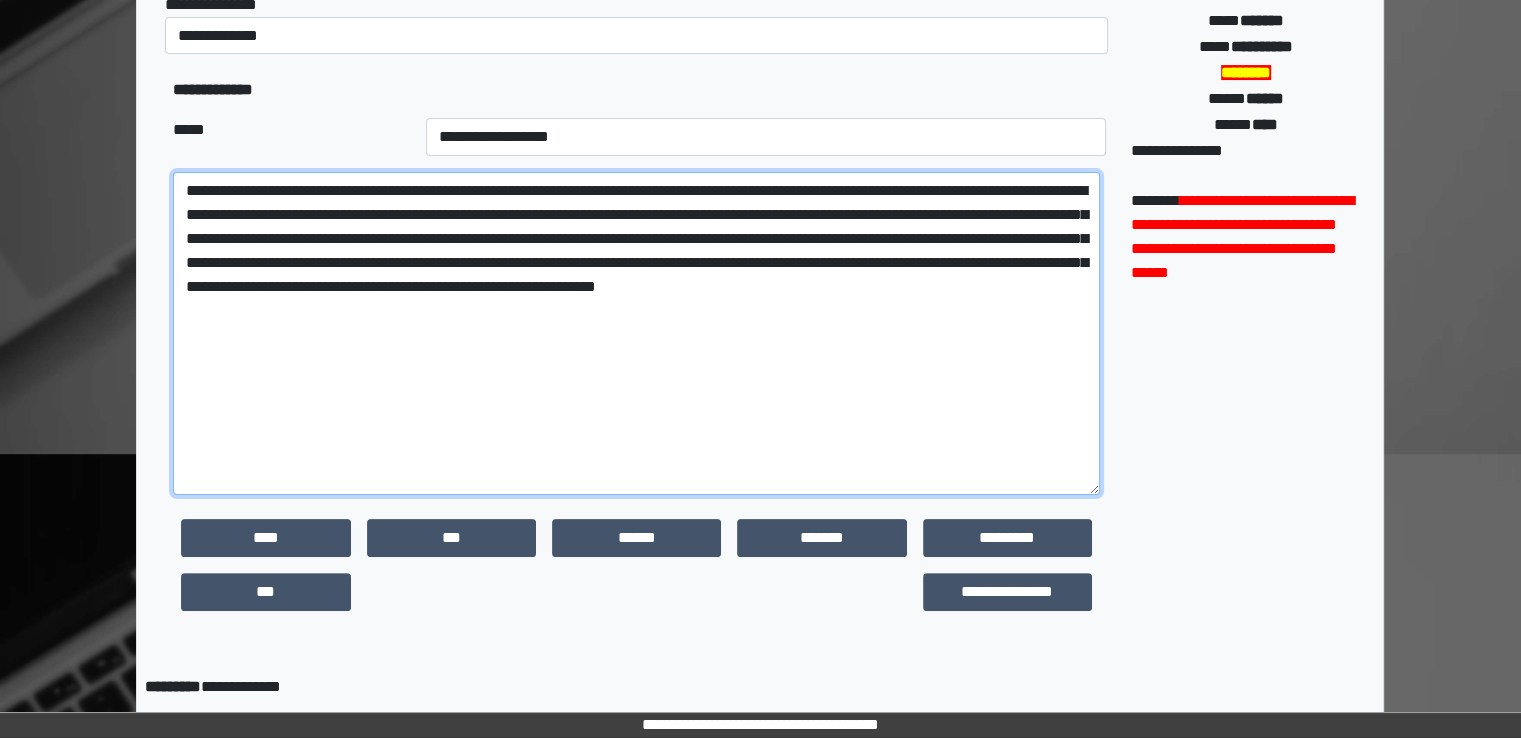 drag, startPoint x: 388, startPoint y: 235, endPoint x: 875, endPoint y: 237, distance: 487.00412 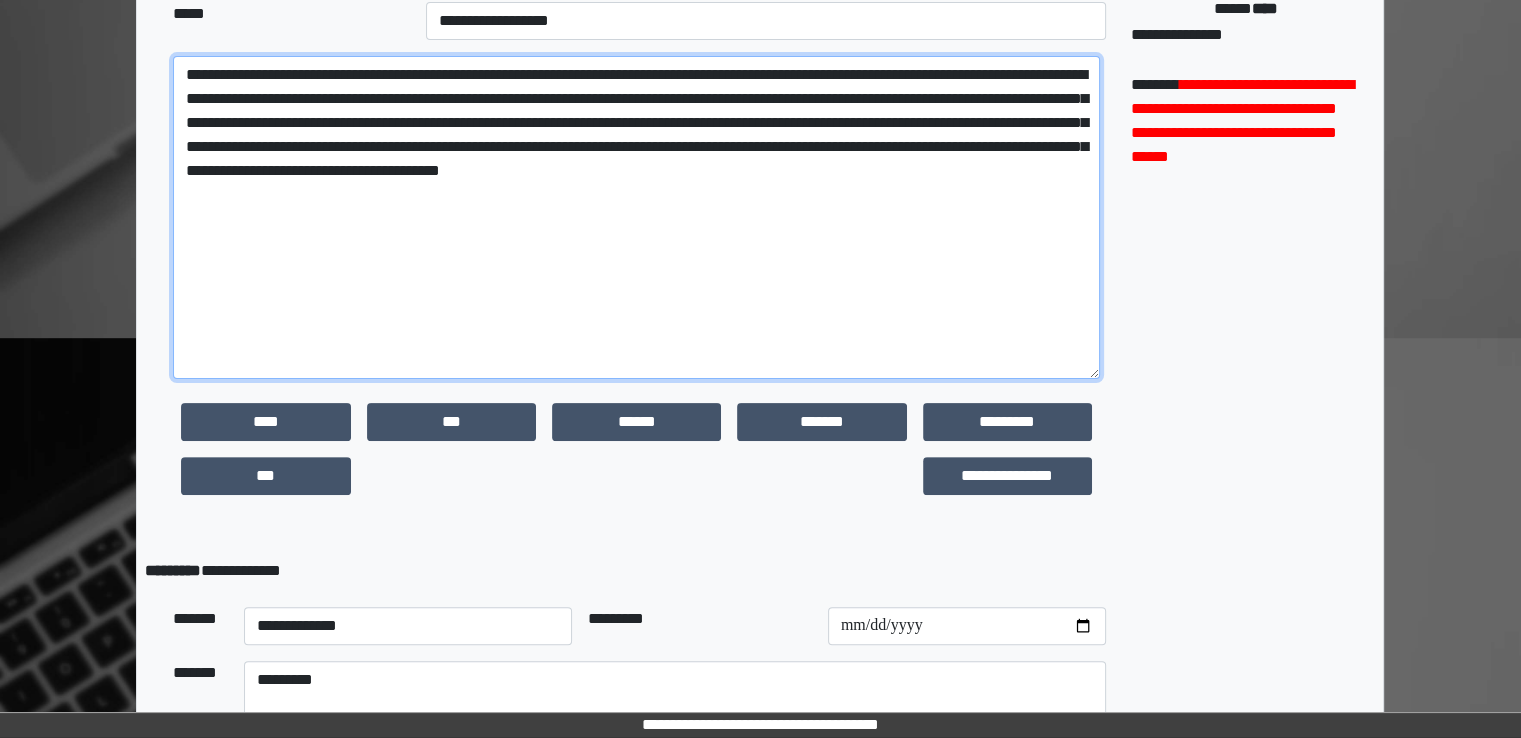 scroll, scrollTop: 680, scrollLeft: 0, axis: vertical 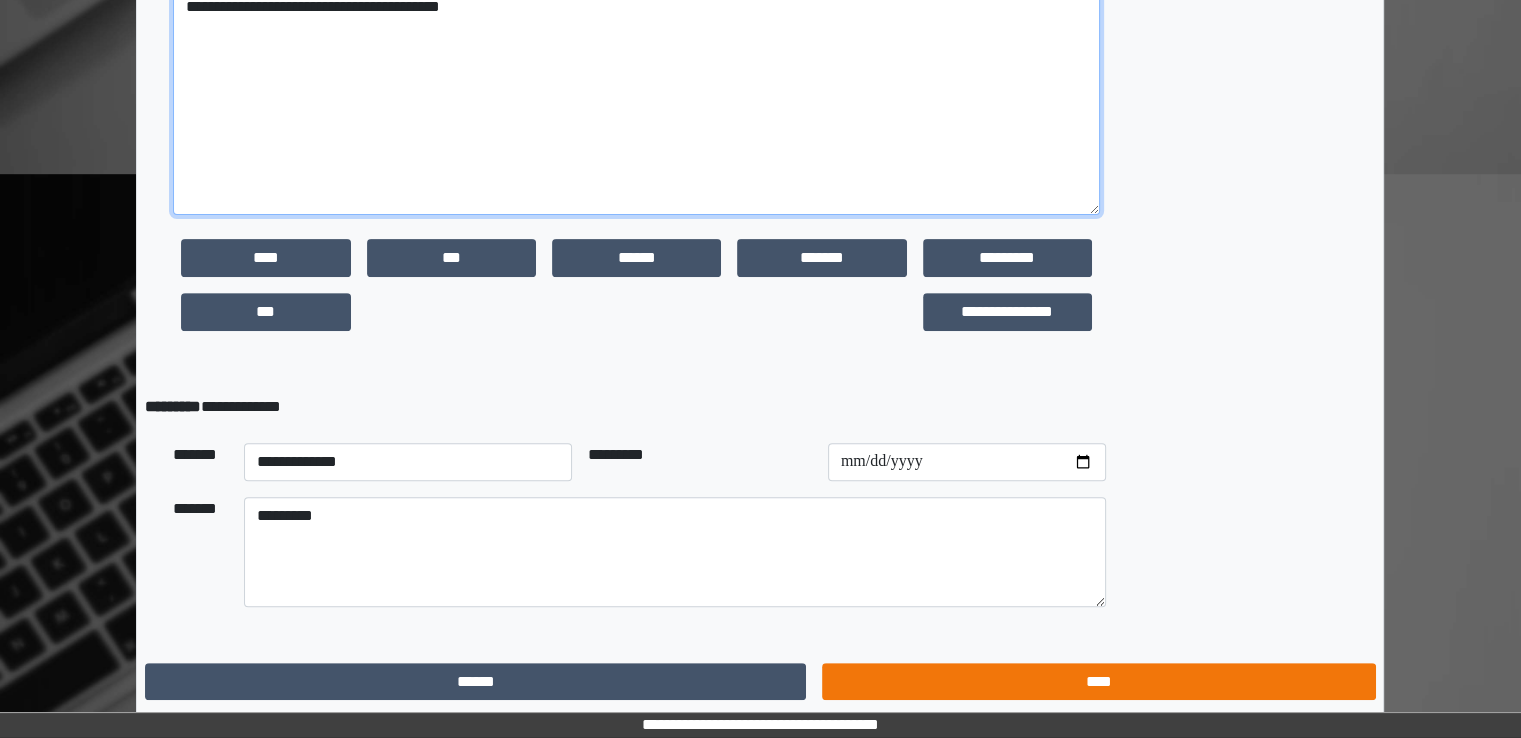 type on "**********" 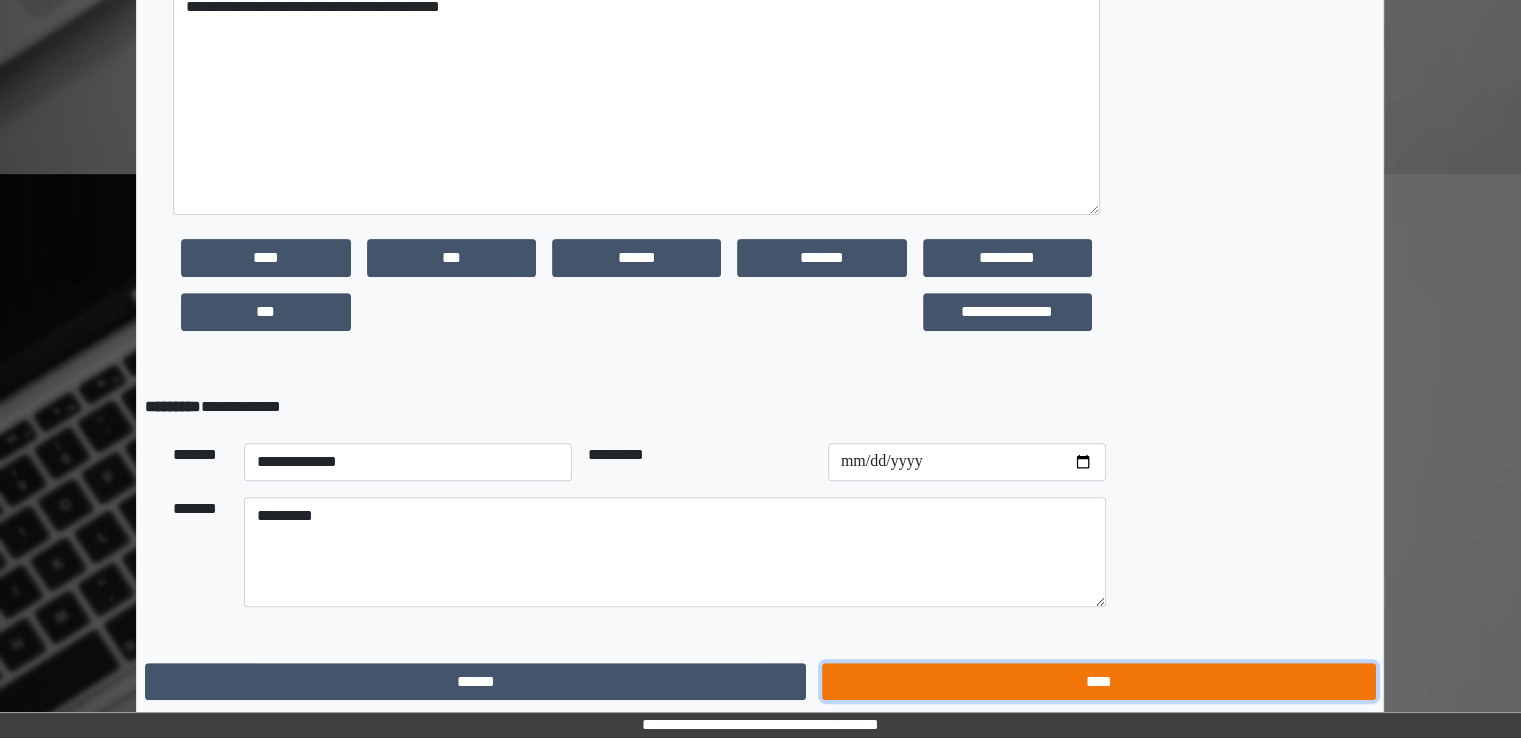 click on "****" at bounding box center (1098, 682) 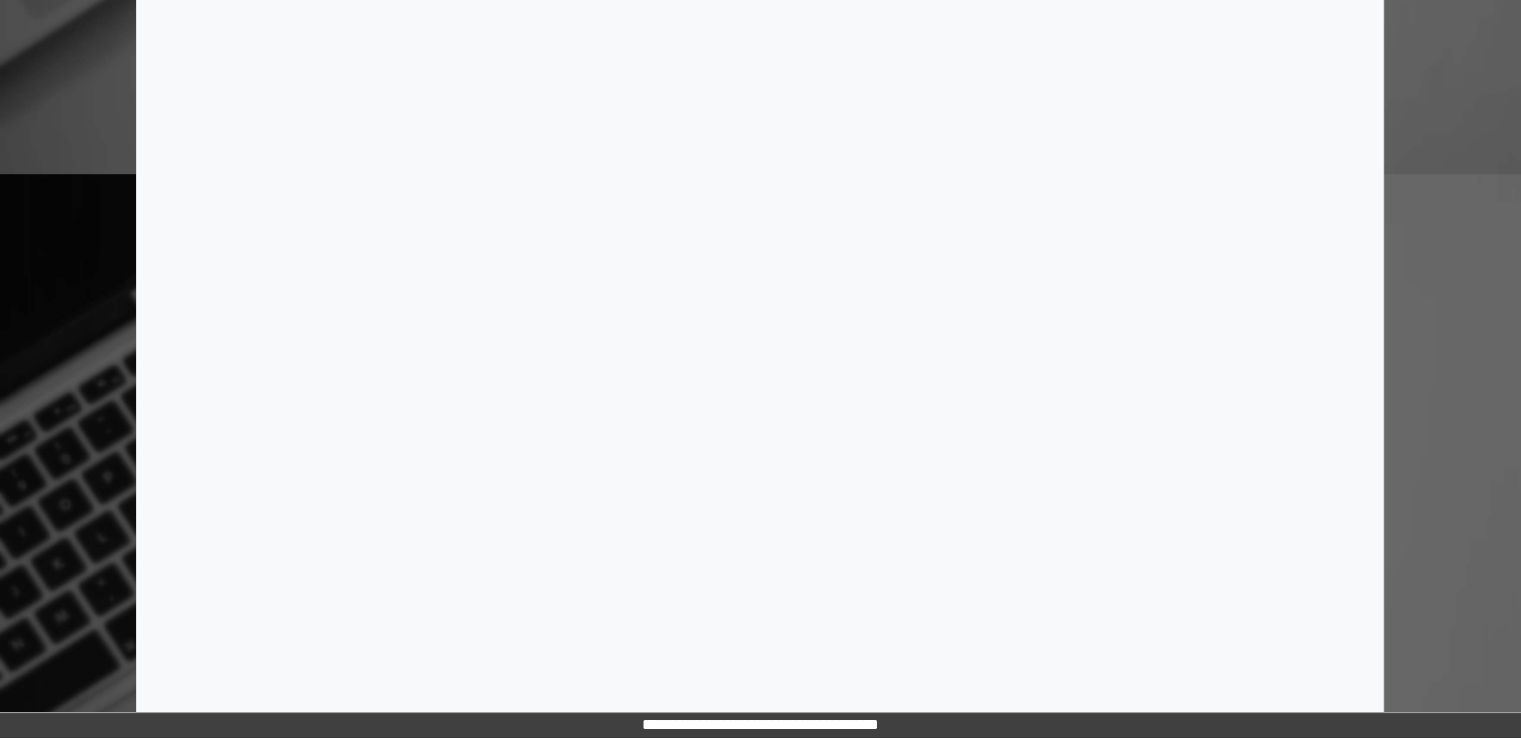 scroll, scrollTop: 0, scrollLeft: 0, axis: both 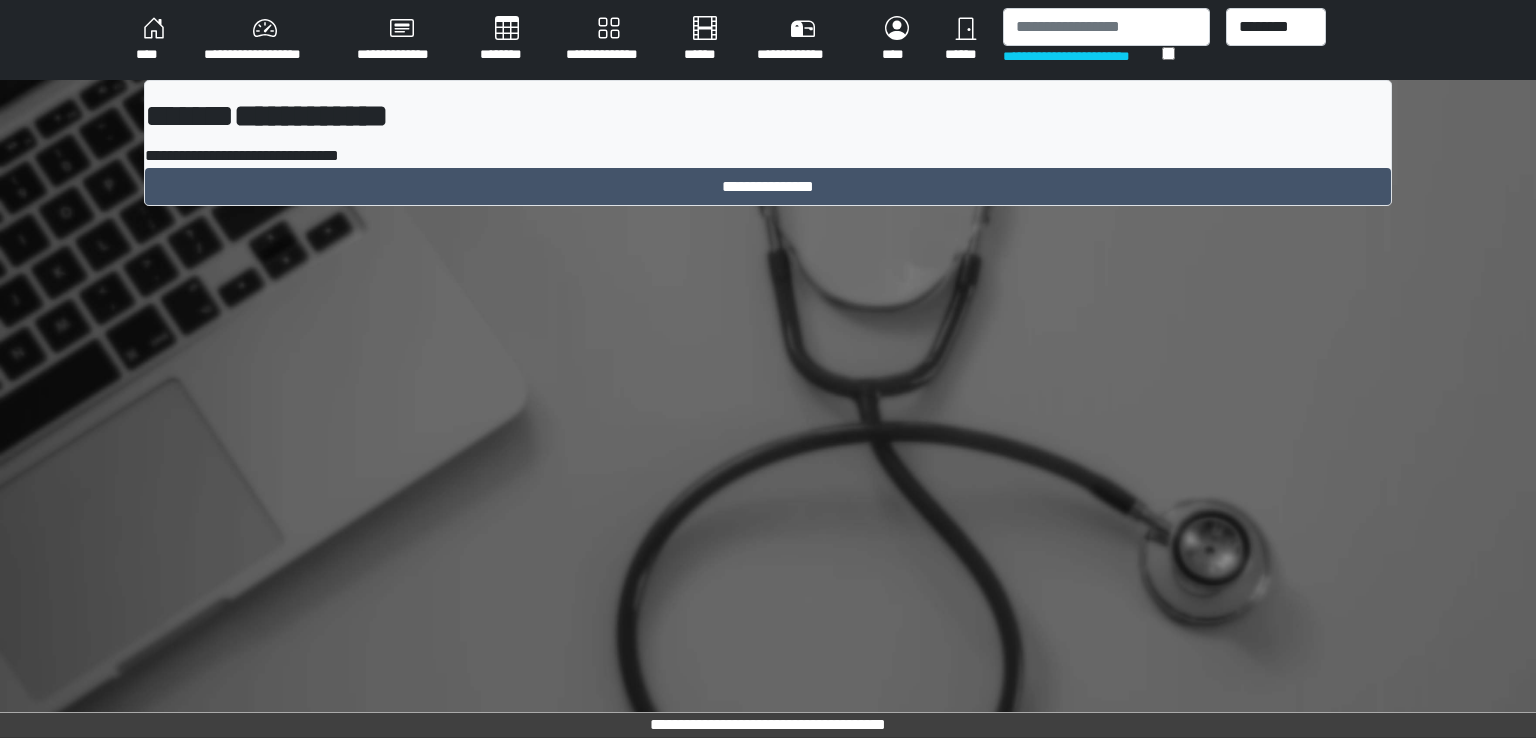 click on "**********" at bounding box center [768, 151] 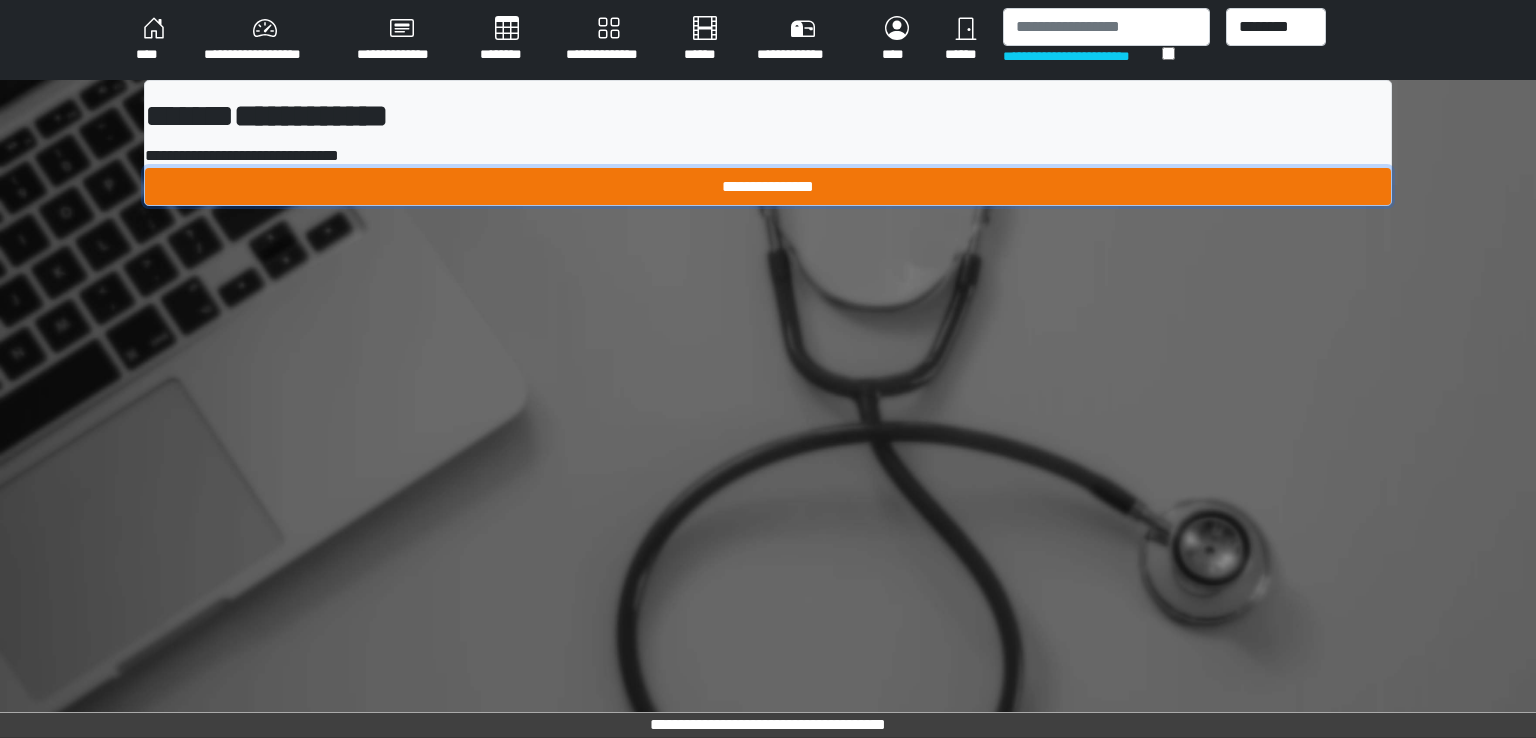 click on "**********" at bounding box center (768, 187) 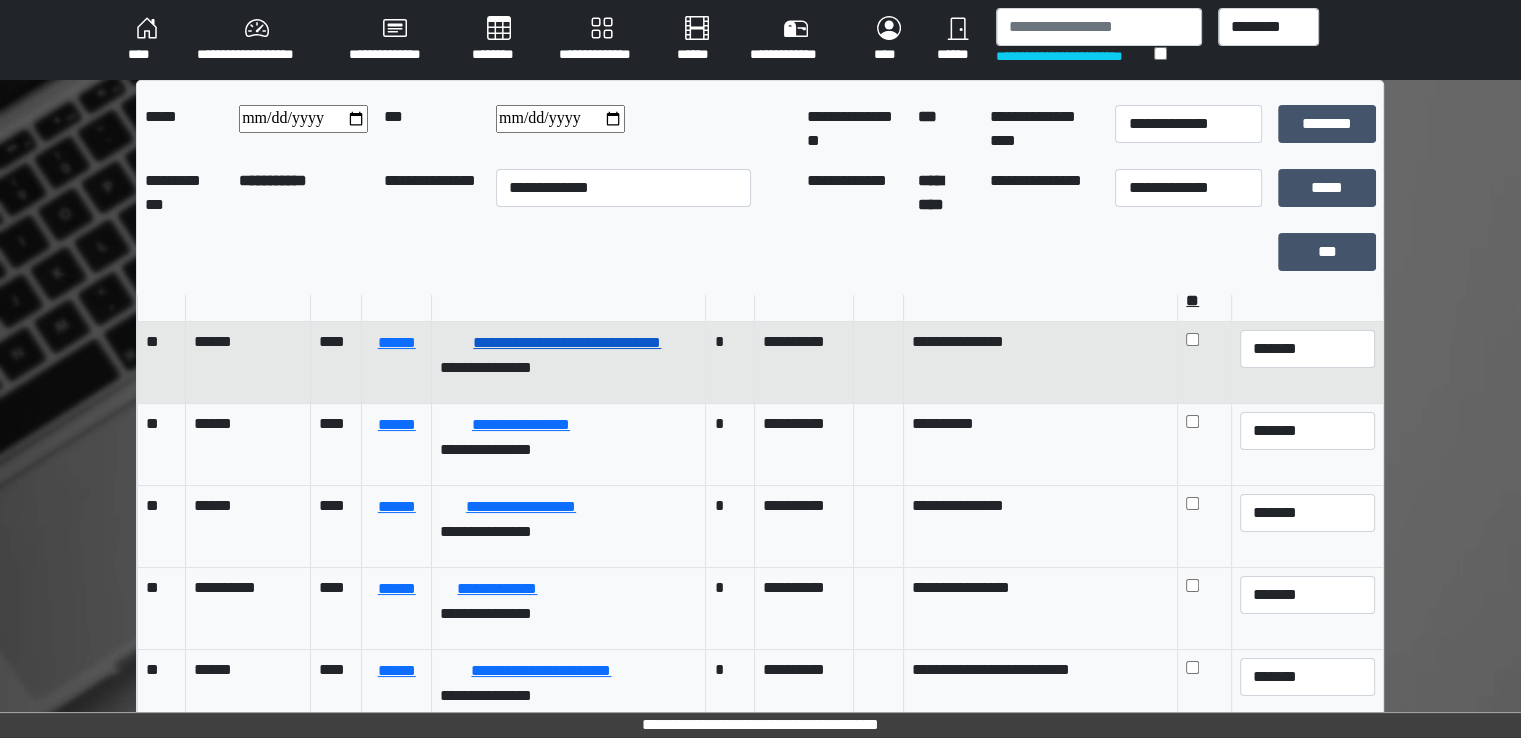 scroll, scrollTop: 0, scrollLeft: 0, axis: both 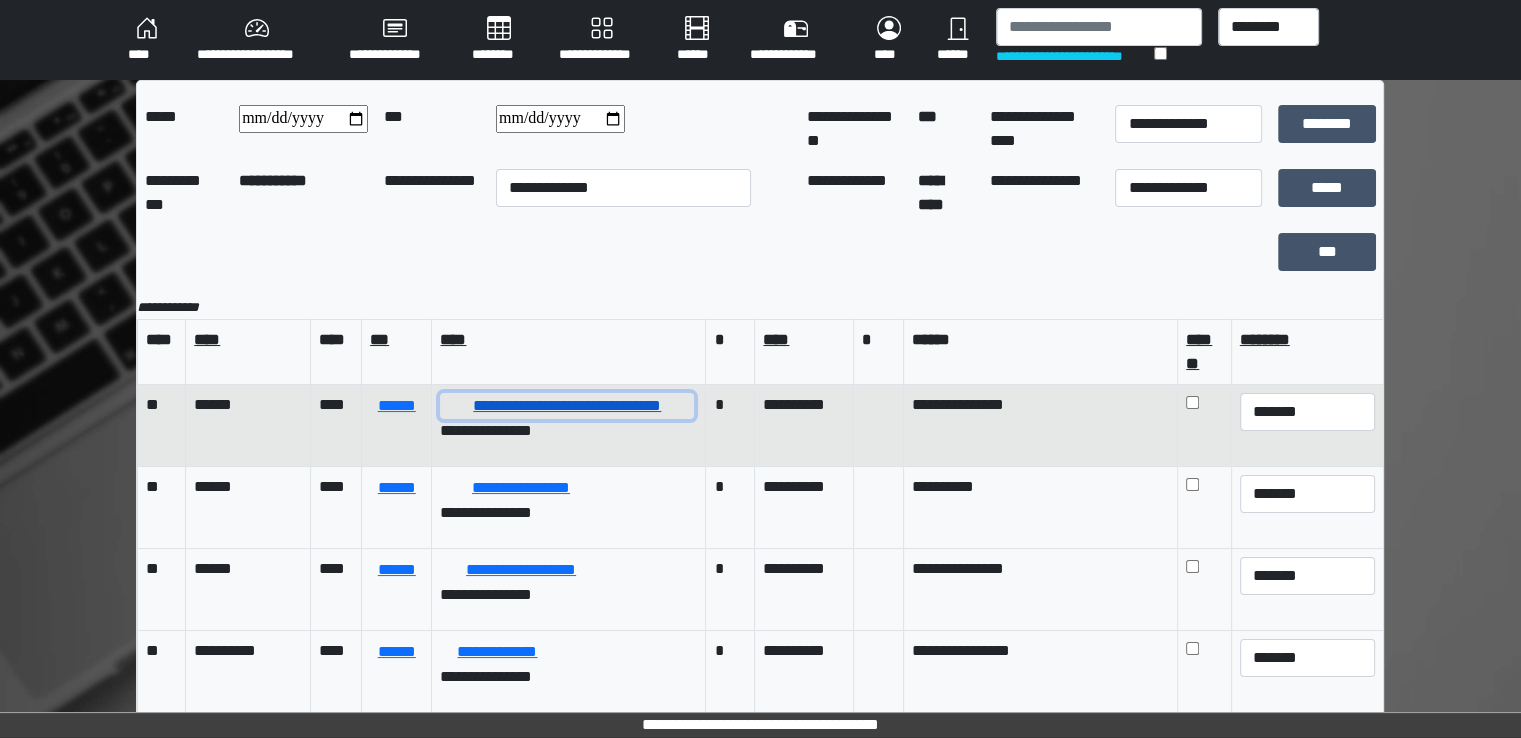 click on "**********" at bounding box center (567, 406) 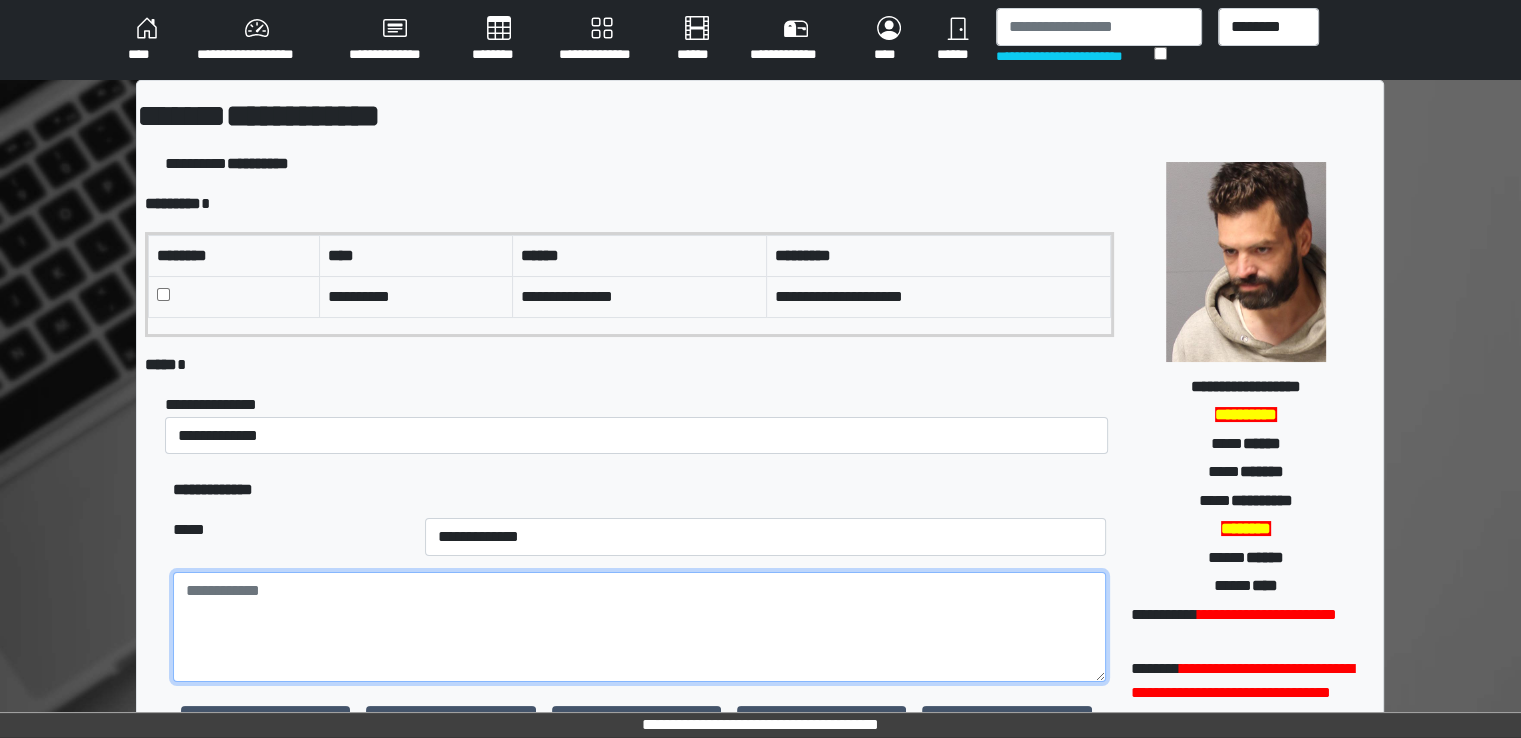 paste on "**********" 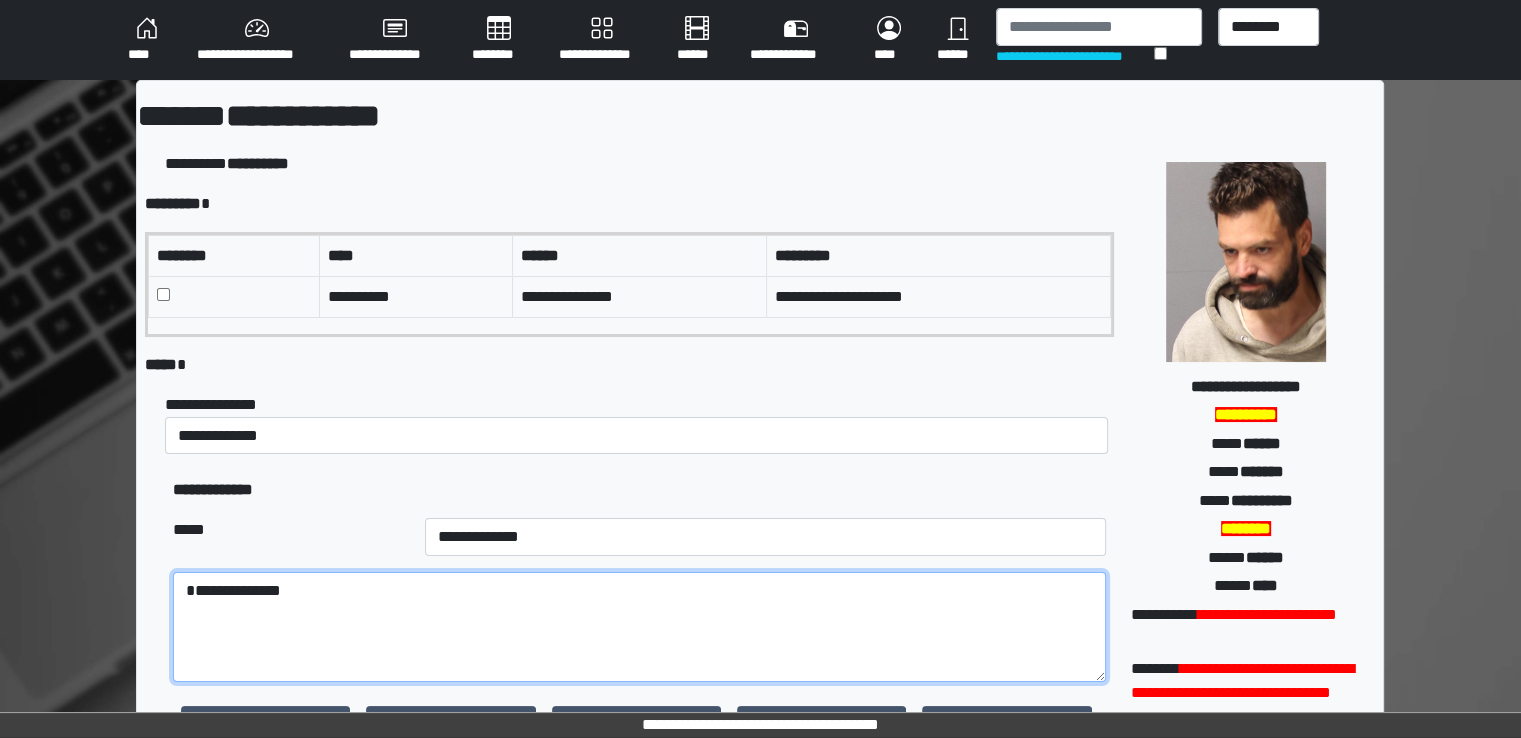 drag, startPoint x: 375, startPoint y: 586, endPoint x: 84, endPoint y: 585, distance: 291.0017 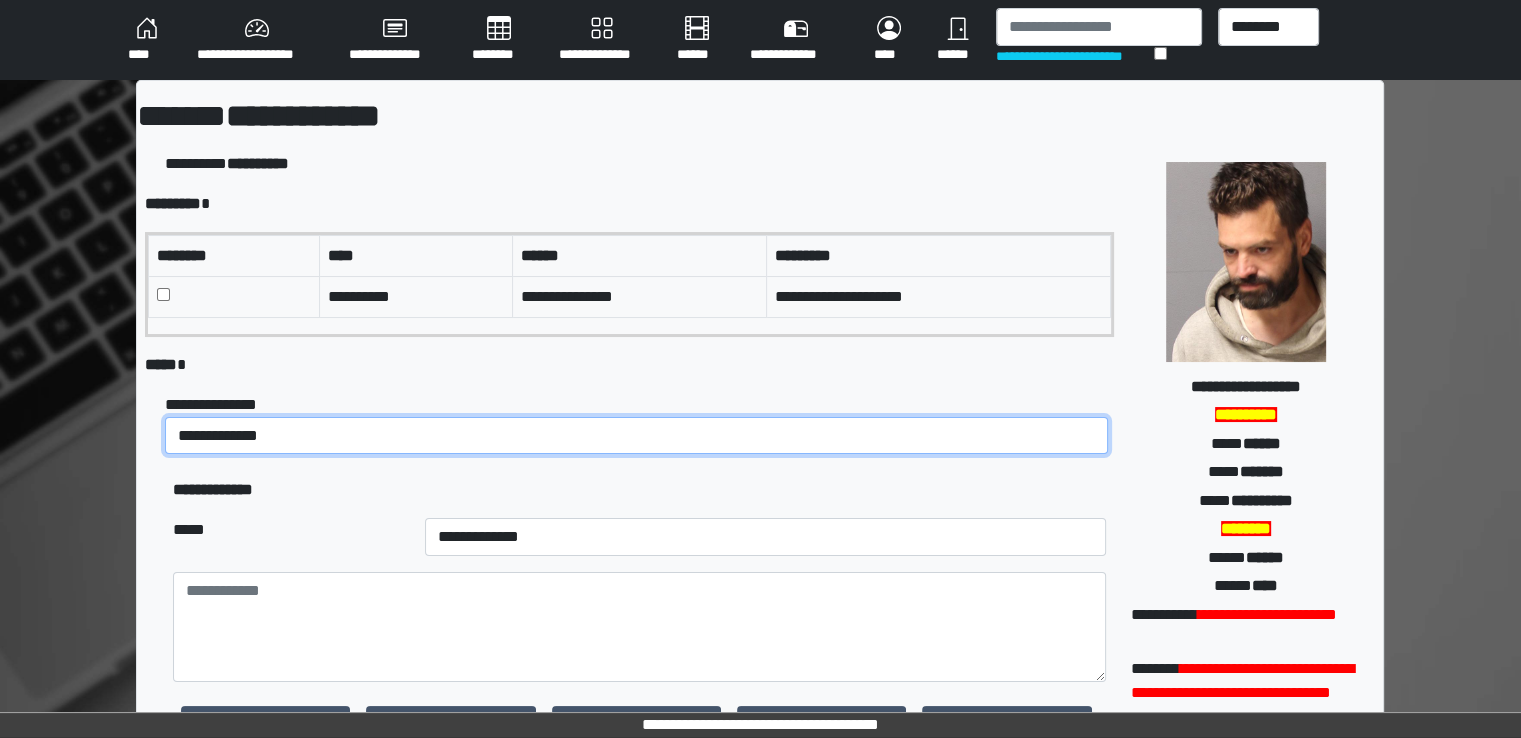 click on "**********" at bounding box center (636, 436) 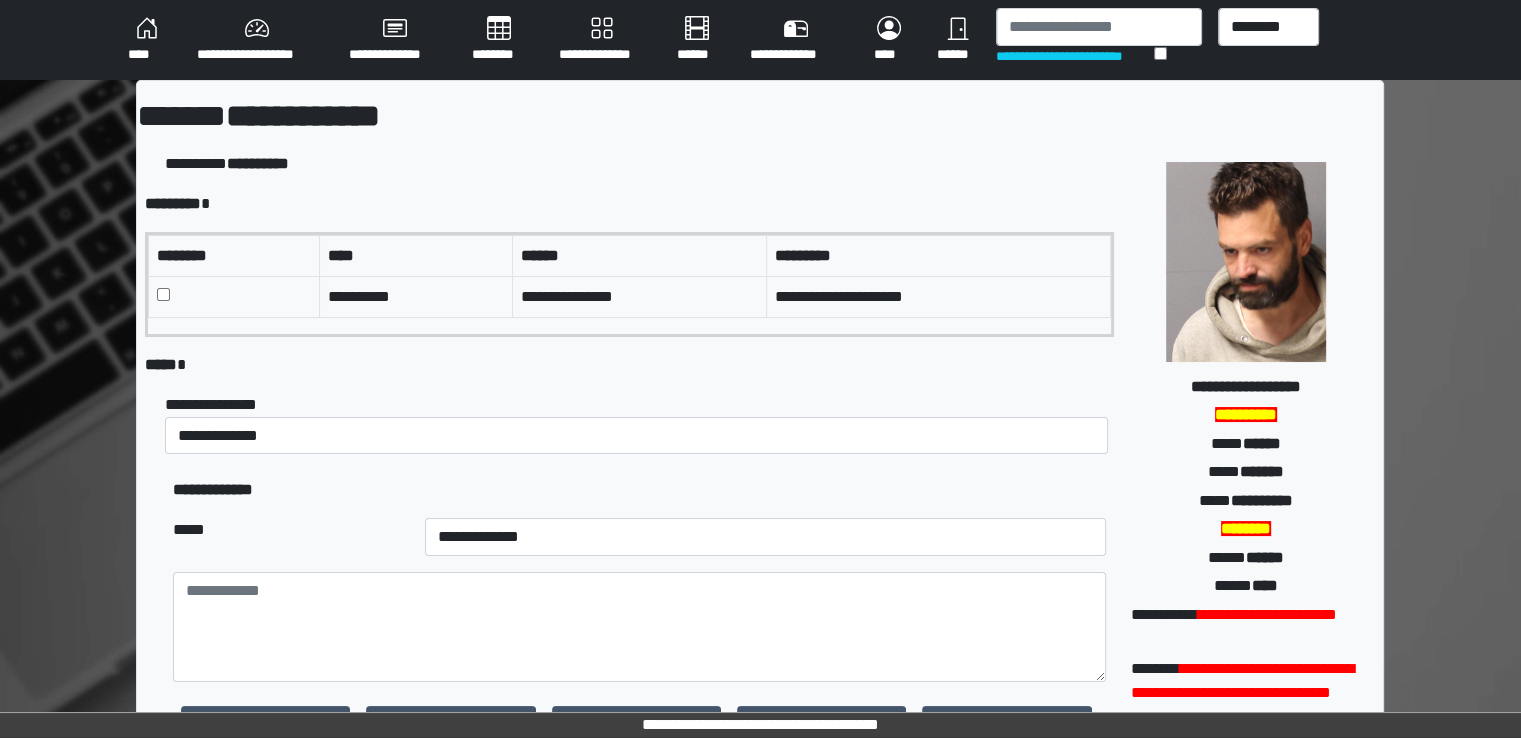 click at bounding box center [234, 296] 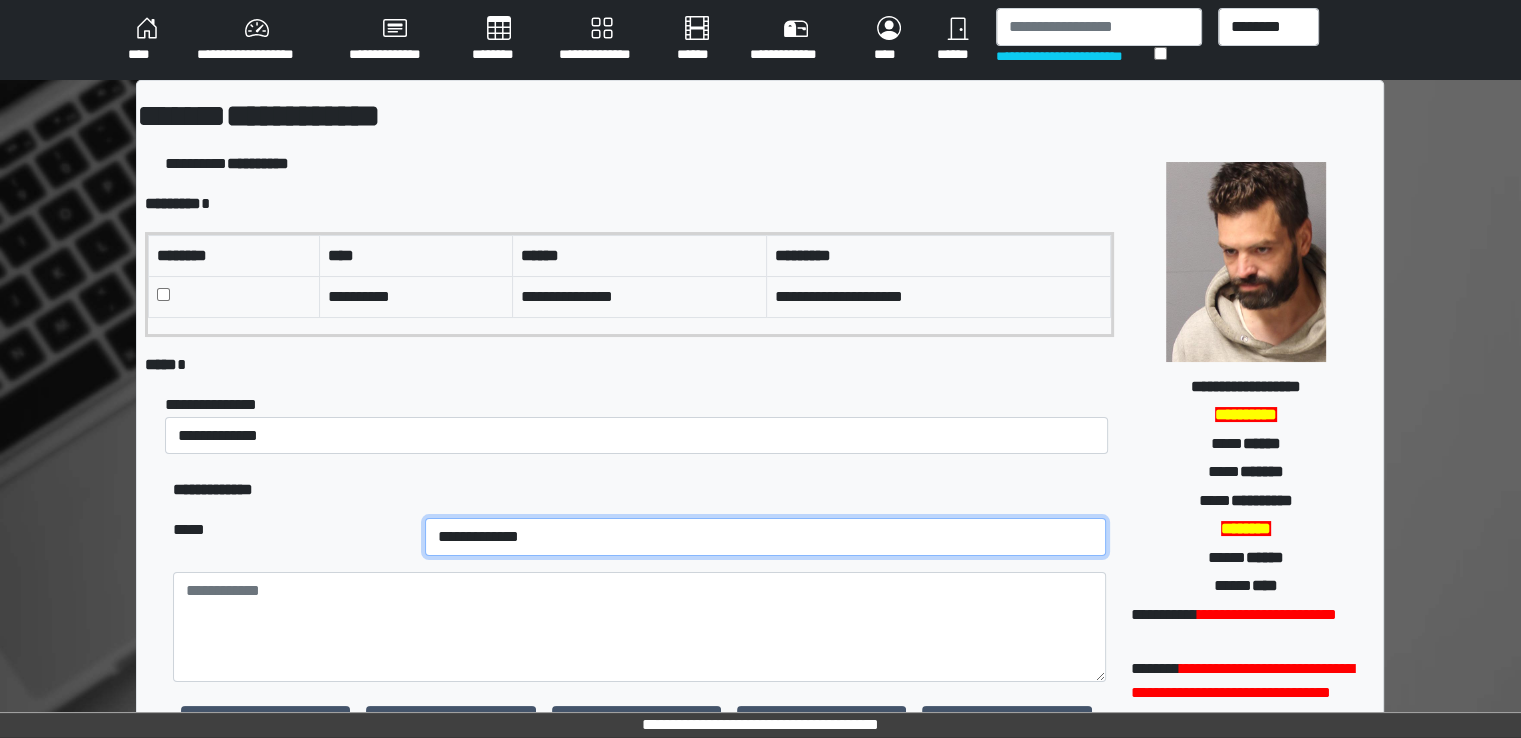 click on "**********" at bounding box center (765, 537) 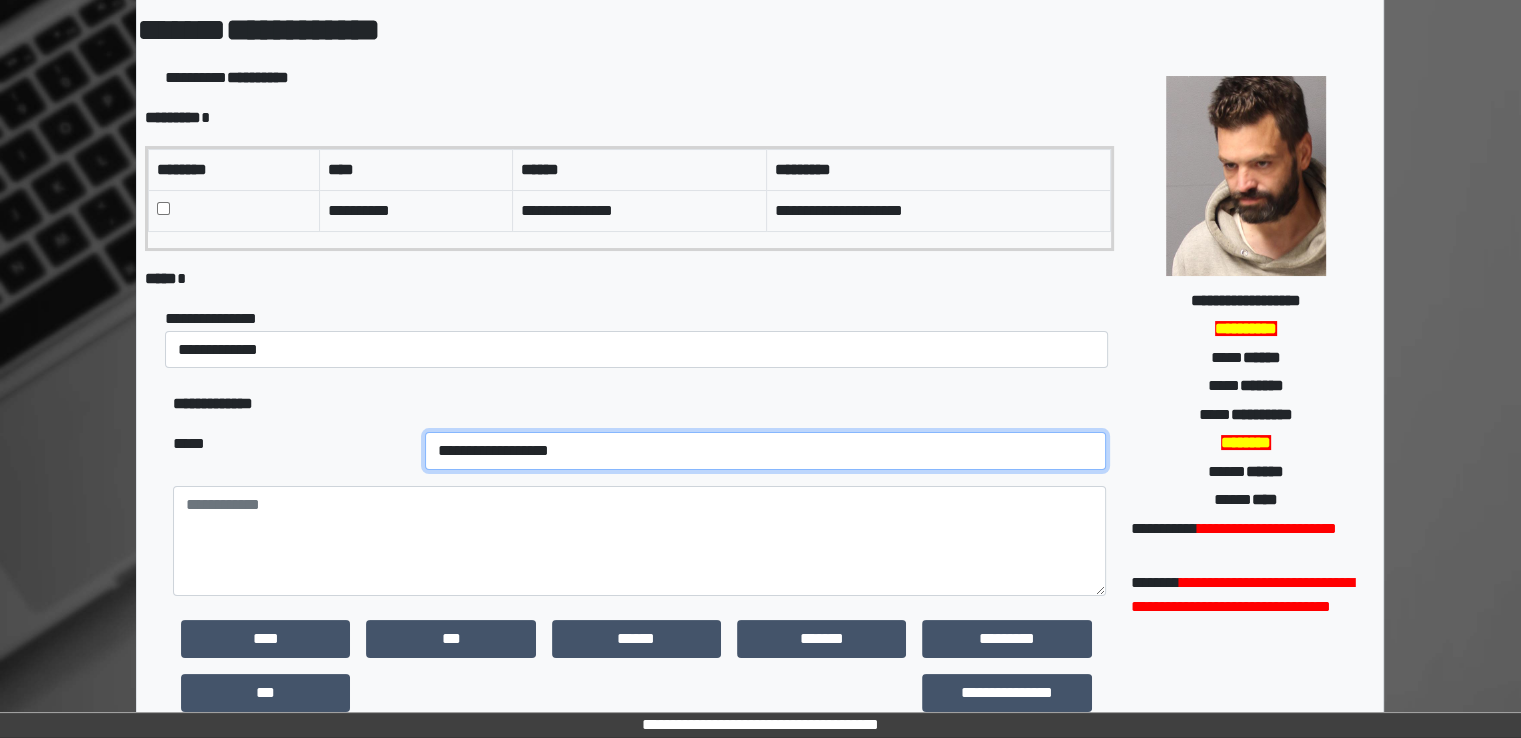 scroll, scrollTop: 300, scrollLeft: 0, axis: vertical 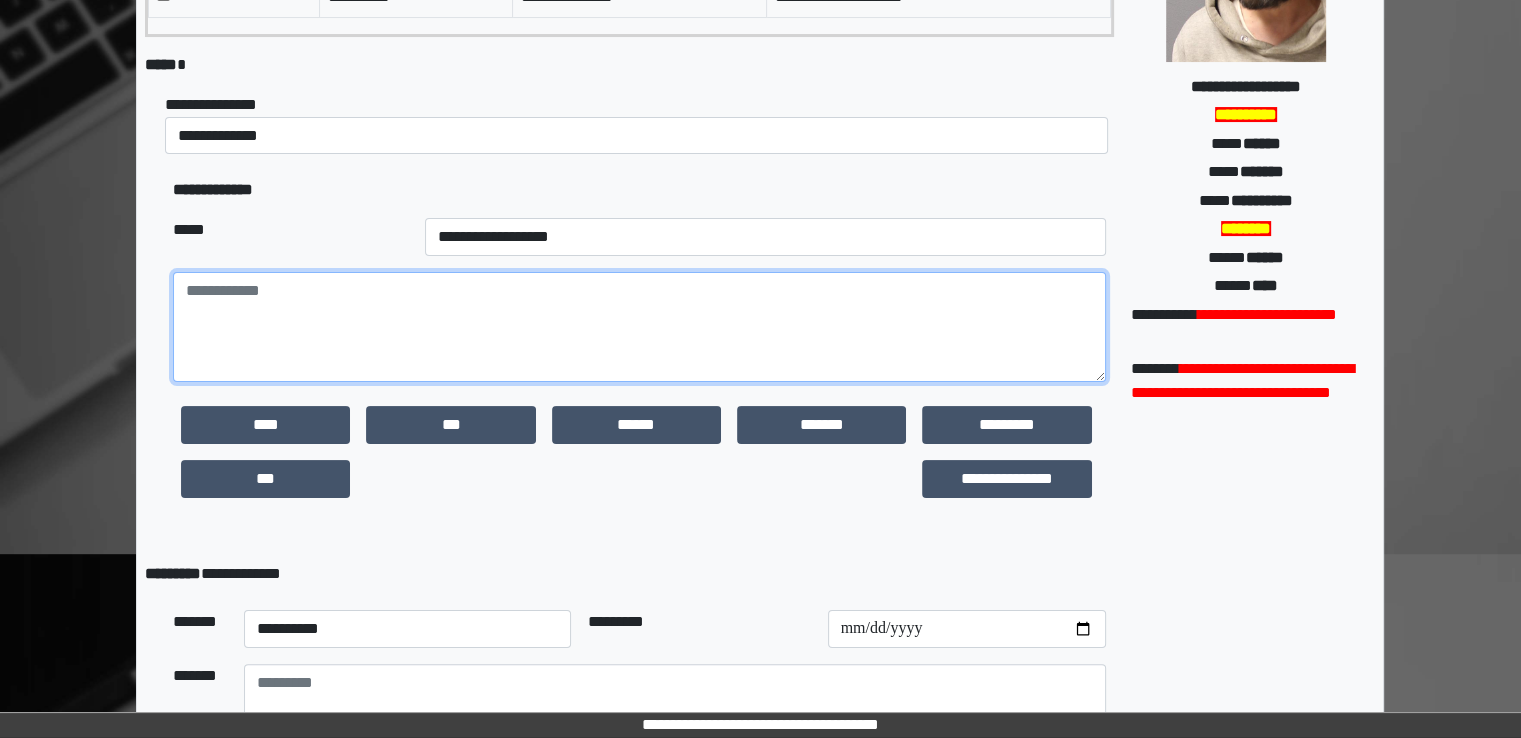 click at bounding box center (639, 327) 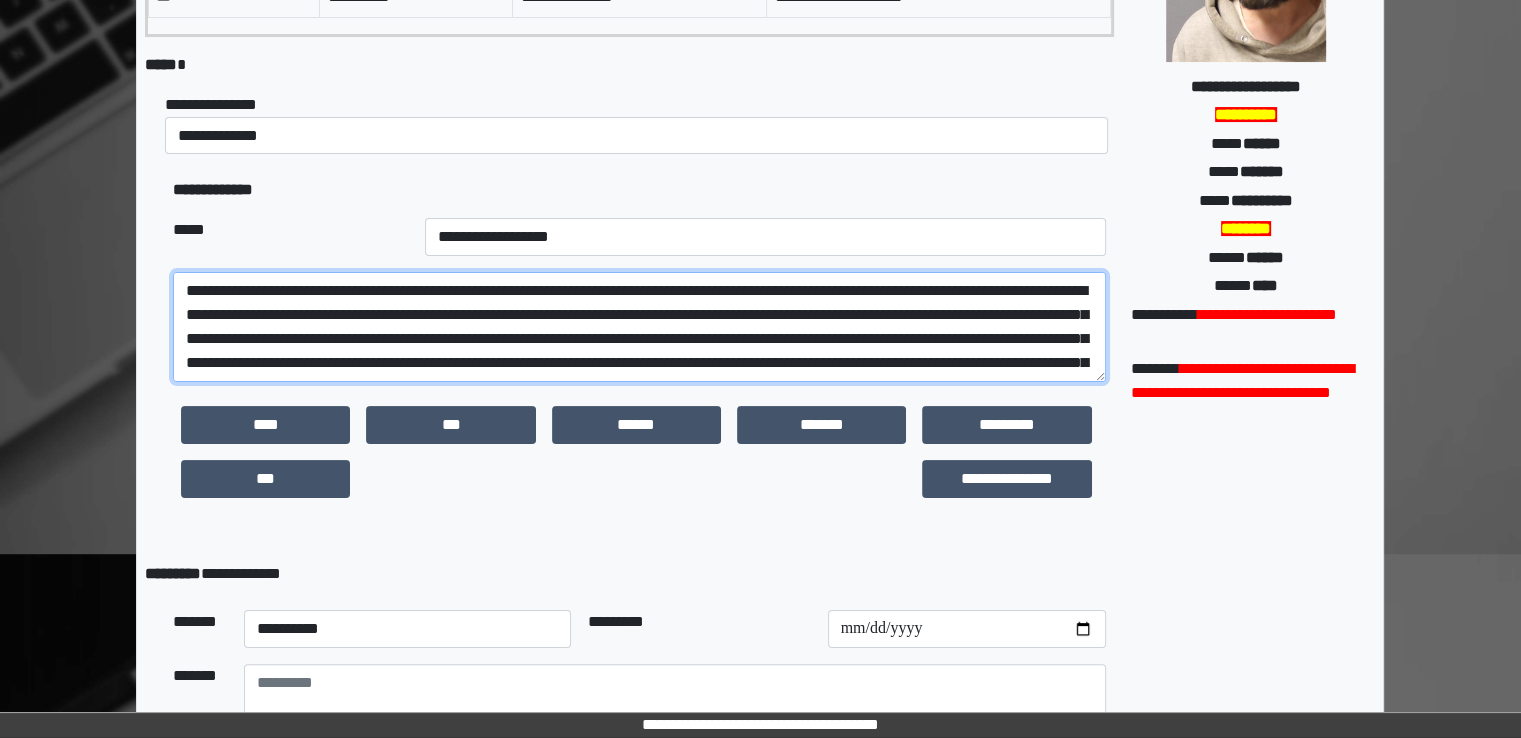 scroll, scrollTop: 40, scrollLeft: 0, axis: vertical 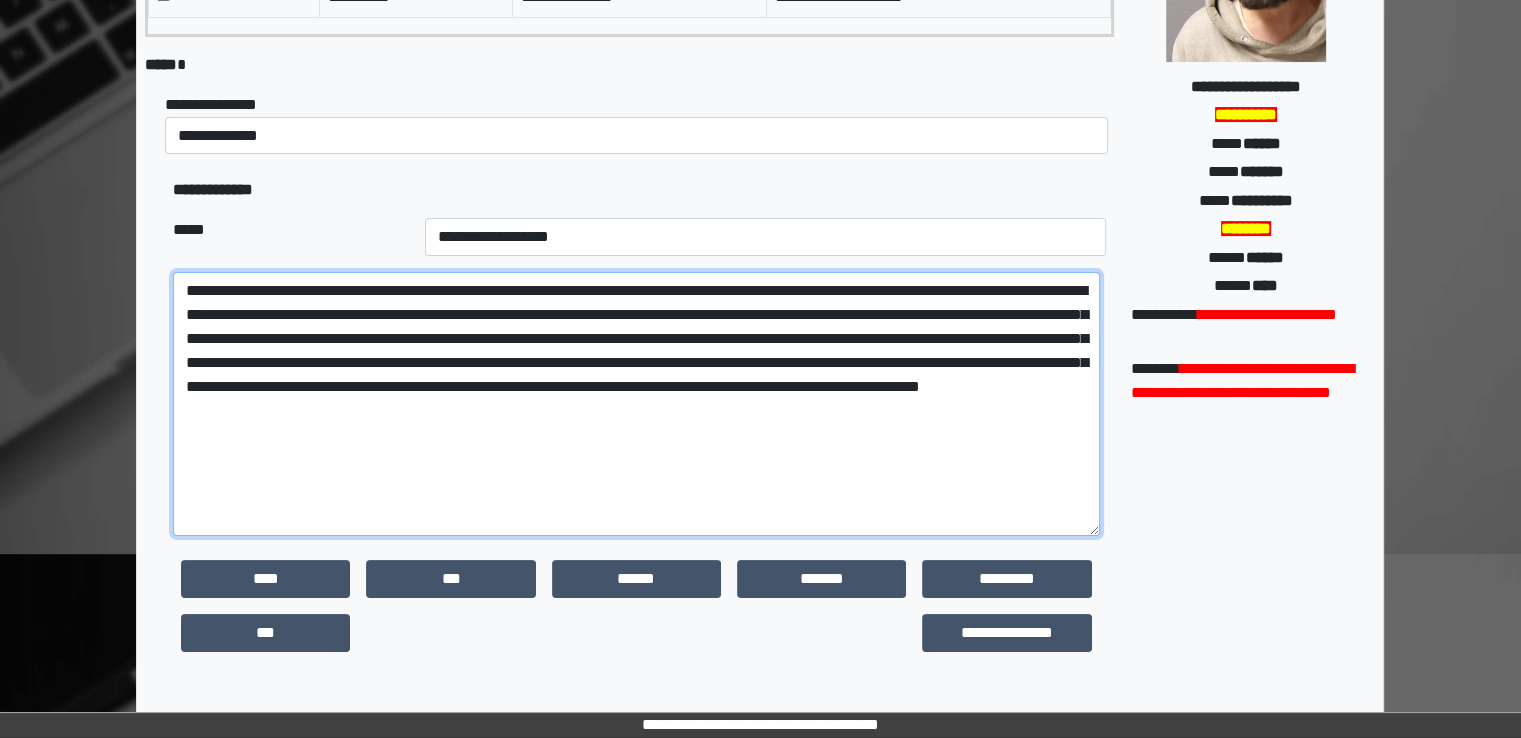 drag, startPoint x: 1105, startPoint y: 393, endPoint x: 1136, endPoint y: 508, distance: 119.104996 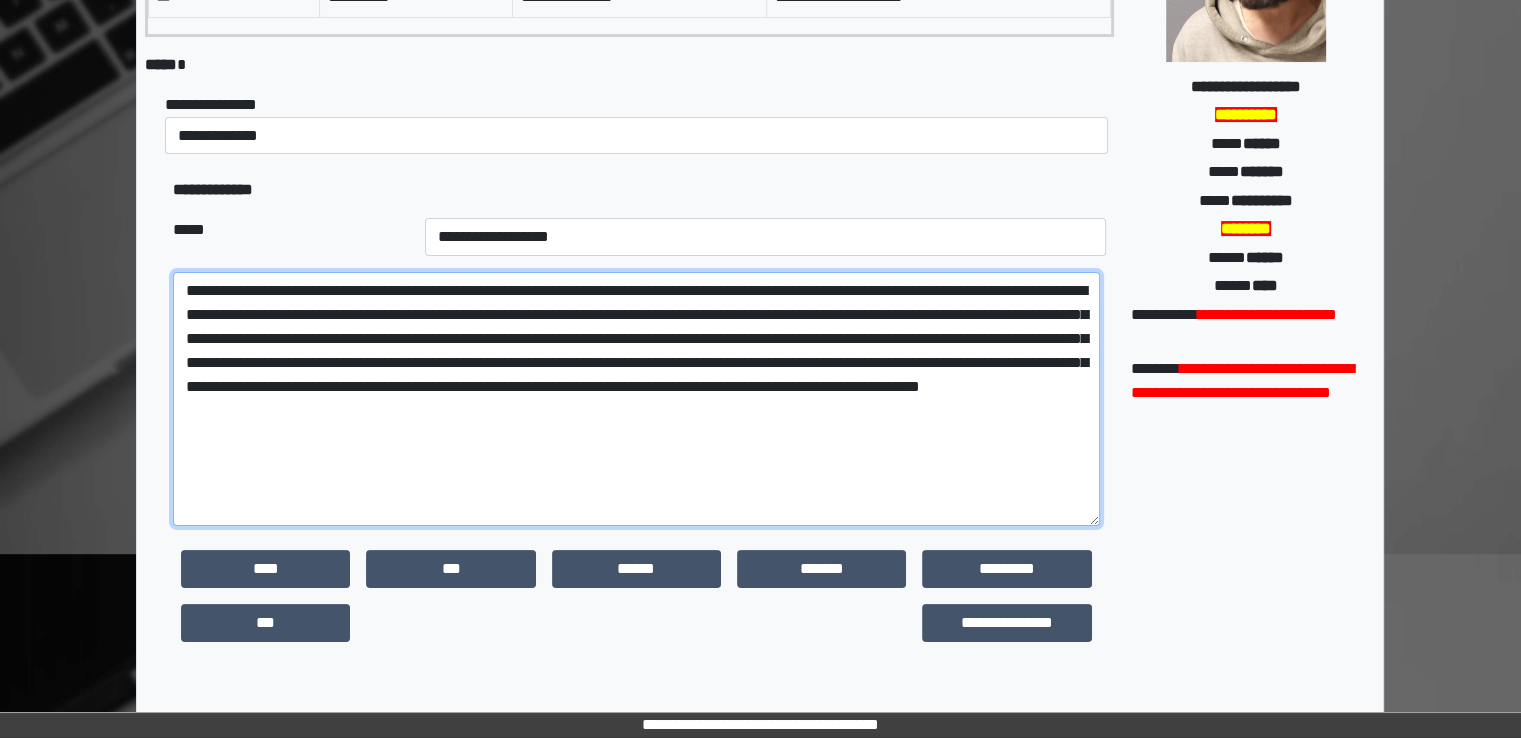 click on "**********" at bounding box center (636, 399) 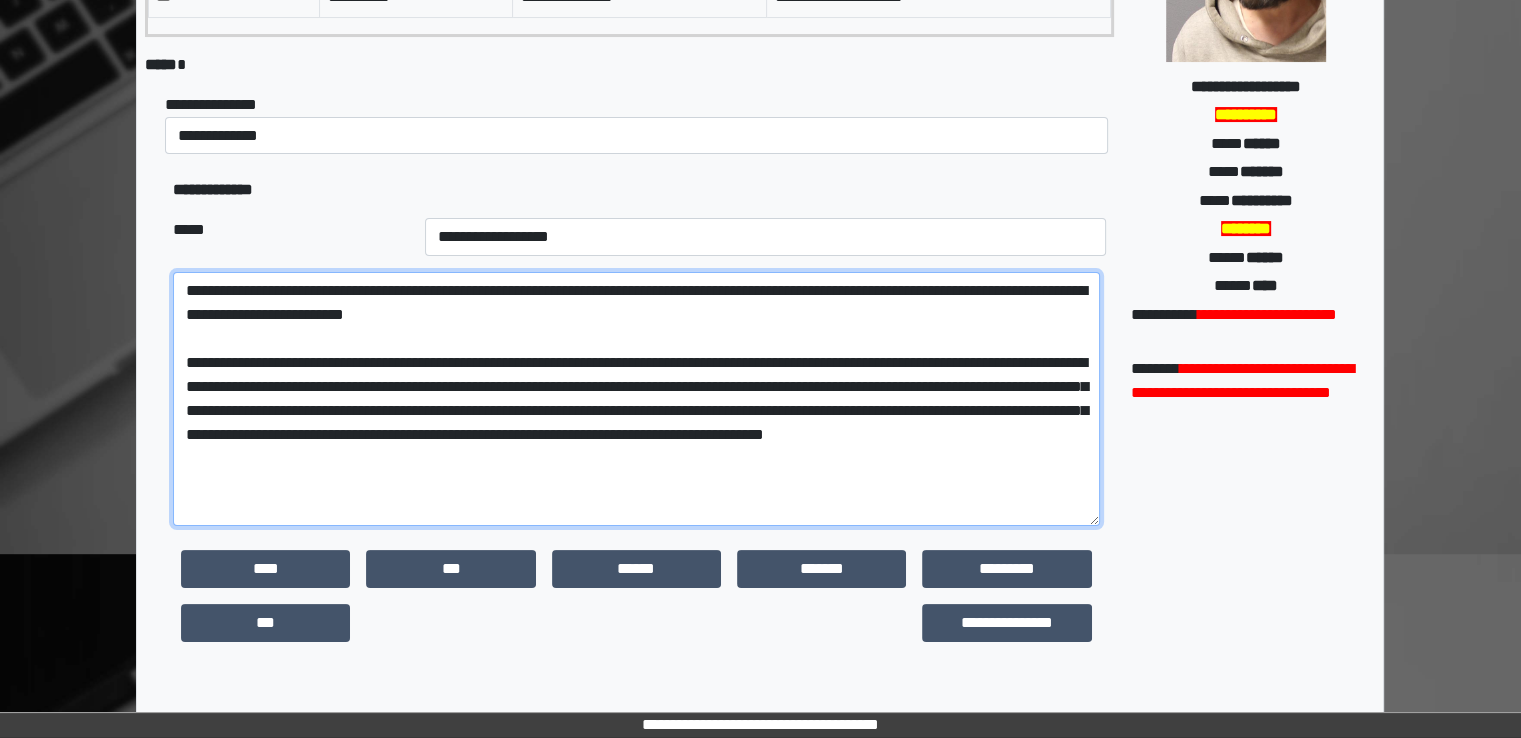 click on "**********" at bounding box center (636, 399) 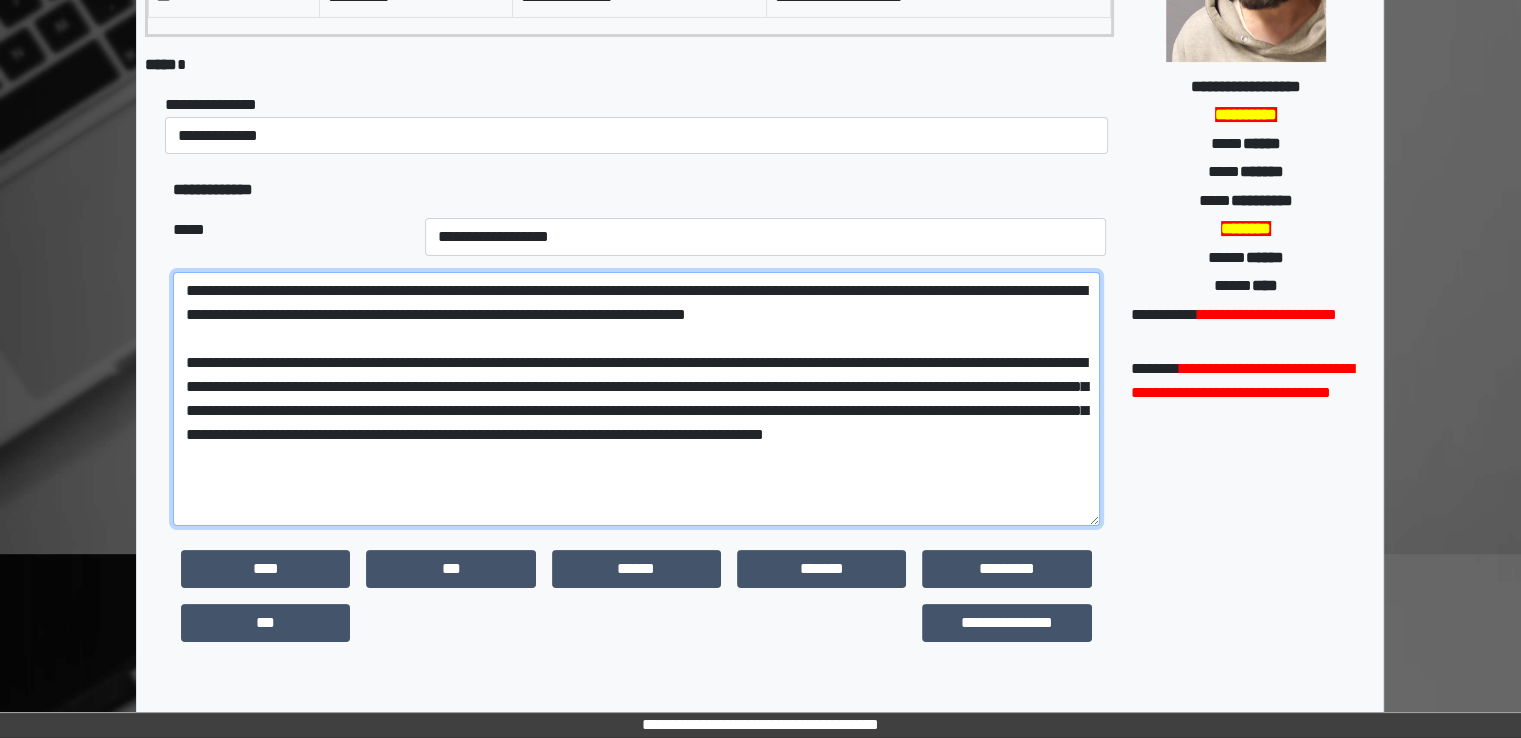 click on "**********" at bounding box center (636, 399) 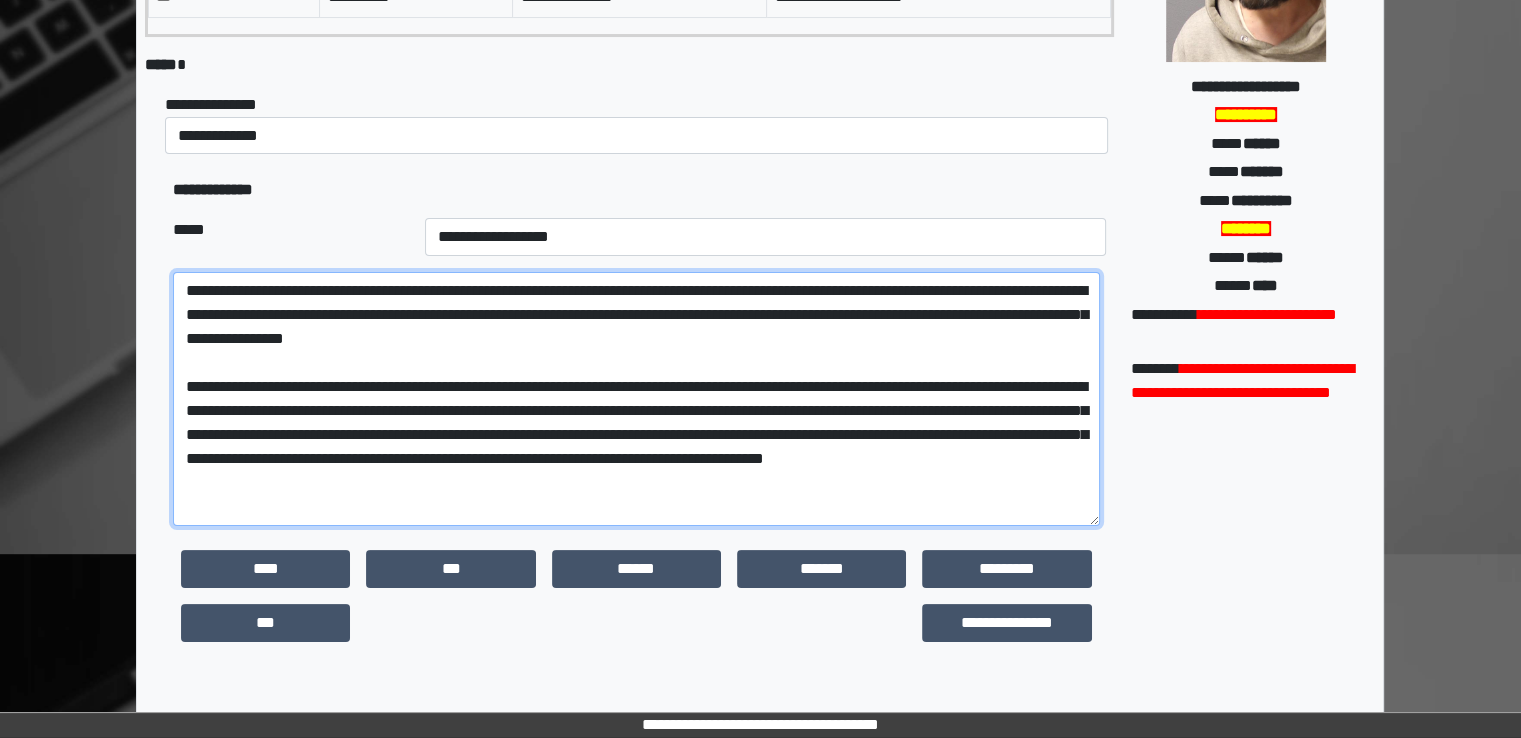 click on "**********" at bounding box center (636, 399) 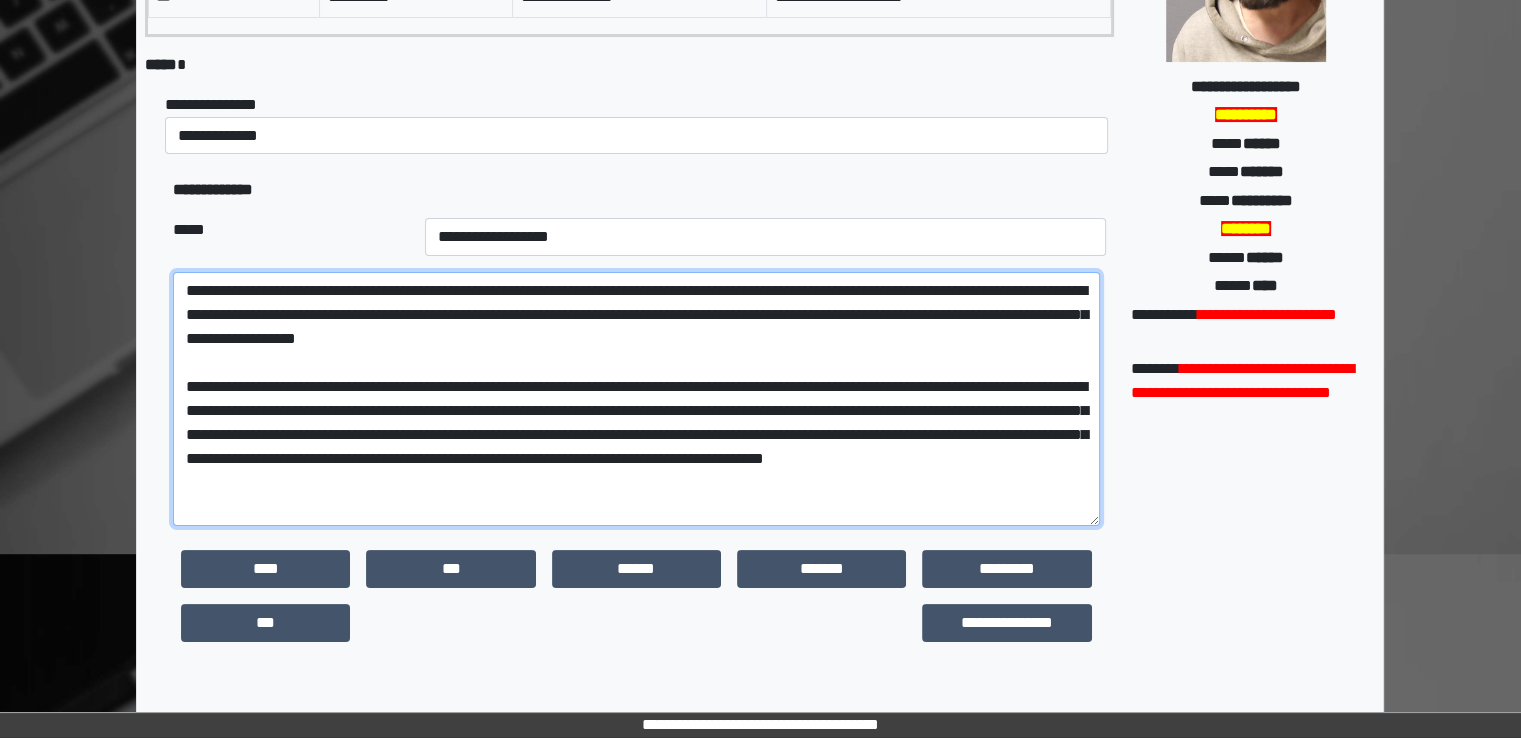 click on "**********" at bounding box center (636, 399) 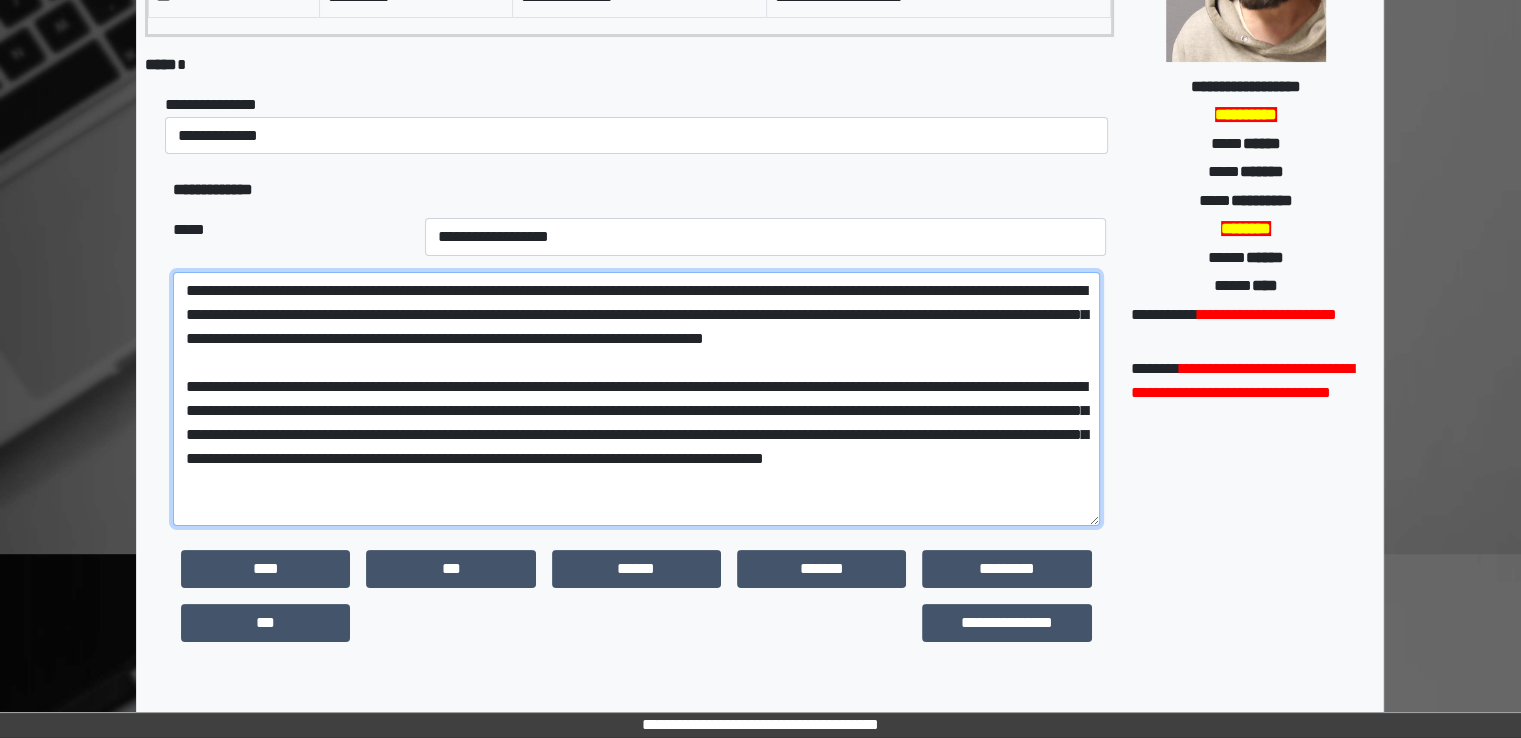 drag, startPoint x: 187, startPoint y: 404, endPoint x: 929, endPoint y: 405, distance: 742.0007 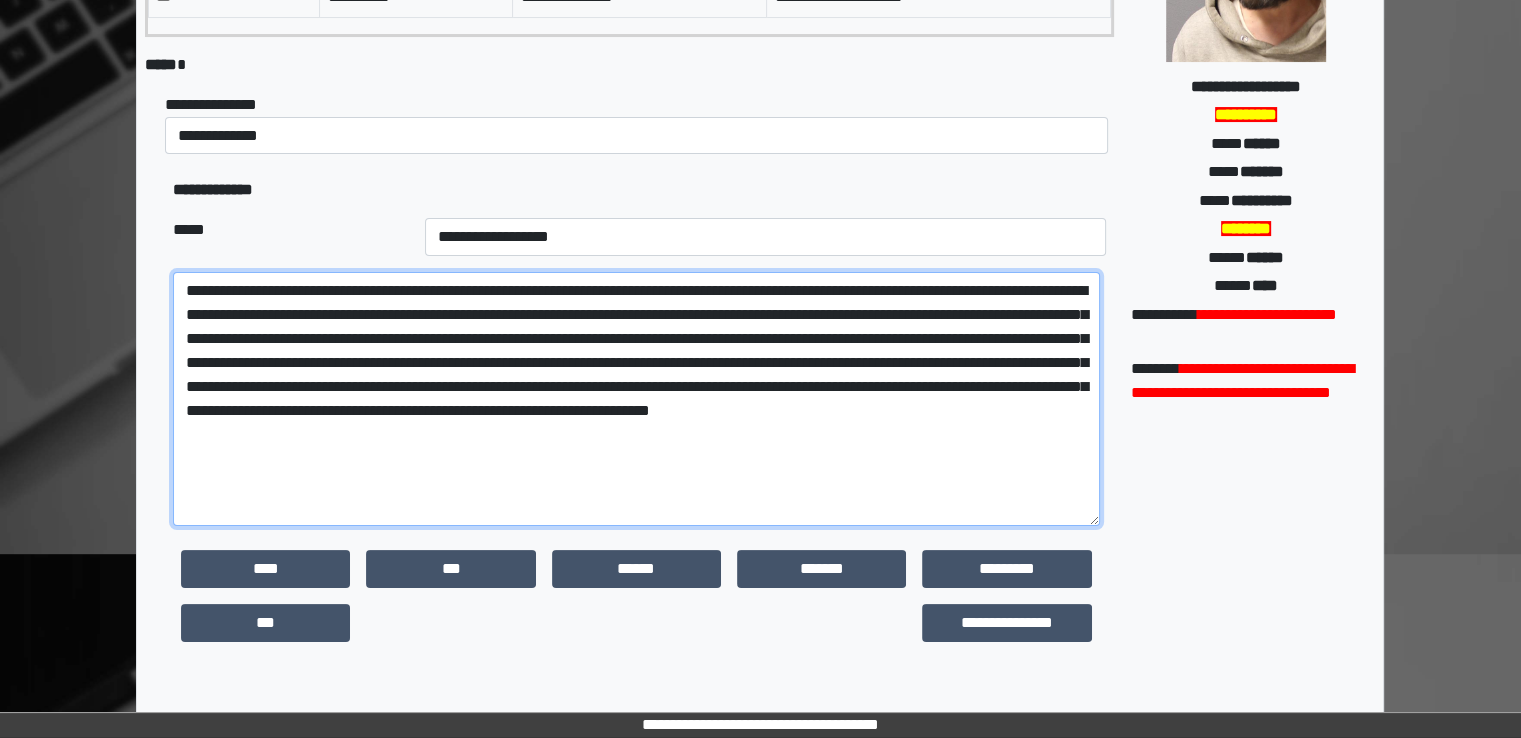 click on "**********" at bounding box center (636, 399) 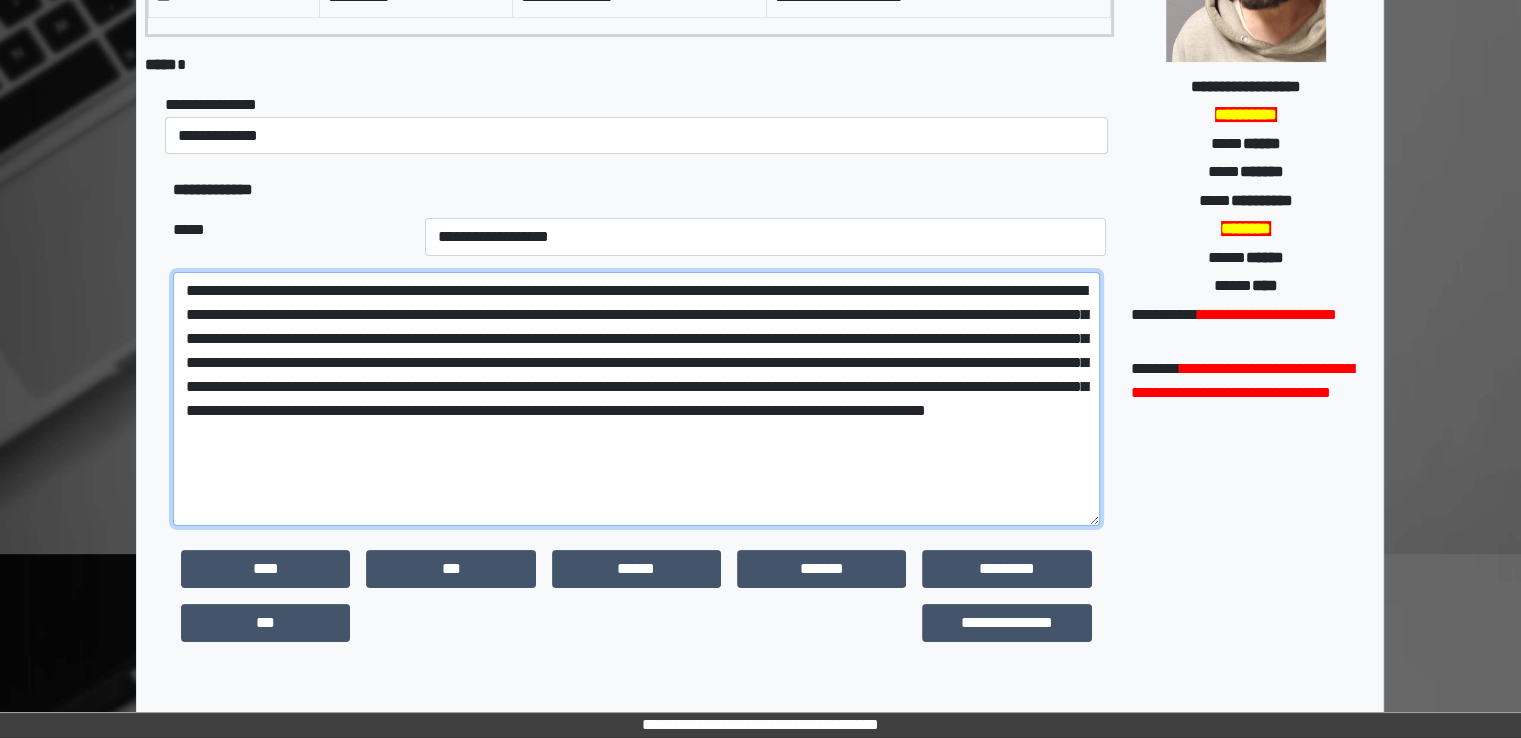 click on "**********" at bounding box center (636, 399) 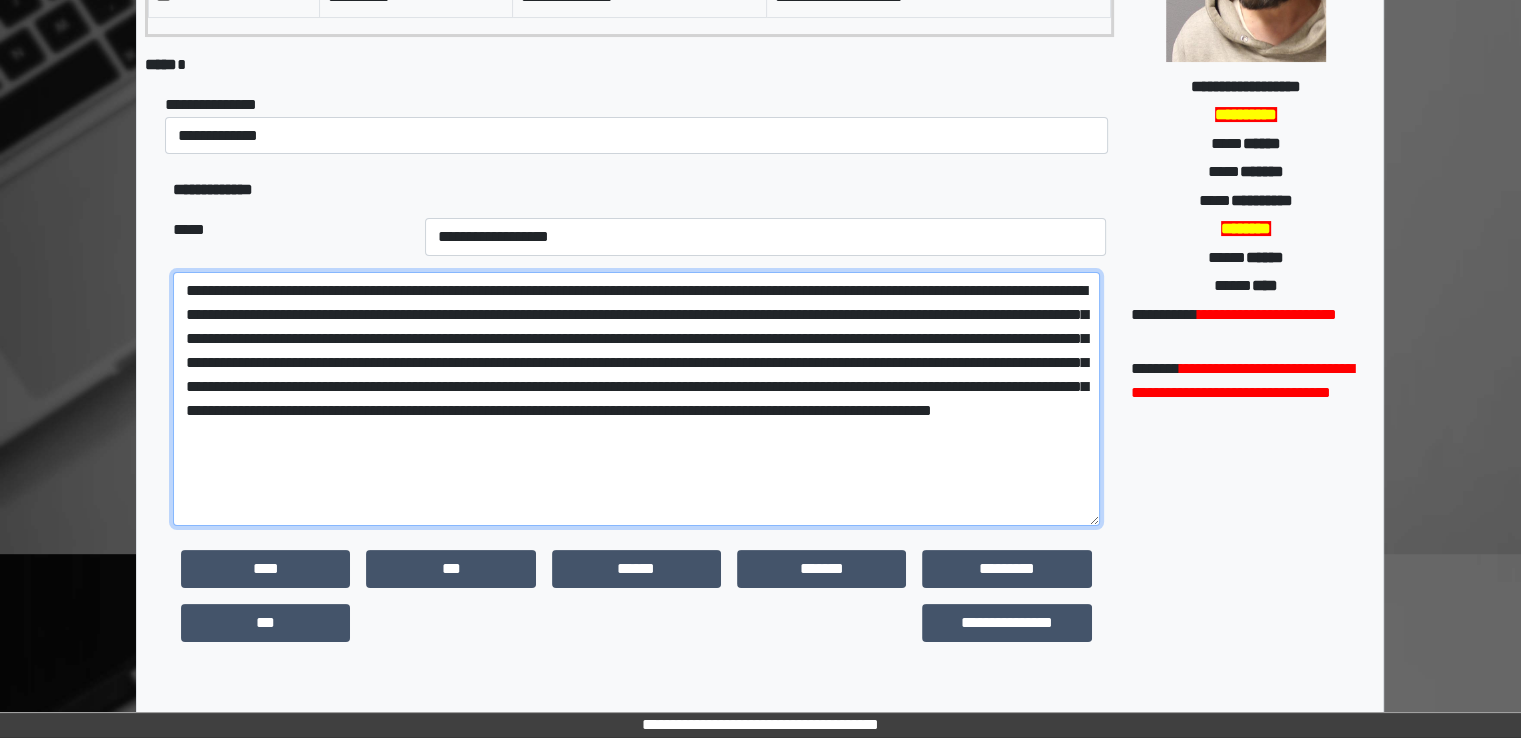 drag, startPoint x: 267, startPoint y: 383, endPoint x: 425, endPoint y: 382, distance: 158.00316 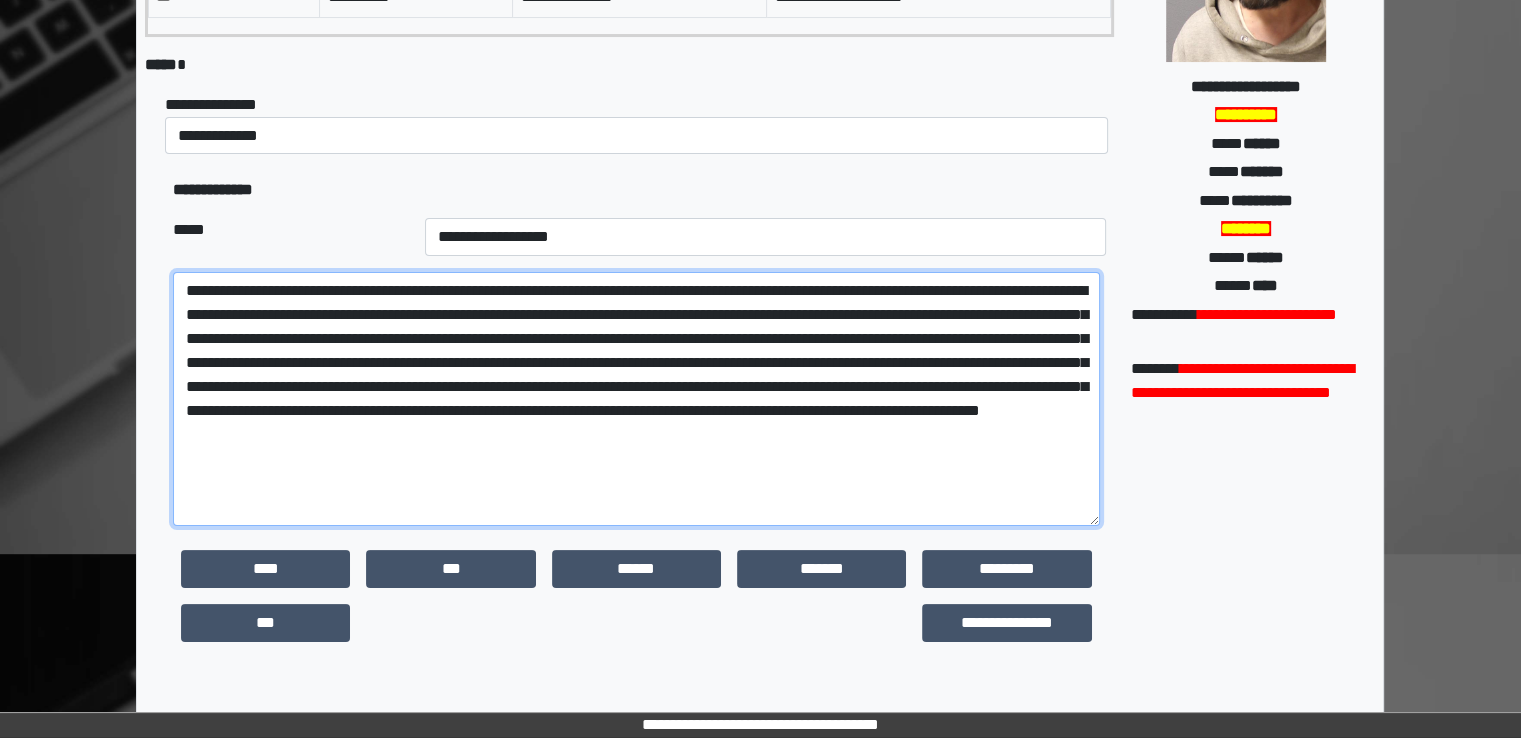 click on "**********" at bounding box center [636, 399] 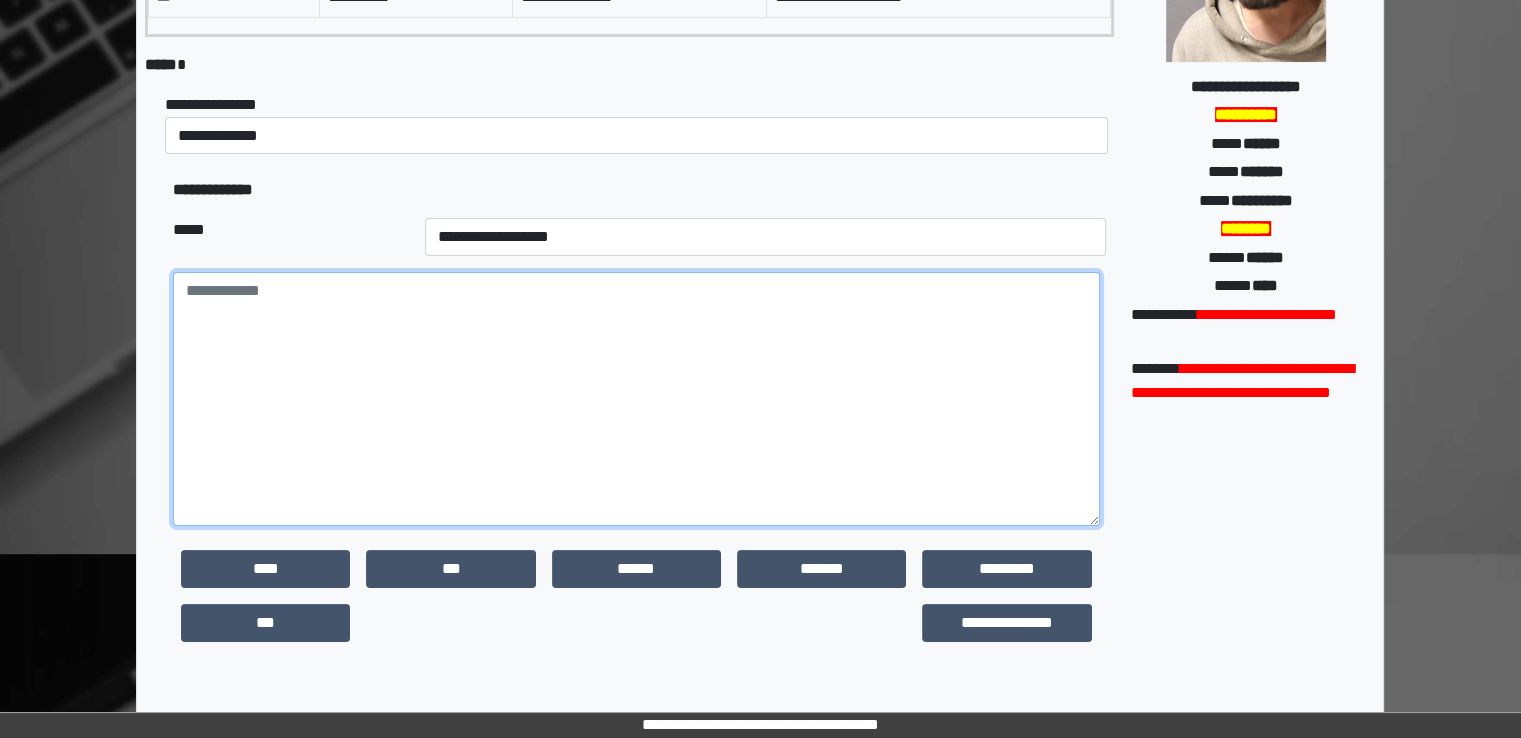 paste on "**********" 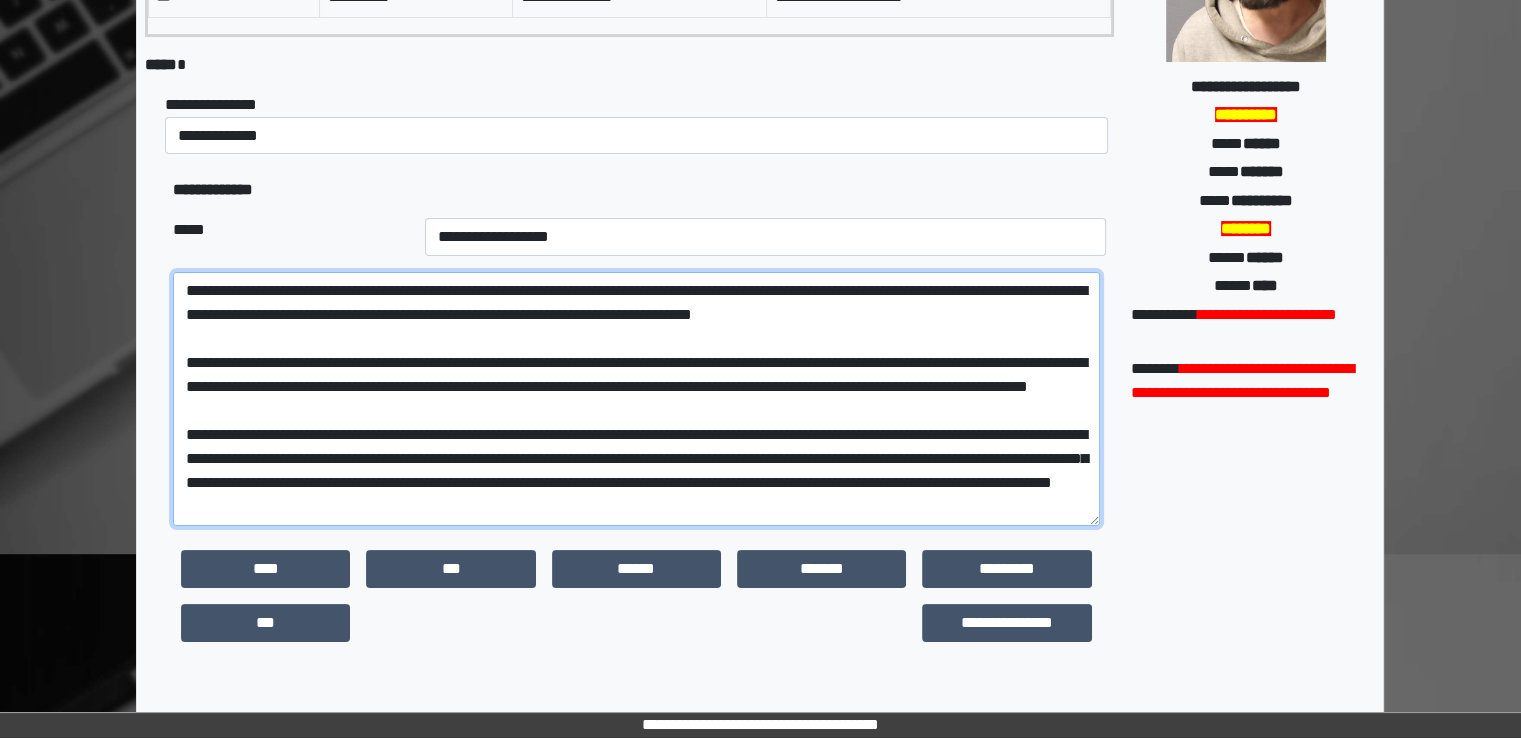 scroll, scrollTop: 0, scrollLeft: 0, axis: both 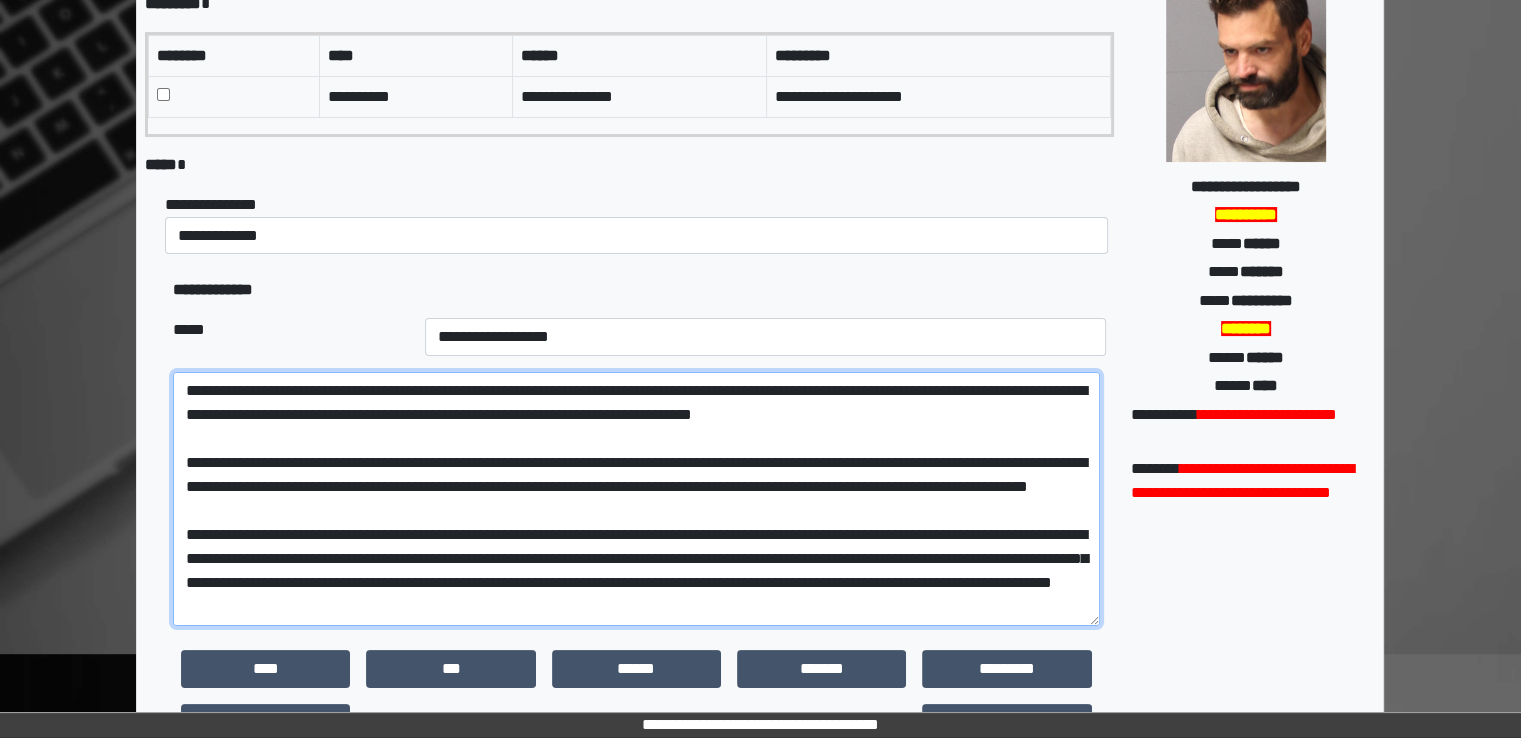 drag, startPoint x: 989, startPoint y: 393, endPoint x: 829, endPoint y: 390, distance: 160.02812 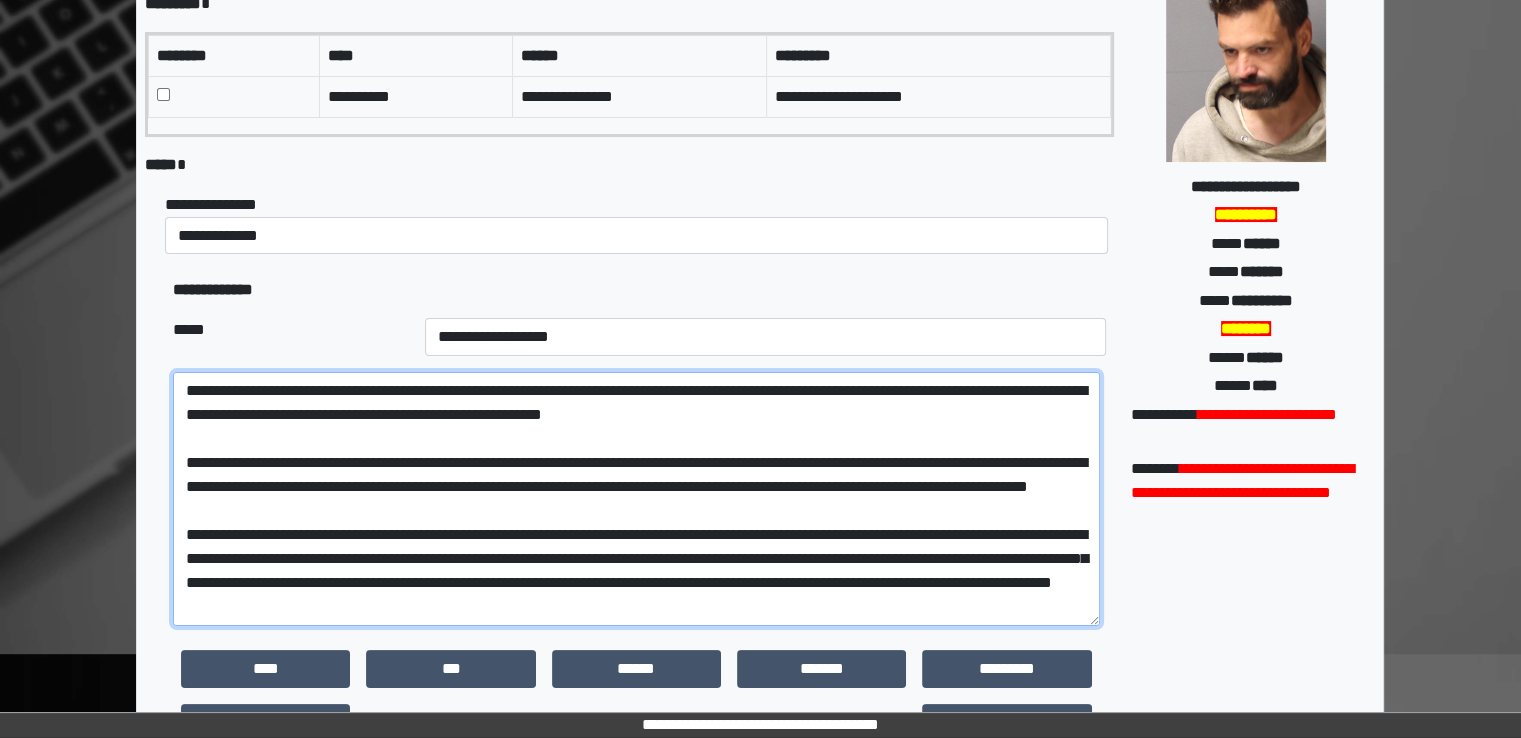 click at bounding box center [636, 499] 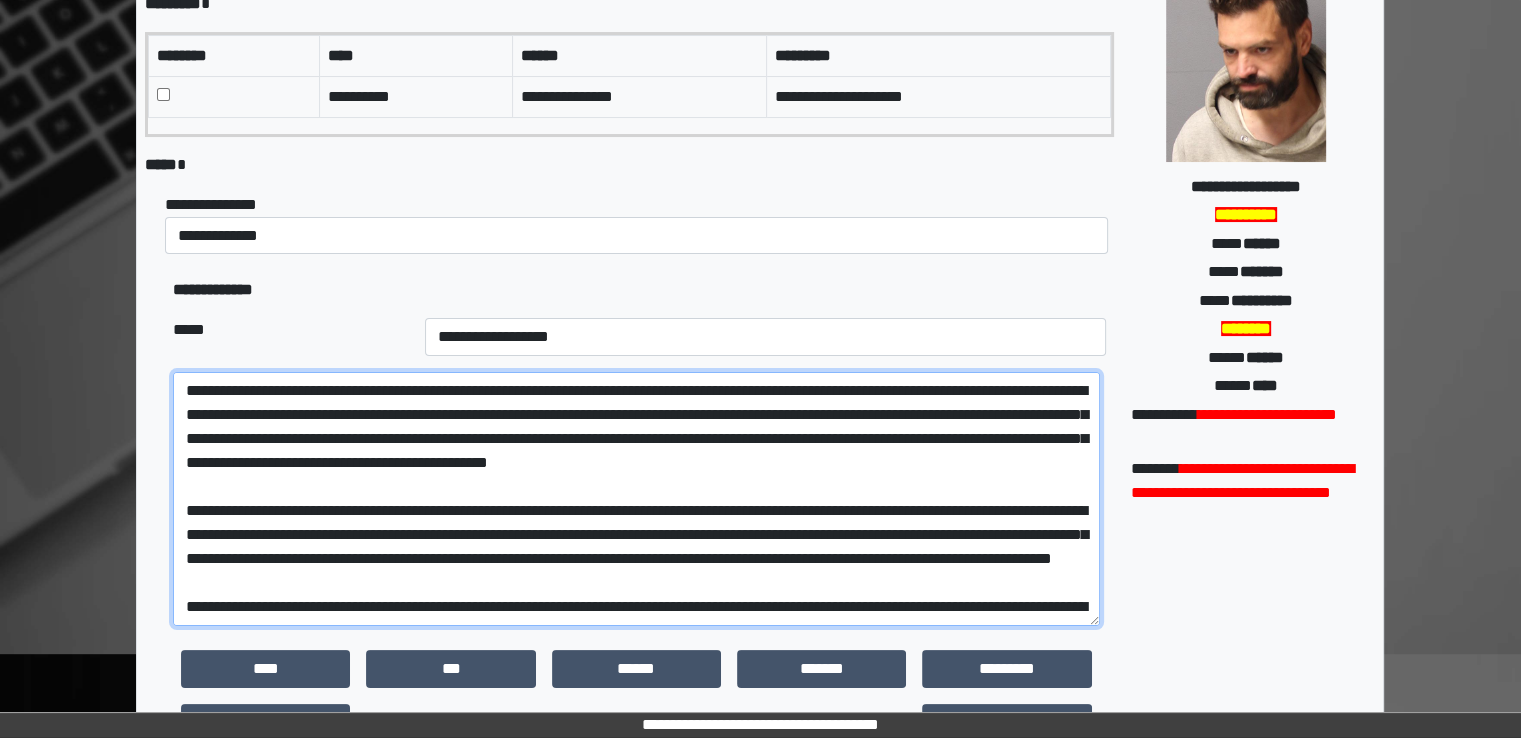 drag, startPoint x: 219, startPoint y: 465, endPoint x: 368, endPoint y: 466, distance: 149.00336 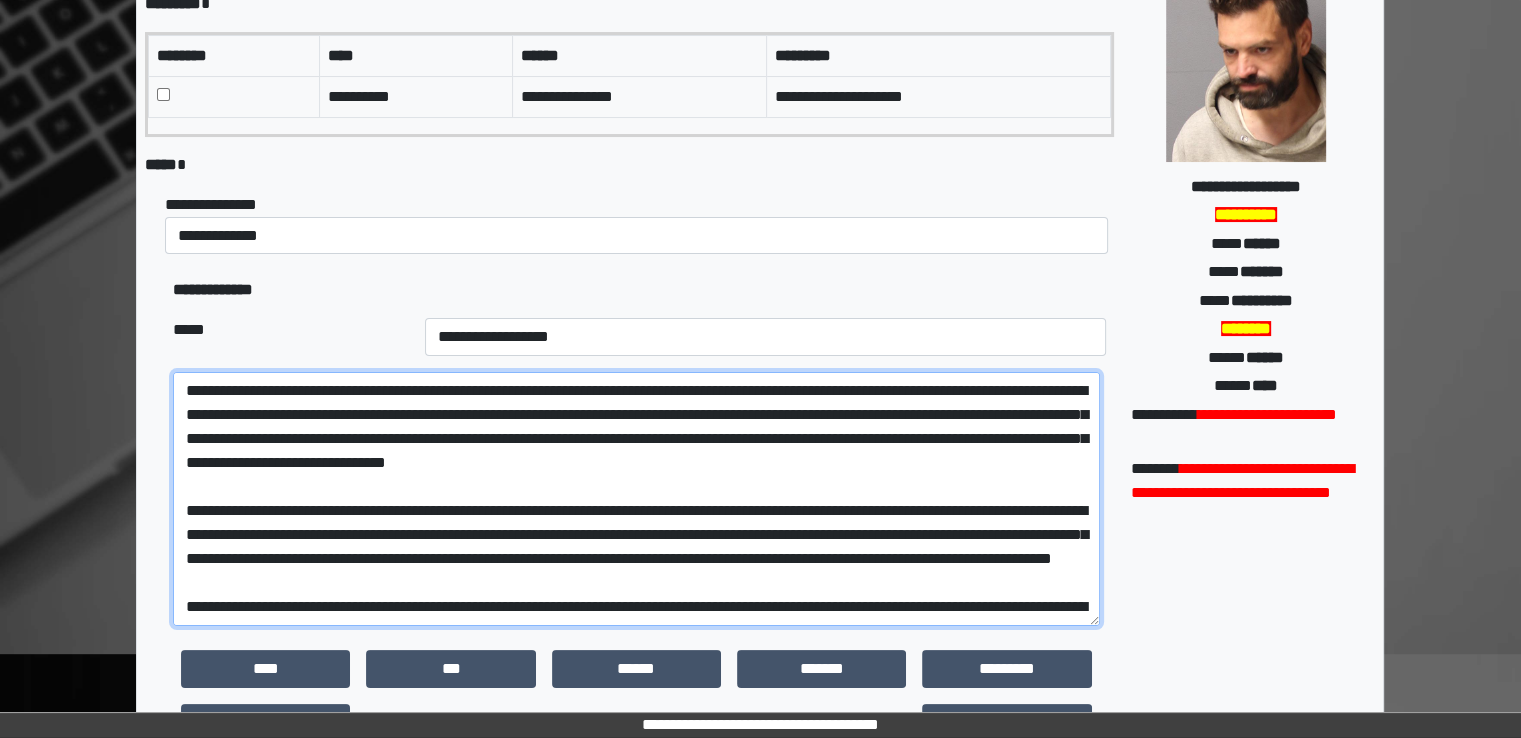 drag, startPoint x: 436, startPoint y: 464, endPoint x: 300, endPoint y: 466, distance: 136.01471 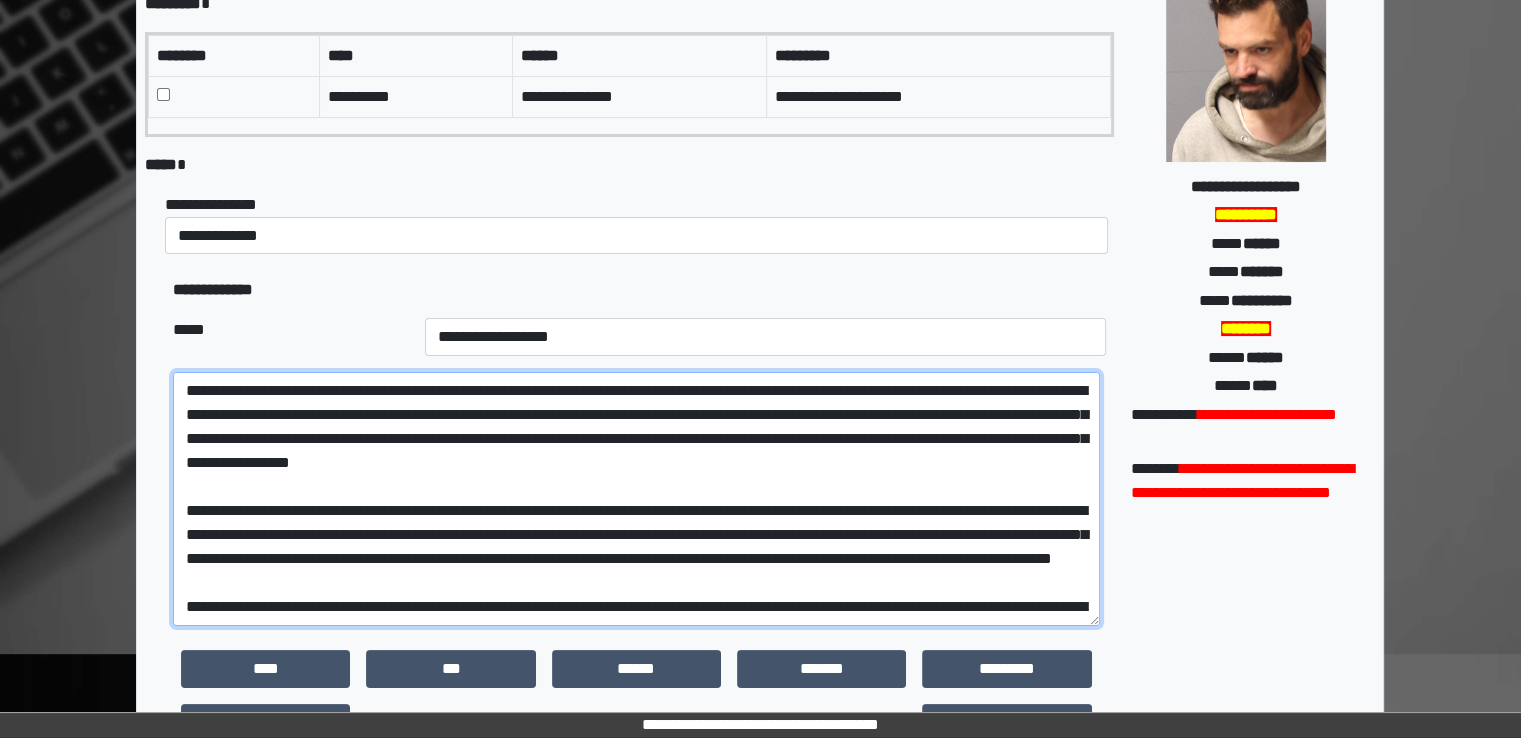 click at bounding box center (636, 499) 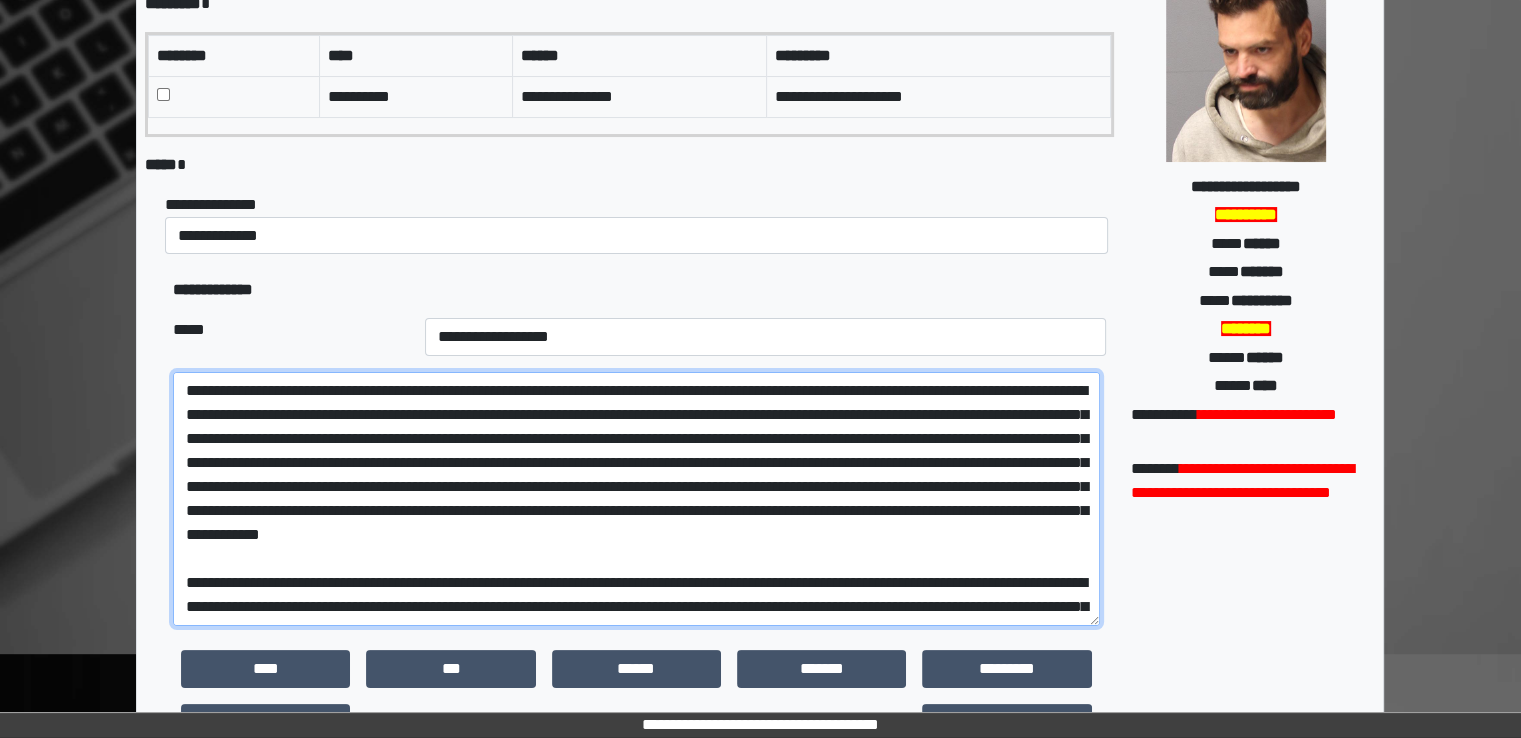 drag, startPoint x: 795, startPoint y: 485, endPoint x: 148, endPoint y: 488, distance: 647.00696 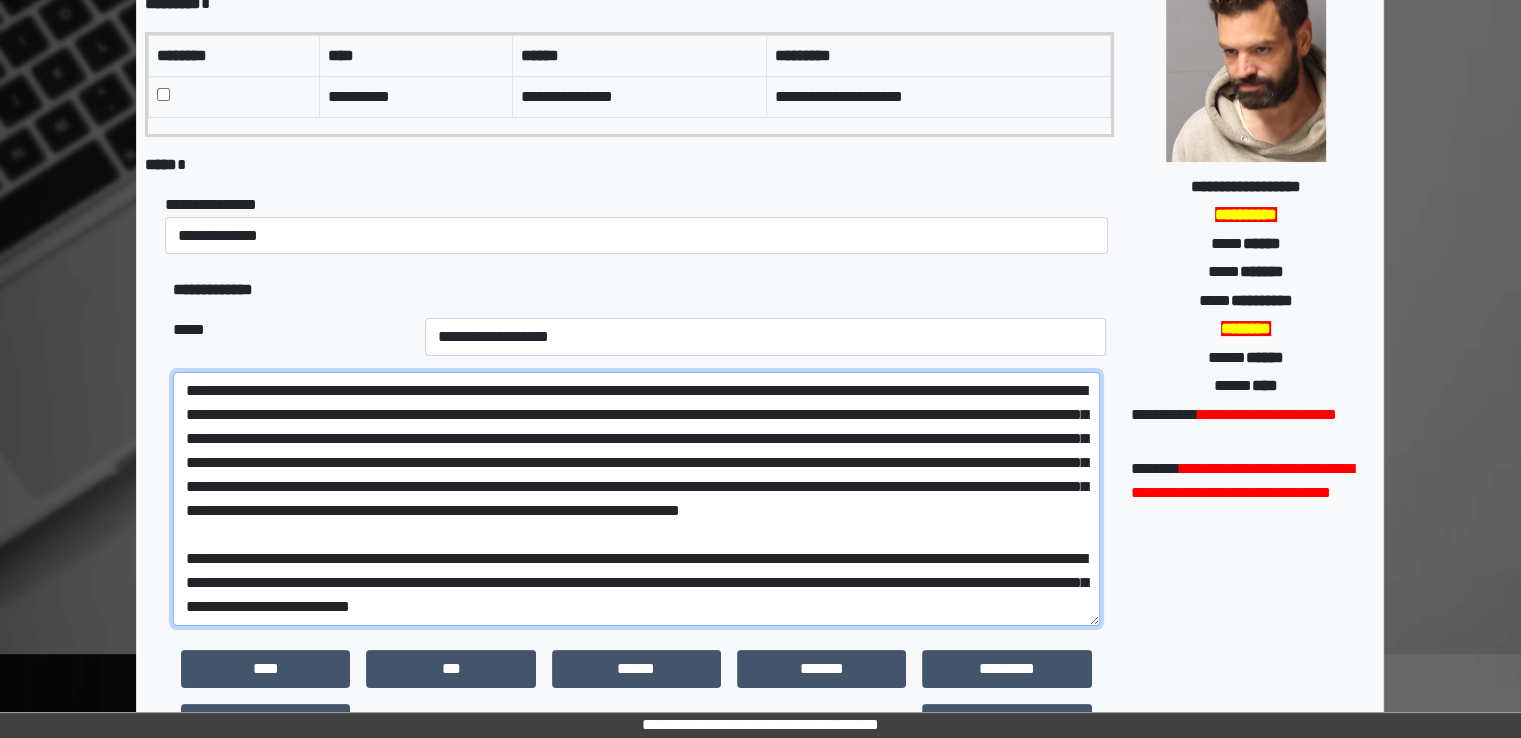 click at bounding box center (636, 499) 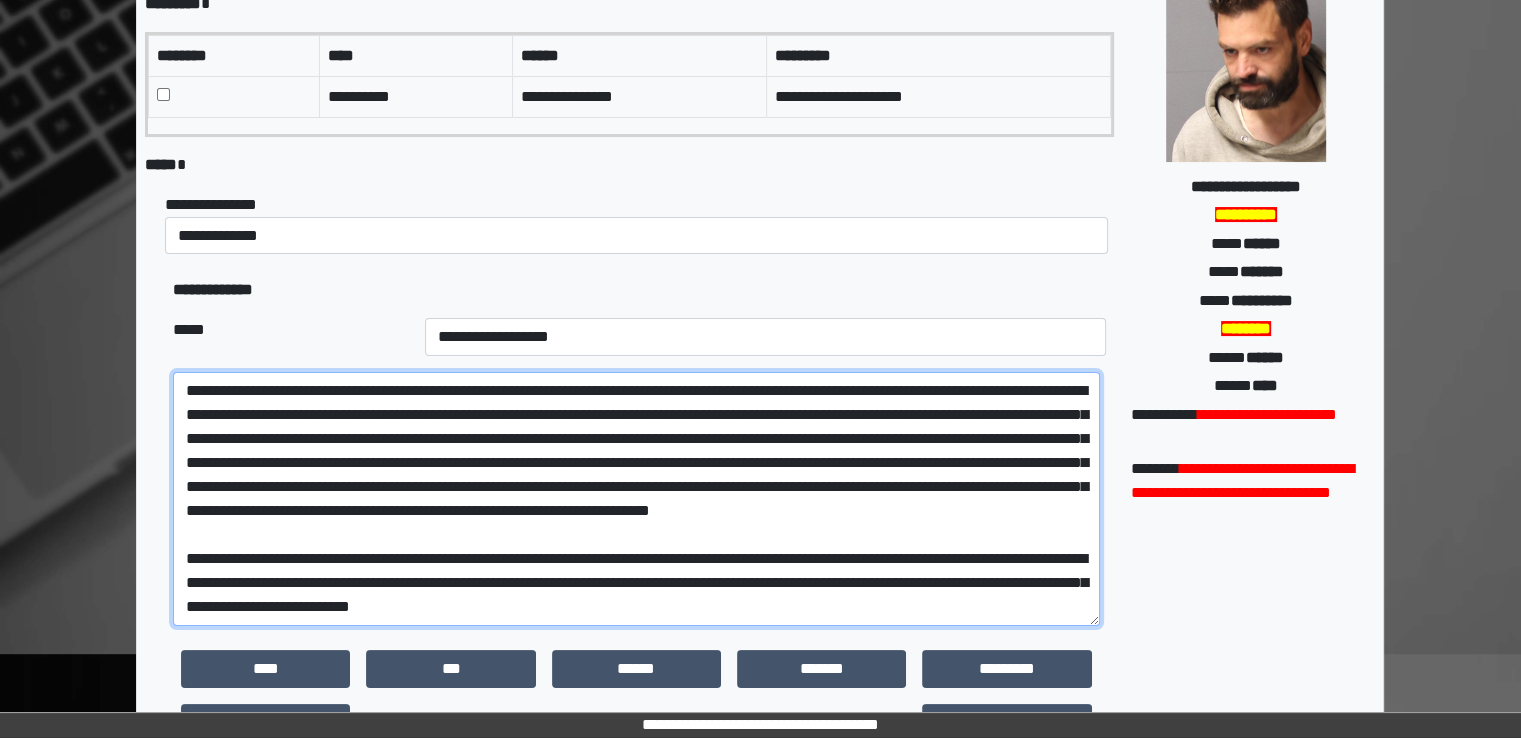 scroll, scrollTop: 23, scrollLeft: 0, axis: vertical 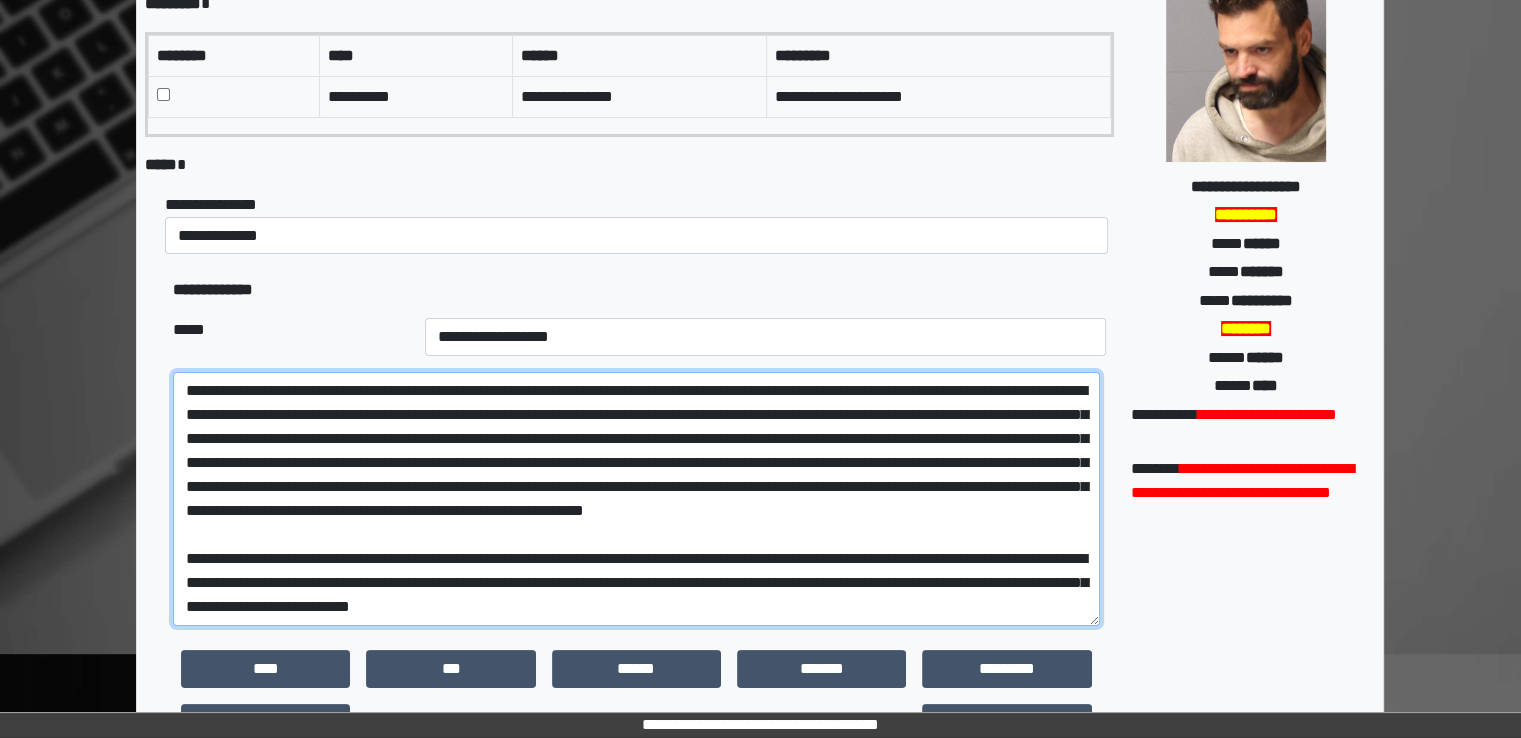 click at bounding box center (636, 499) 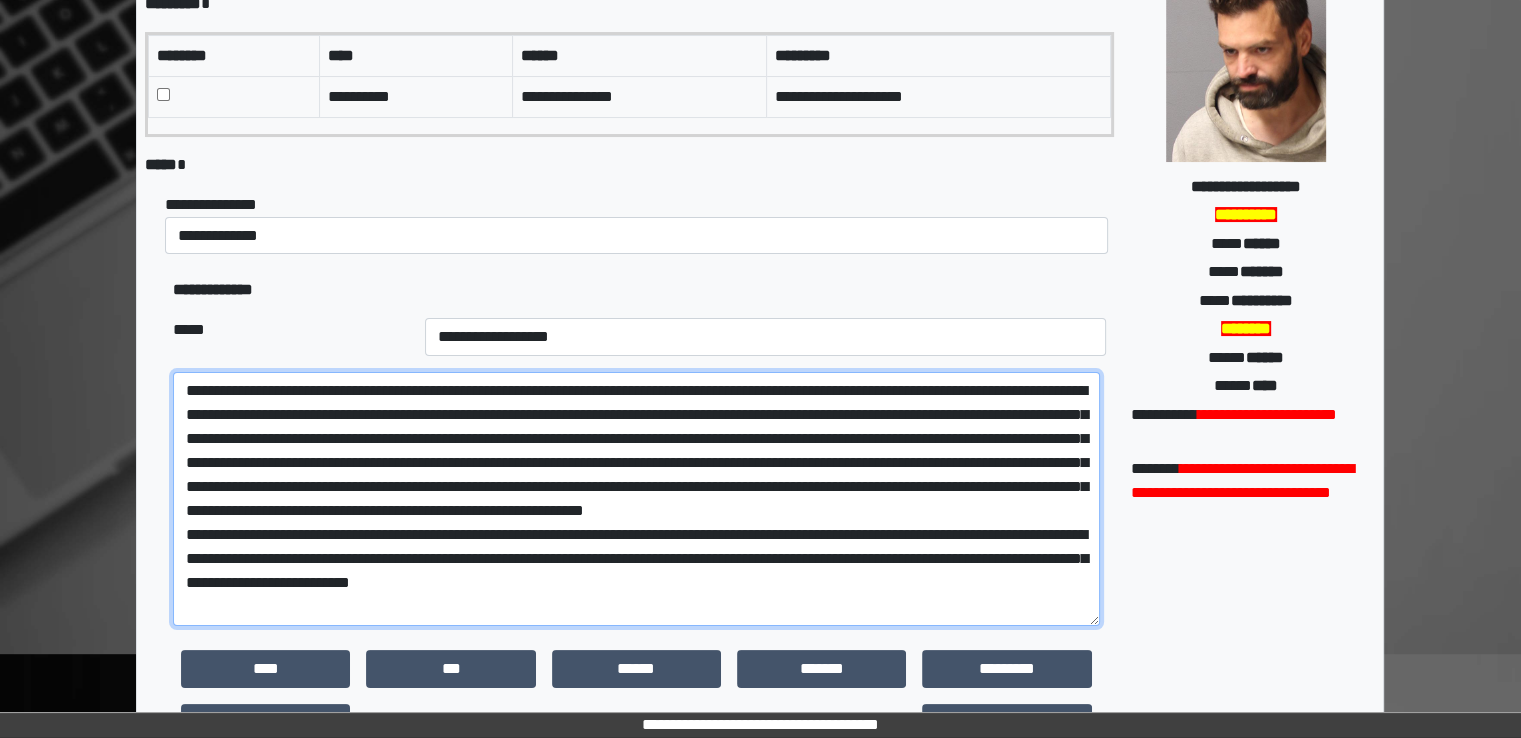 scroll, scrollTop: 0, scrollLeft: 0, axis: both 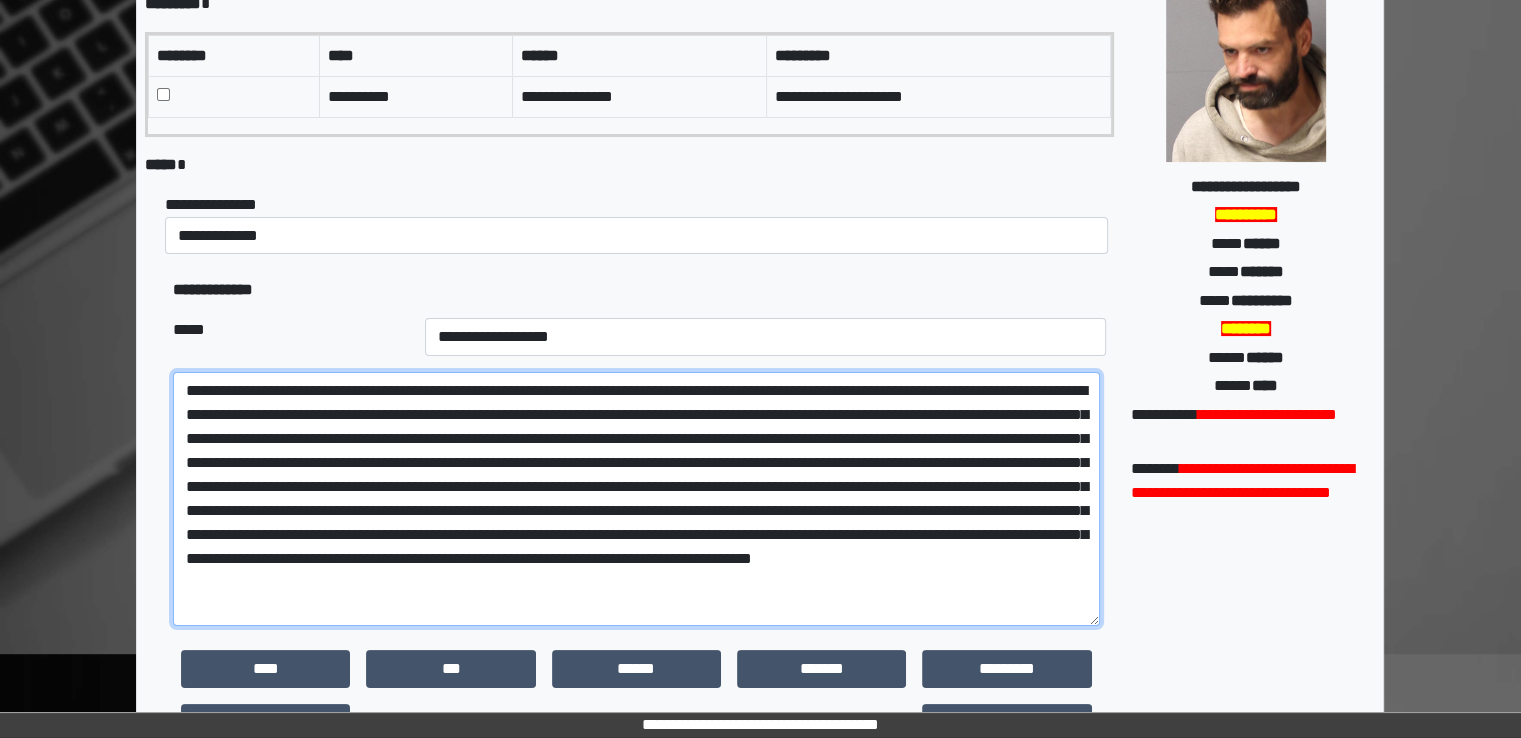 drag, startPoint x: 933, startPoint y: 558, endPoint x: 419, endPoint y: 585, distance: 514.7087 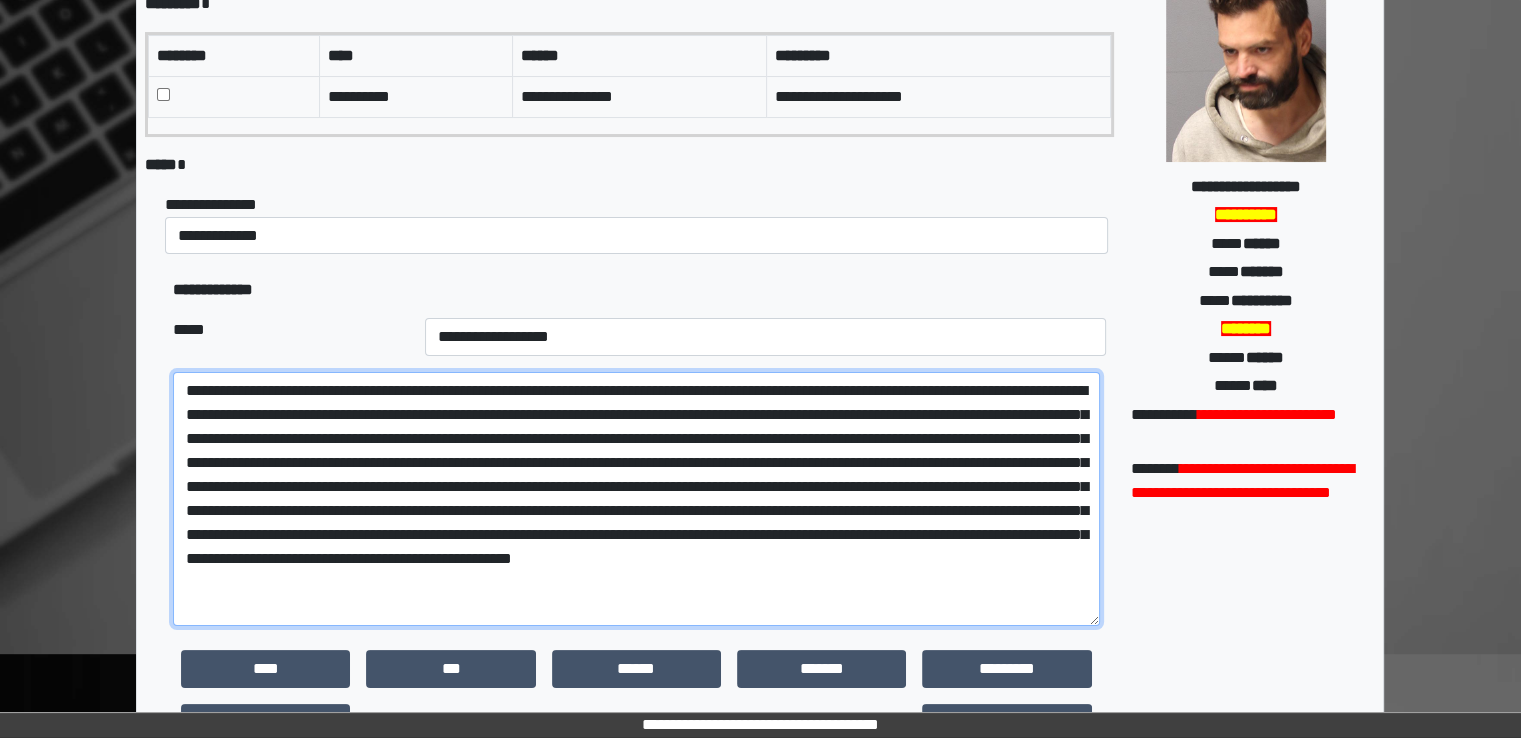 drag, startPoint x: 1088, startPoint y: 529, endPoint x: 984, endPoint y: 528, distance: 104.00481 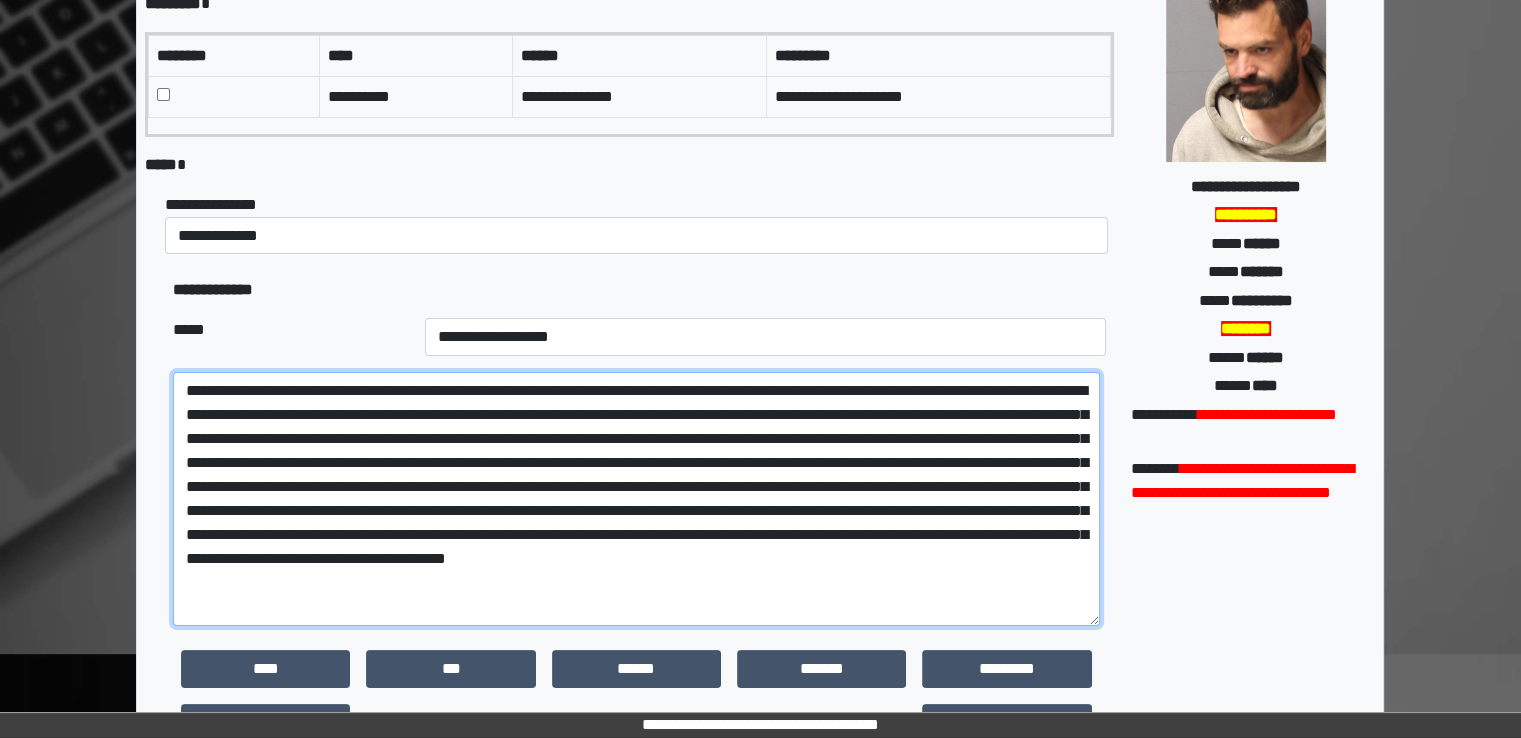 drag, startPoint x: 494, startPoint y: 583, endPoint x: 394, endPoint y: 581, distance: 100.02 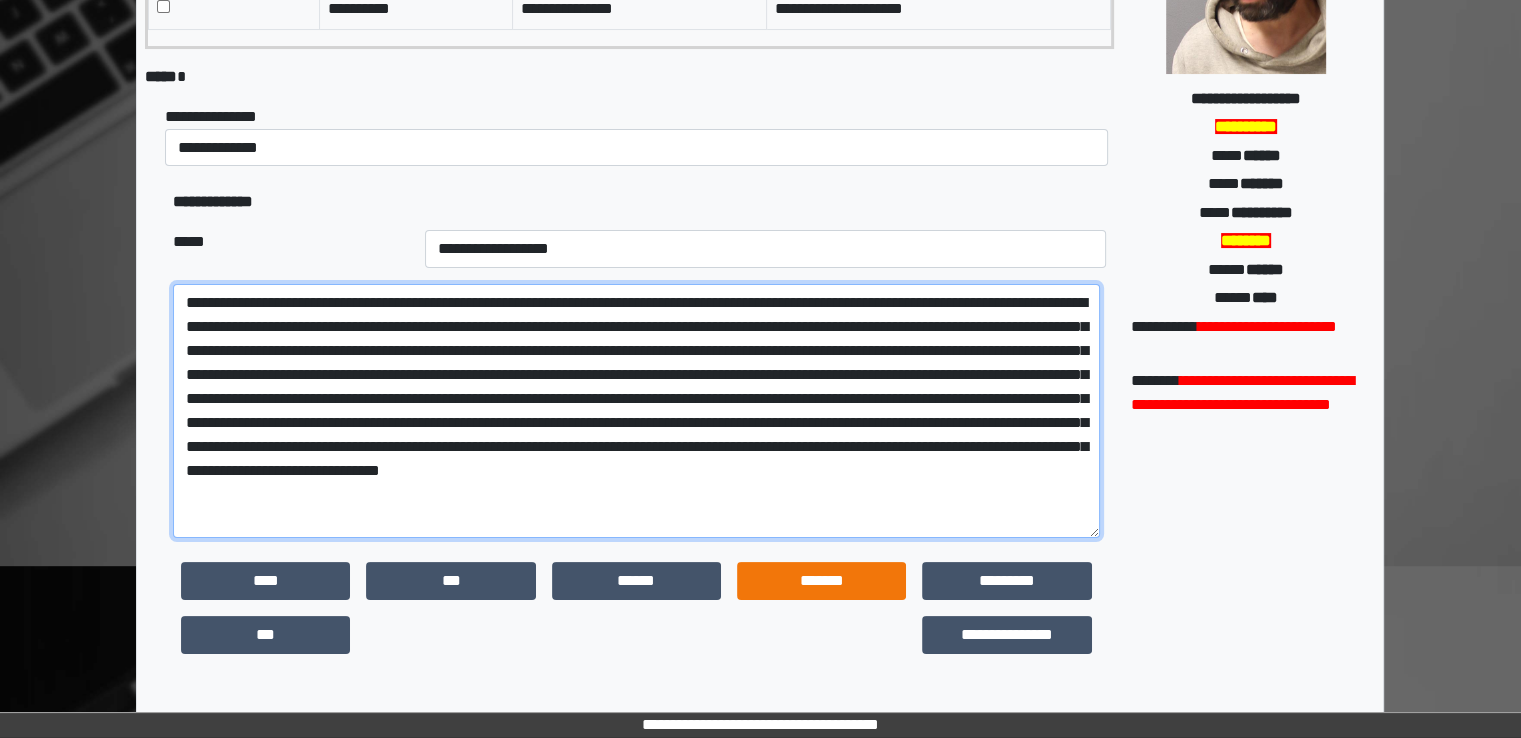scroll, scrollTop: 300, scrollLeft: 0, axis: vertical 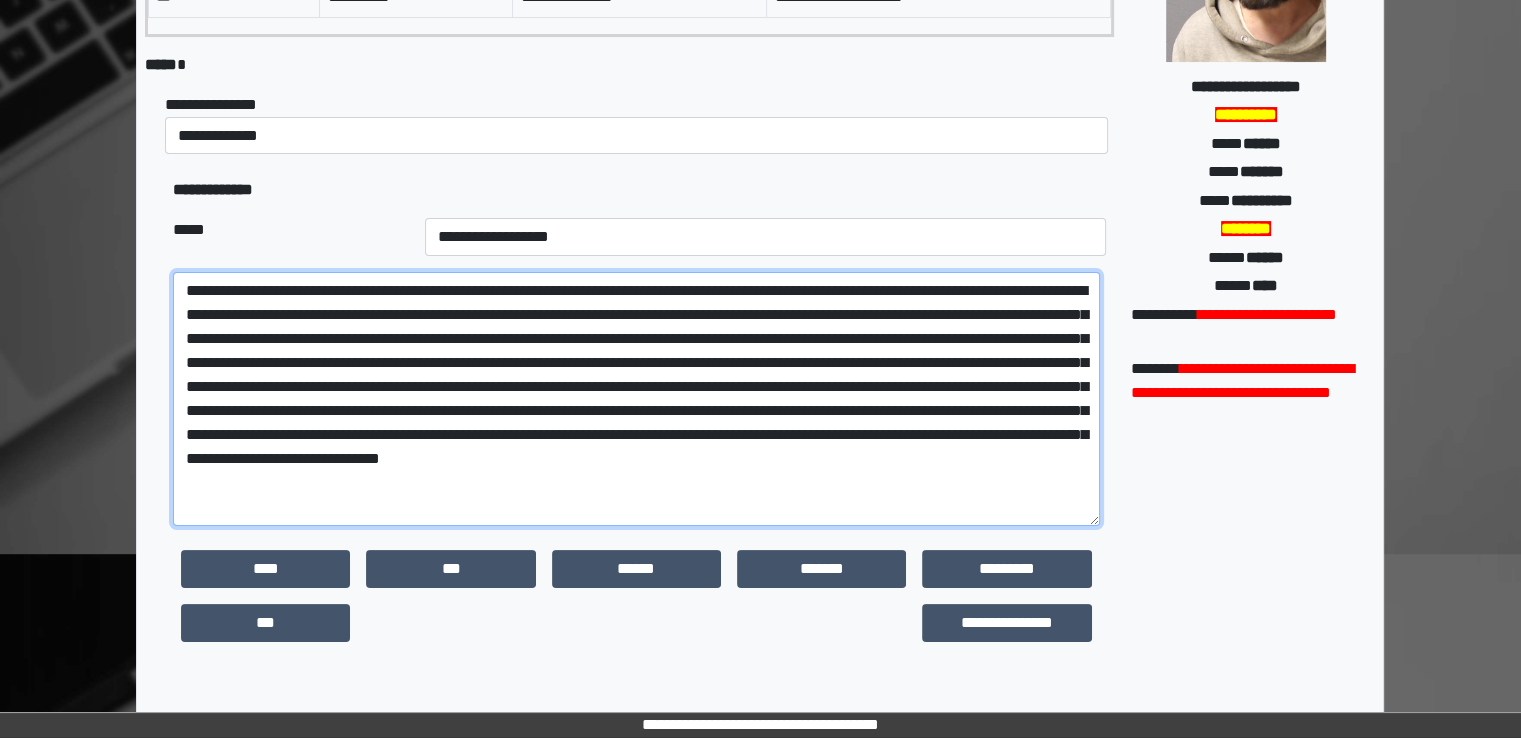 drag, startPoint x: 347, startPoint y: 349, endPoint x: 124, endPoint y: 242, distance: 247.34187 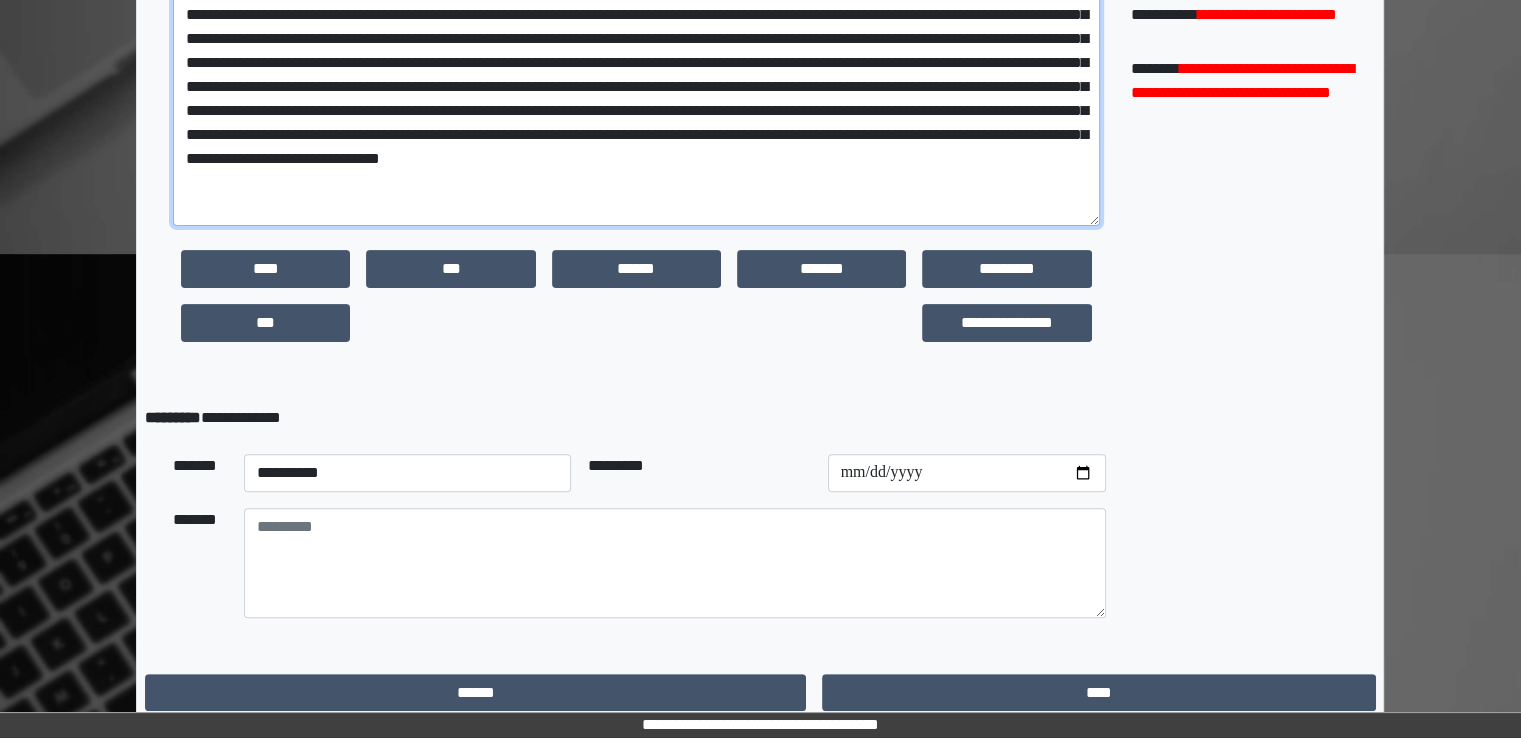 type on "**********" 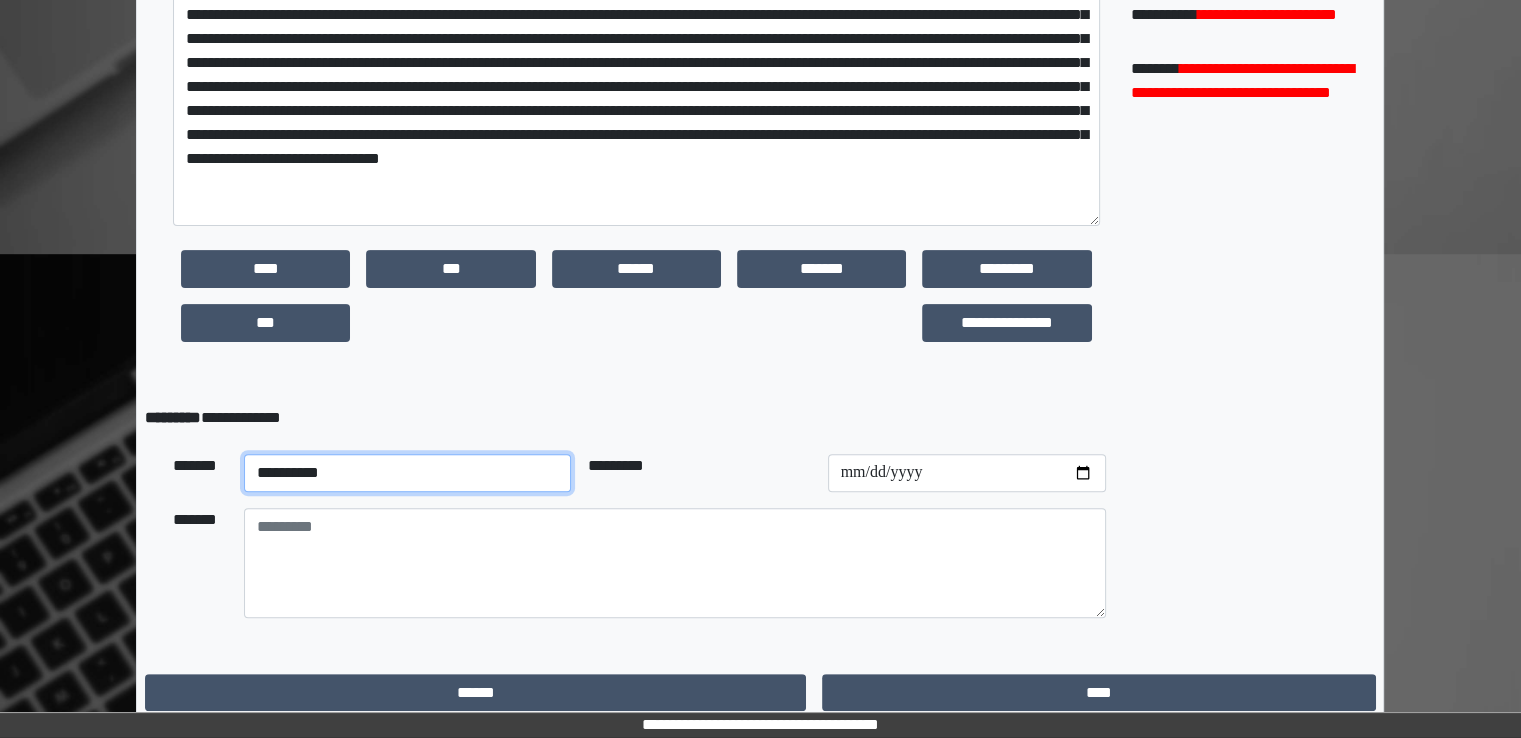 click on "**********" at bounding box center [408, 473] 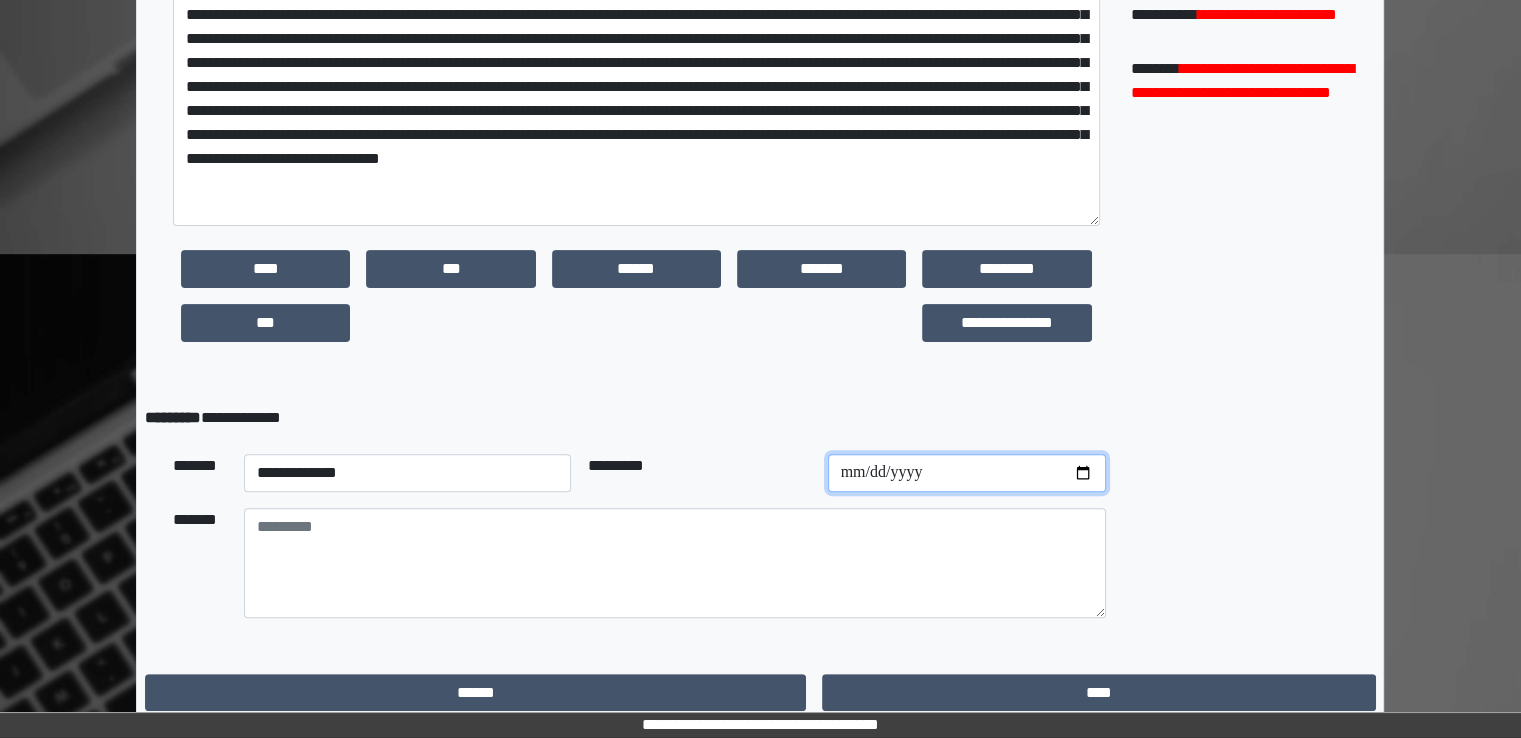 click at bounding box center (967, 473) 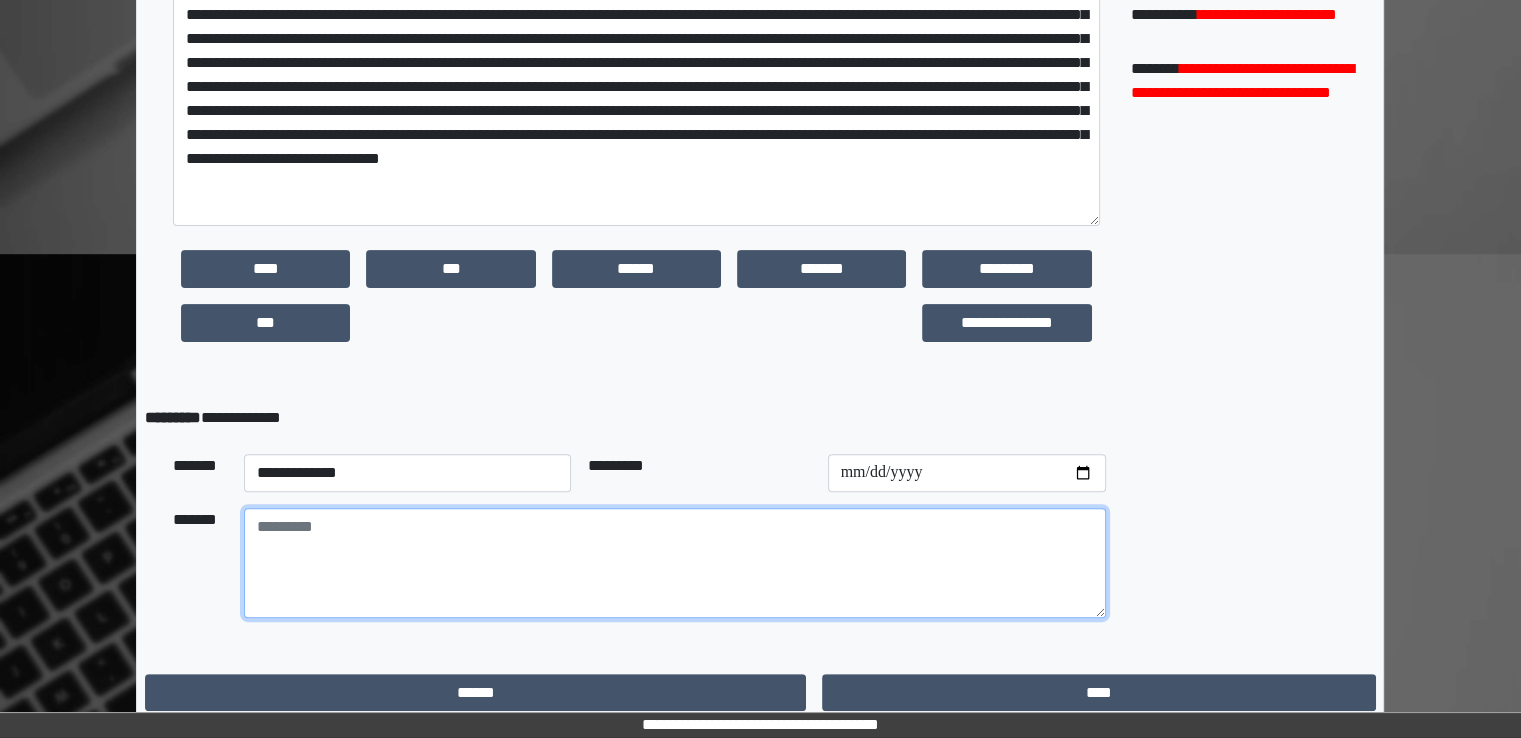 click at bounding box center [675, 563] 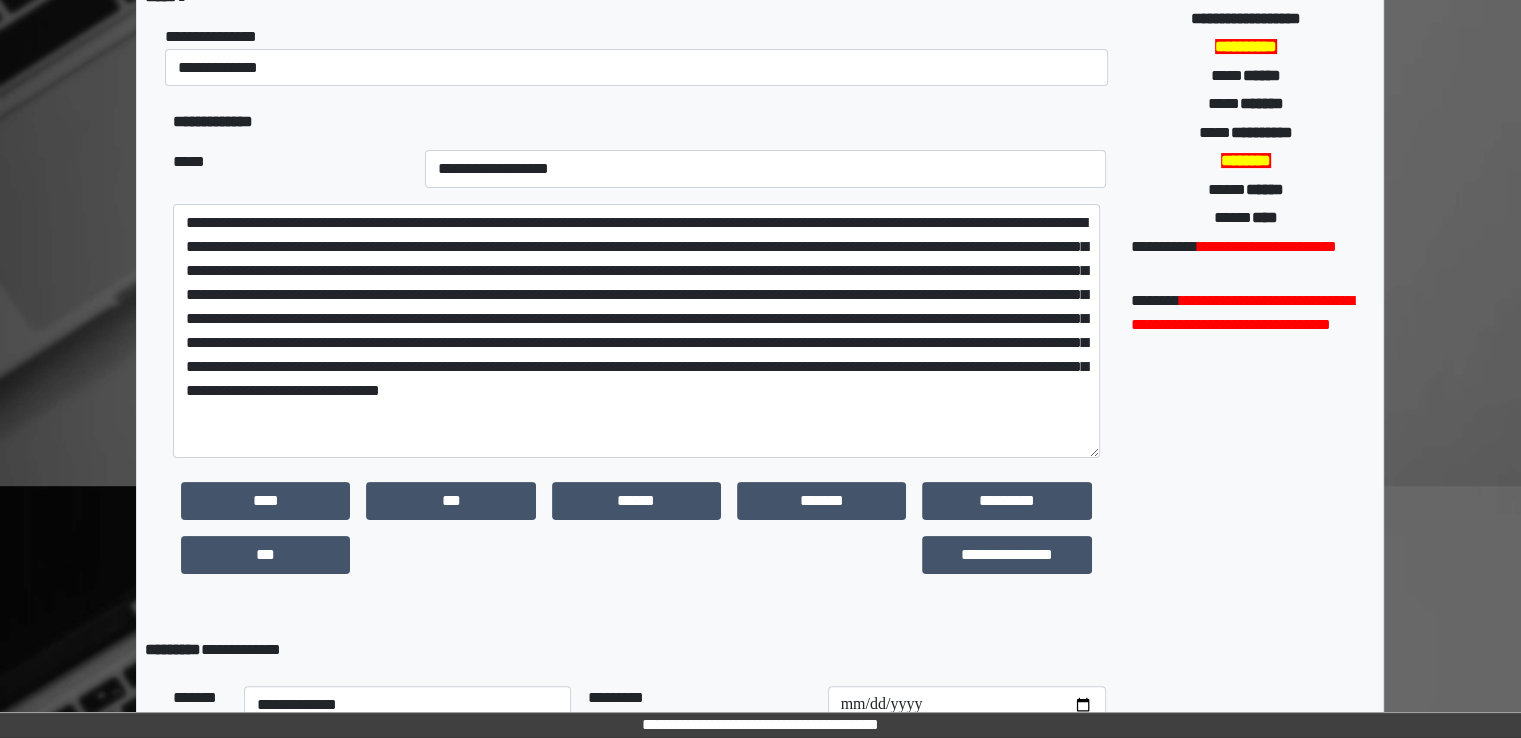 scroll, scrollTop: 100, scrollLeft: 0, axis: vertical 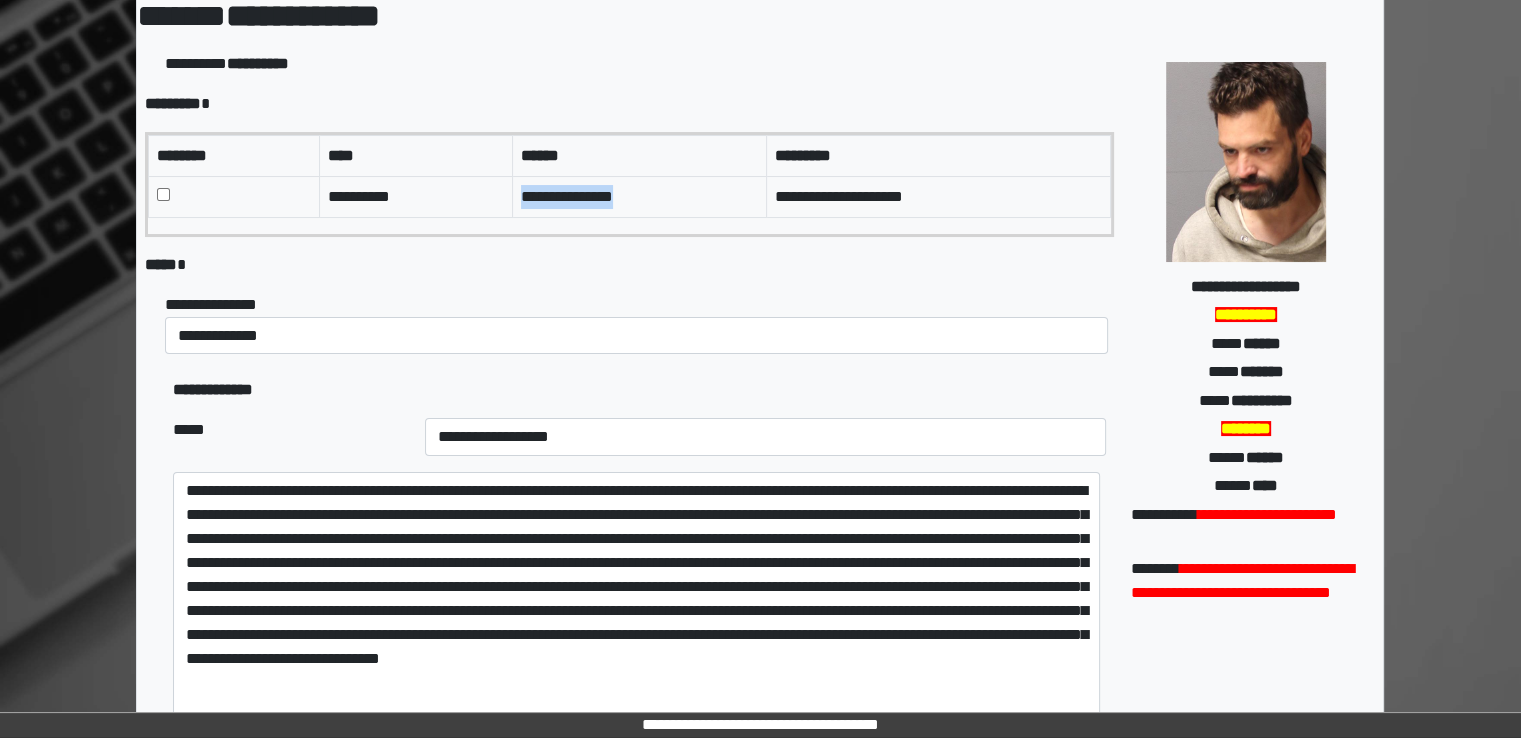 drag, startPoint x: 670, startPoint y: 203, endPoint x: 489, endPoint y: 205, distance: 181.01105 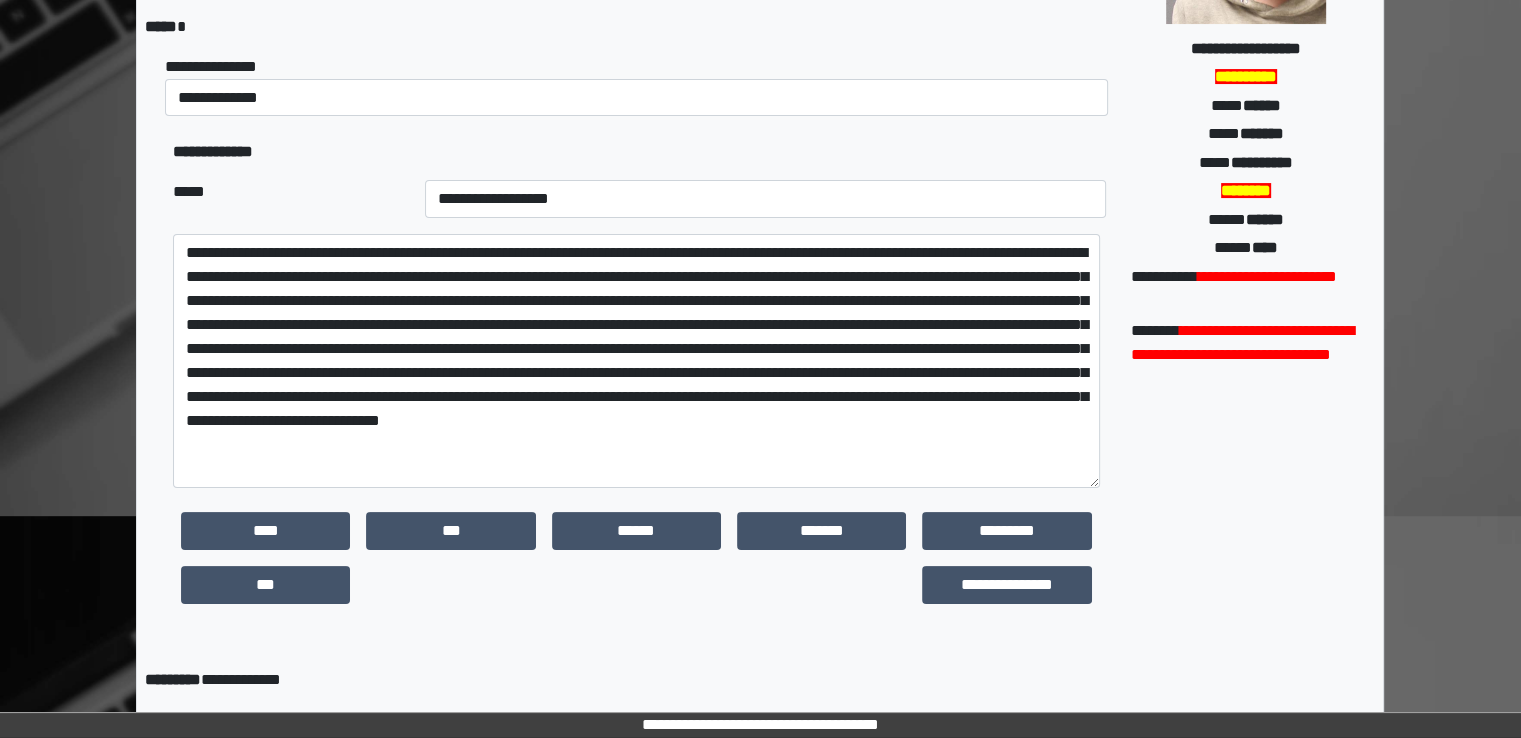 scroll, scrollTop: 500, scrollLeft: 0, axis: vertical 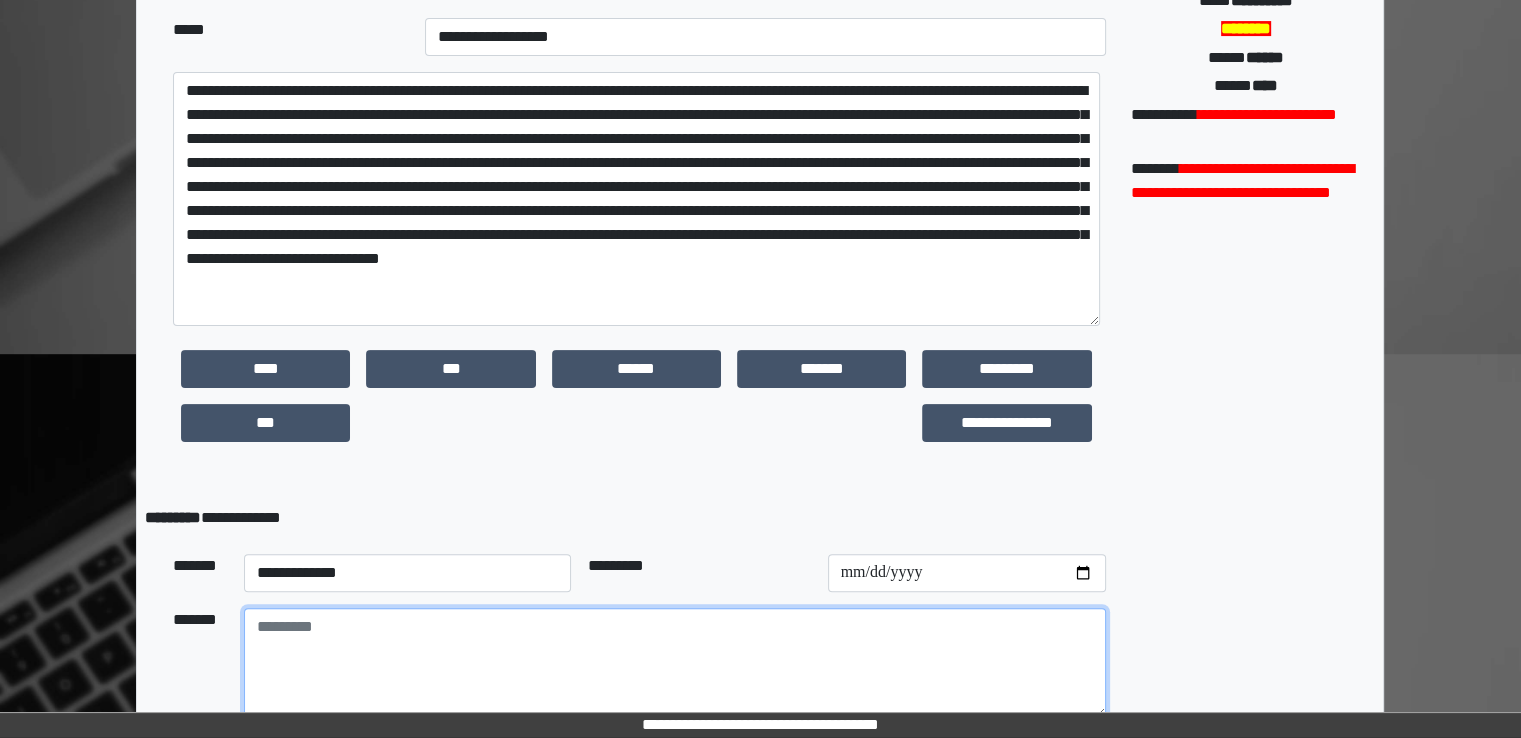 paste on "**********" 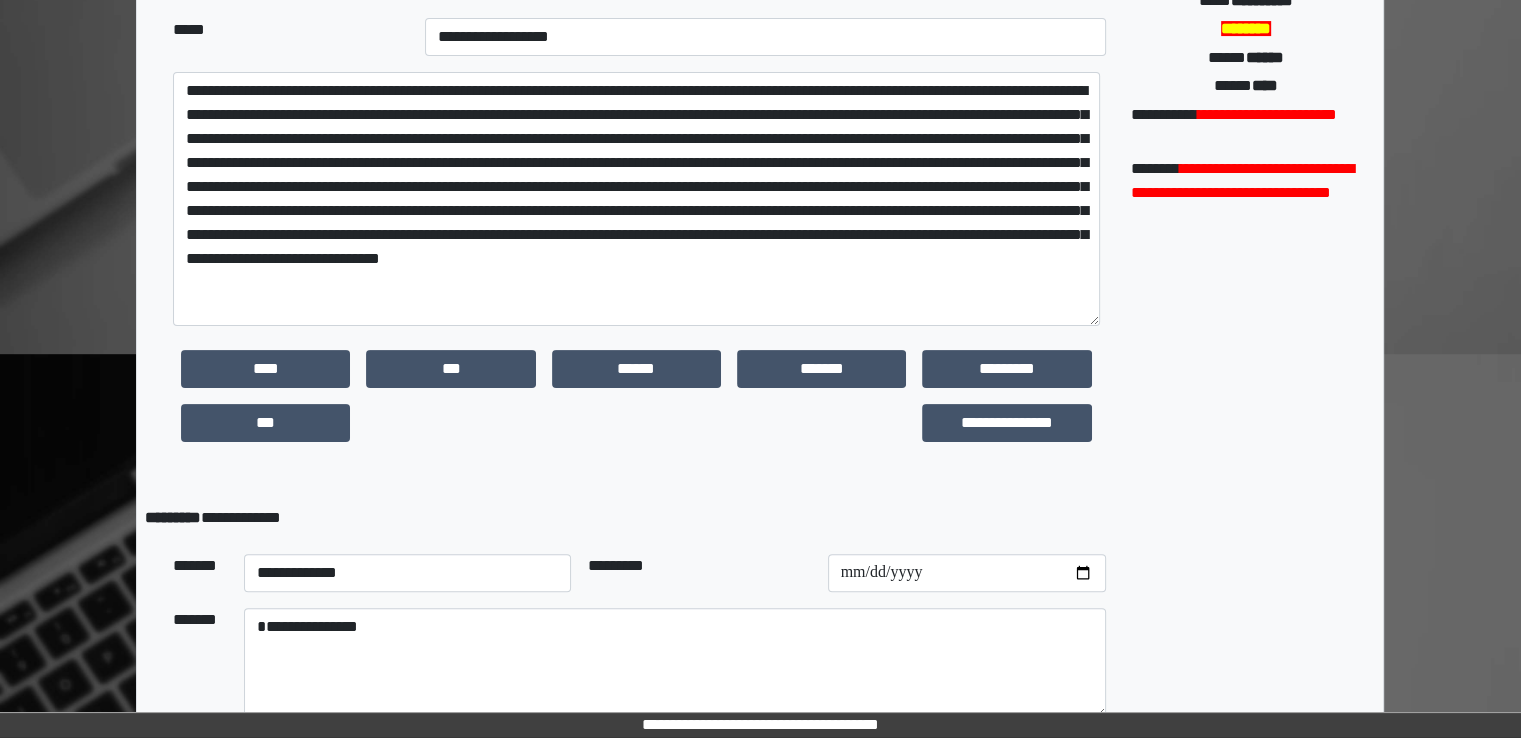 click on "**********" at bounding box center [639, 403] 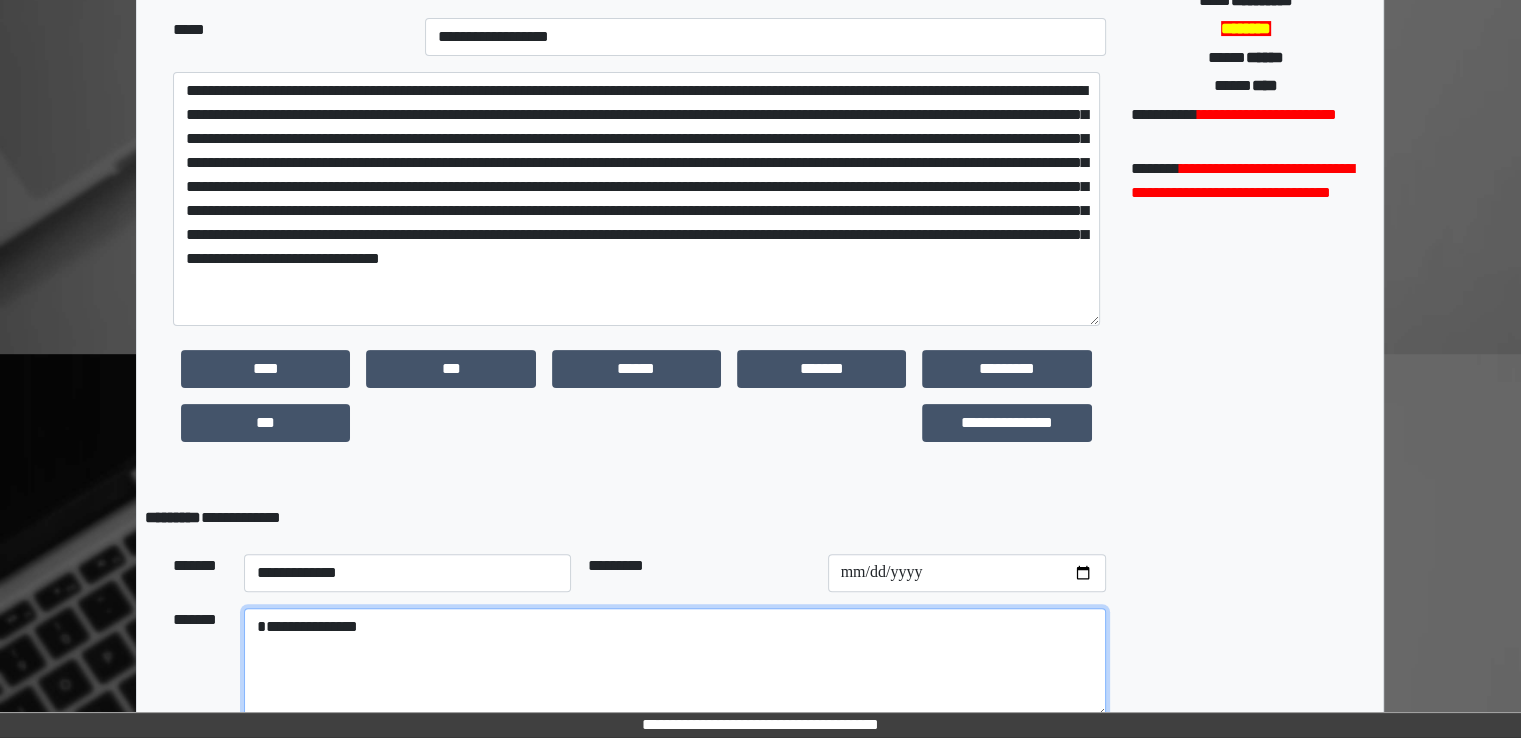 click on "**********" at bounding box center [675, 663] 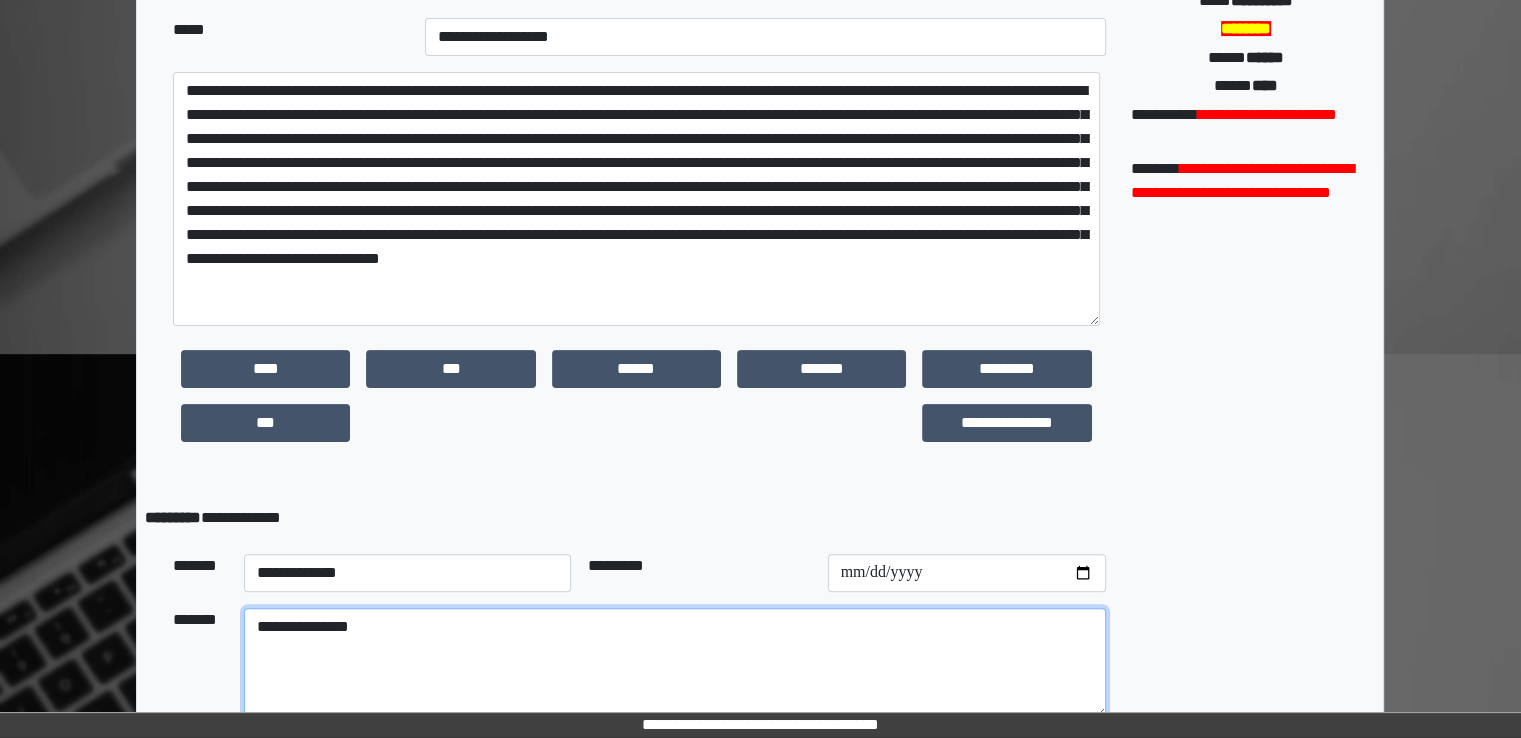 type on "**********" 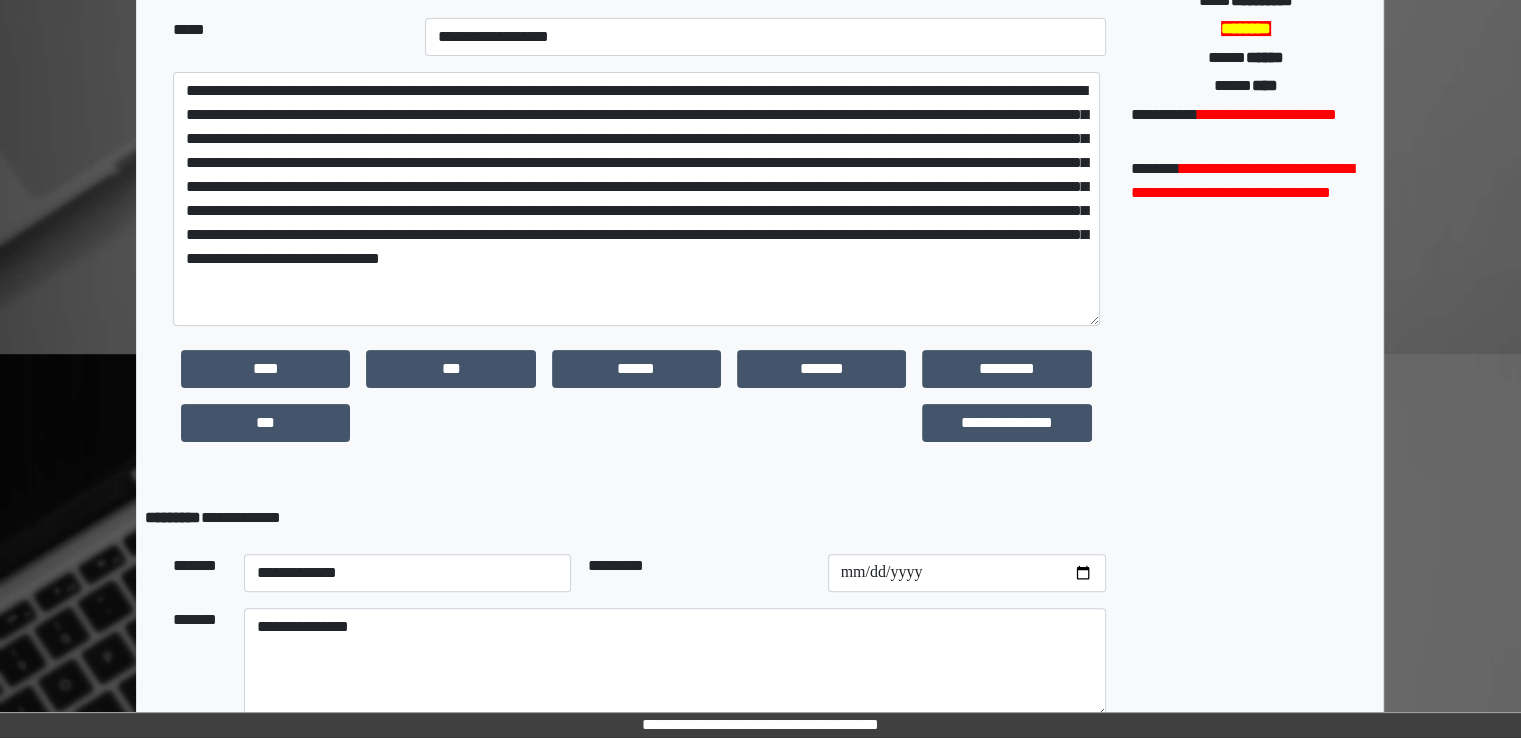 click at bounding box center (450, 423) 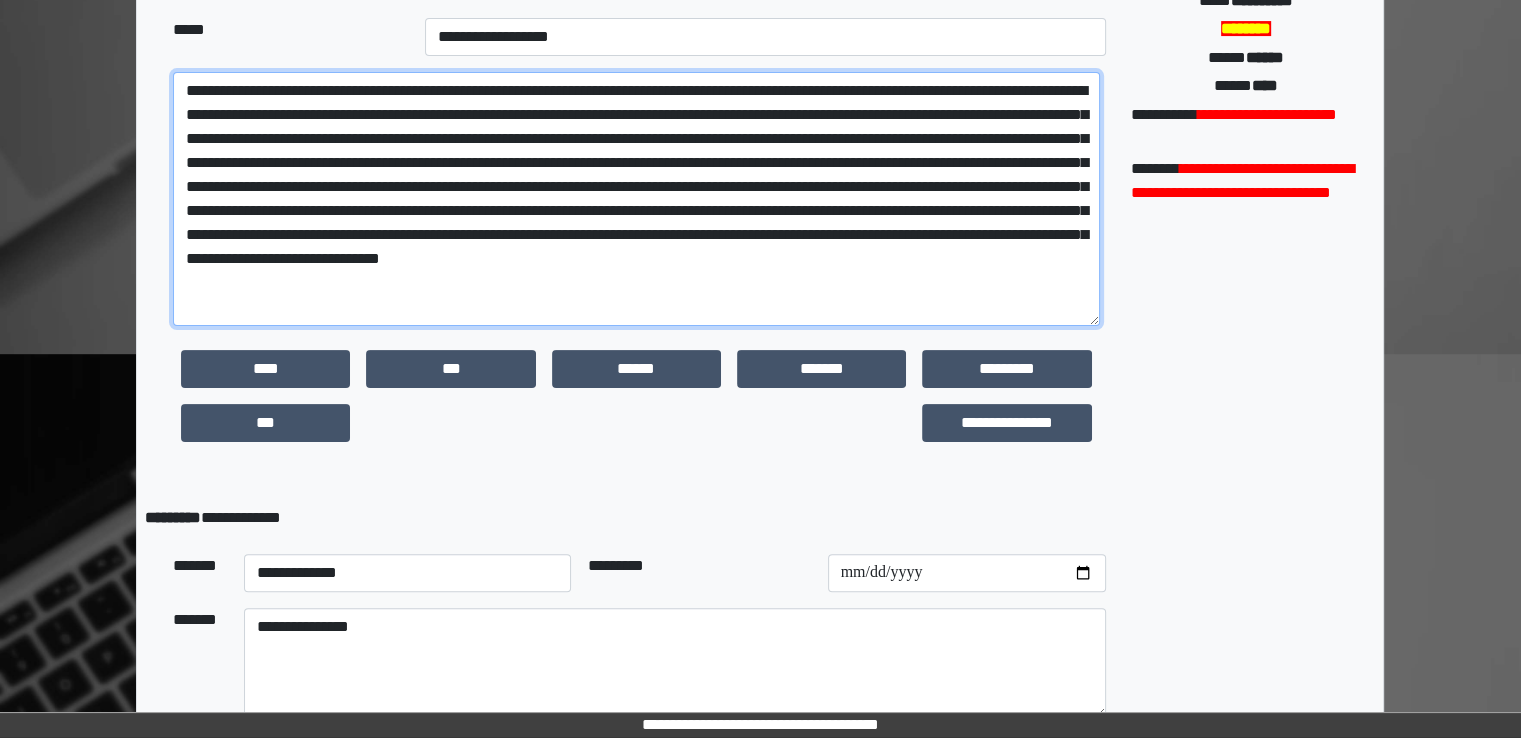 drag, startPoint x: 388, startPoint y: 215, endPoint x: 82, endPoint y: 88, distance: 331.308 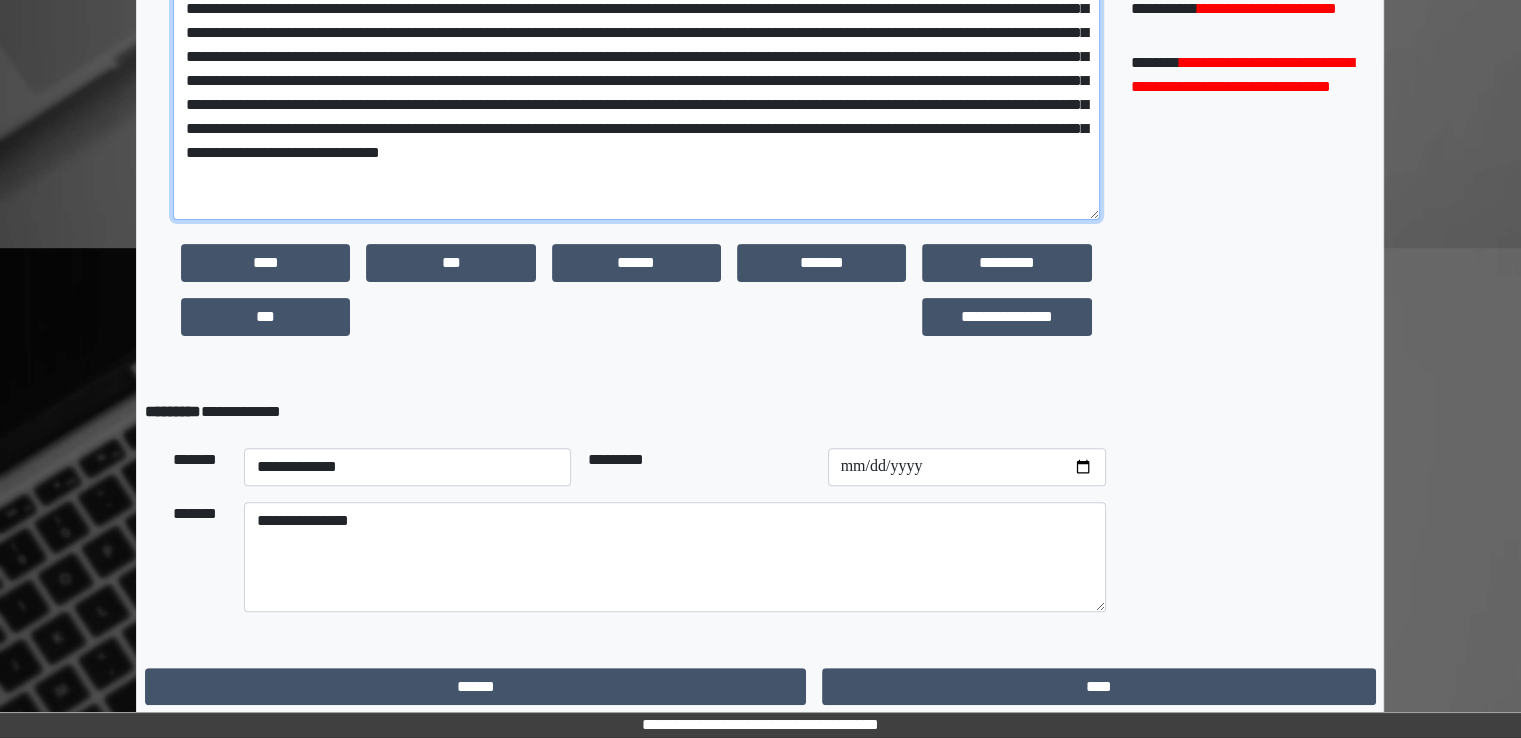scroll, scrollTop: 611, scrollLeft: 0, axis: vertical 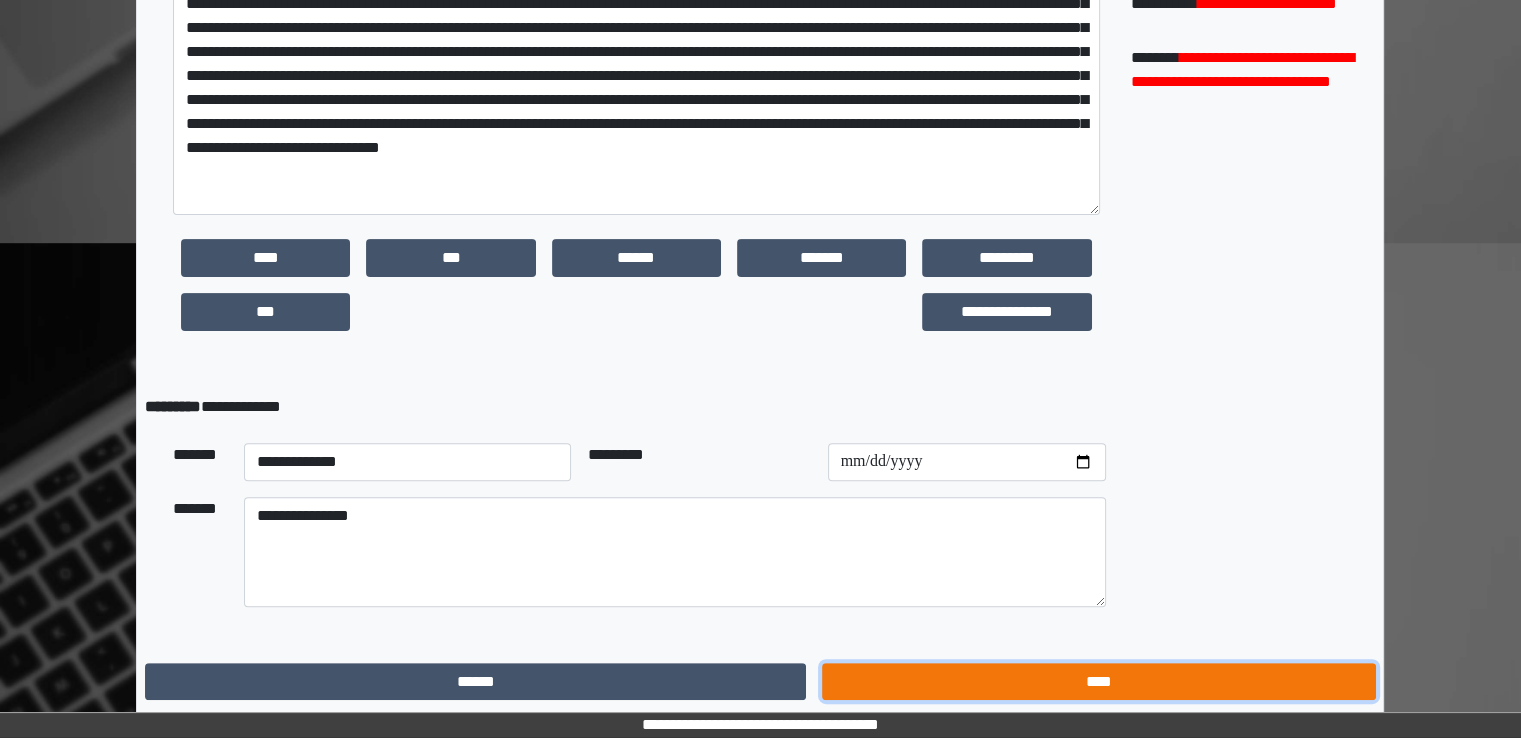 click on "****" at bounding box center [1098, 682] 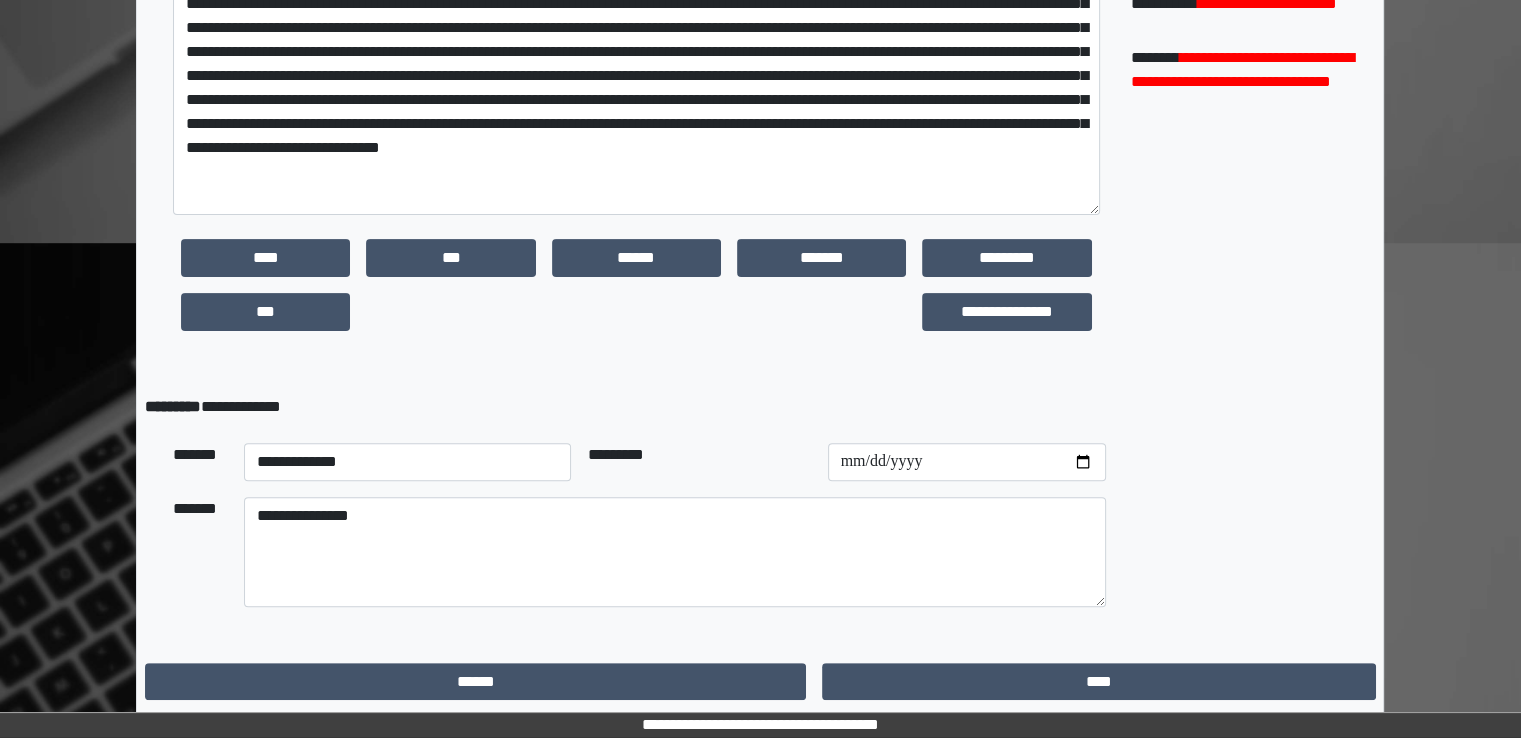 scroll, scrollTop: 0, scrollLeft: 0, axis: both 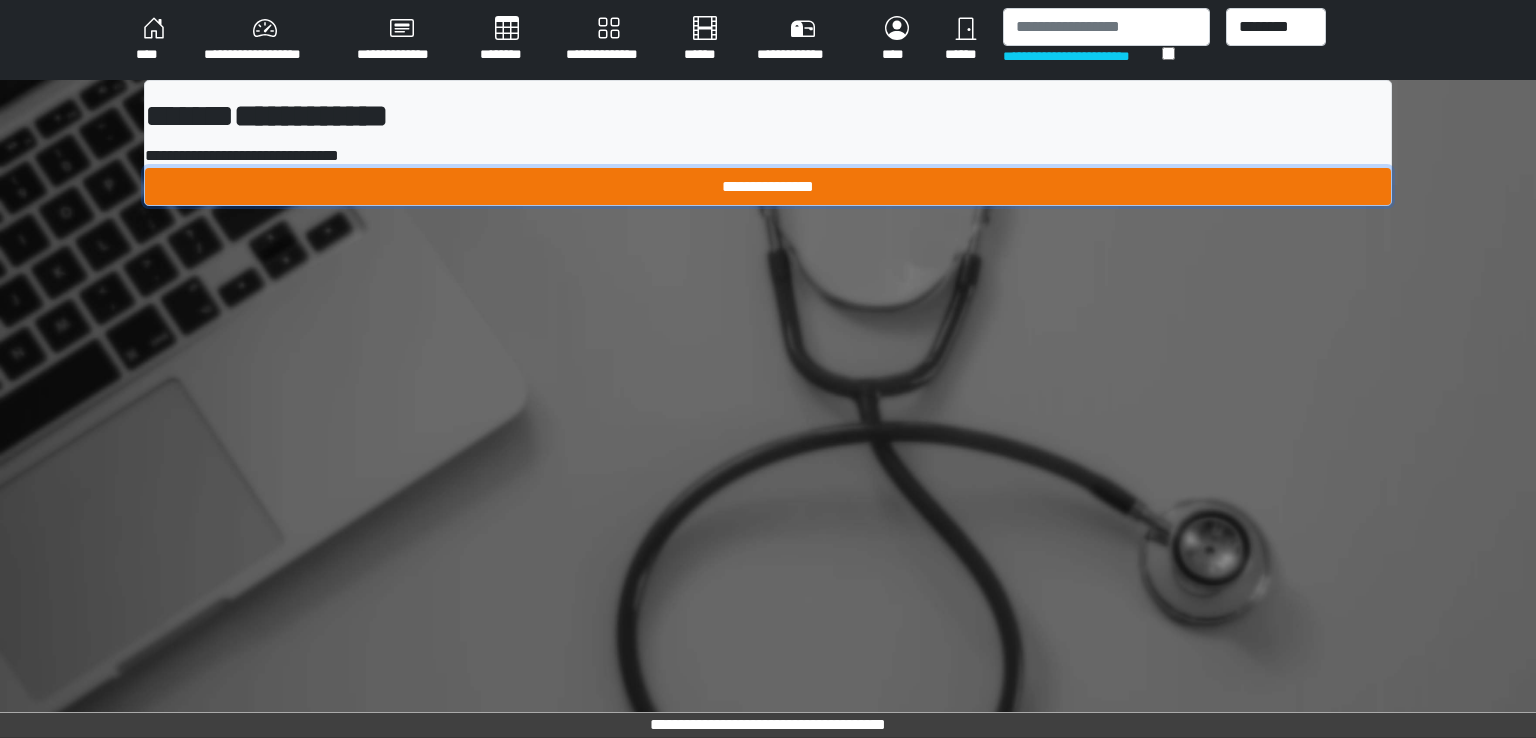 click on "**********" at bounding box center [768, 187] 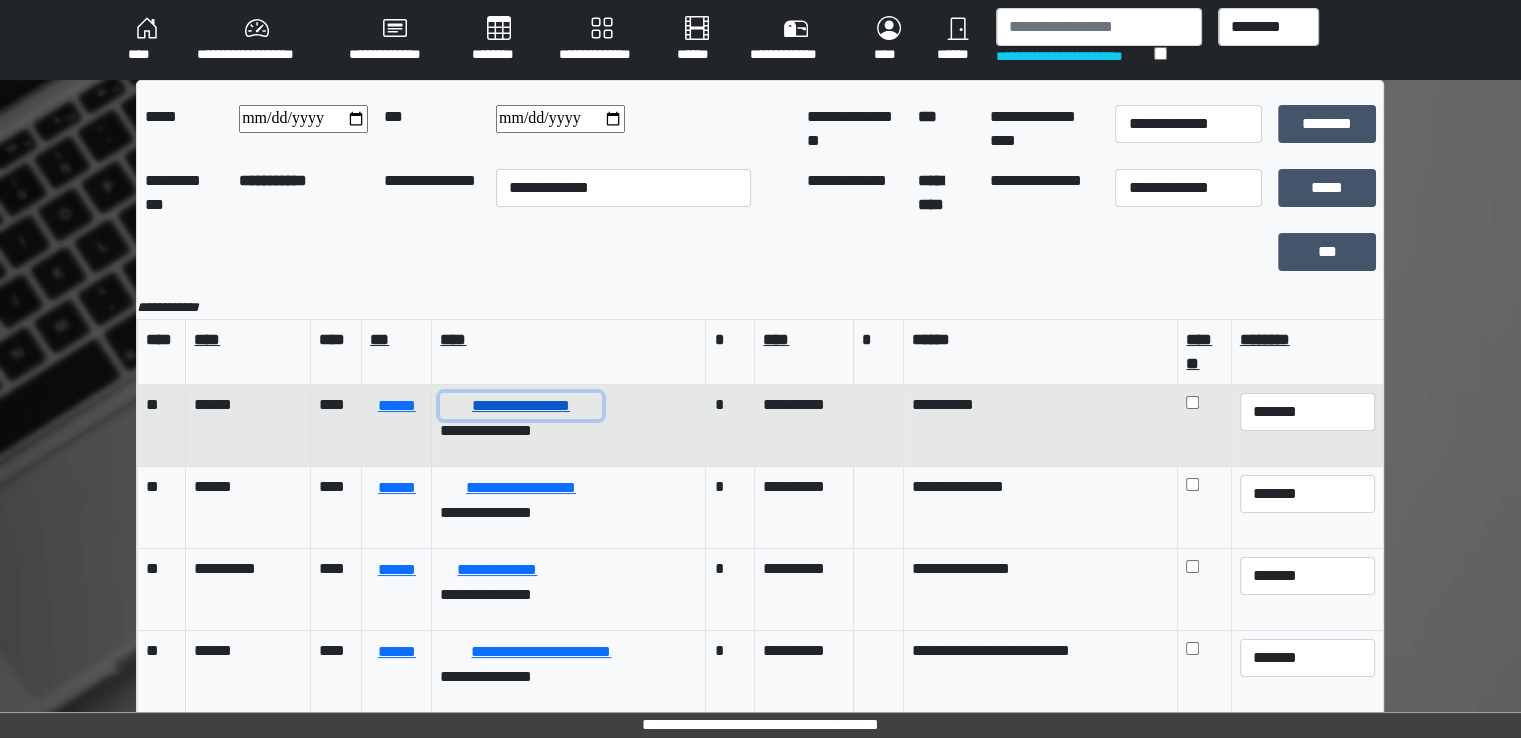 click on "**********" at bounding box center [520, 406] 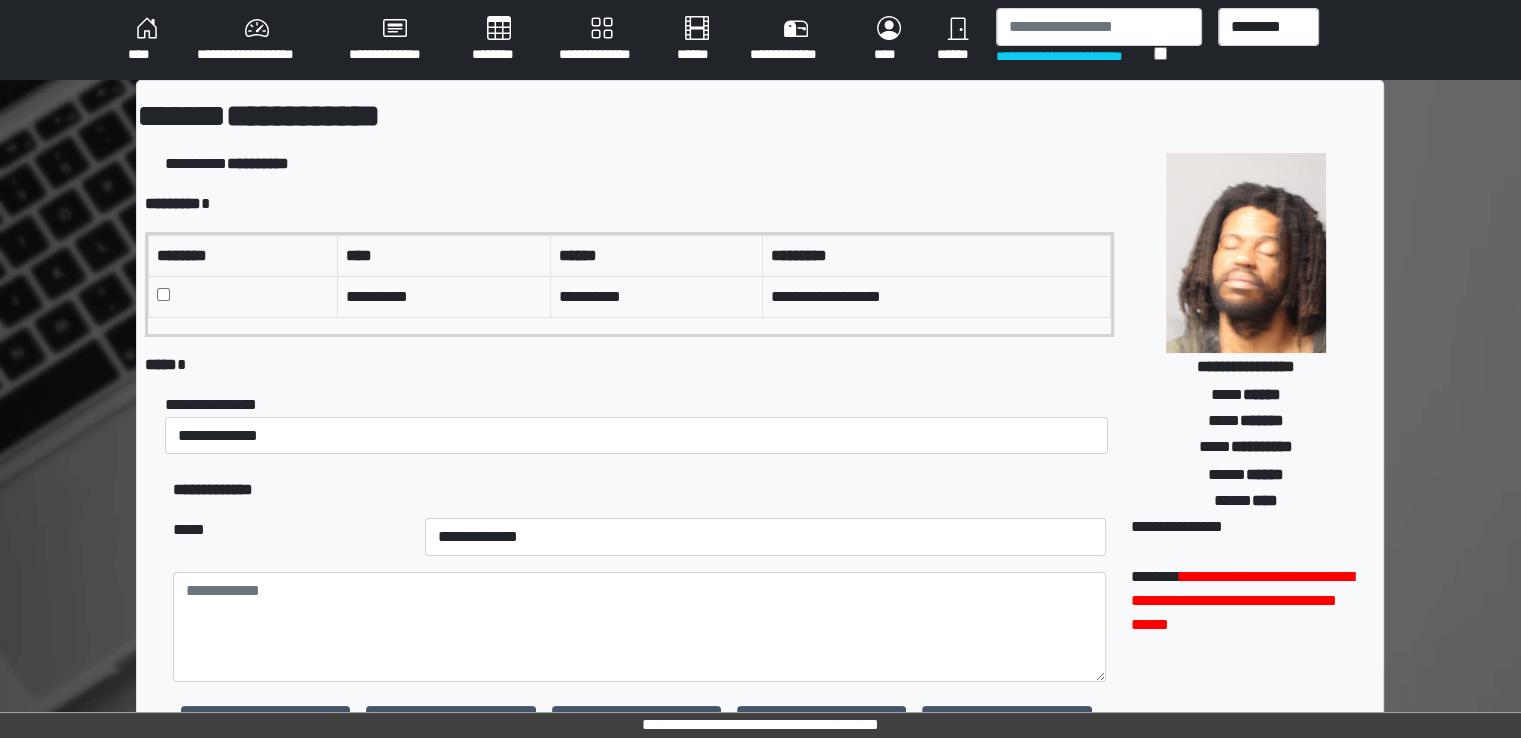 click at bounding box center (243, 296) 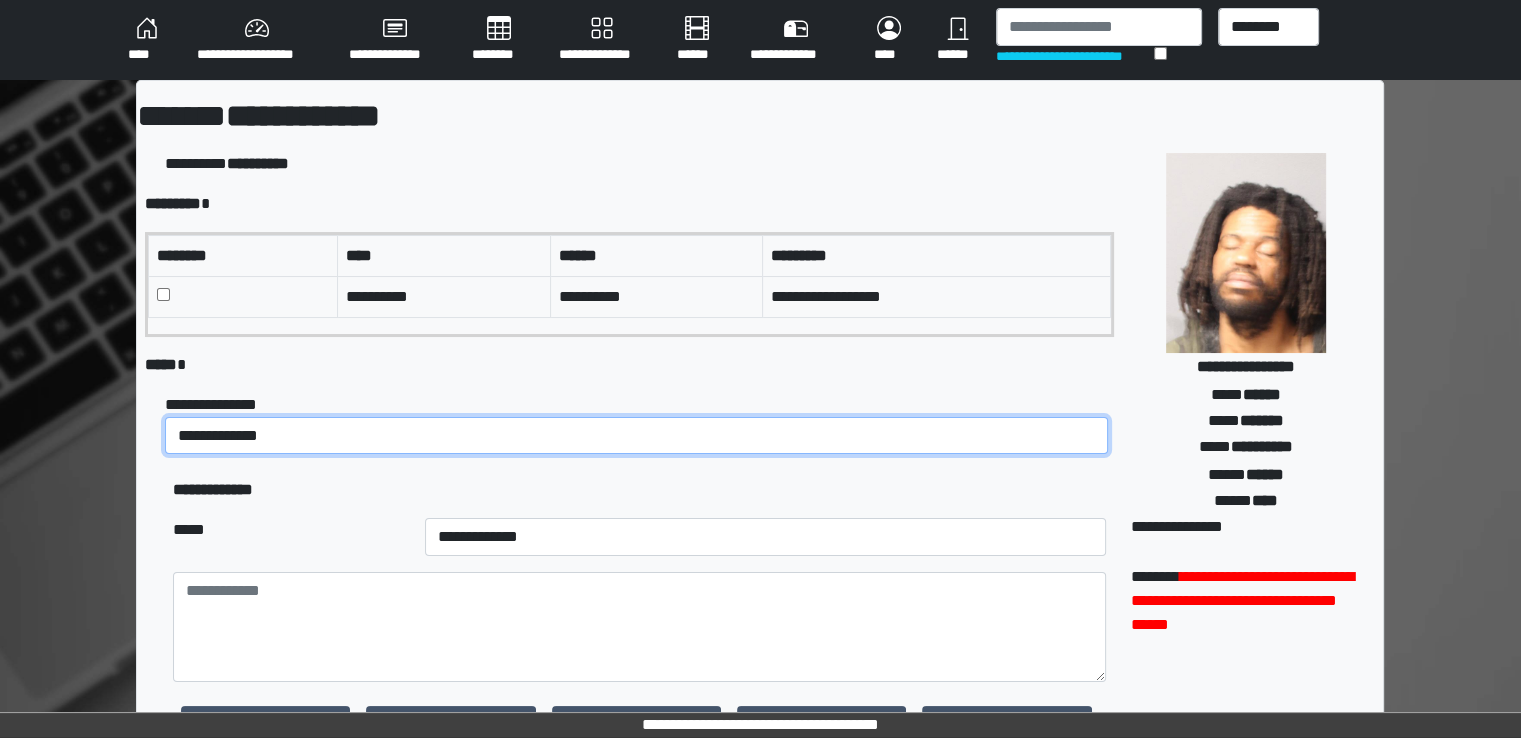 click on "**********" at bounding box center [636, 436] 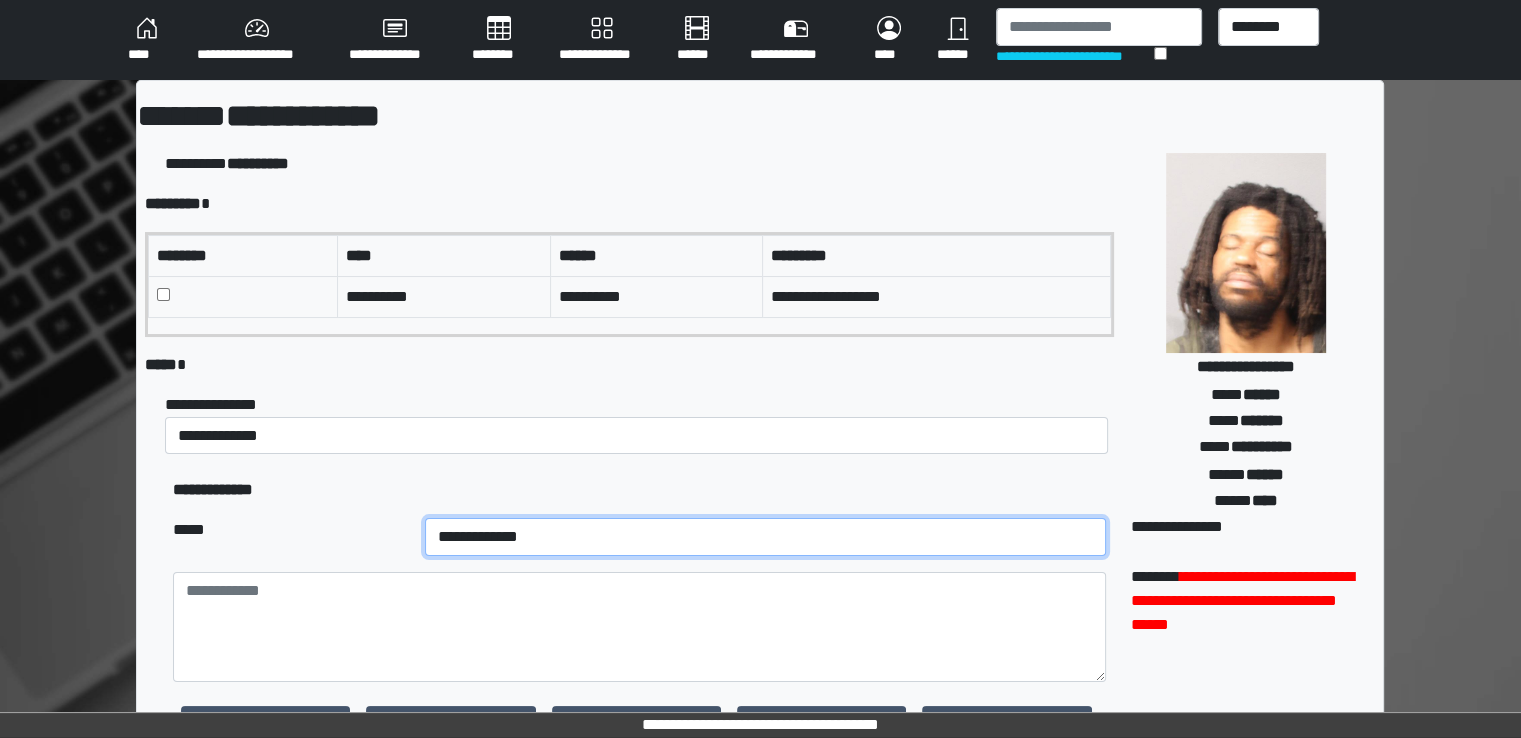 click on "**********" at bounding box center [765, 537] 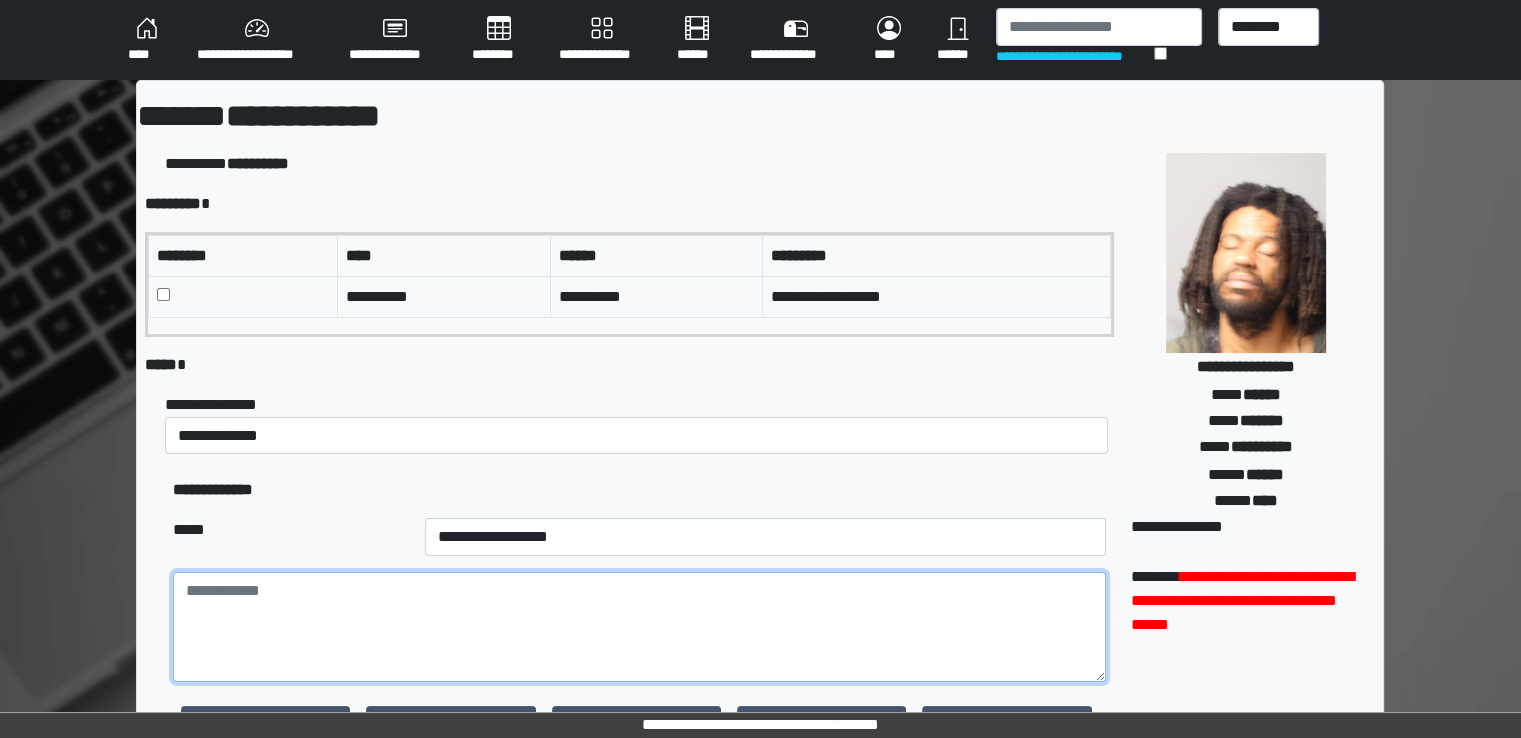 click at bounding box center (639, 627) 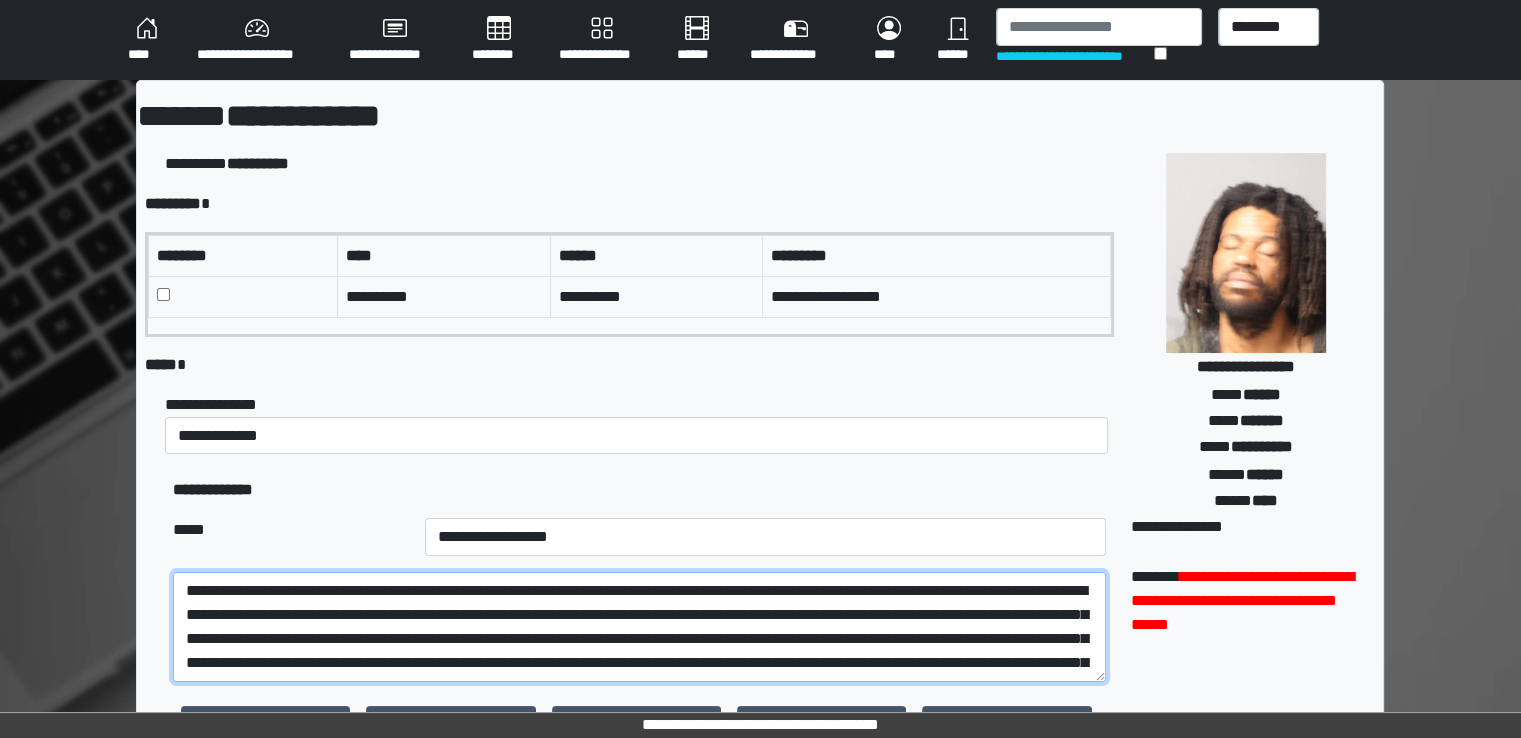 scroll, scrollTop: 112, scrollLeft: 0, axis: vertical 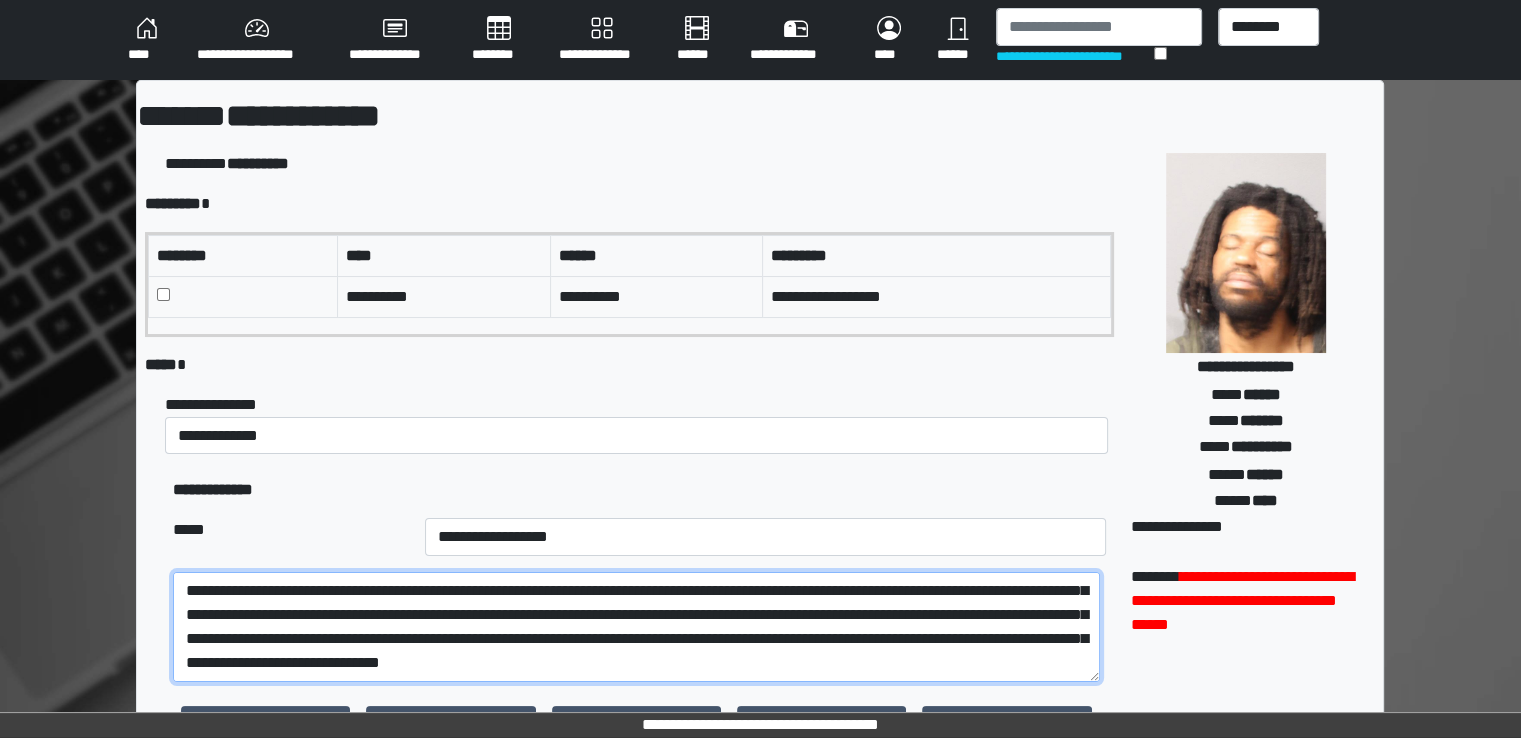 type on "**********" 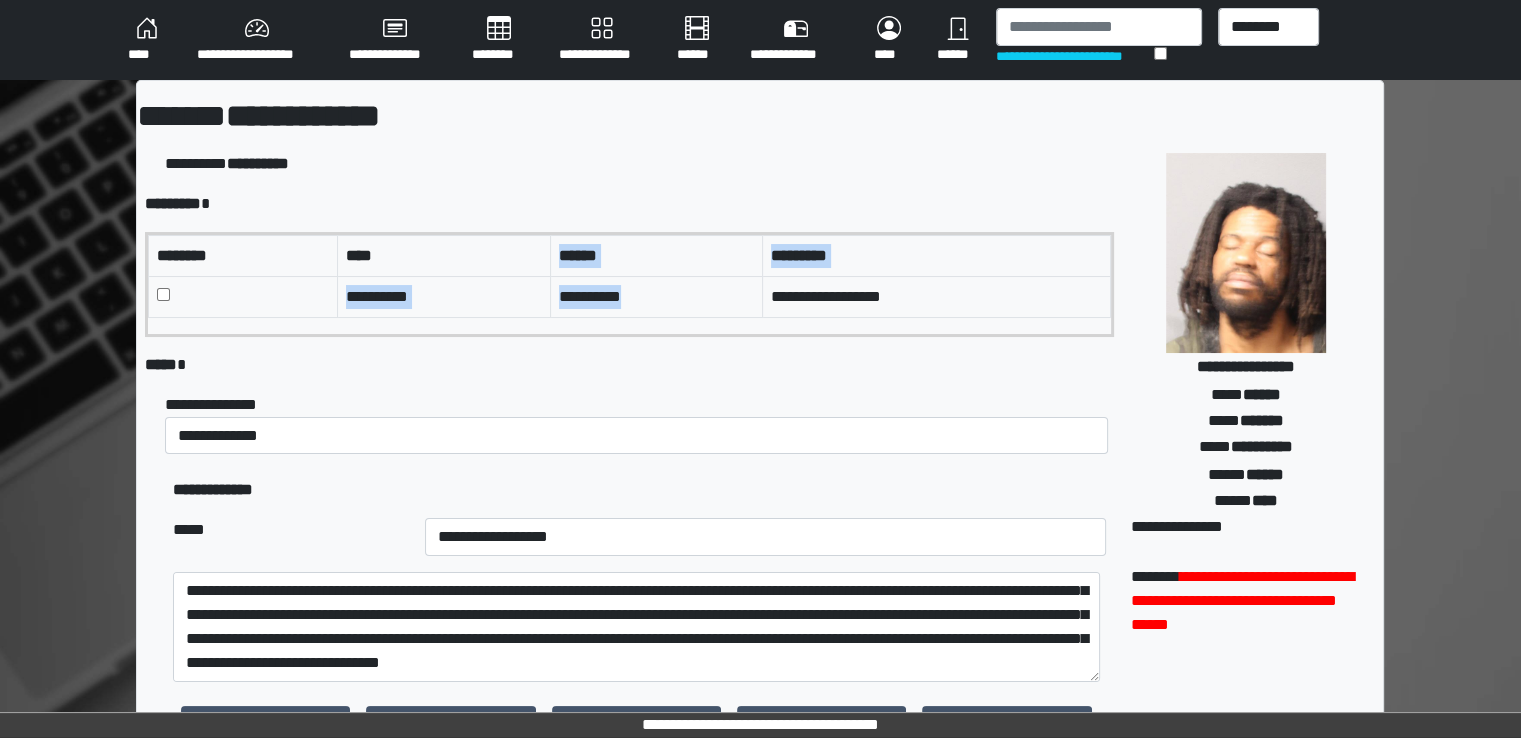 drag, startPoint x: 562, startPoint y: 284, endPoint x: 480, endPoint y: 277, distance: 82.29824 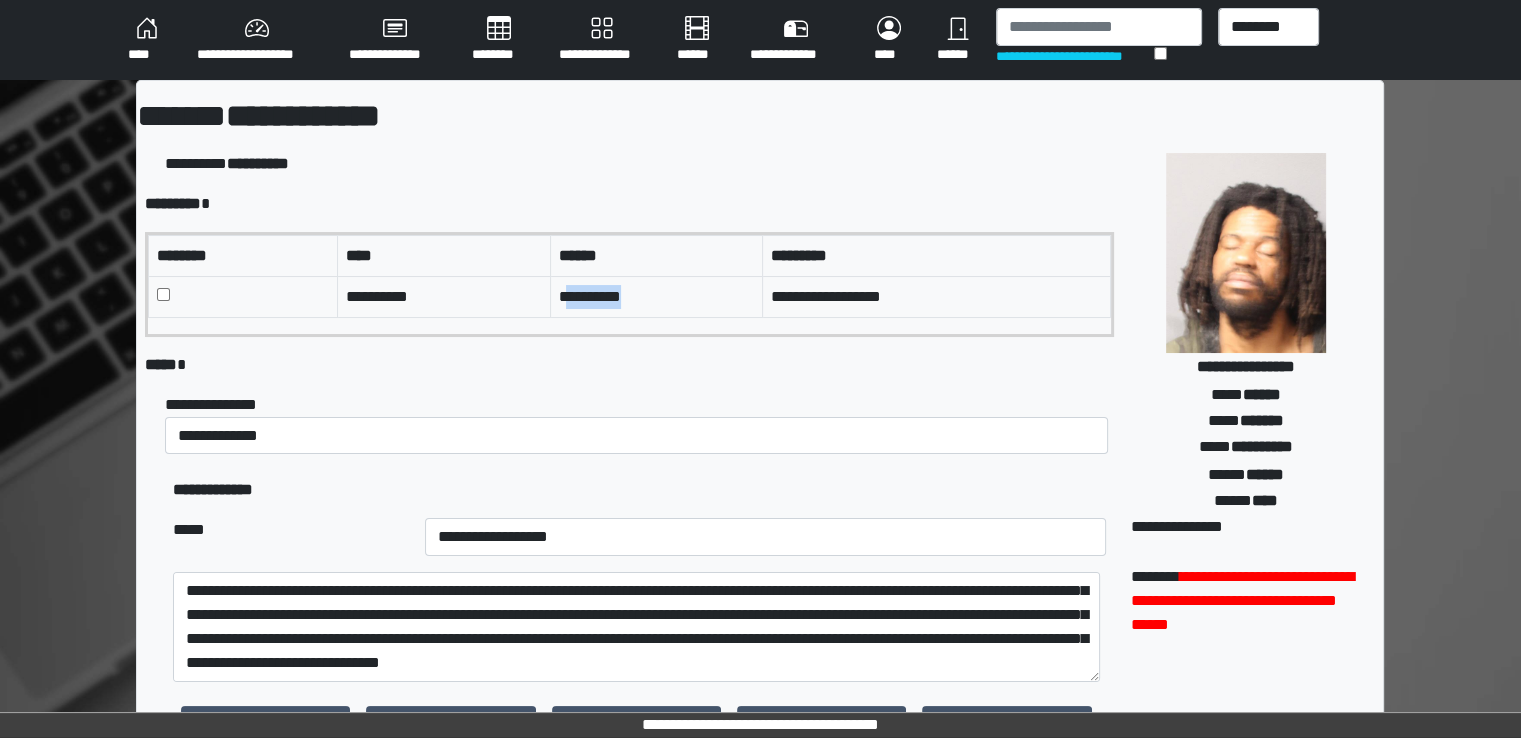 drag, startPoint x: 642, startPoint y: 298, endPoint x: 594, endPoint y: 299, distance: 48.010414 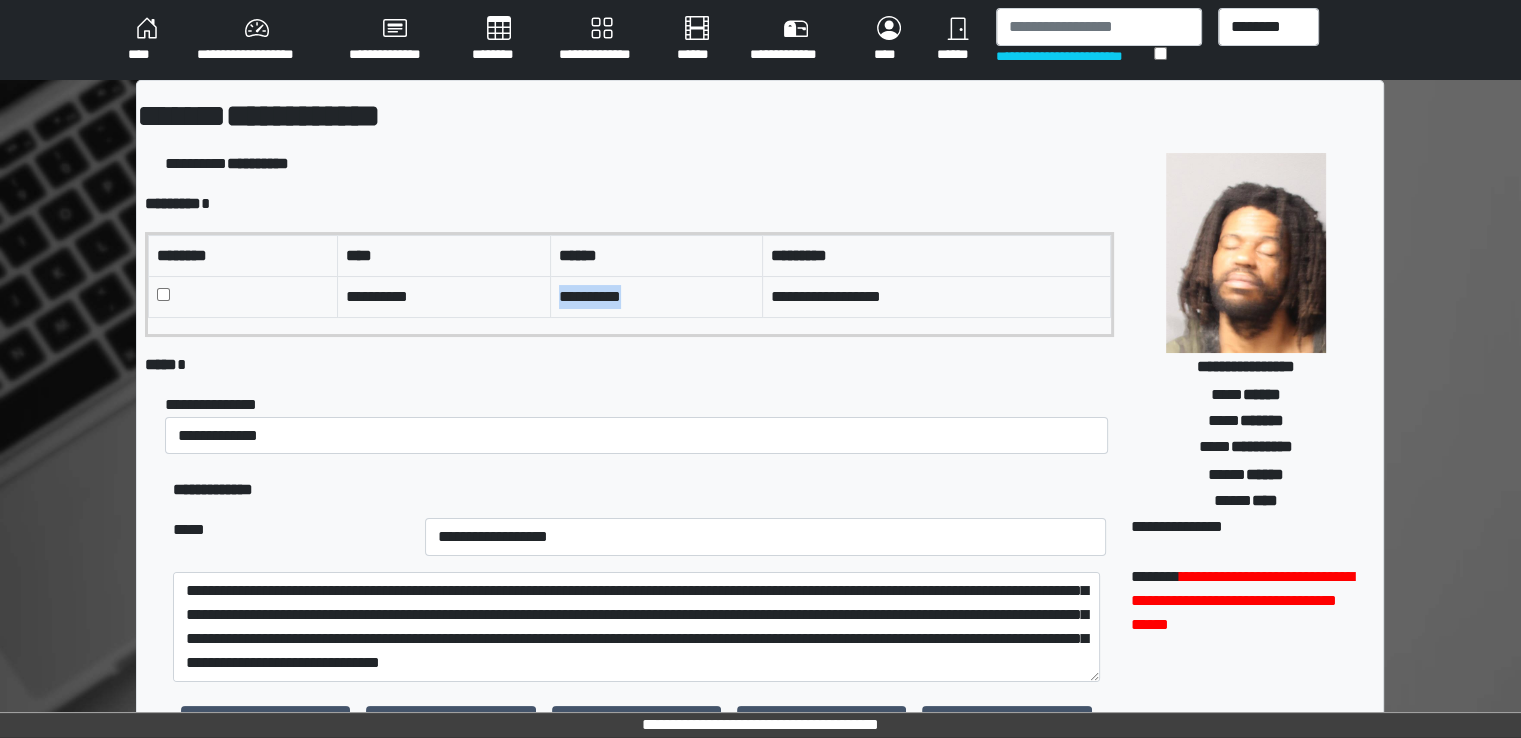 drag, startPoint x: 643, startPoint y: 297, endPoint x: 545, endPoint y: 297, distance: 98 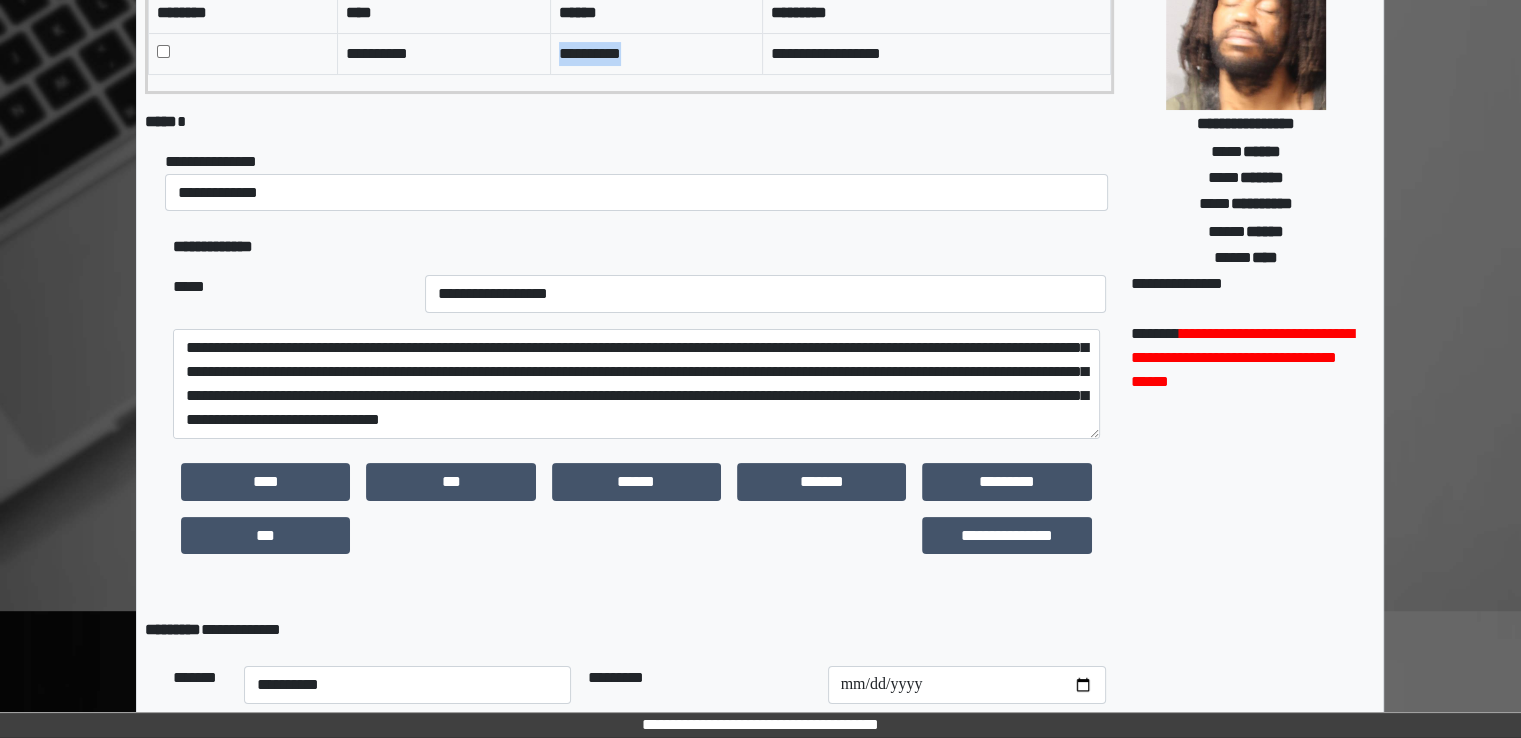 scroll, scrollTop: 467, scrollLeft: 0, axis: vertical 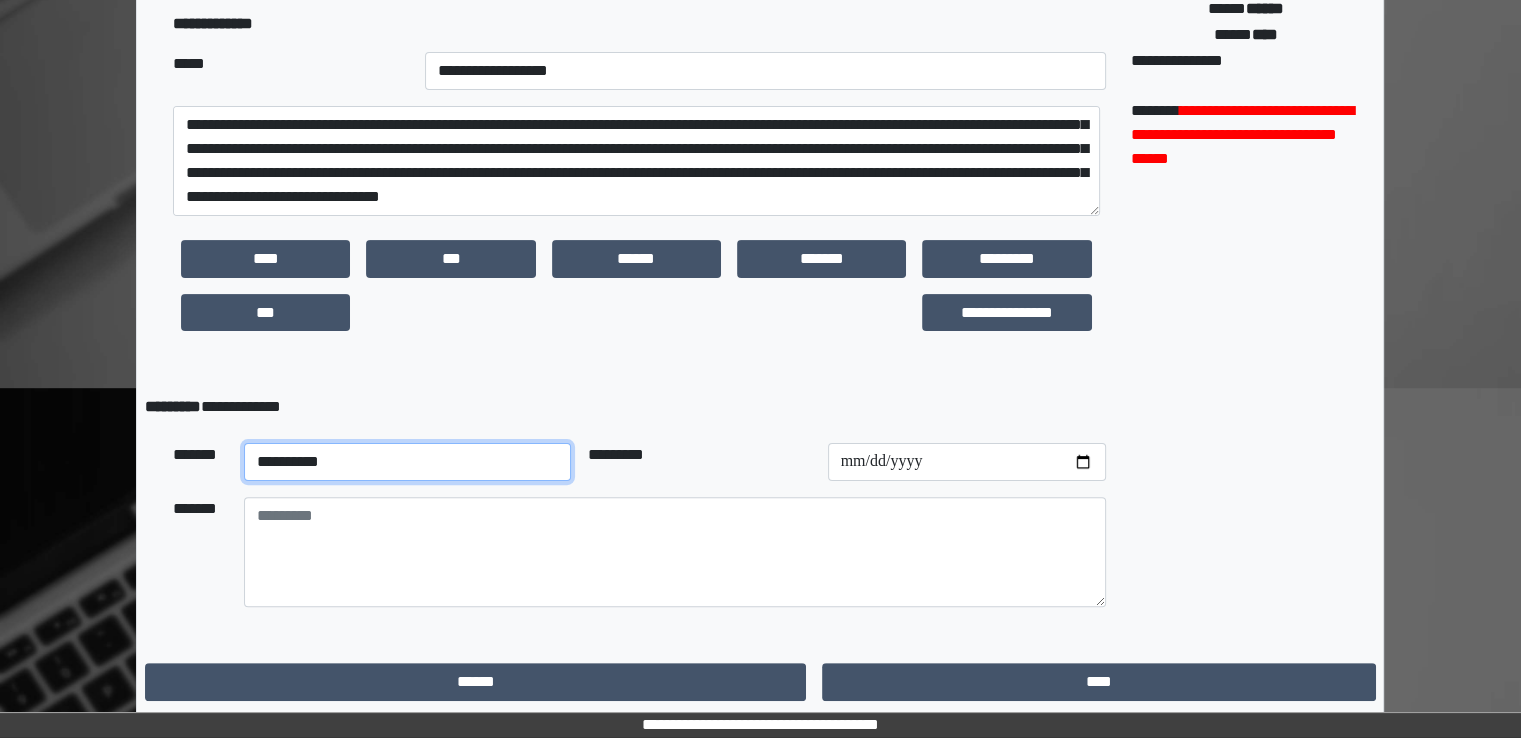 click on "**********" at bounding box center [408, 462] 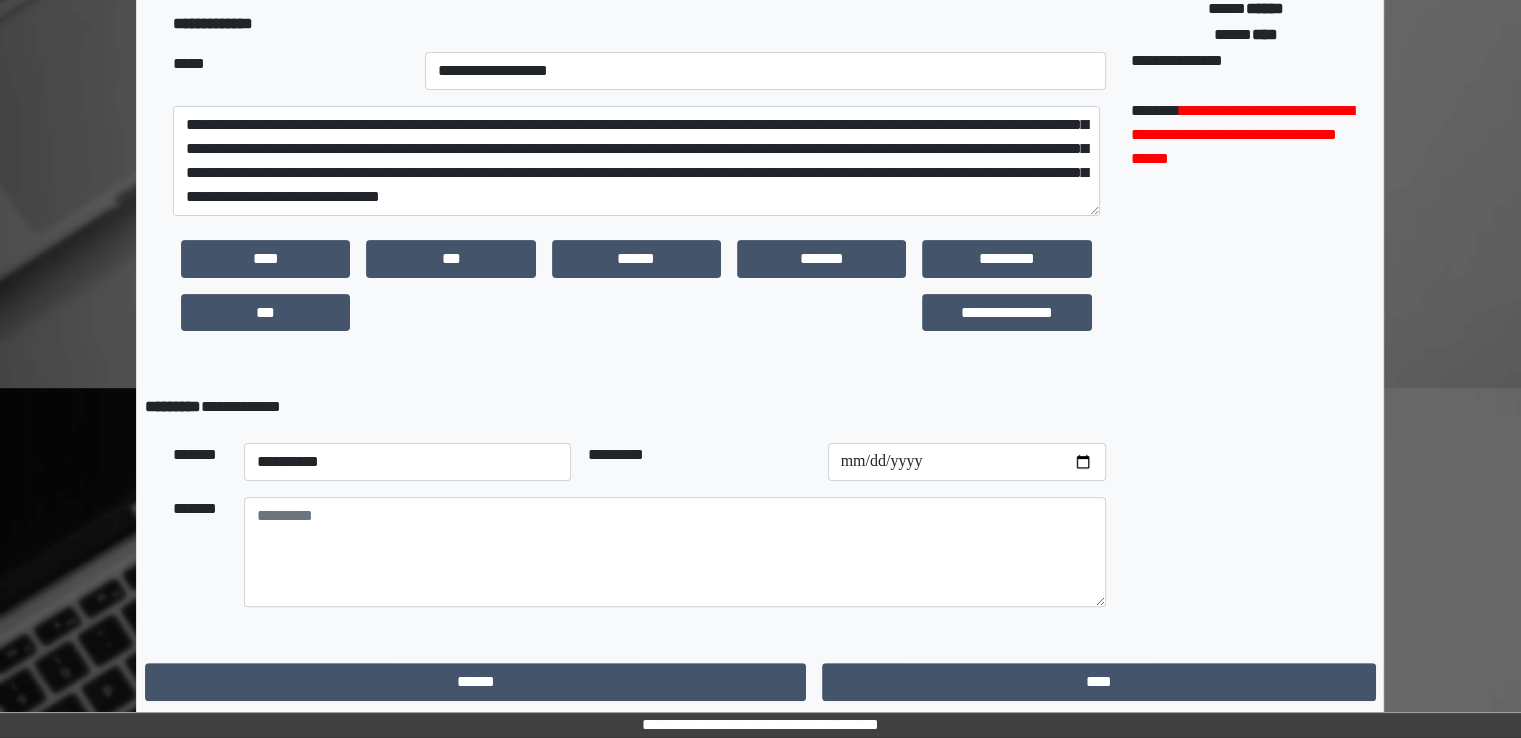click on "**********" at bounding box center [408, 462] 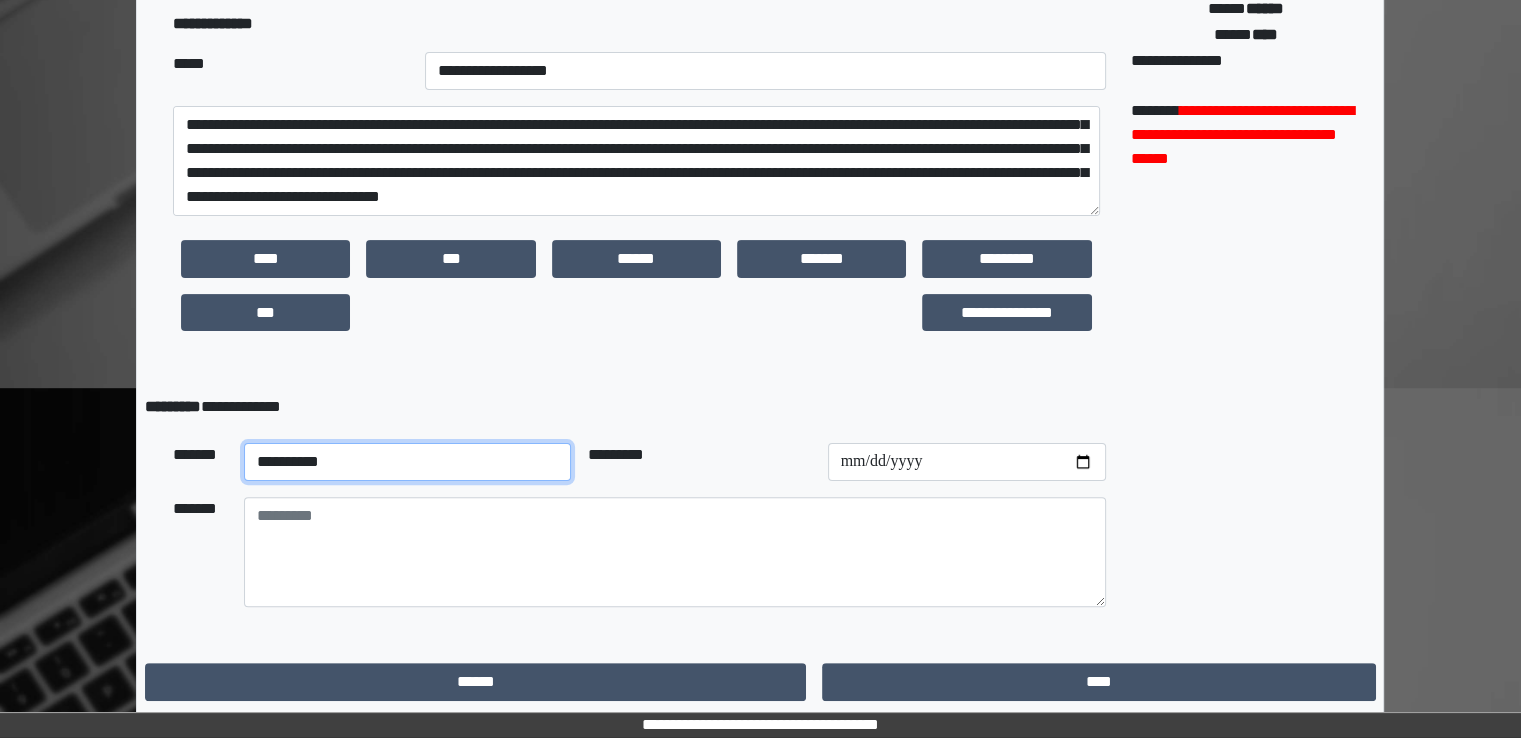 click on "**********" at bounding box center [408, 462] 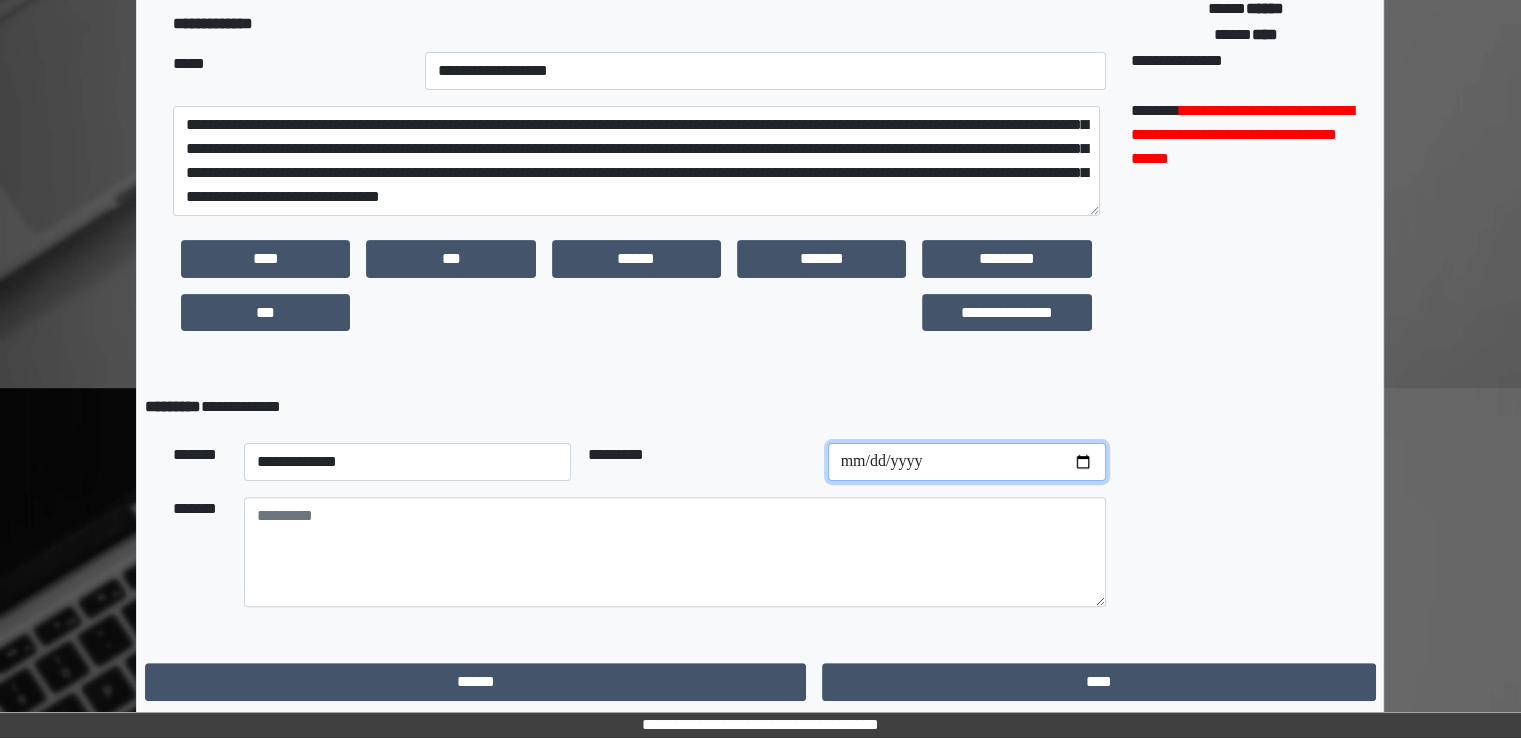 click at bounding box center [967, 462] 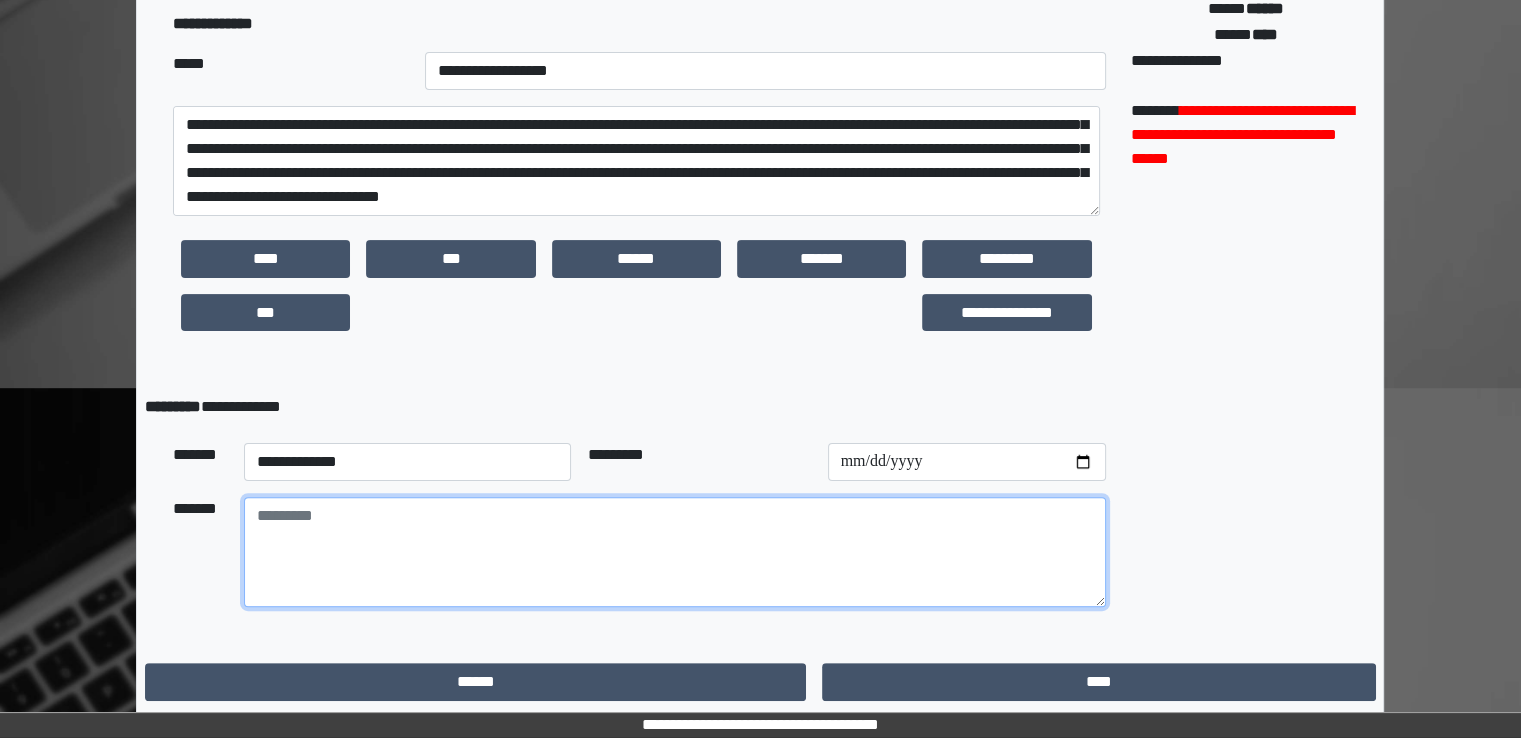 click at bounding box center (675, 552) 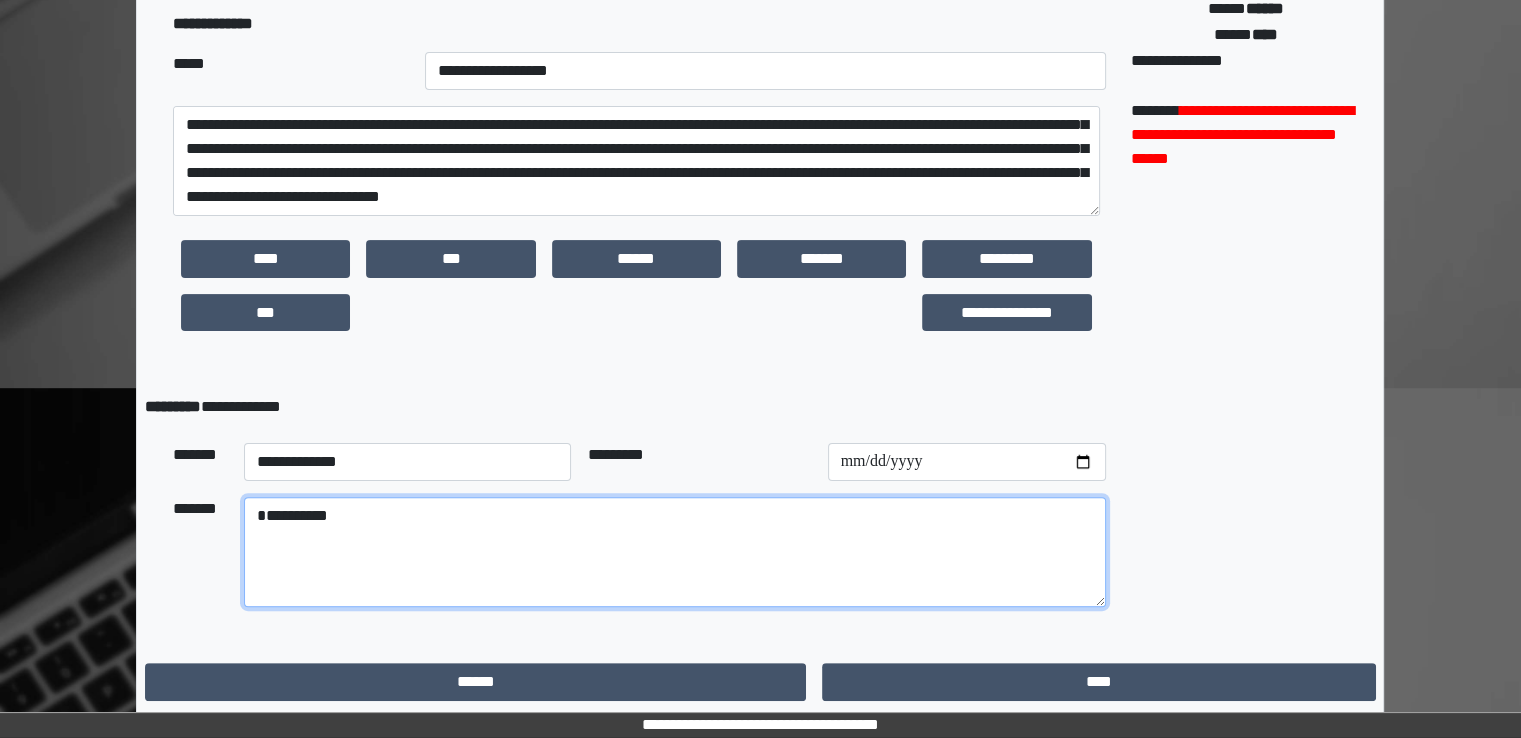 click on "**********" at bounding box center [675, 552] 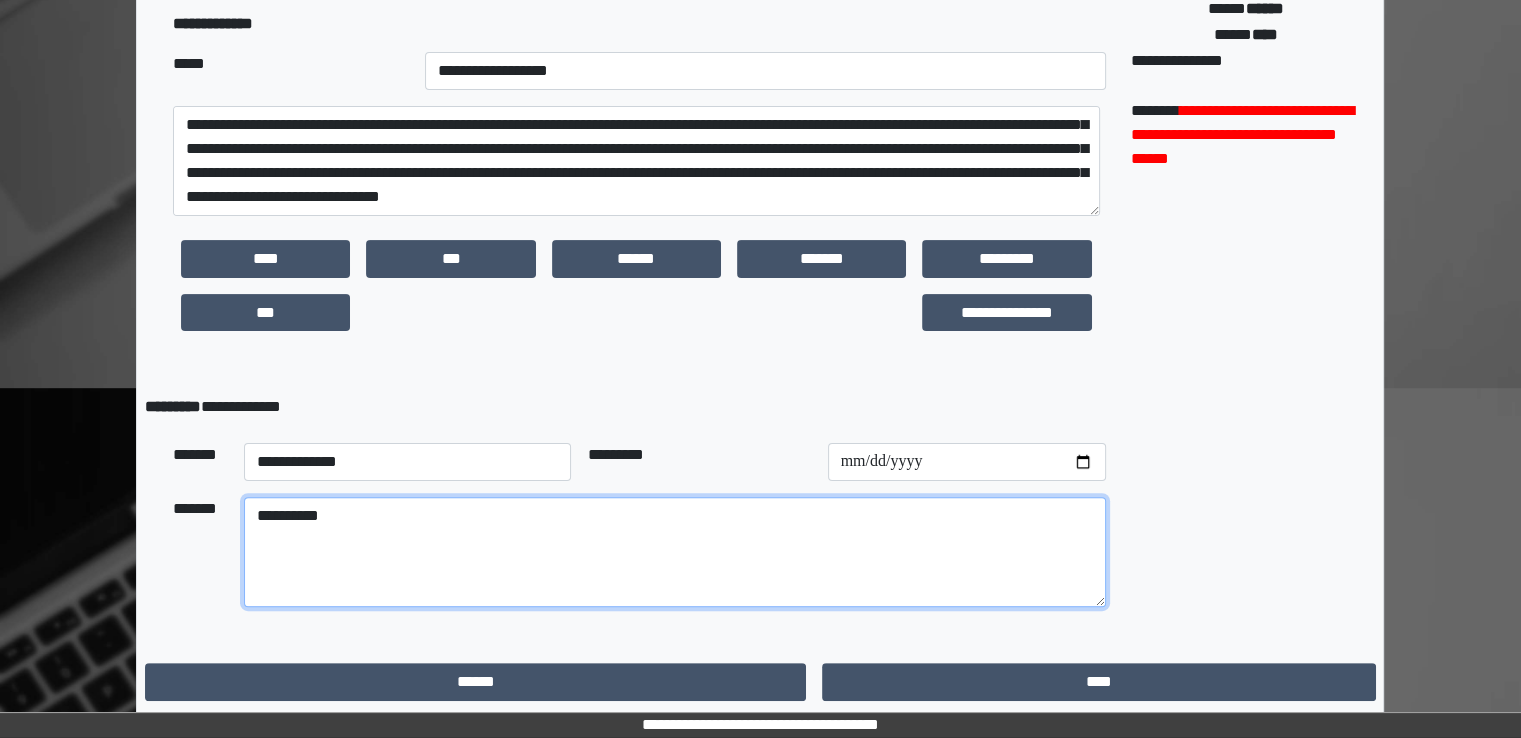 type on "**********" 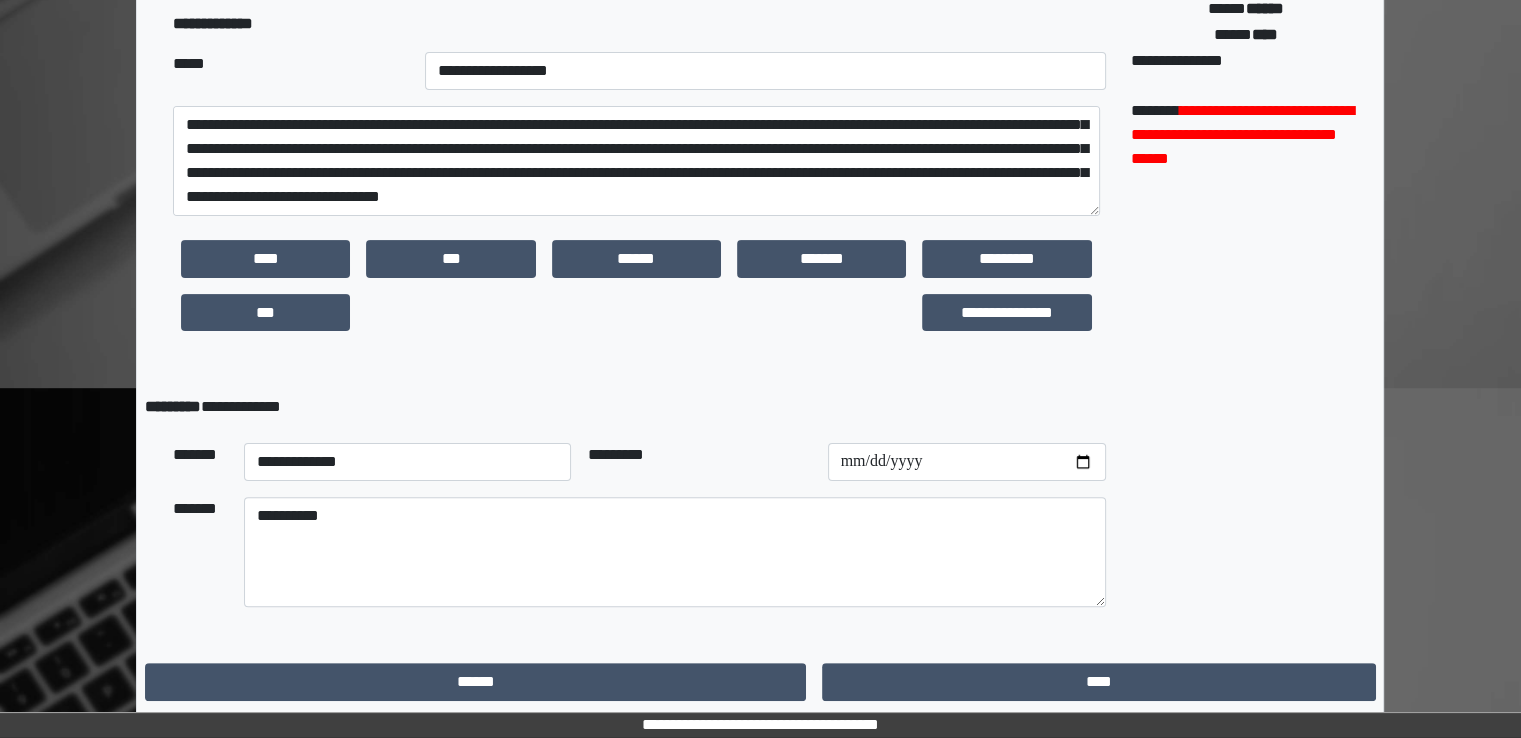 drag, startPoint x: 454, startPoint y: 369, endPoint x: 440, endPoint y: 371, distance: 14.142136 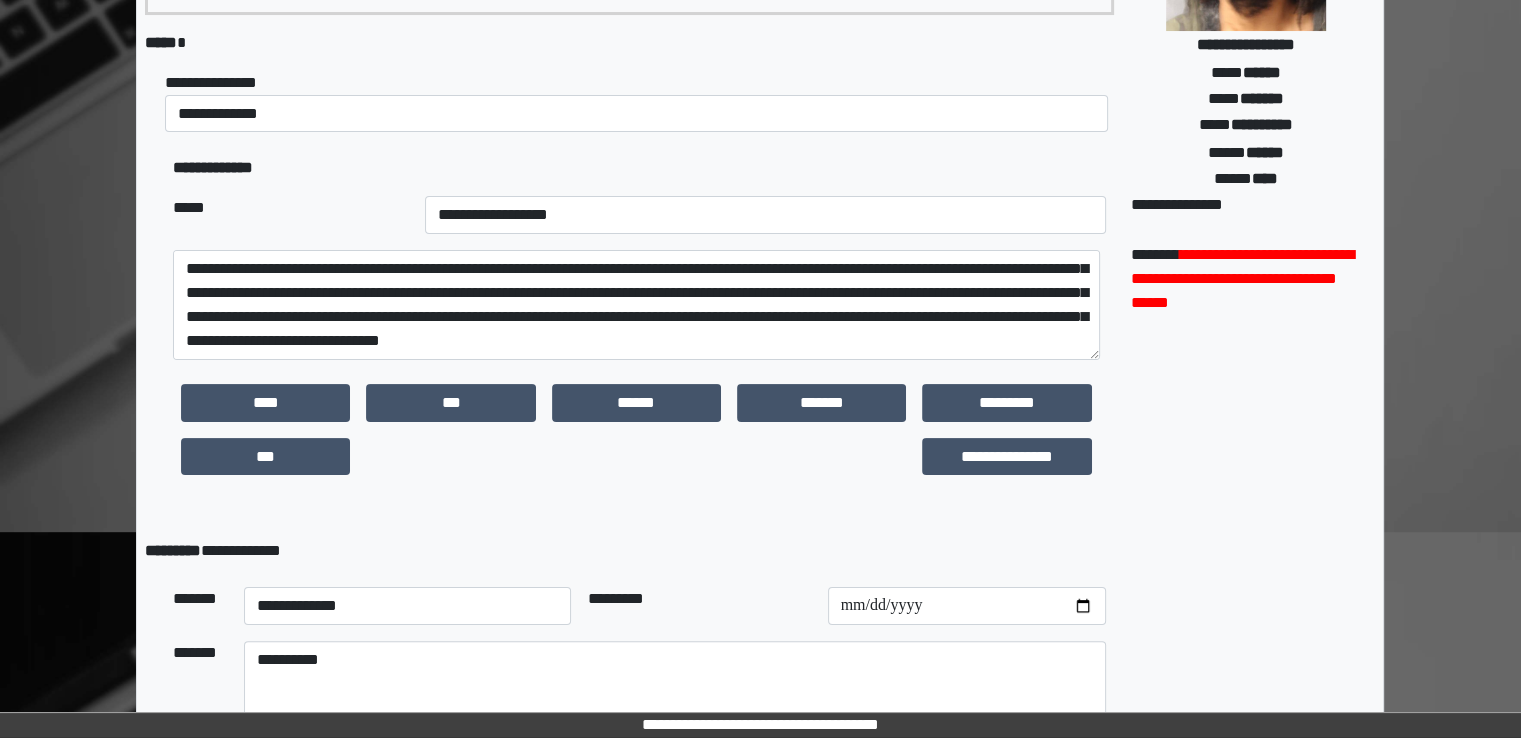 scroll, scrollTop: 167, scrollLeft: 0, axis: vertical 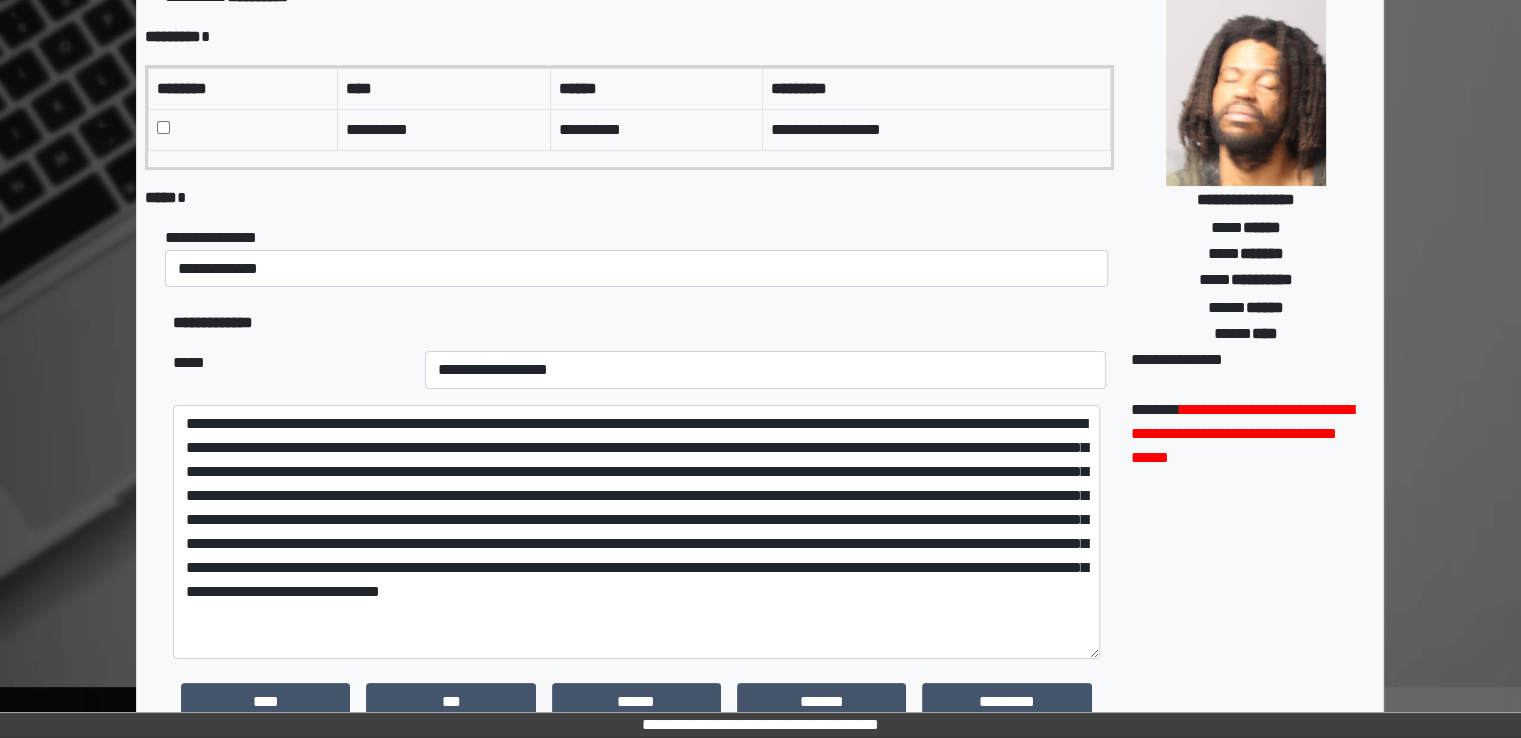drag, startPoint x: 1092, startPoint y: 502, endPoint x: 965, endPoint y: 624, distance: 176.10509 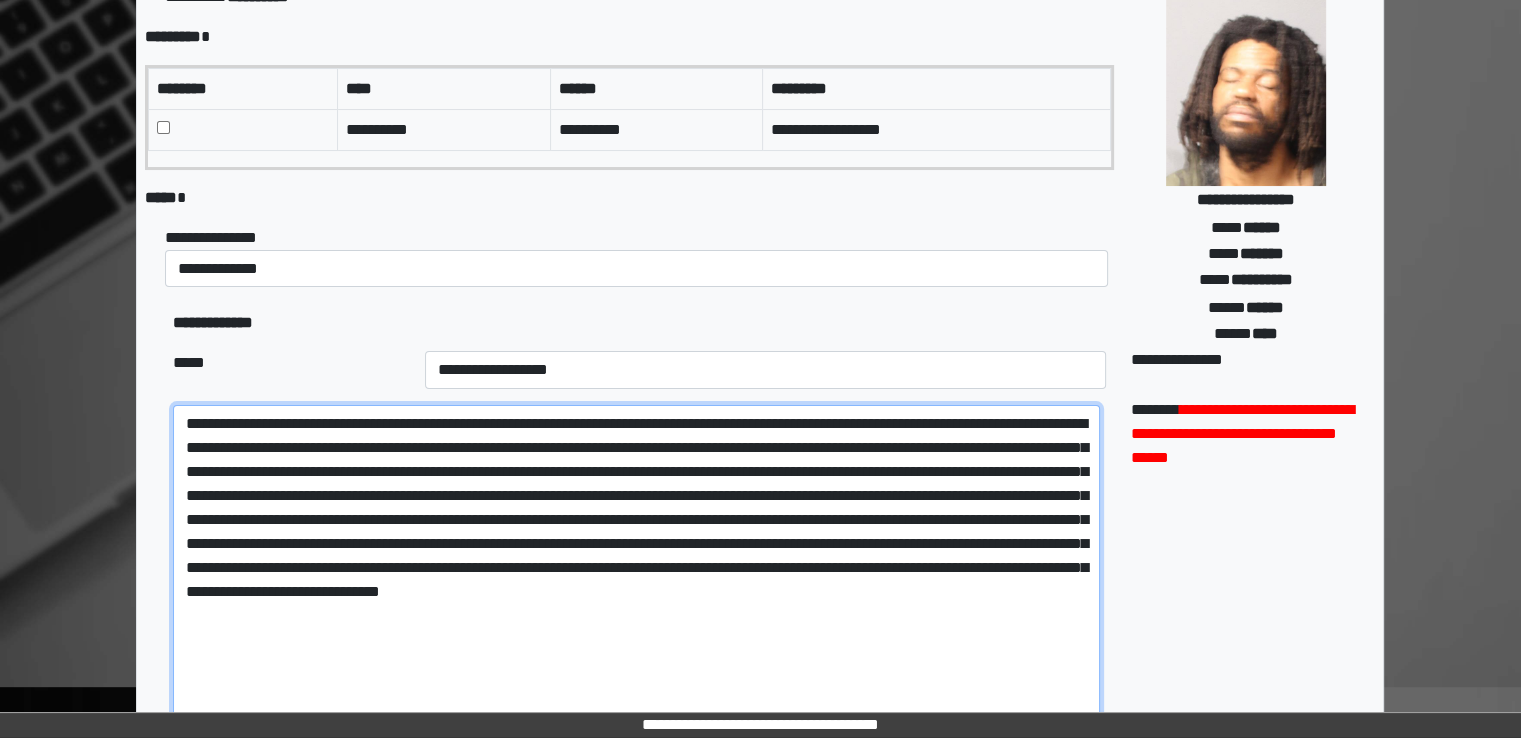 click at bounding box center (636, 567) 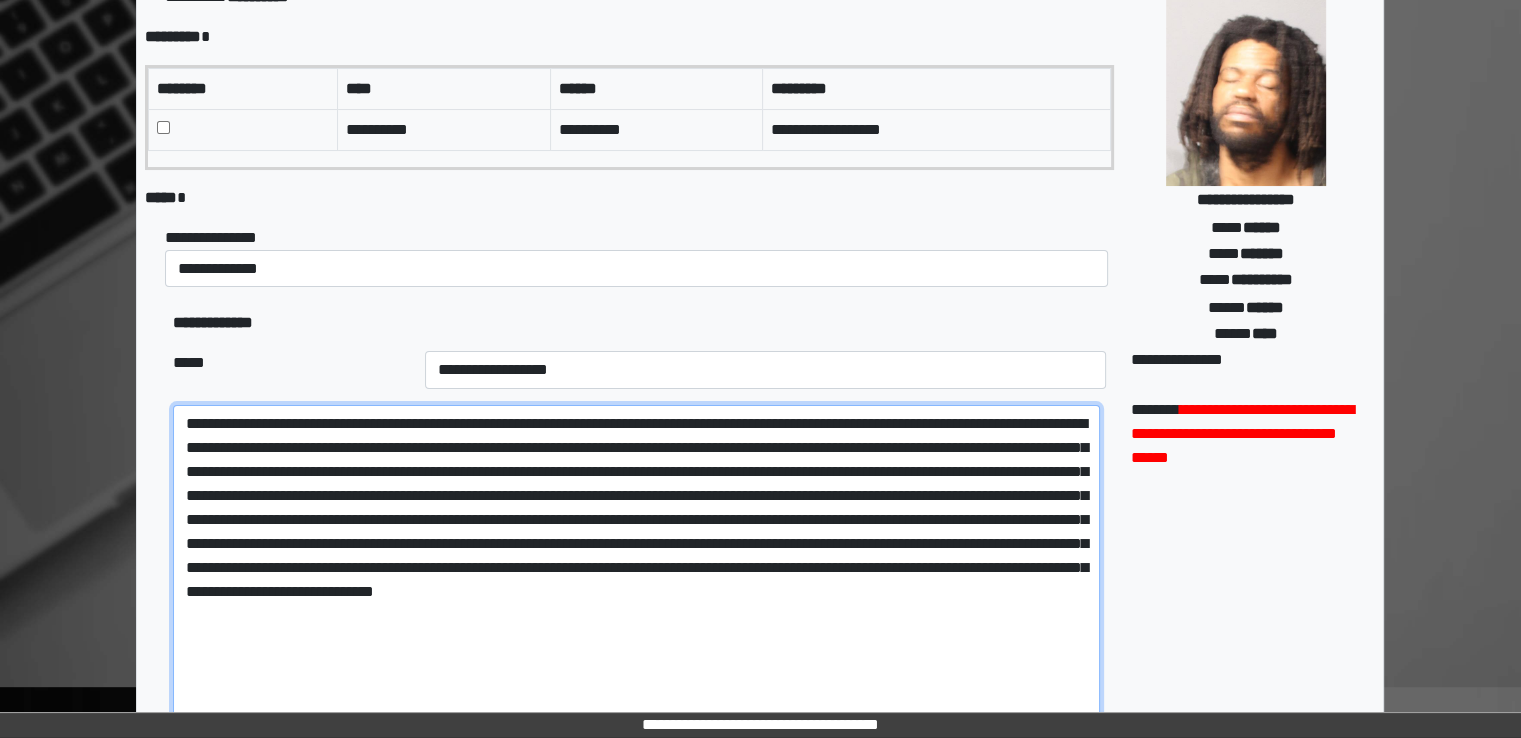 drag, startPoint x: 969, startPoint y: 444, endPoint x: 881, endPoint y: 486, distance: 97.50897 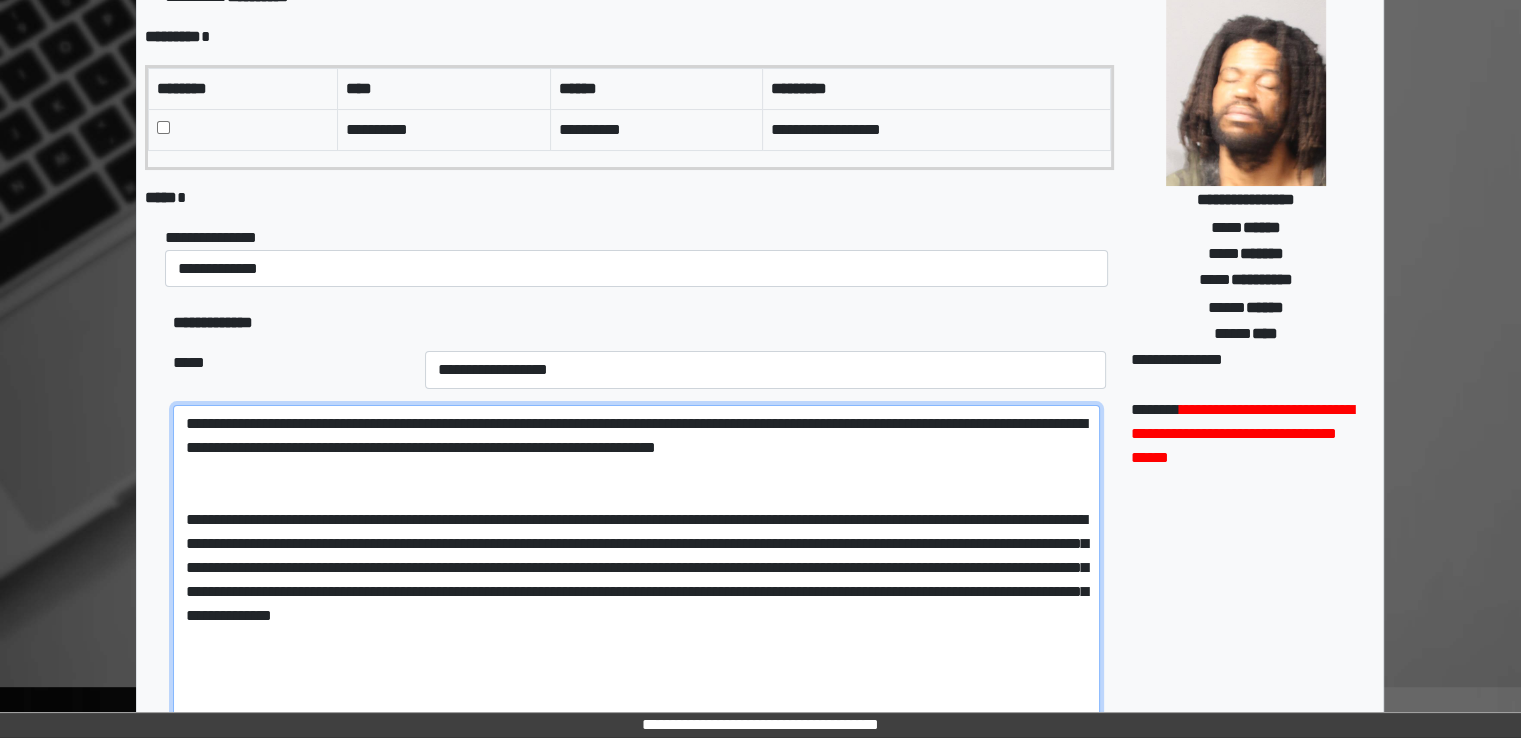 drag, startPoint x: 931, startPoint y: 446, endPoint x: 898, endPoint y: 446, distance: 33 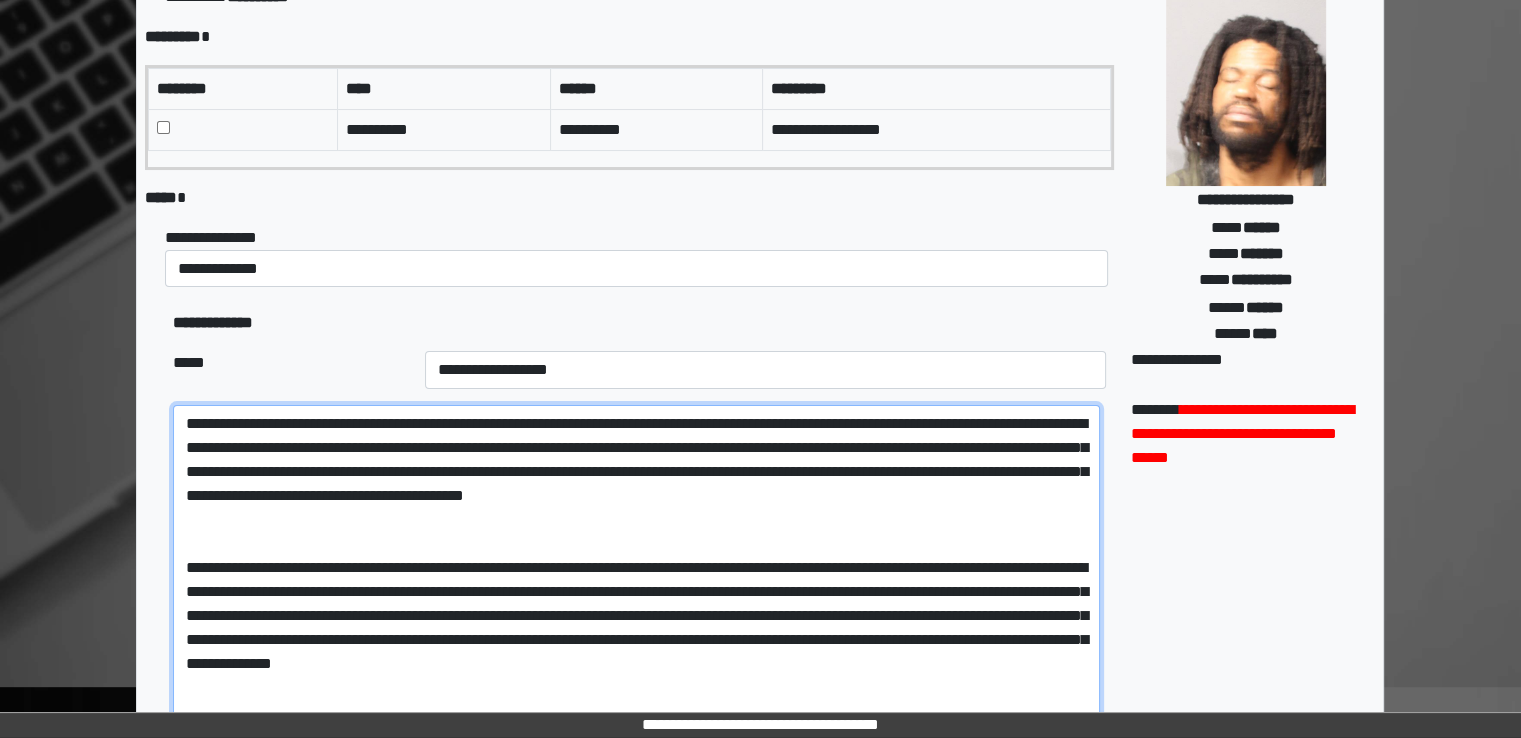 click at bounding box center [636, 567] 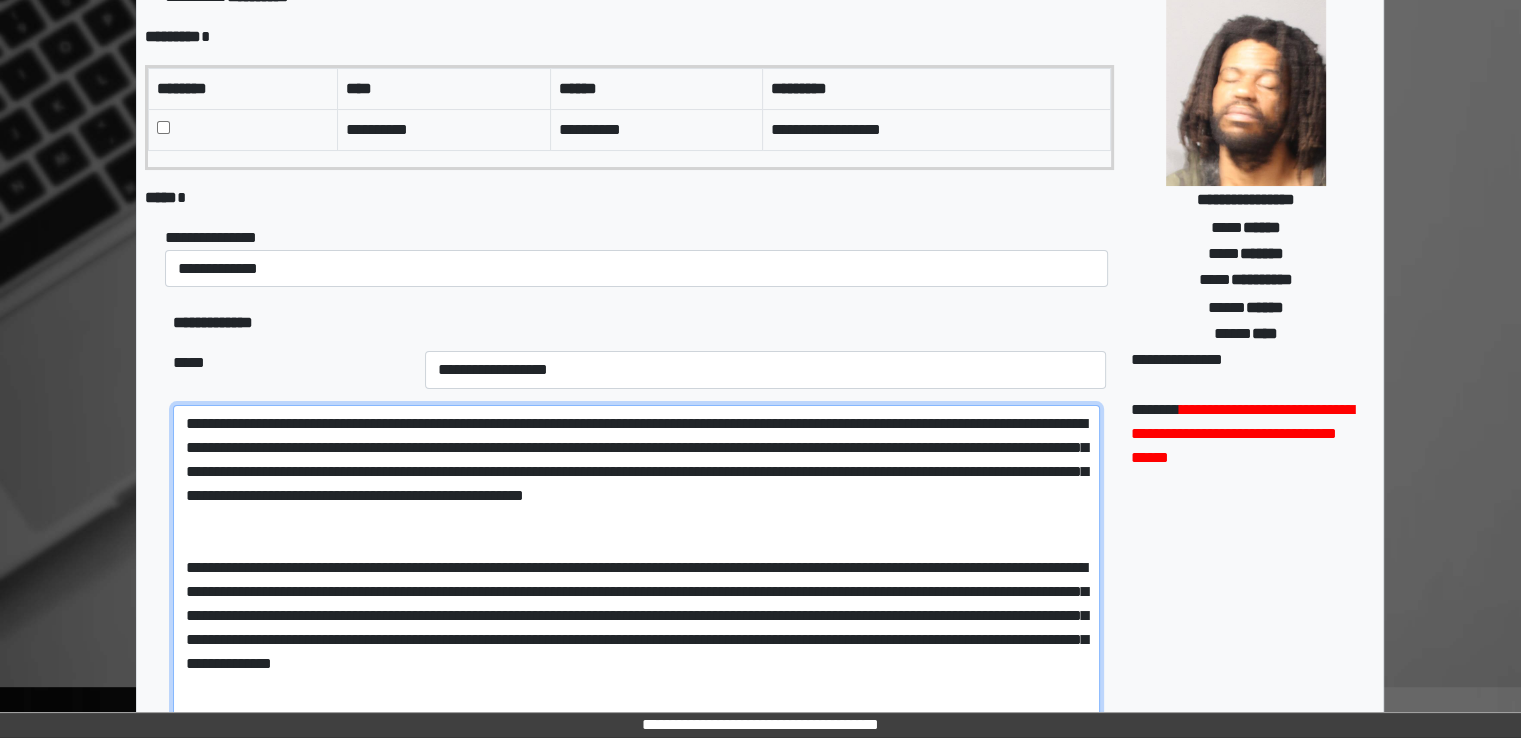 click at bounding box center [636, 567] 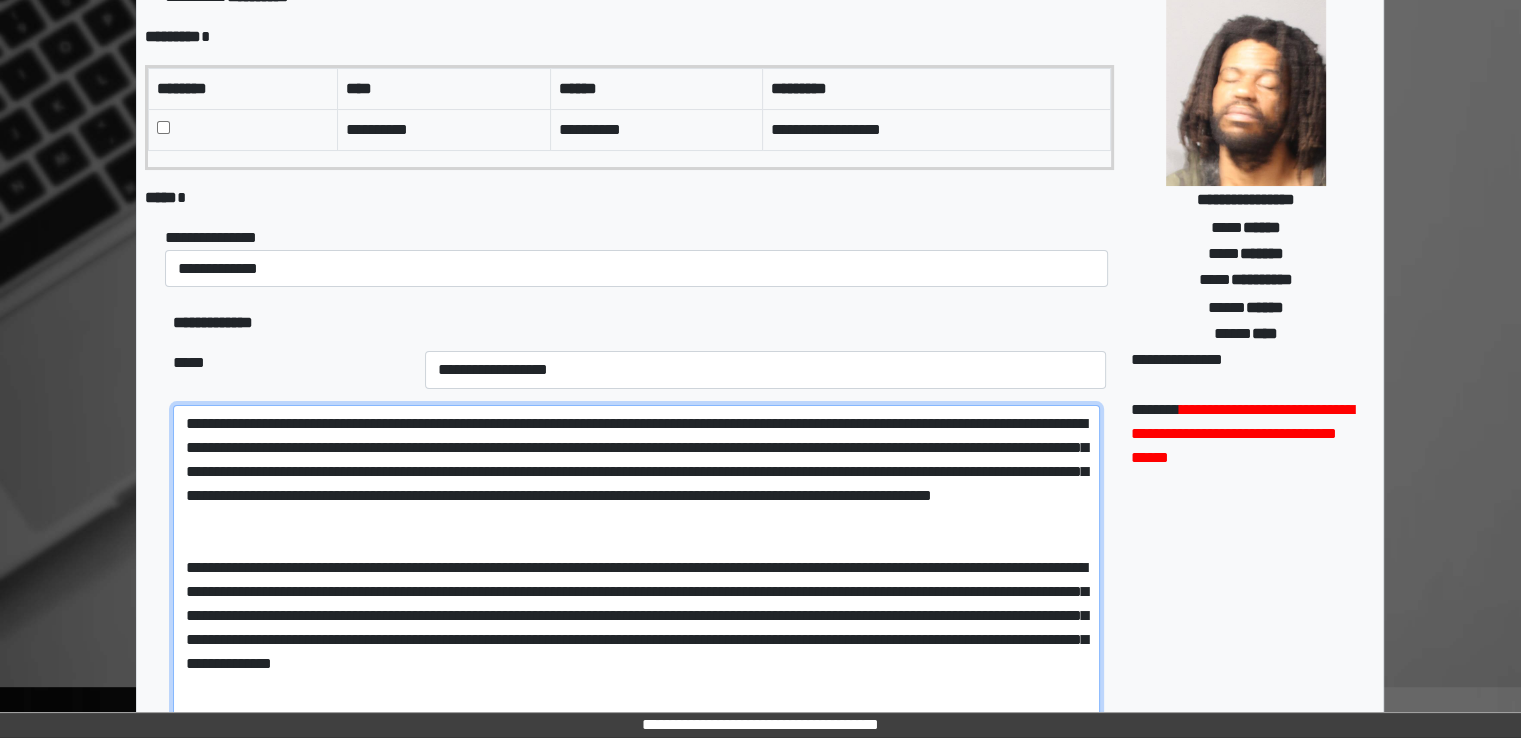 click at bounding box center (636, 567) 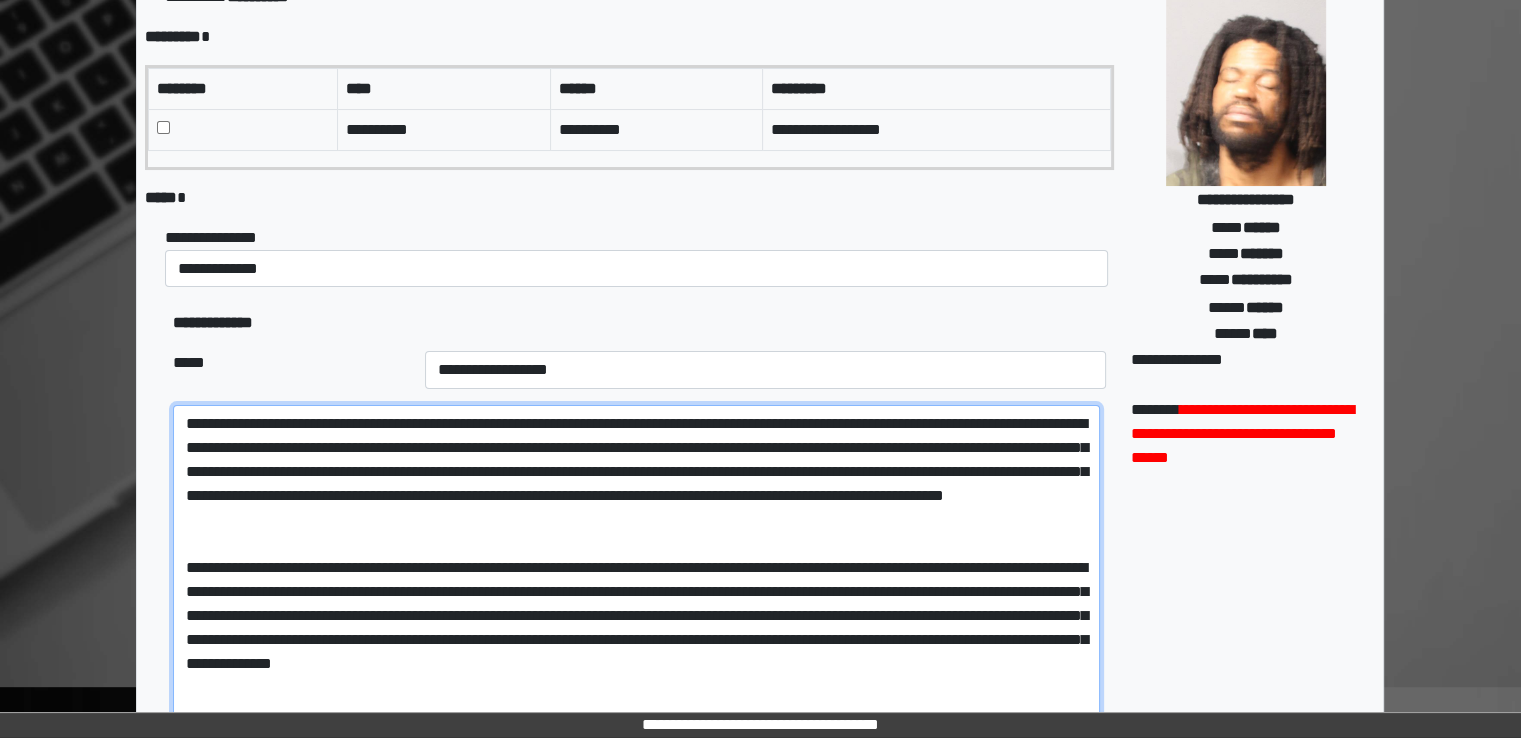 click at bounding box center (636, 567) 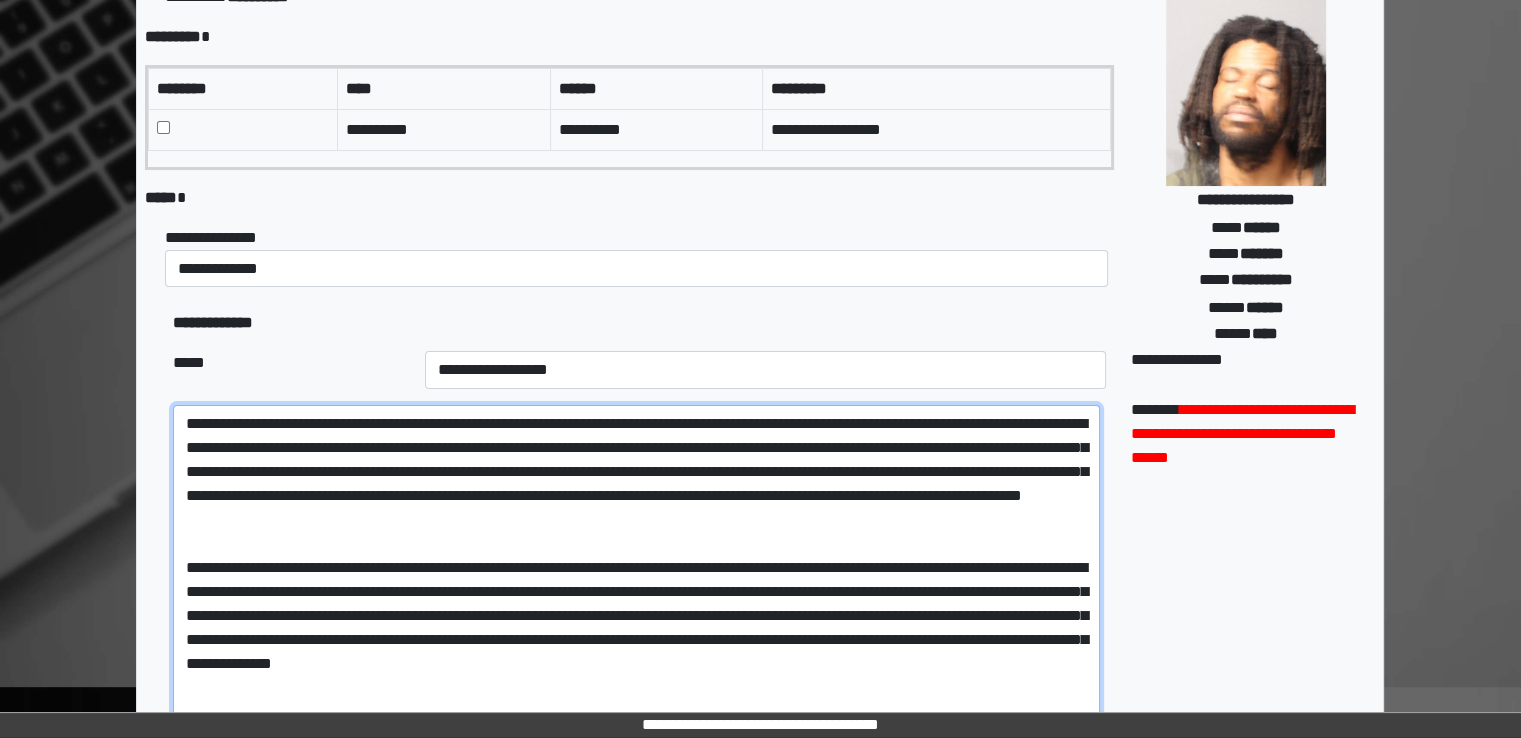 click at bounding box center [636, 567] 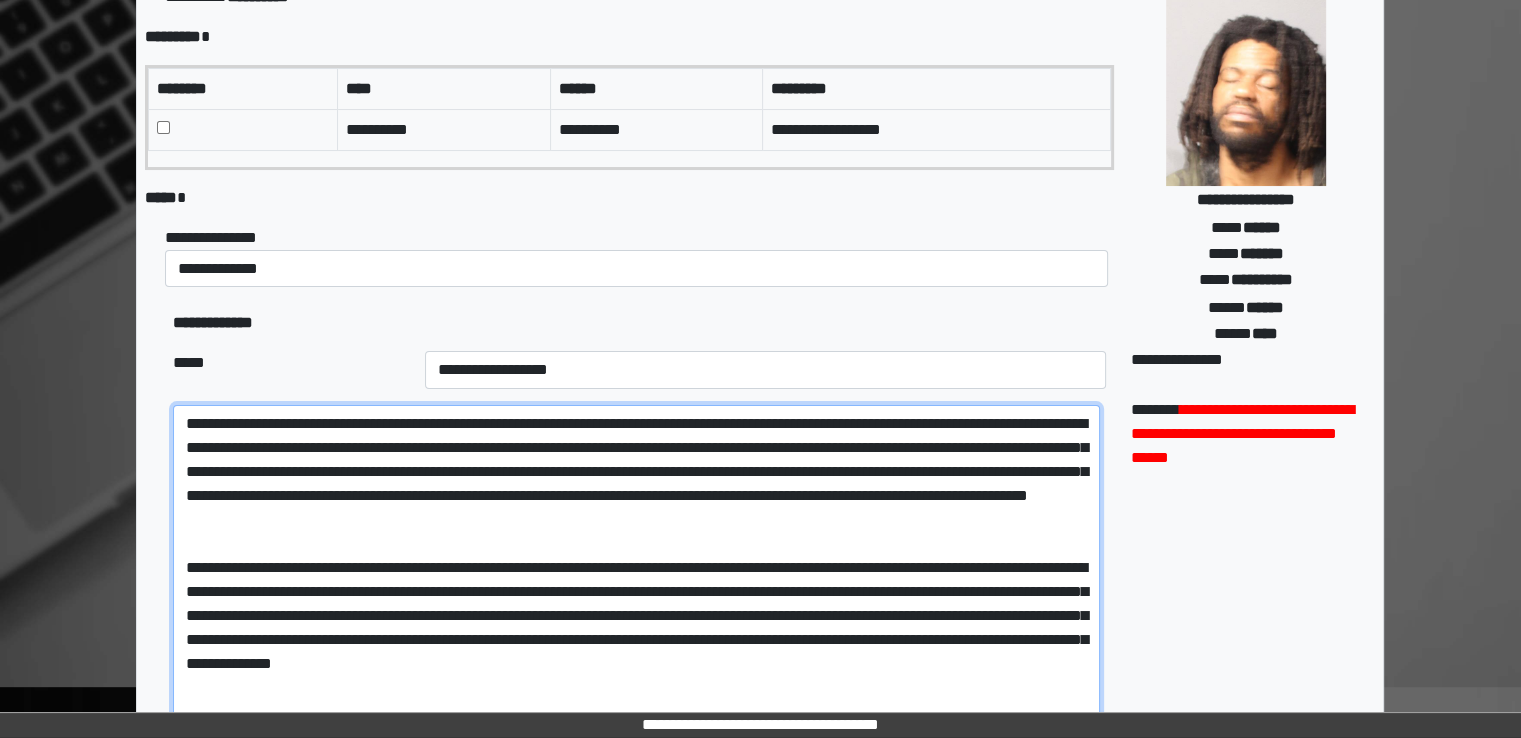 click at bounding box center [636, 567] 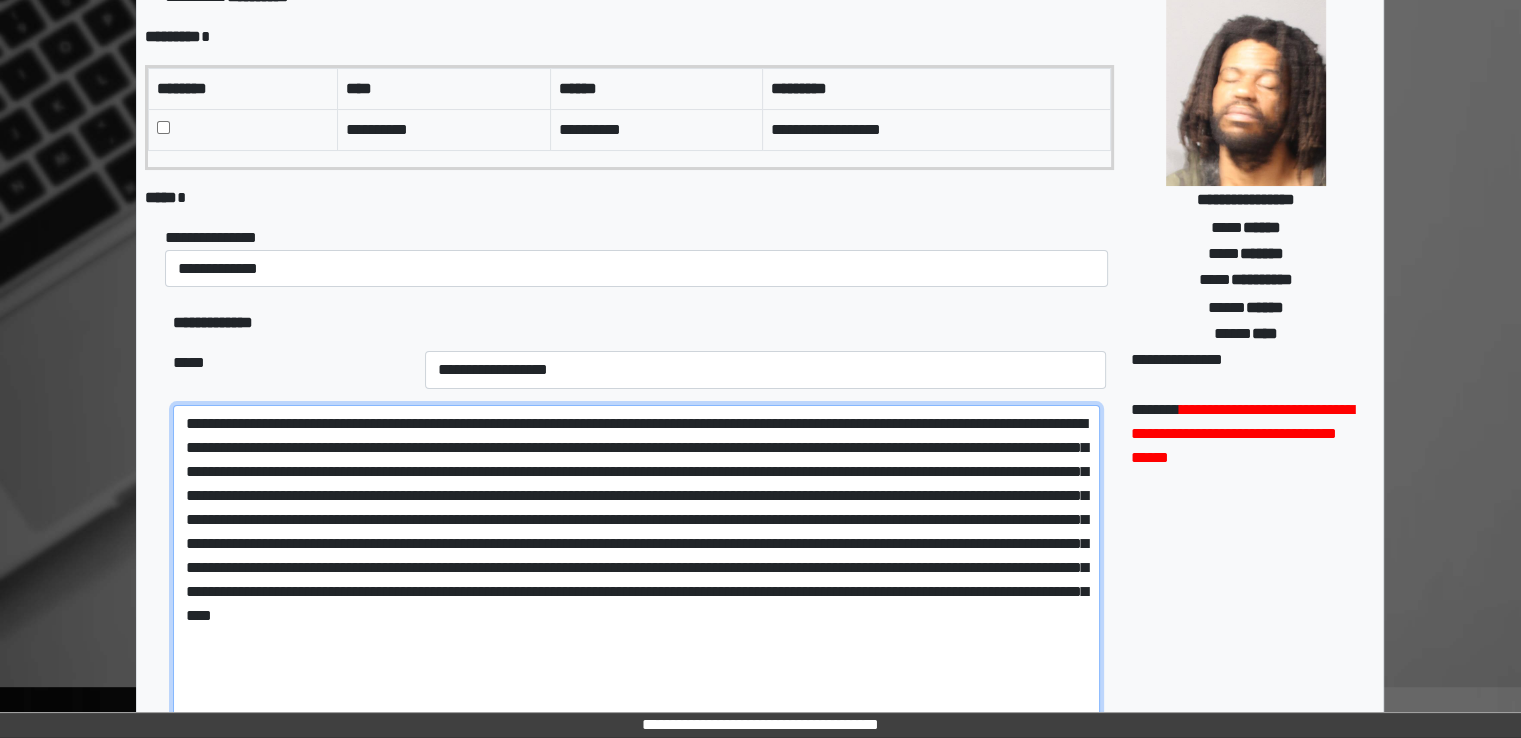 drag, startPoint x: 183, startPoint y: 542, endPoint x: 444, endPoint y: 559, distance: 261.55304 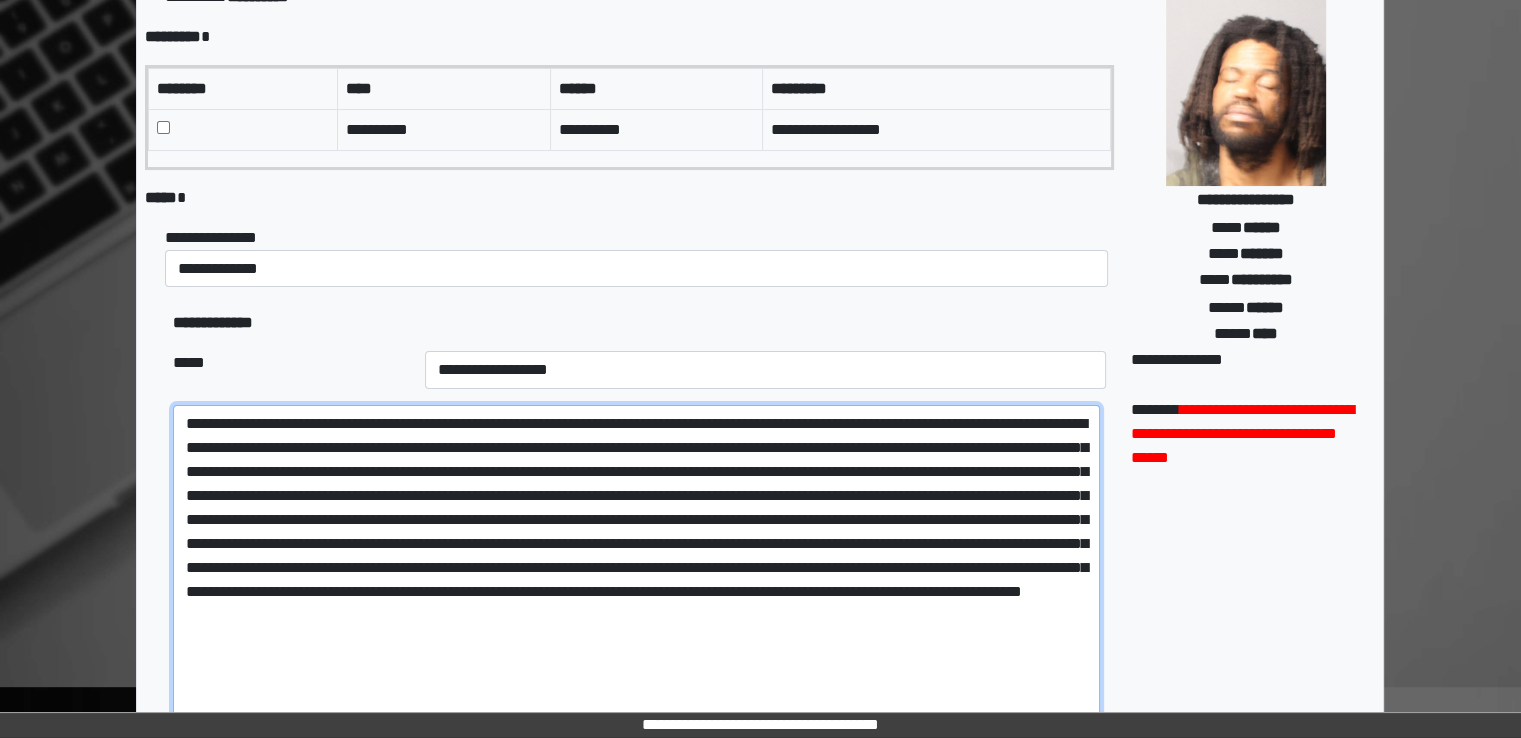 drag, startPoint x: 713, startPoint y: 545, endPoint x: 896, endPoint y: 545, distance: 183 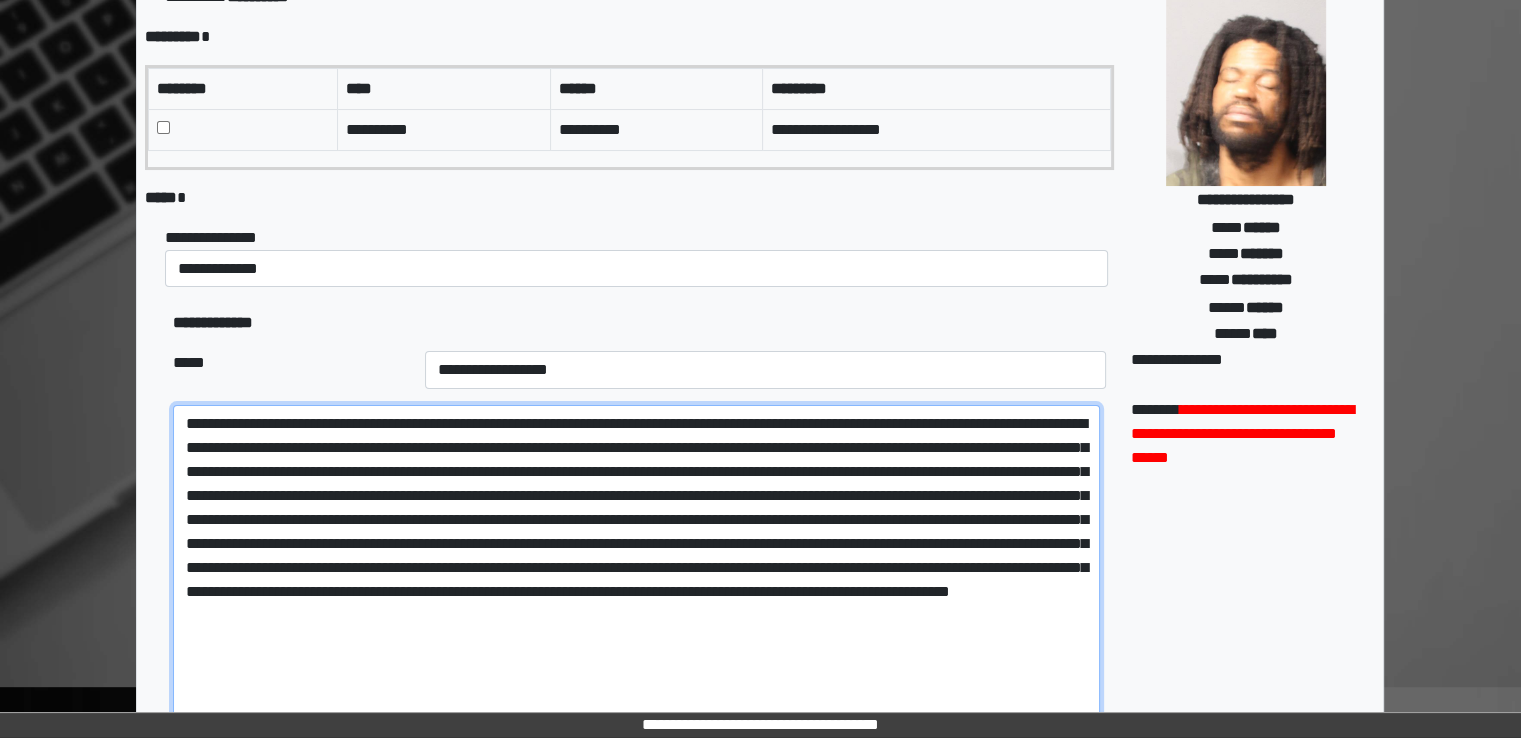 click at bounding box center [636, 567] 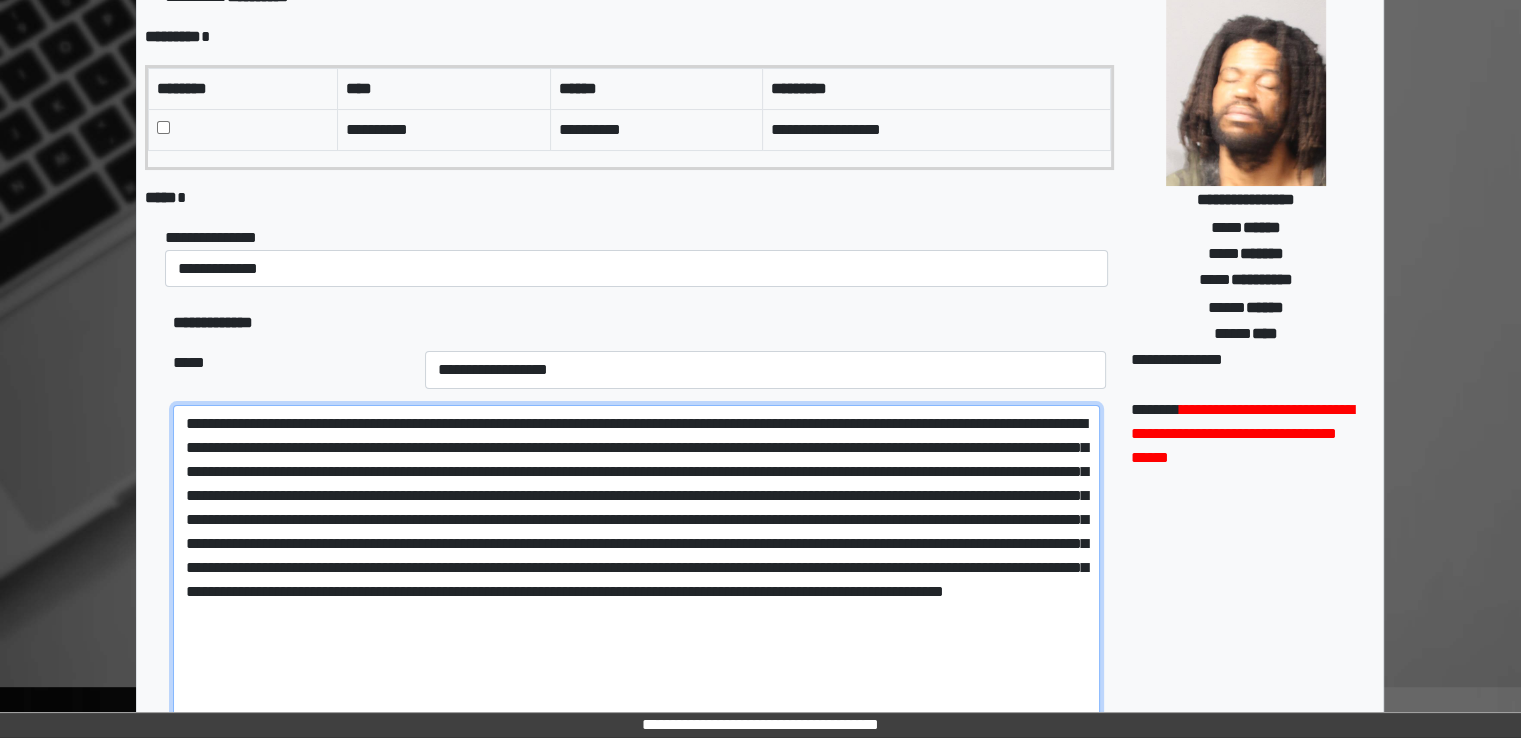 drag, startPoint x: 922, startPoint y: 543, endPoint x: 852, endPoint y: 541, distance: 70.028564 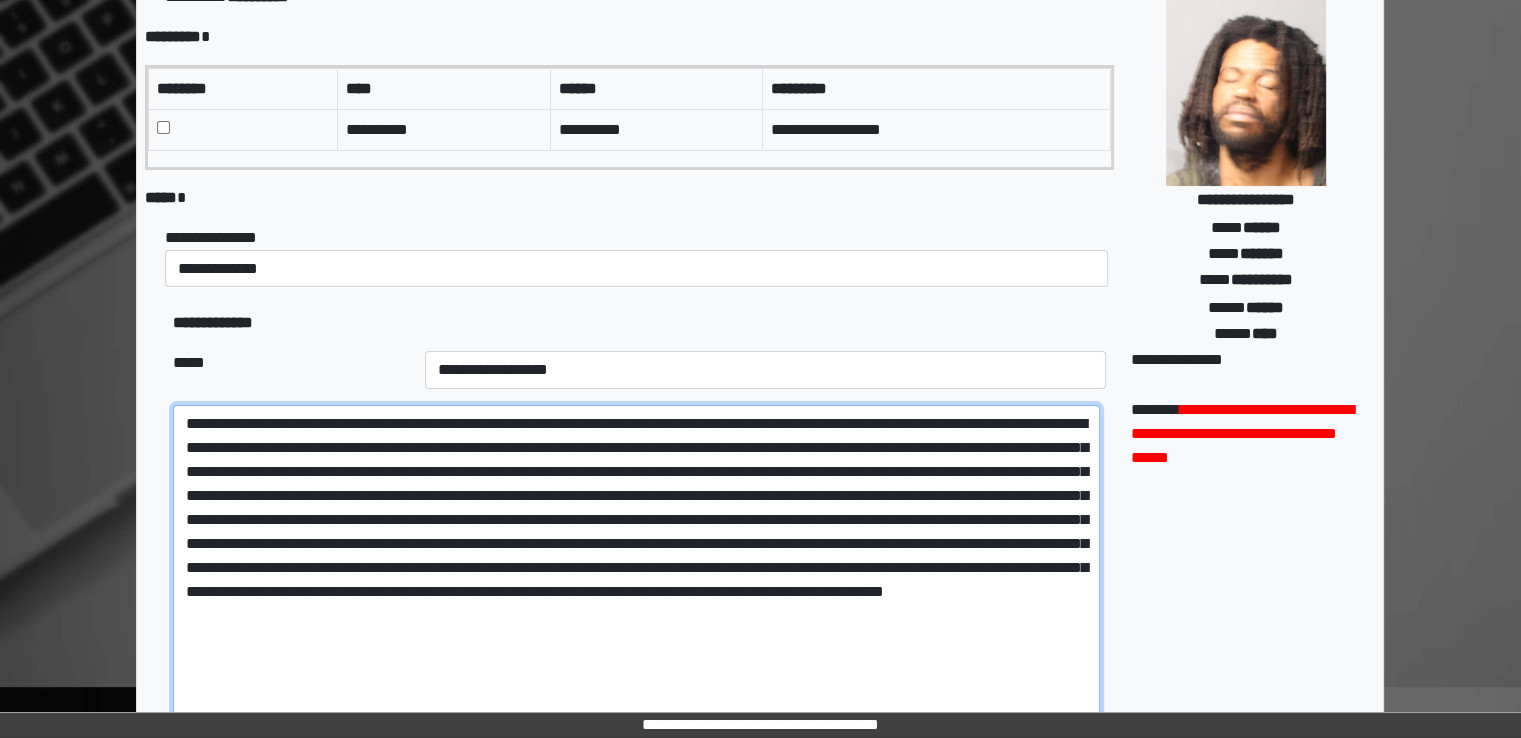 drag, startPoint x: 418, startPoint y: 568, endPoint x: 858, endPoint y: 578, distance: 440.11362 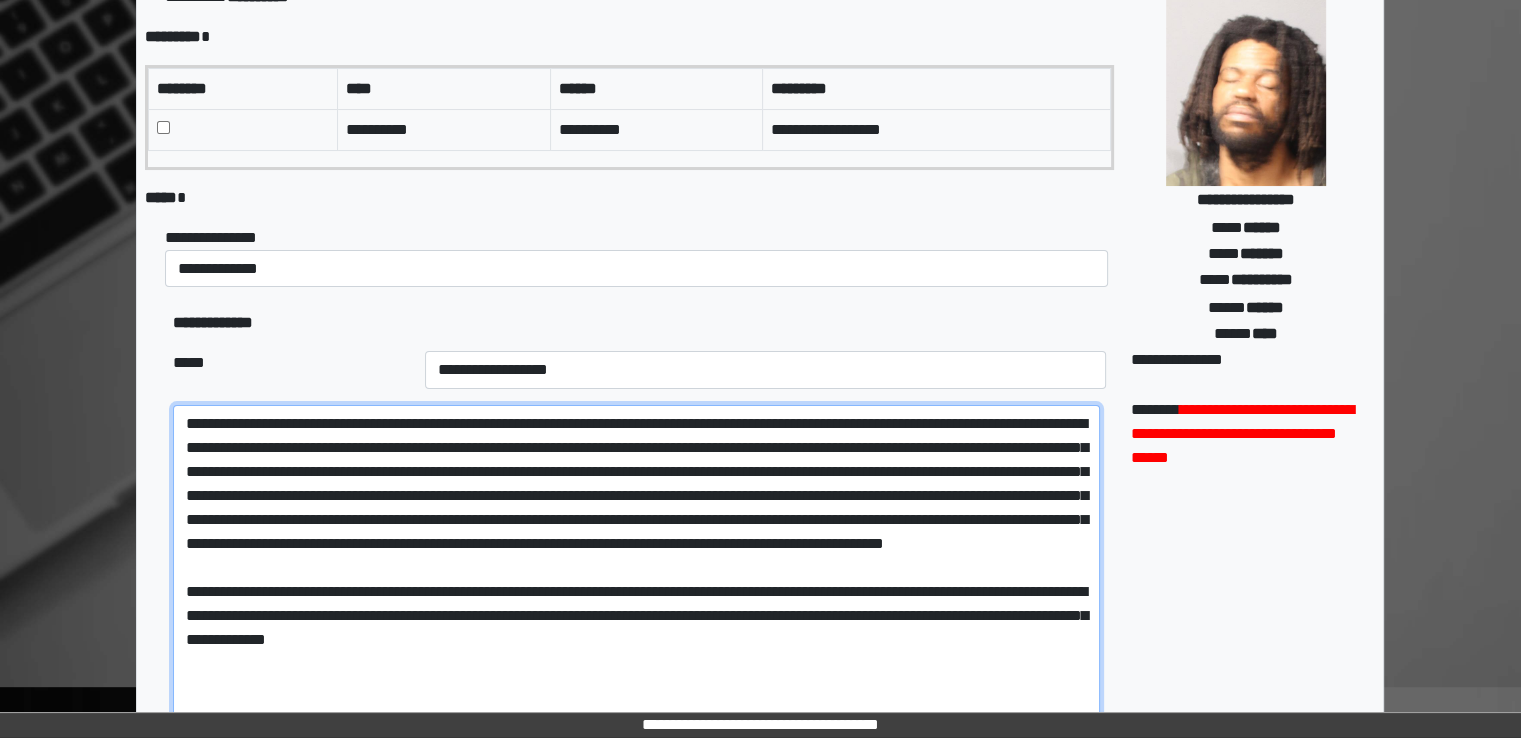 drag, startPoint x: 923, startPoint y: 559, endPoint x: 122, endPoint y: 408, distance: 815.1086 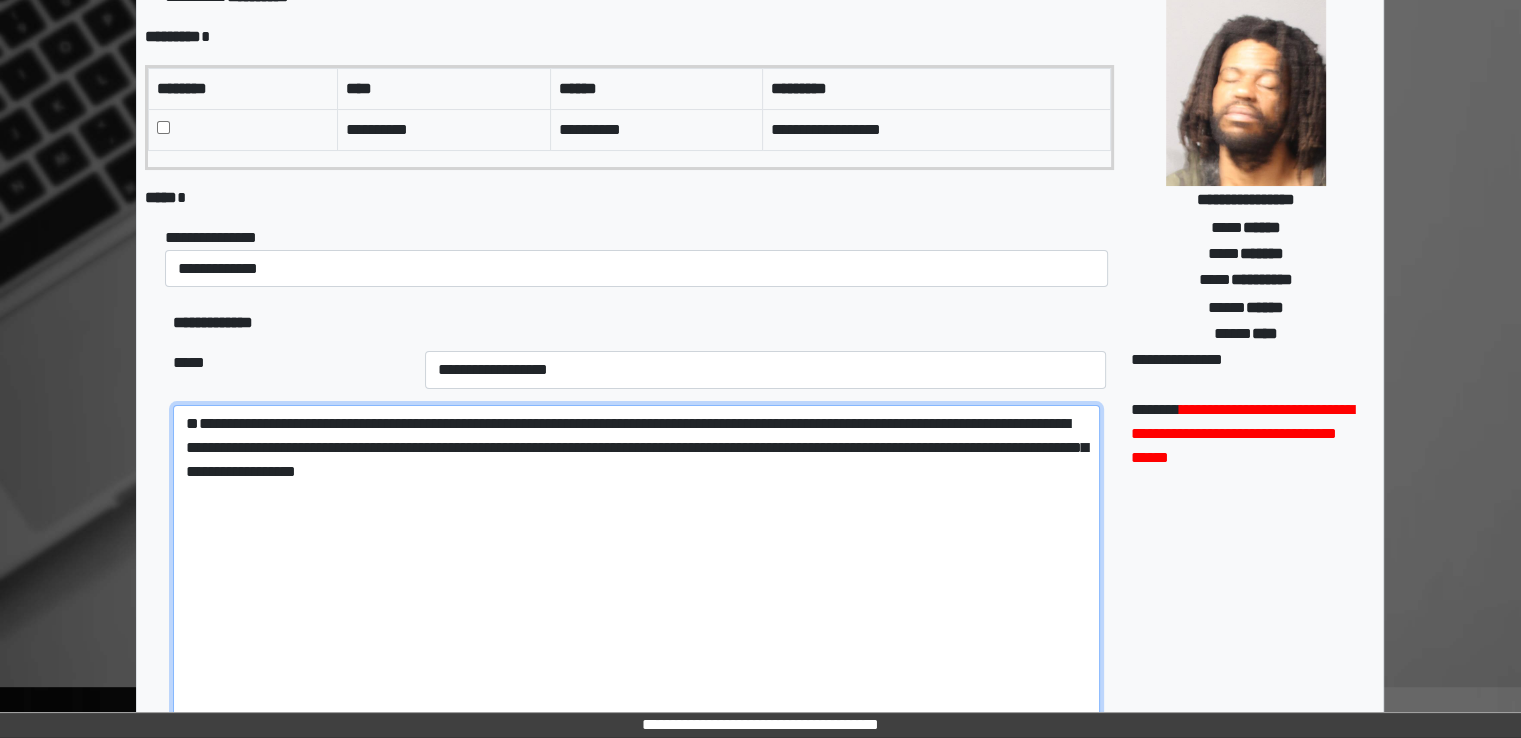 paste on "**********" 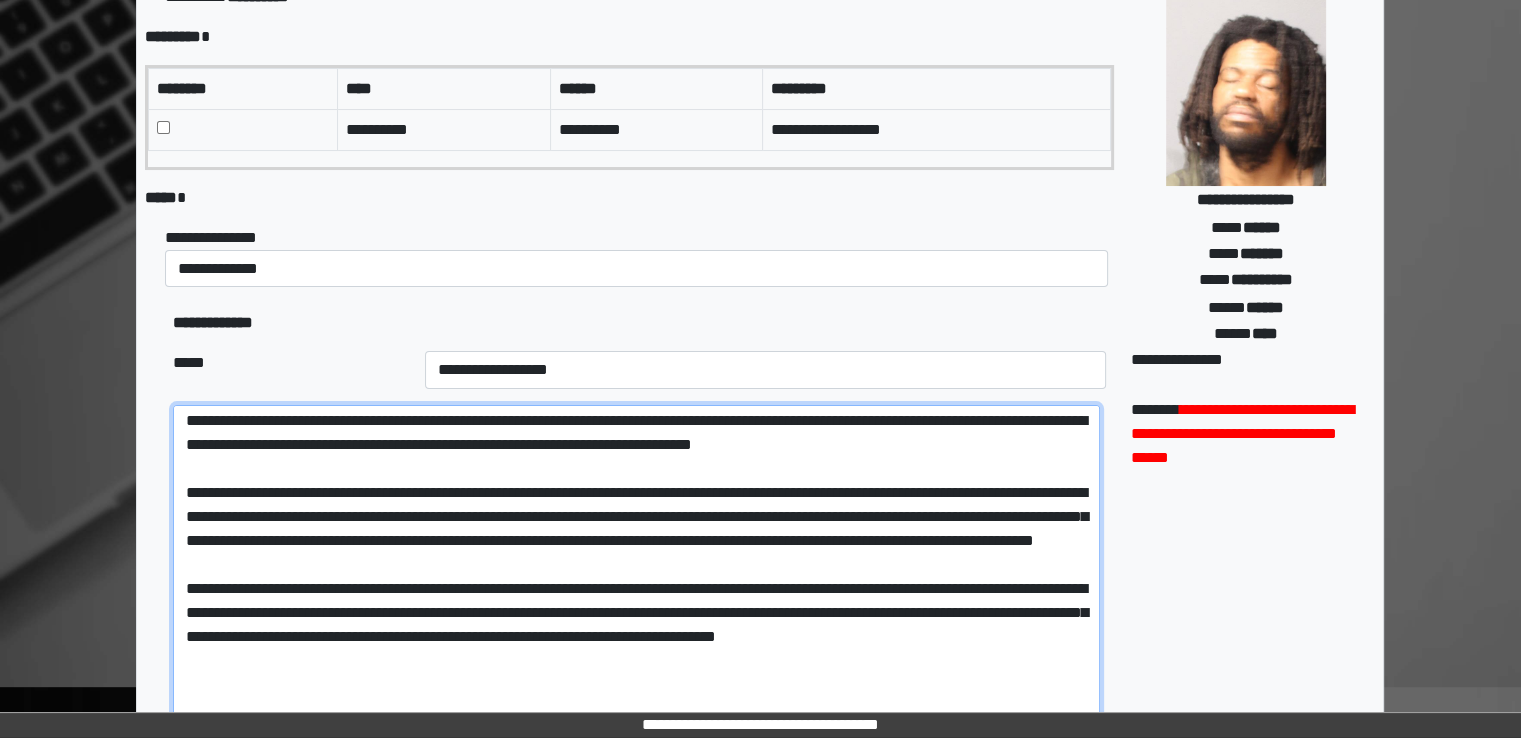 scroll, scrollTop: 0, scrollLeft: 0, axis: both 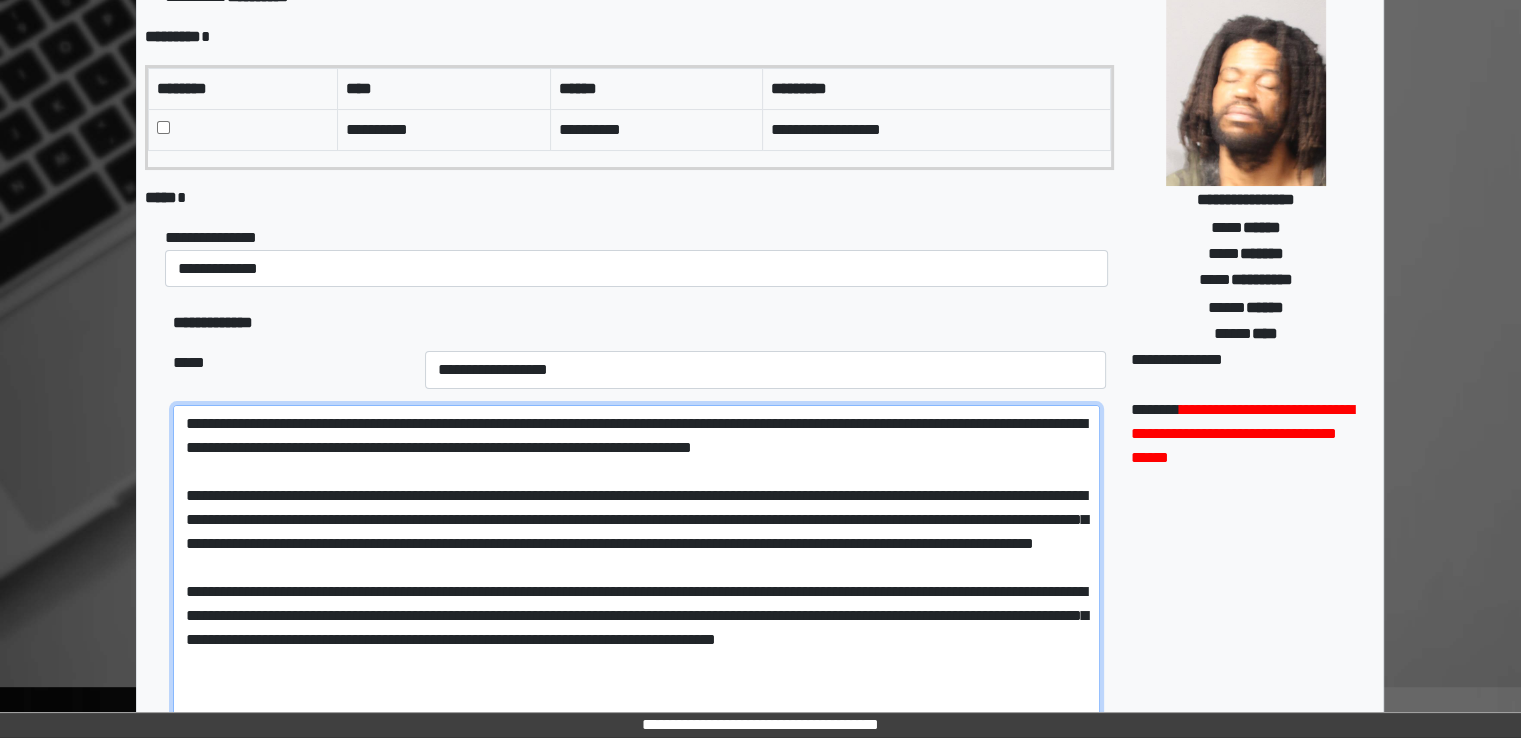 drag, startPoint x: 987, startPoint y: 421, endPoint x: 826, endPoint y: 413, distance: 161.19864 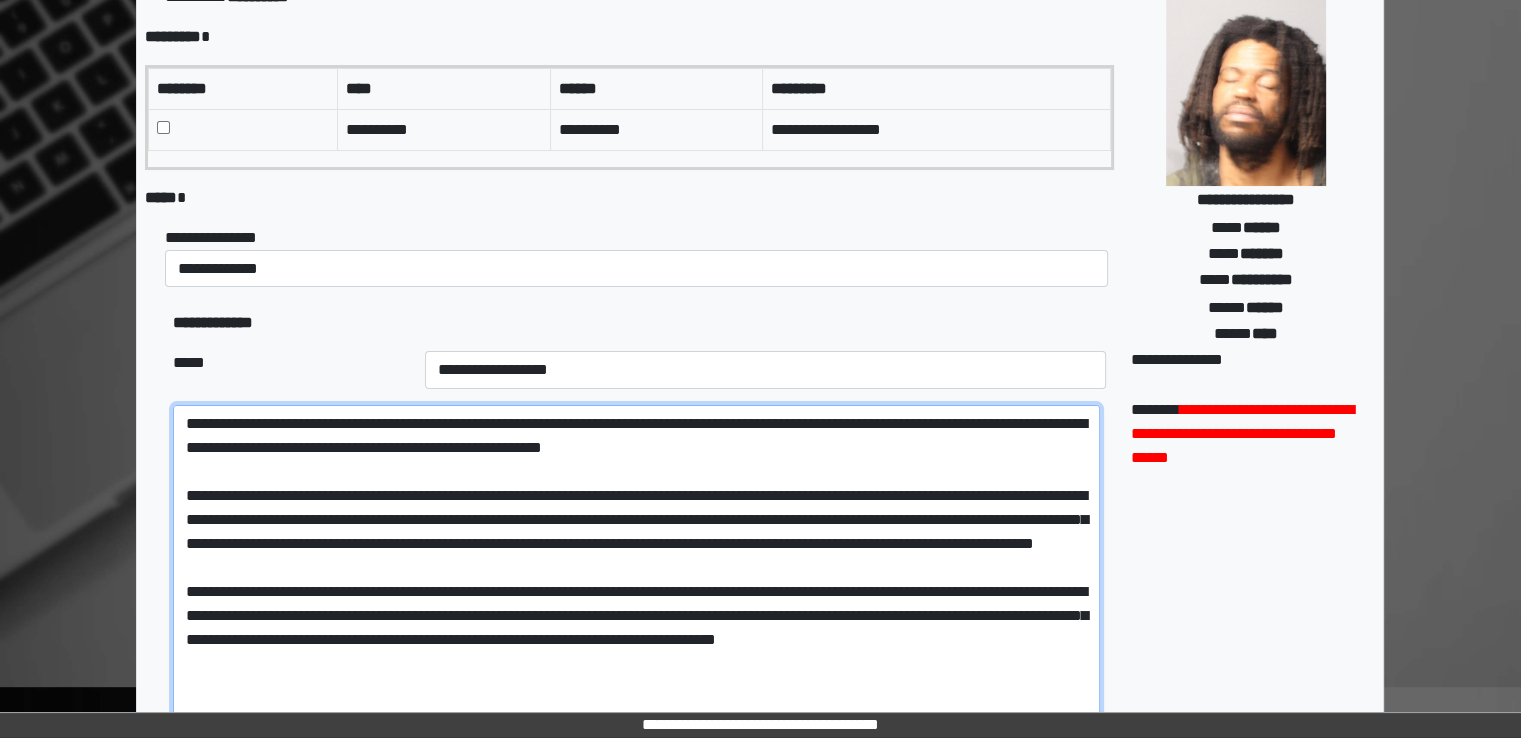 click at bounding box center (636, 567) 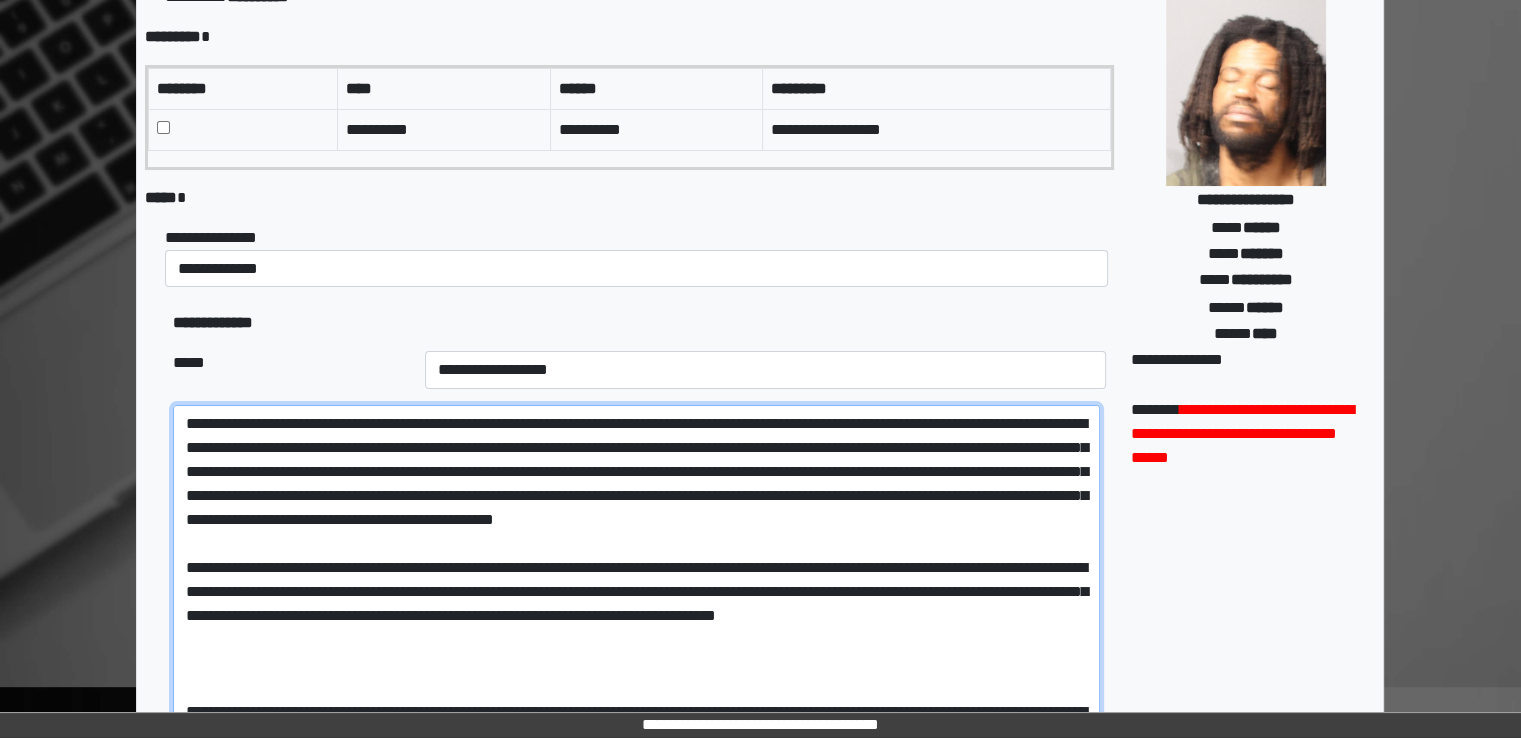 drag, startPoint x: 268, startPoint y: 590, endPoint x: 916, endPoint y: 592, distance: 648.0031 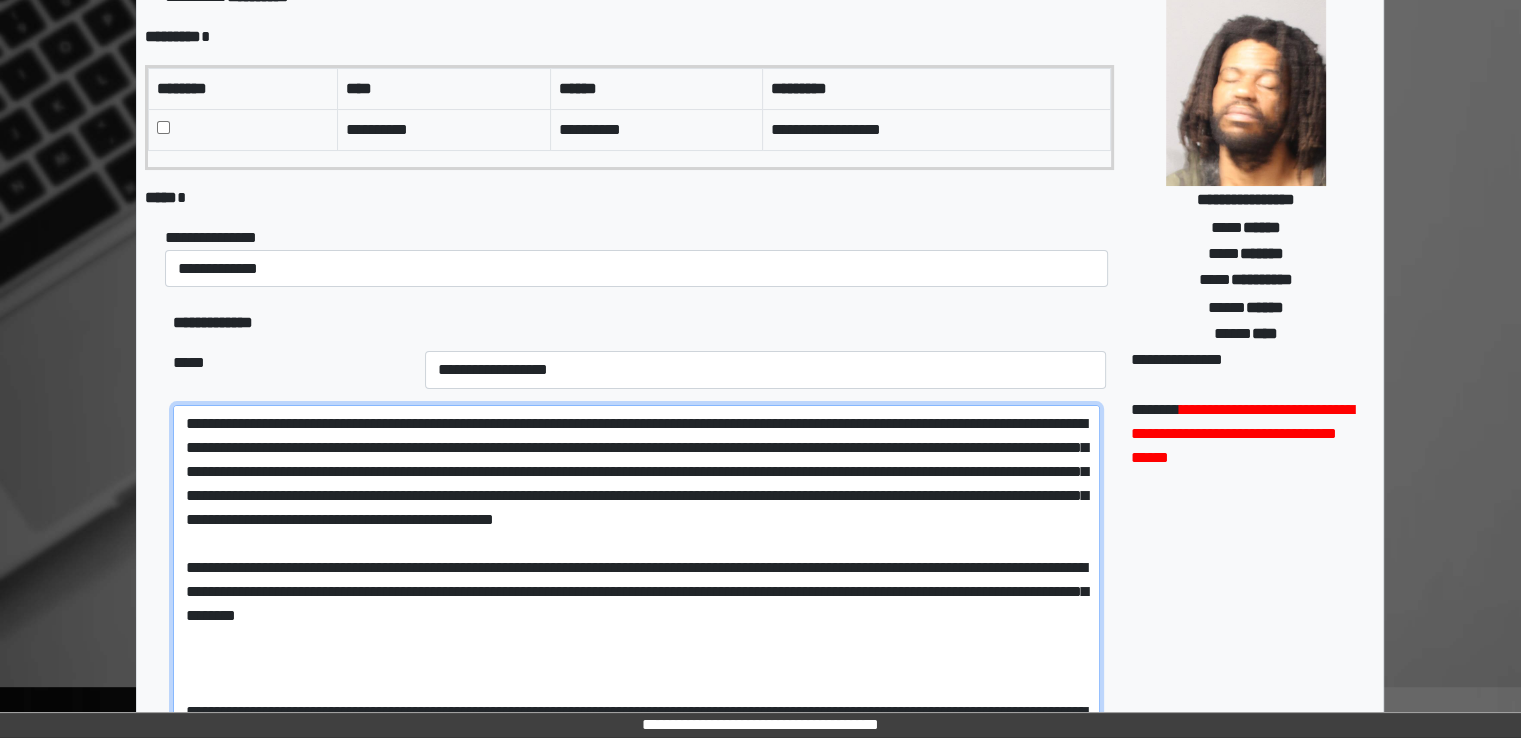 click at bounding box center [636, 567] 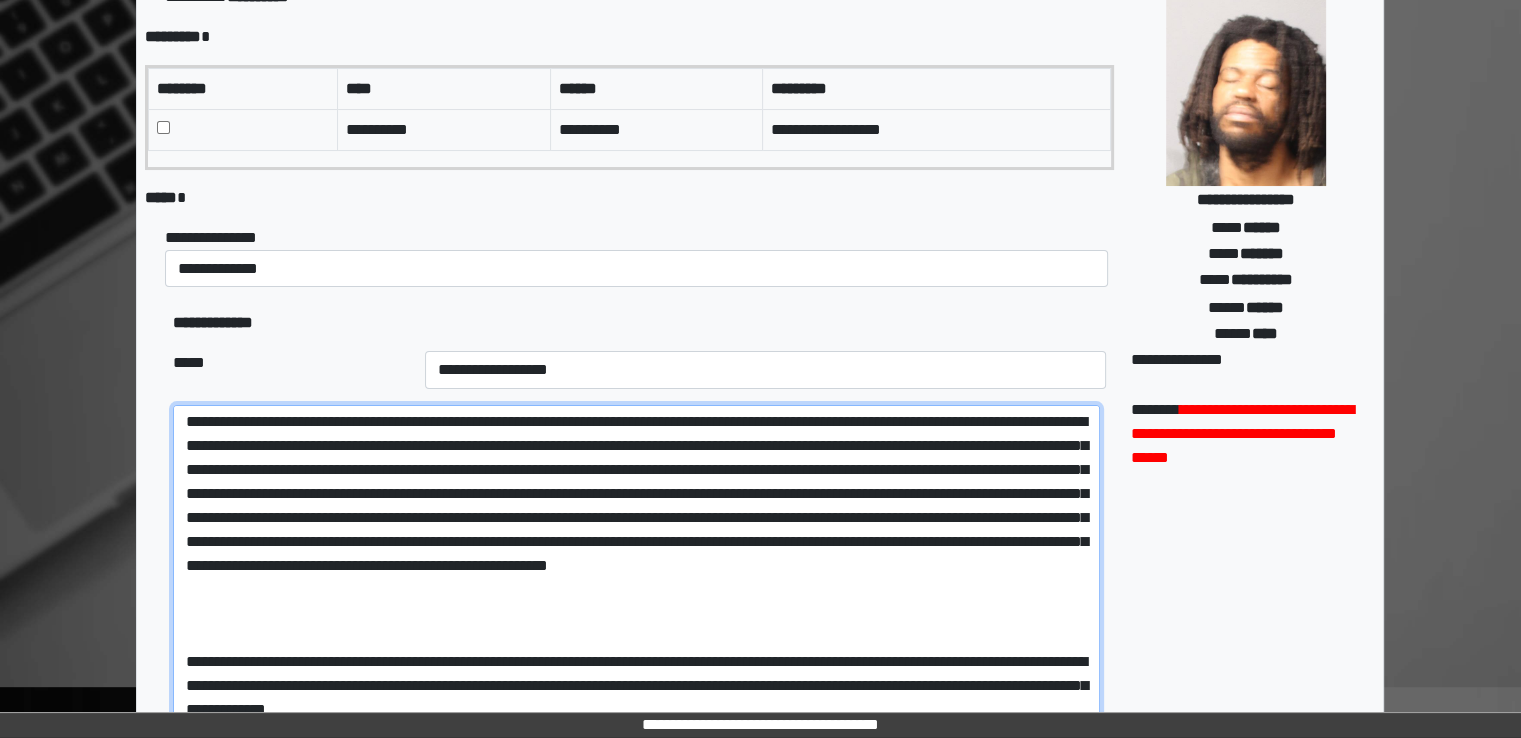 scroll, scrollTop: 25, scrollLeft: 0, axis: vertical 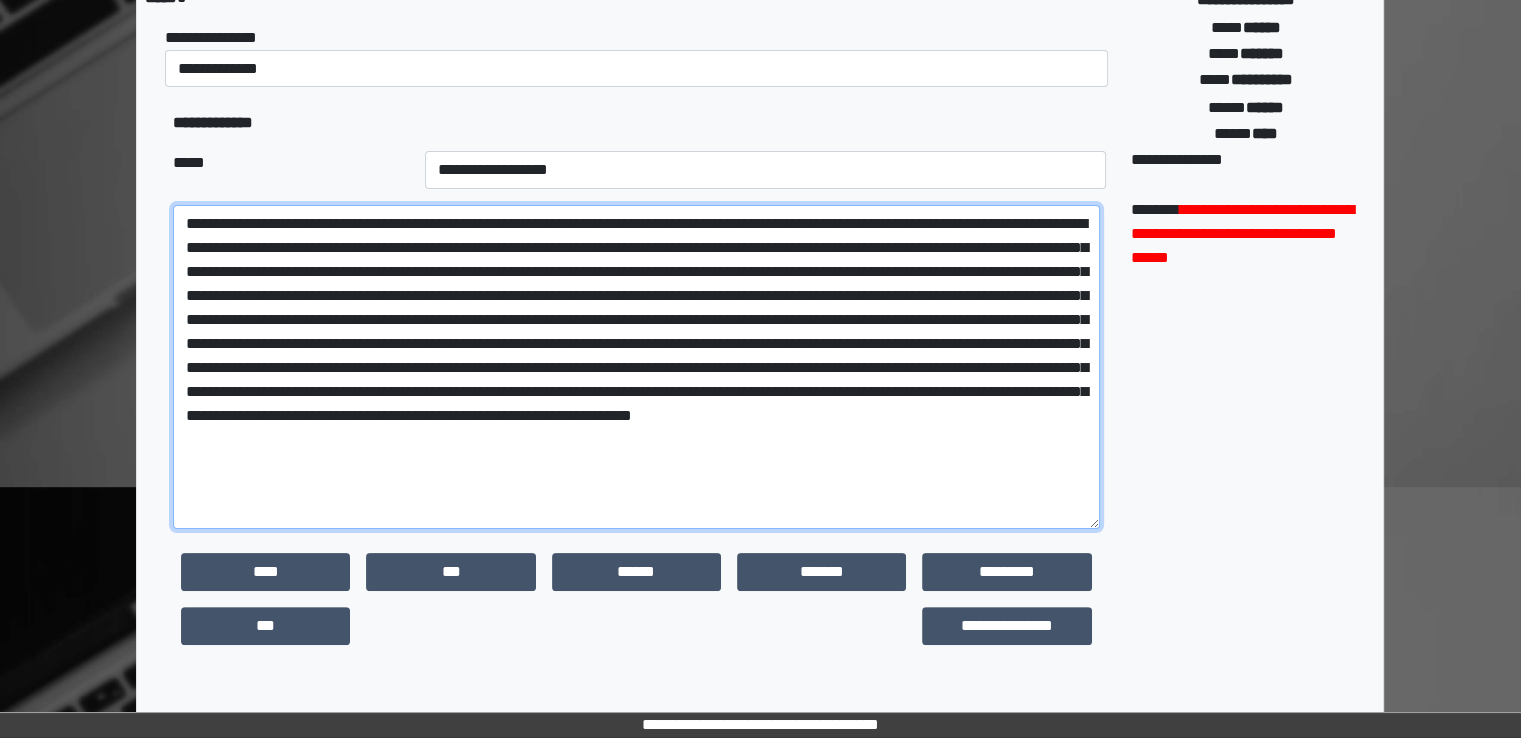 drag, startPoint x: 435, startPoint y: 457, endPoint x: 232, endPoint y: 249, distance: 290.6424 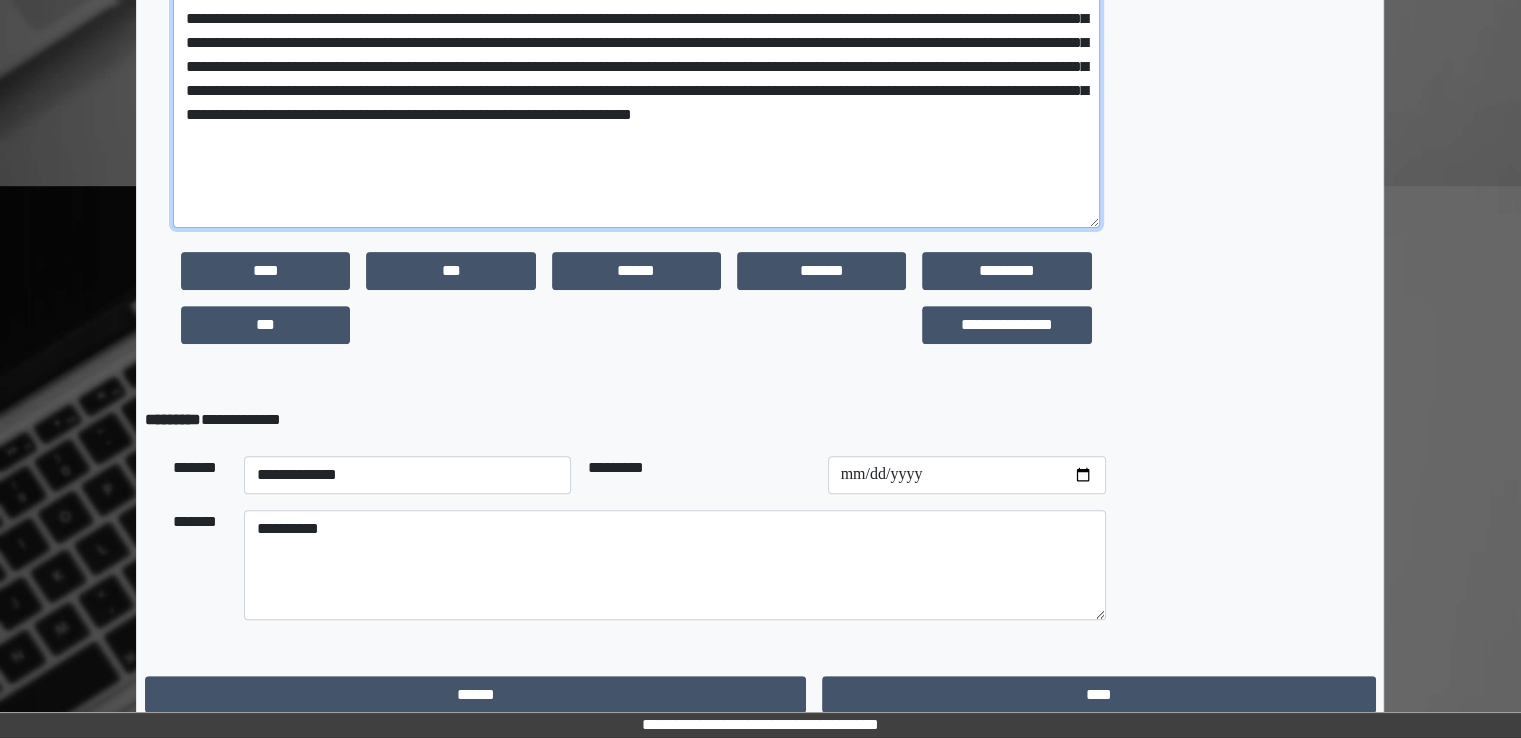scroll, scrollTop: 681, scrollLeft: 0, axis: vertical 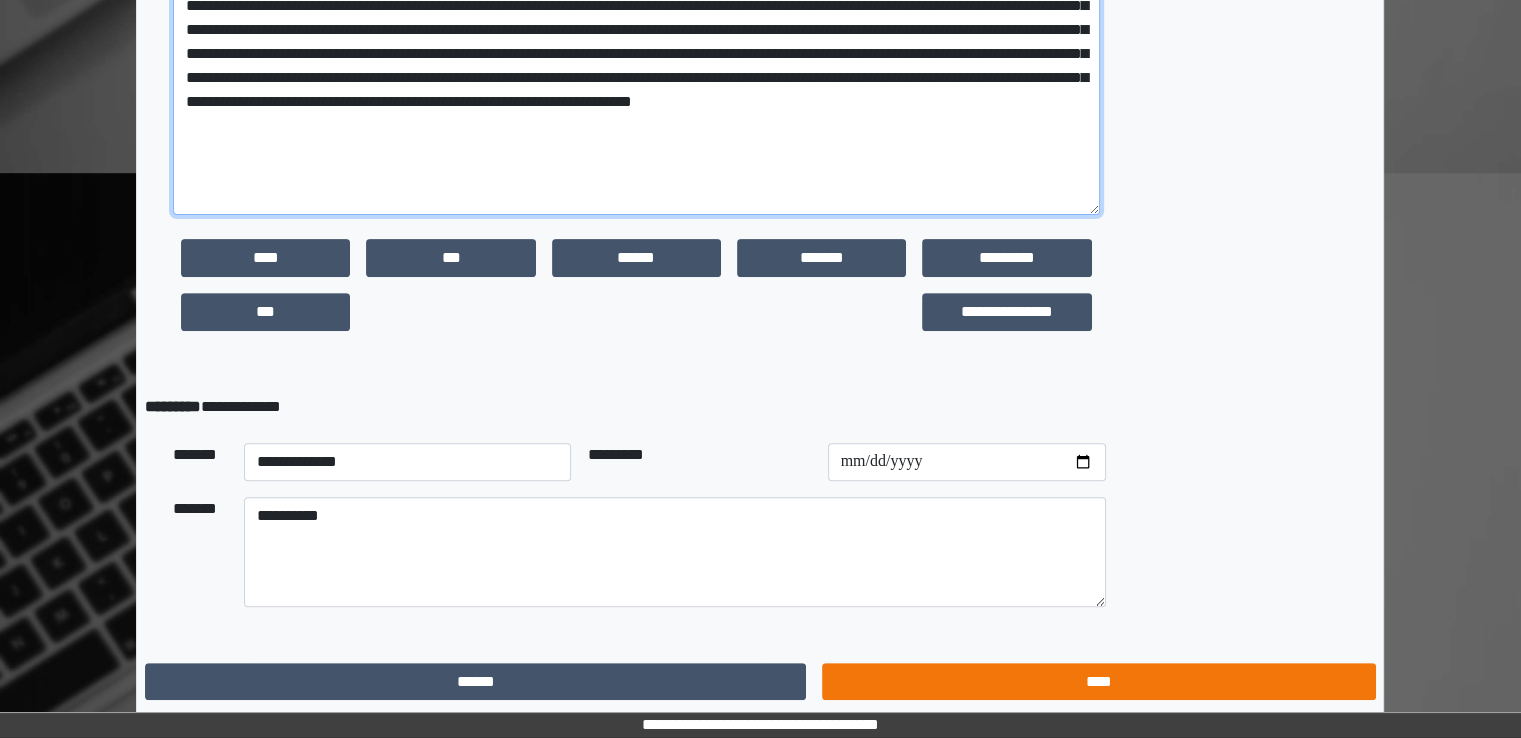 type on "**********" 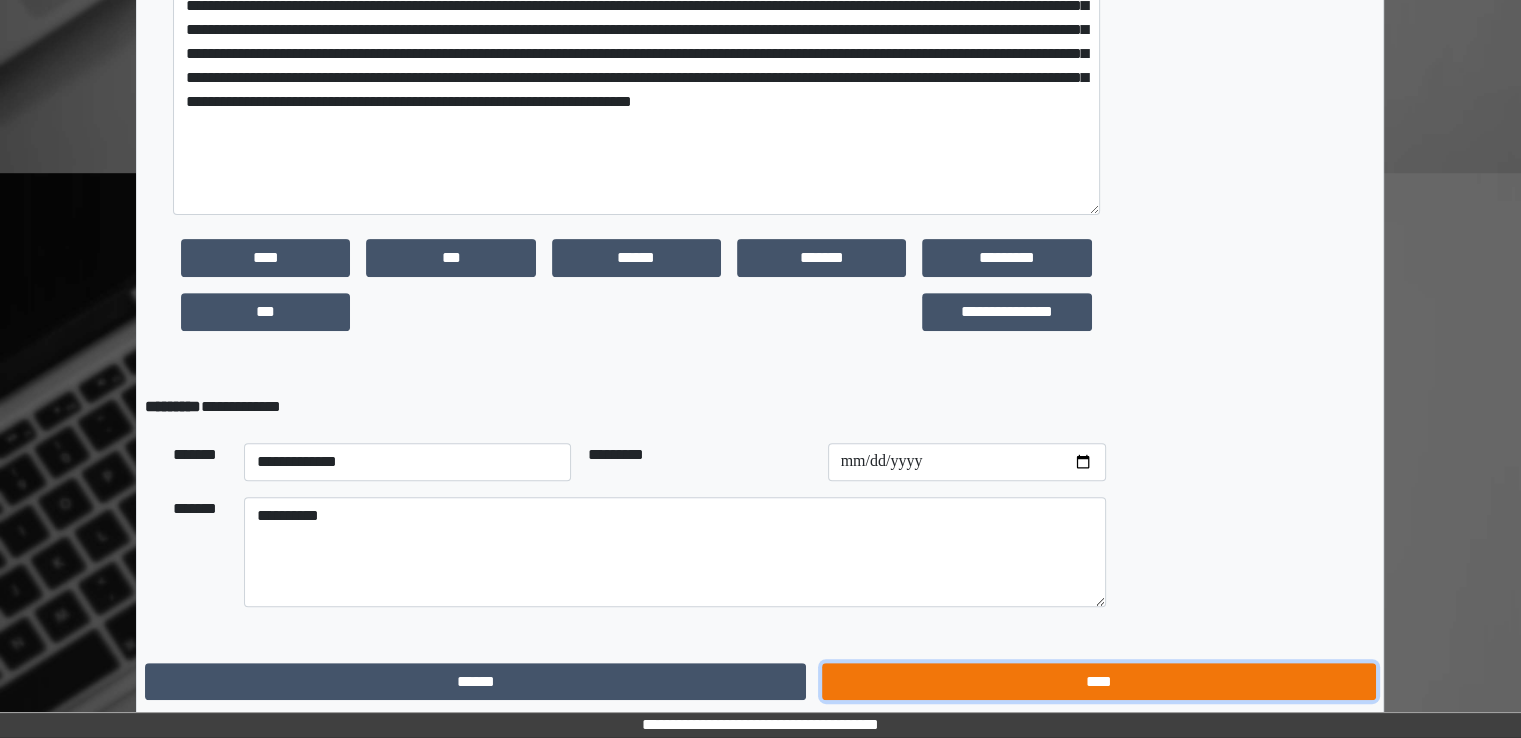 click on "****" at bounding box center [1098, 682] 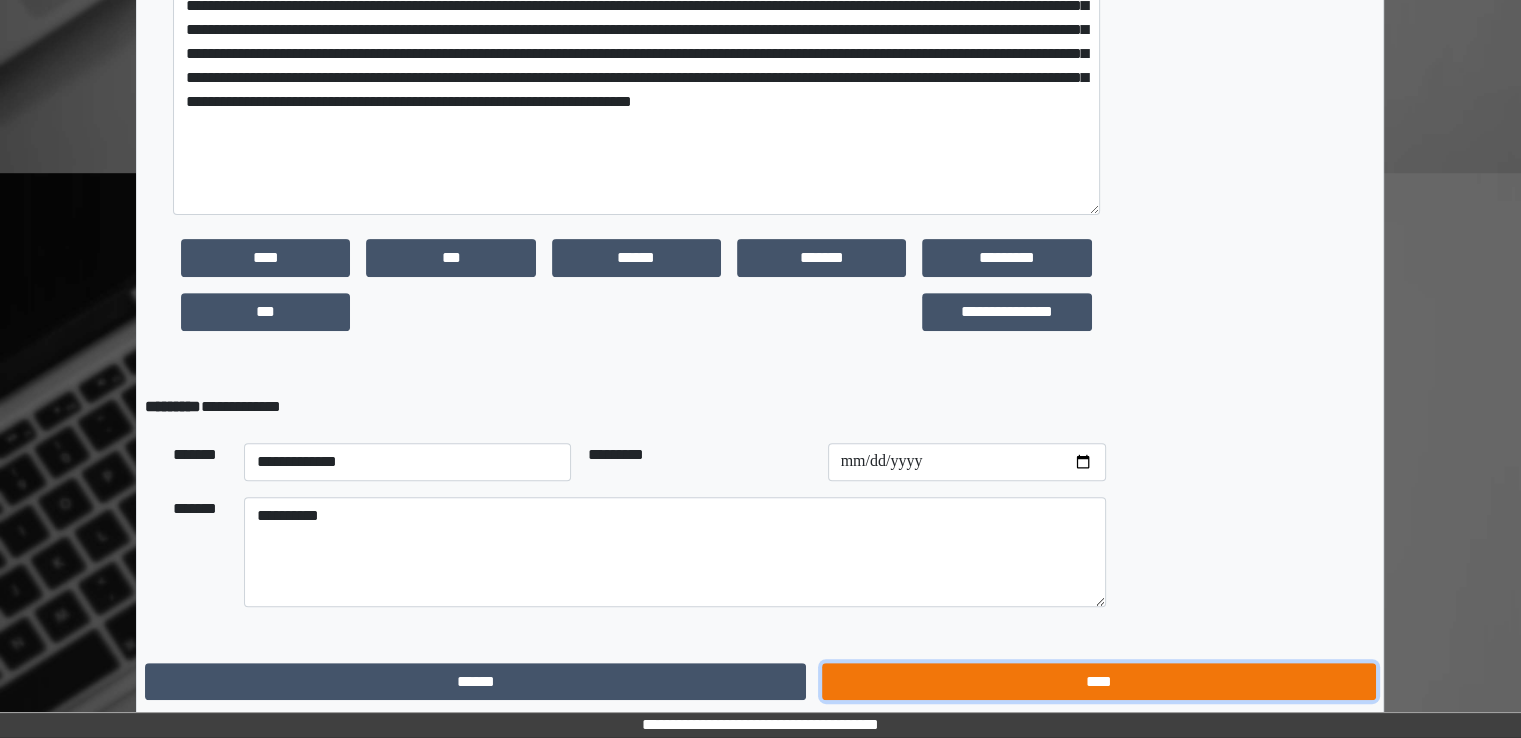click on "****" at bounding box center [1098, 682] 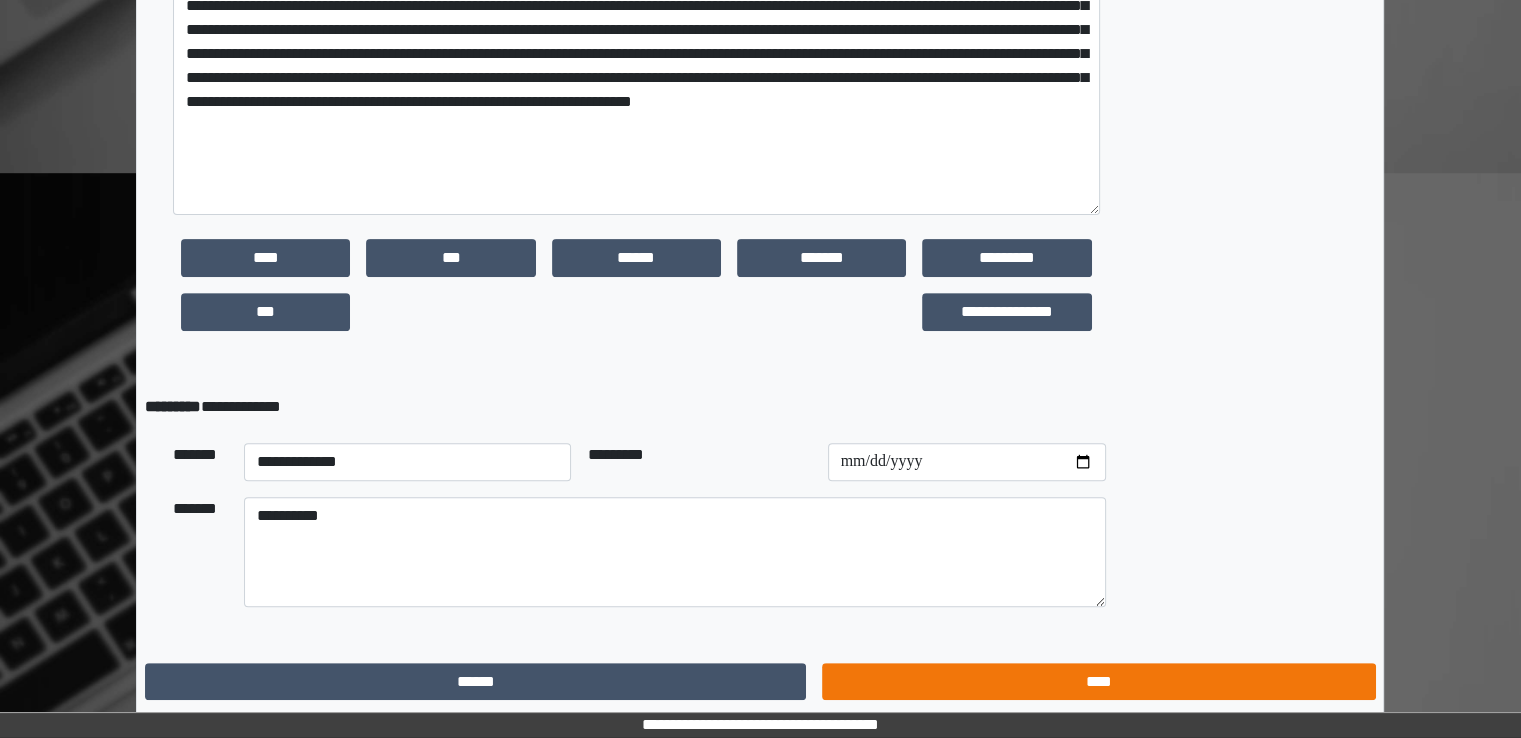 scroll, scrollTop: 0, scrollLeft: 0, axis: both 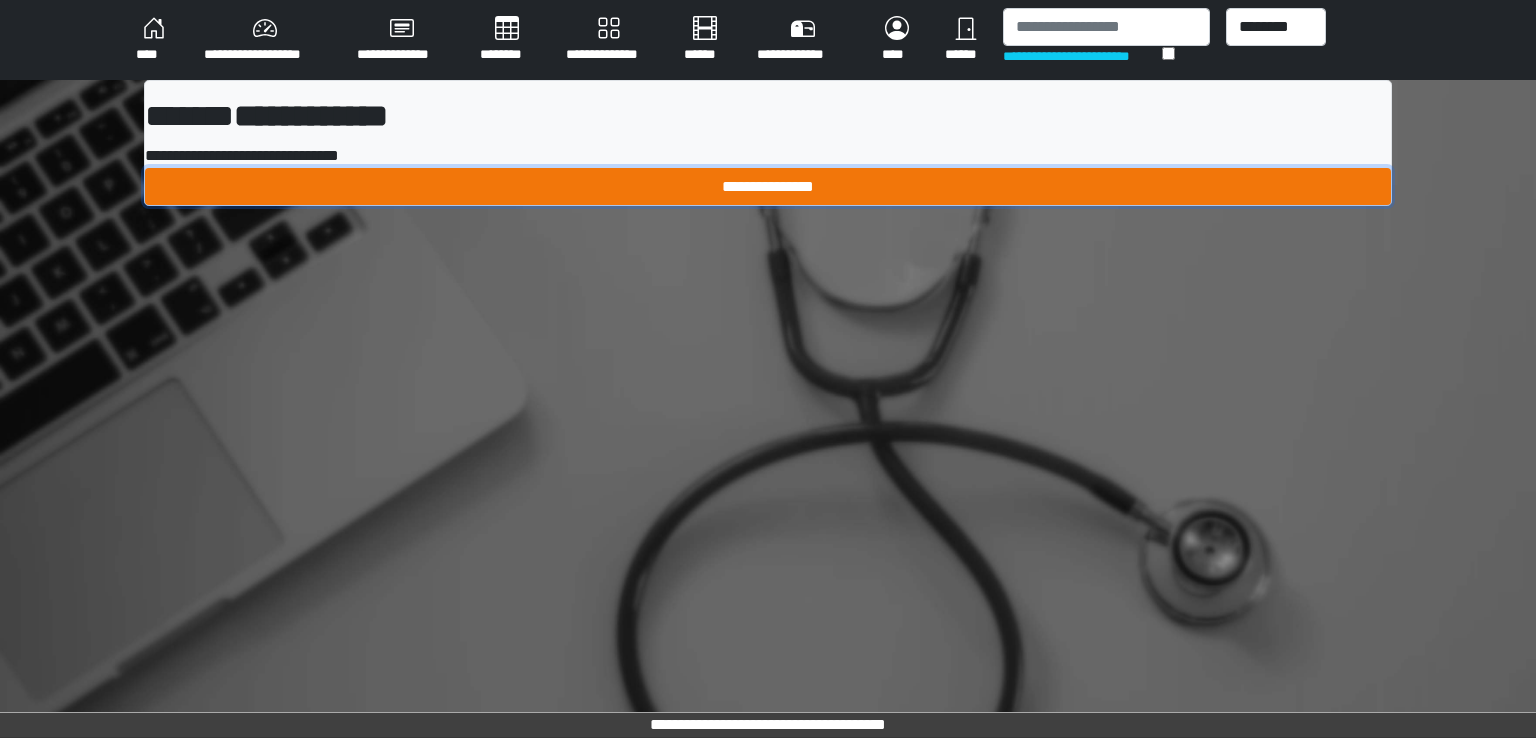 click on "**********" at bounding box center (768, 187) 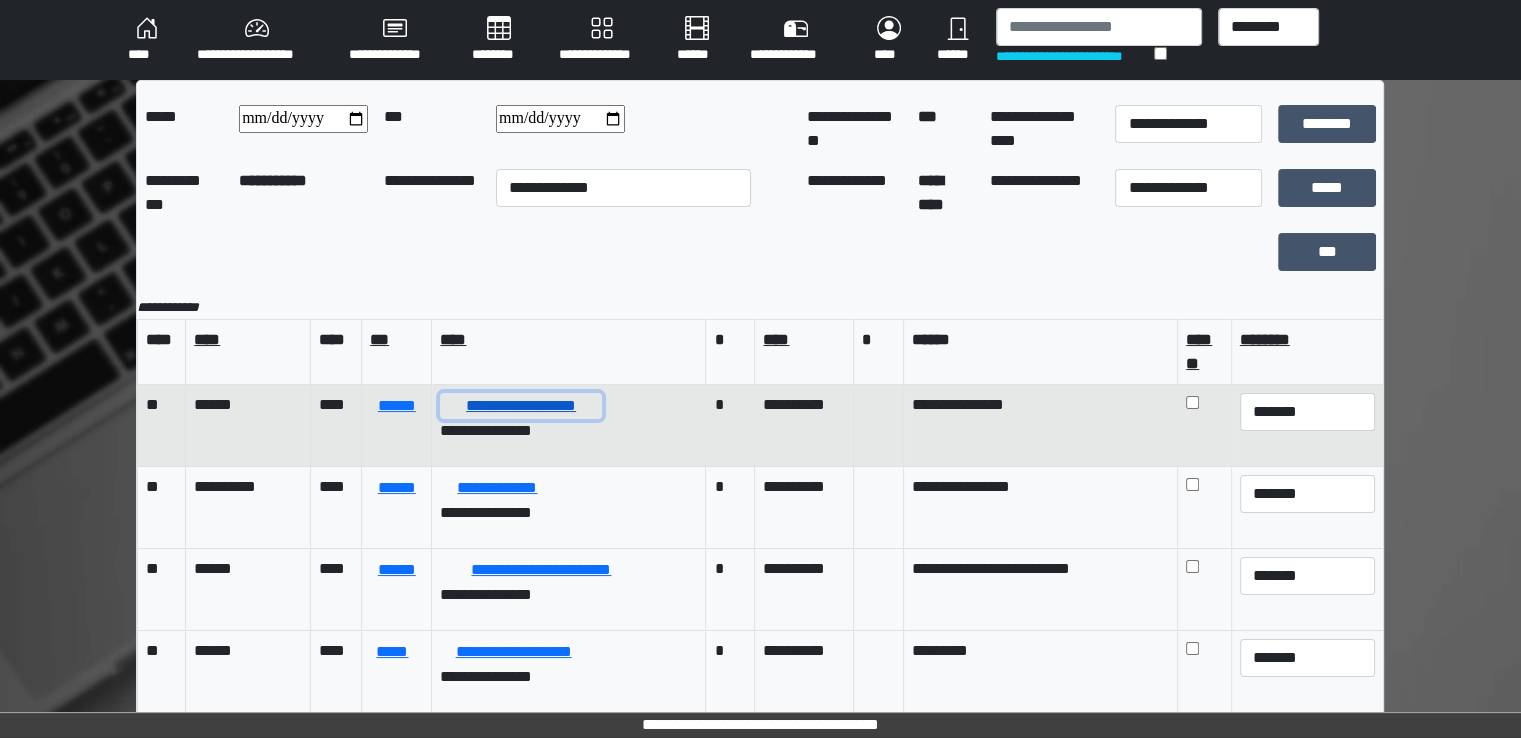 click on "**********" at bounding box center (520, 406) 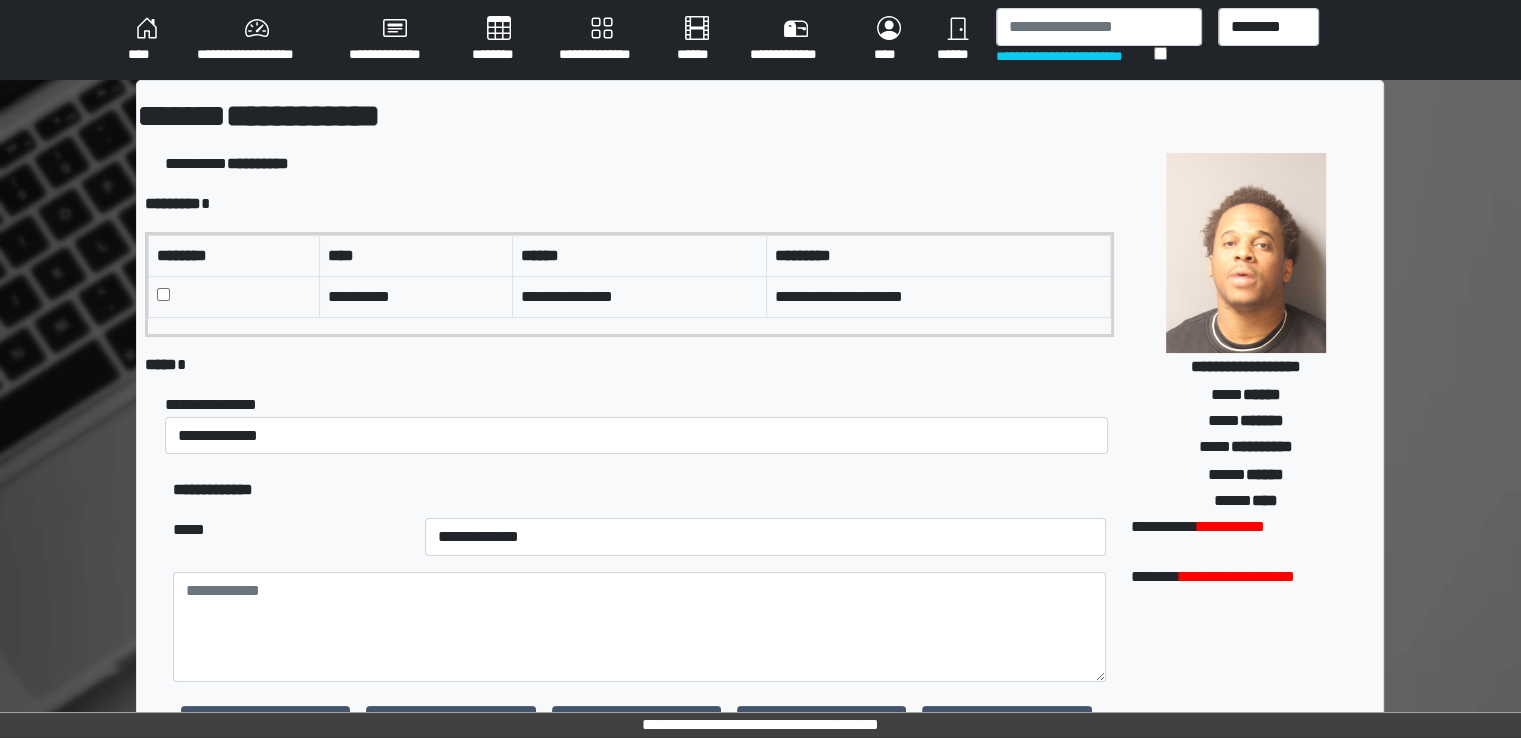 click at bounding box center [234, 296] 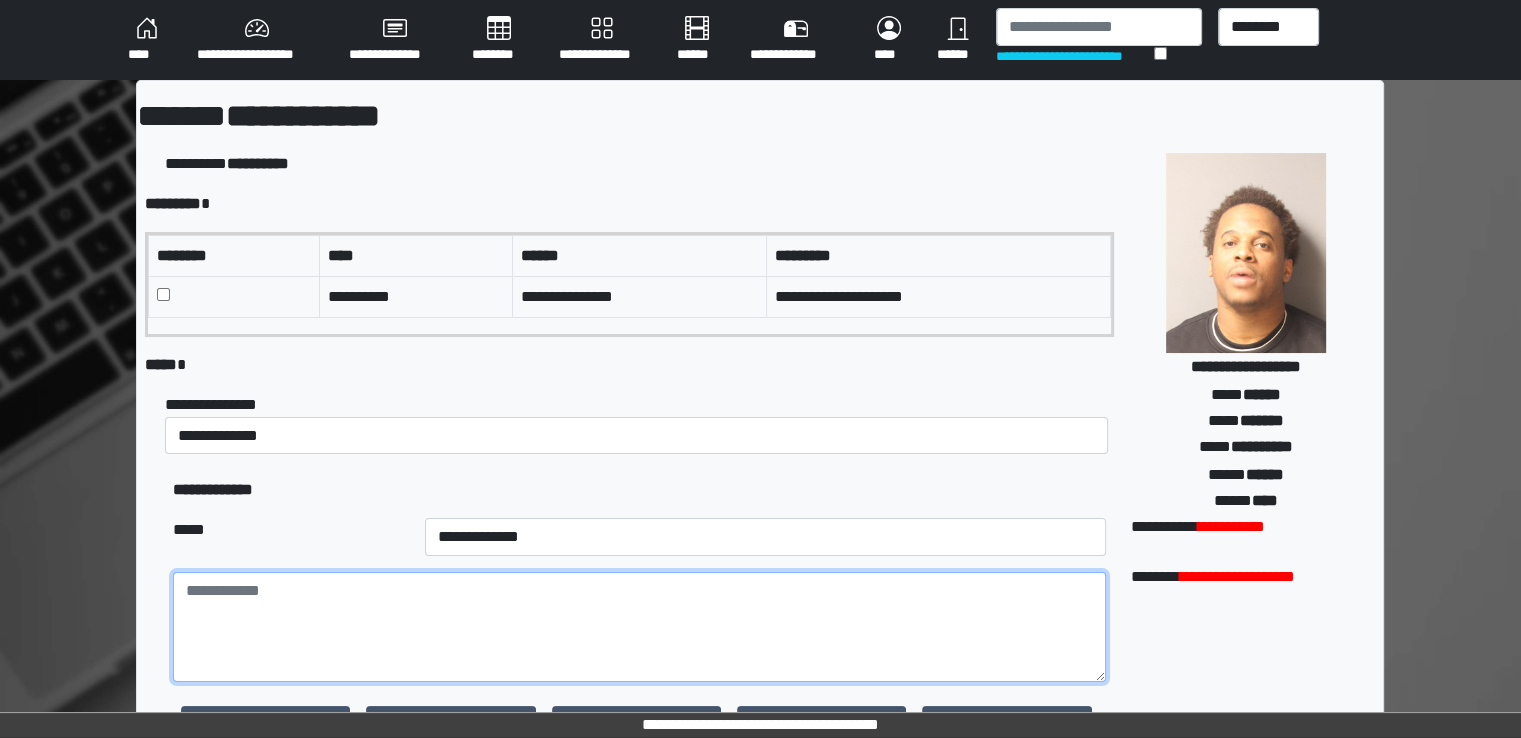 paste on "**********" 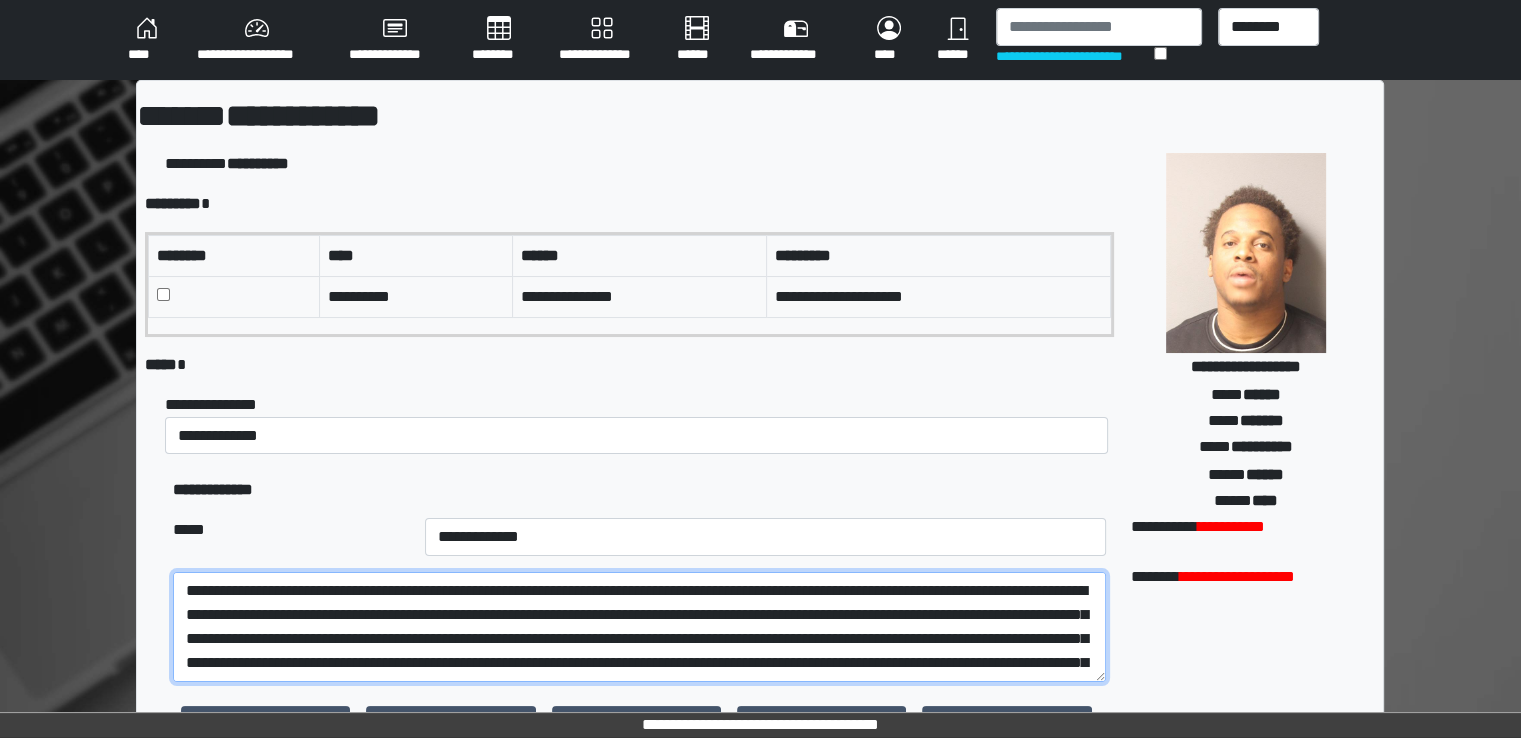scroll, scrollTop: 160, scrollLeft: 0, axis: vertical 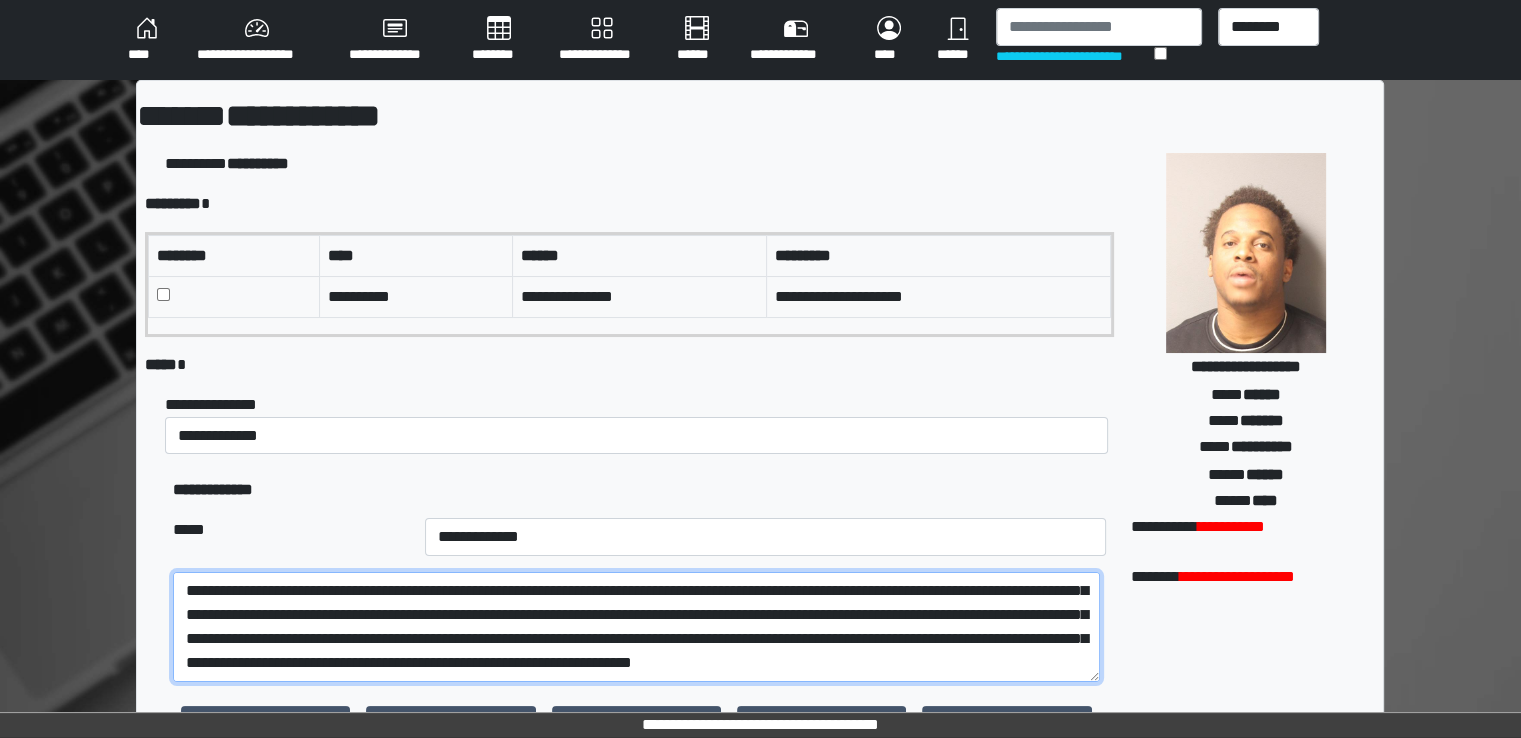 type on "**********" 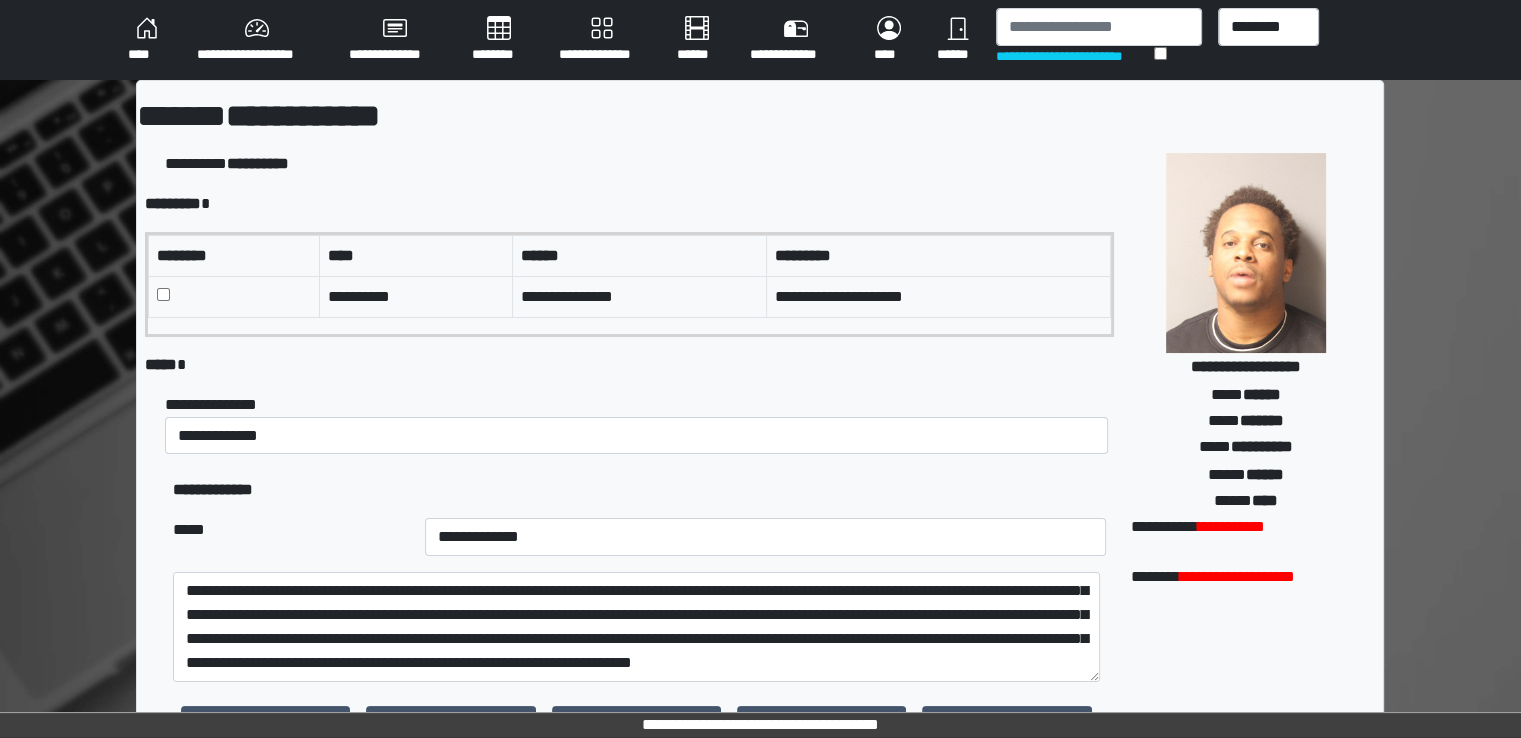 drag, startPoint x: 300, startPoint y: 455, endPoint x: 297, endPoint y: 443, distance: 12.369317 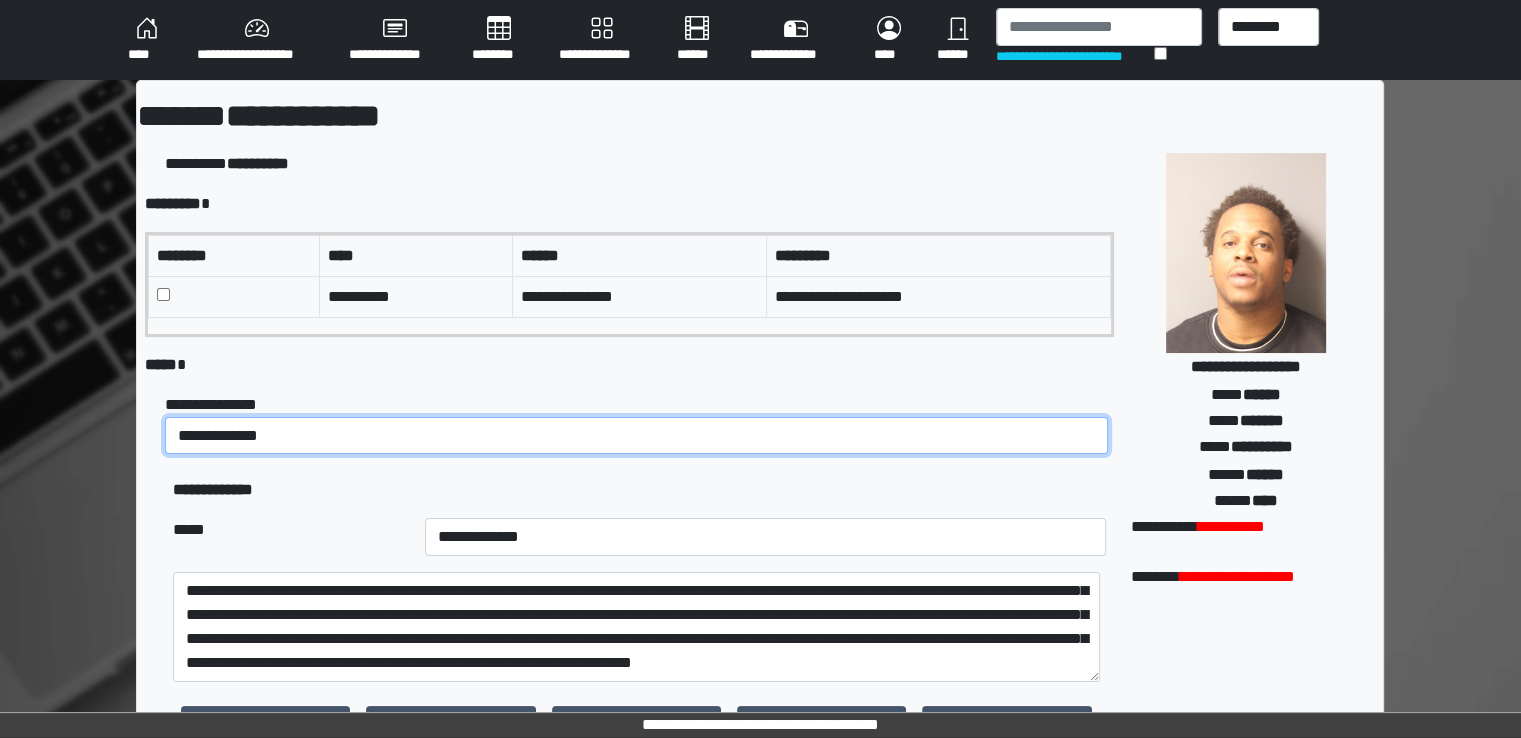 click on "**********" at bounding box center (636, 436) 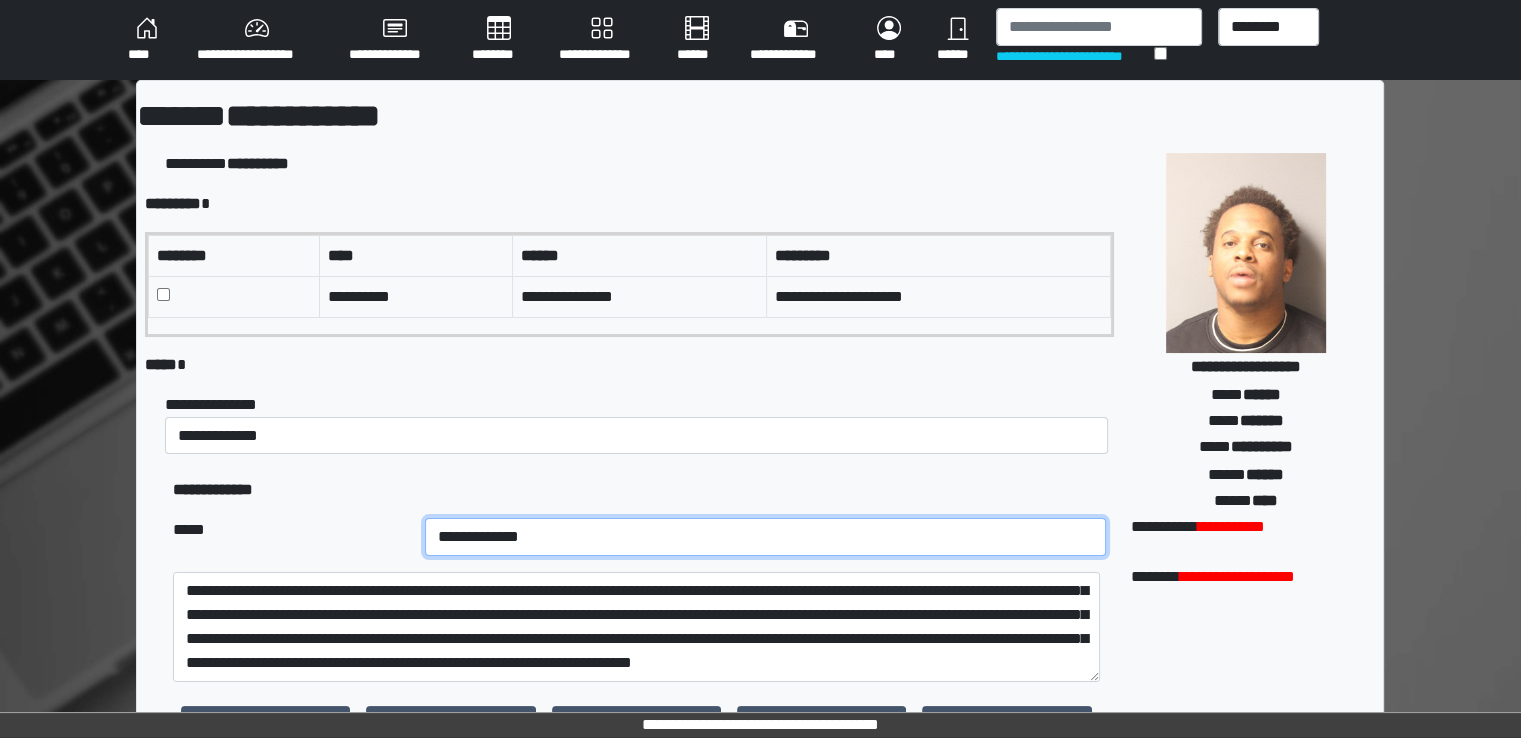 click on "**********" at bounding box center (765, 537) 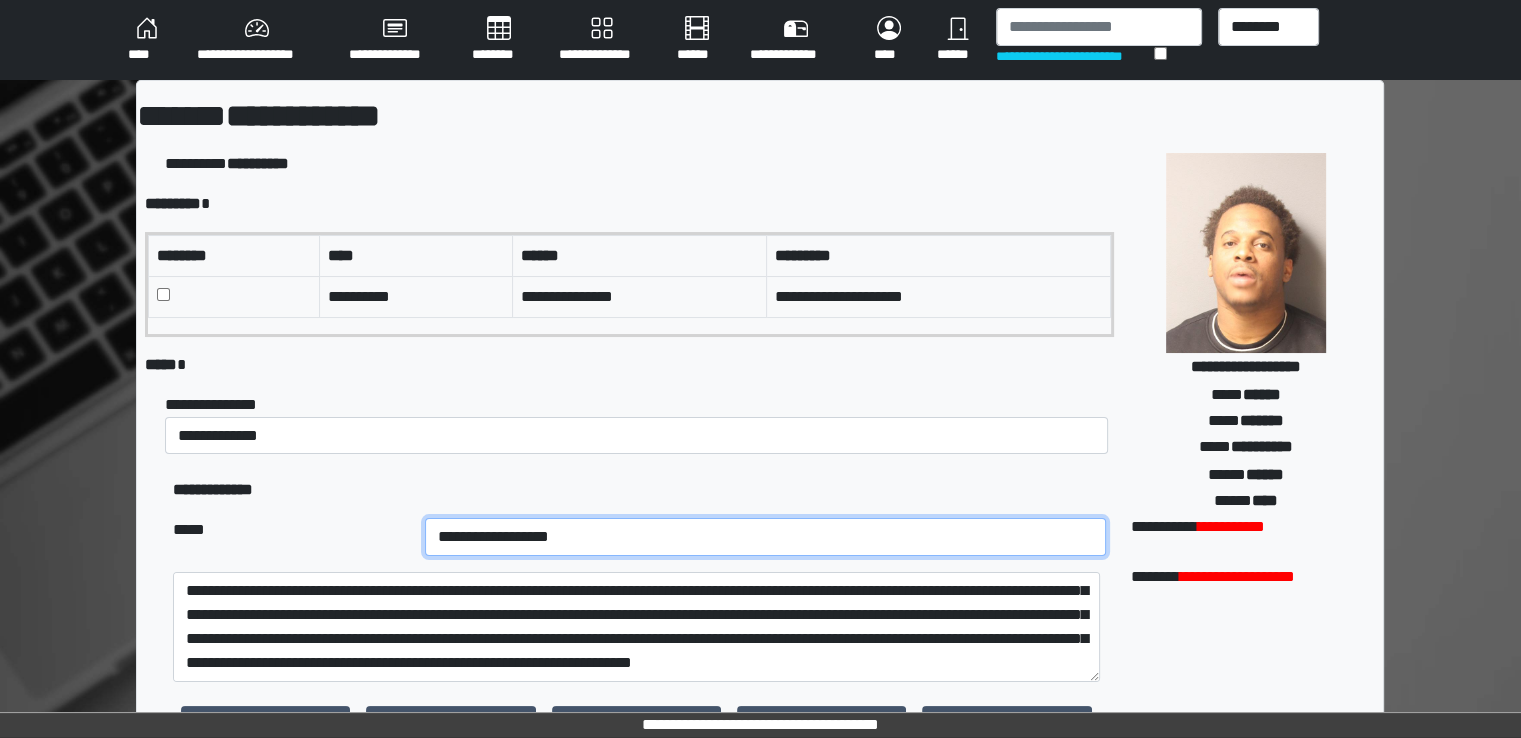 click on "**********" at bounding box center (765, 537) 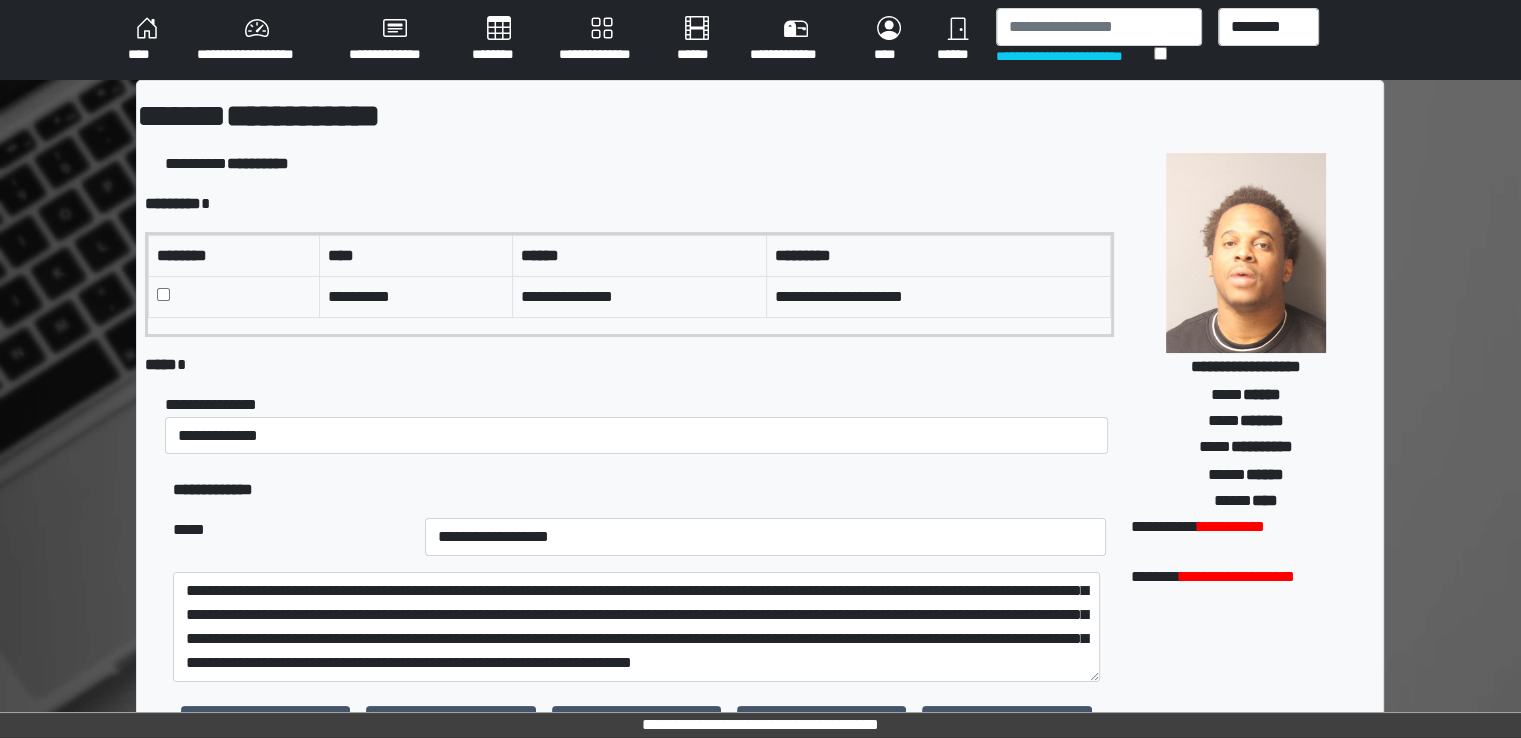 click on "**********" at bounding box center (639, 424) 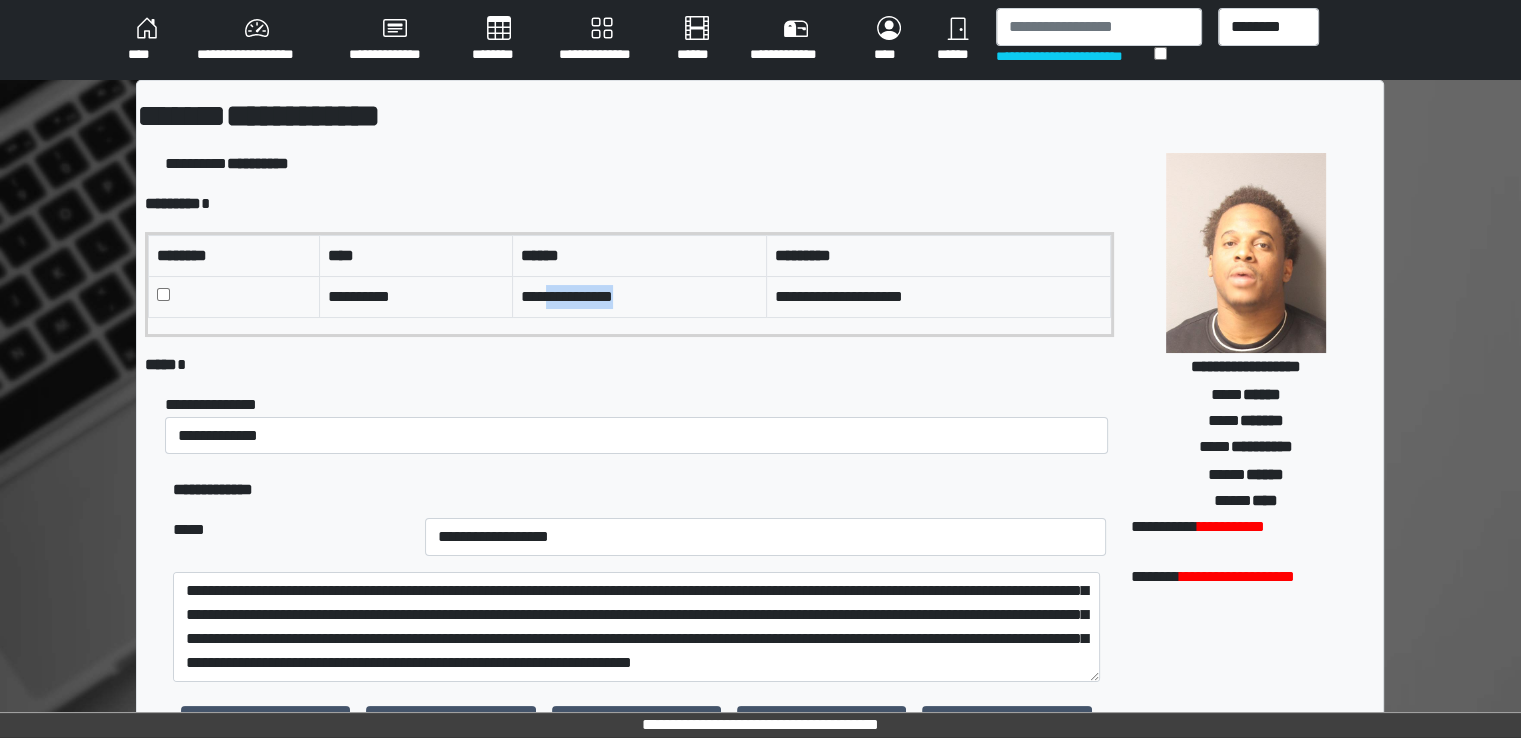 drag, startPoint x: 565, startPoint y: 292, endPoint x: 518, endPoint y: 292, distance: 47 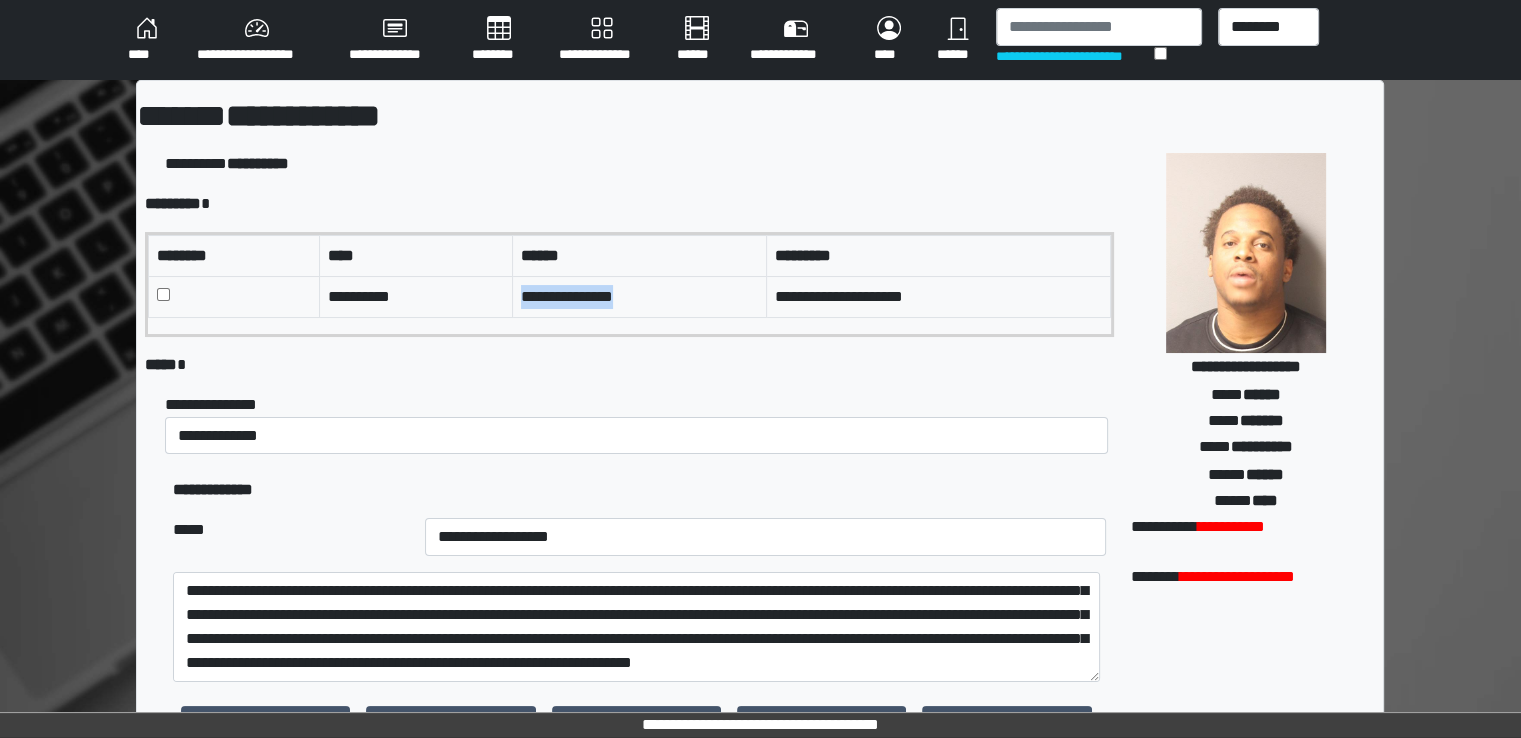 copy on "**********" 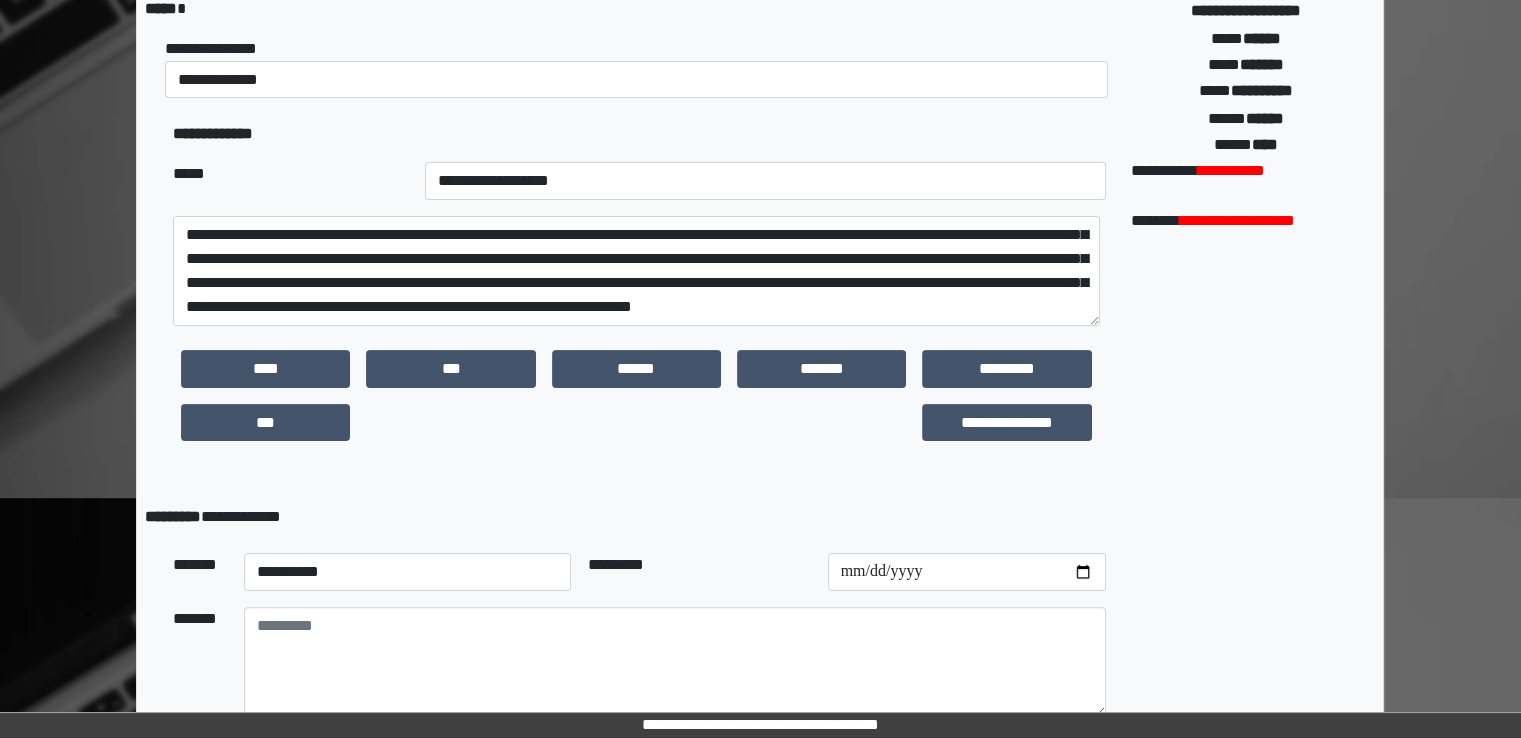 scroll, scrollTop: 400, scrollLeft: 0, axis: vertical 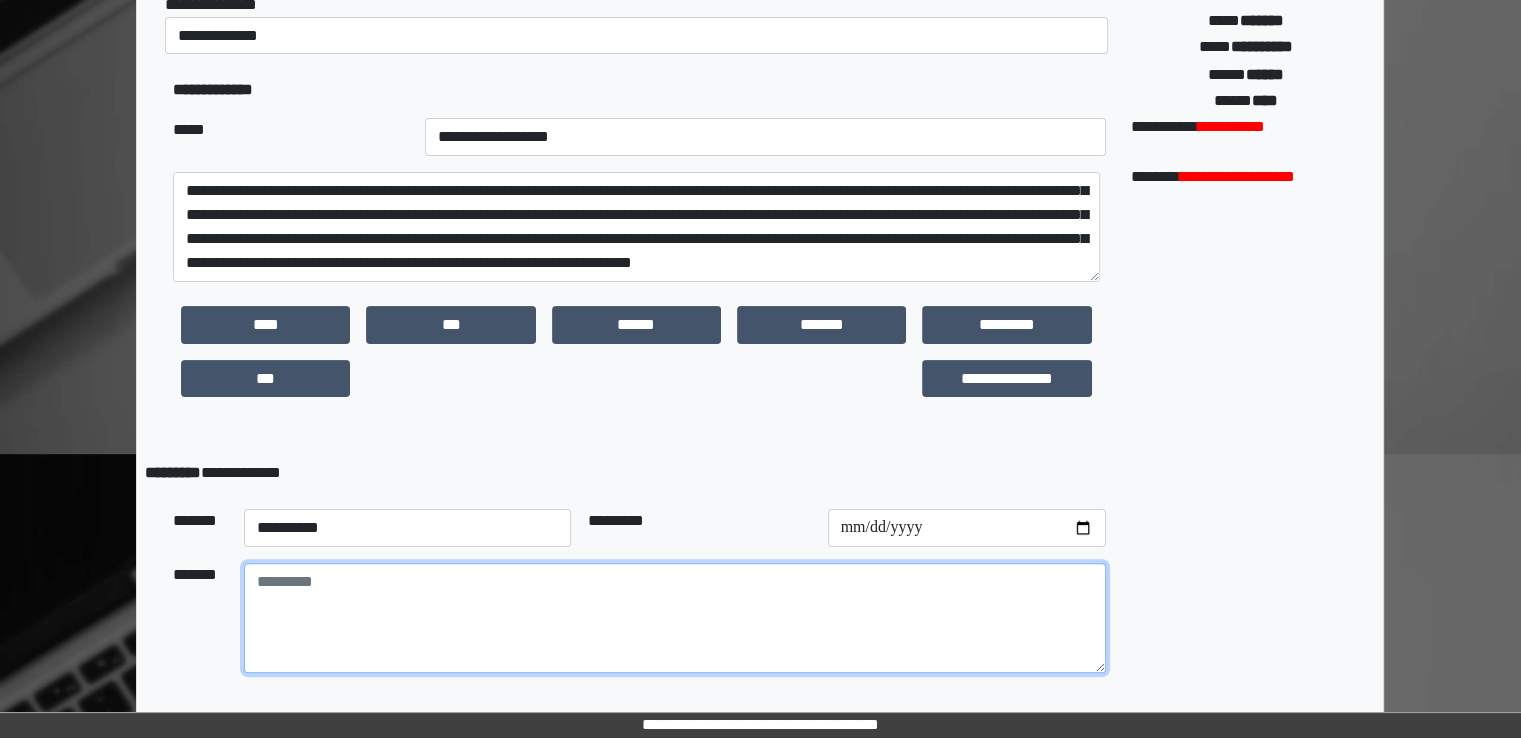 paste on "**********" 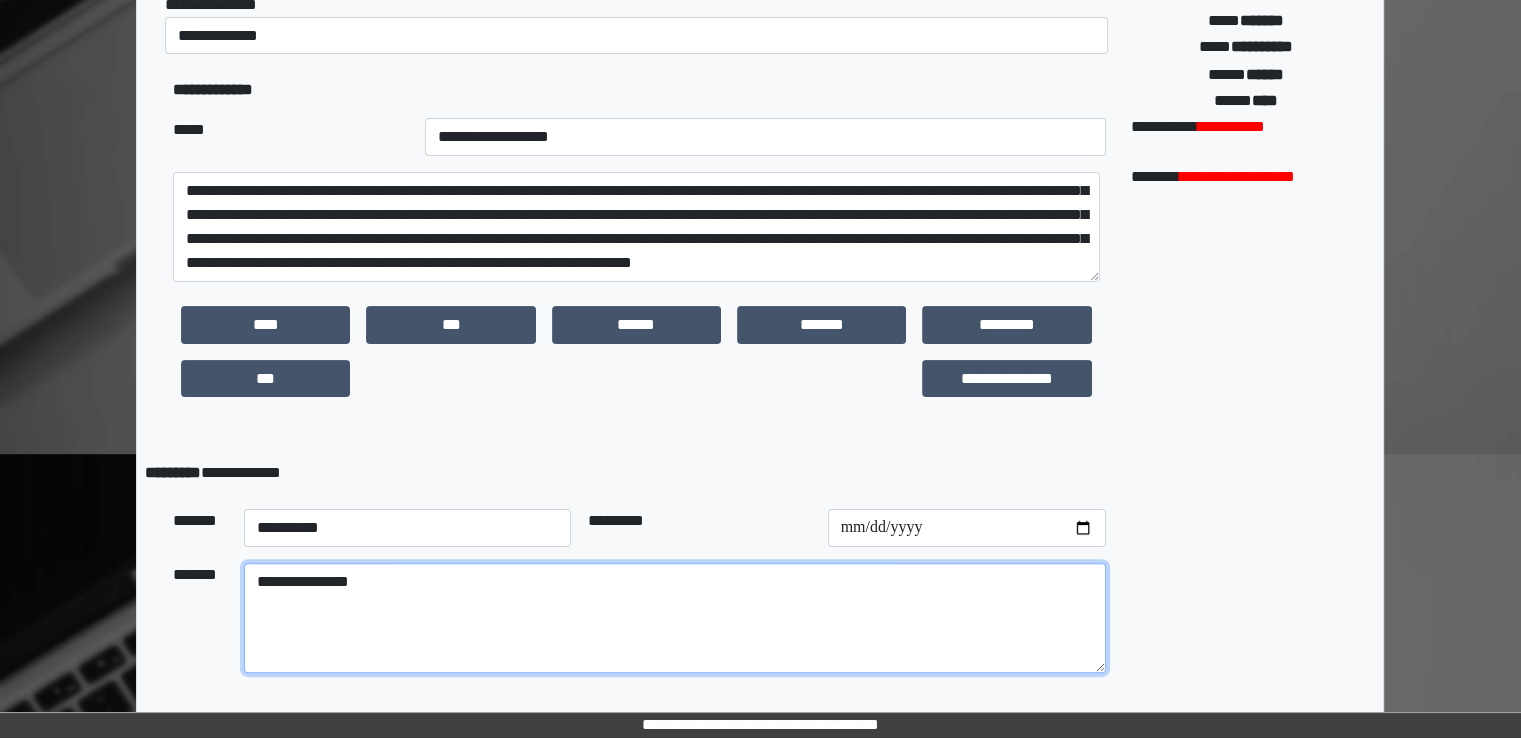 type on "**********" 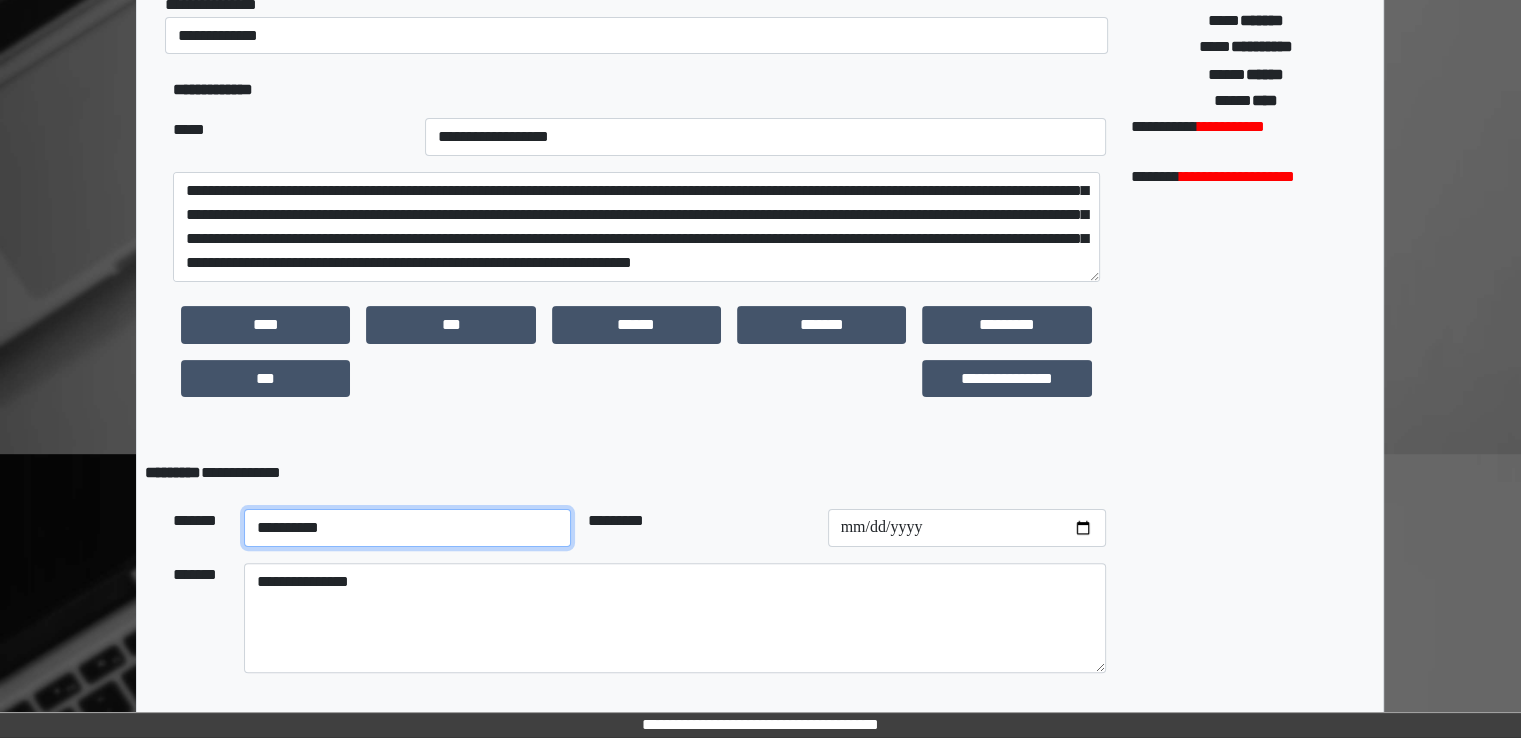 click on "**********" at bounding box center [408, 528] 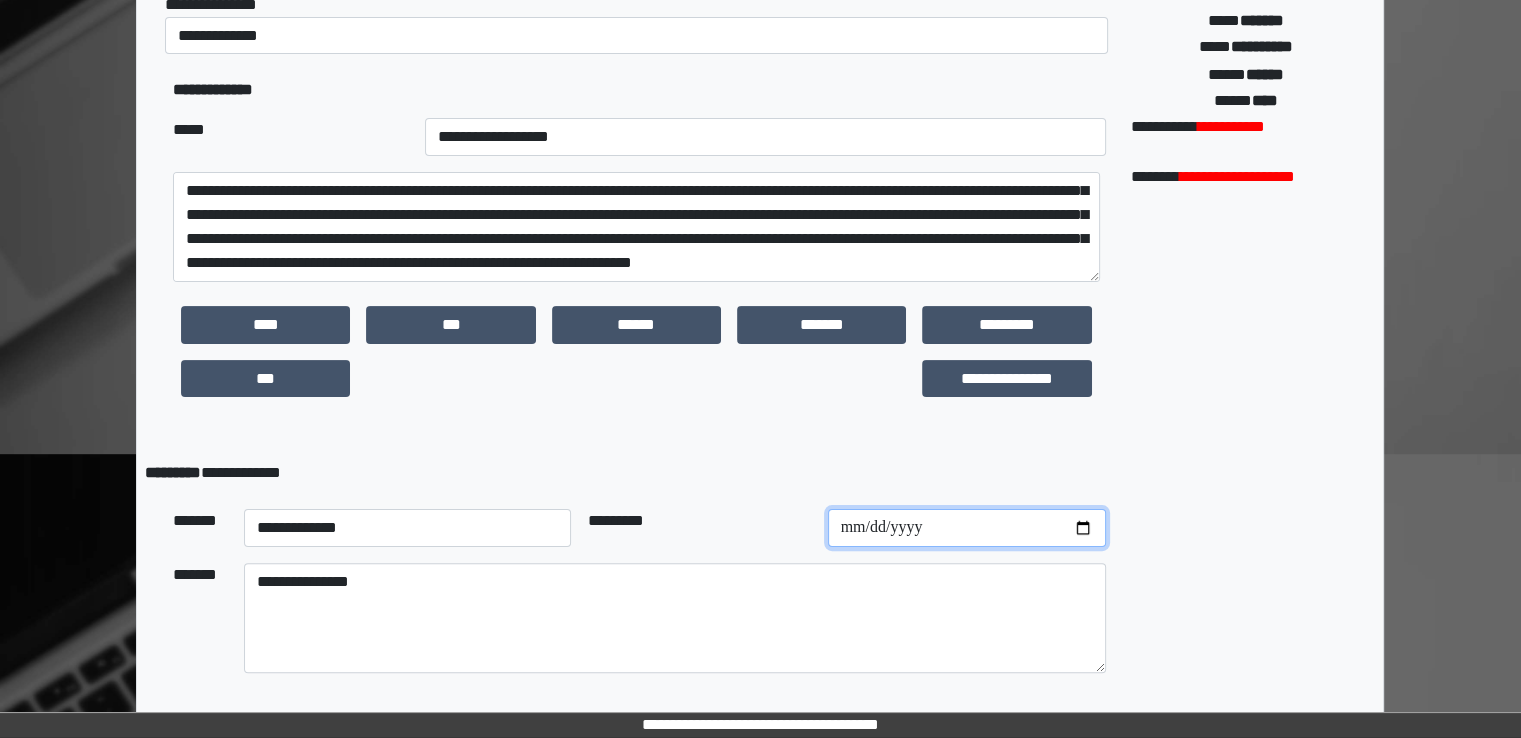 click at bounding box center [967, 528] 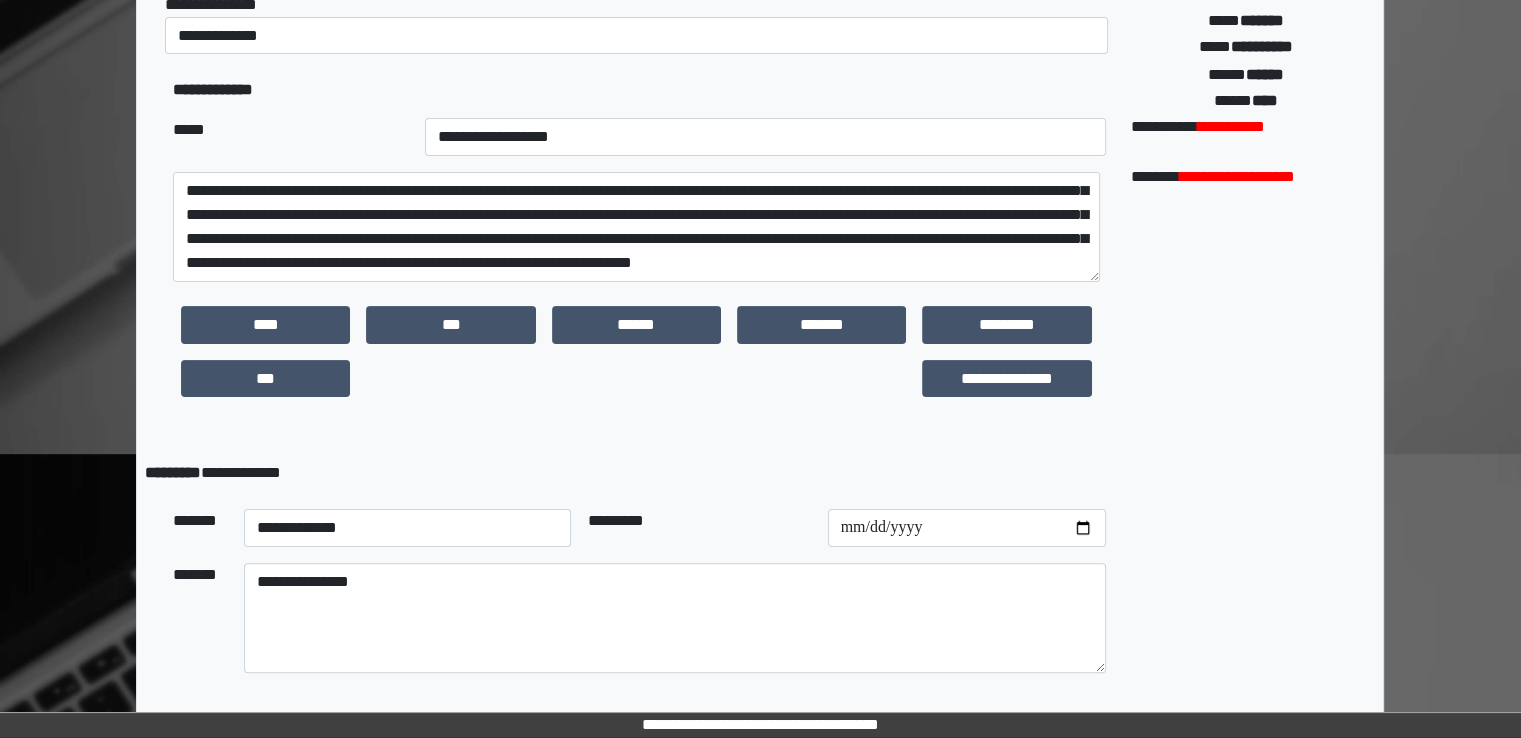 click on "**********" at bounding box center (639, 359) 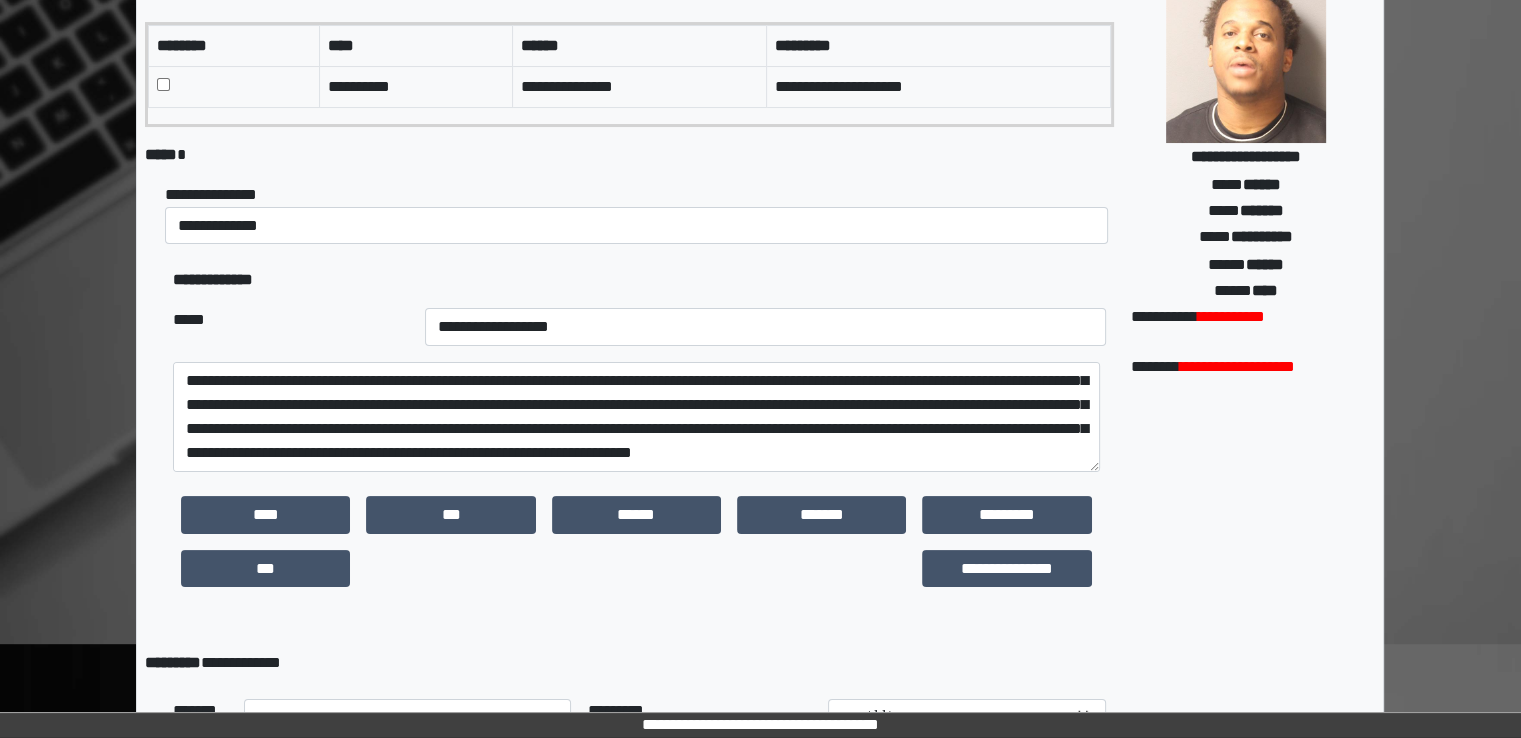 scroll, scrollTop: 200, scrollLeft: 0, axis: vertical 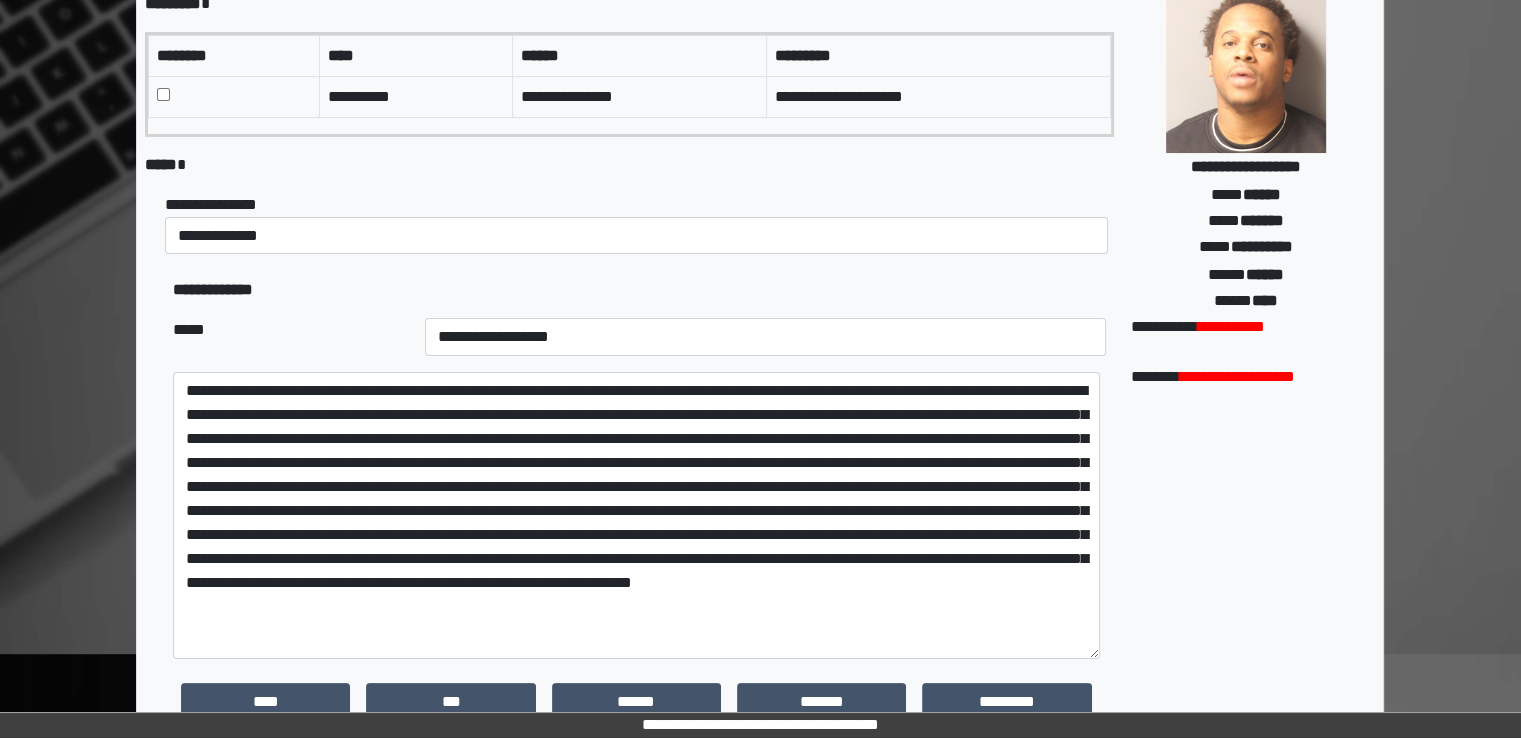 drag, startPoint x: 1092, startPoint y: 471, endPoint x: 1224, endPoint y: 660, distance: 230.532 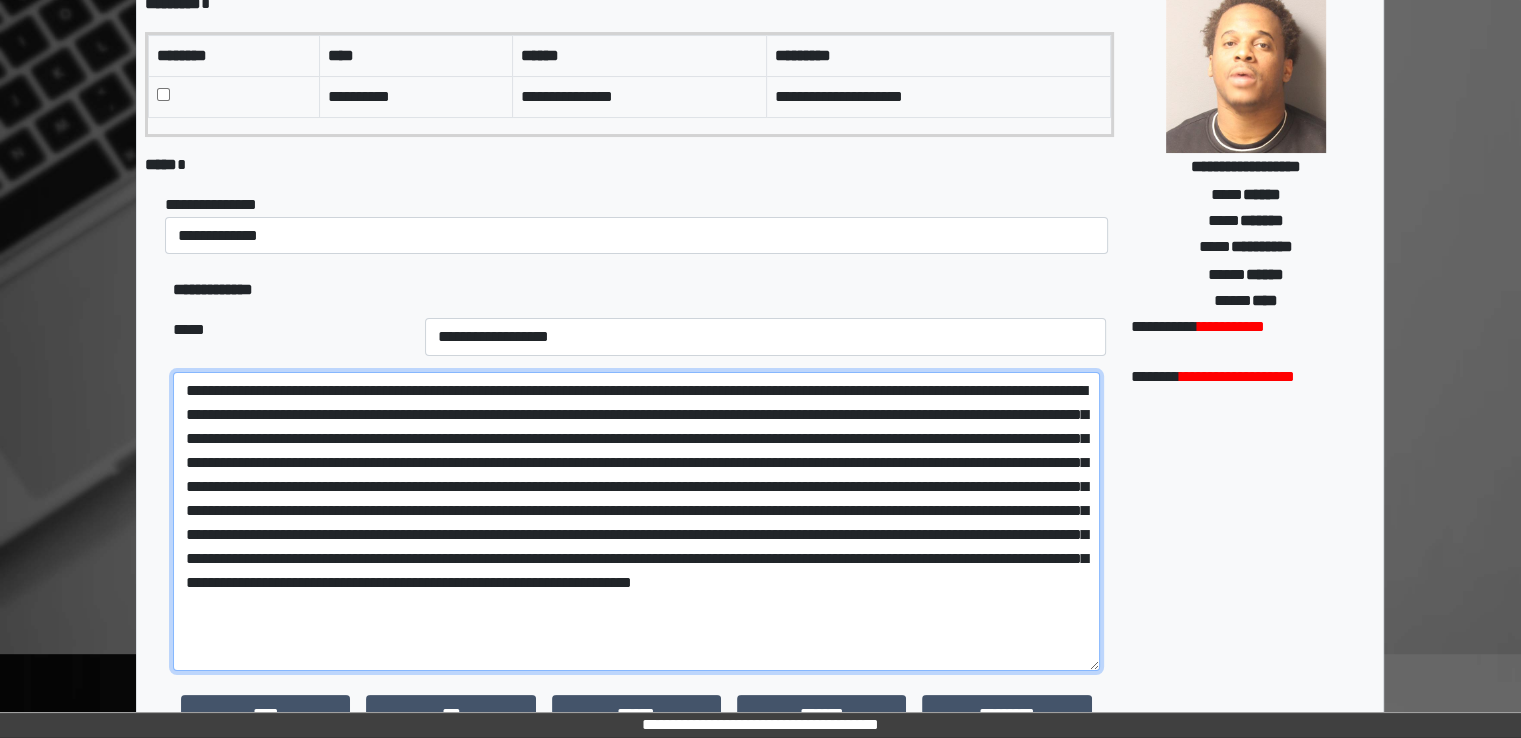 click at bounding box center (636, 521) 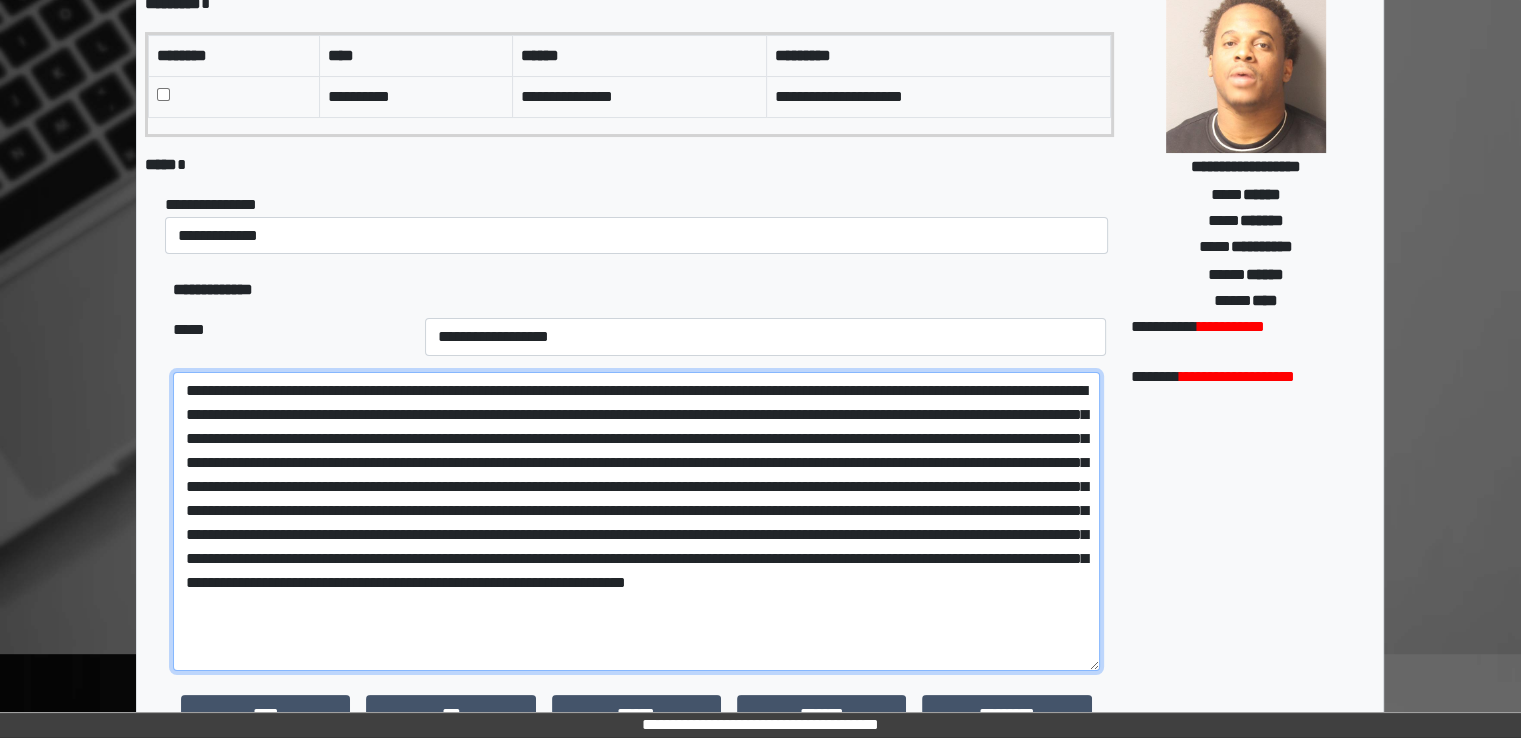 drag, startPoint x: 830, startPoint y: 409, endPoint x: 617, endPoint y: 486, distance: 226.49062 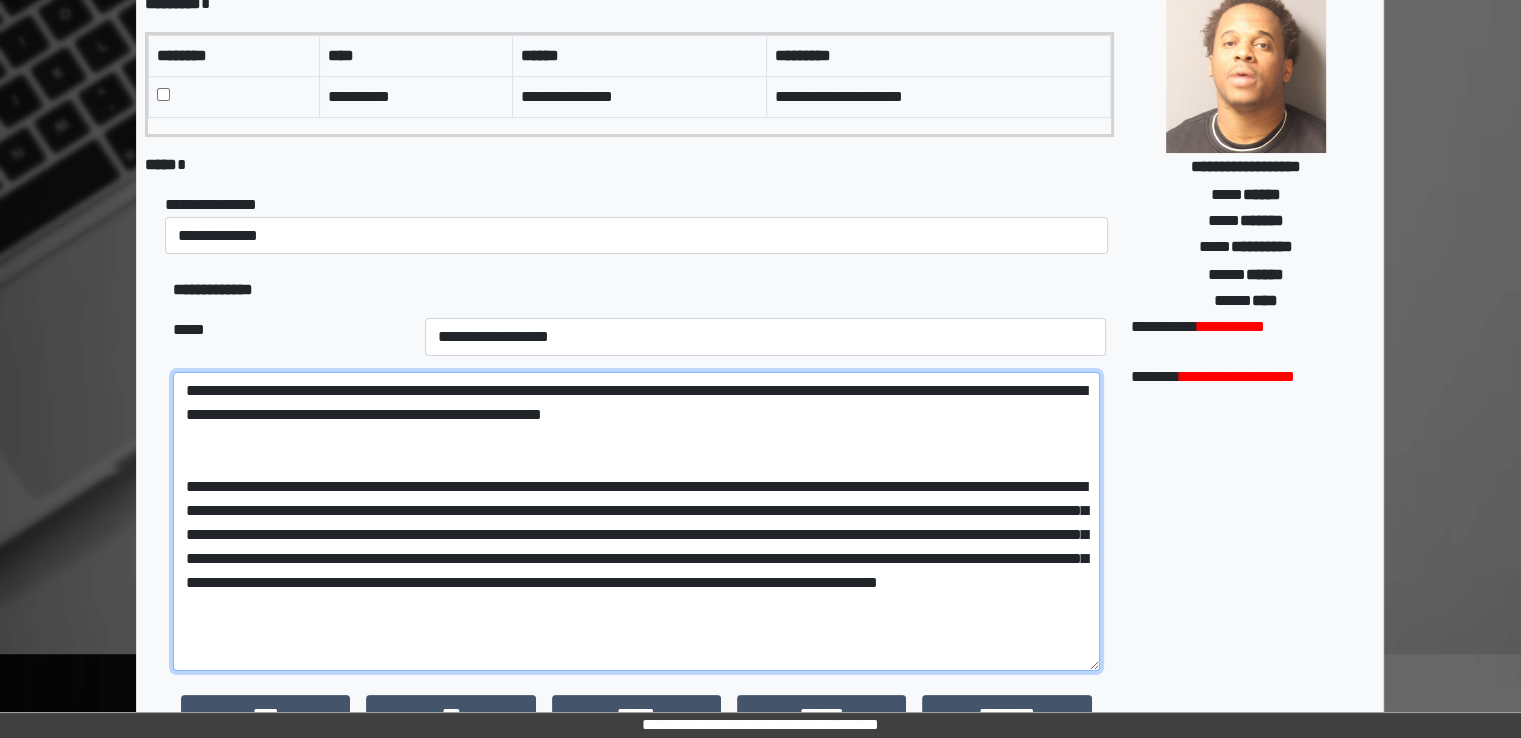 click on "**********" at bounding box center (636, 521) 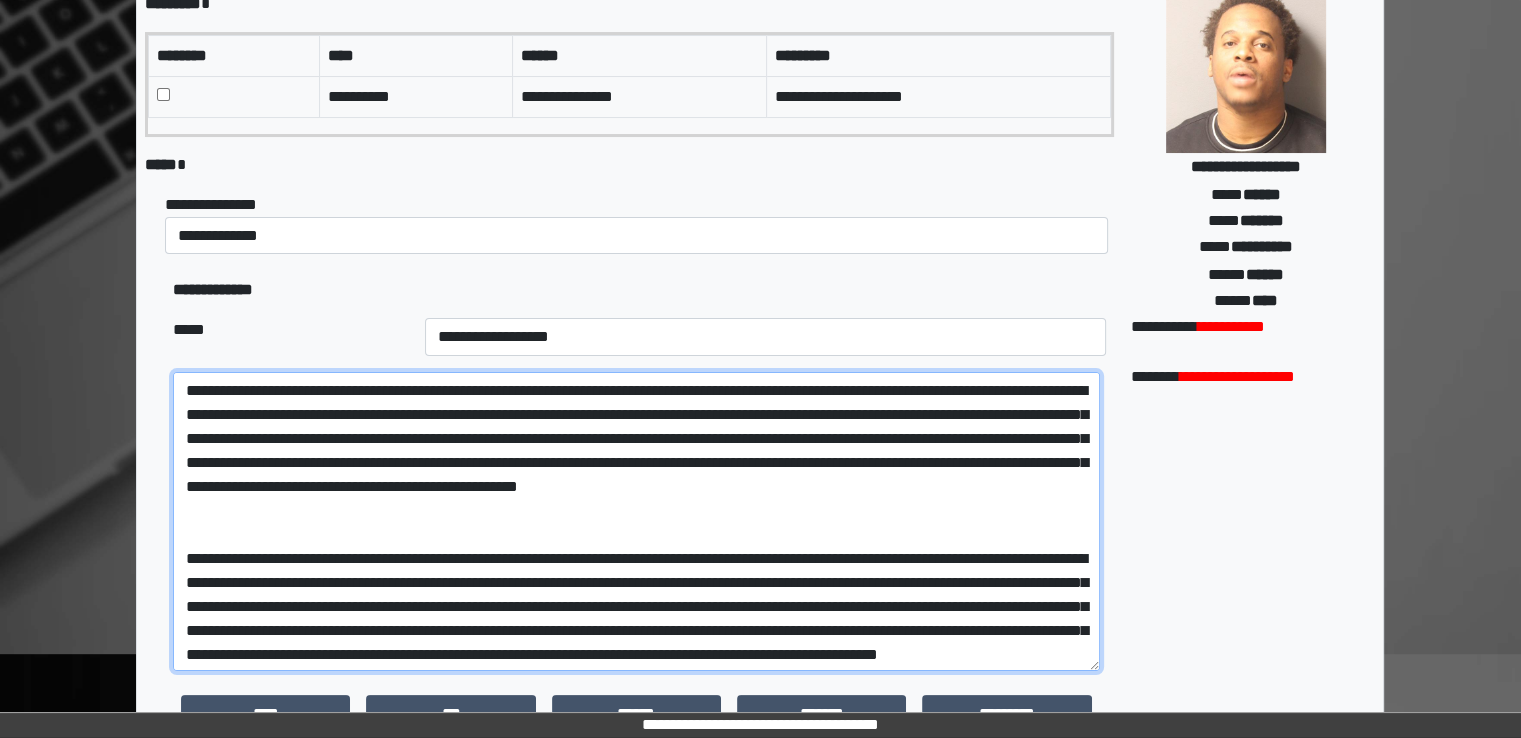 drag, startPoint x: 188, startPoint y: 583, endPoint x: 828, endPoint y: 580, distance: 640.007 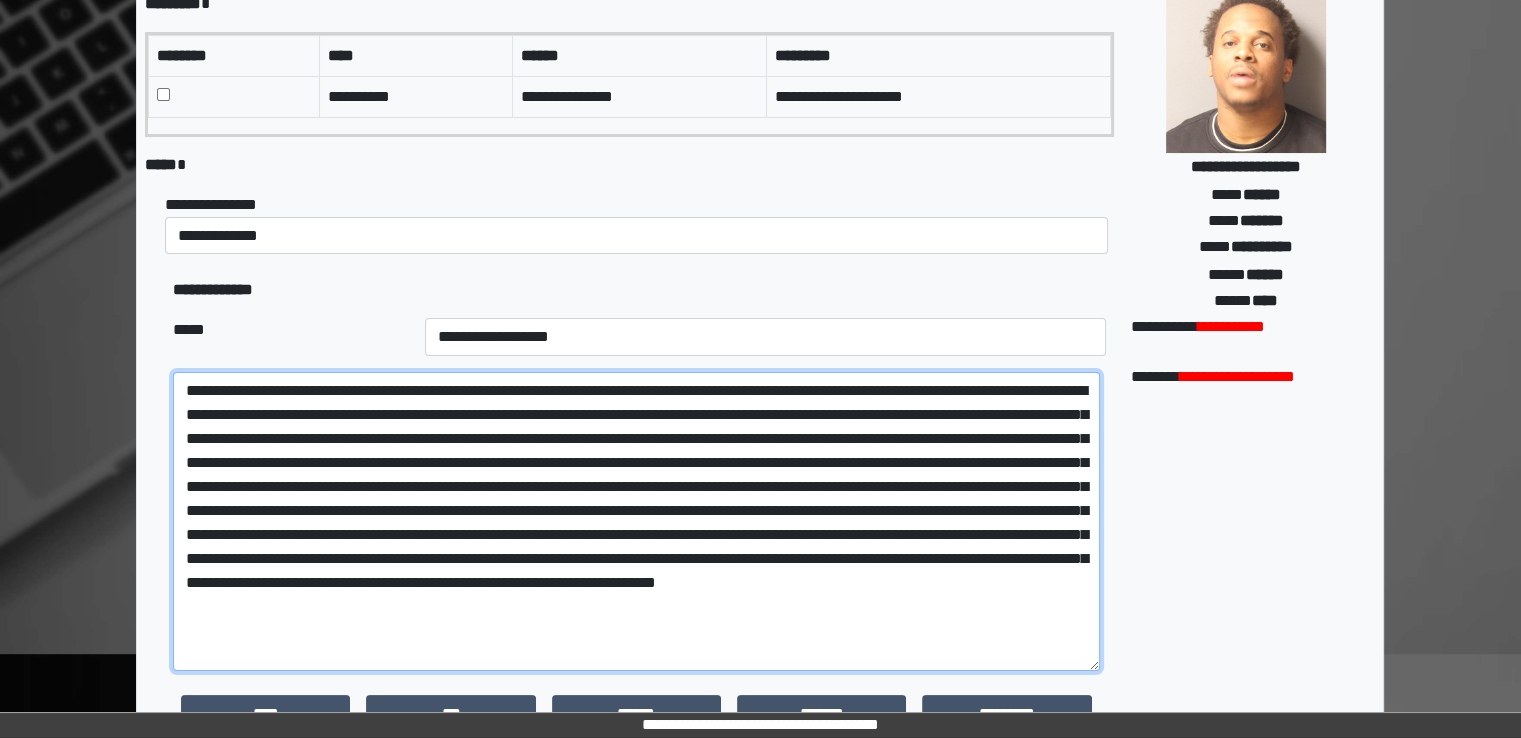 drag, startPoint x: 806, startPoint y: 510, endPoint x: 1044, endPoint y: 515, distance: 238.05252 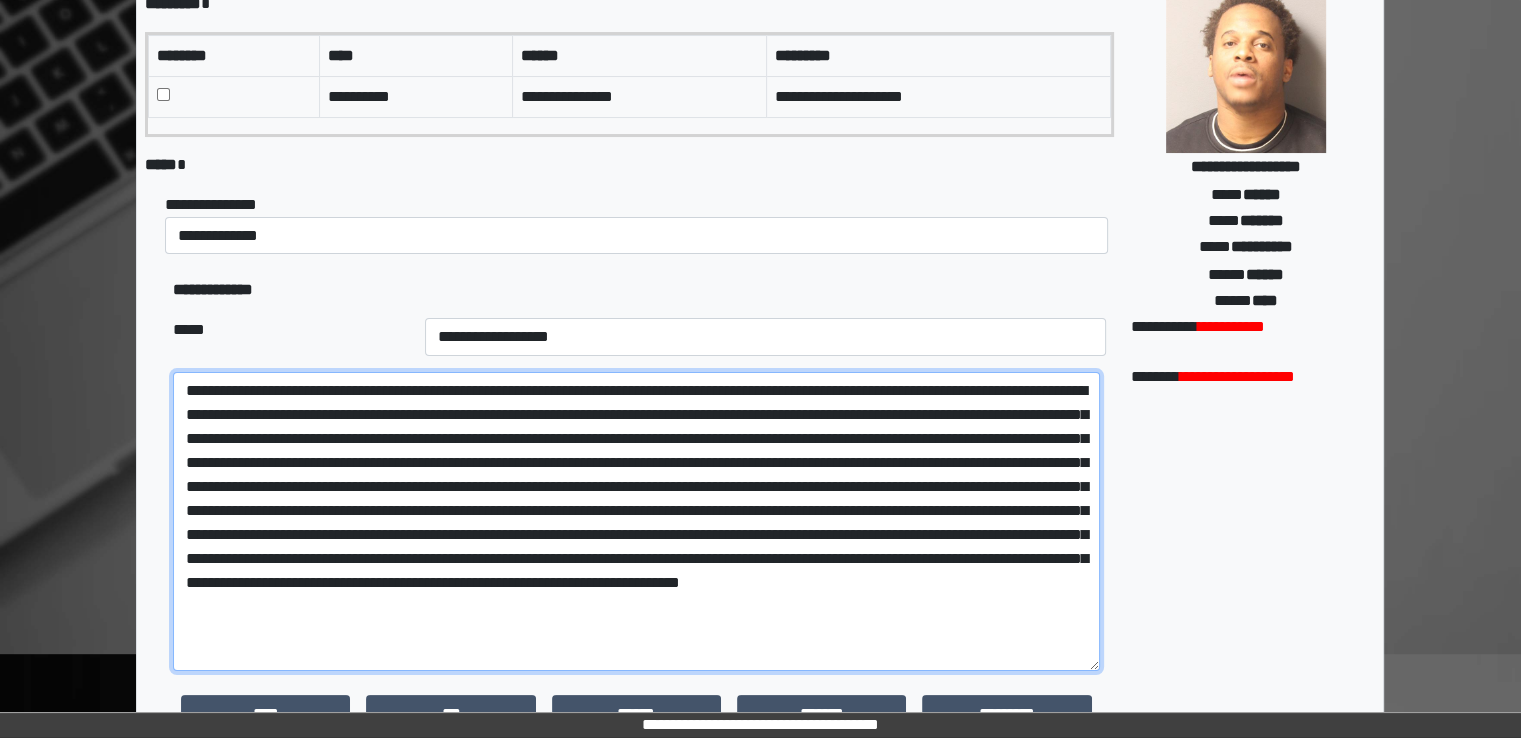 click at bounding box center [636, 521] 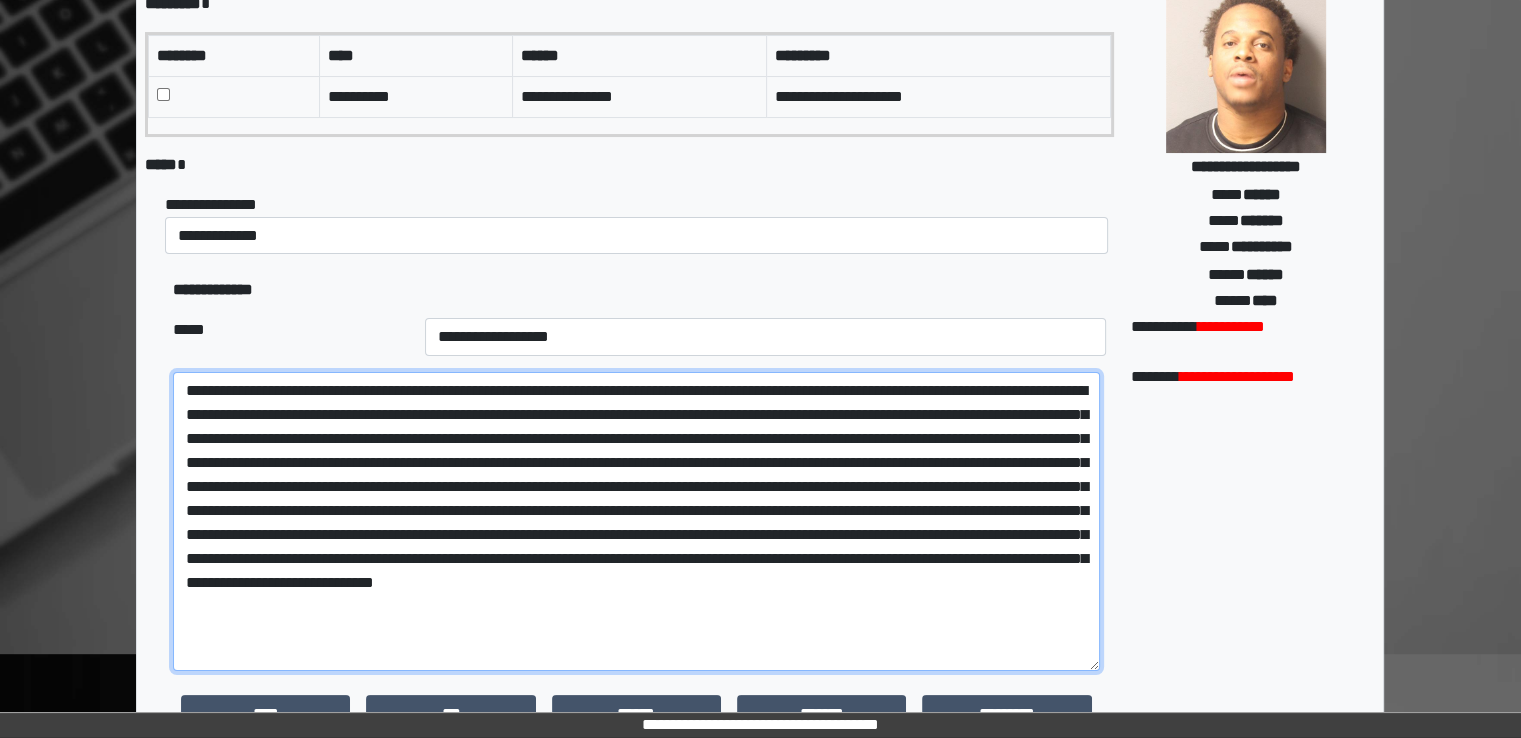paste on "**********" 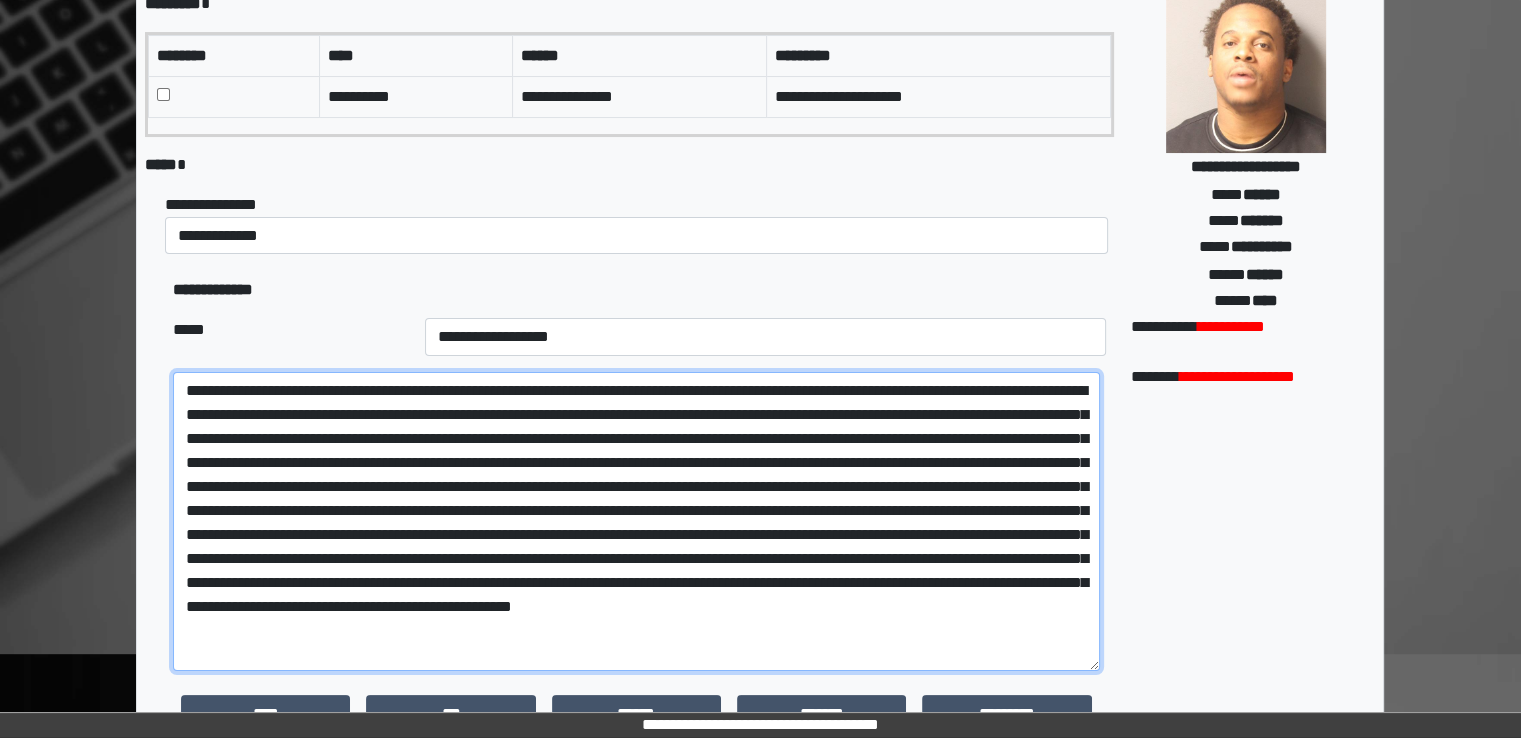 click at bounding box center (636, 521) 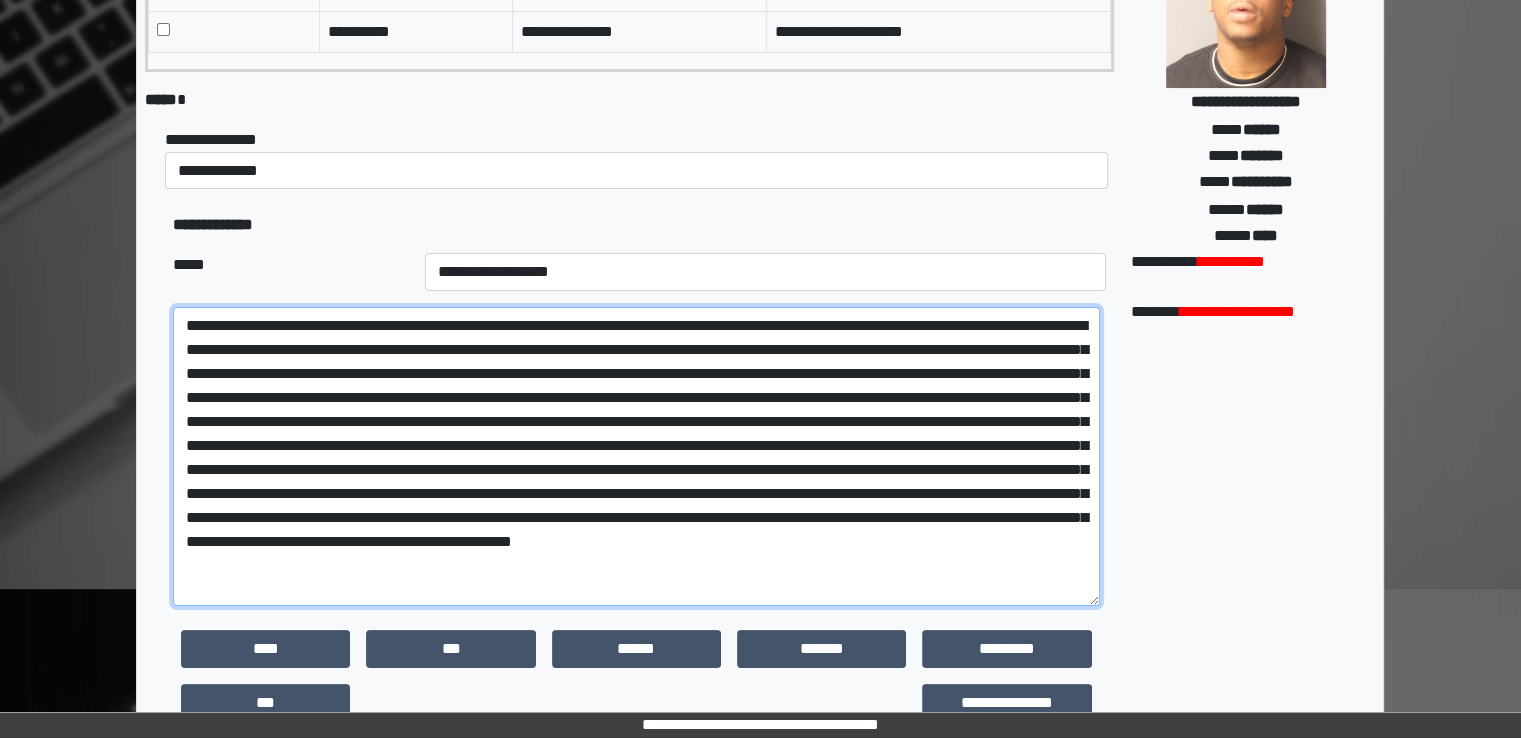 scroll, scrollTop: 300, scrollLeft: 0, axis: vertical 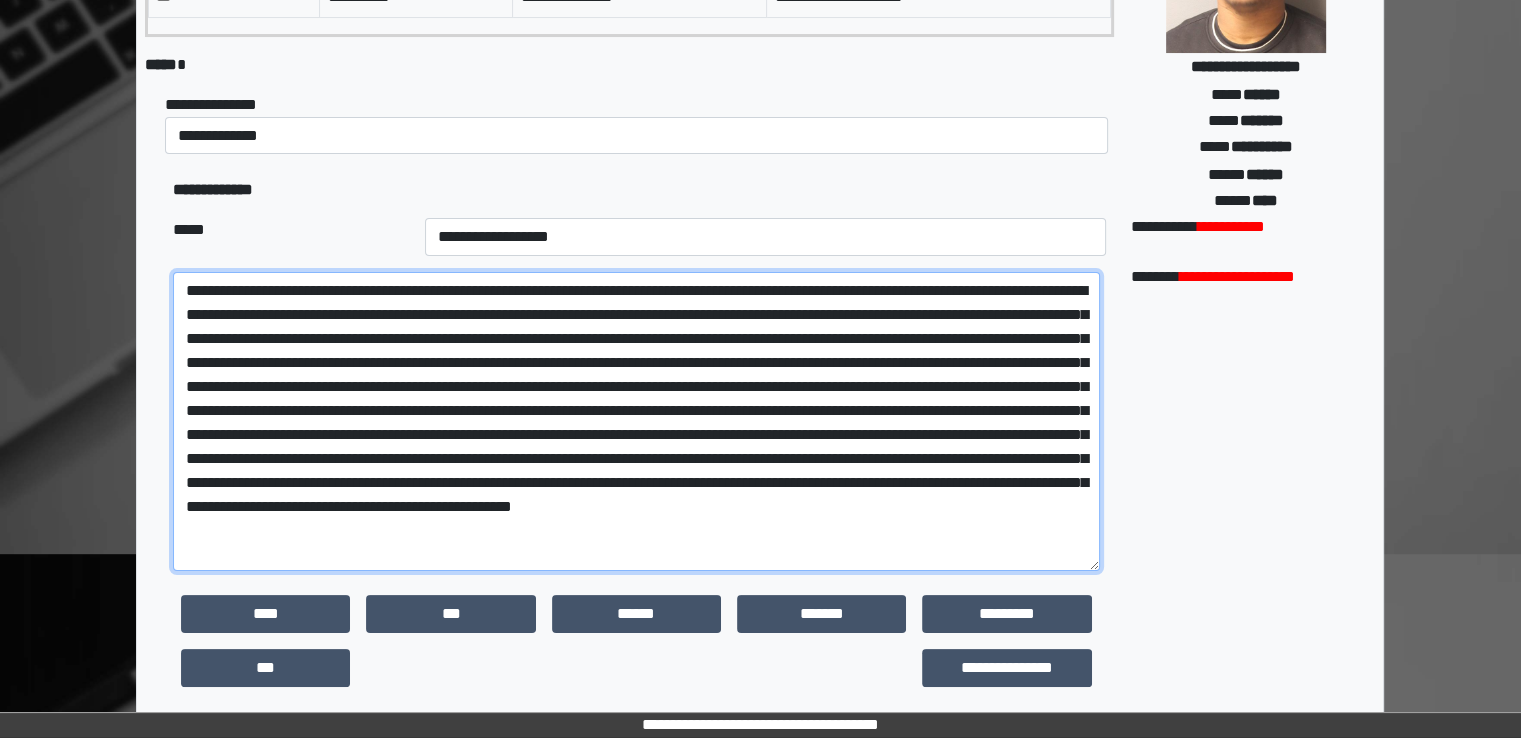 click at bounding box center [636, 421] 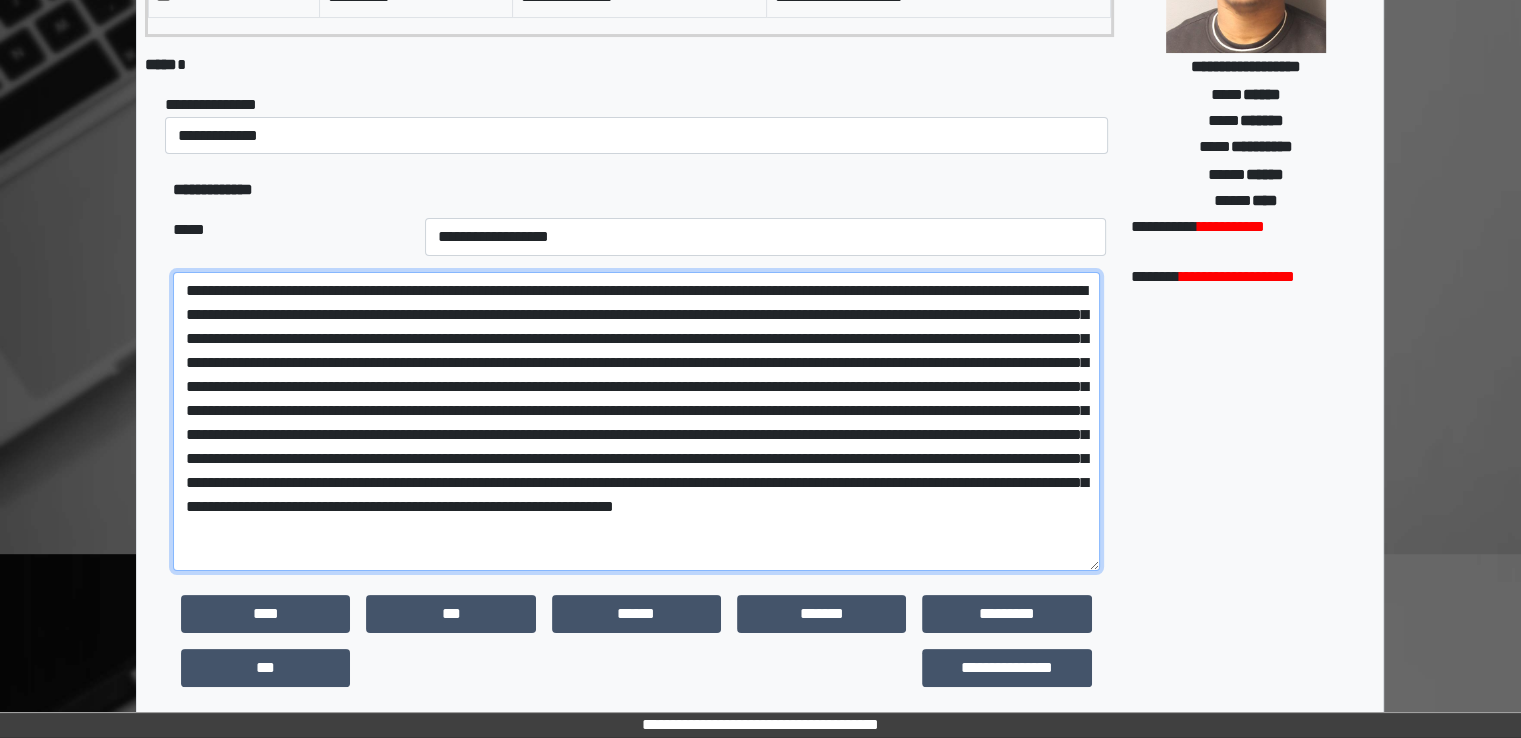 click at bounding box center [636, 421] 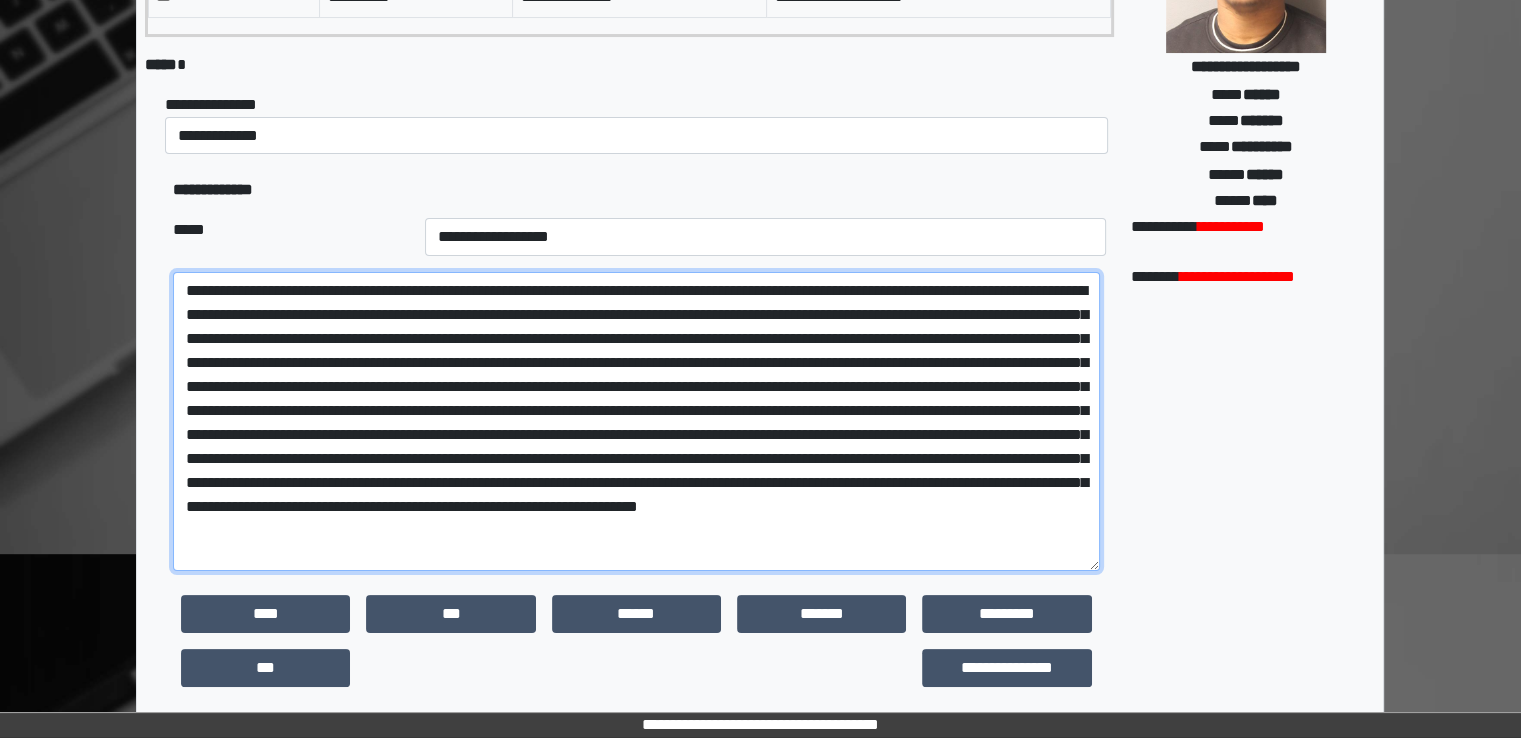 click at bounding box center (636, 421) 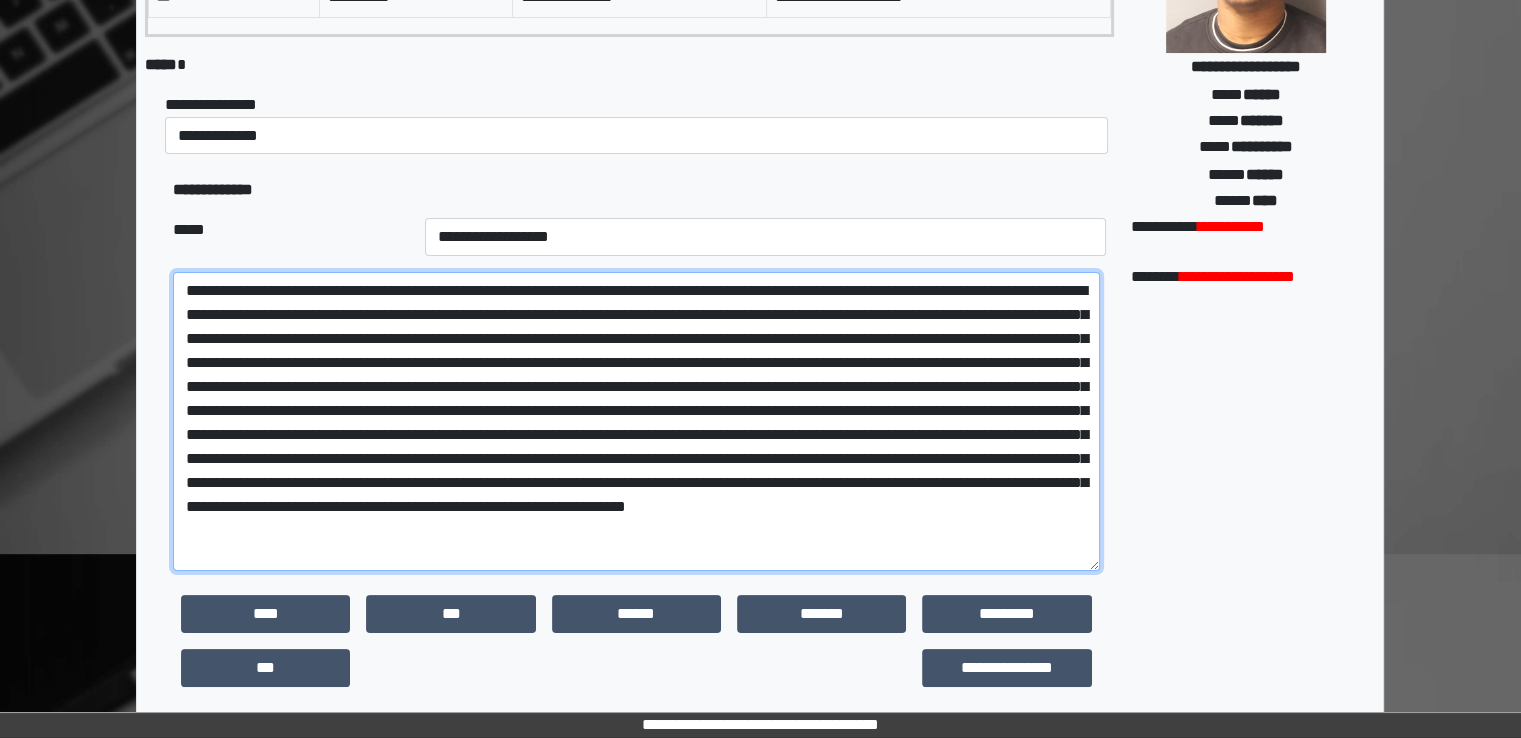 click at bounding box center (636, 421) 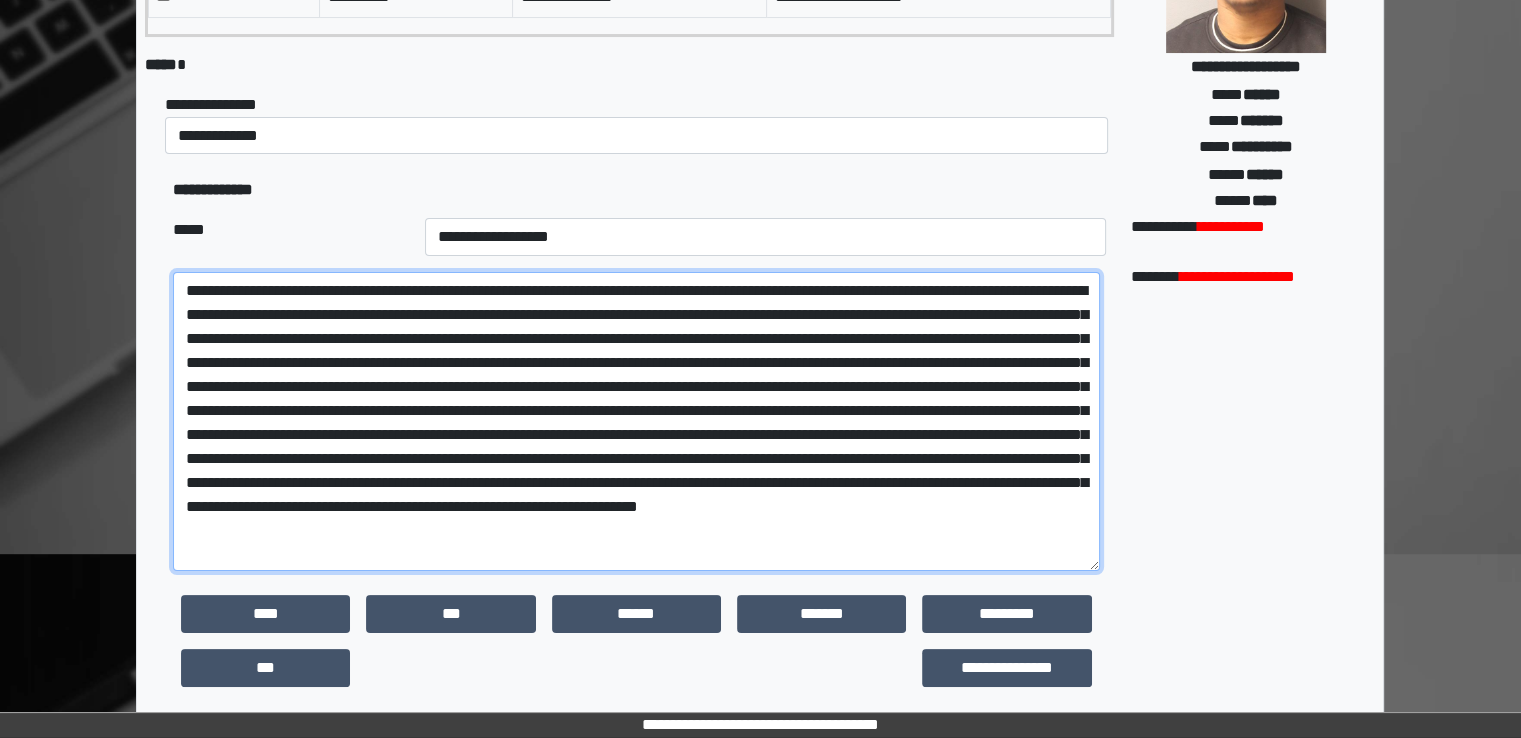 scroll, scrollTop: 0, scrollLeft: 0, axis: both 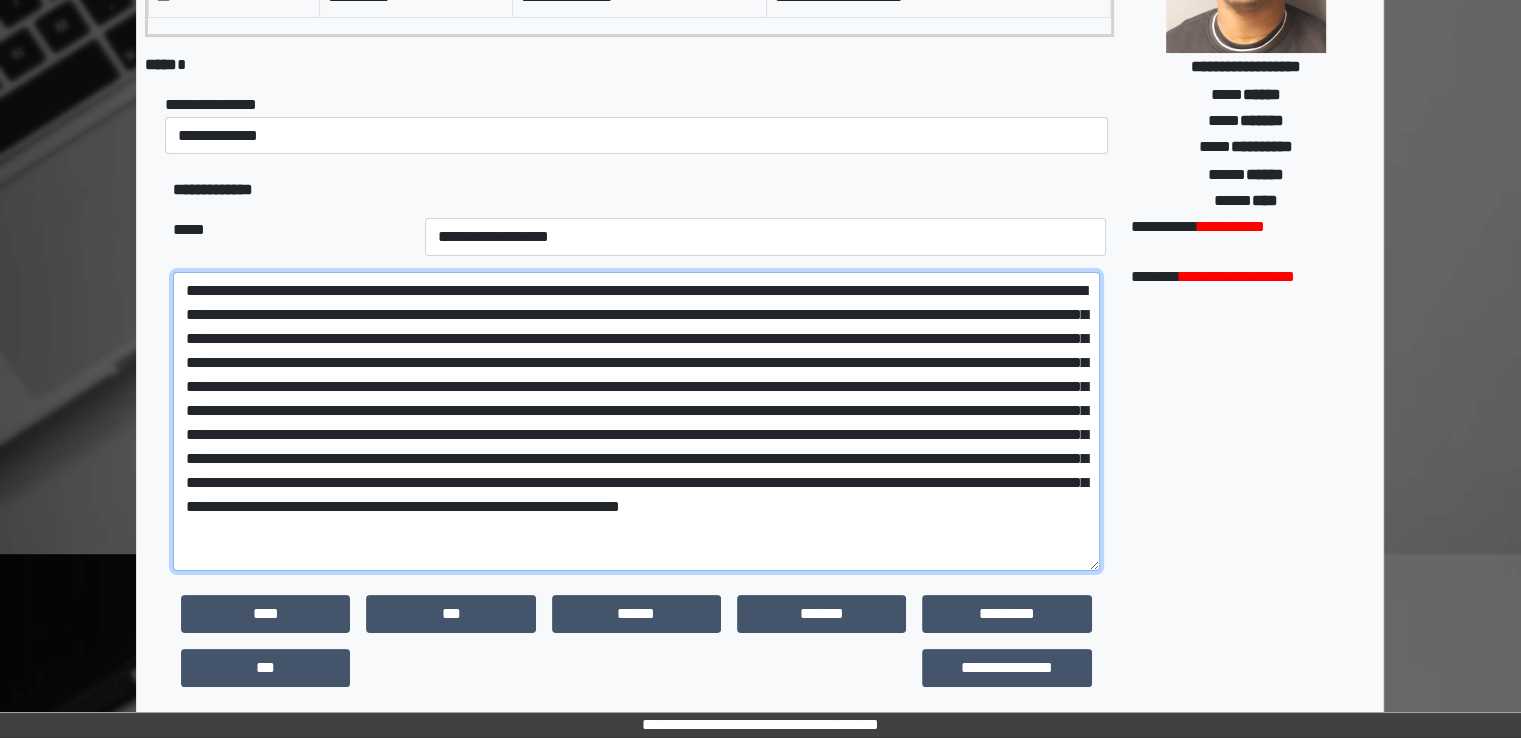 drag, startPoint x: 576, startPoint y: 481, endPoint x: 356, endPoint y: 503, distance: 221.09726 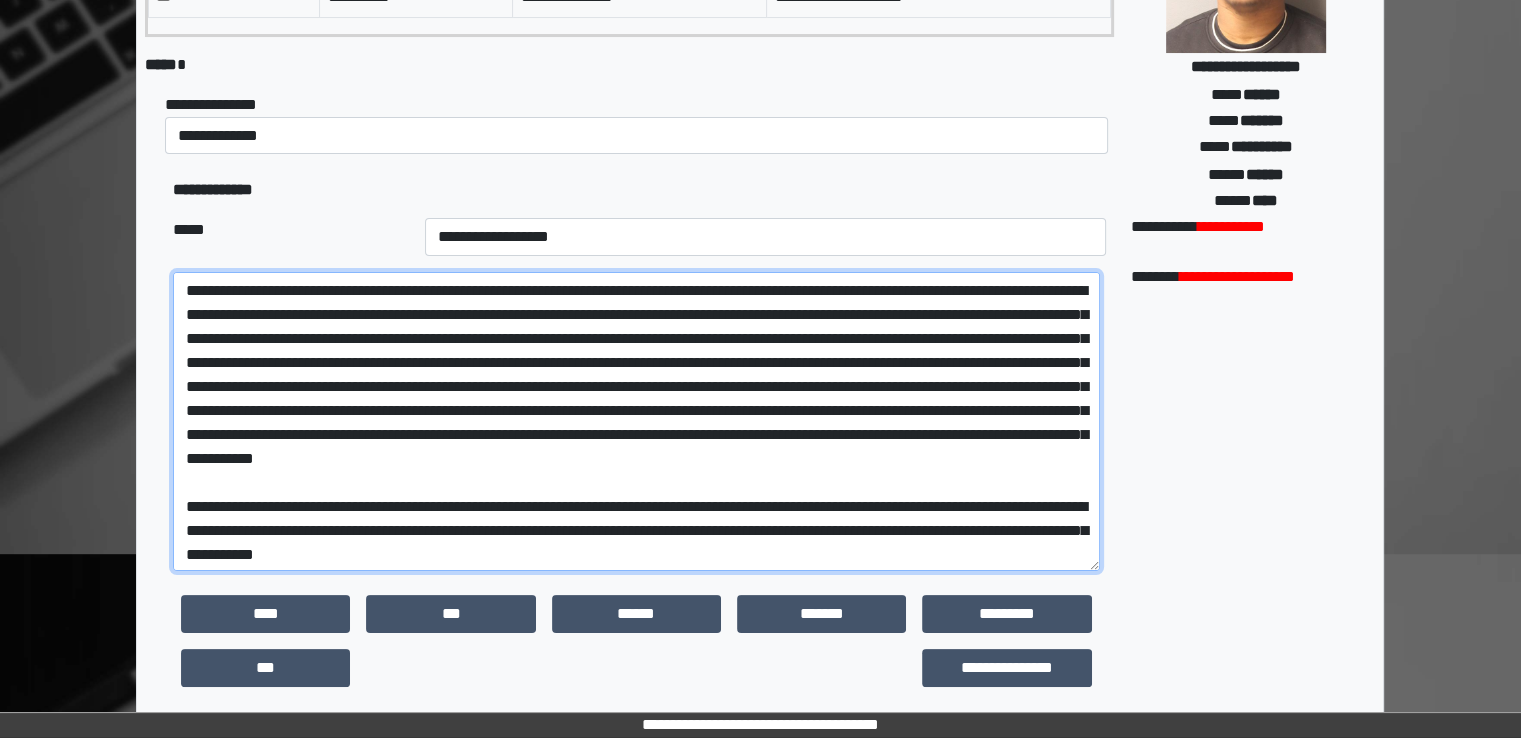 drag, startPoint x: 656, startPoint y: 411, endPoint x: 168, endPoint y: 292, distance: 502.2997 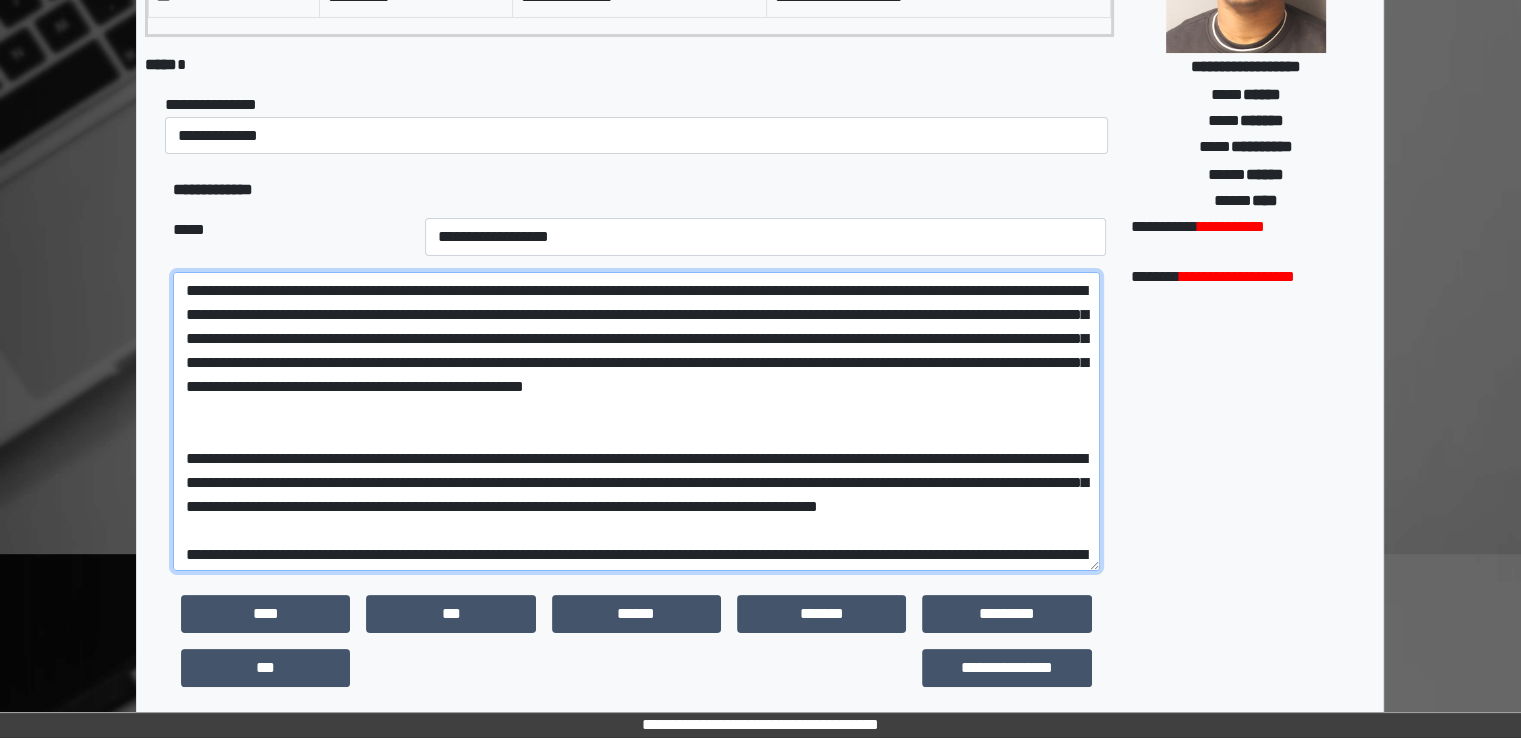 drag, startPoint x: 651, startPoint y: 441, endPoint x: 37, endPoint y: 240, distance: 646.0627 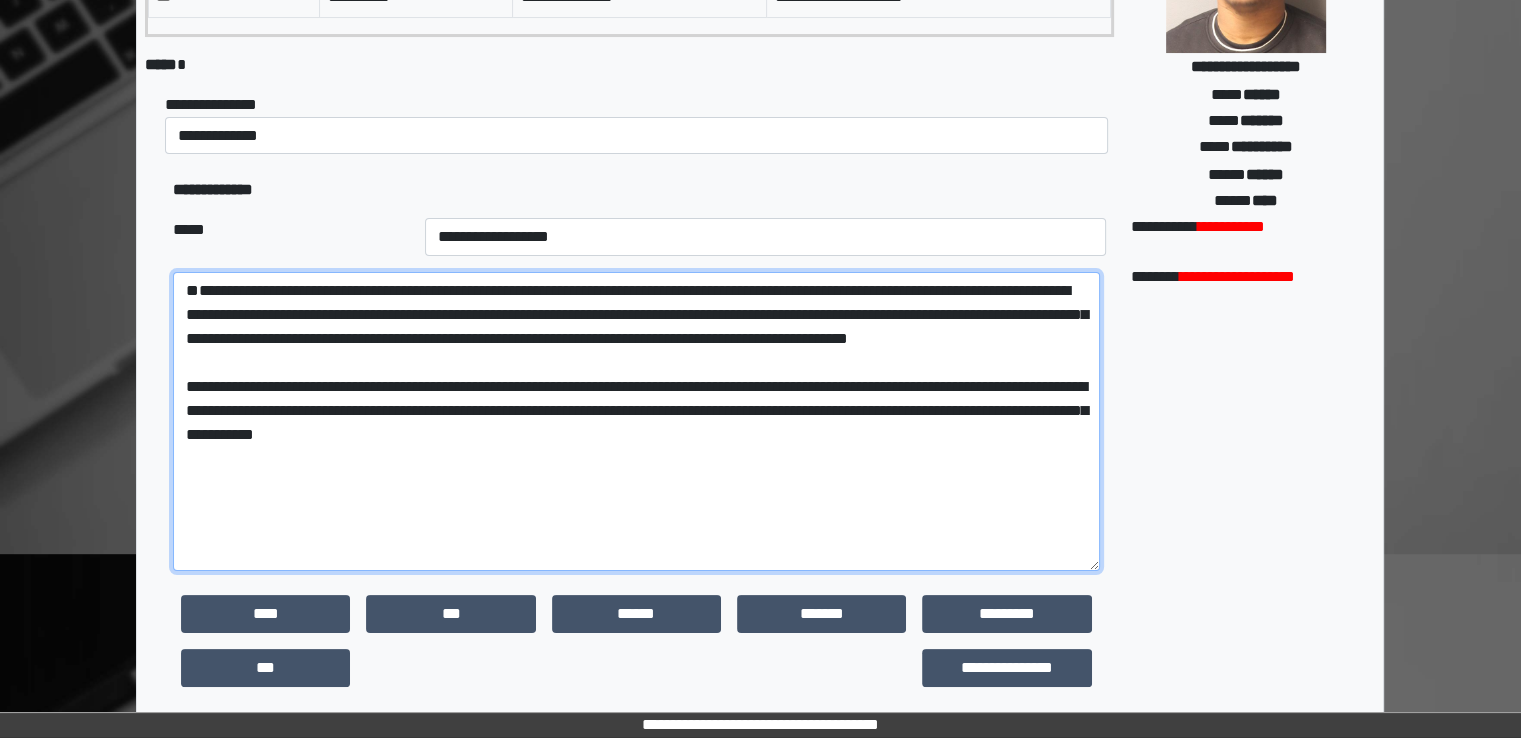 paste on "**********" 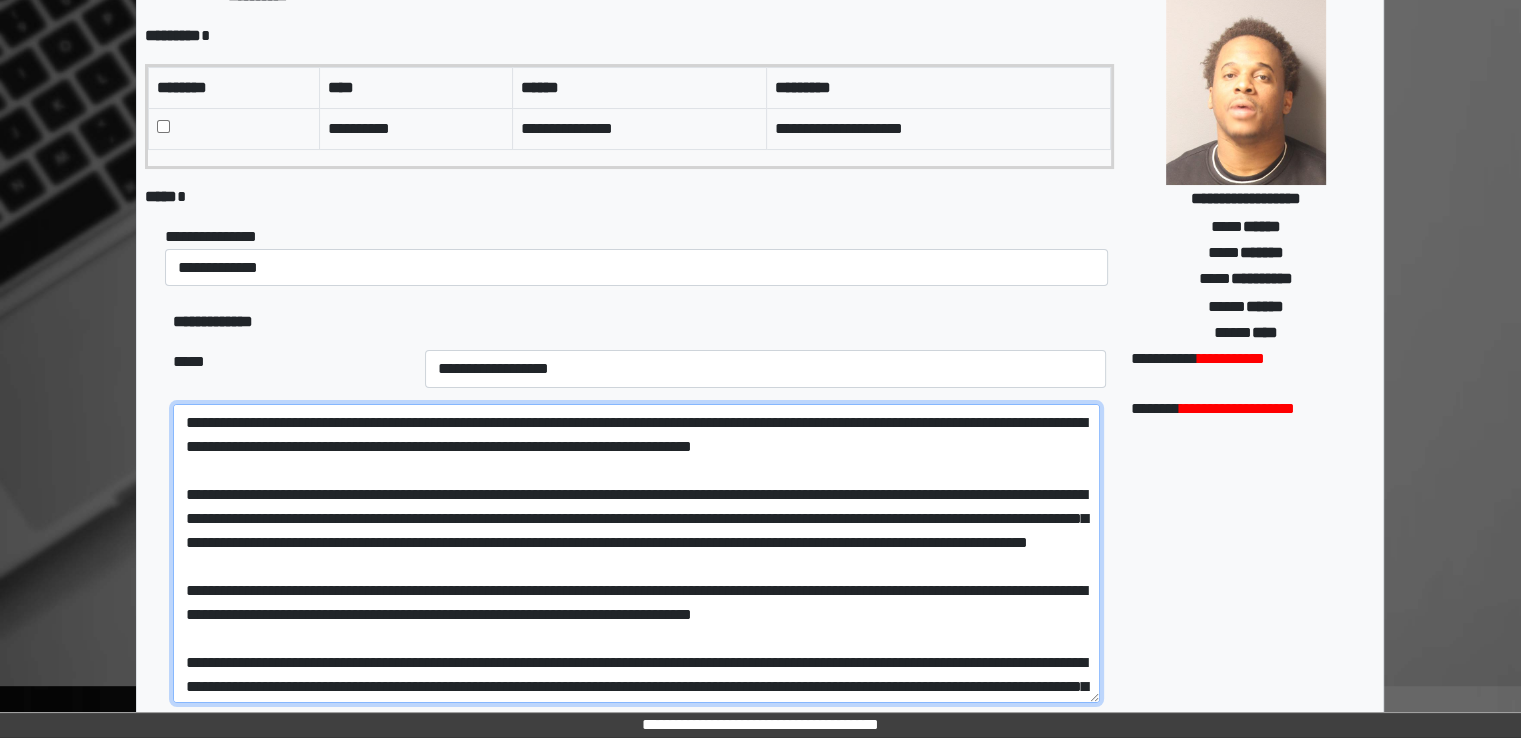 scroll, scrollTop: 200, scrollLeft: 0, axis: vertical 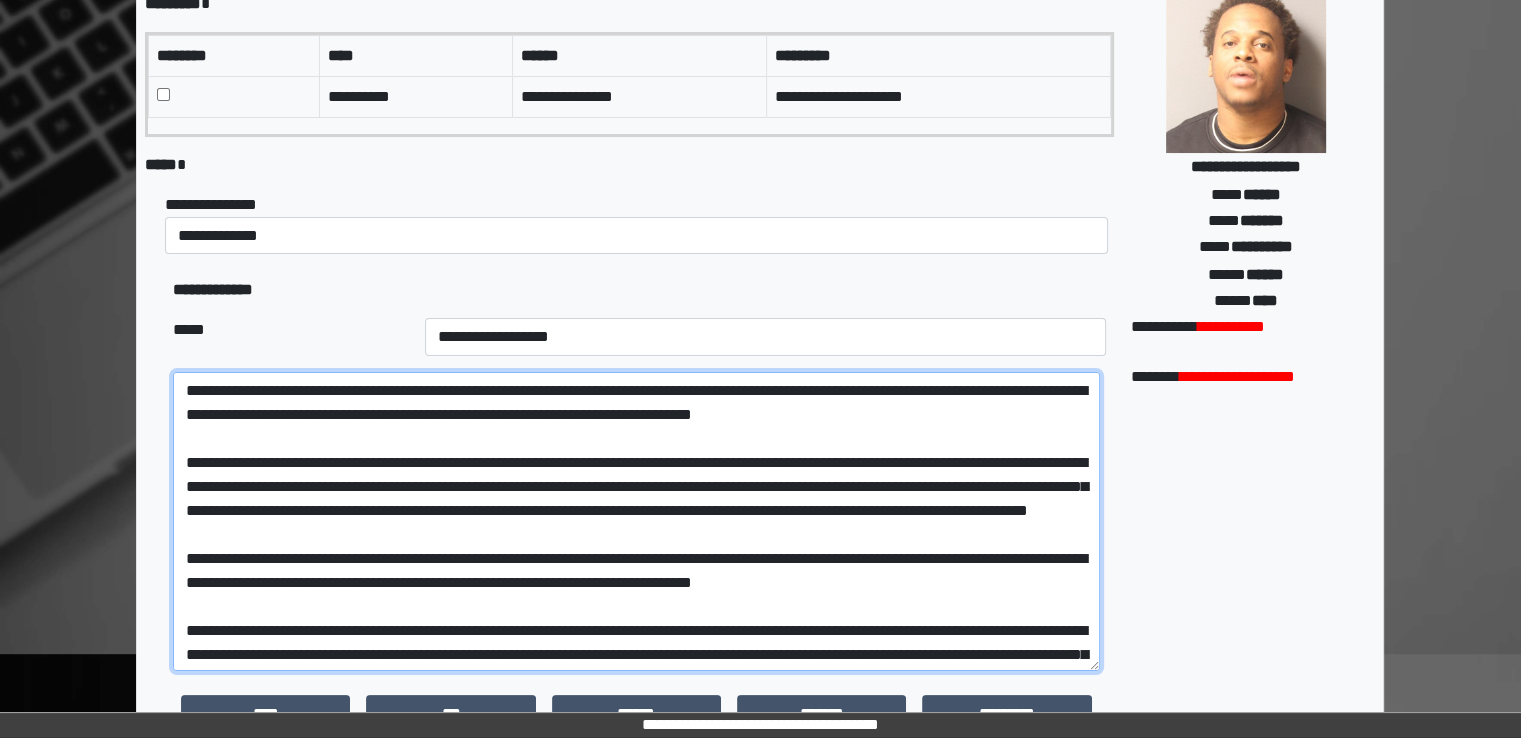 click at bounding box center [636, 521] 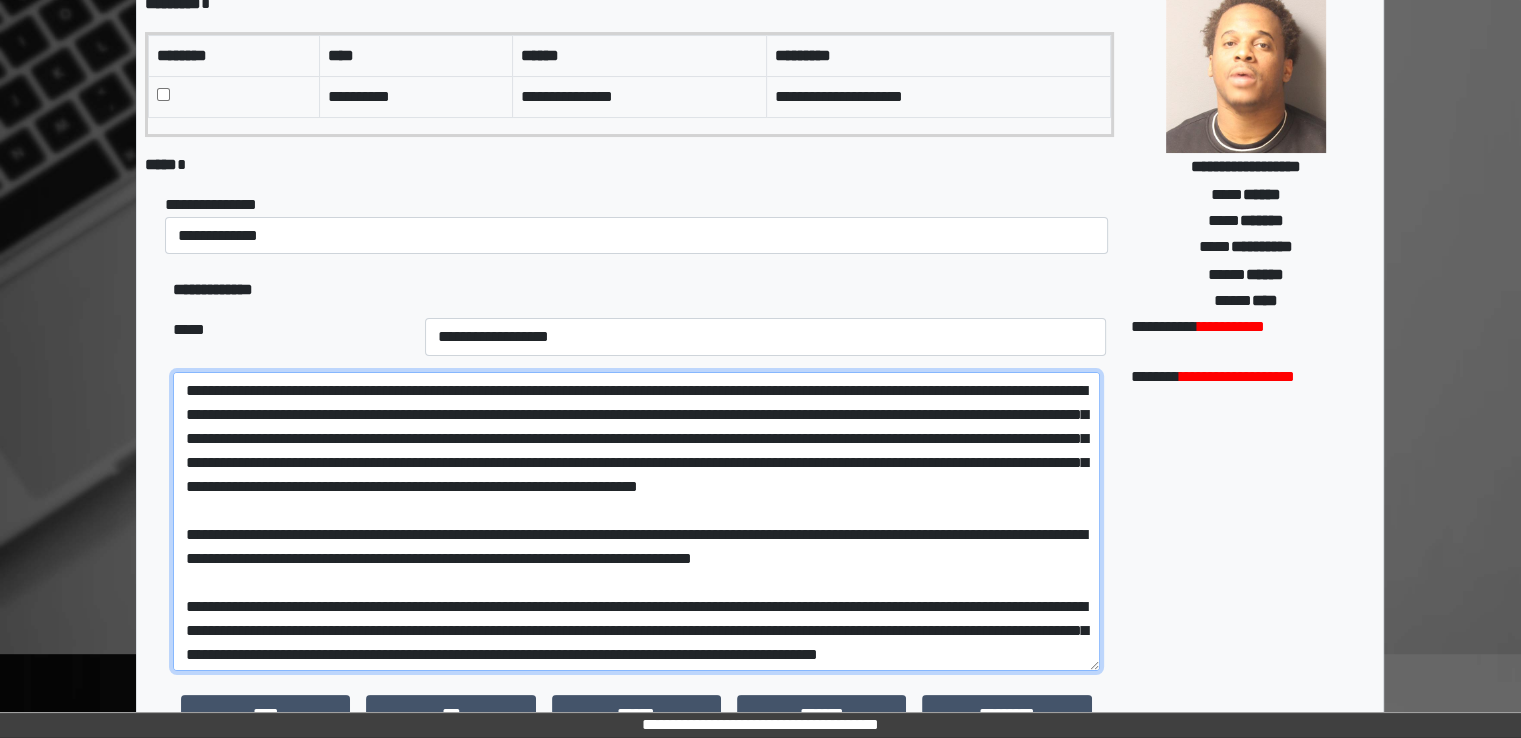 drag, startPoint x: 984, startPoint y: 390, endPoint x: 862, endPoint y: 393, distance: 122.03688 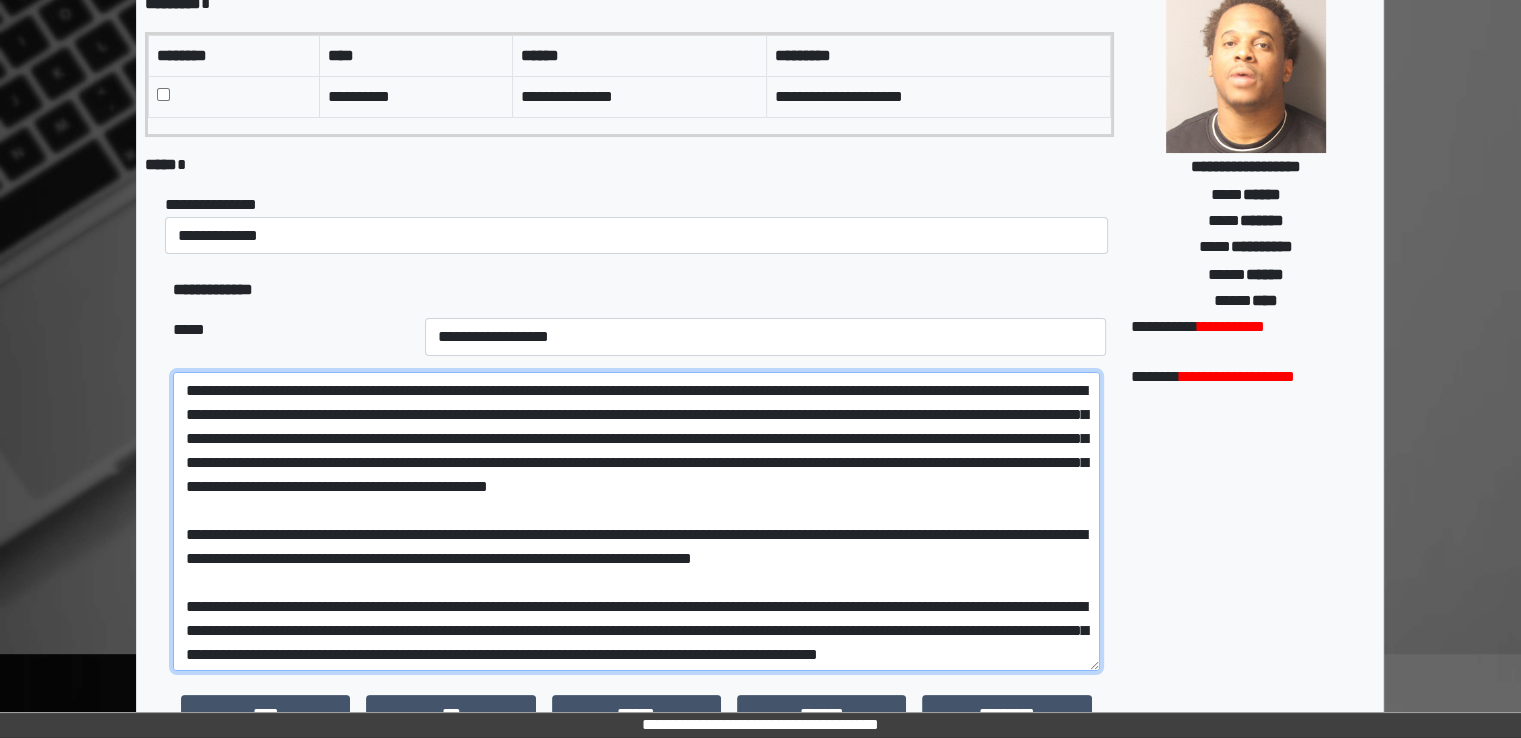click at bounding box center [636, 521] 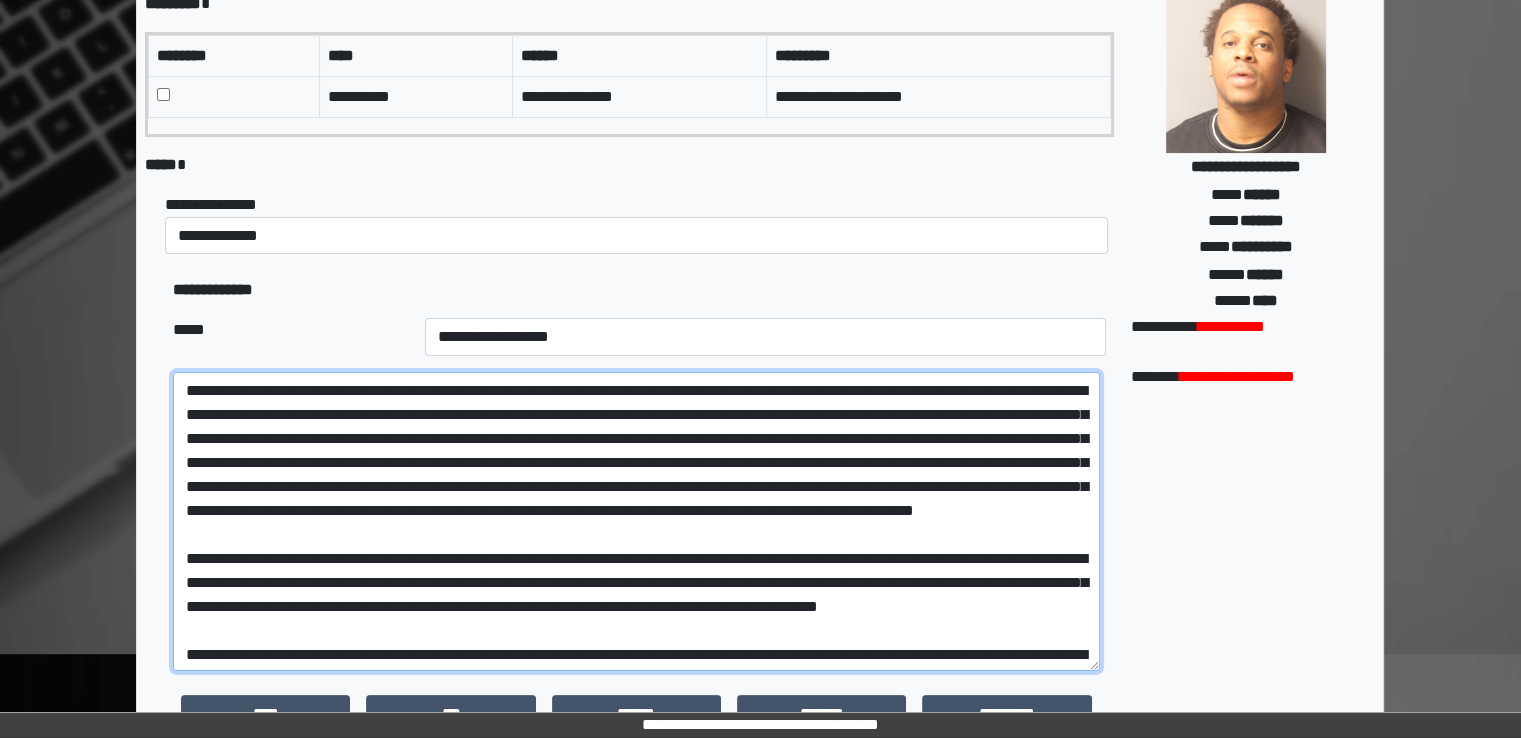 click at bounding box center [636, 521] 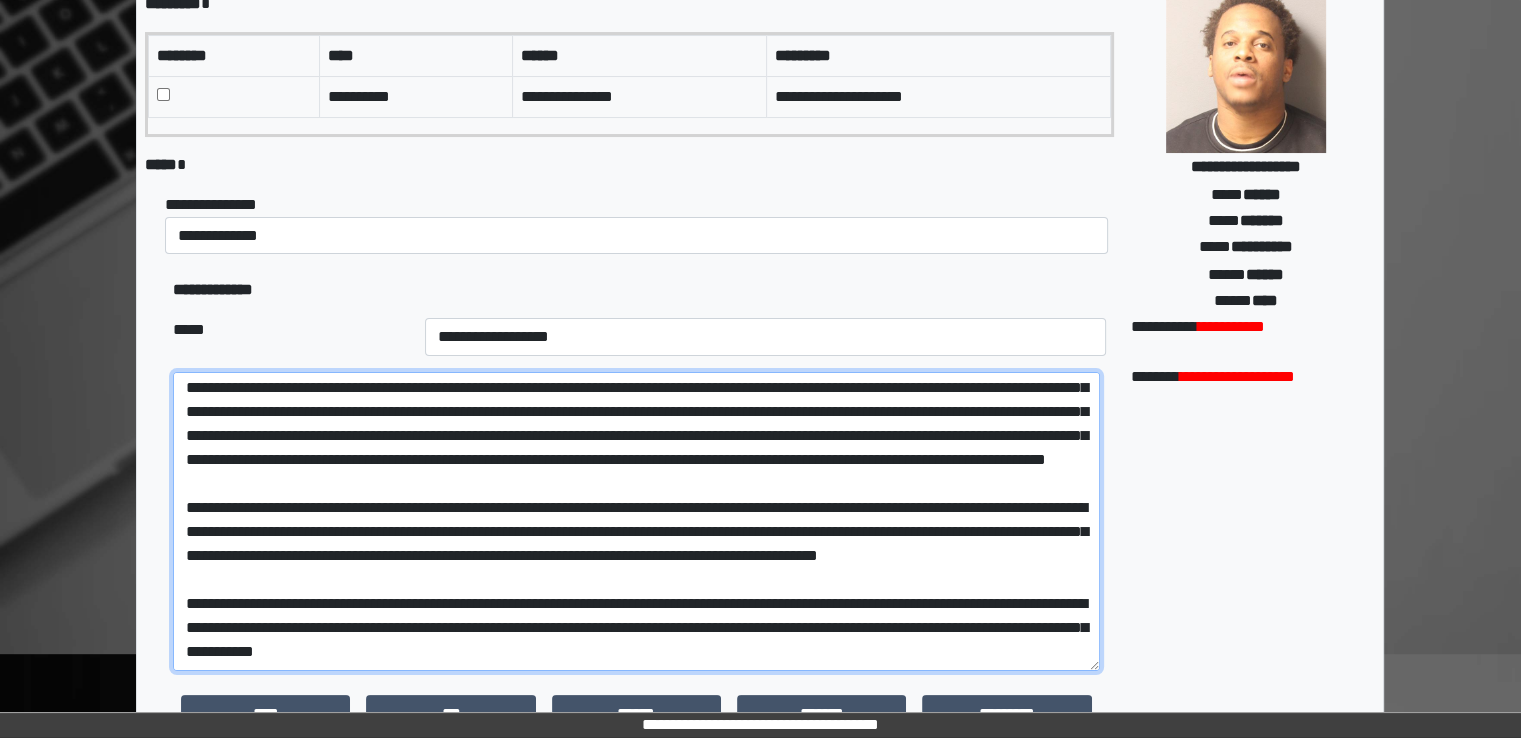 scroll, scrollTop: 122, scrollLeft: 0, axis: vertical 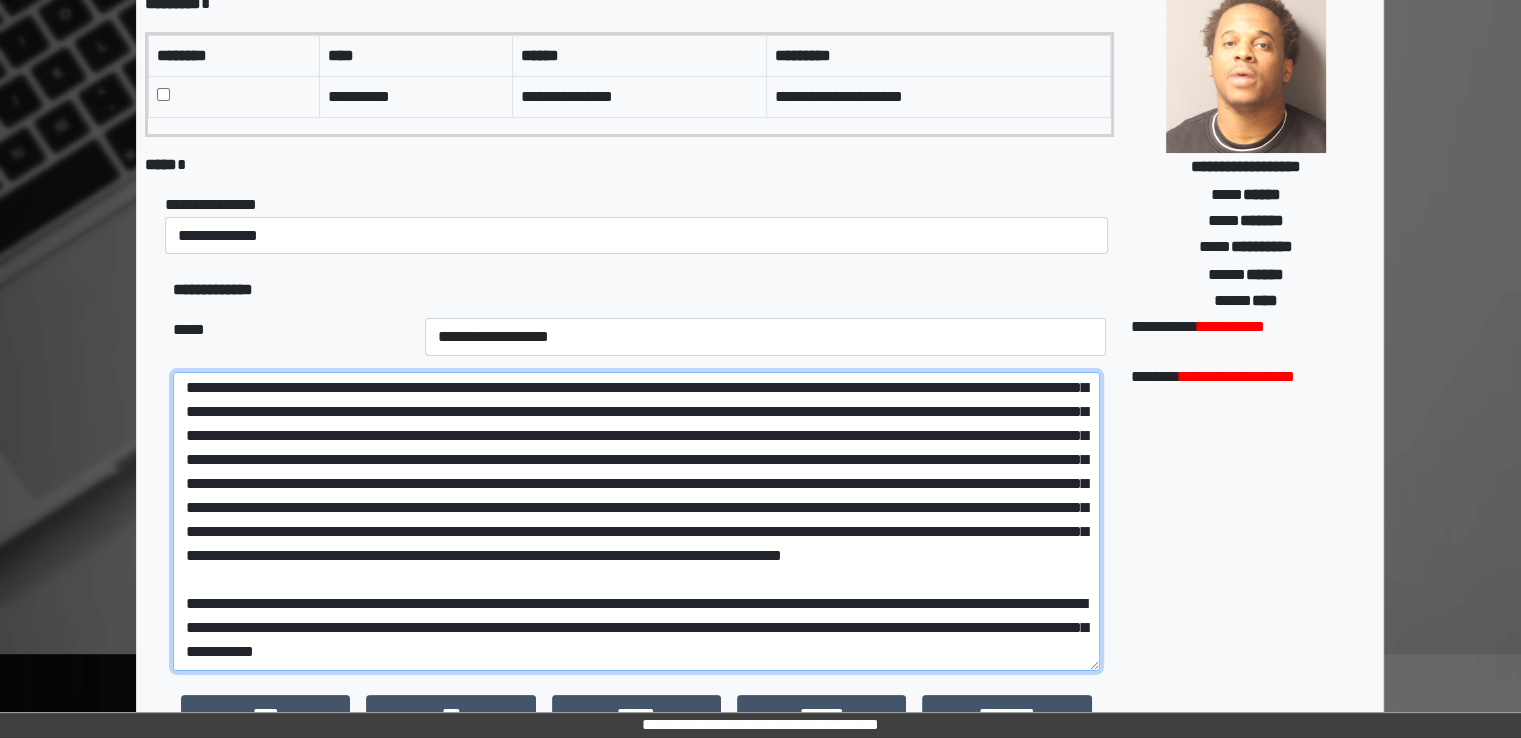 click at bounding box center [636, 521] 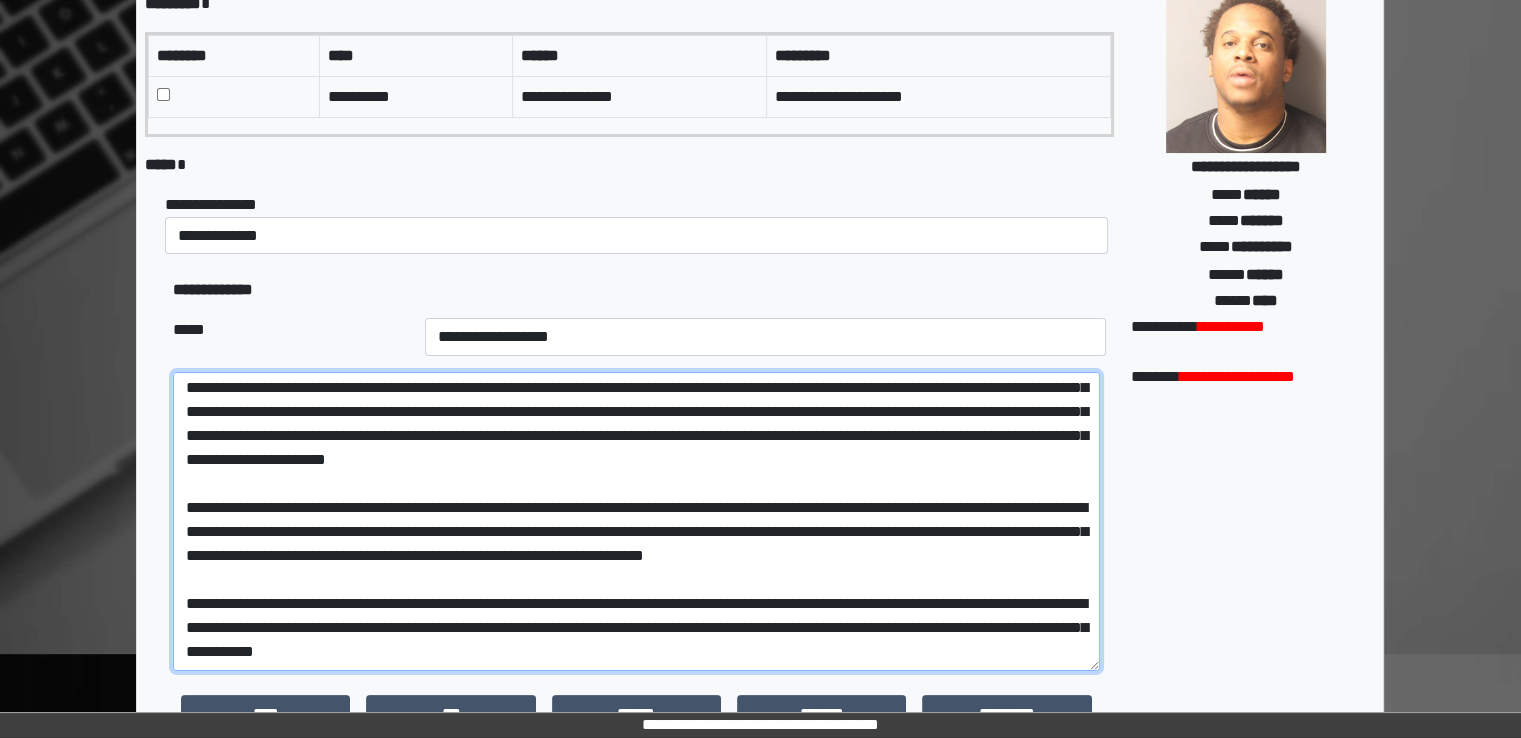 scroll, scrollTop: 122, scrollLeft: 0, axis: vertical 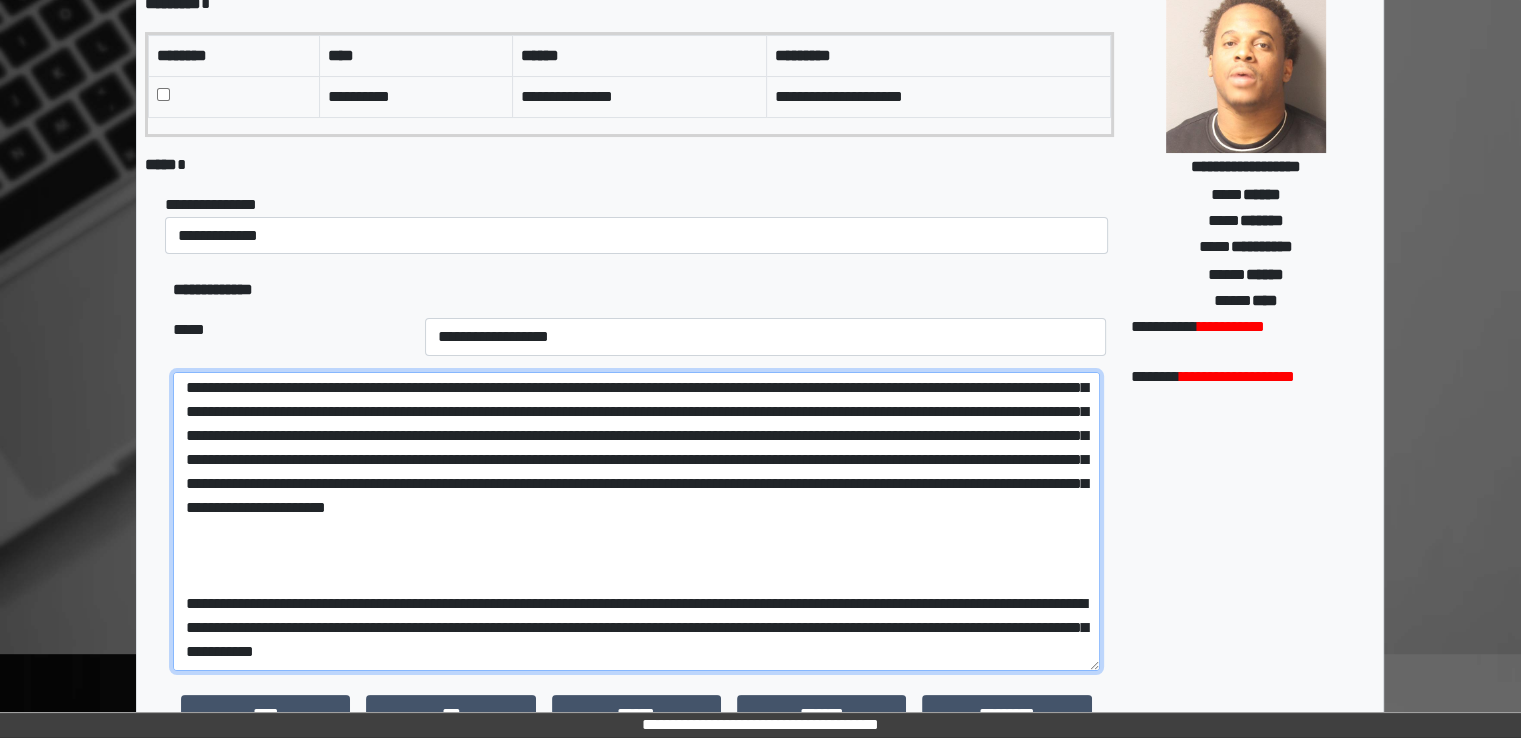click at bounding box center (636, 521) 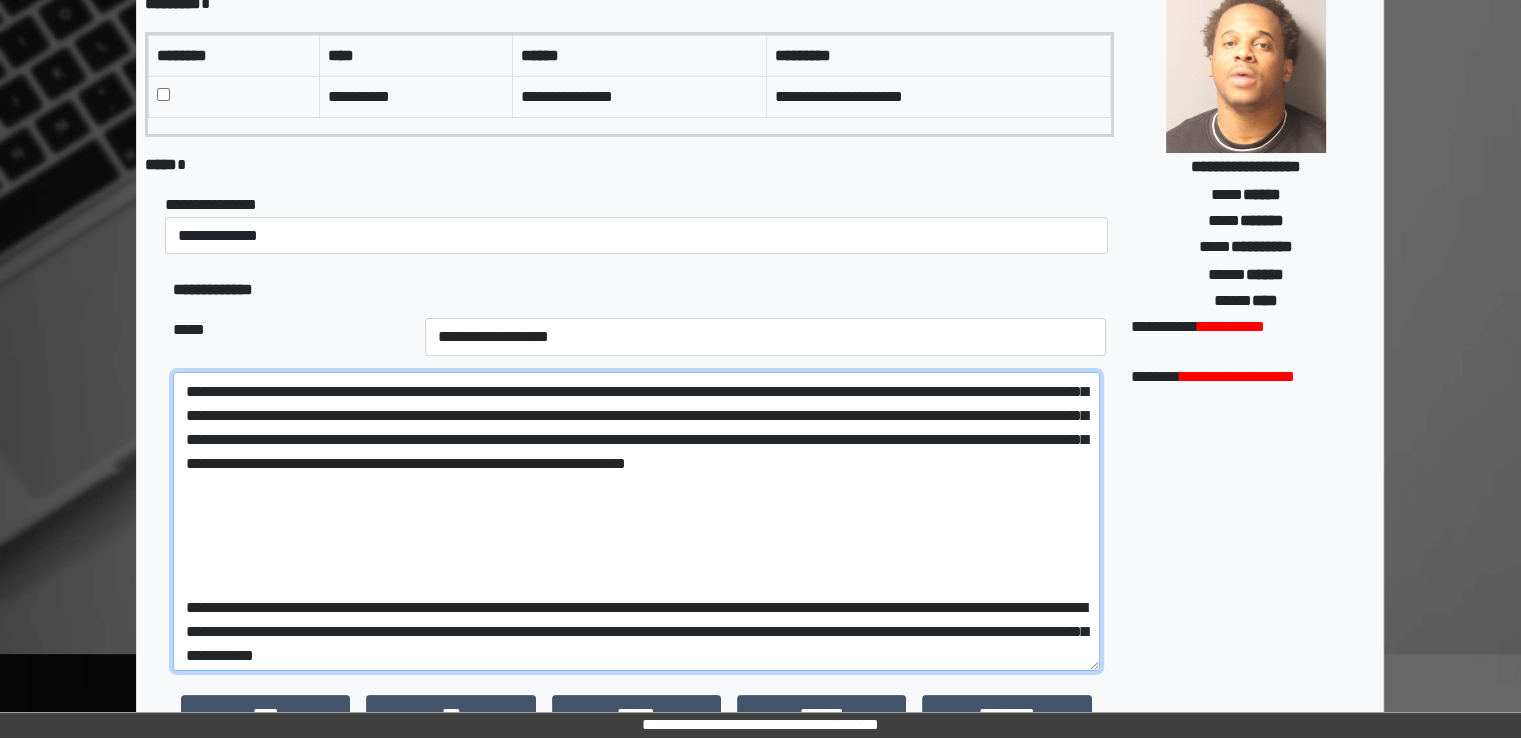 scroll, scrollTop: 70, scrollLeft: 0, axis: vertical 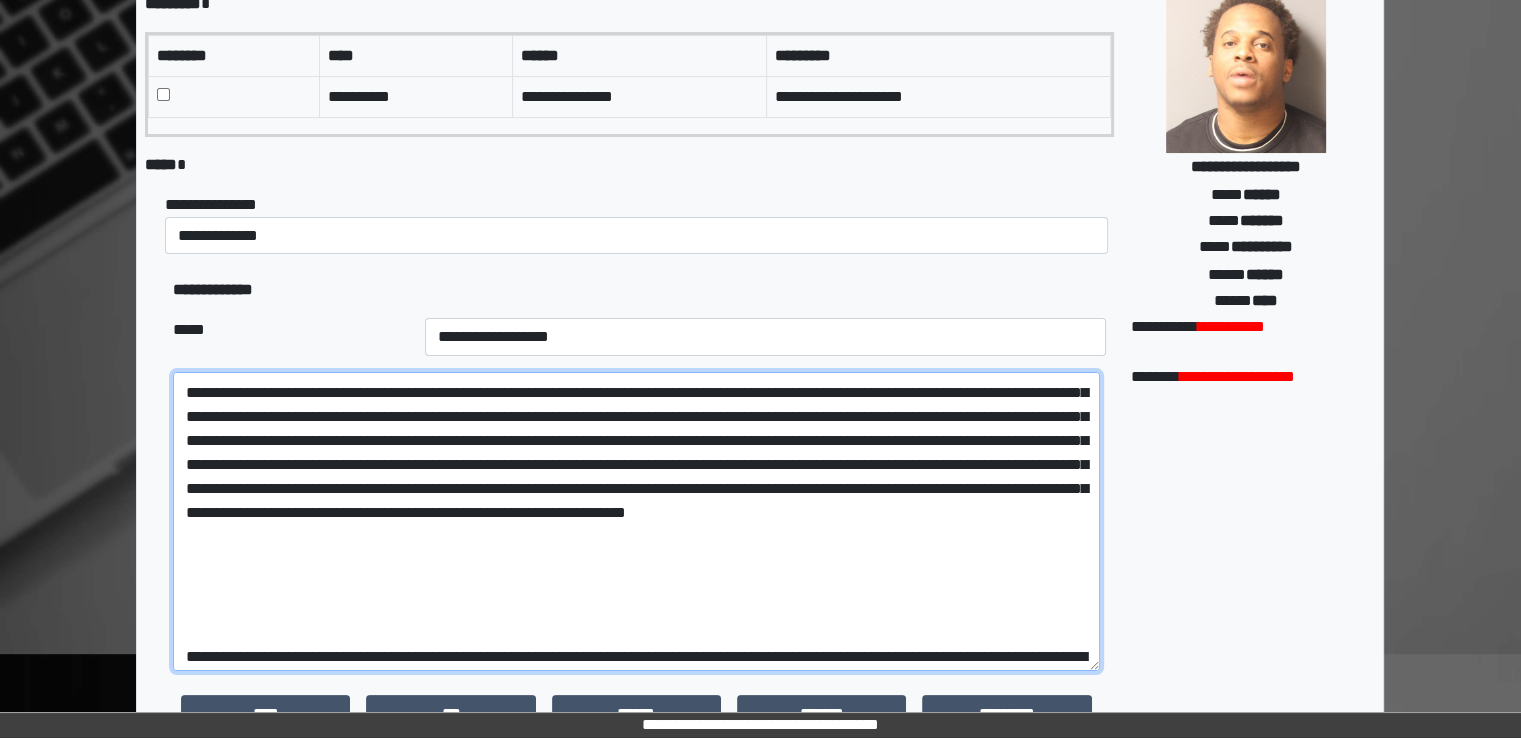 click at bounding box center [636, 521] 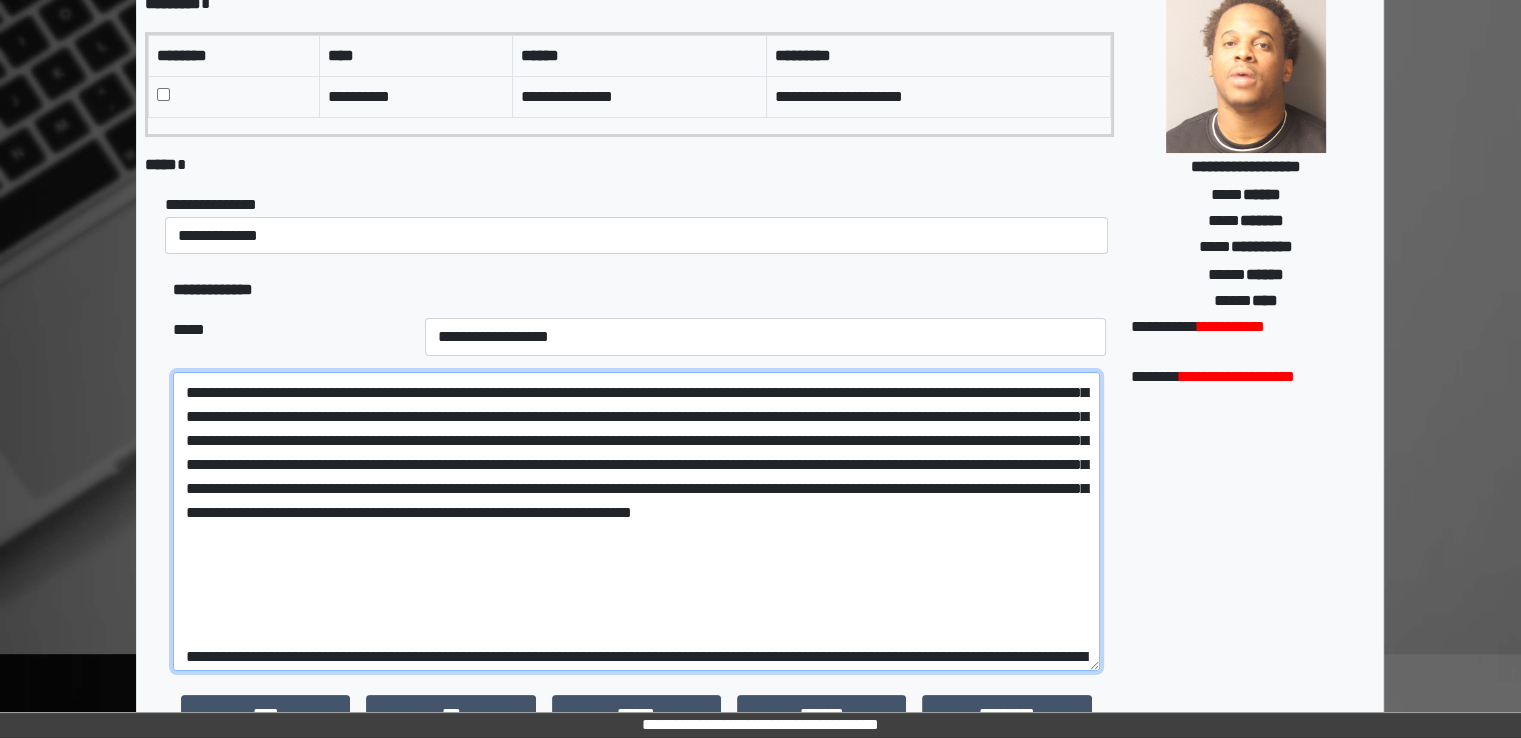 click at bounding box center (636, 521) 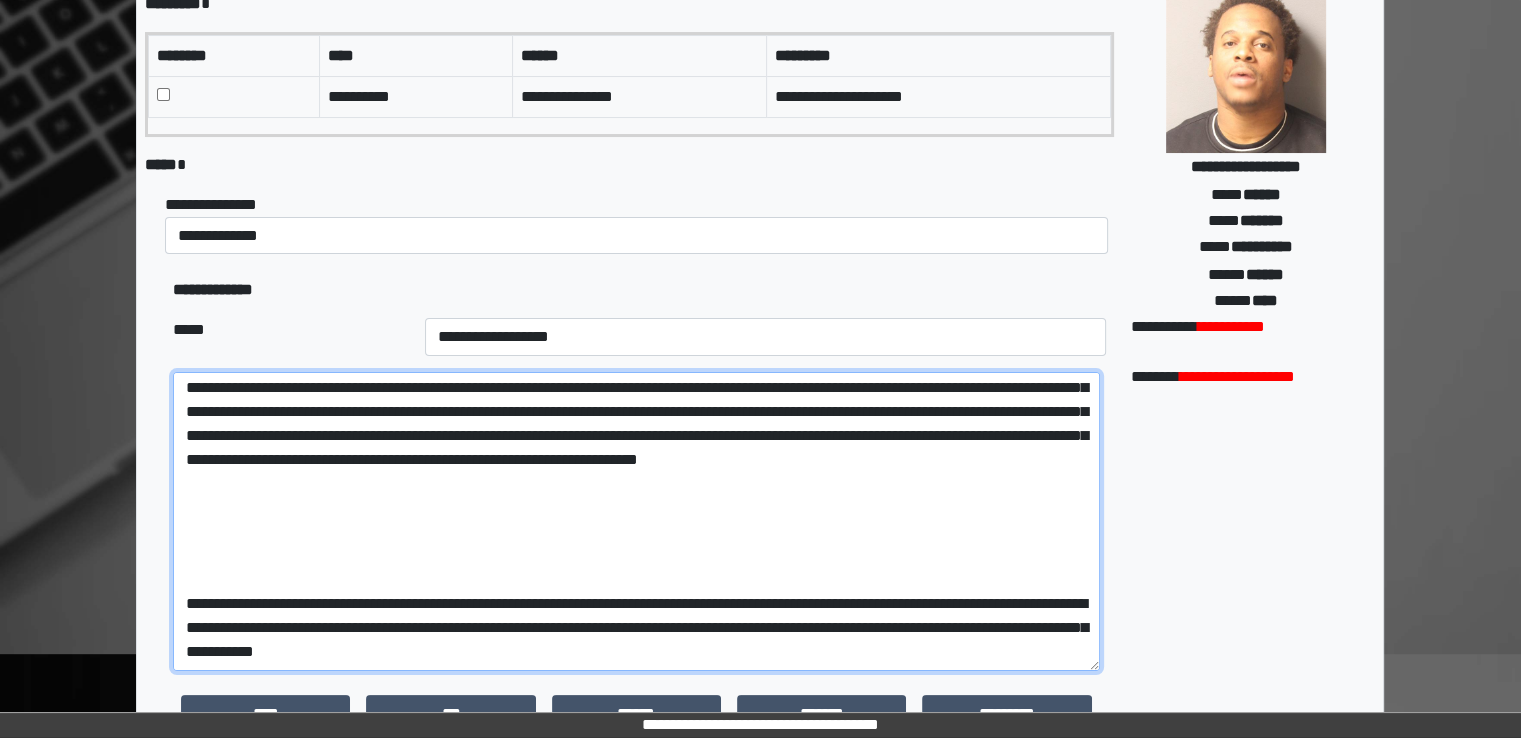 scroll, scrollTop: 170, scrollLeft: 0, axis: vertical 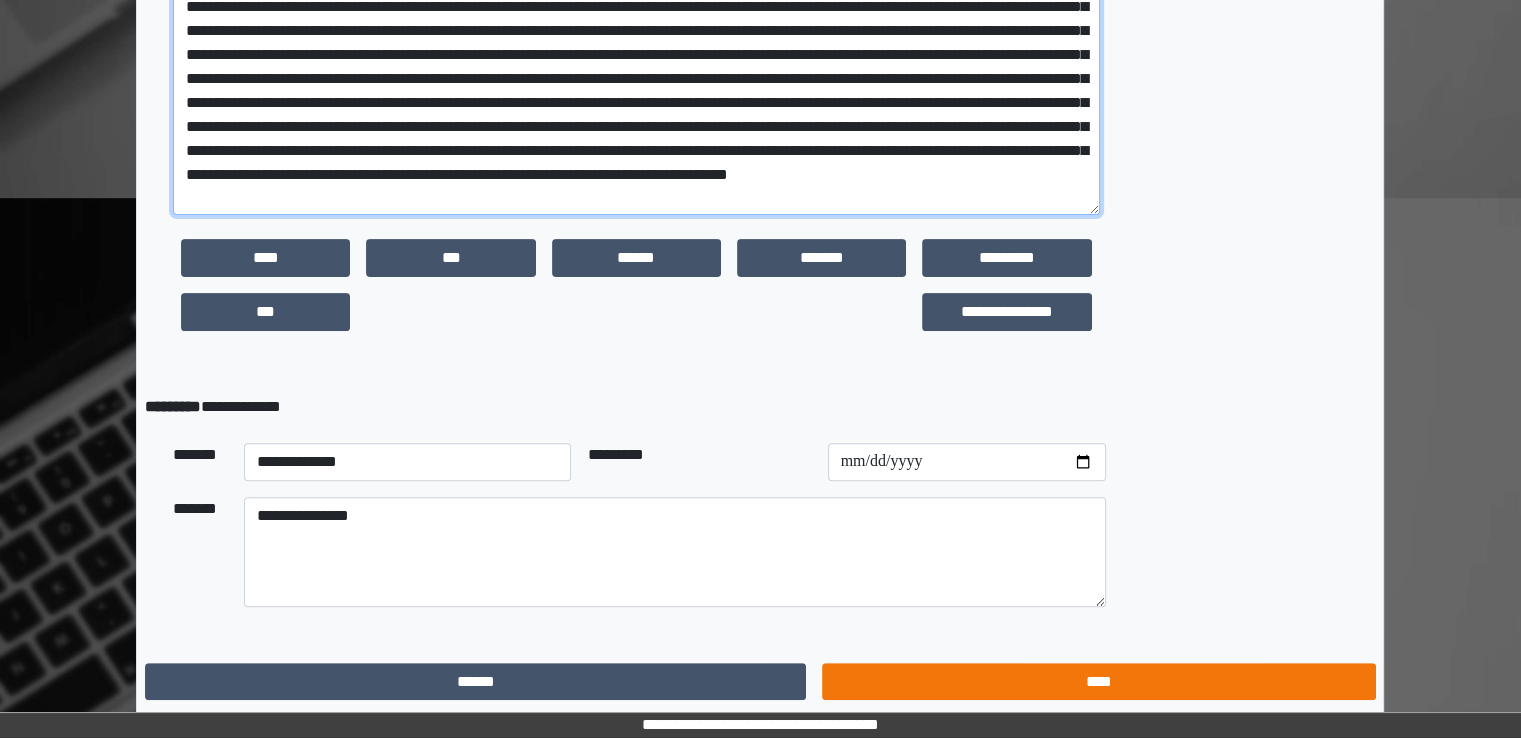 type on "**********" 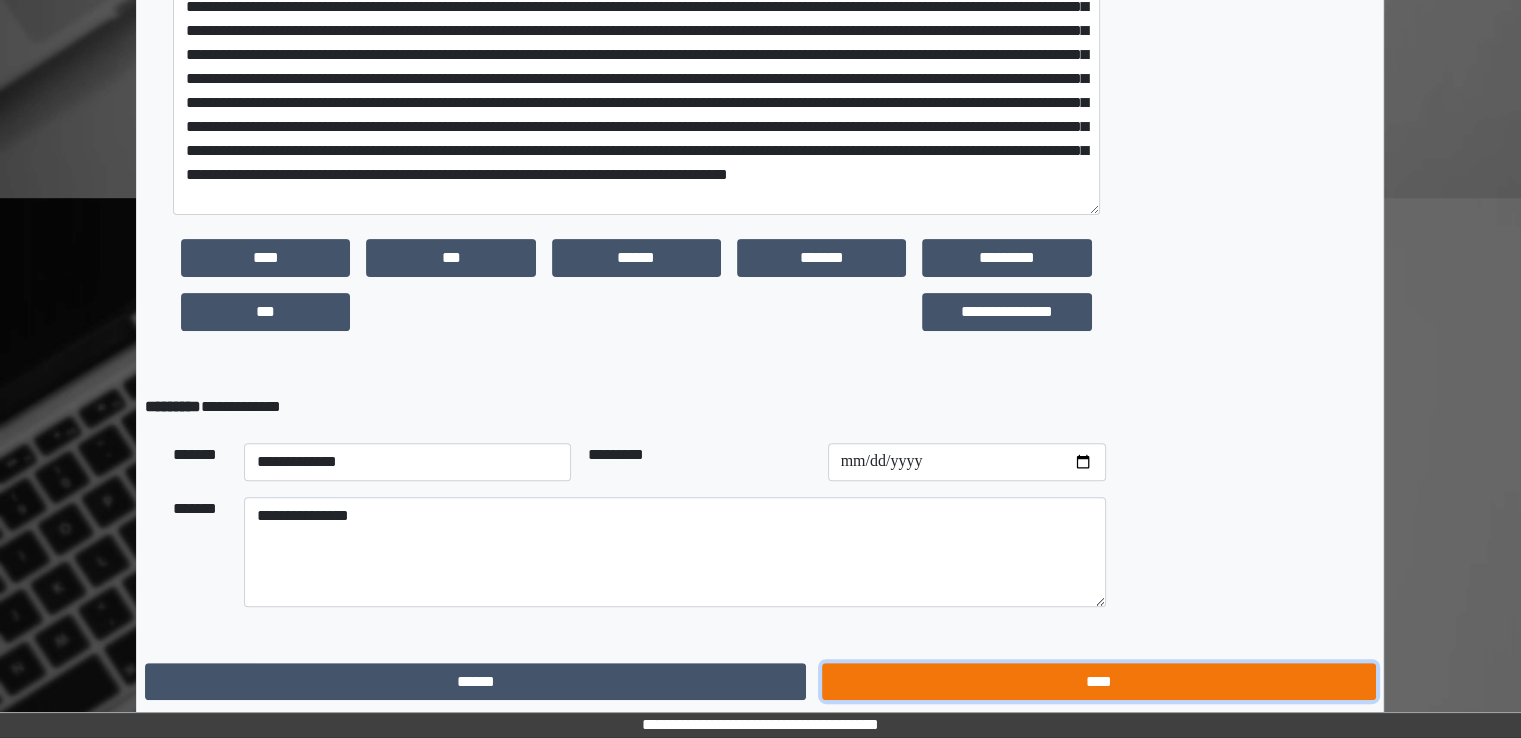 click on "****" at bounding box center [1098, 682] 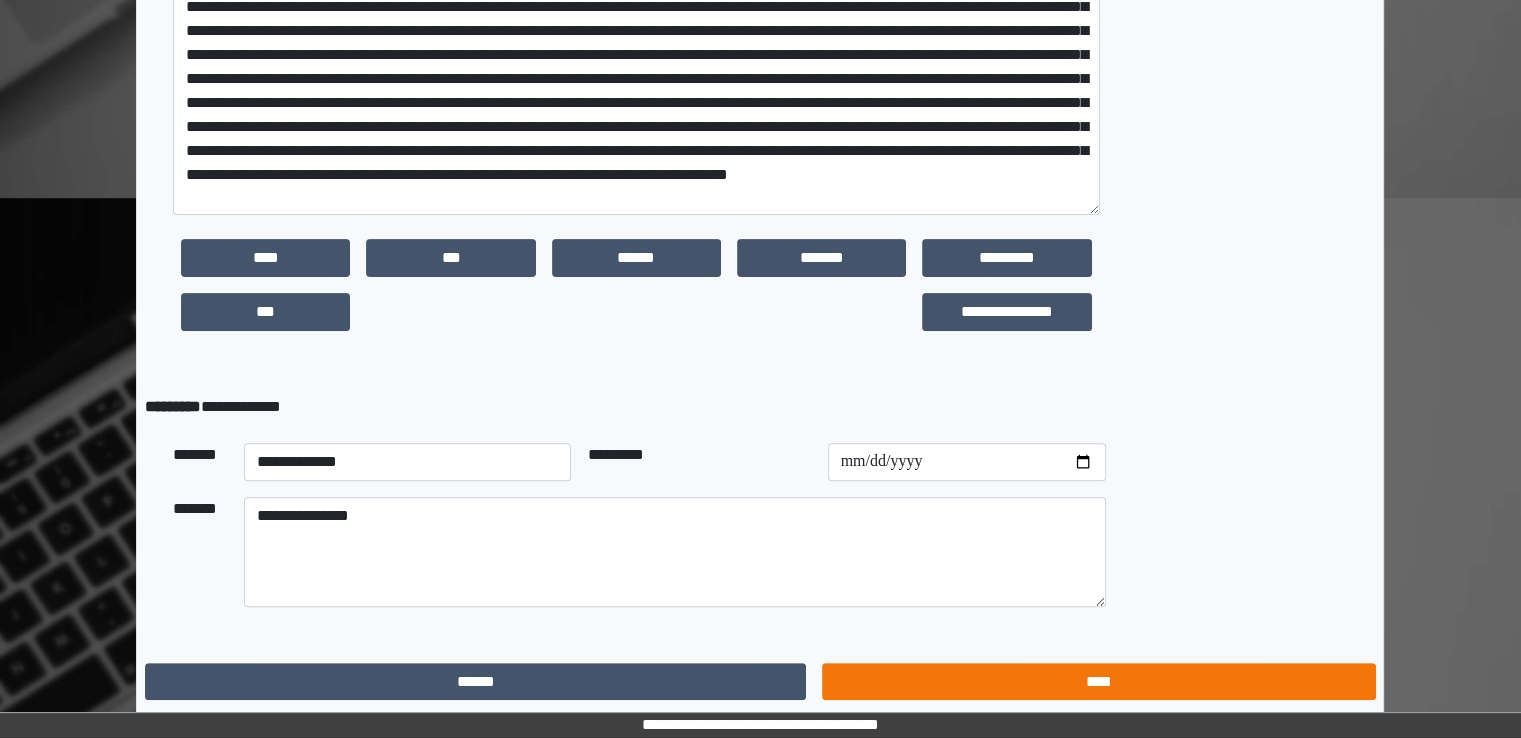 scroll, scrollTop: 0, scrollLeft: 0, axis: both 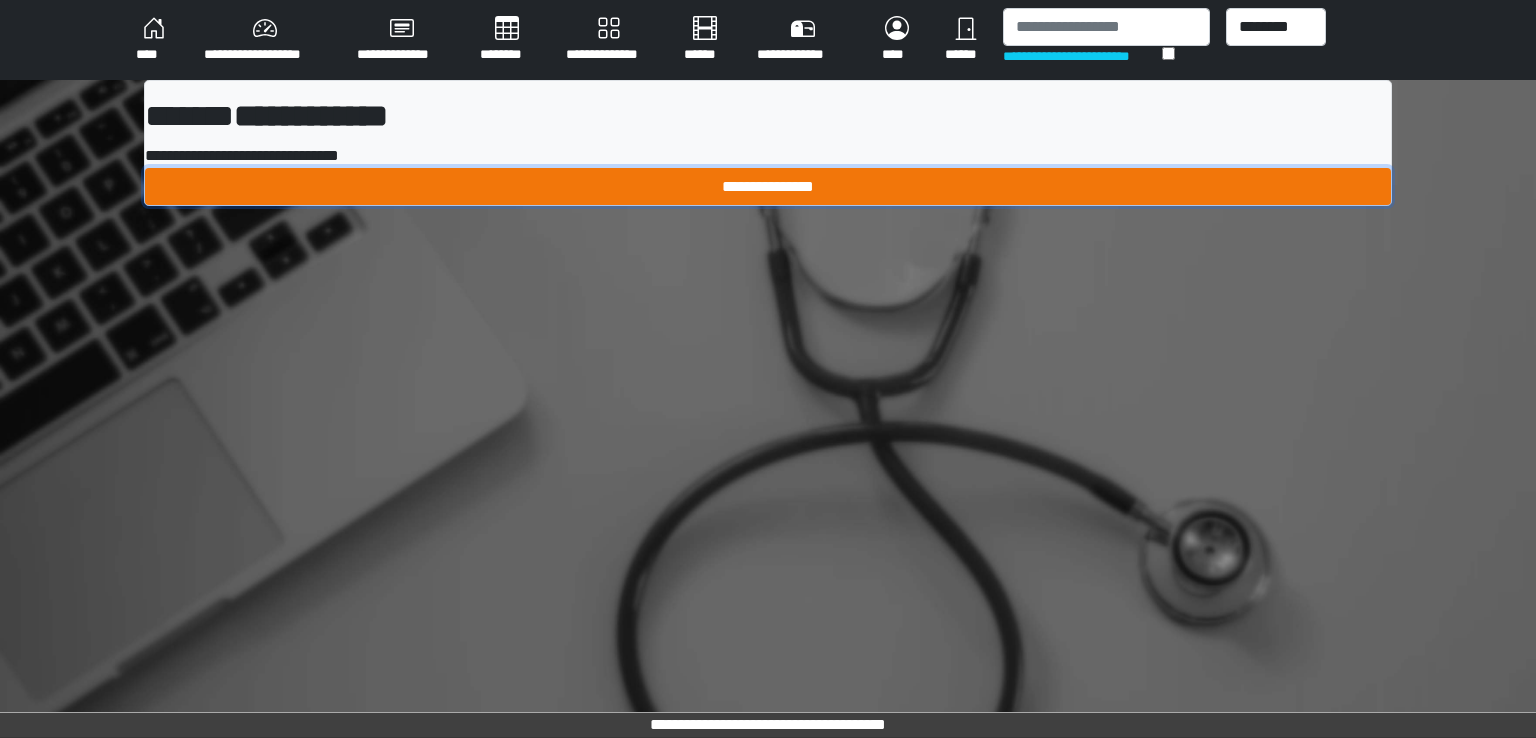click on "**********" at bounding box center [768, 187] 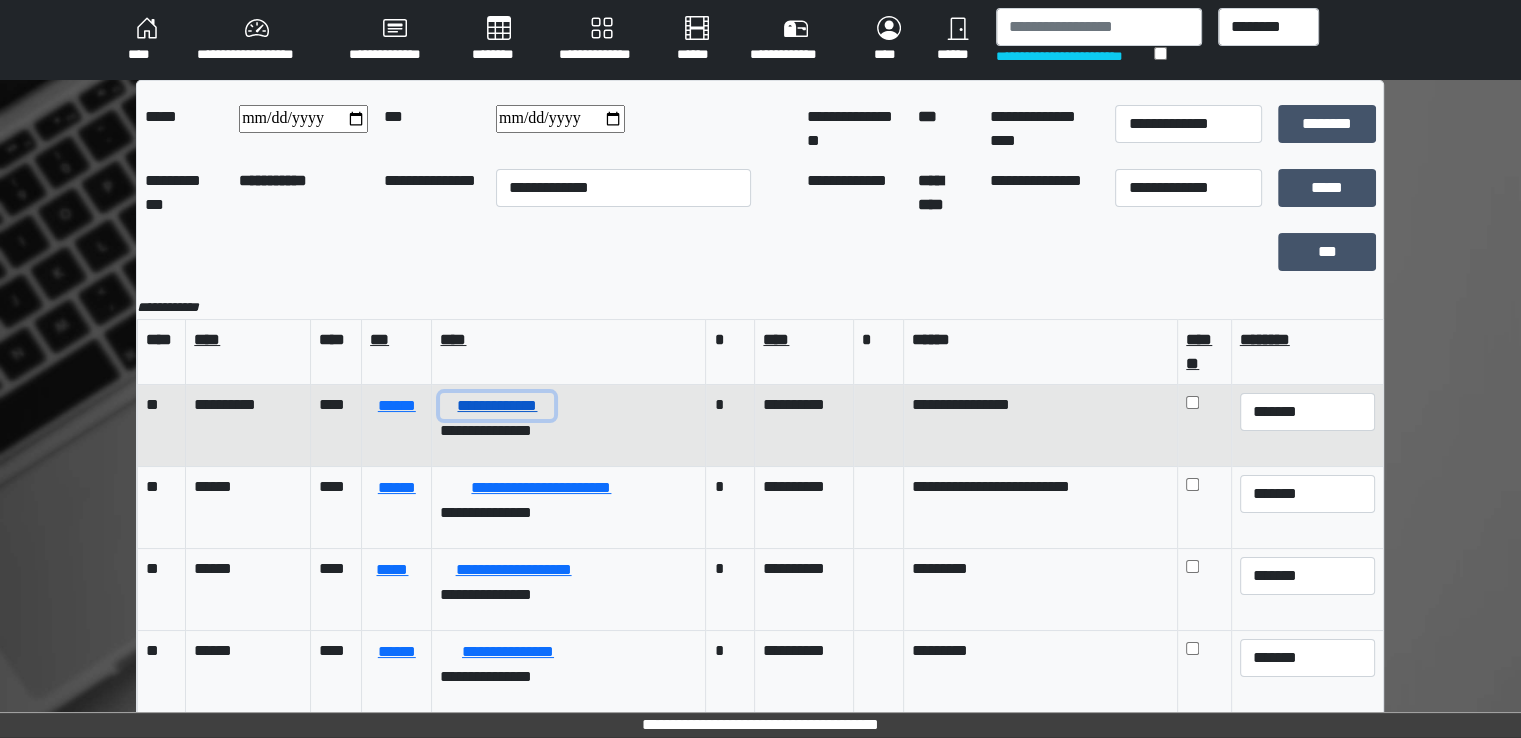 click on "**********" at bounding box center (497, 406) 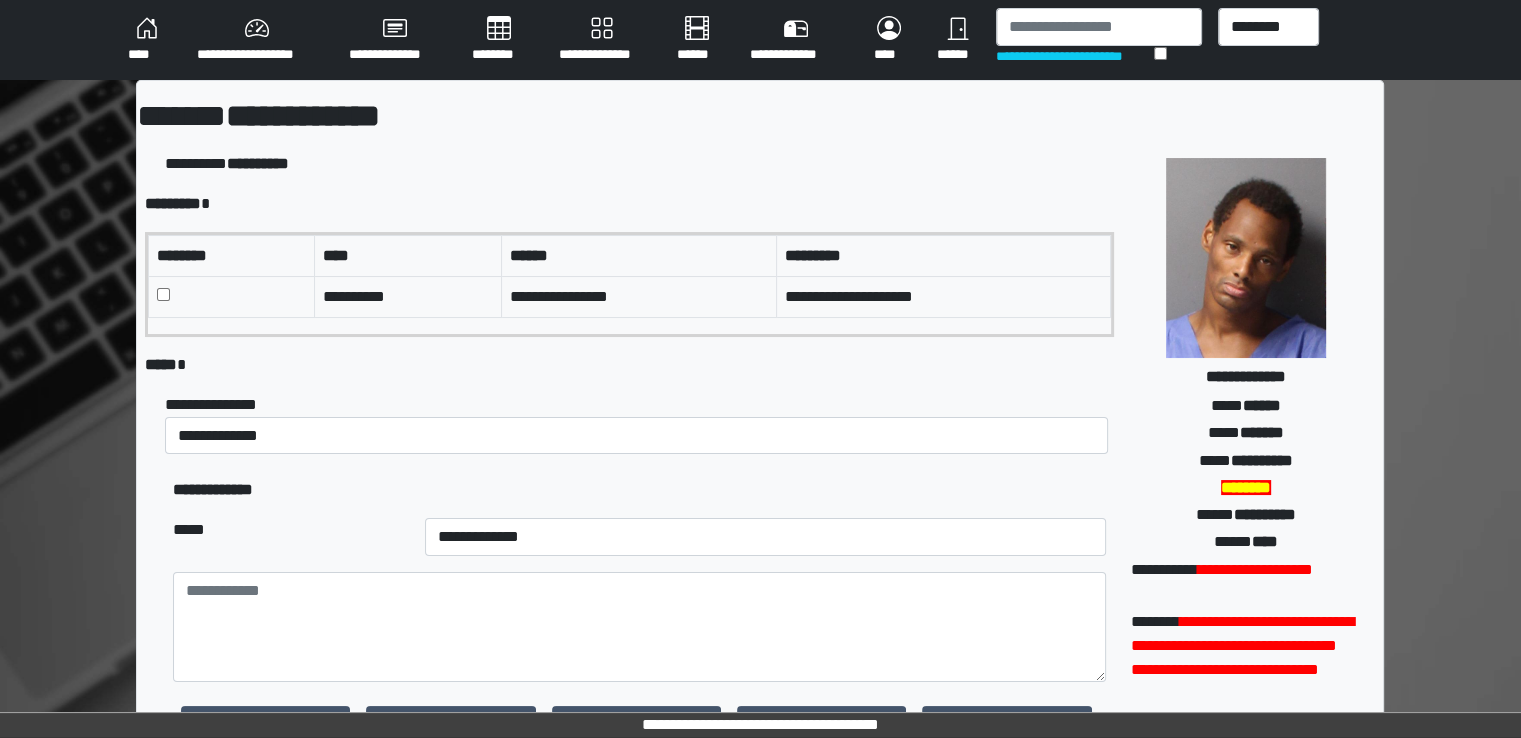 click on "****" at bounding box center (146, 40) 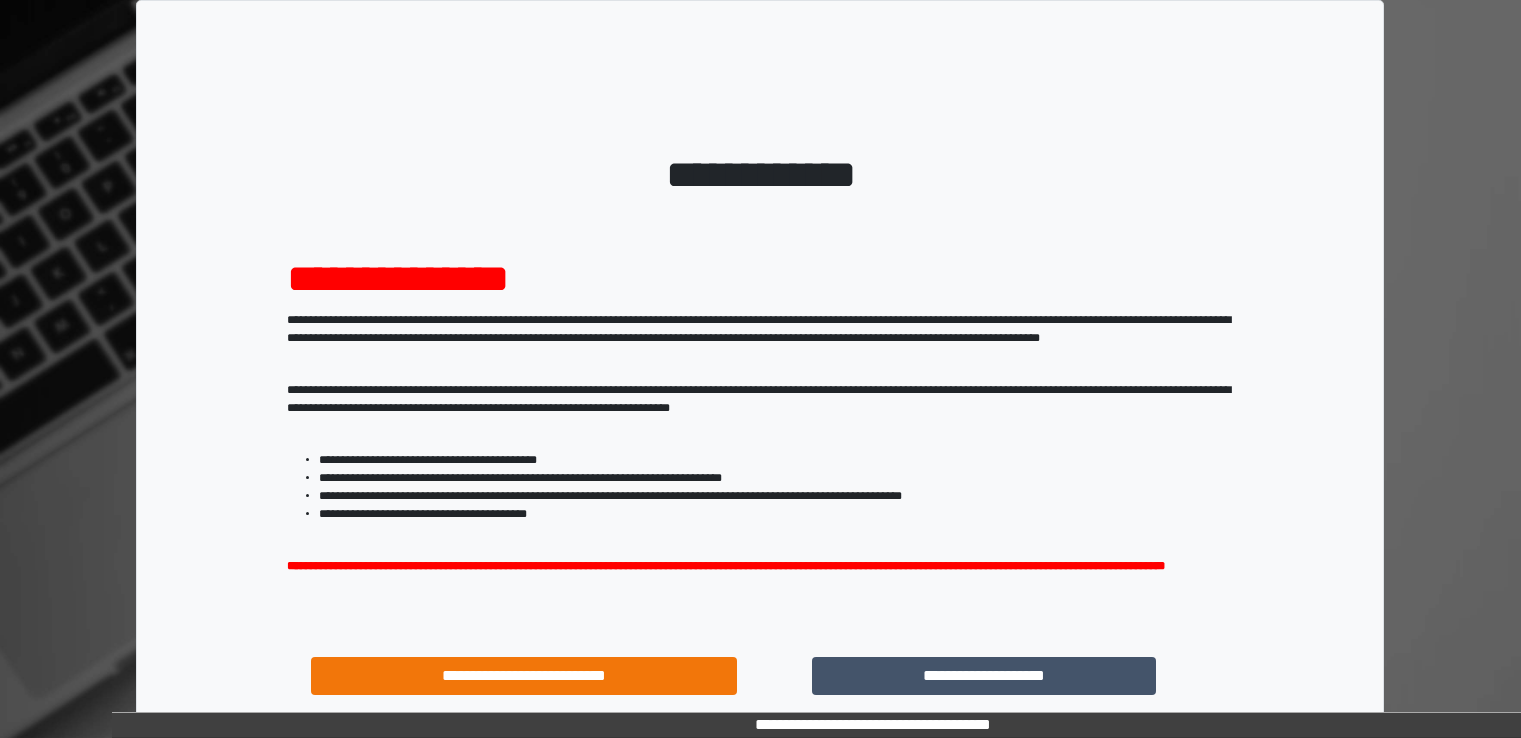scroll, scrollTop: 0, scrollLeft: 0, axis: both 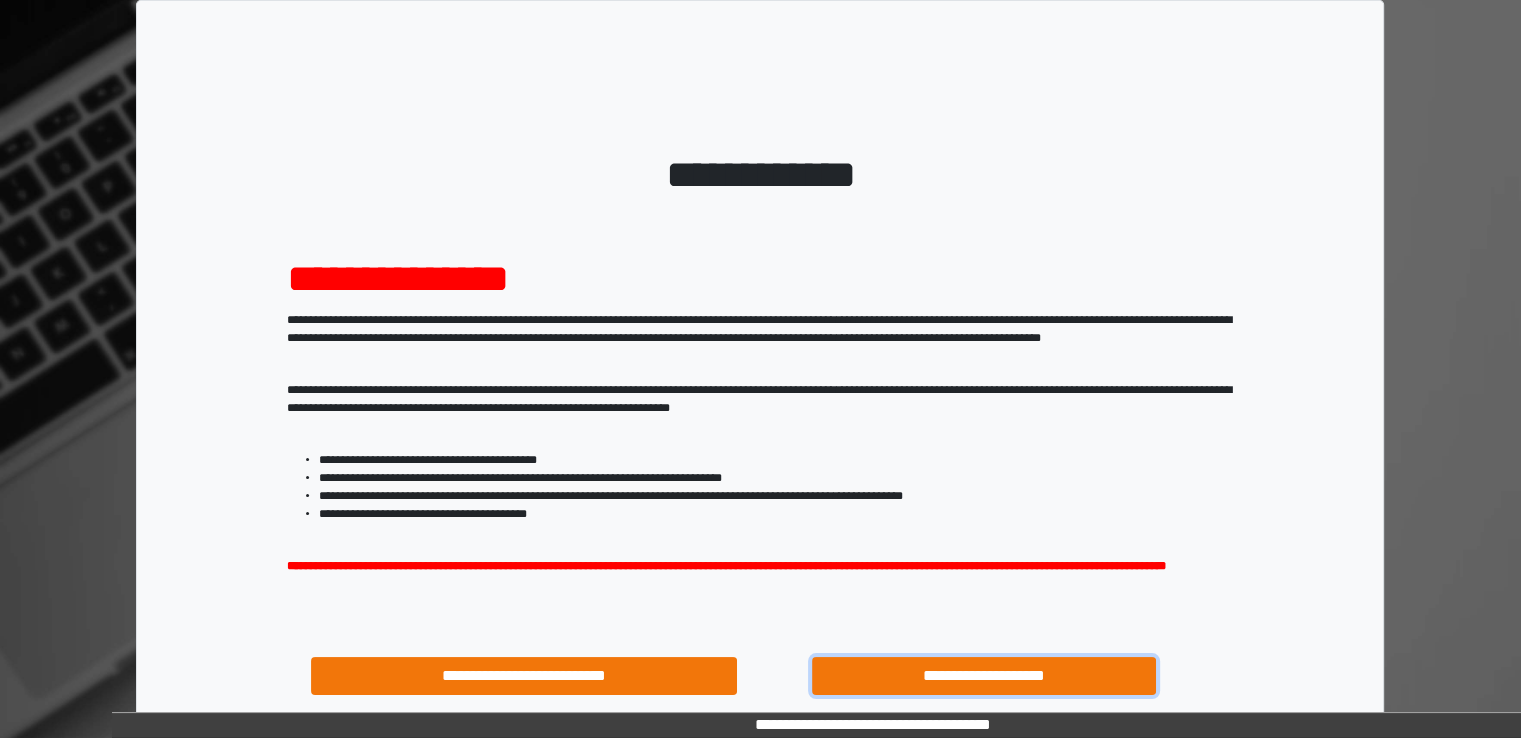 click on "**********" at bounding box center (984, 676) 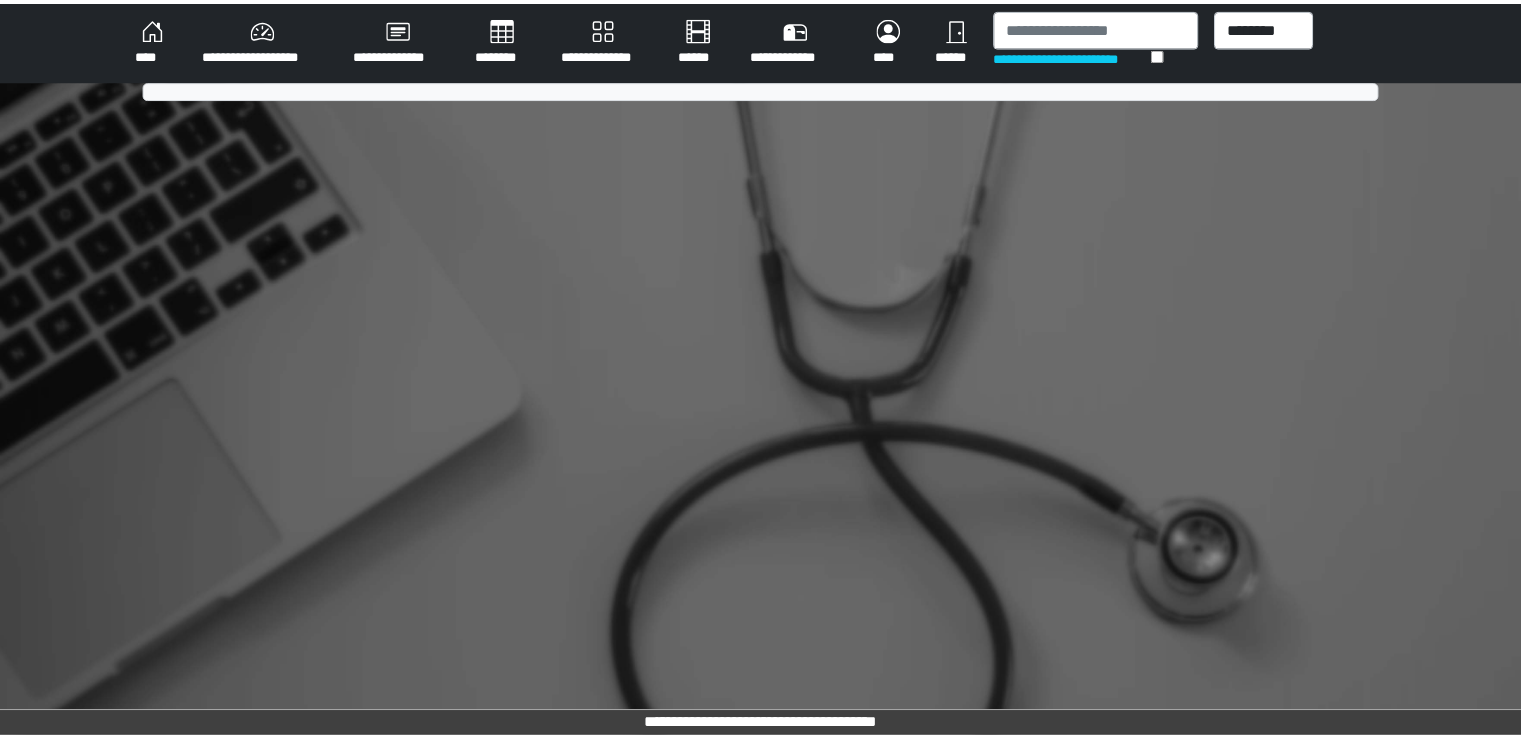 scroll, scrollTop: 0, scrollLeft: 0, axis: both 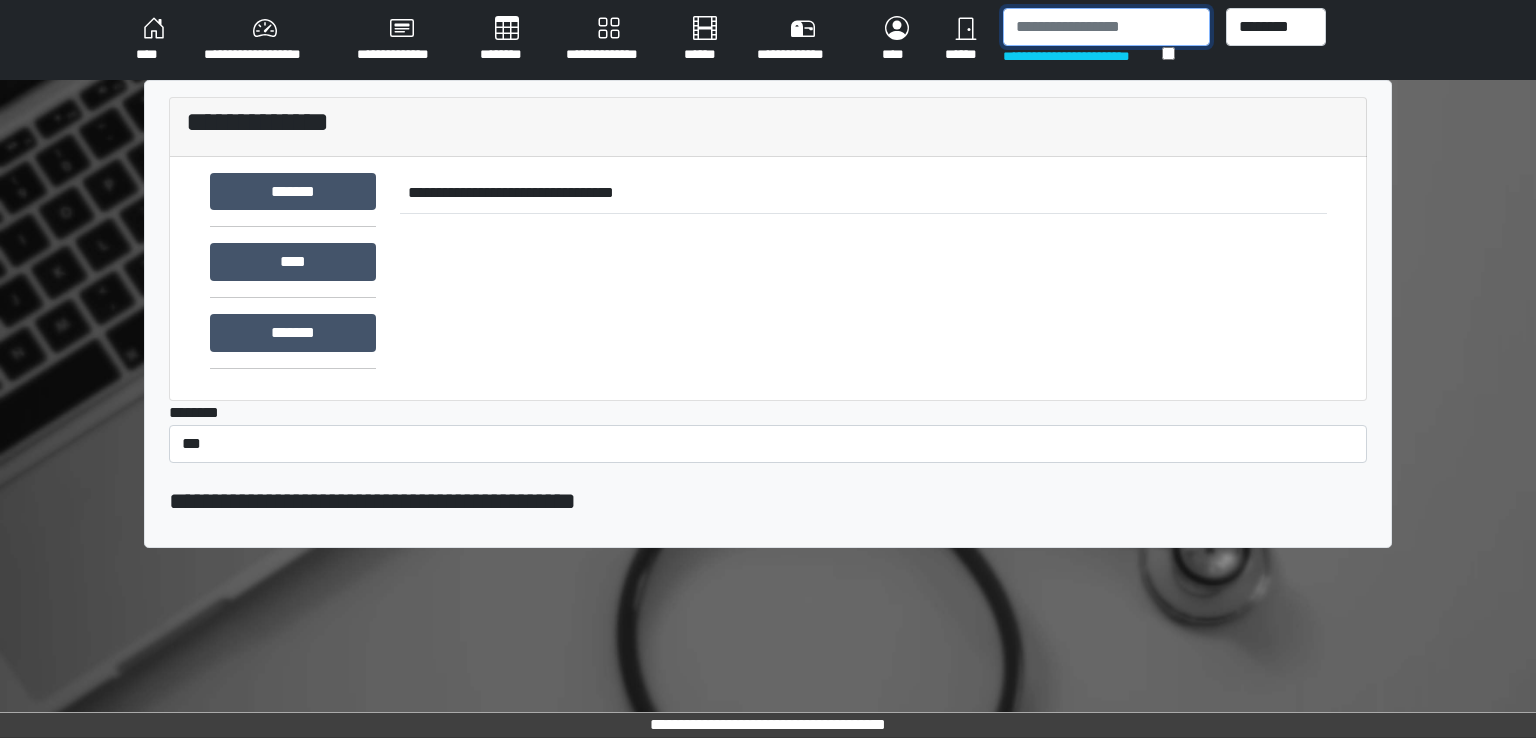 drag, startPoint x: 1053, startPoint y: 26, endPoint x: 1044, endPoint y: 13, distance: 15.811388 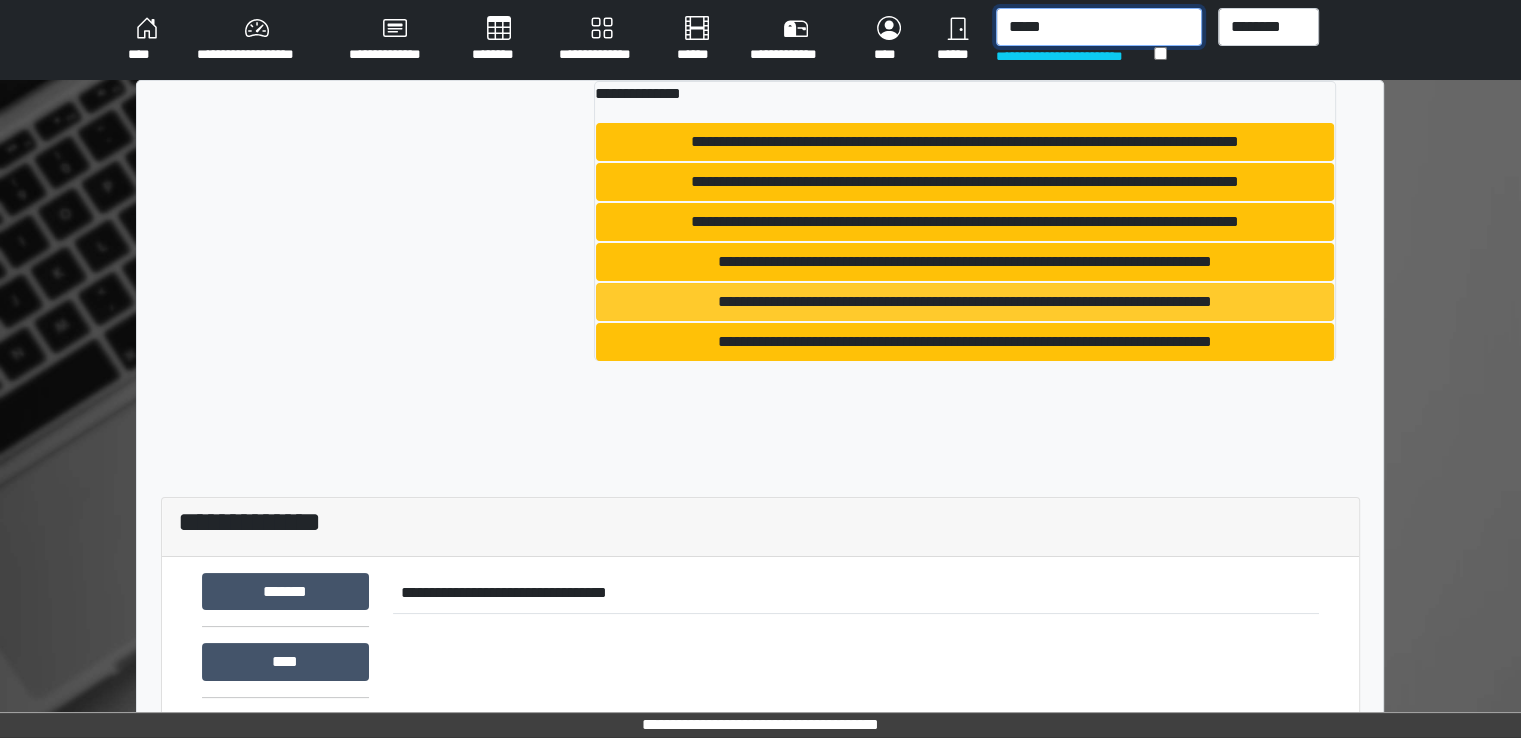 type on "*****" 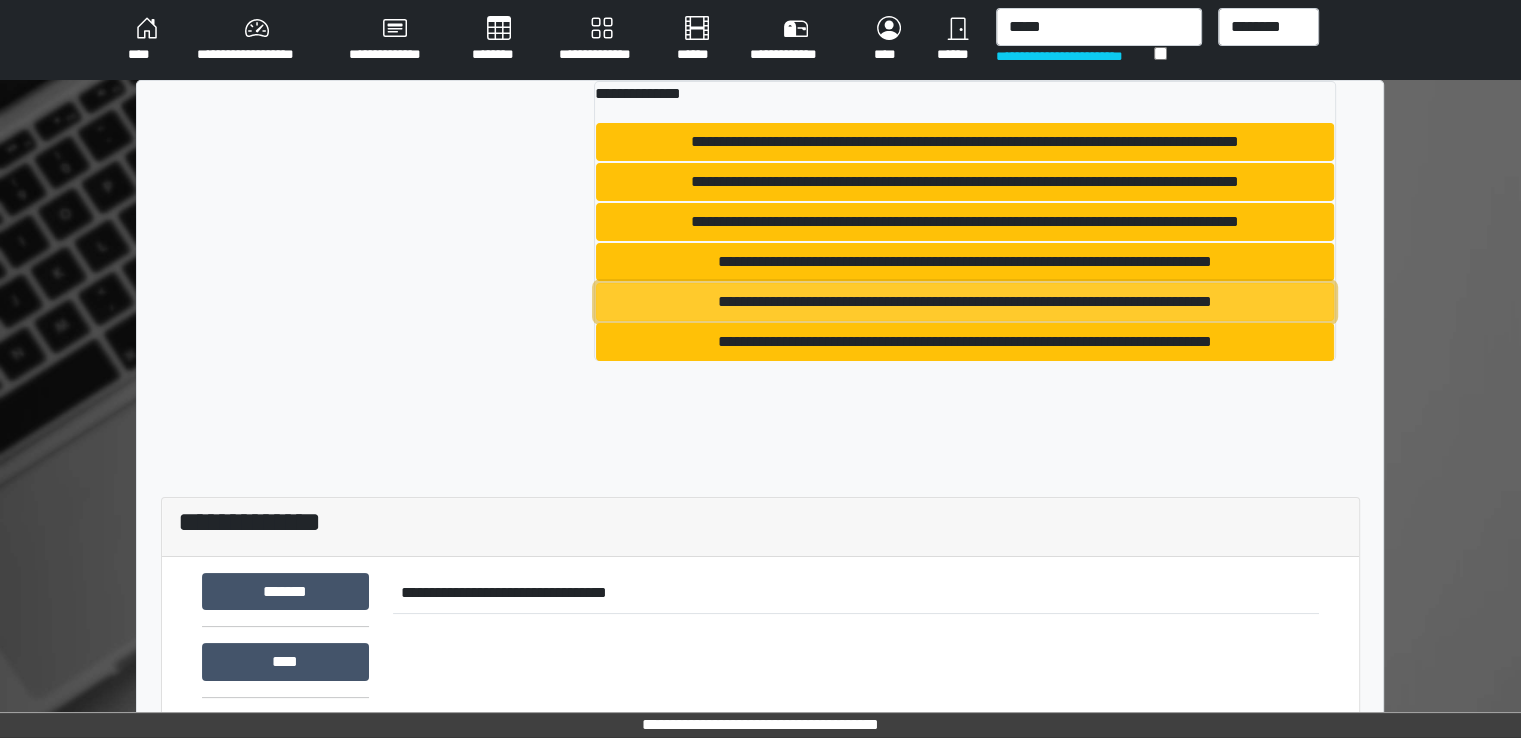 click on "**********" at bounding box center (965, 302) 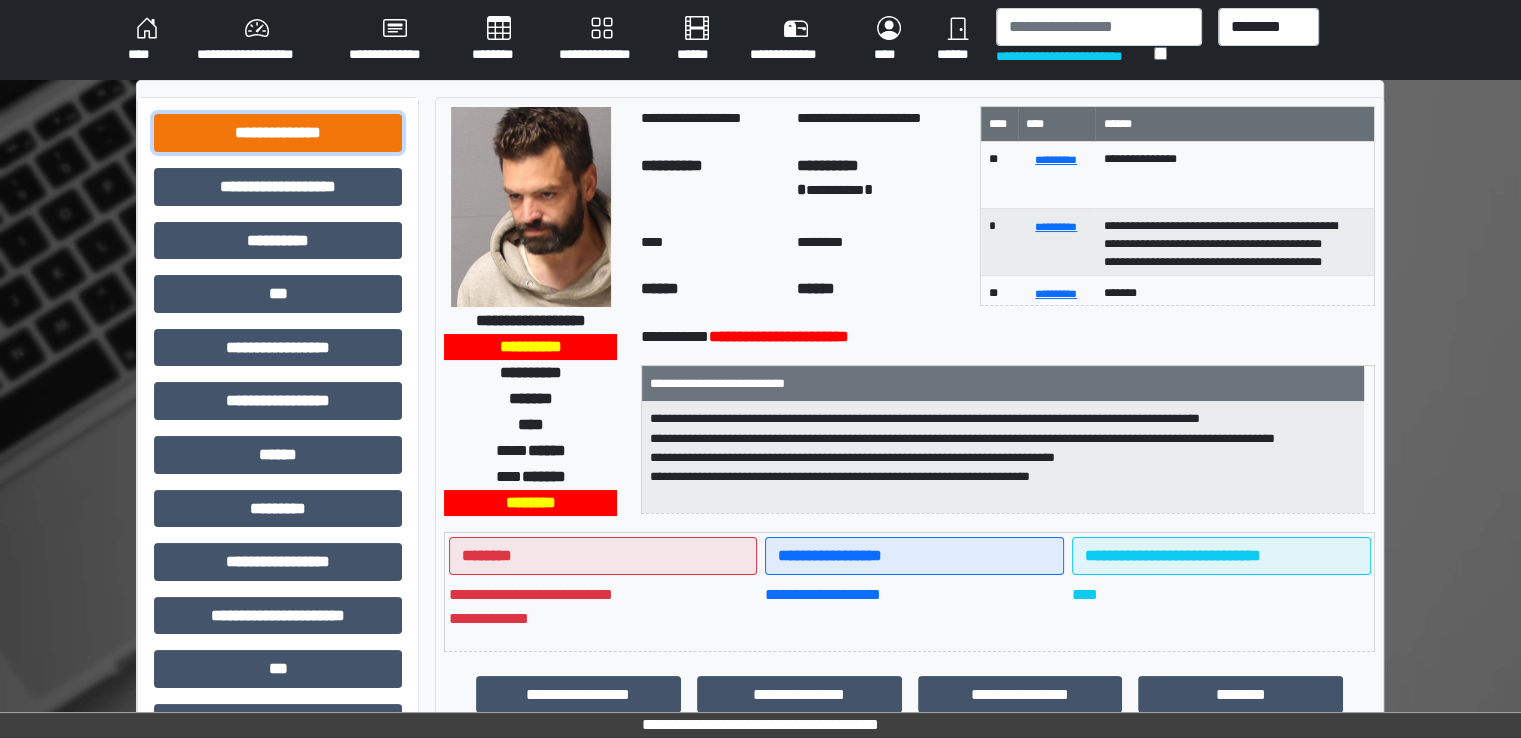 click on "**********" at bounding box center (278, 133) 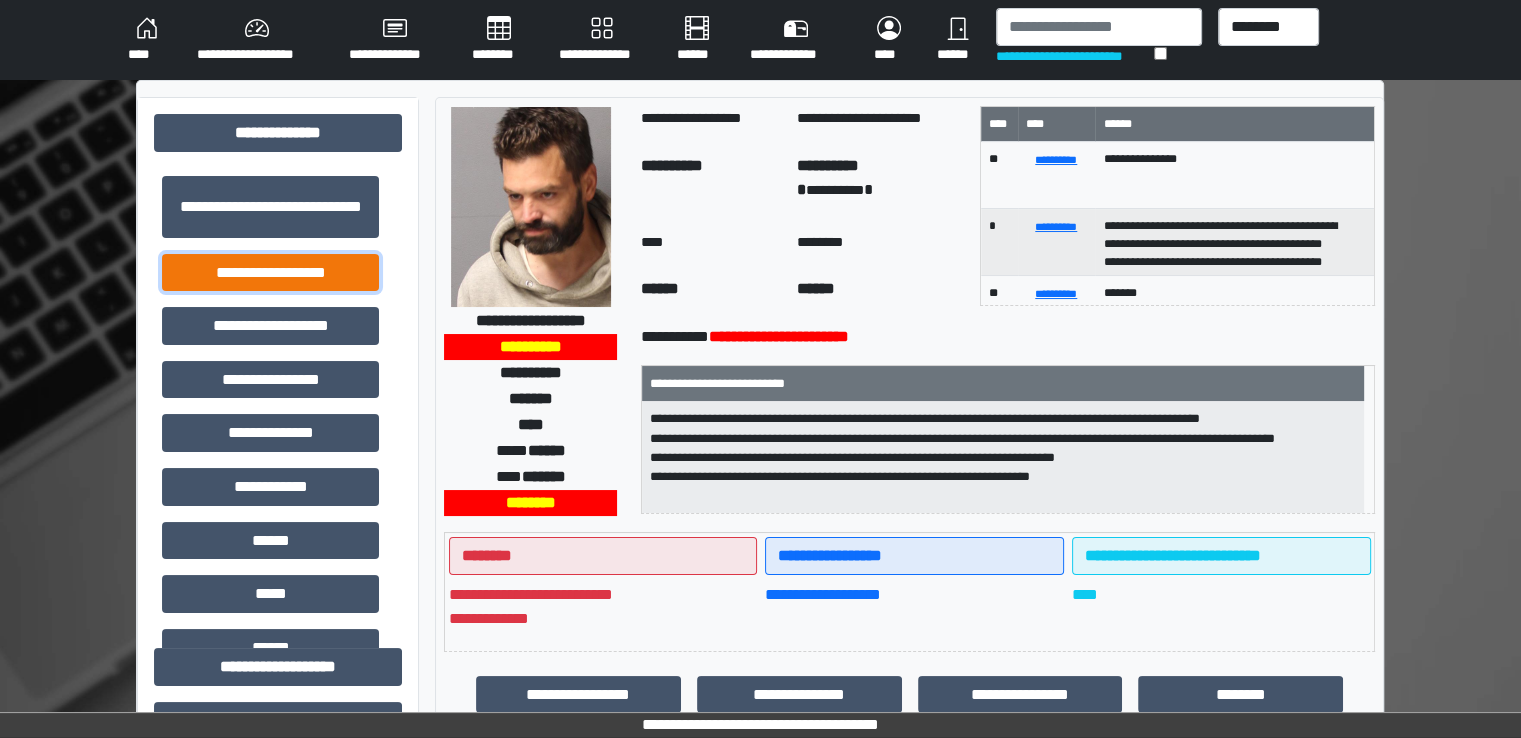 click on "**********" at bounding box center [270, 273] 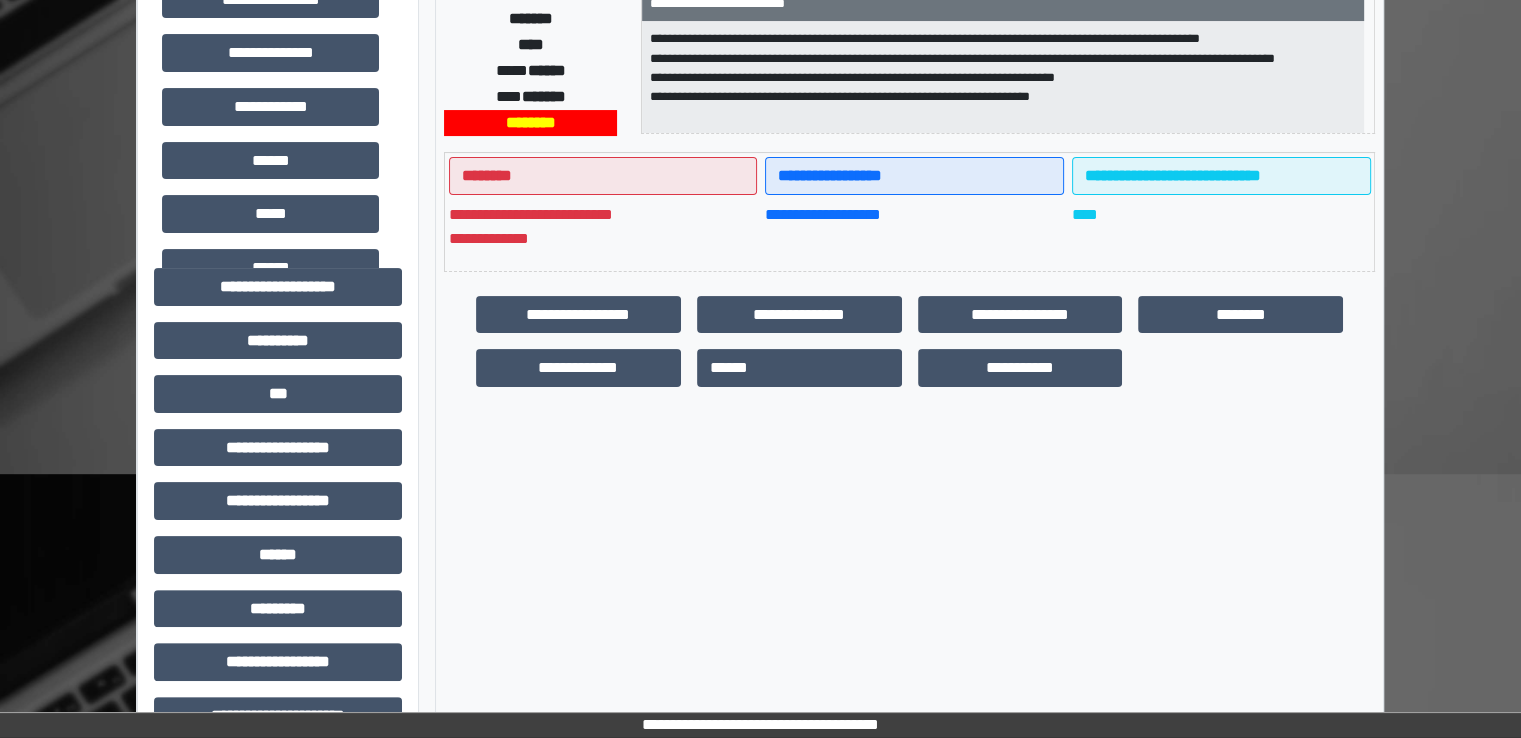 scroll, scrollTop: 400, scrollLeft: 0, axis: vertical 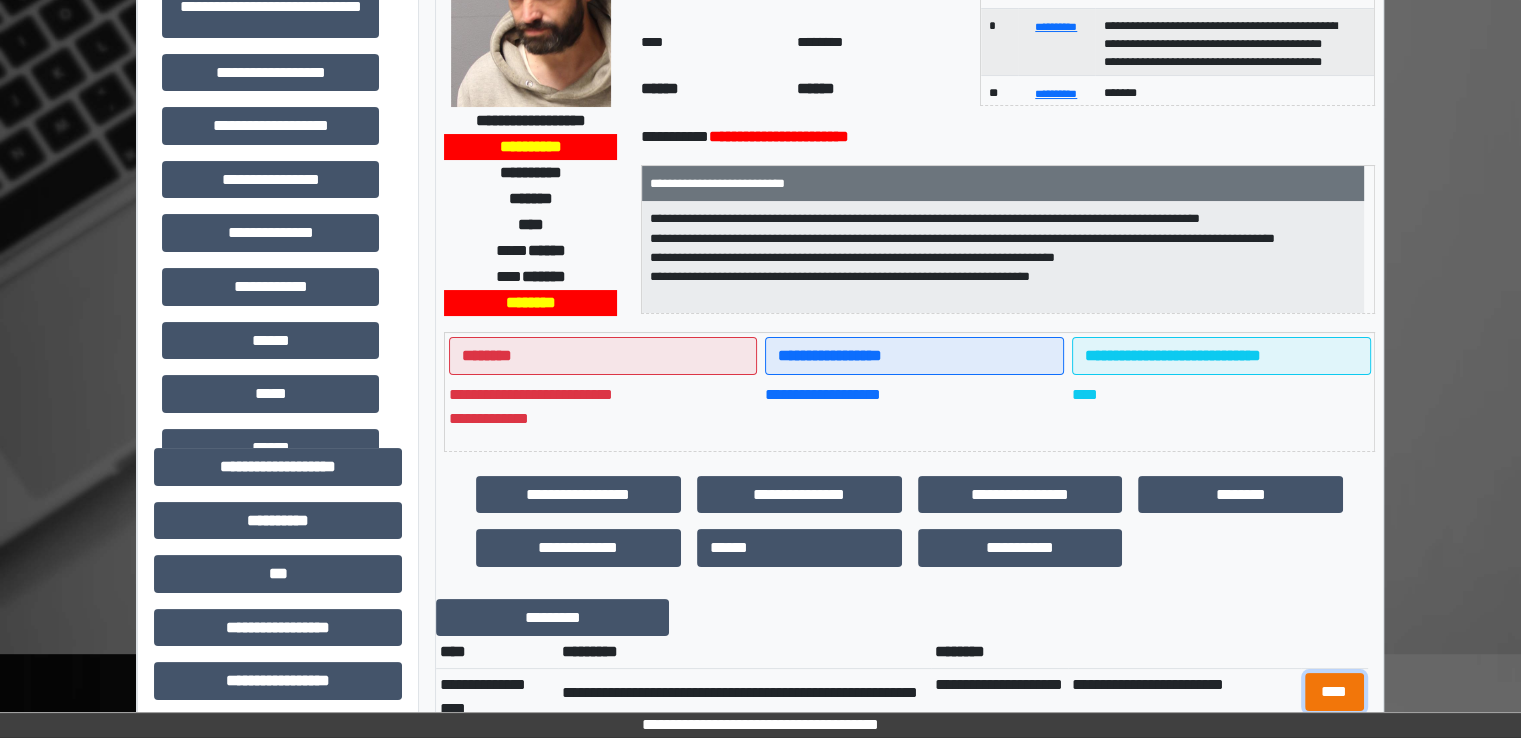 click on "****" at bounding box center (1334, 692) 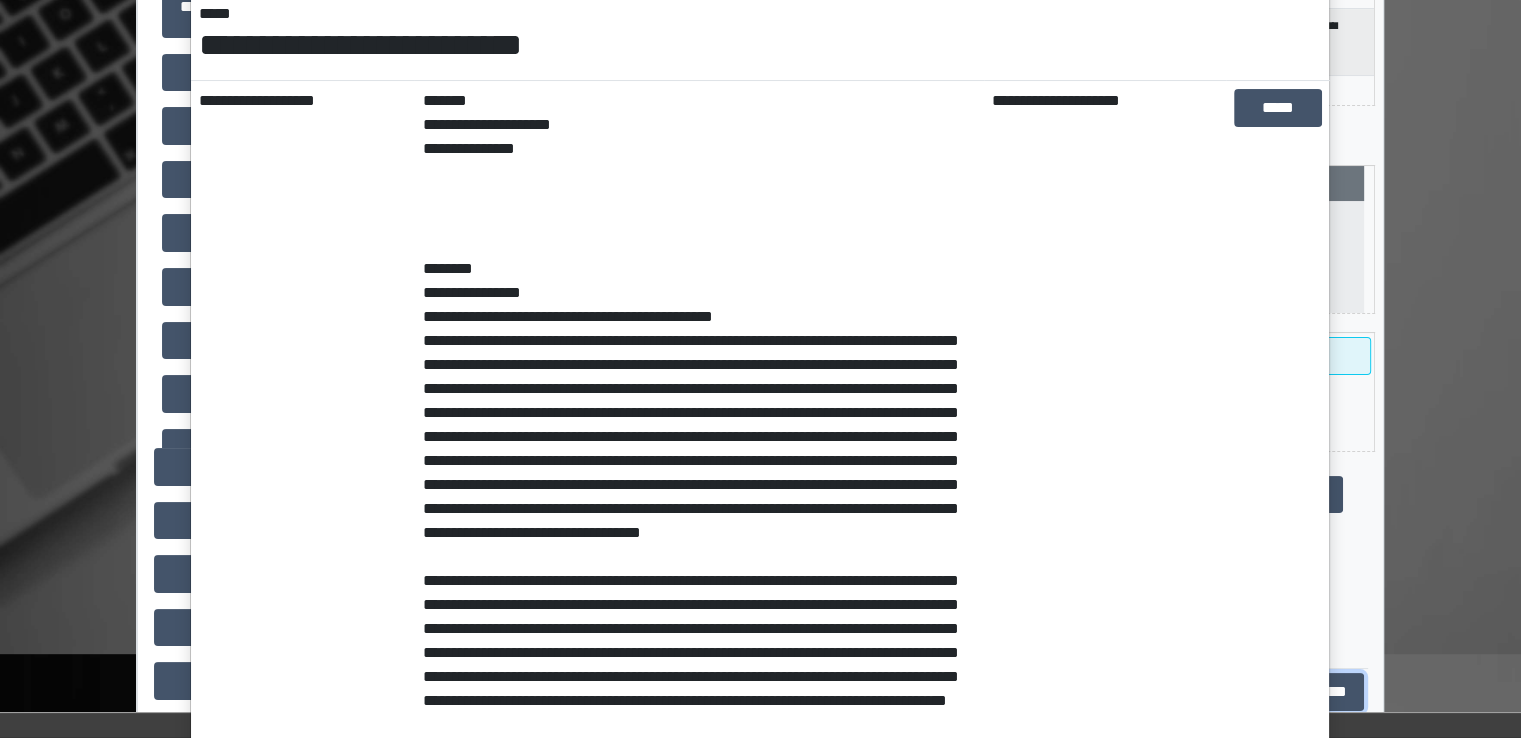 scroll, scrollTop: 300, scrollLeft: 0, axis: vertical 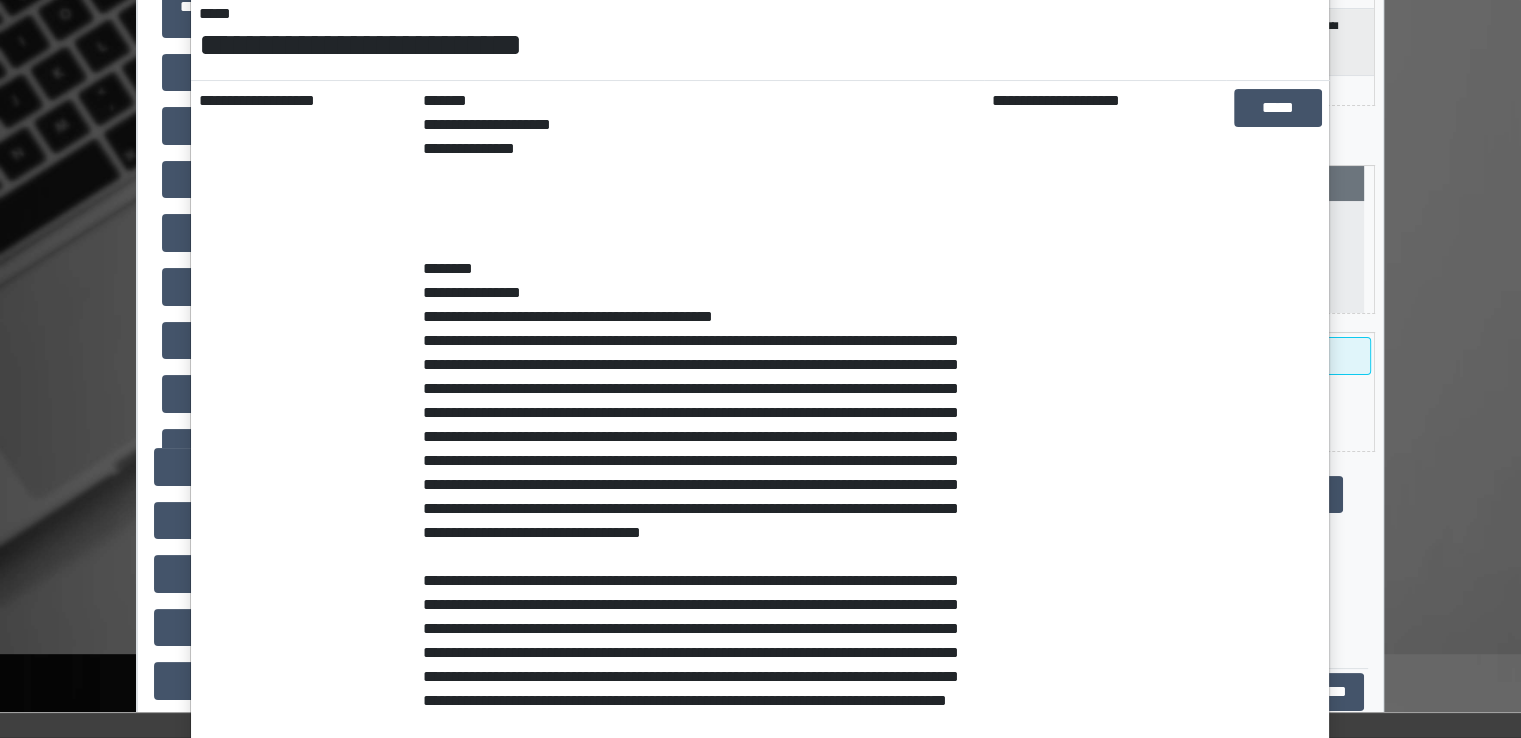 click on "**********" at bounding box center (760, 369) 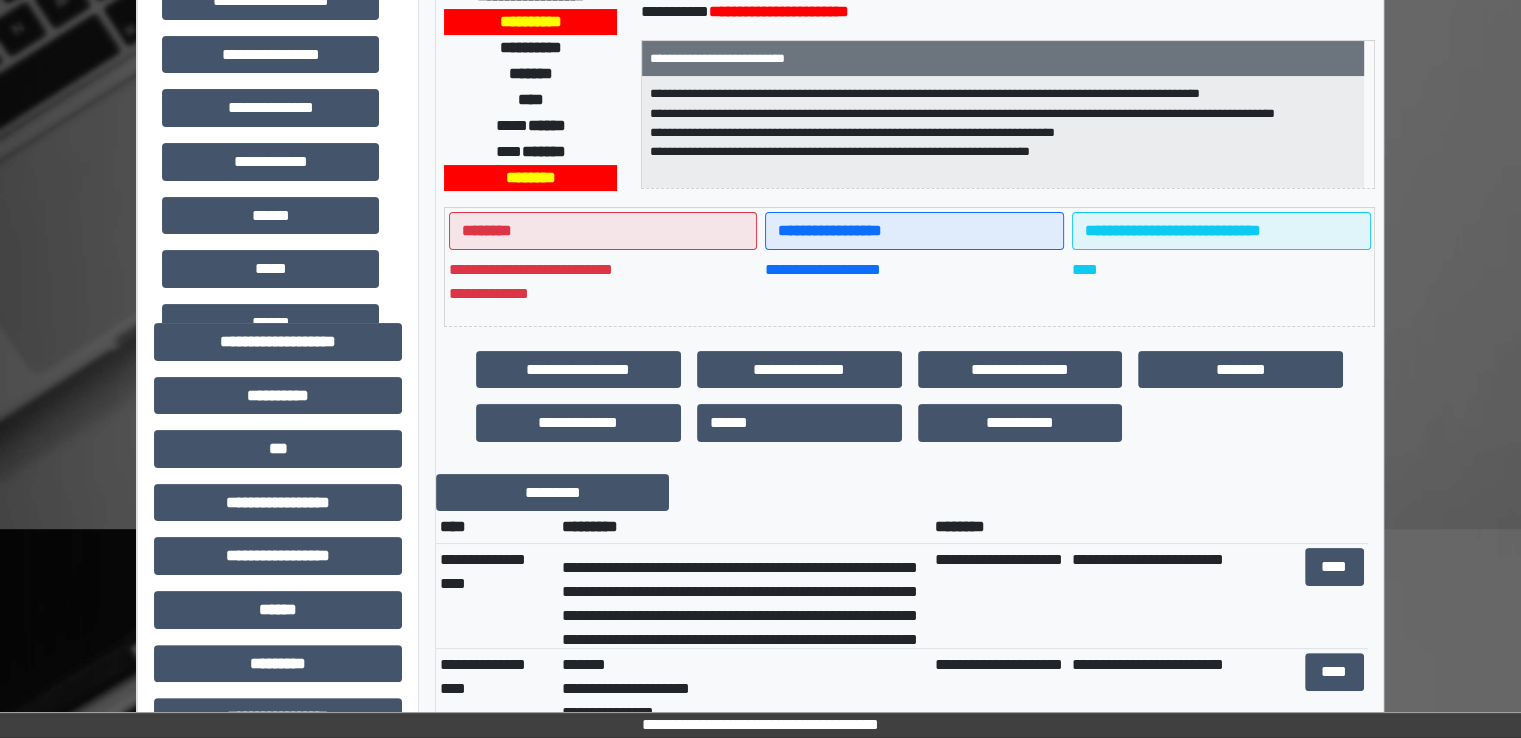 scroll, scrollTop: 400, scrollLeft: 0, axis: vertical 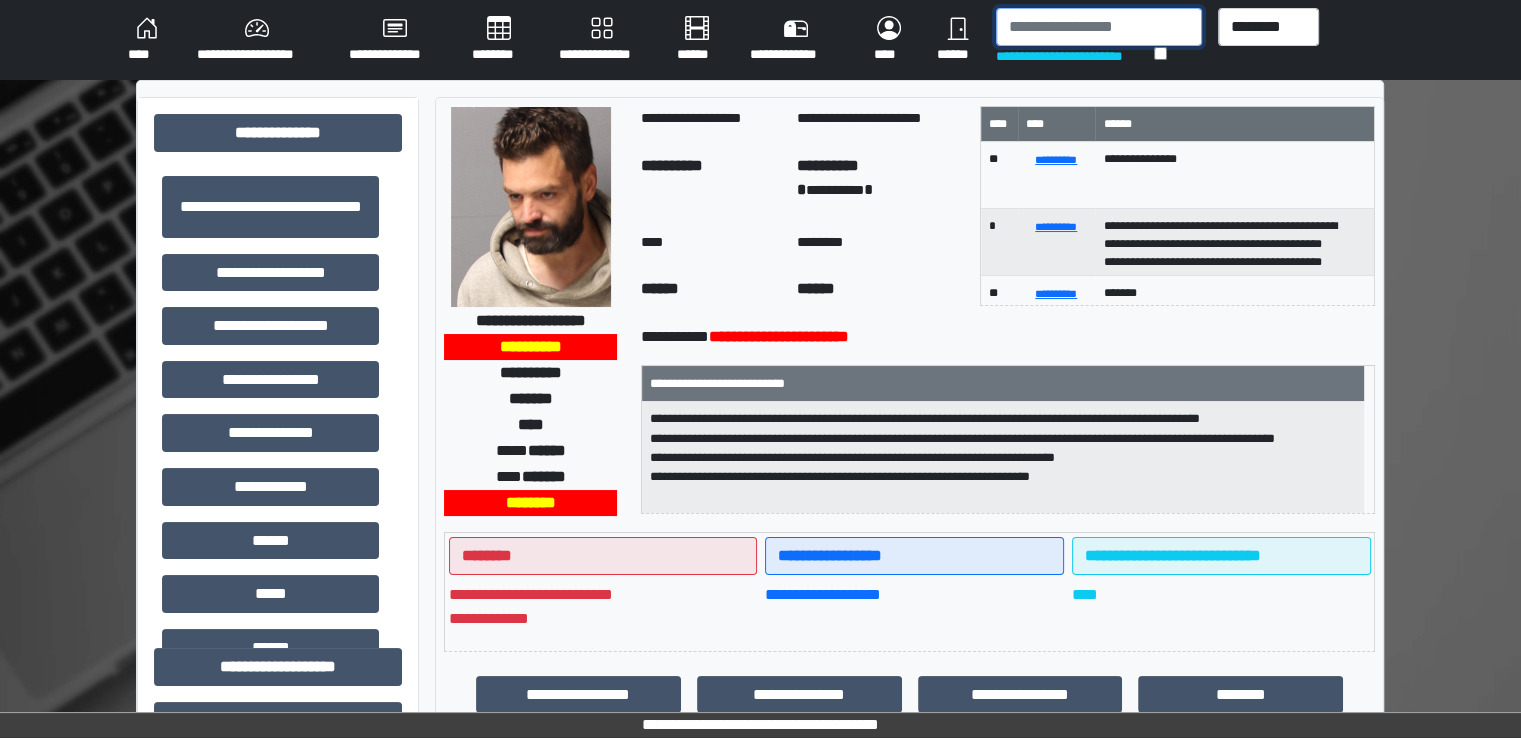 click at bounding box center (1099, 27) 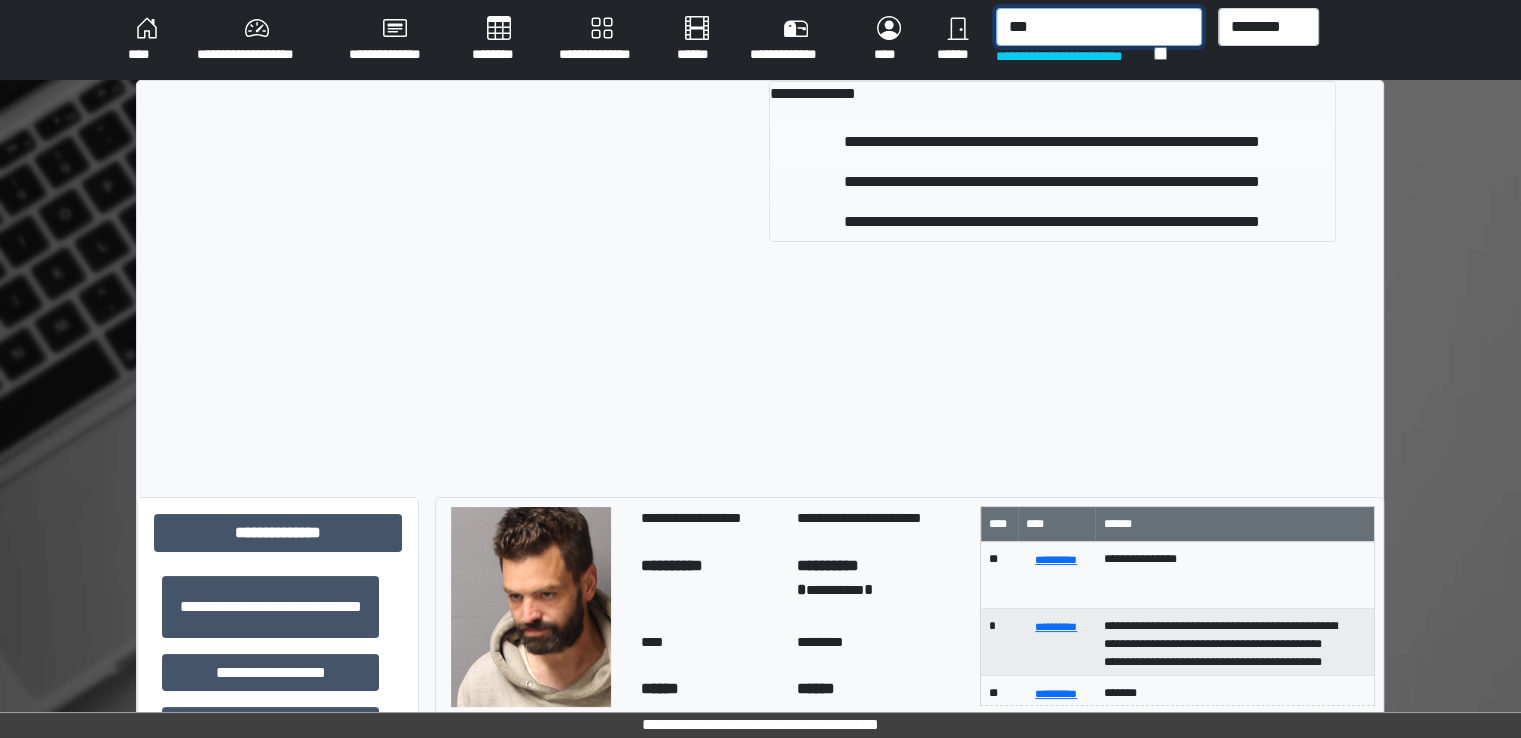 type on "***" 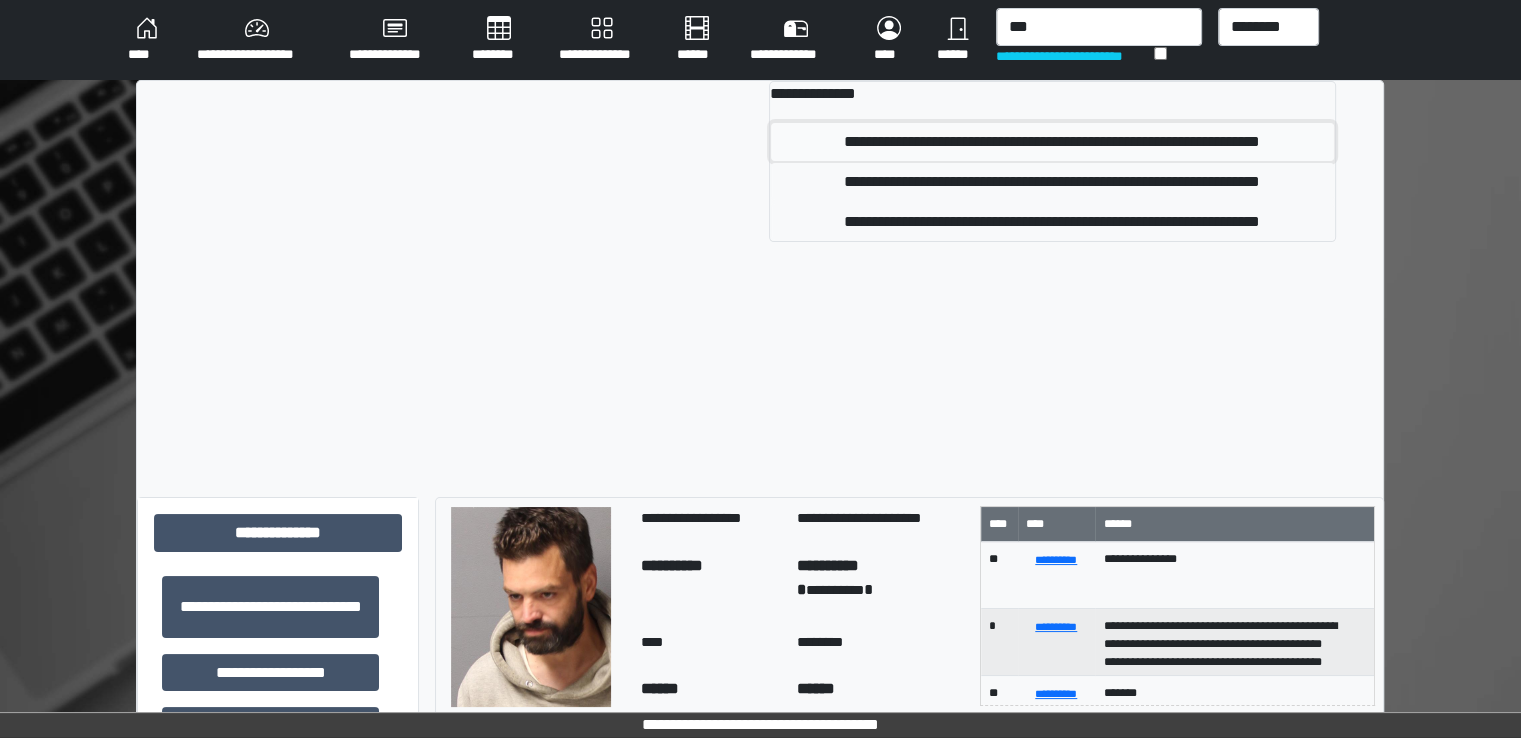 click on "**********" at bounding box center [1052, 142] 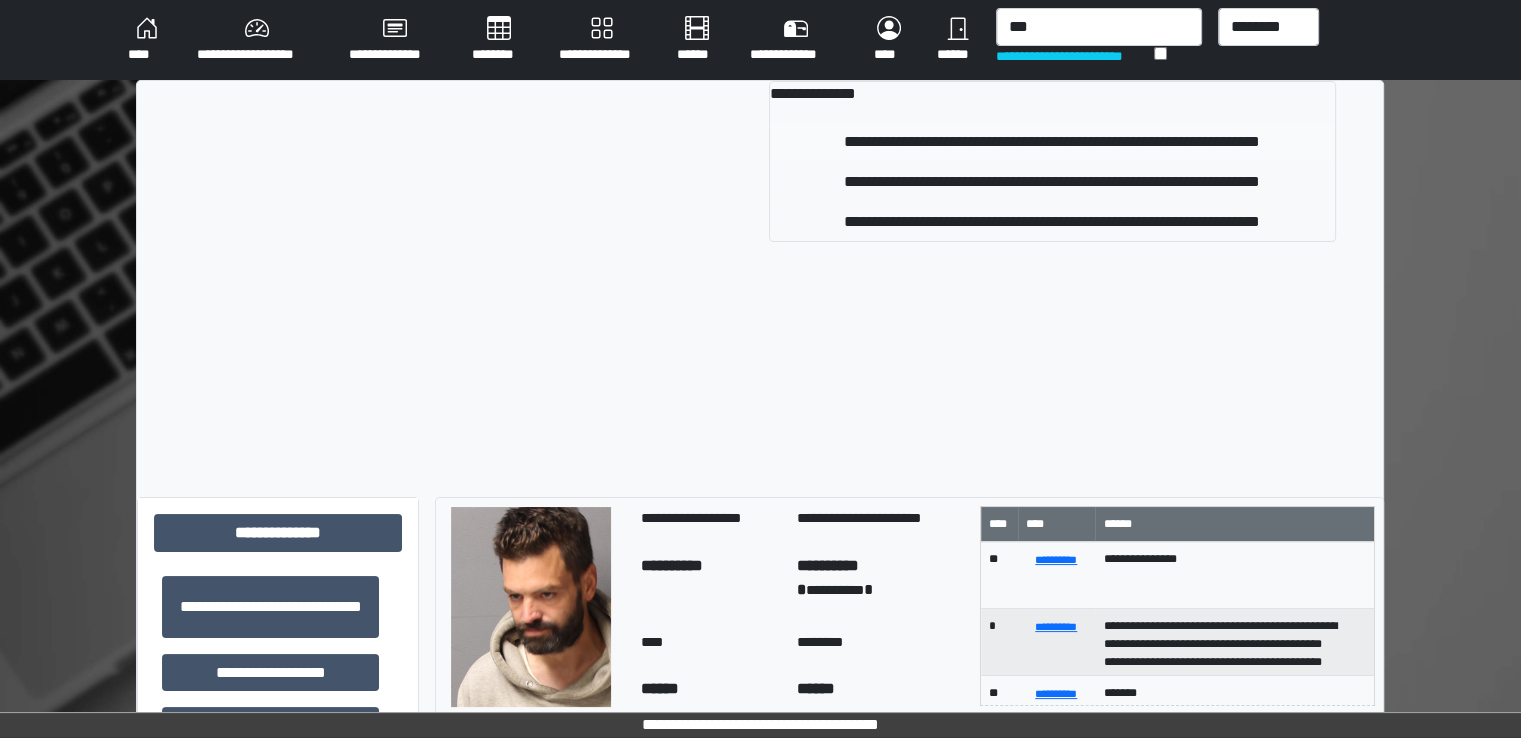 type 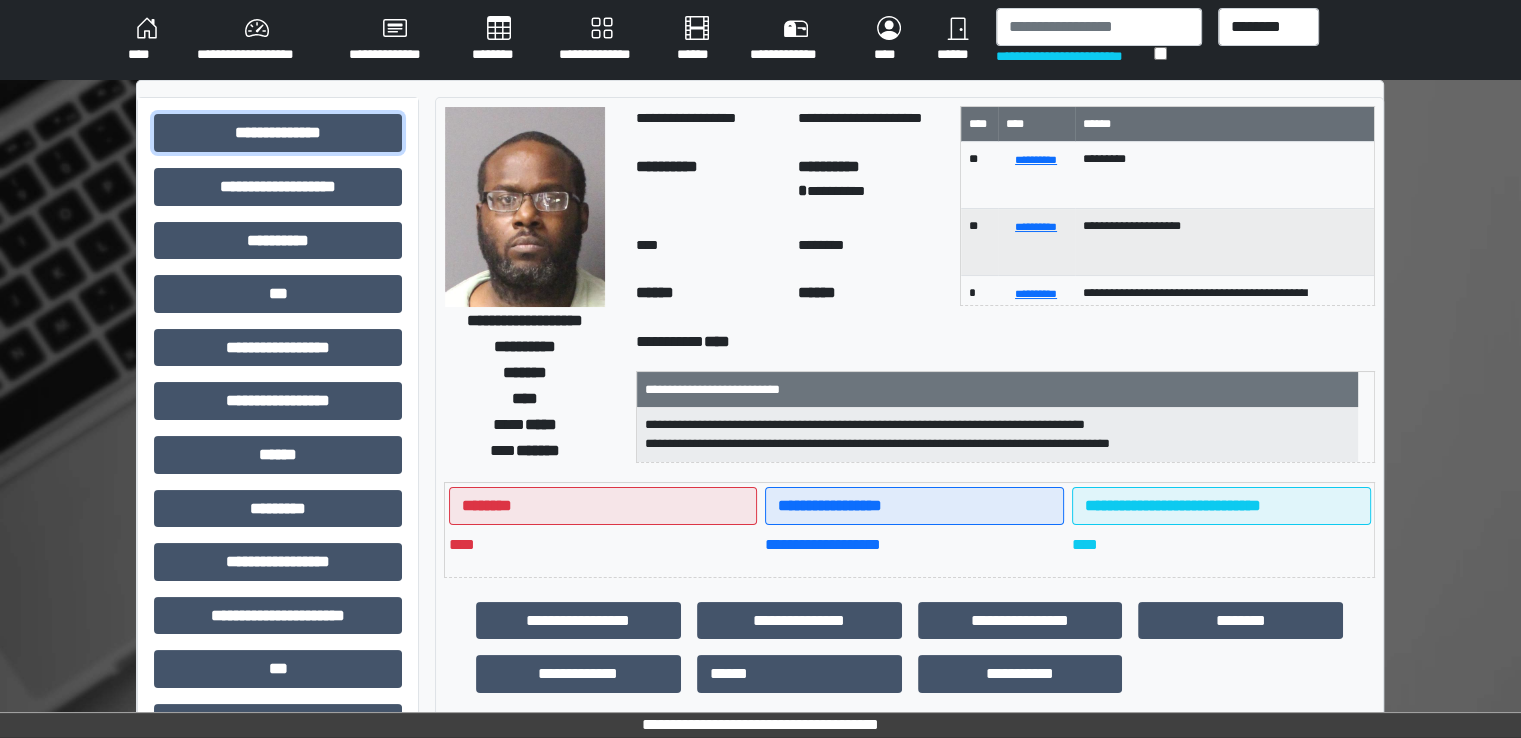 drag, startPoint x: 292, startPoint y: 140, endPoint x: 288, endPoint y: 161, distance: 21.377558 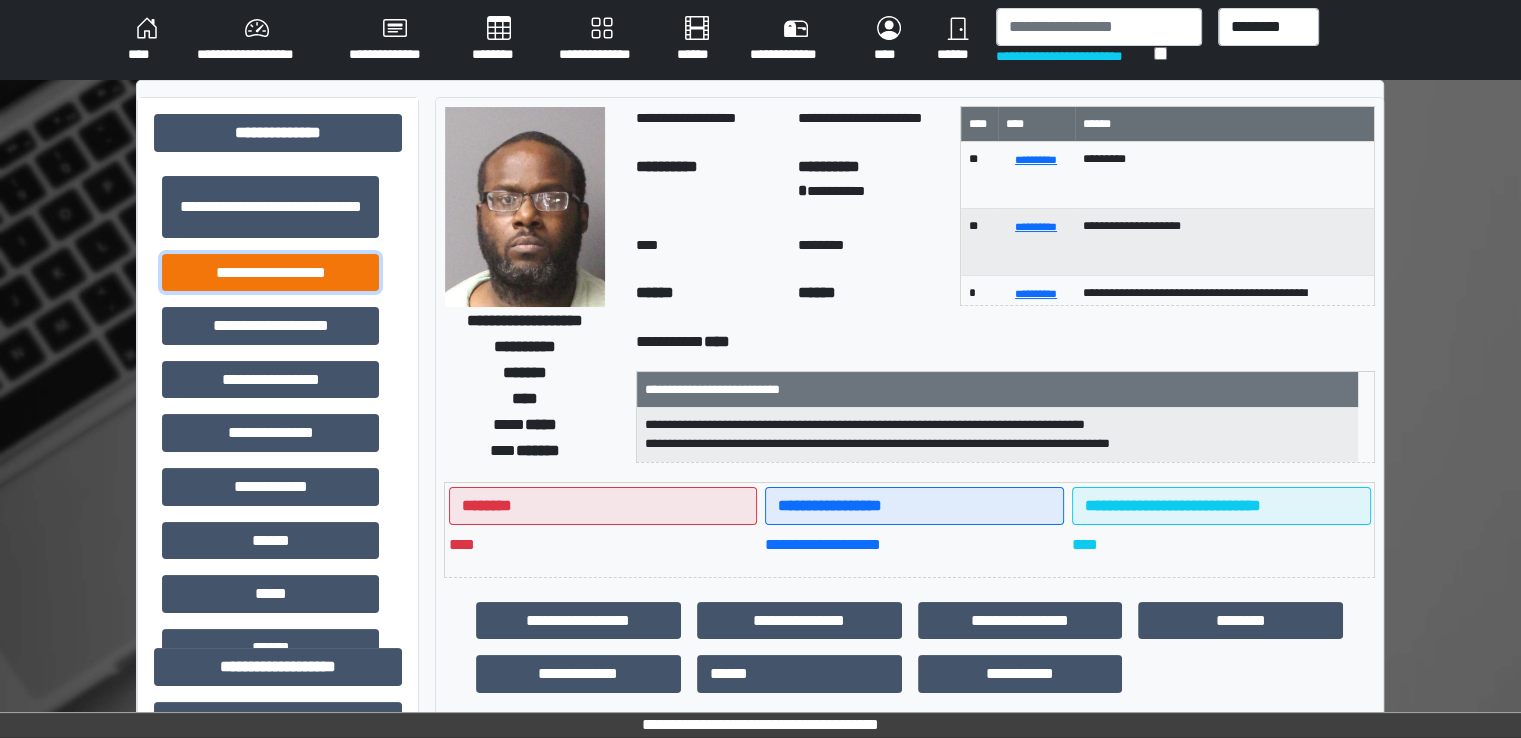 click on "**********" at bounding box center [270, 273] 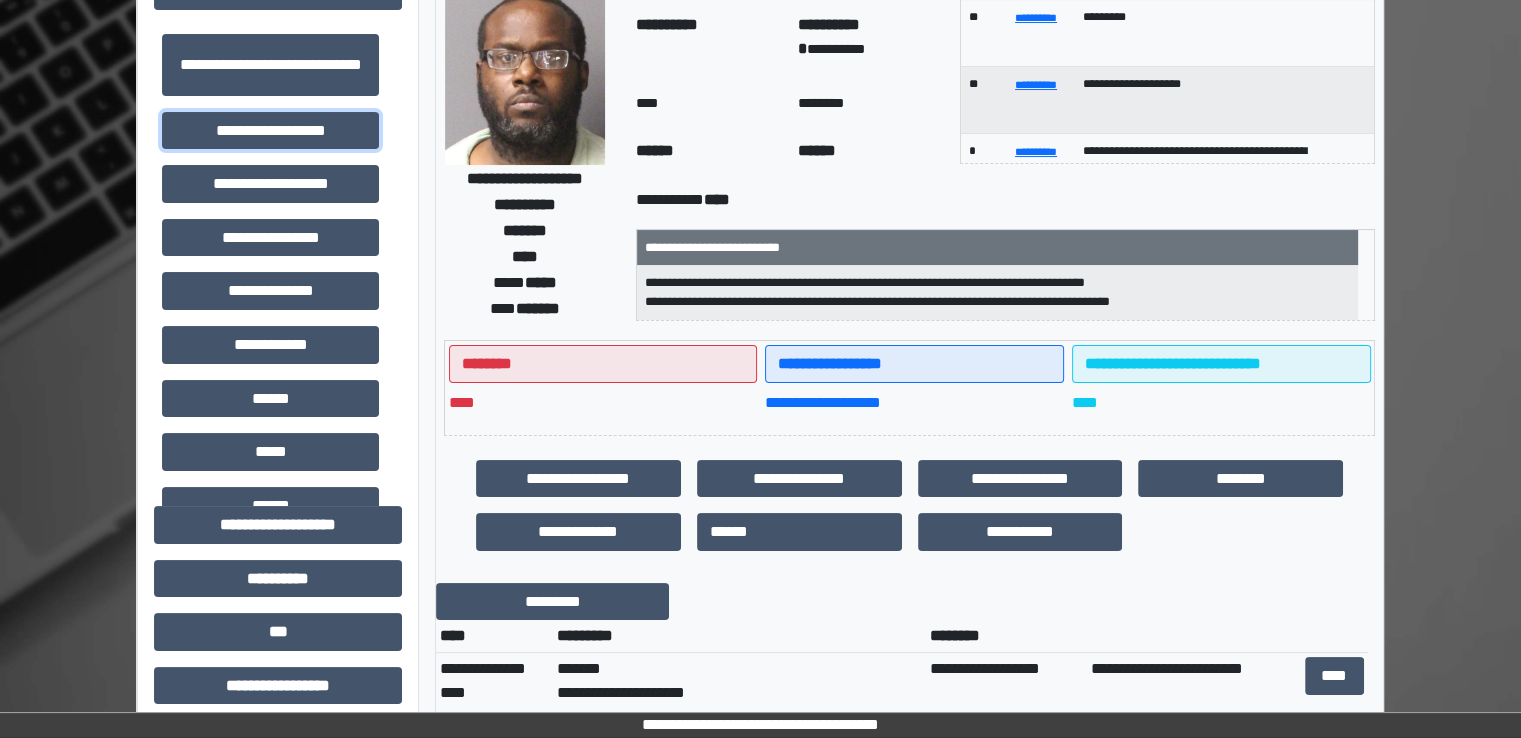 scroll, scrollTop: 400, scrollLeft: 0, axis: vertical 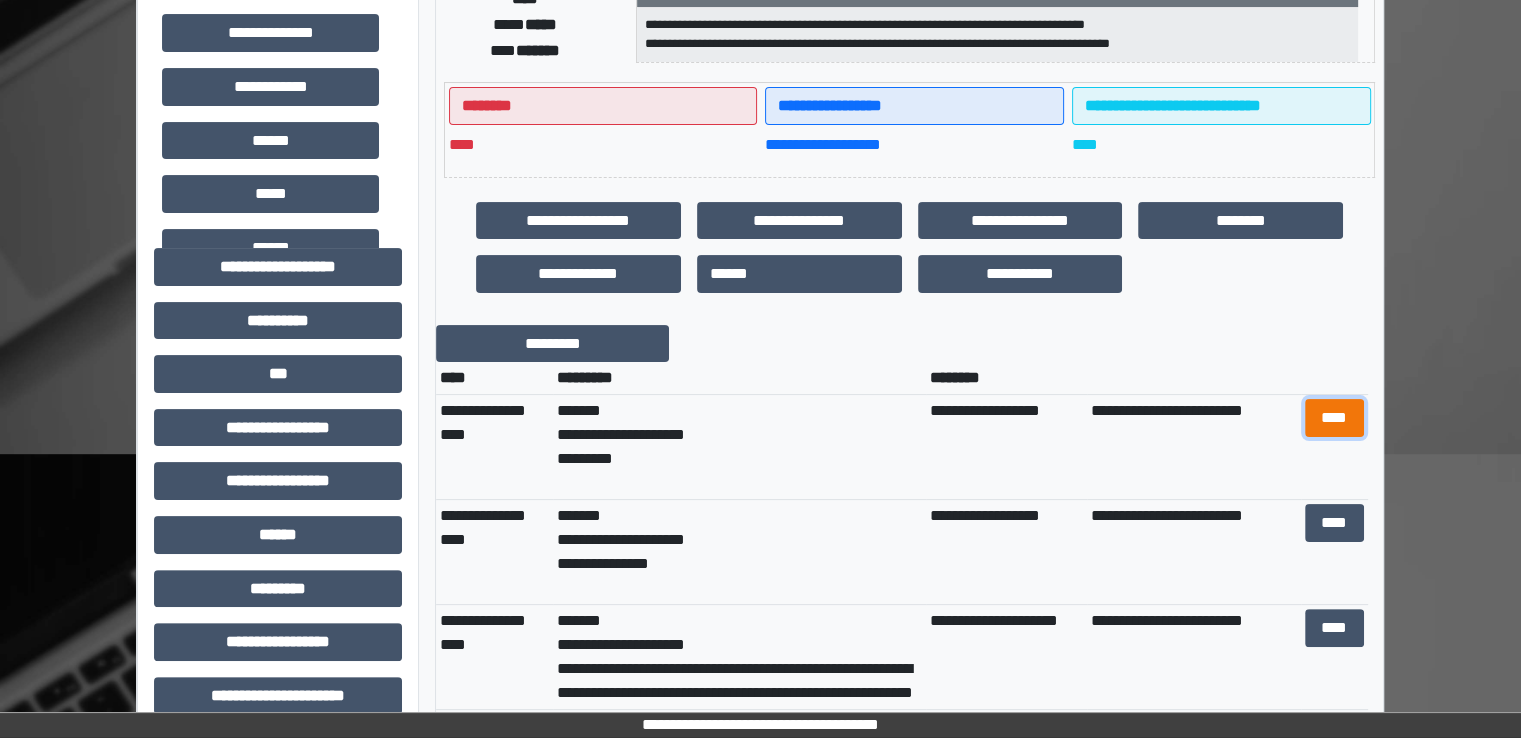 click on "****" at bounding box center [1334, 418] 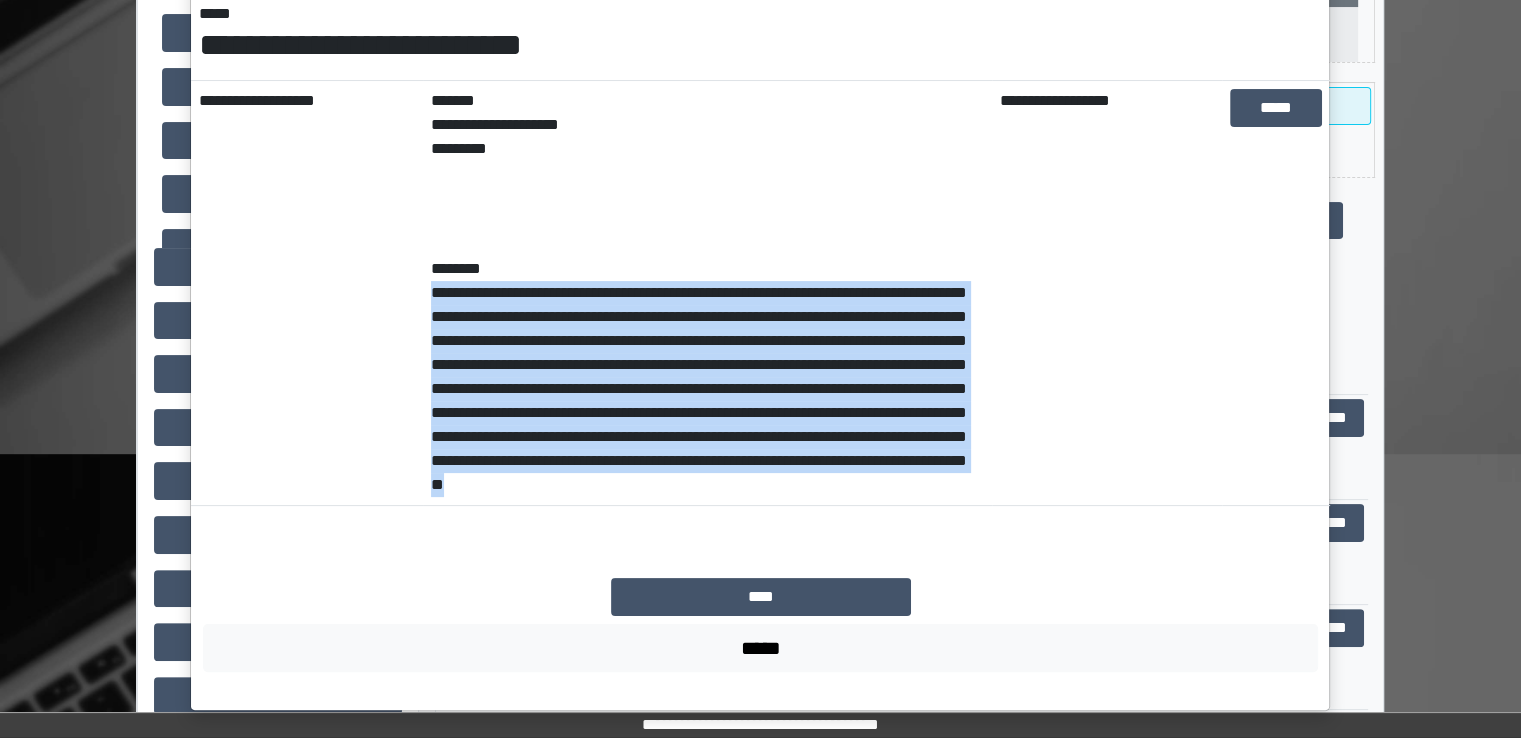 drag, startPoint x: 579, startPoint y: 450, endPoint x: 427, endPoint y: 298, distance: 214.96046 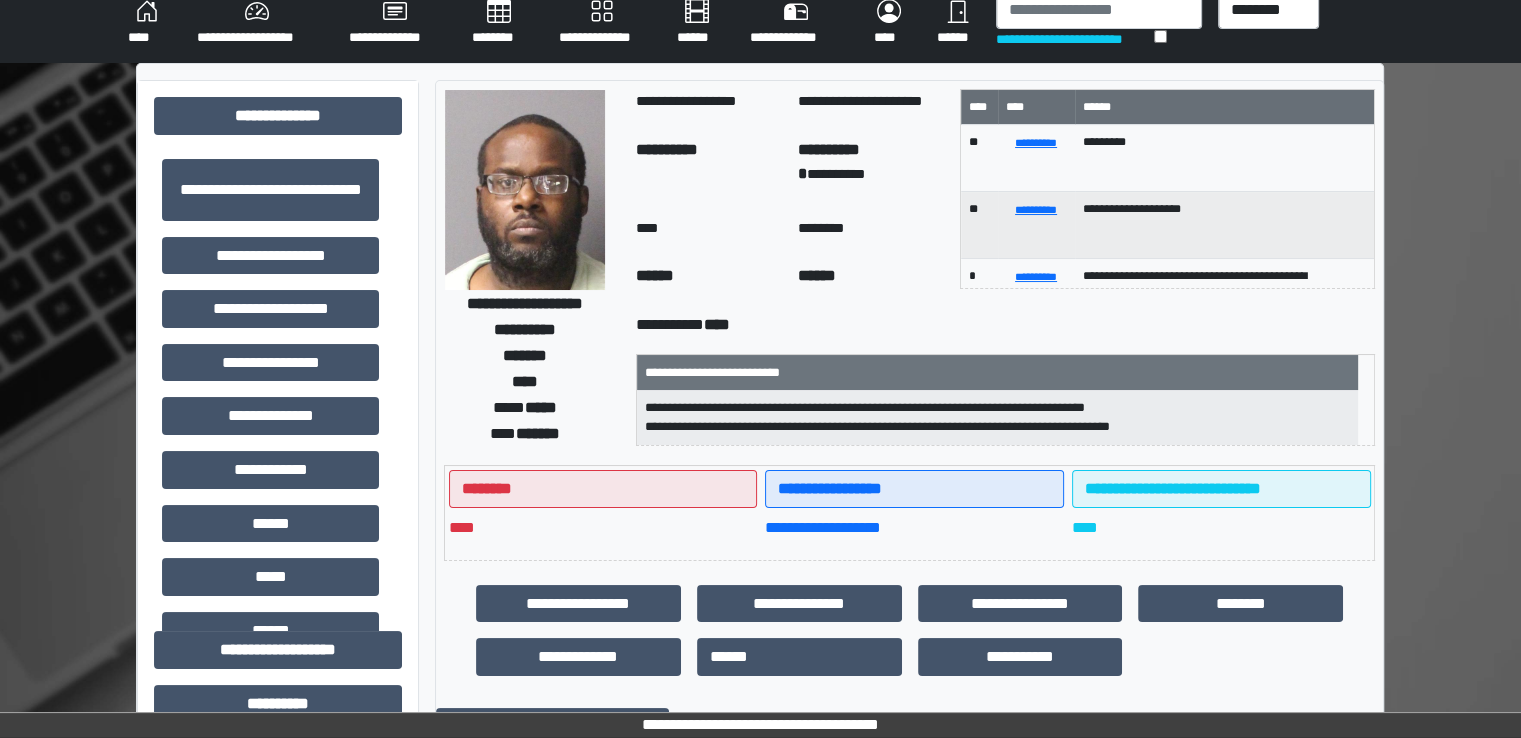scroll, scrollTop: 0, scrollLeft: 0, axis: both 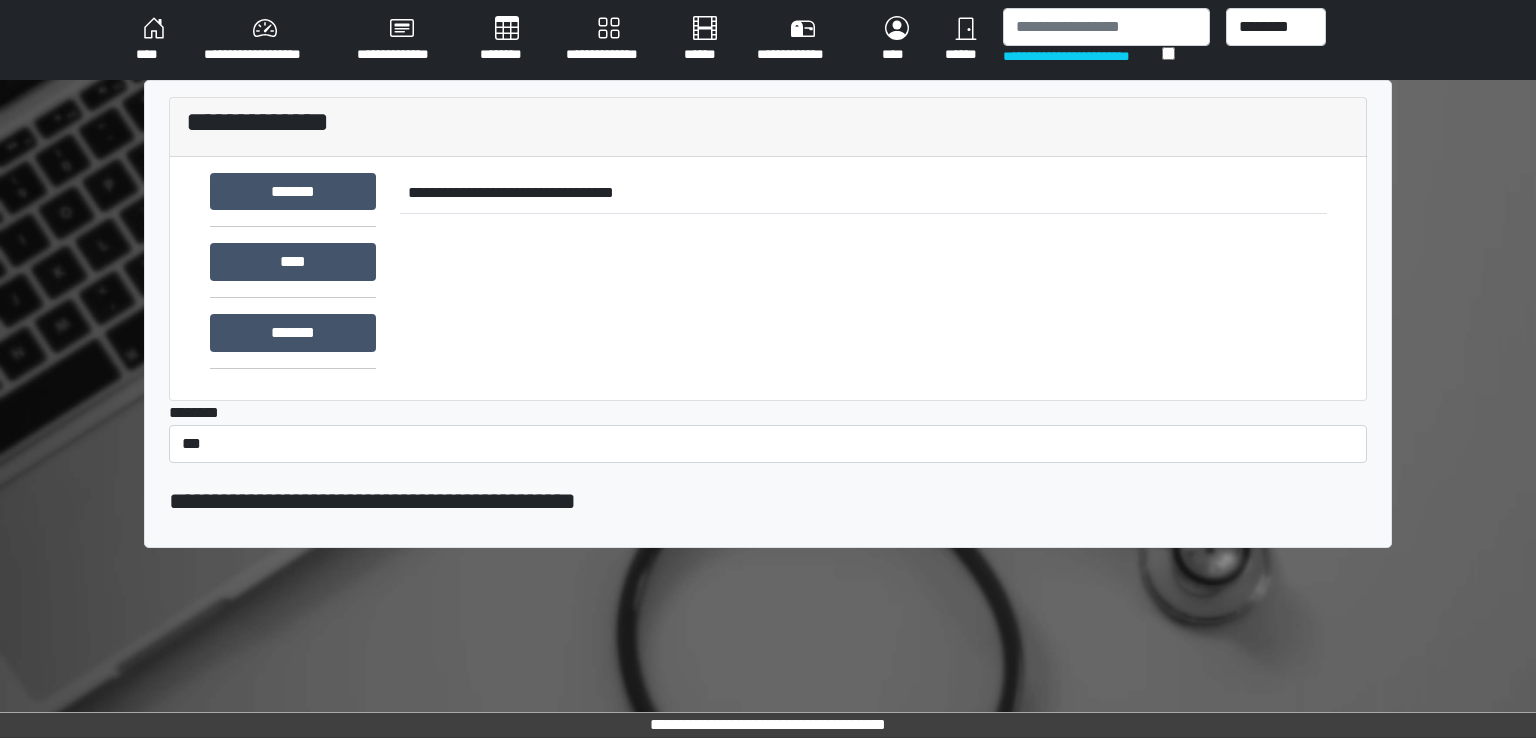 click on "****" at bounding box center [154, 40] 